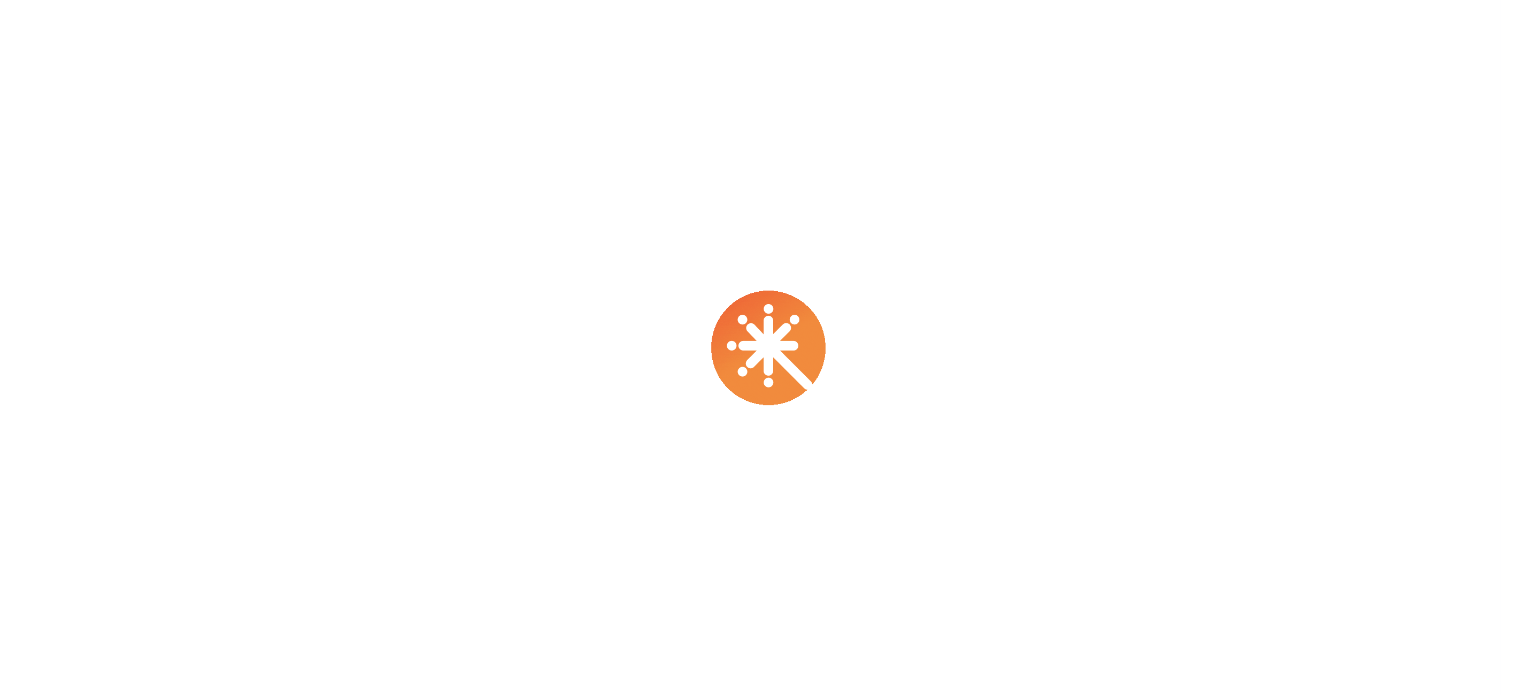 scroll, scrollTop: 0, scrollLeft: 0, axis: both 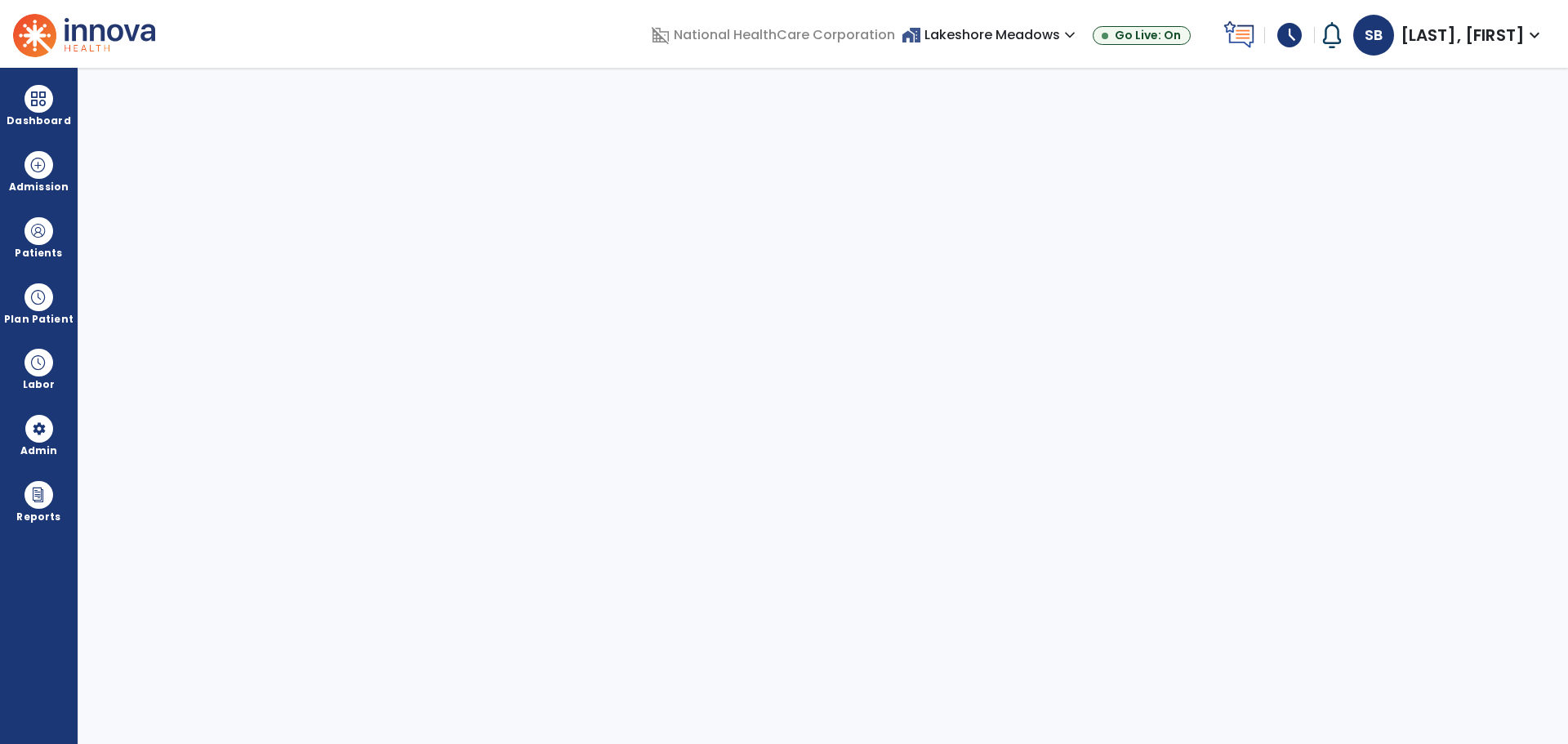 select on "***" 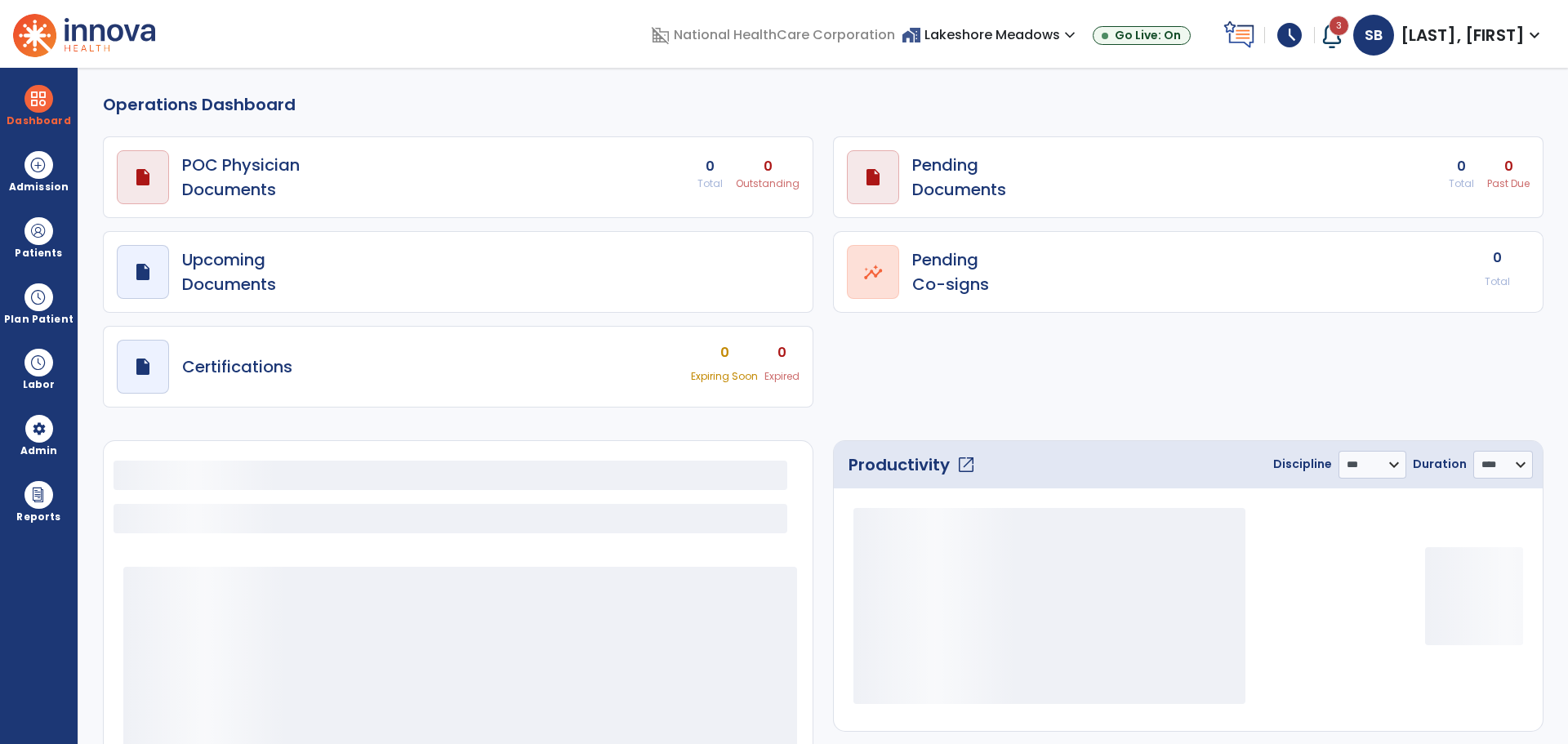 select on "***" 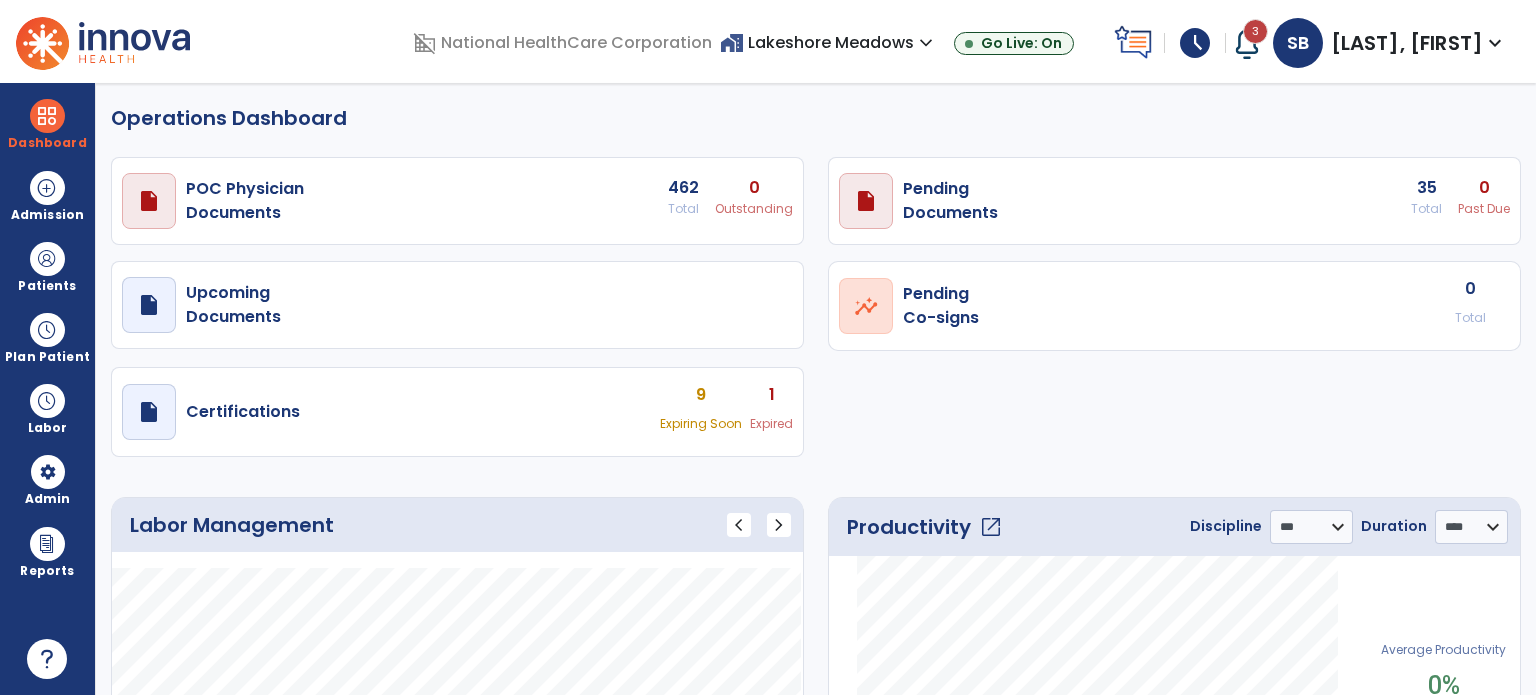 click on "3" at bounding box center [1249, 43] 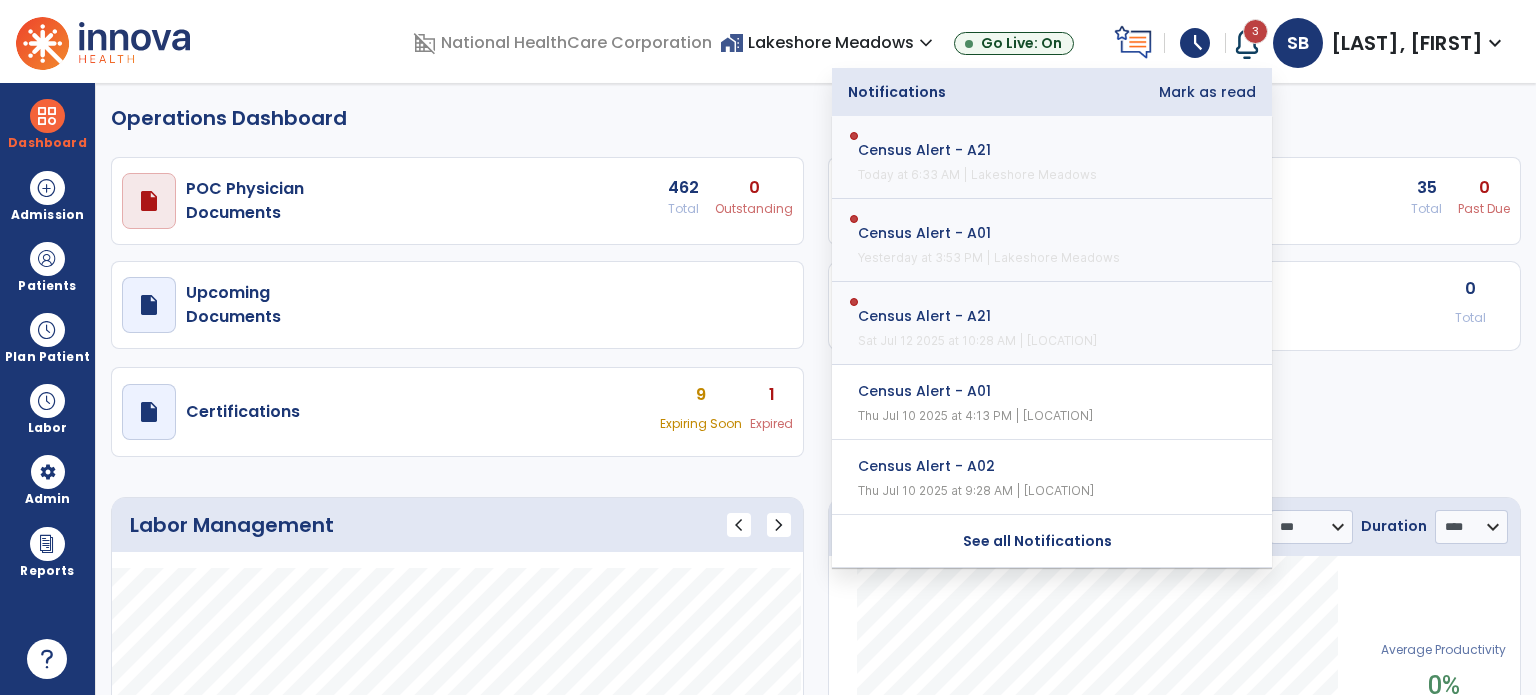 click on "Mark as read" at bounding box center [1207, 92] 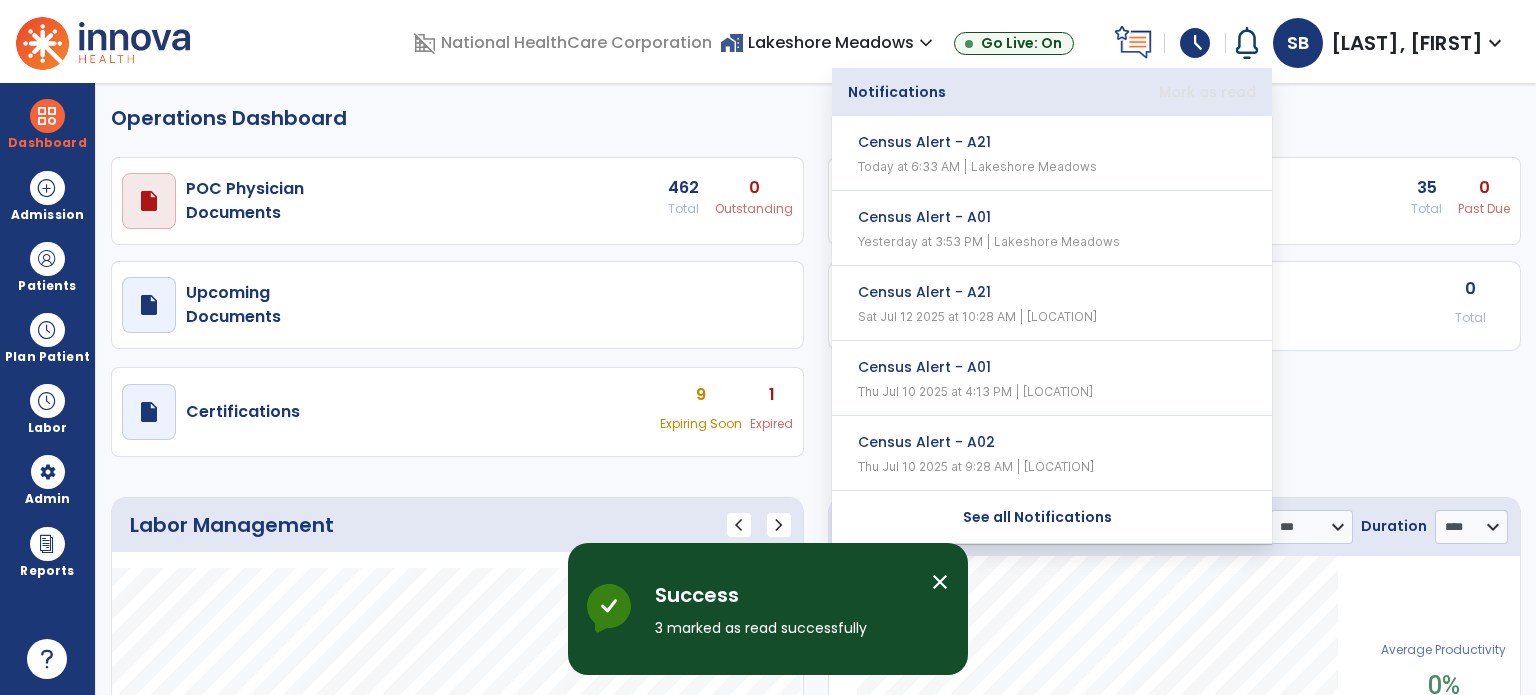 click on "Operations Dashboard" 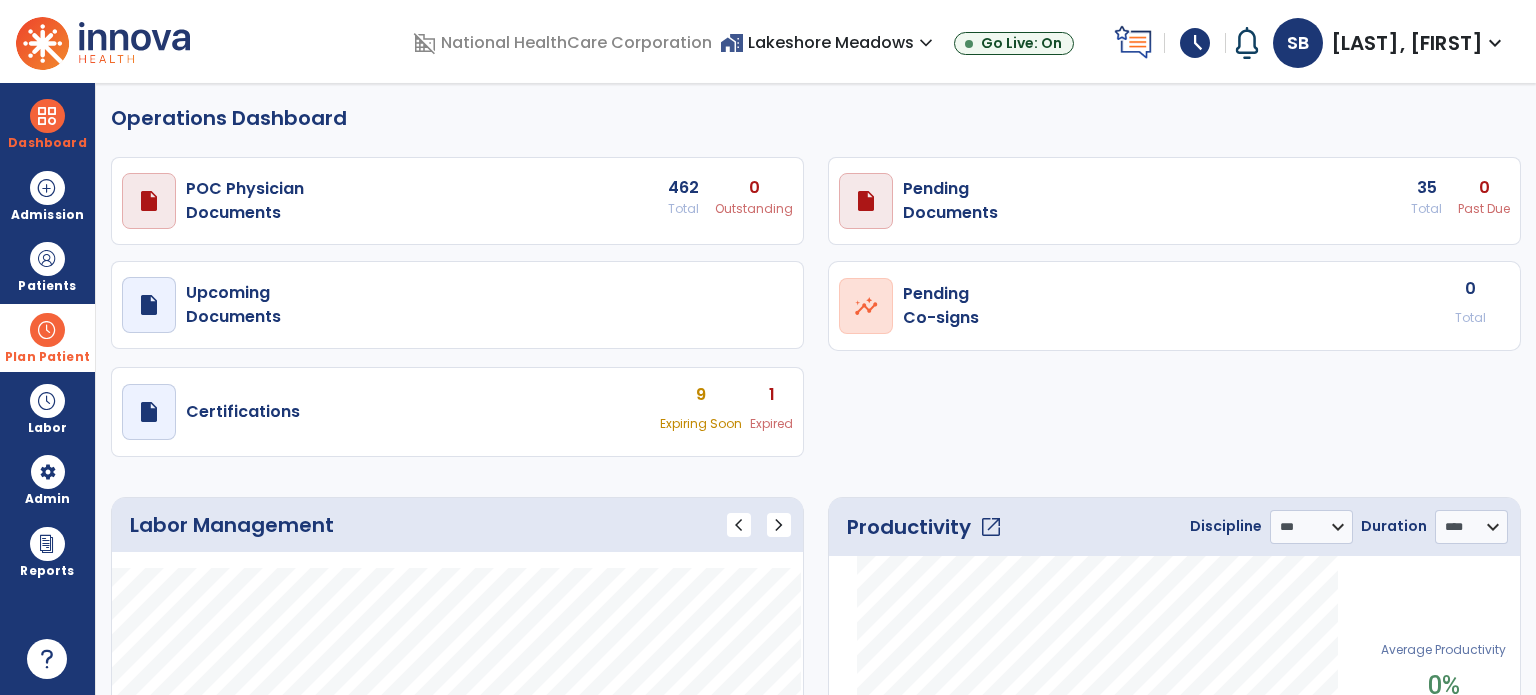 click at bounding box center [47, 330] 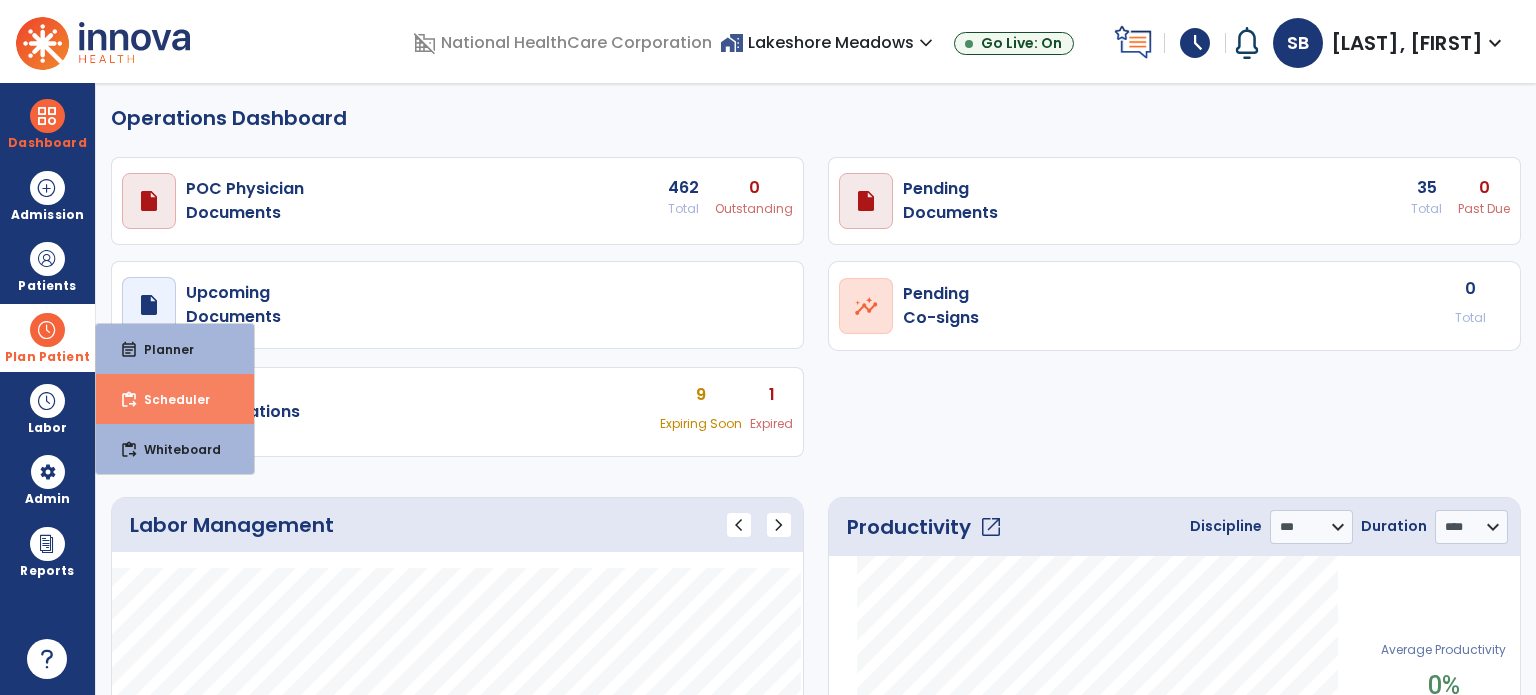 click on "Scheduler" at bounding box center (169, 399) 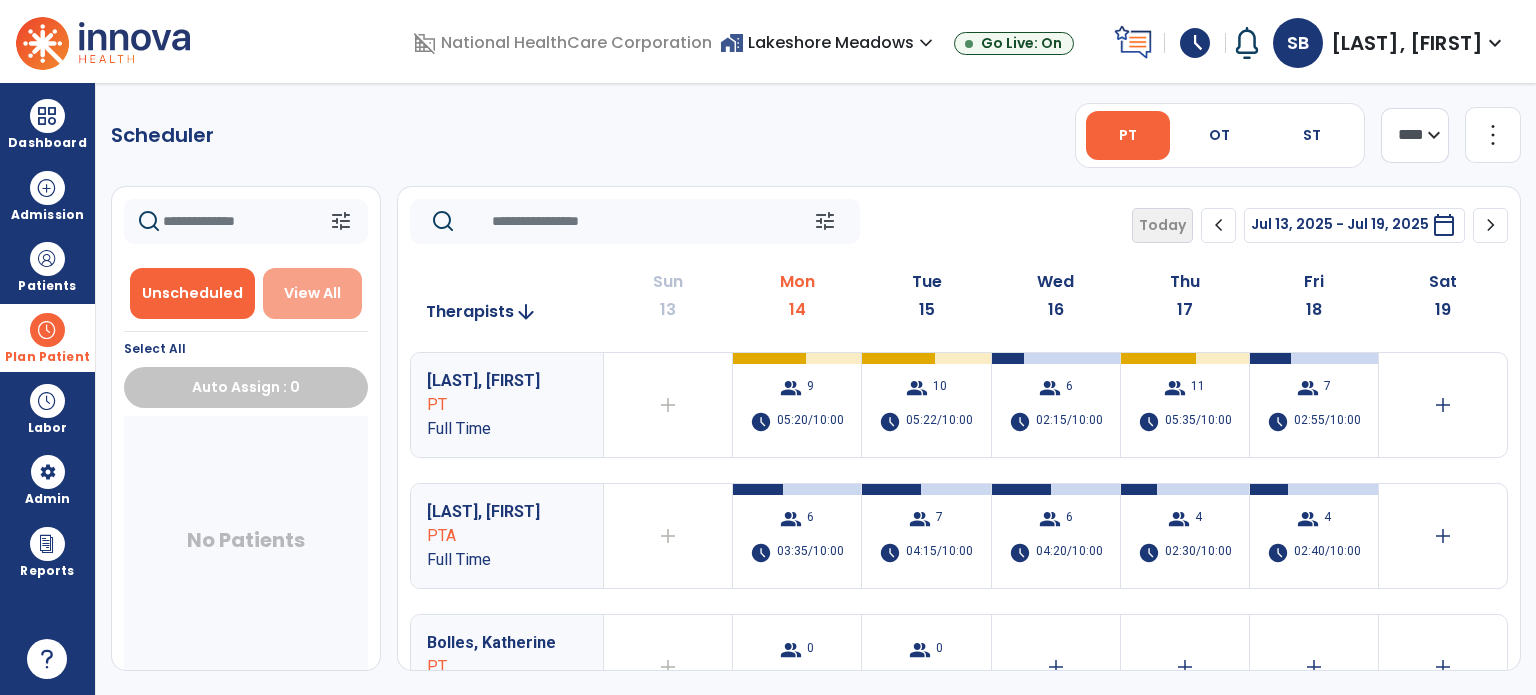 click on "View All" at bounding box center (313, 293) 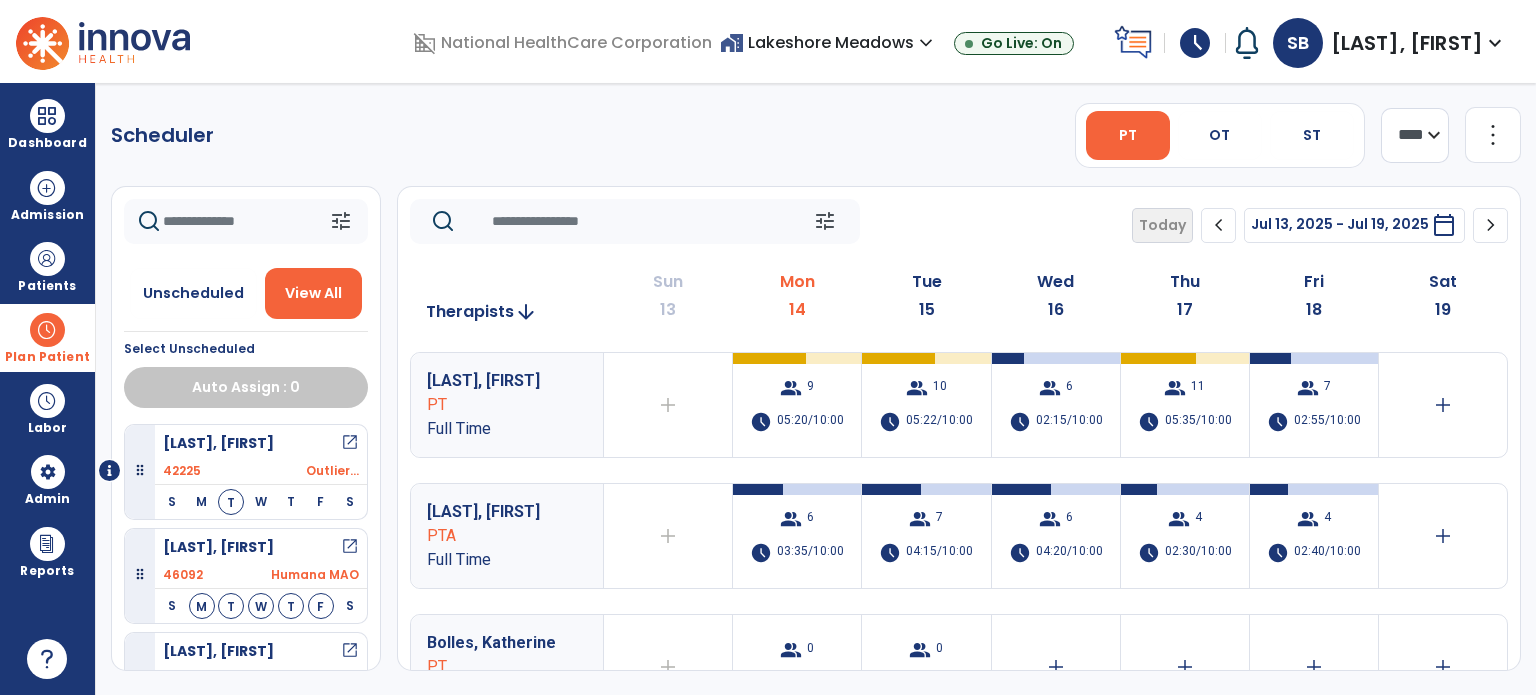 click 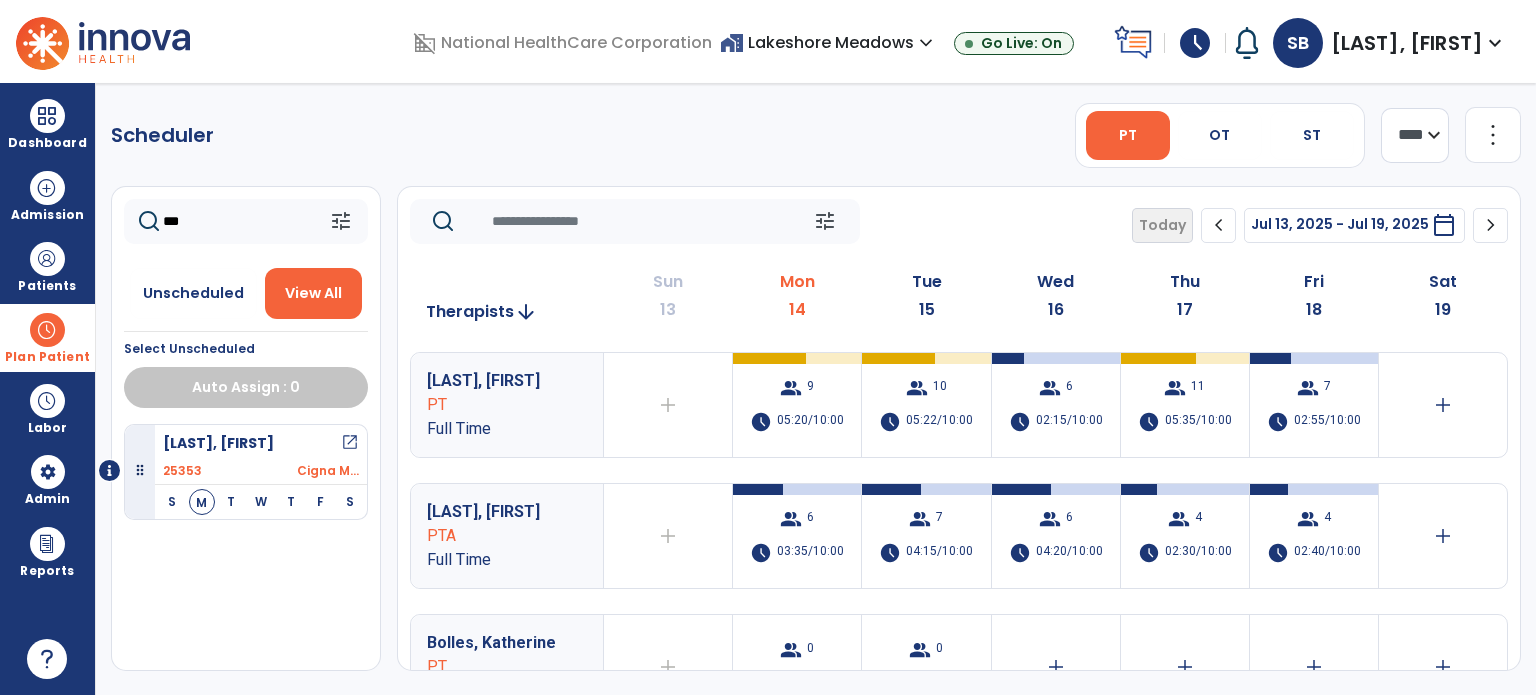 type on "***" 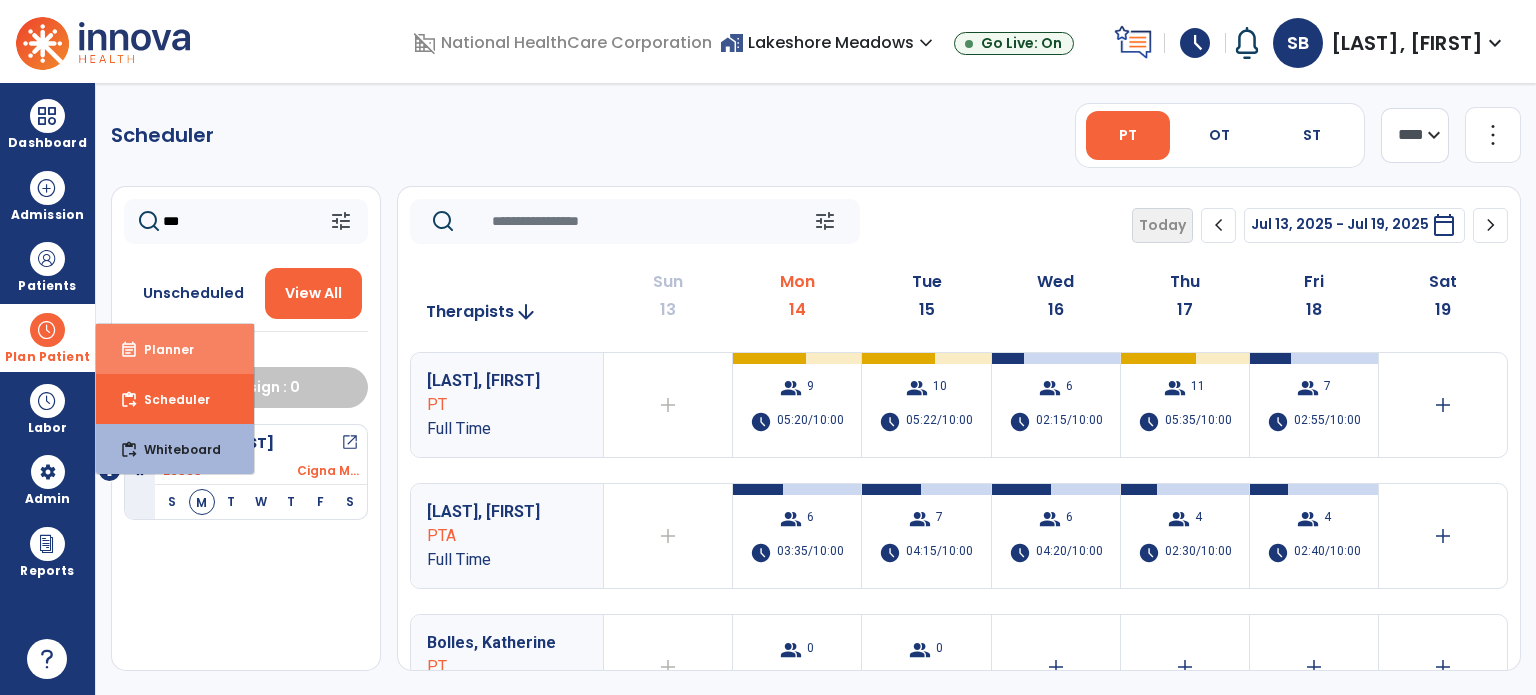 click on "Planner" at bounding box center (161, 349) 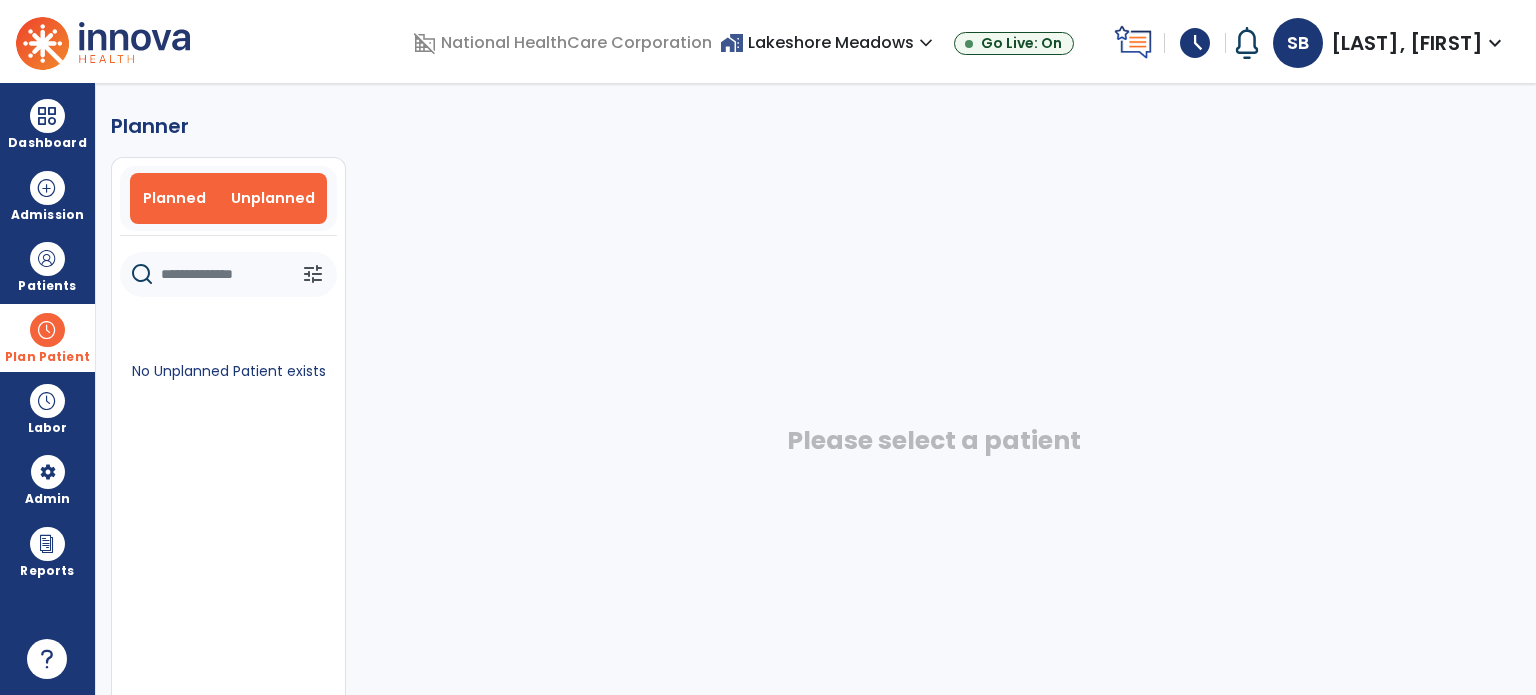 click on "Planned" at bounding box center [175, 198] 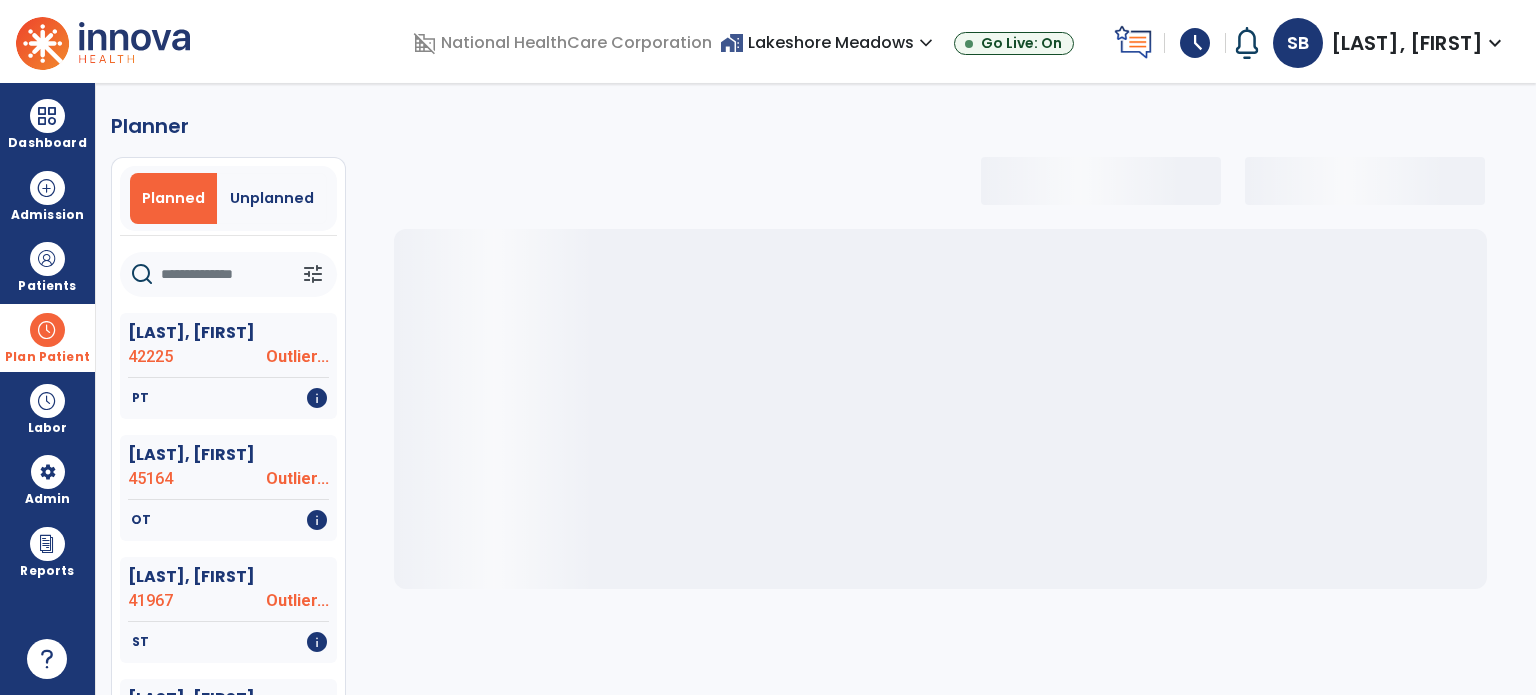 click 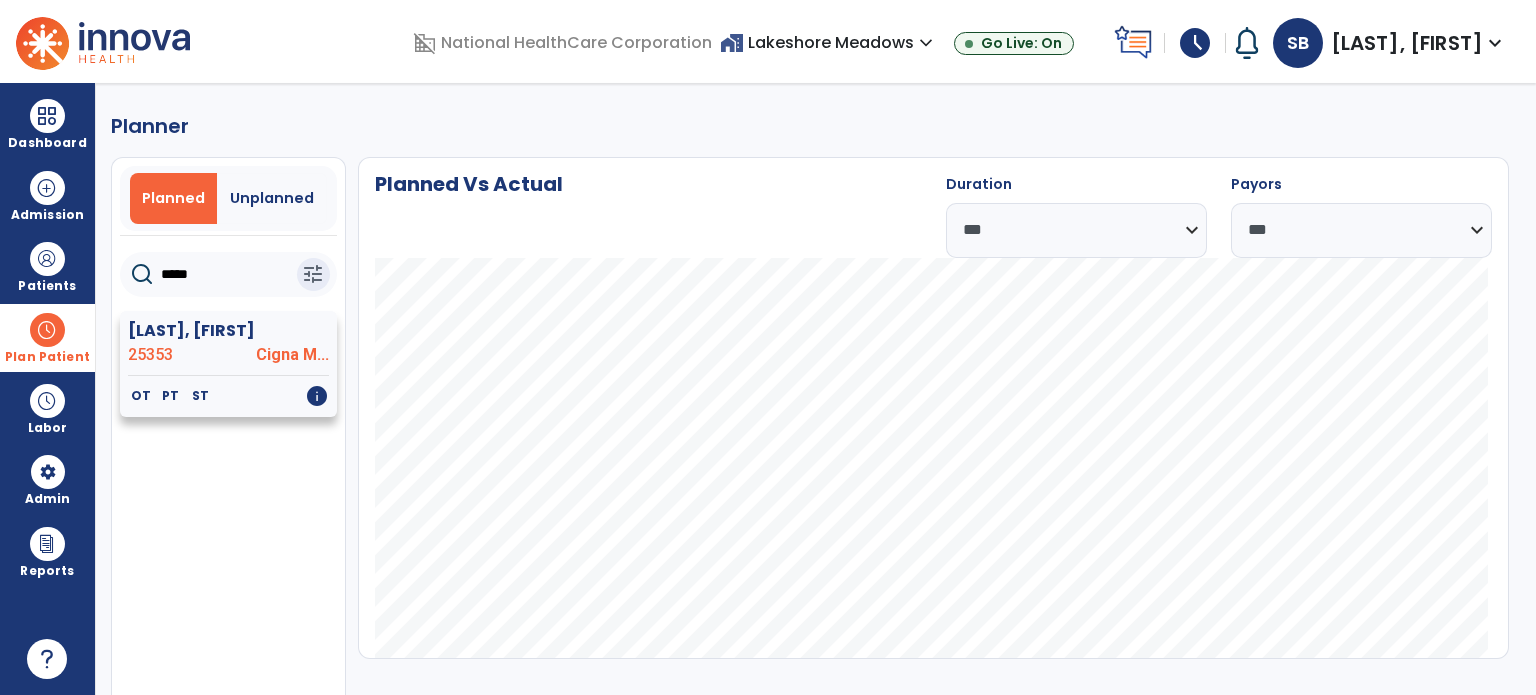 type on "*****" 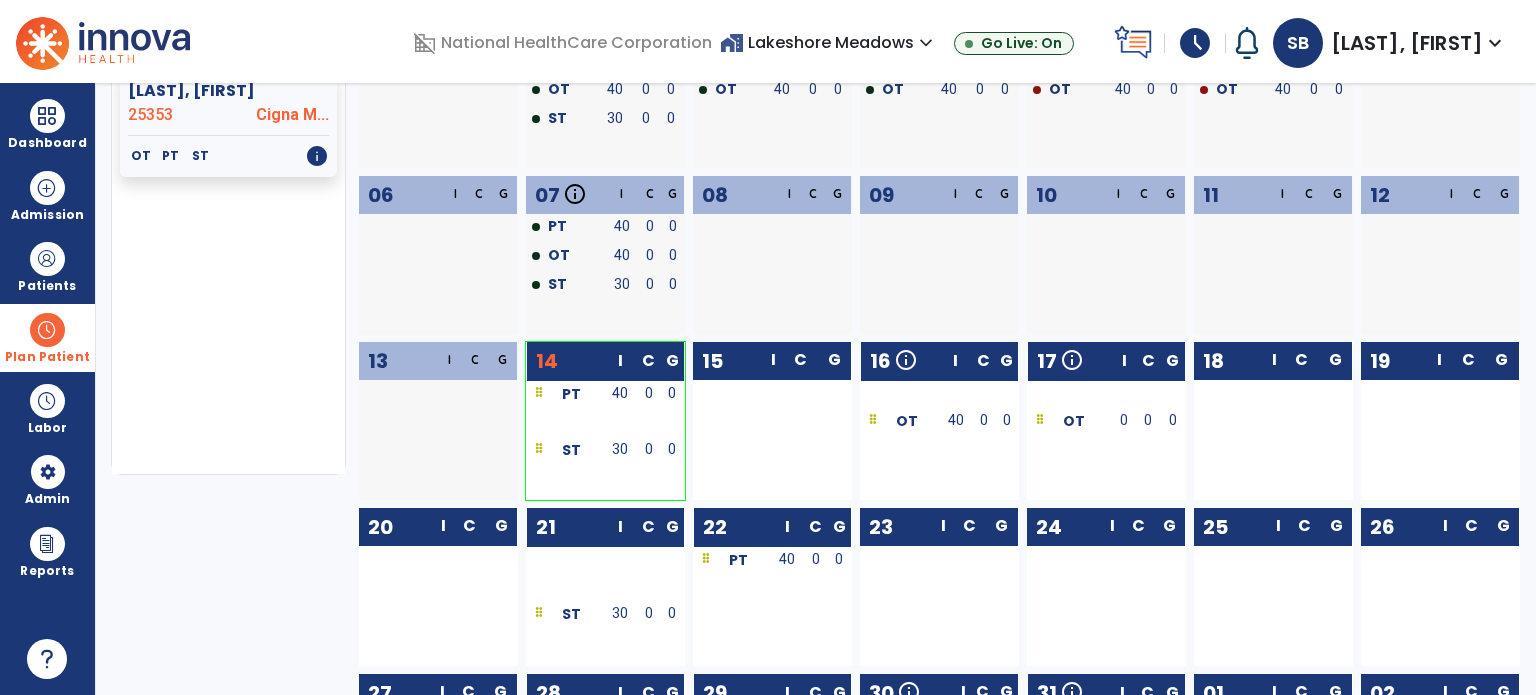 scroll, scrollTop: 246, scrollLeft: 0, axis: vertical 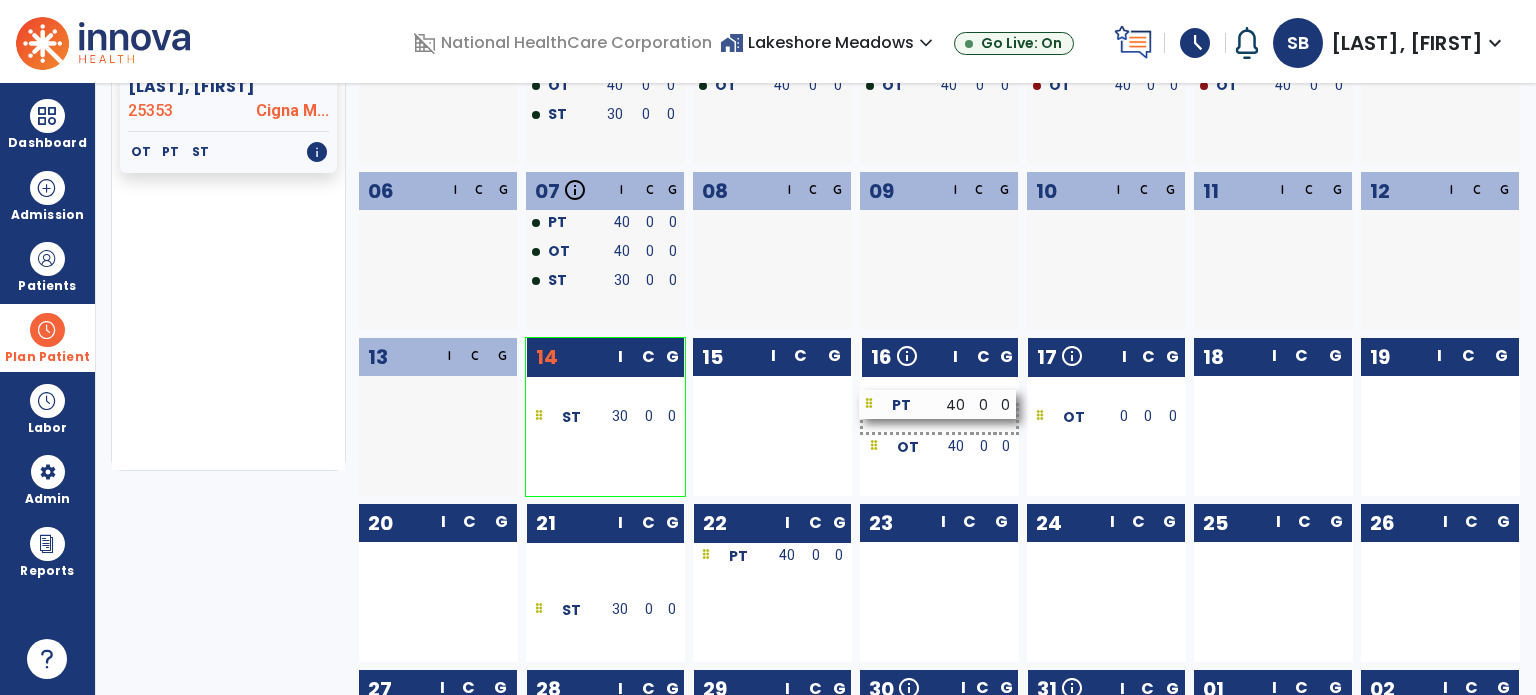 drag, startPoint x: 592, startPoint y: 397, endPoint x: 926, endPoint y: 411, distance: 334.29327 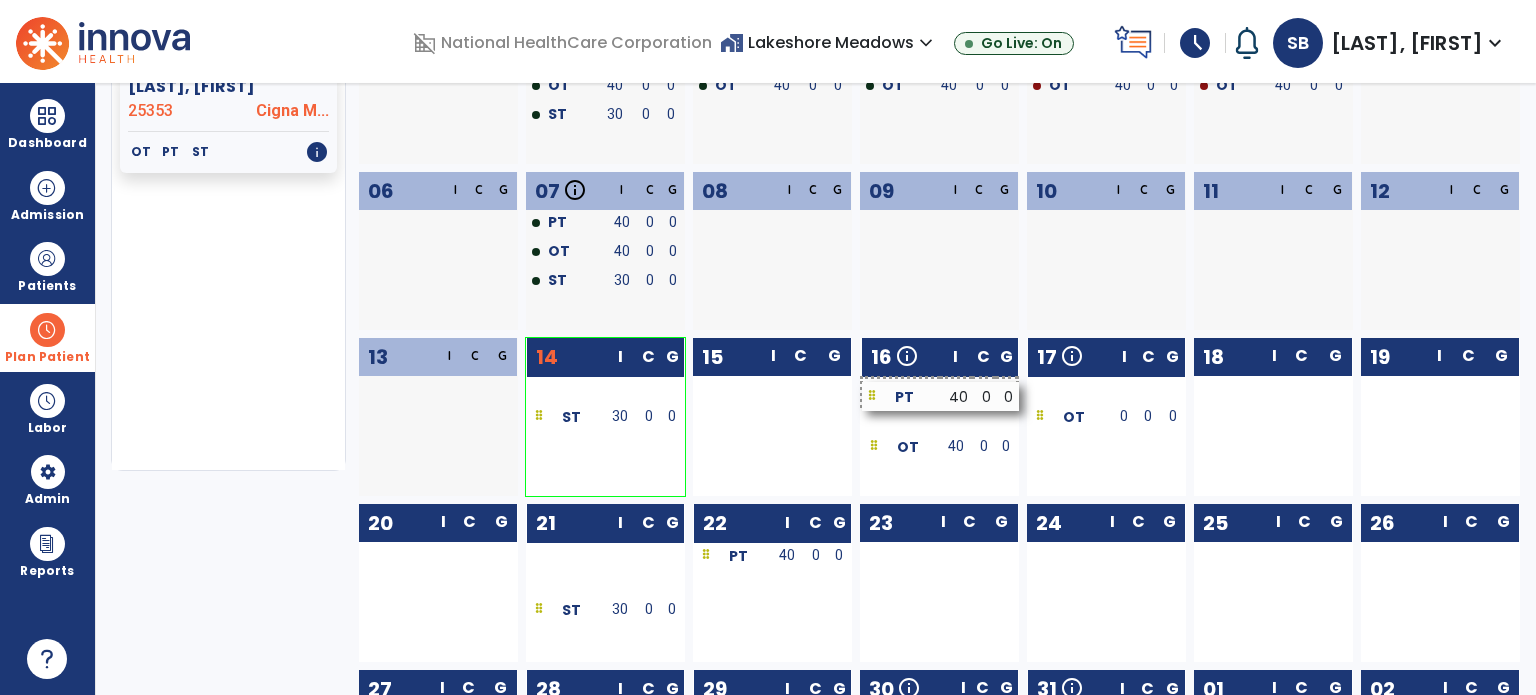 drag, startPoint x: 581, startPoint y: 391, endPoint x: 920, endPoint y: 397, distance: 339.0531 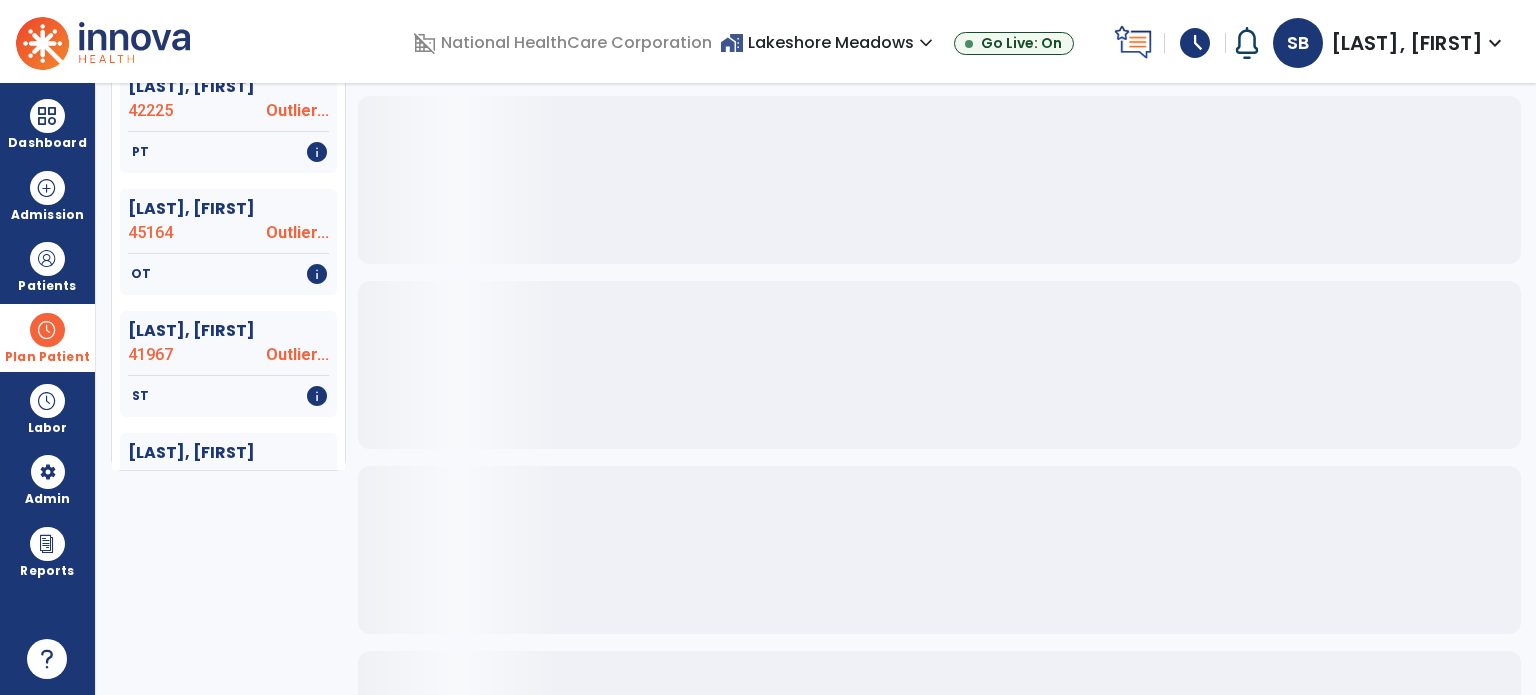 click at bounding box center (47, 330) 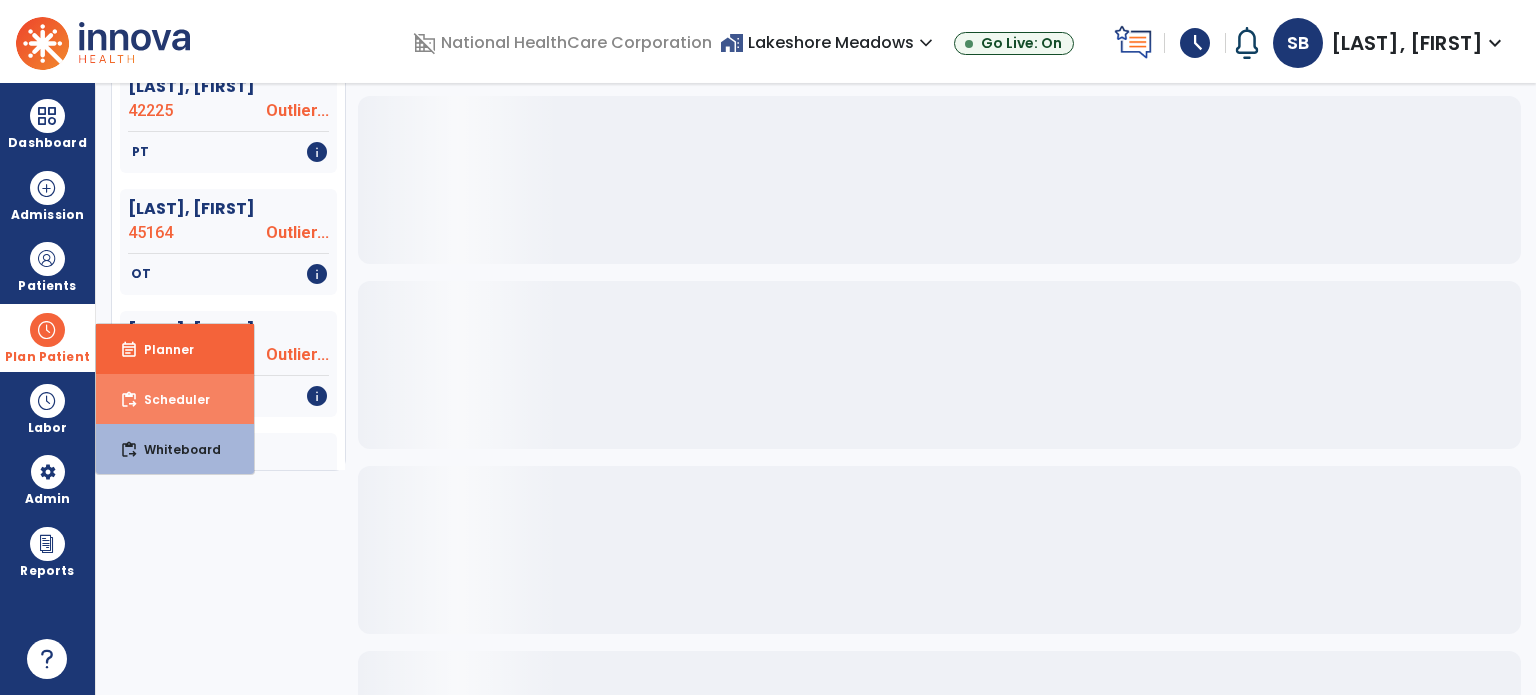 click on "Scheduler" at bounding box center [169, 399] 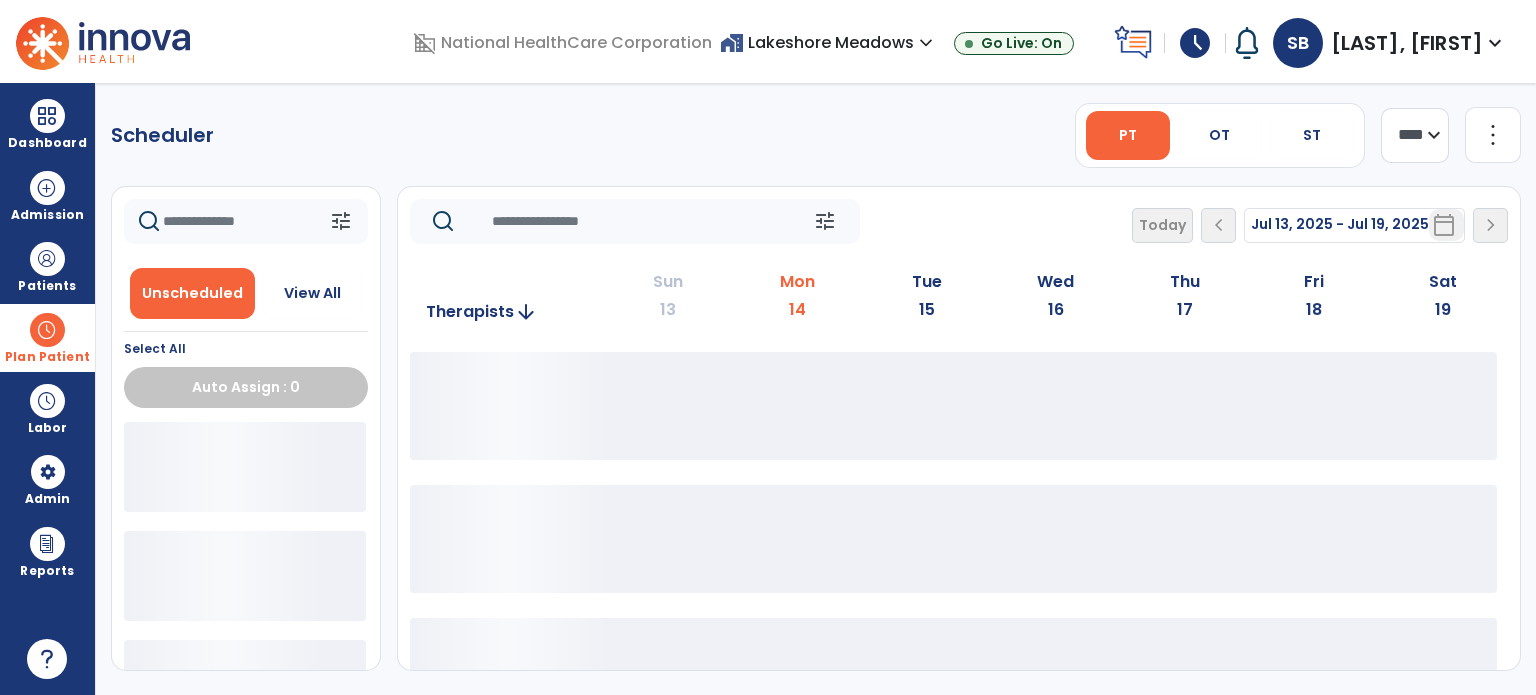 scroll, scrollTop: 0, scrollLeft: 0, axis: both 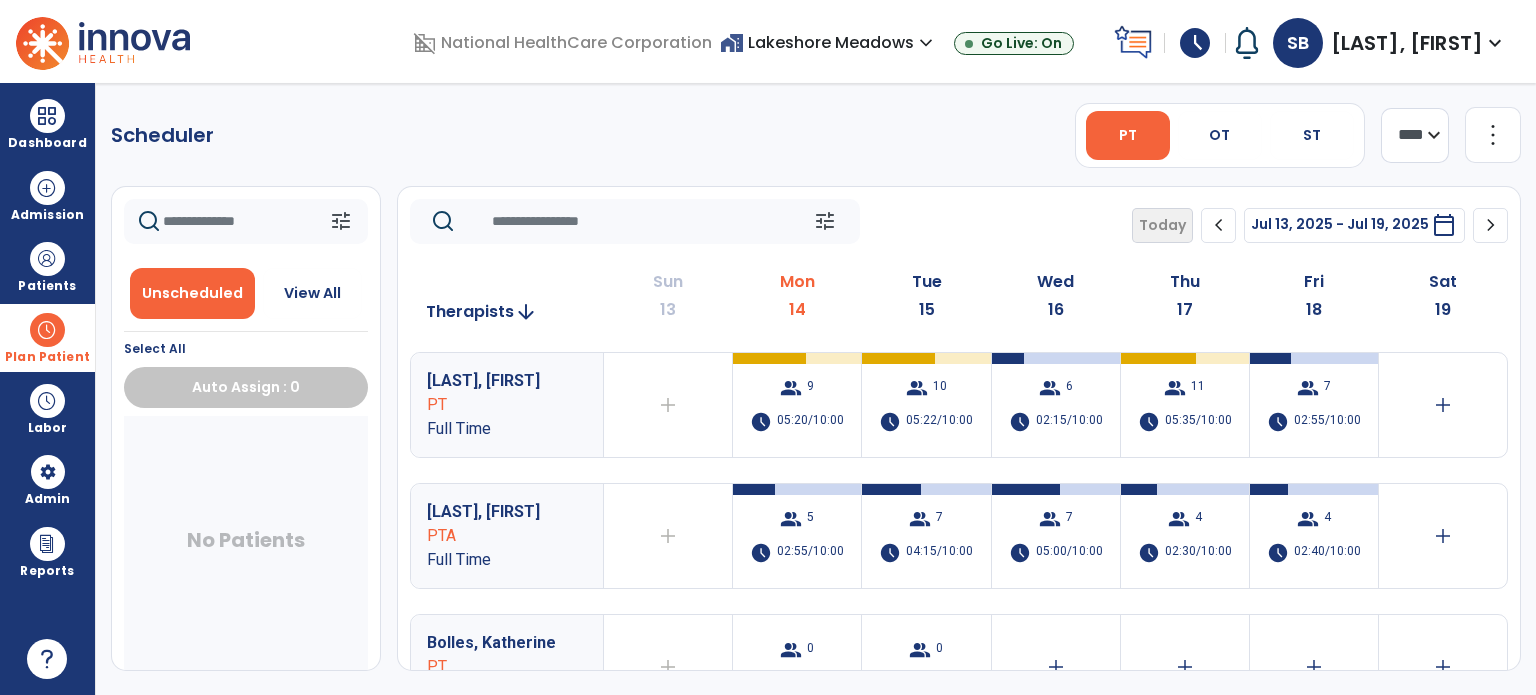 click on "tune   Today  chevron_left Jul 13, 2025 - Jul 19, 2025  *********  calendar_today  chevron_right" 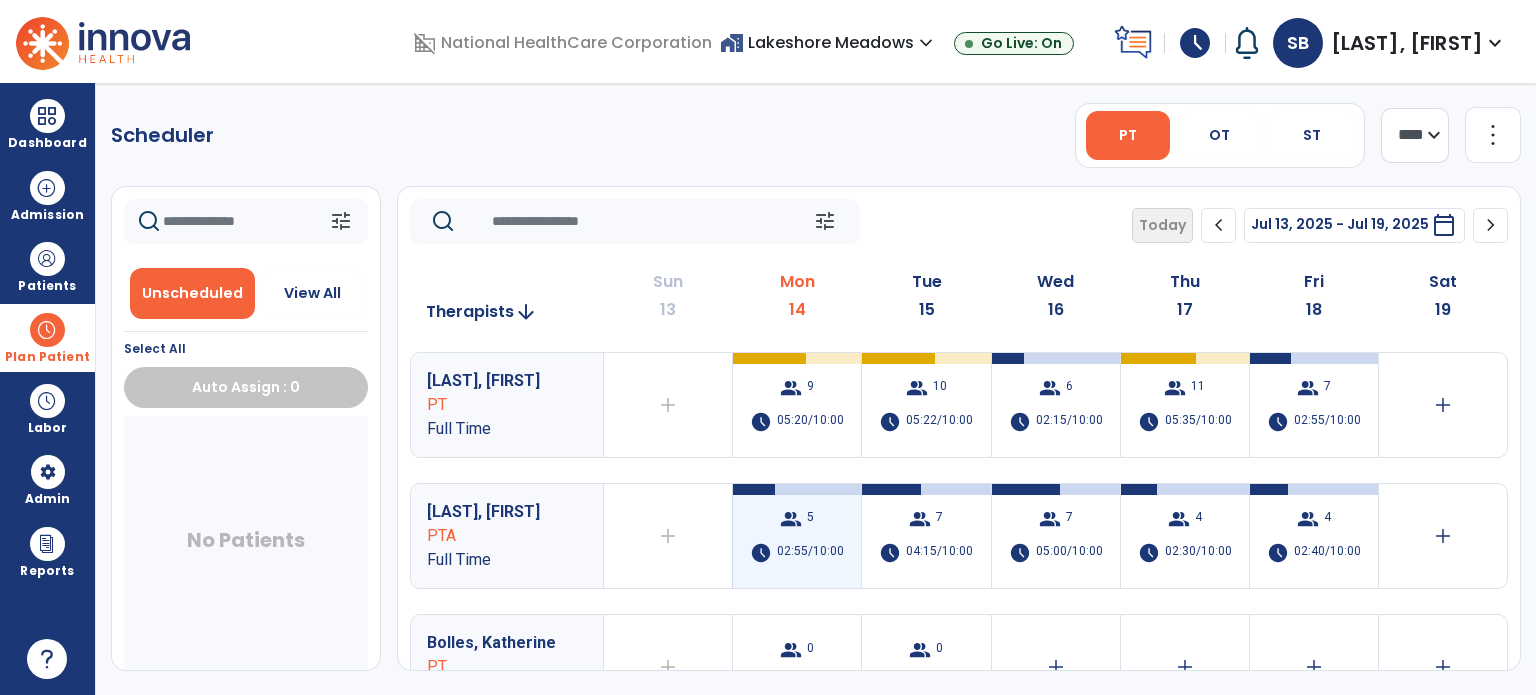 click on "group  5" at bounding box center (797, 519) 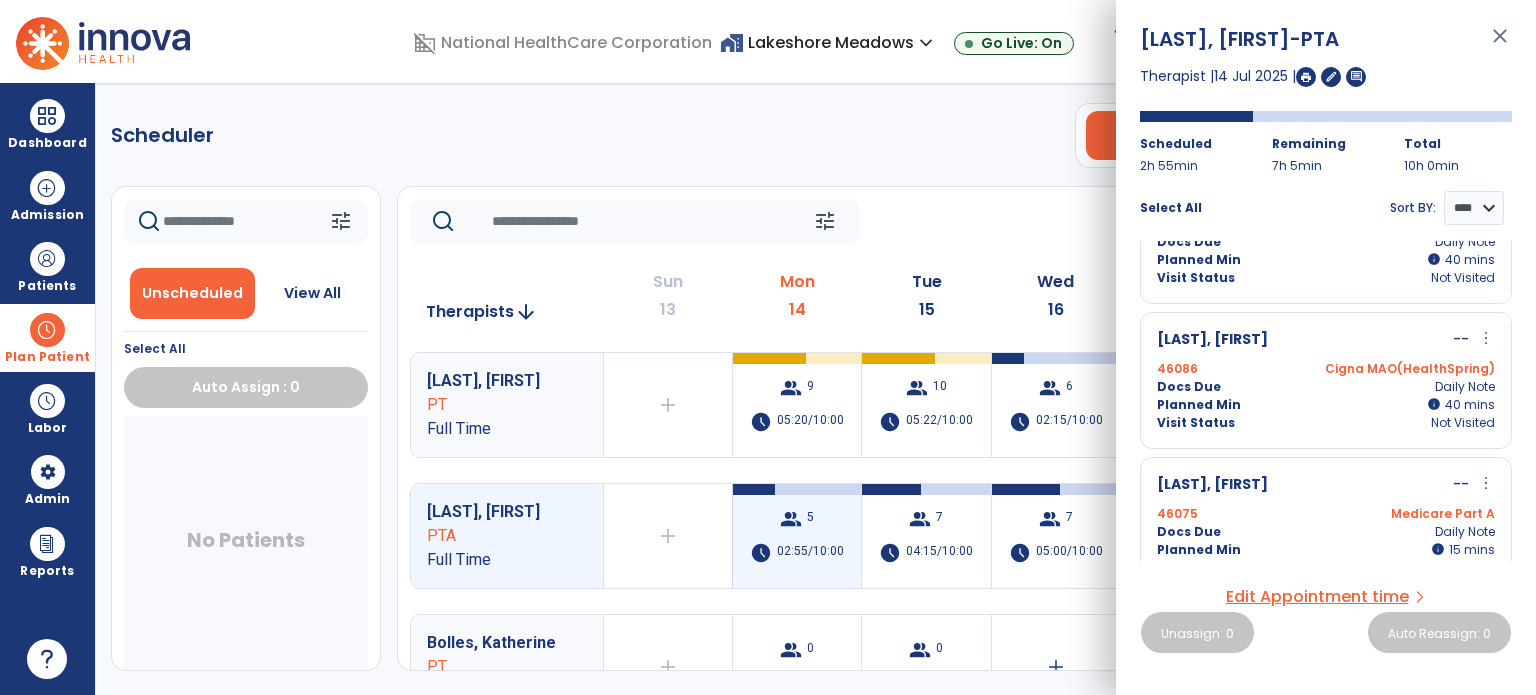 scroll, scrollTop: 401, scrollLeft: 0, axis: vertical 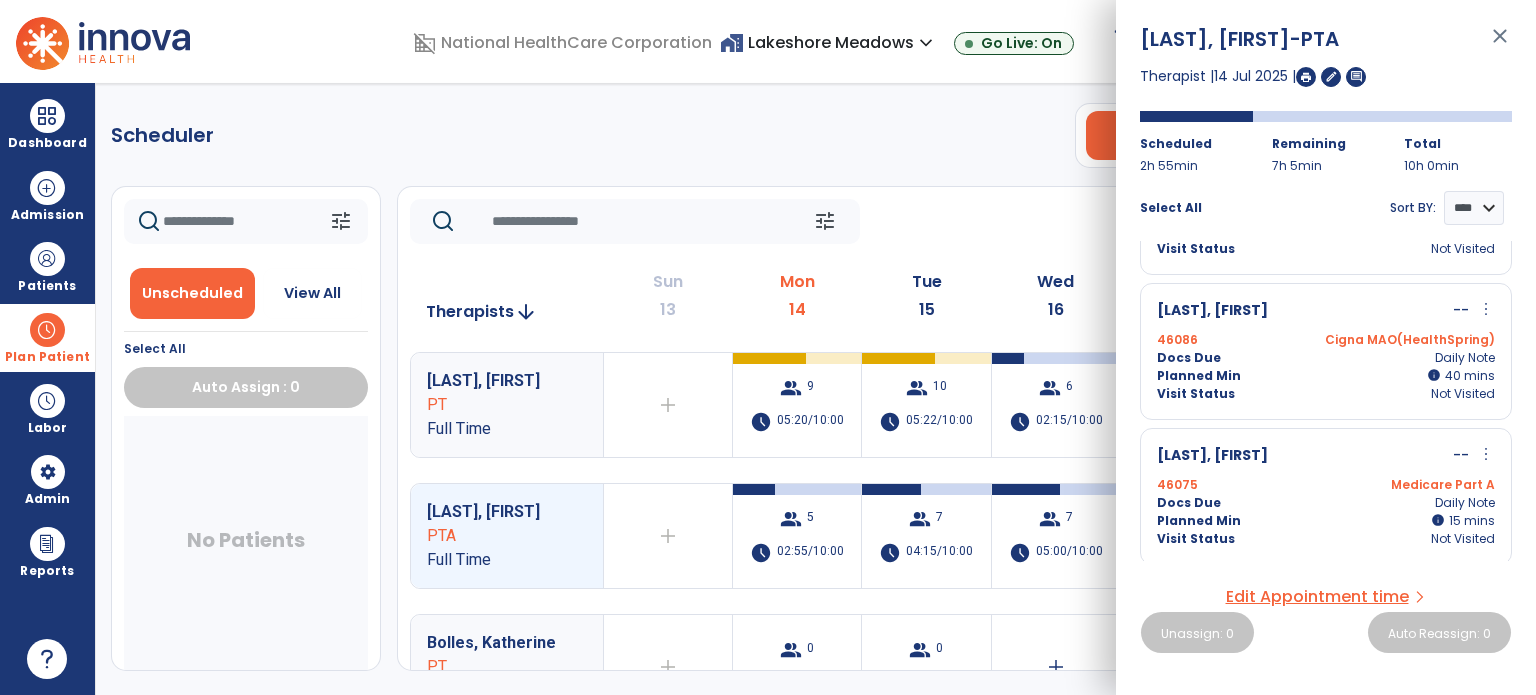 click on "Scheduler   PT   OT   ST  **** *** more_vert  Manage Labor   View All Therapists   Print   tune   Unscheduled   View All  Select All  Auto Assign : 0  No Patients  tune   Today  chevron_left Jul 13, 2025 - Jul 19, 2025  *********  calendar_today  chevron_right   Therapists  arrow_downward Sun  13  Mon  14  Tue  15  Wed  16  Thu  17  Fri  18  Sat  19  Flanagan, Kristie PT Full Time  add  Therapist not available for the day  group  9  schedule  05:20/10:00   group  10  schedule  05:22/10:00   group  6  schedule  02:15/10:00   group  11  schedule  05:35/10:00   group  7  schedule  02:55/10:00   add  Phillips, Toni PTA Full Time  add  Therapist not available for the day  group  5  schedule  02:55/10:00   group  7  schedule  04:15/10:00   group  7  schedule  05:00/10:00   group  4  schedule  02:30/10:00   group  4  schedule  02:40/10:00   add  Bolles, Katherine PT PRN  add  Therapist not available for the day  group  0  schedule  0:00/08:00  group  0  schedule  0:00/08:00  add   add   add   add  PT Full Time 0 0" at bounding box center (816, 389) 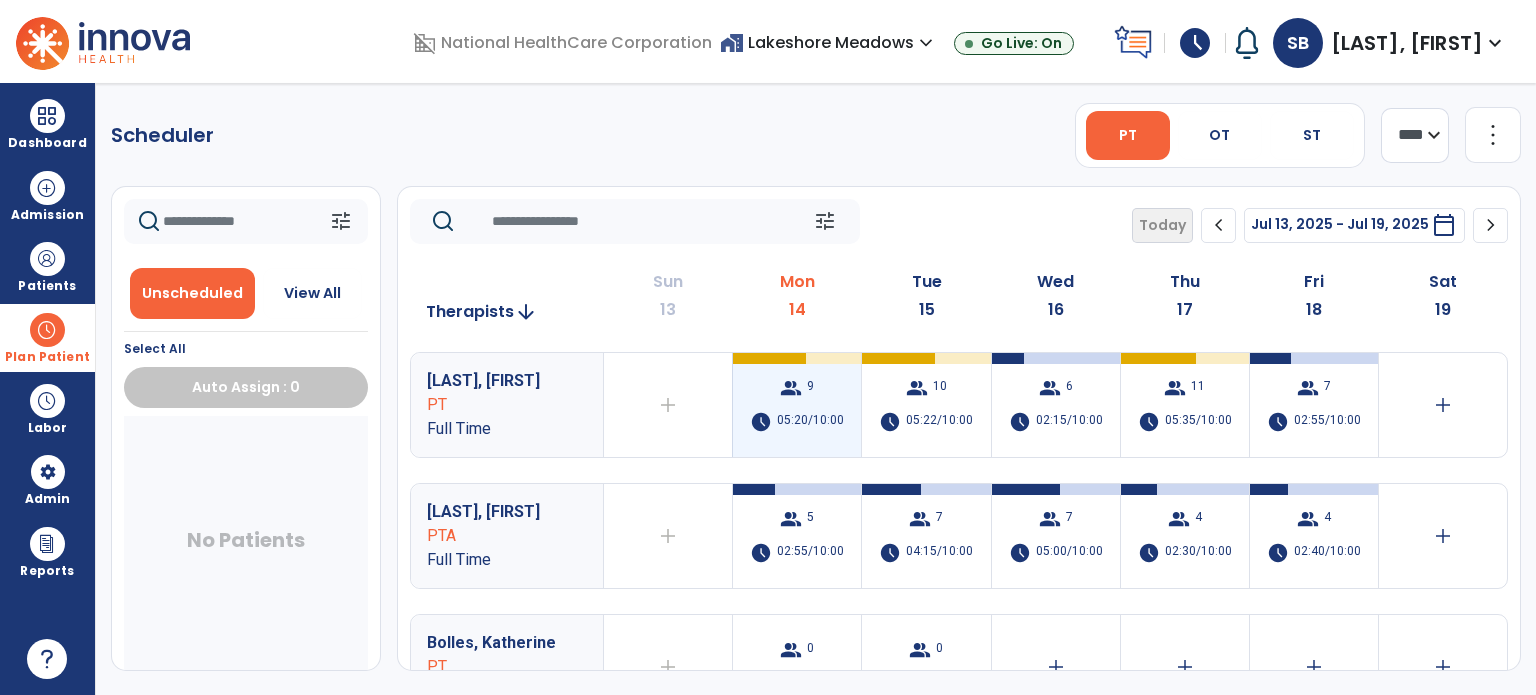 click on "group" at bounding box center [791, 388] 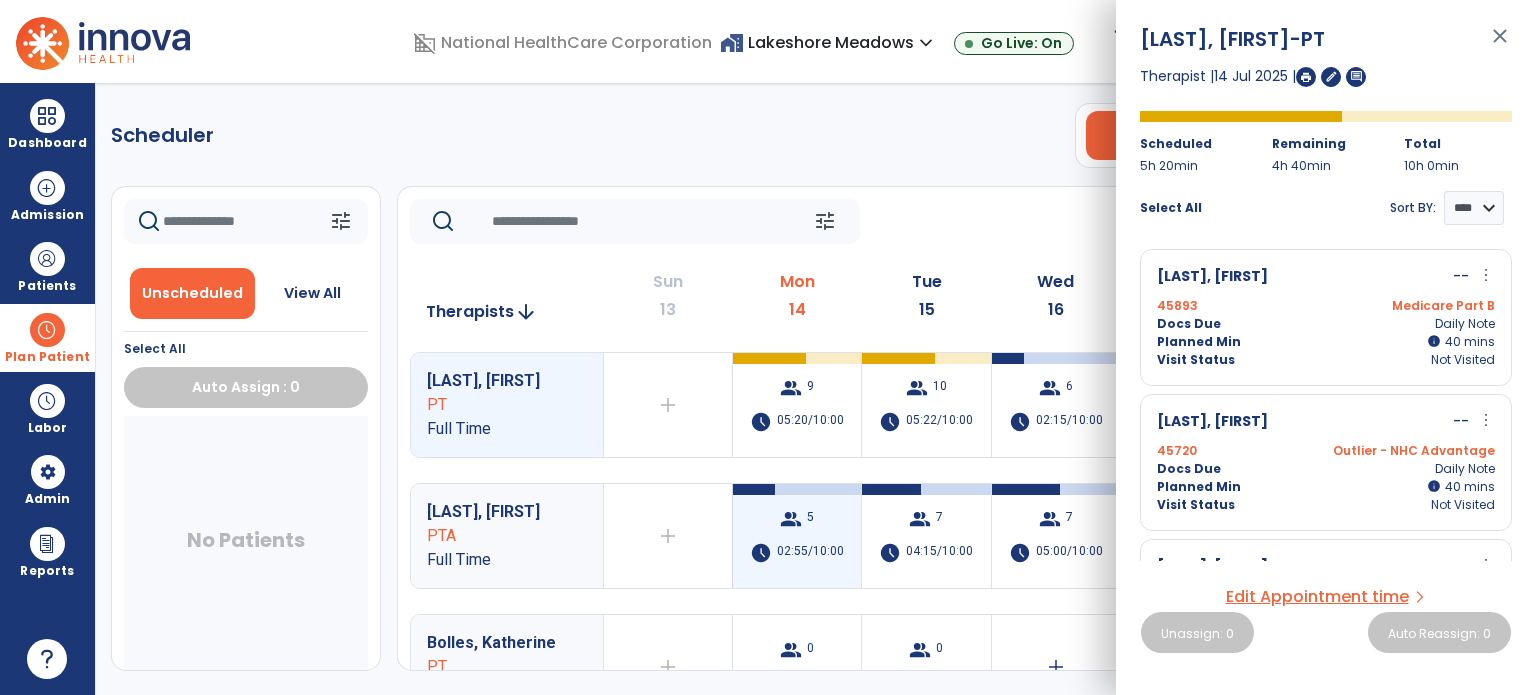 click on "group" at bounding box center (791, 519) 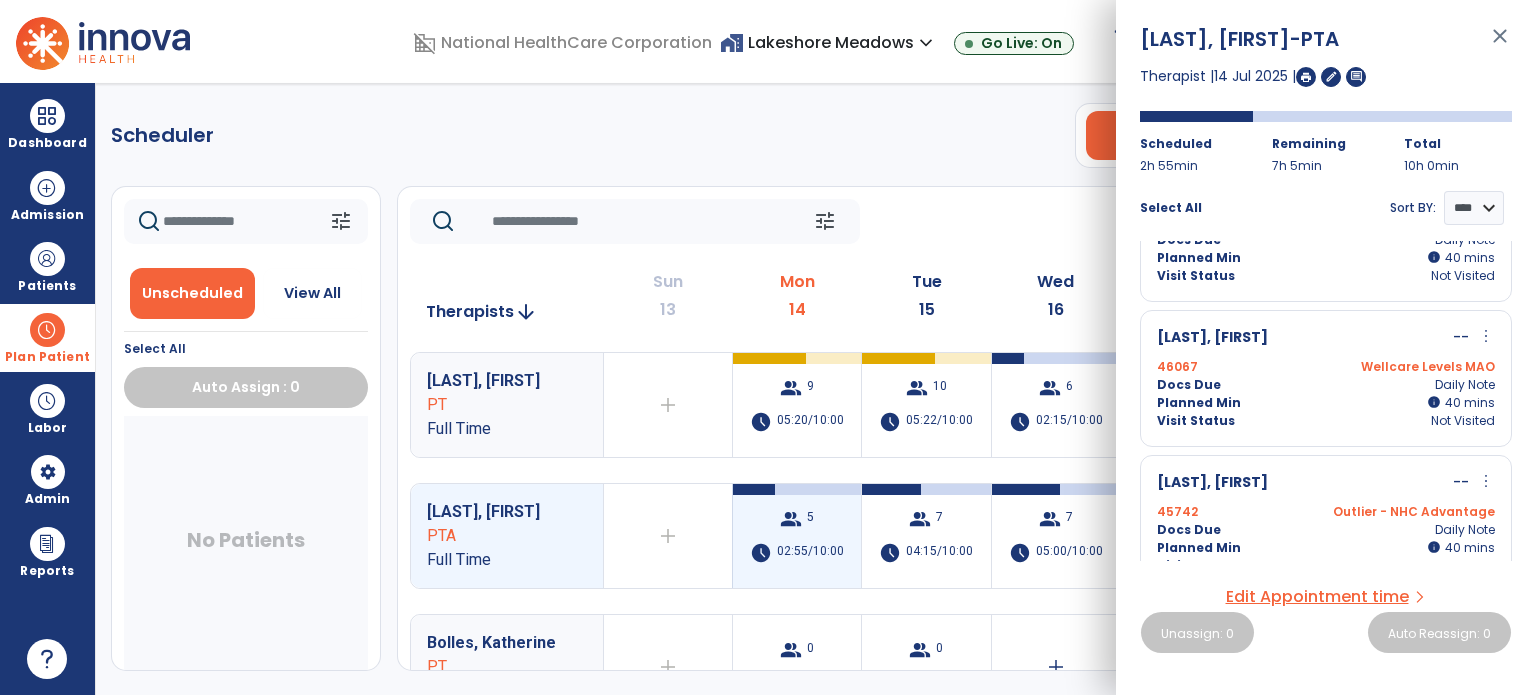 scroll, scrollTop: 401, scrollLeft: 0, axis: vertical 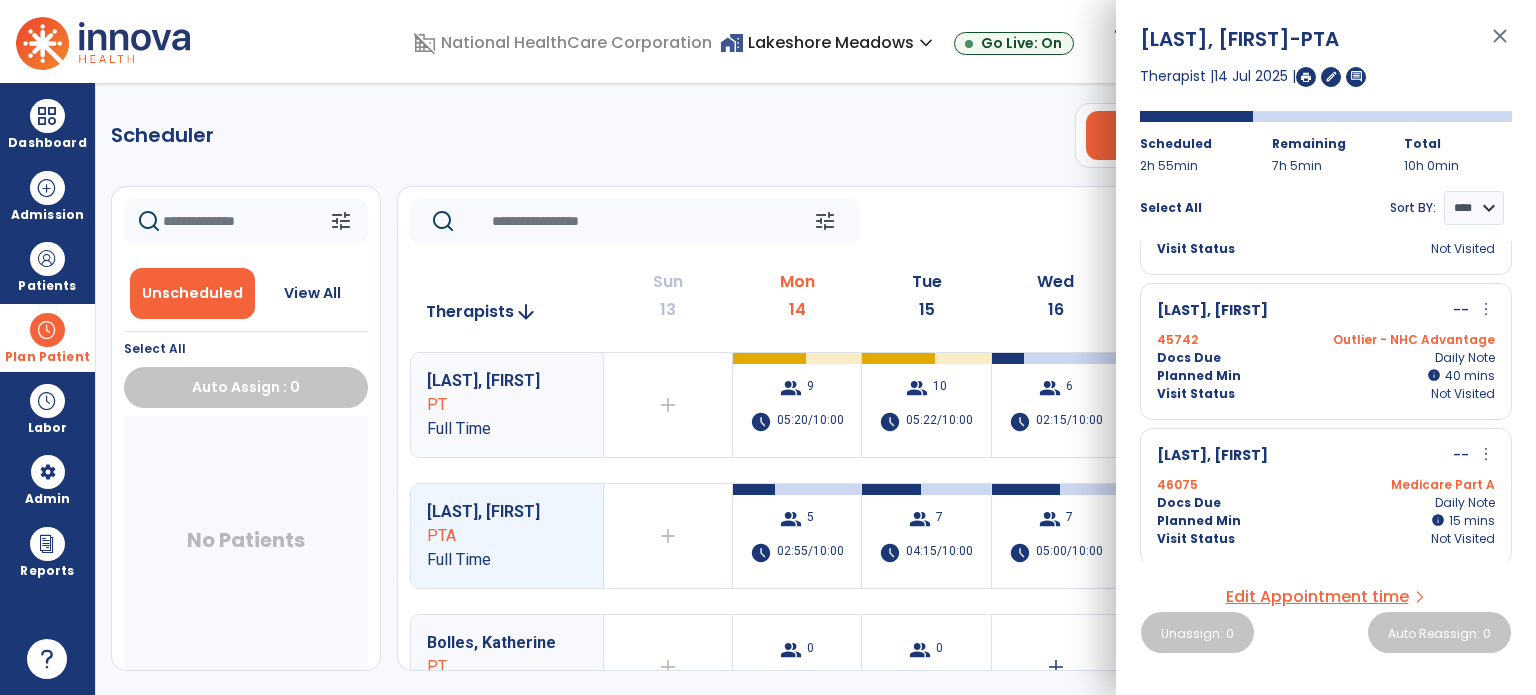 click on "Planned Min  info   15 I 15 mins" at bounding box center [1326, 521] 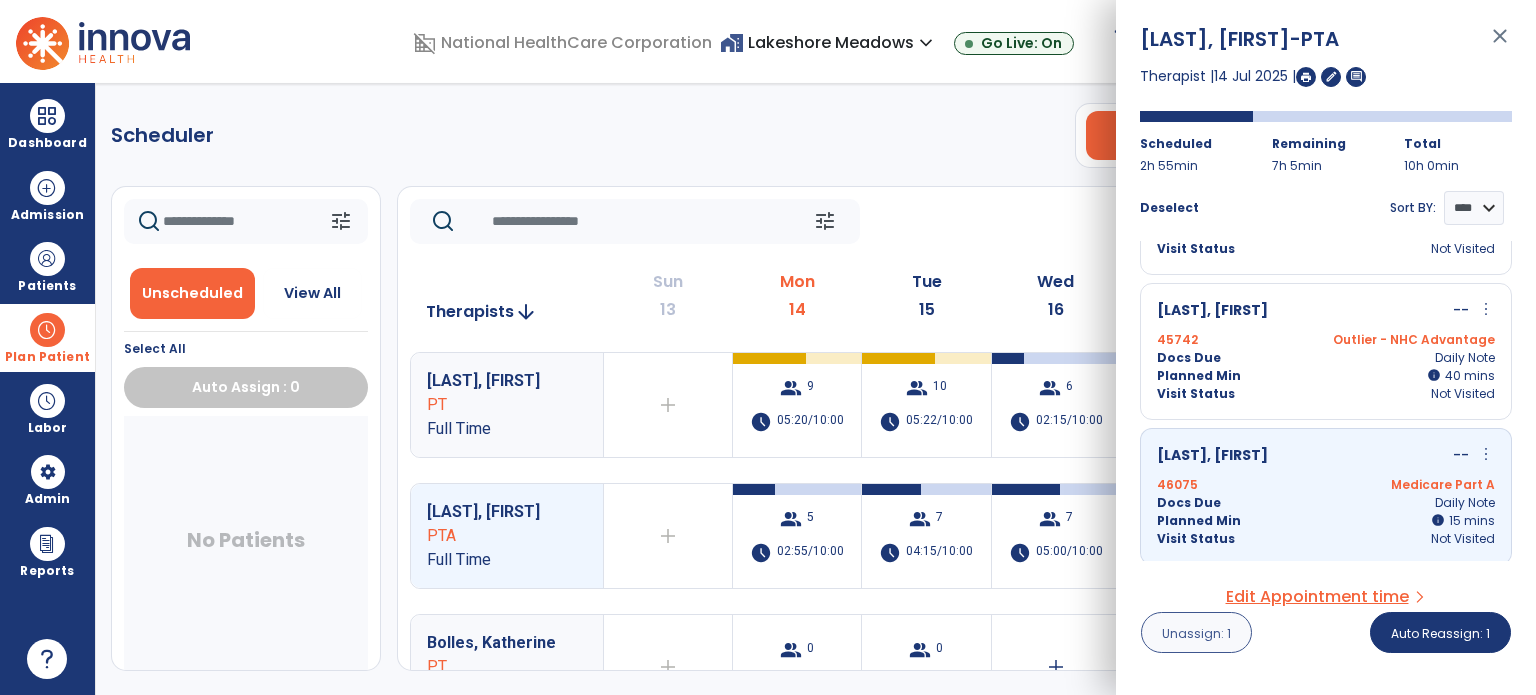 click on "Unassign: 1" at bounding box center [1196, 633] 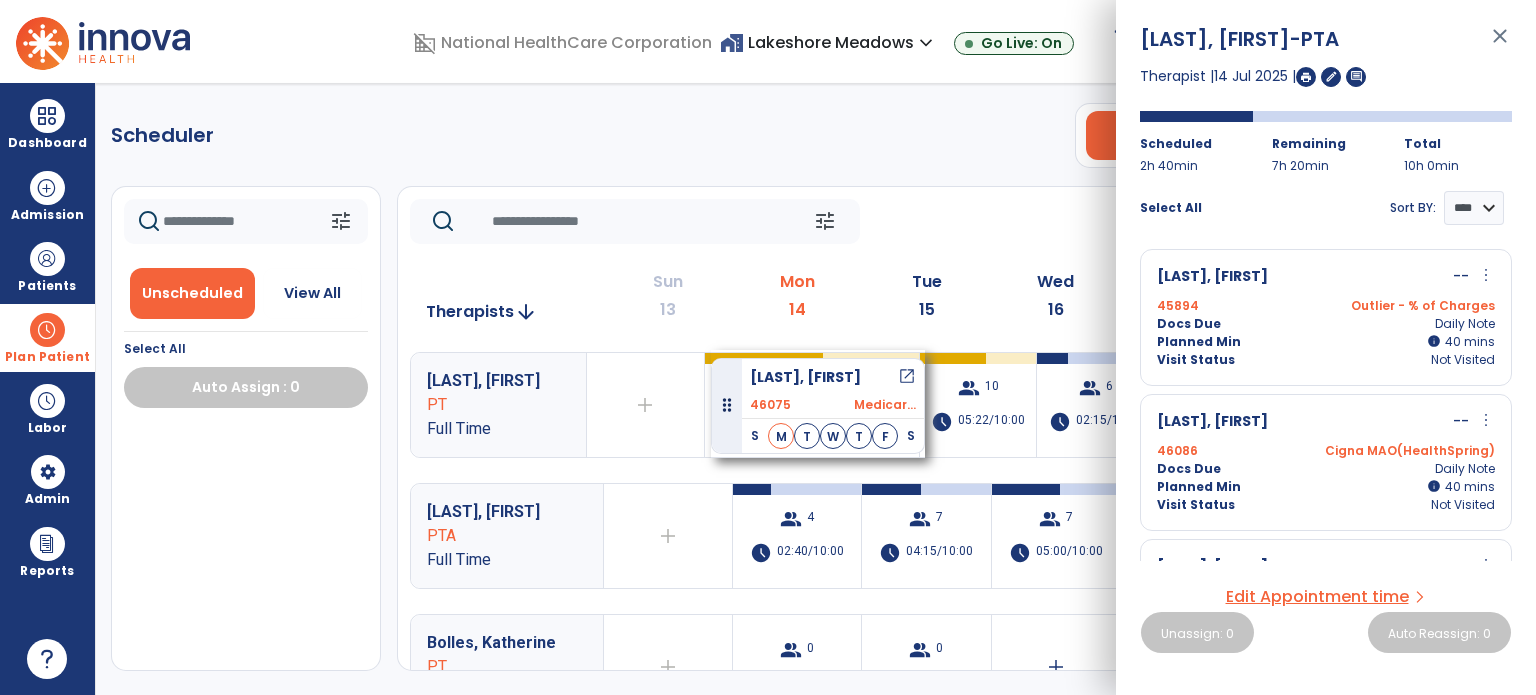 drag, startPoint x: 252, startPoint y: 452, endPoint x: 712, endPoint y: 351, distance: 470.95755 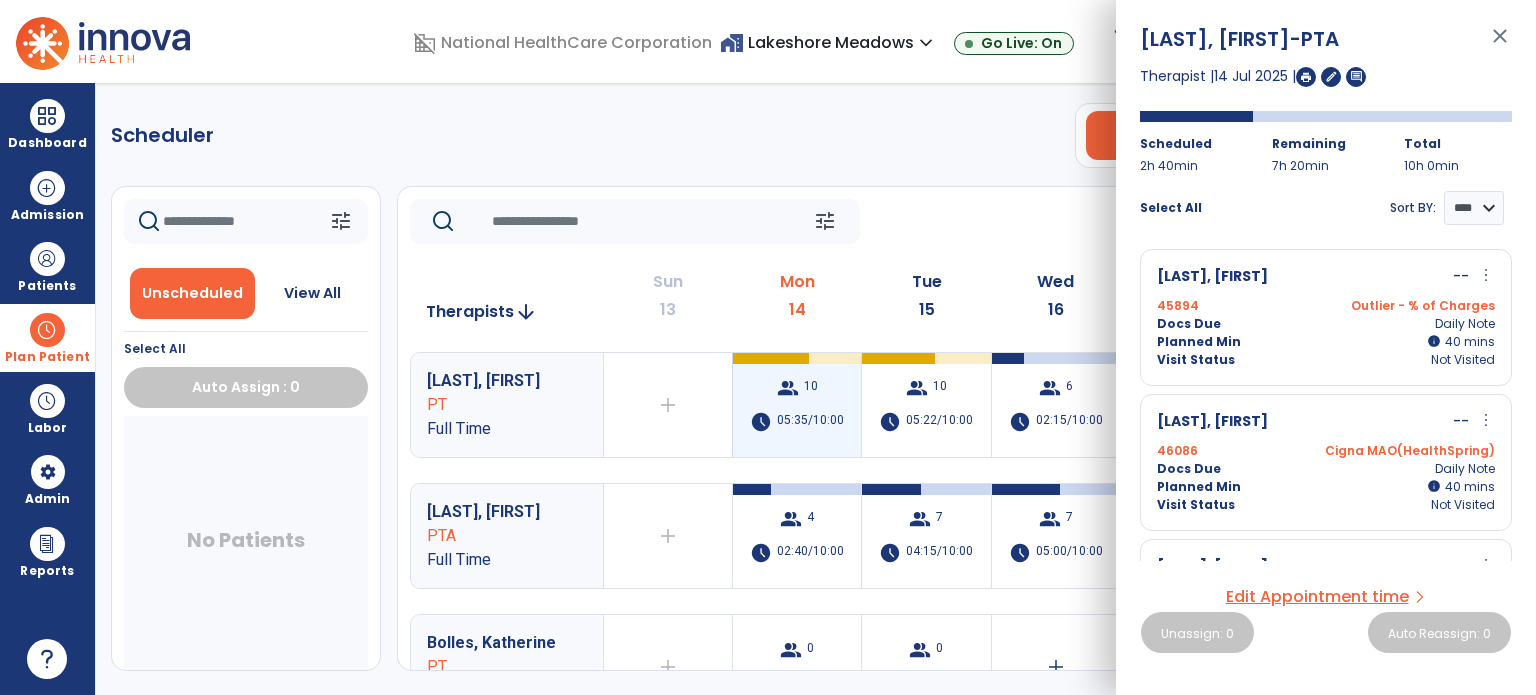 click on "group  10  schedule  05:35/10:00" at bounding box center [797, 405] 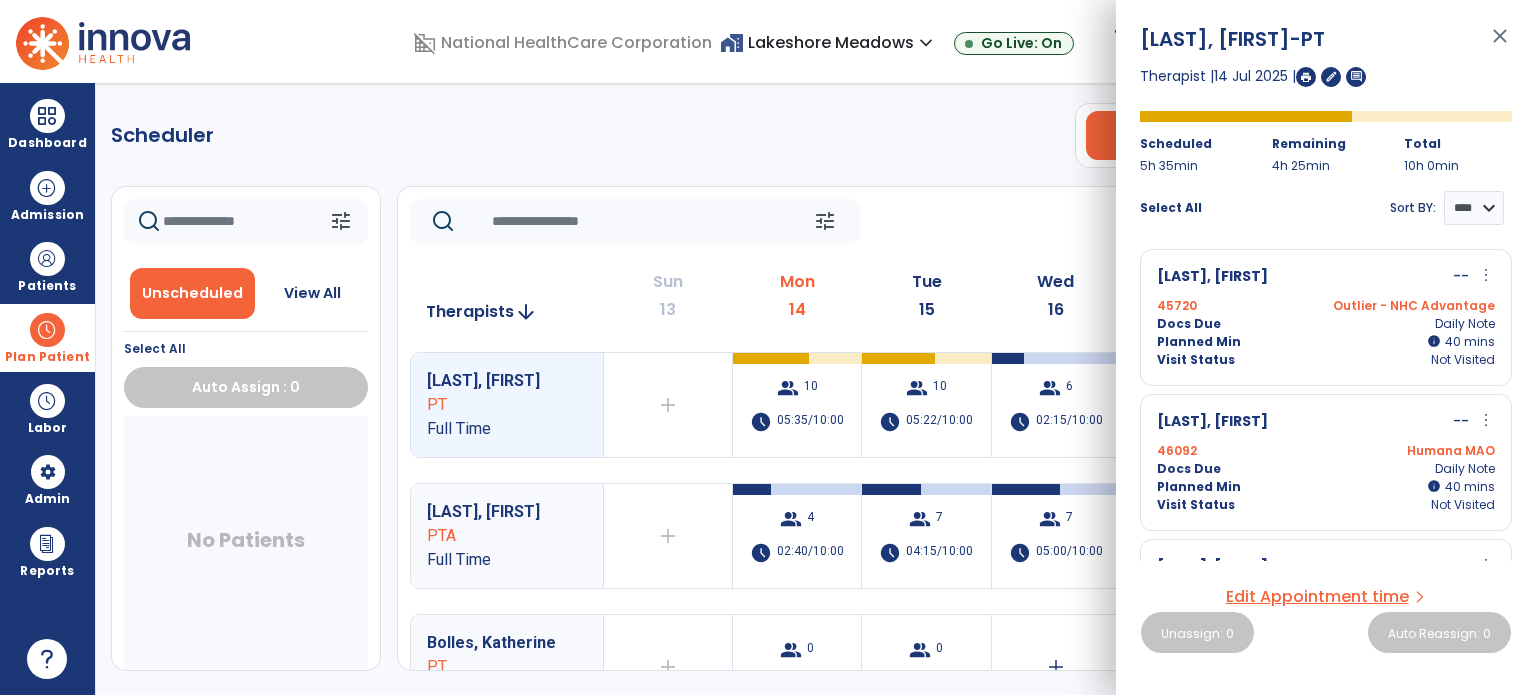 click on "Scheduler   PT   OT   ST  **** *** more_vert  Manage Labor   View All Therapists   Print" 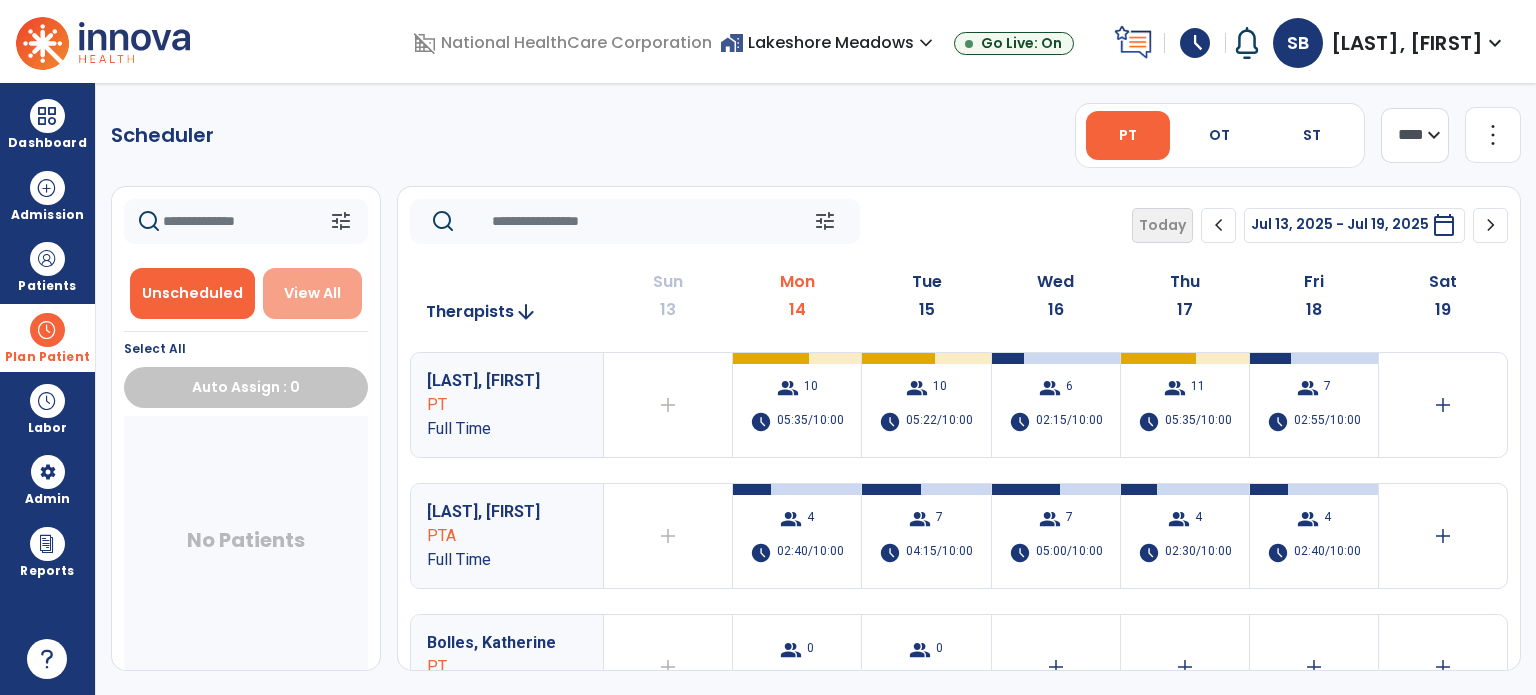 click on "View All" at bounding box center (312, 293) 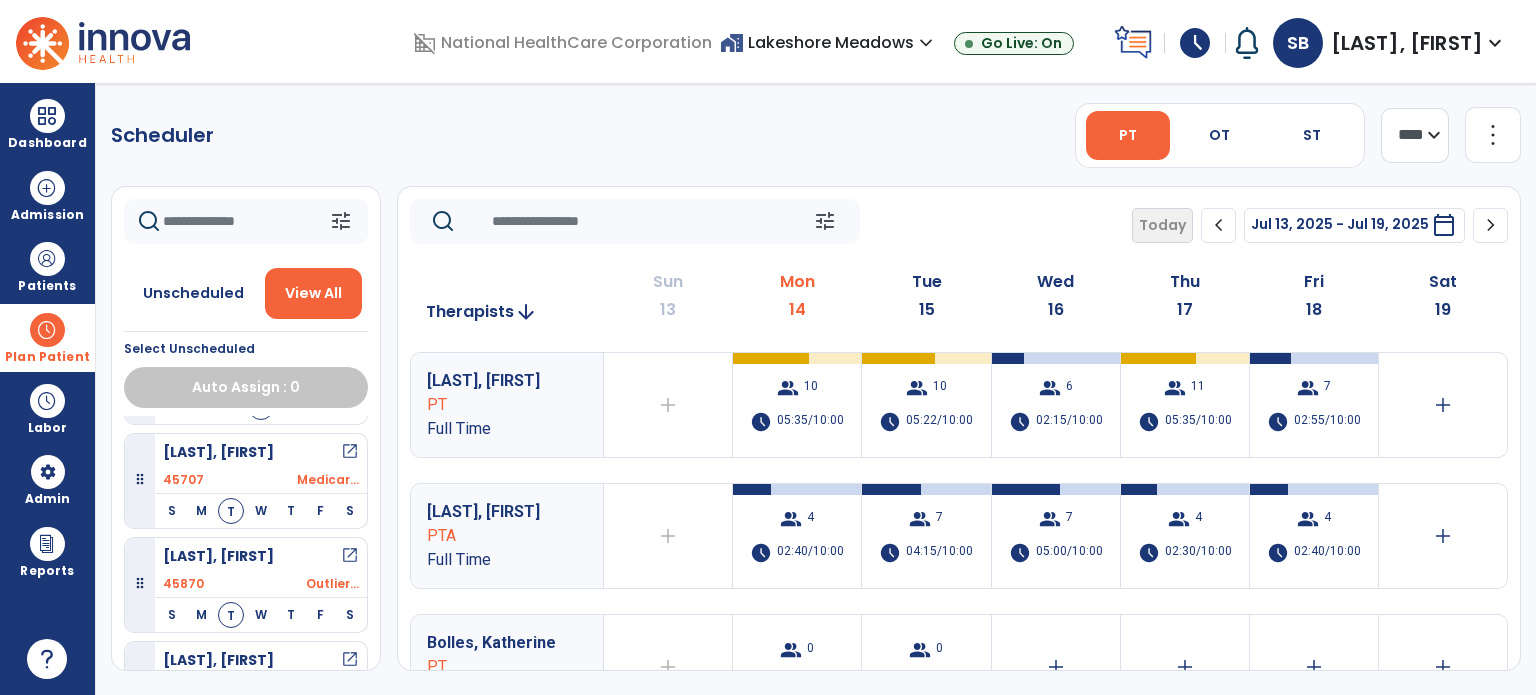 scroll, scrollTop: 410, scrollLeft: 0, axis: vertical 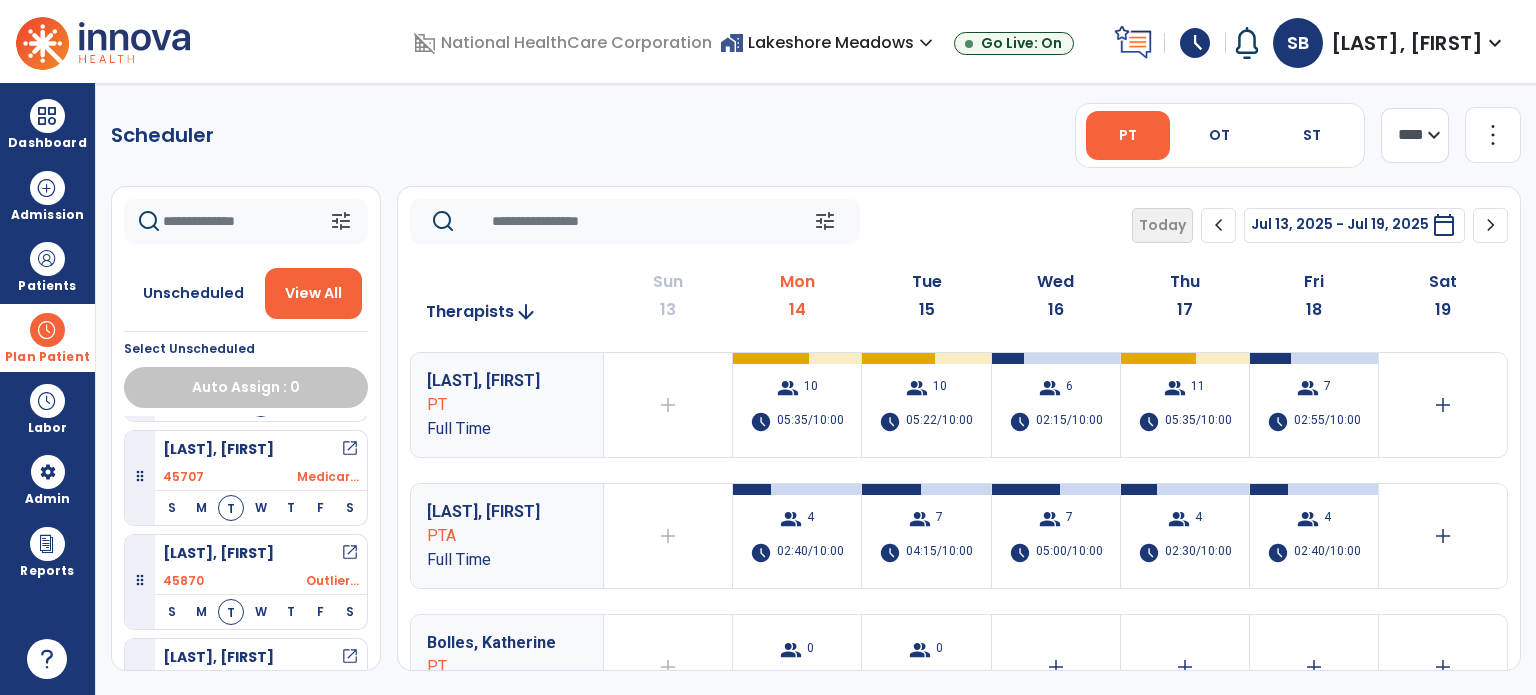 click on "Plan Patient" at bounding box center [47, 357] 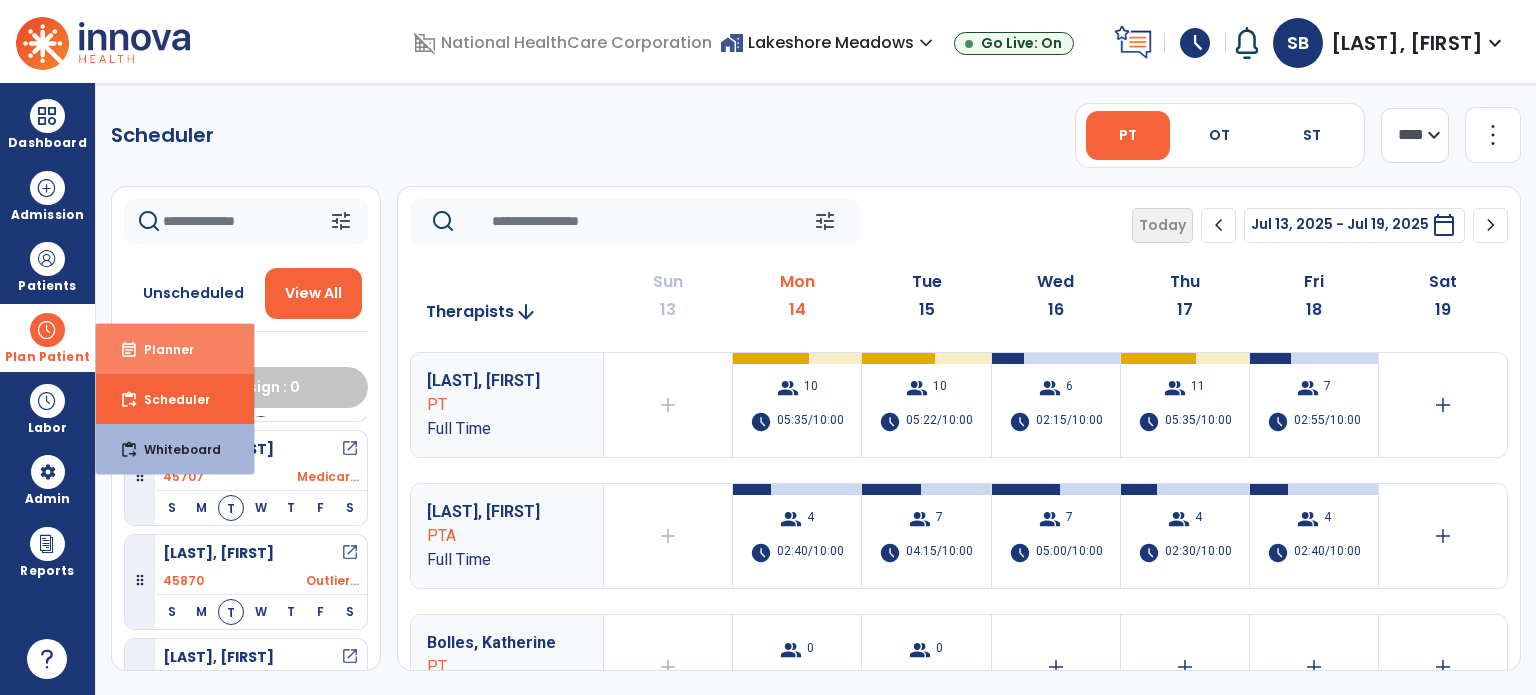 click on "event_note  Planner" at bounding box center [175, 349] 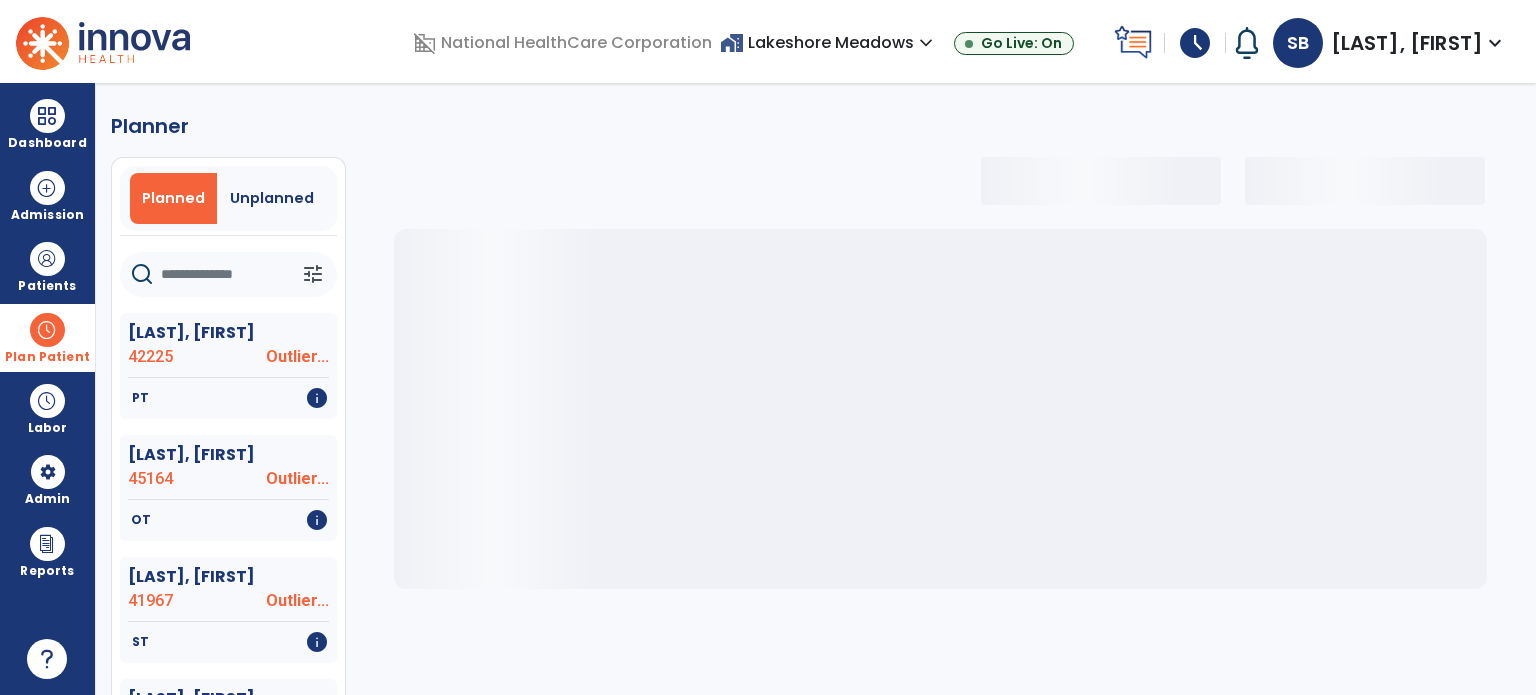 select on "***" 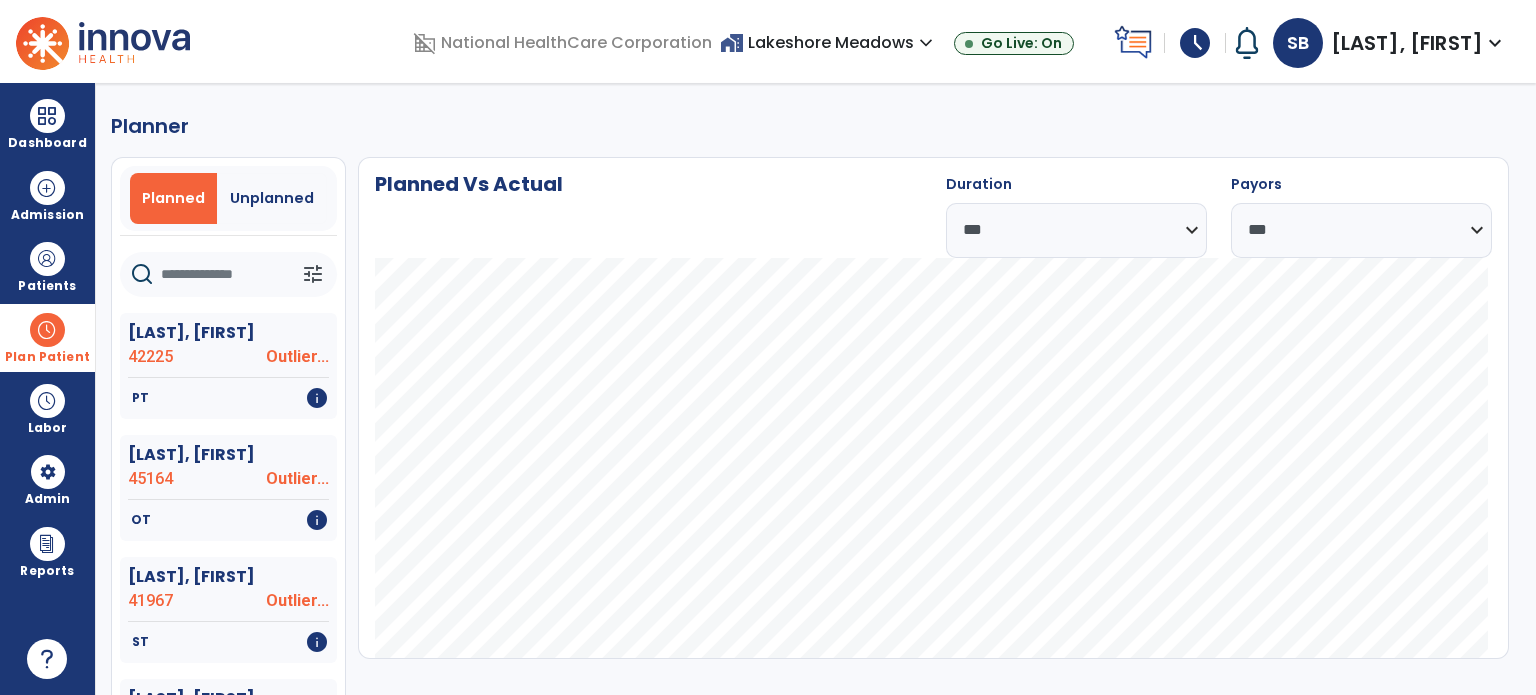 click 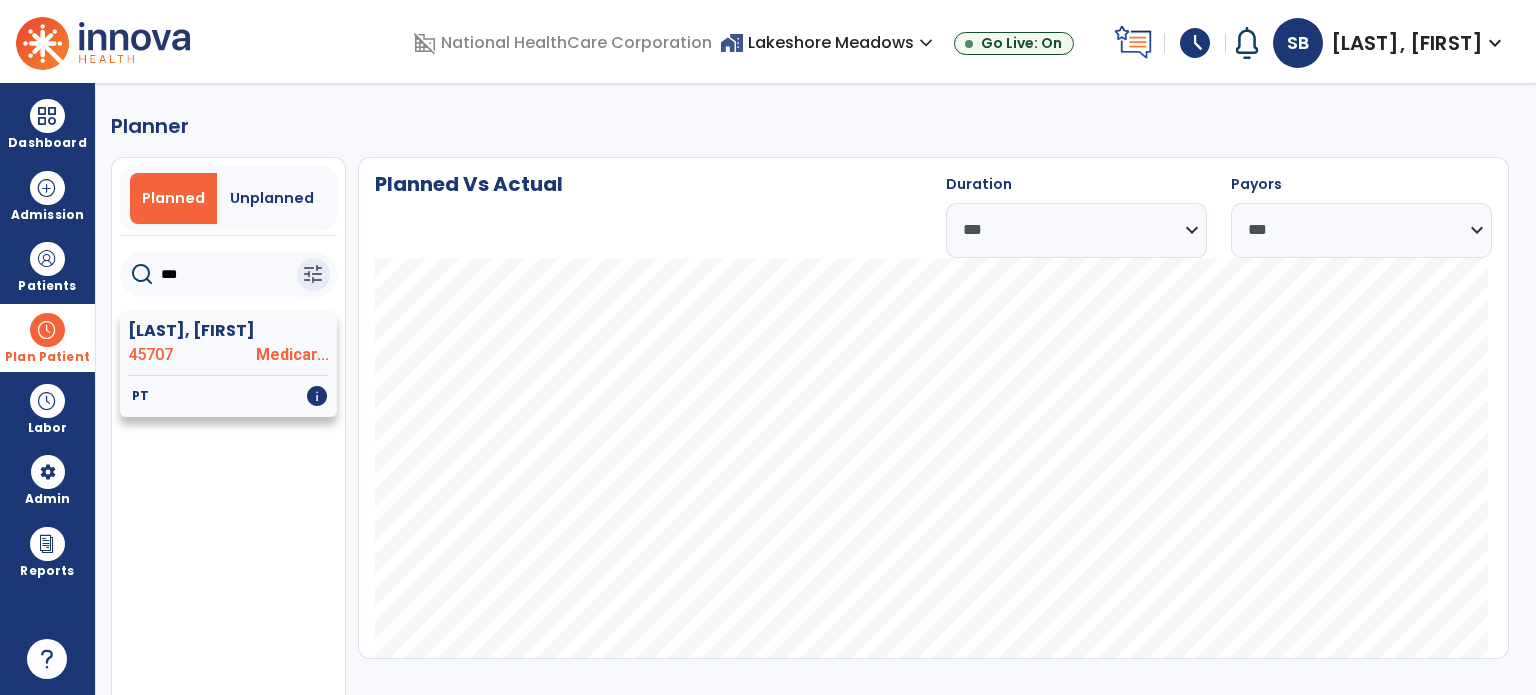 type on "***" 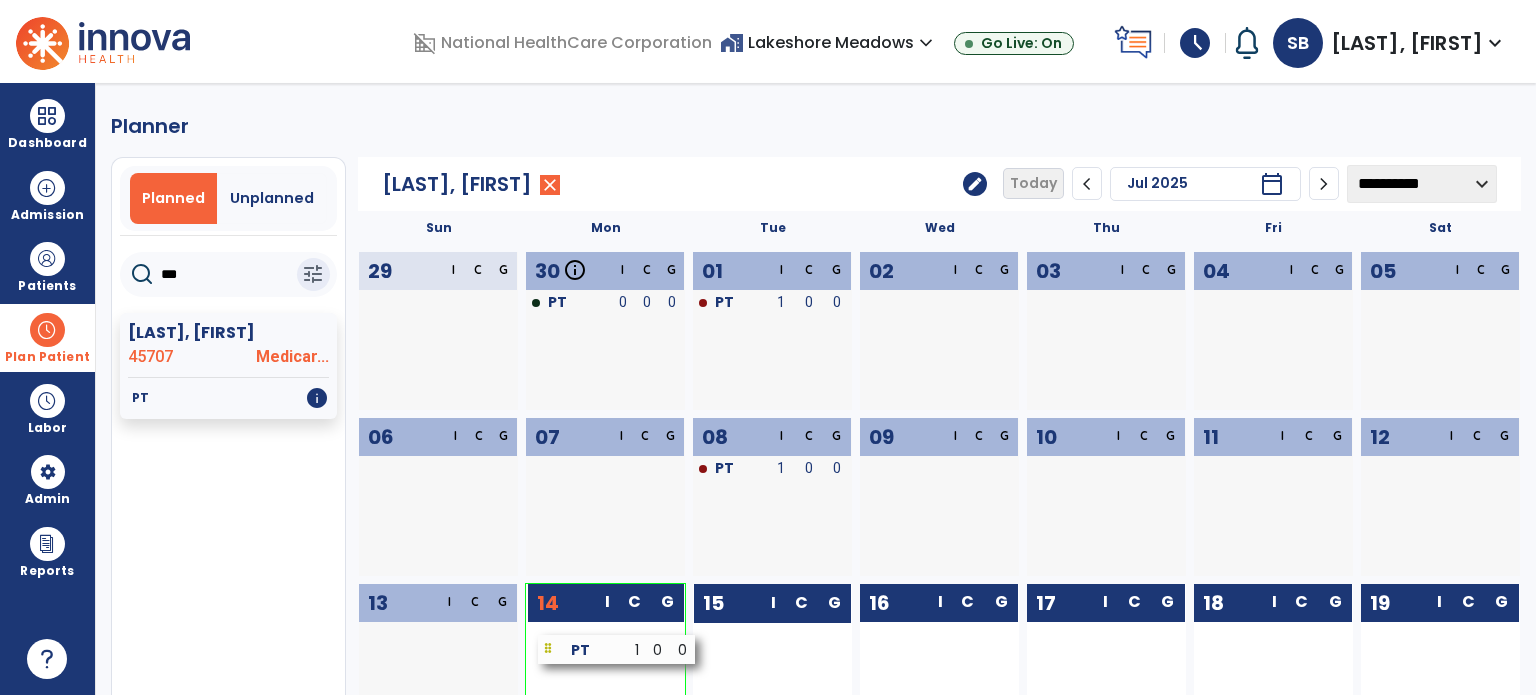 drag, startPoint x: 783, startPoint y: 642, endPoint x: 628, endPoint y: 656, distance: 155.63097 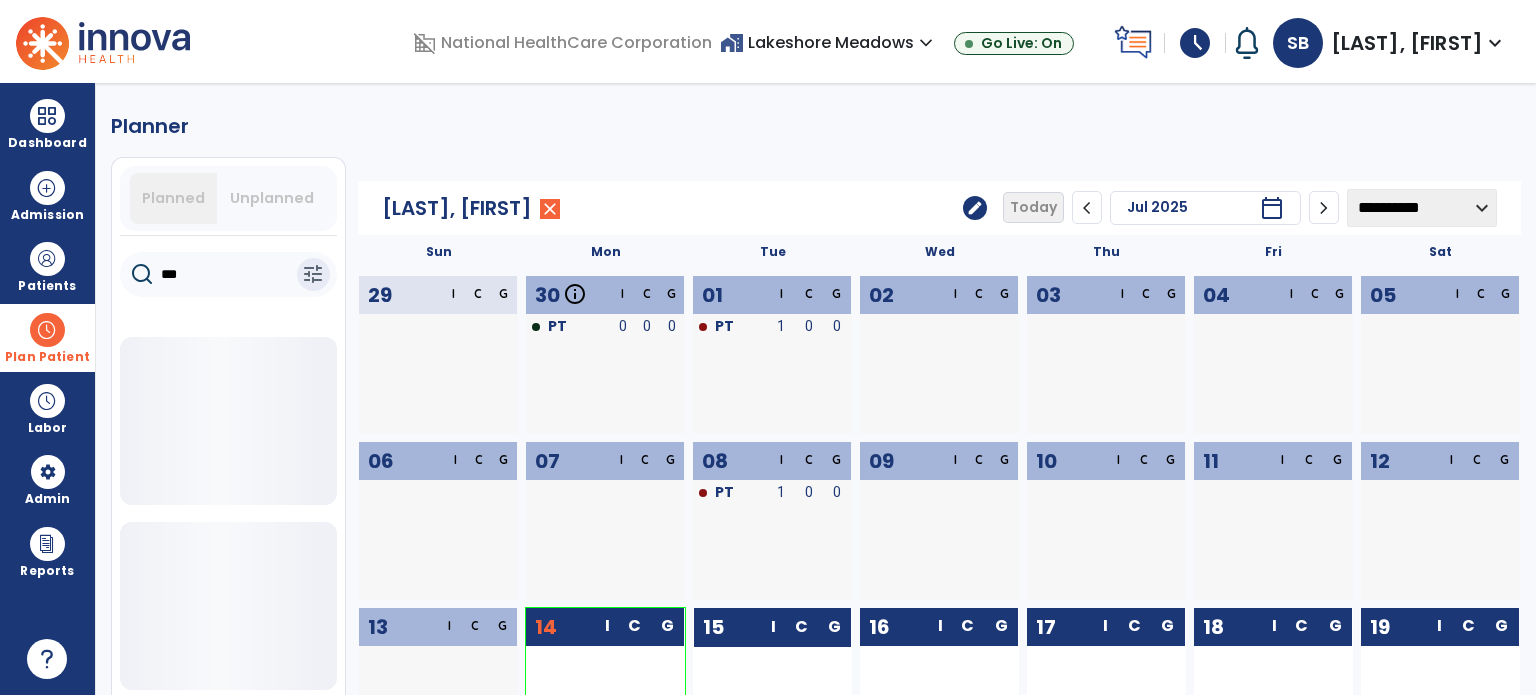 click on "Plan Patient" at bounding box center (47, 337) 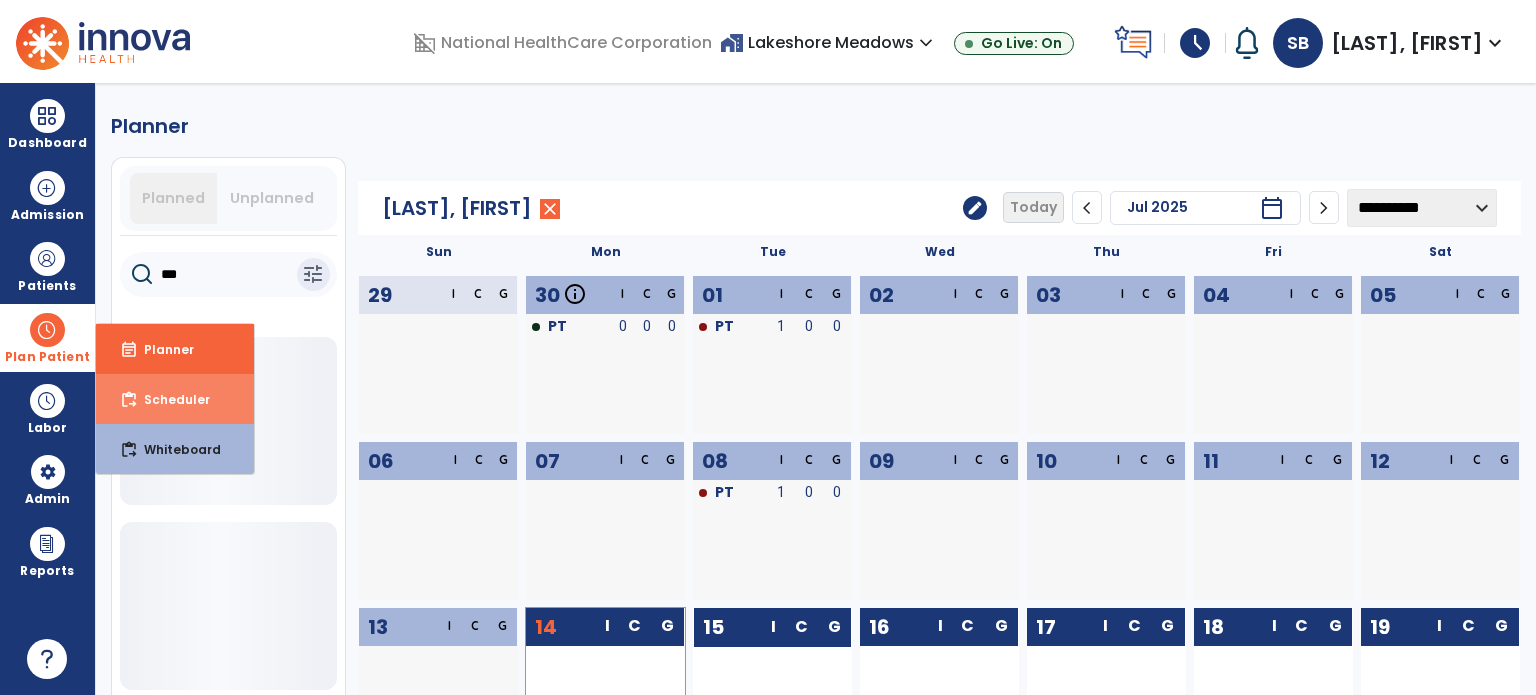 click on "Scheduler" at bounding box center (169, 399) 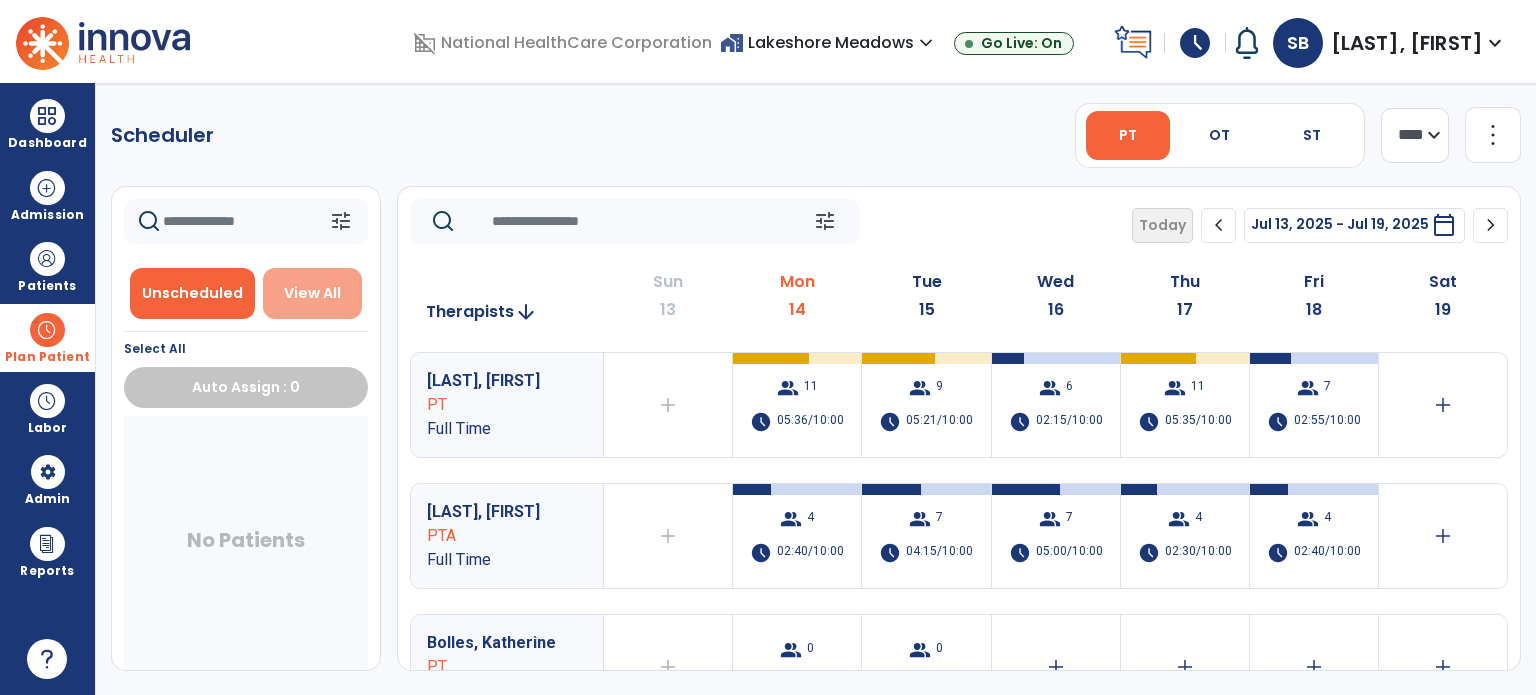 click on "View All" at bounding box center [313, 293] 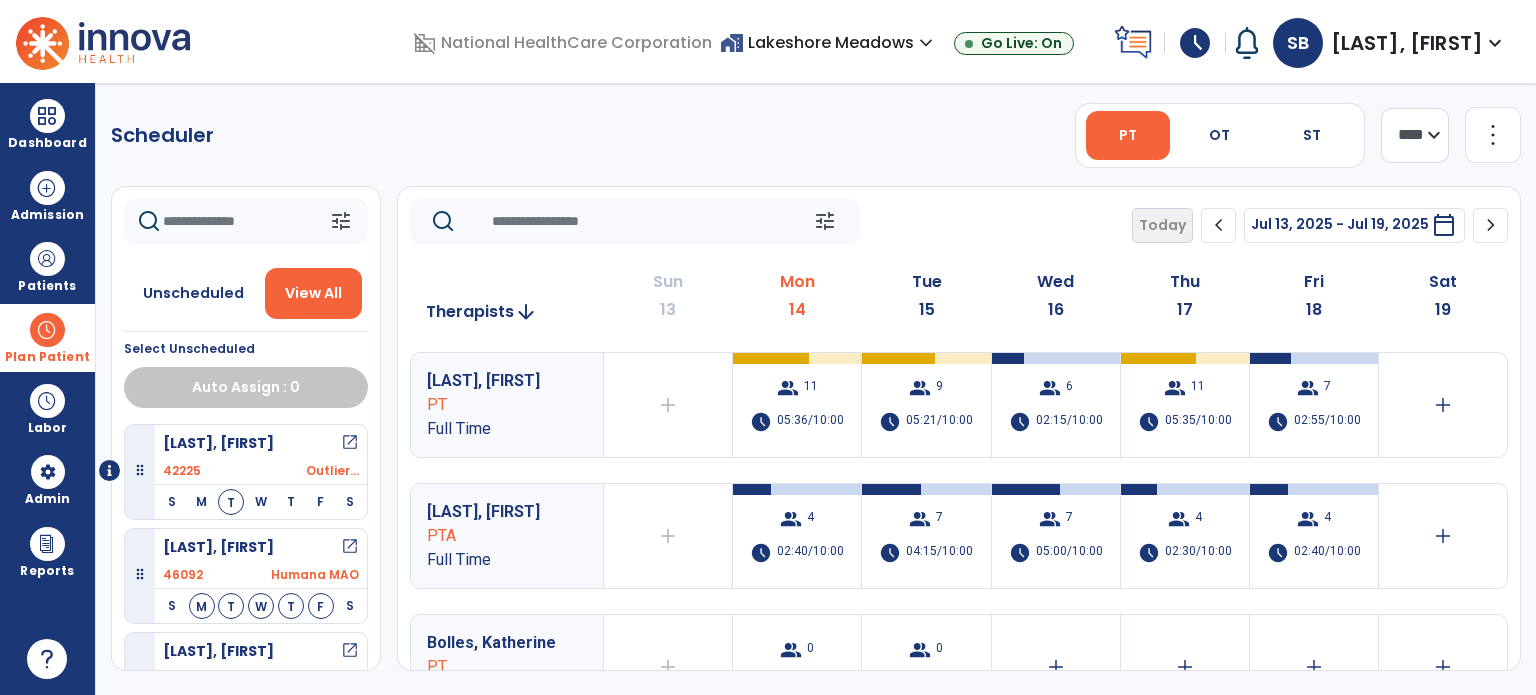 click 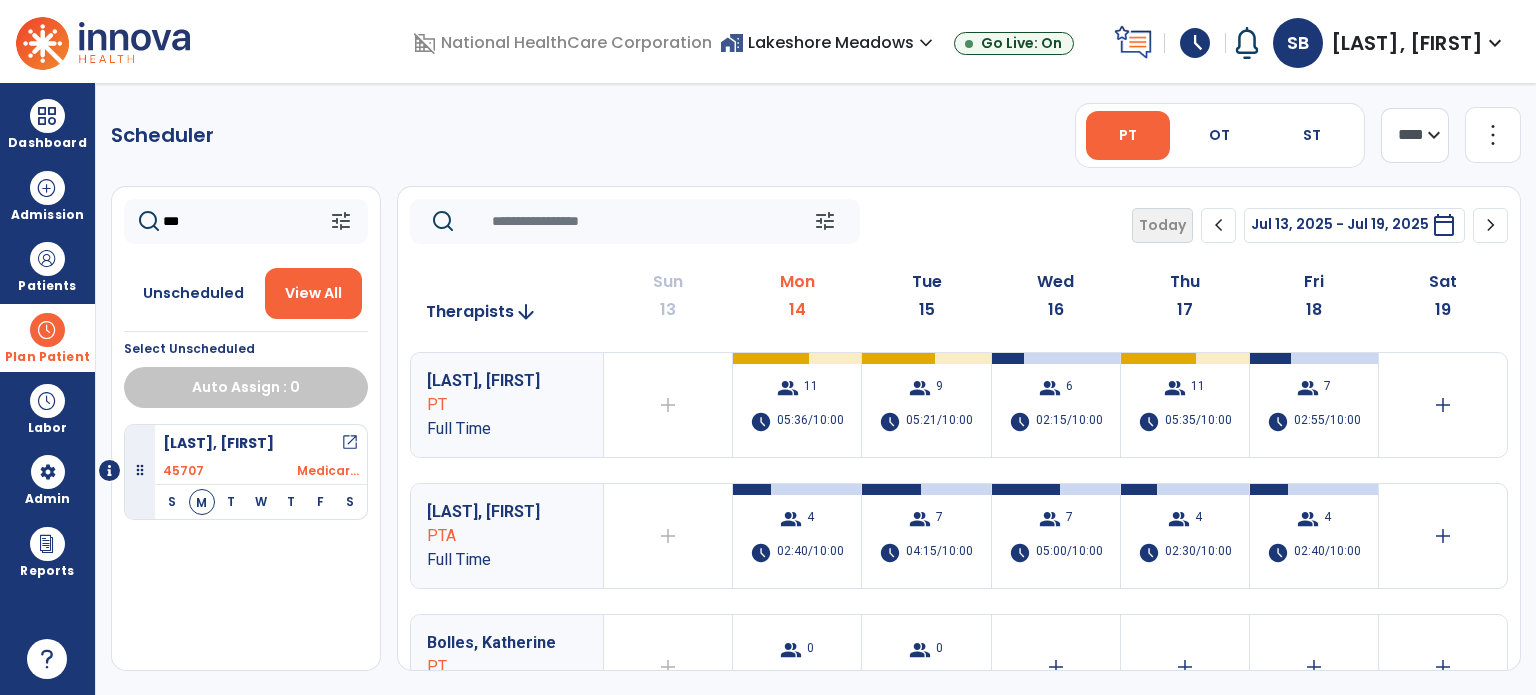 type on "***" 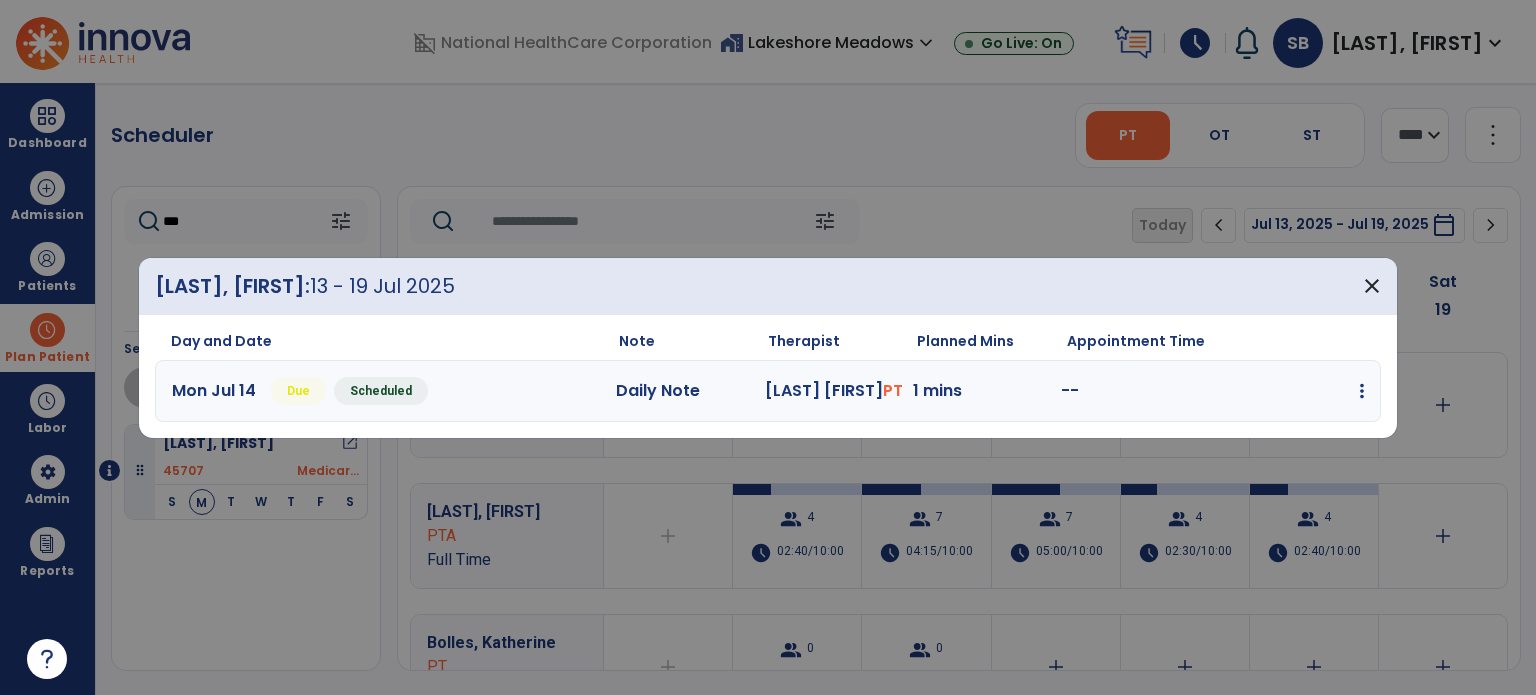 click at bounding box center (1362, 391) 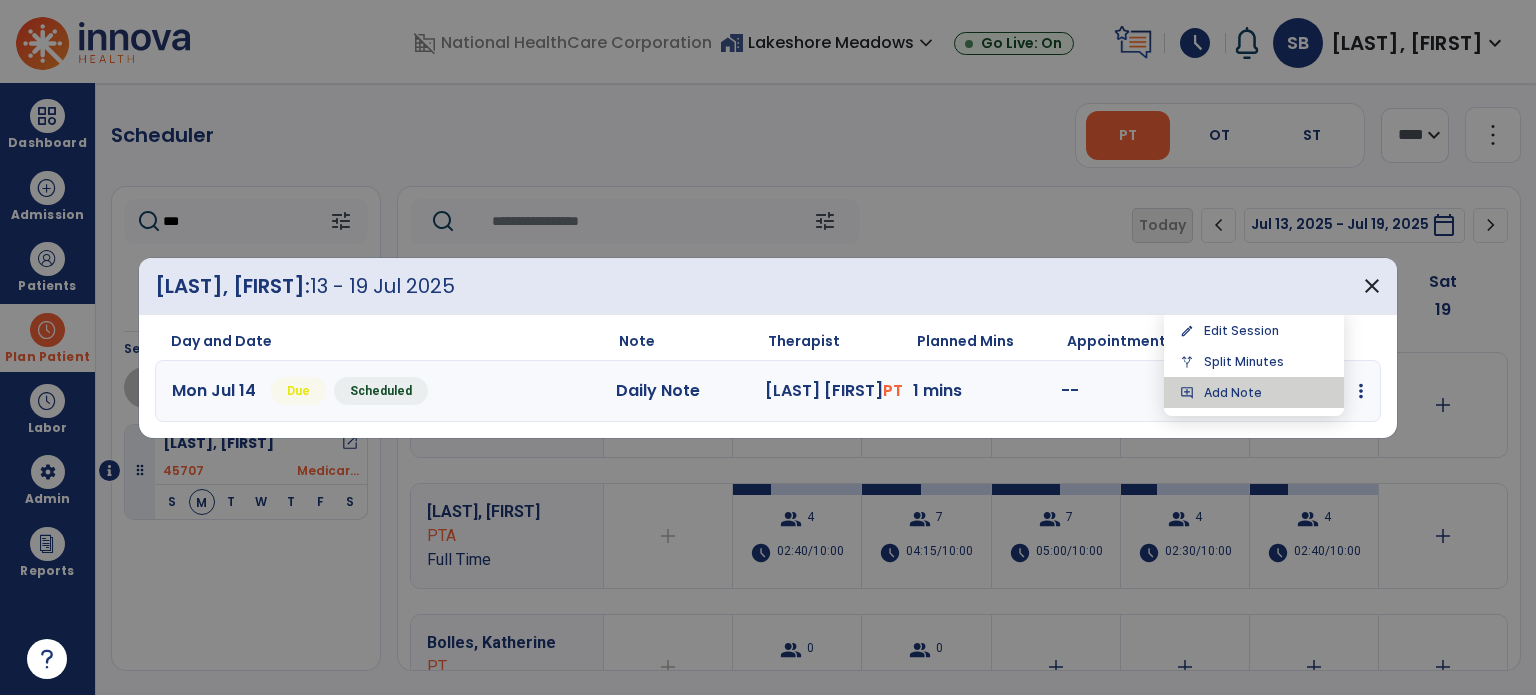 click on "add_comment  Add Note" at bounding box center (1254, 392) 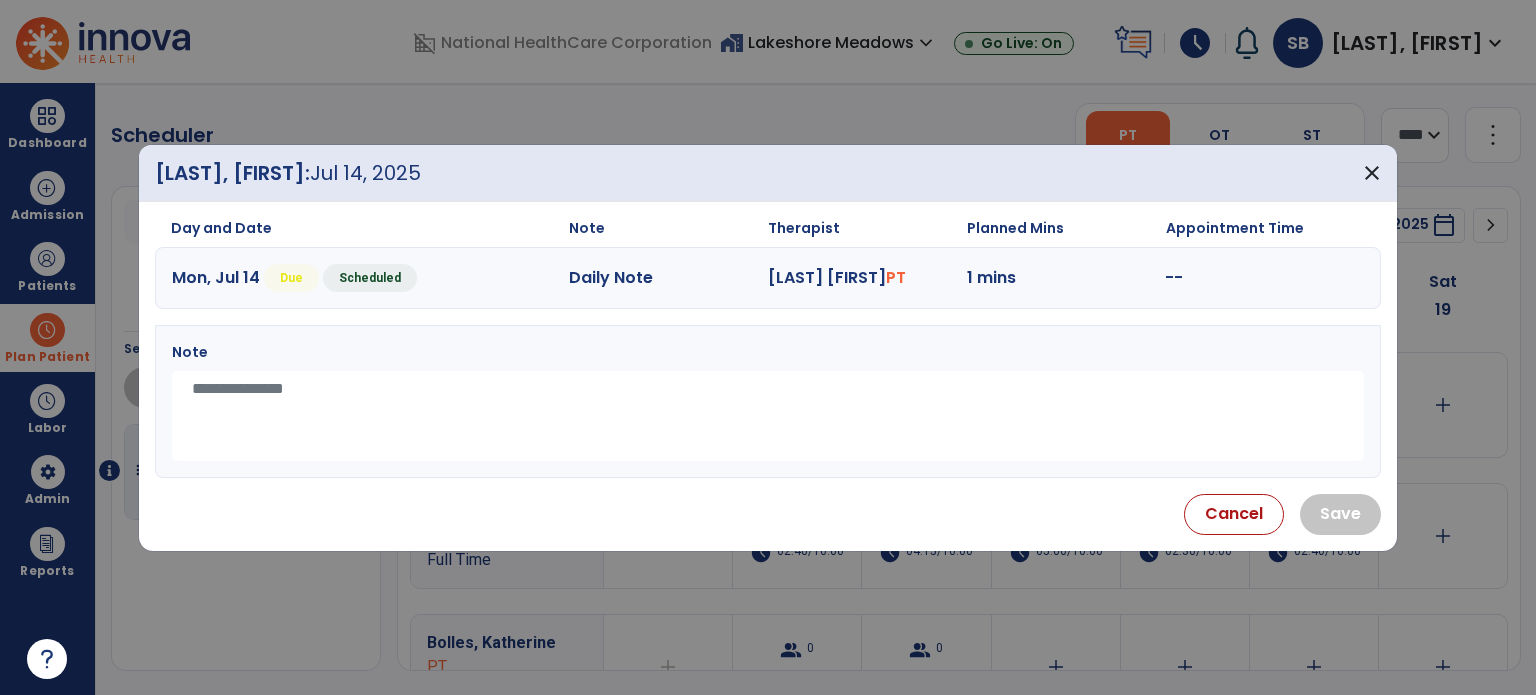 click at bounding box center (768, 416) 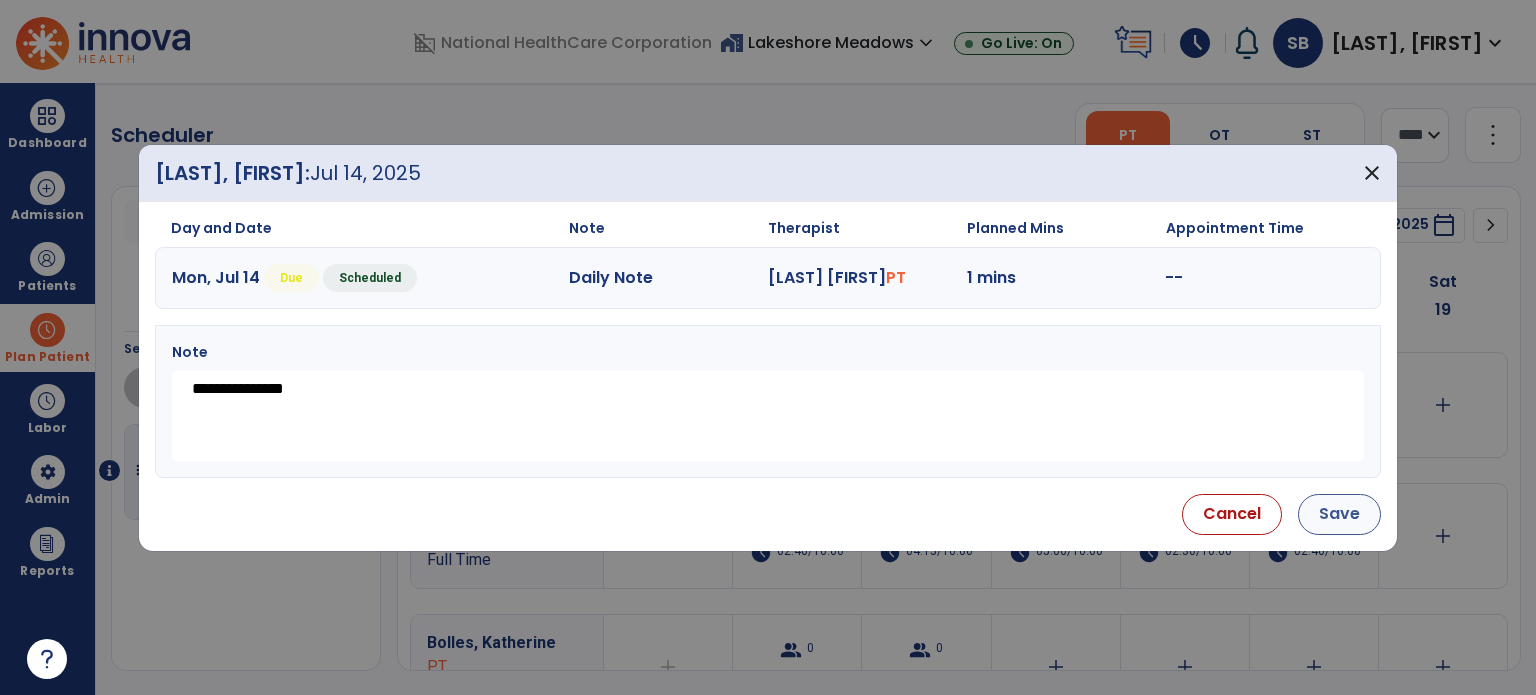 type on "**********" 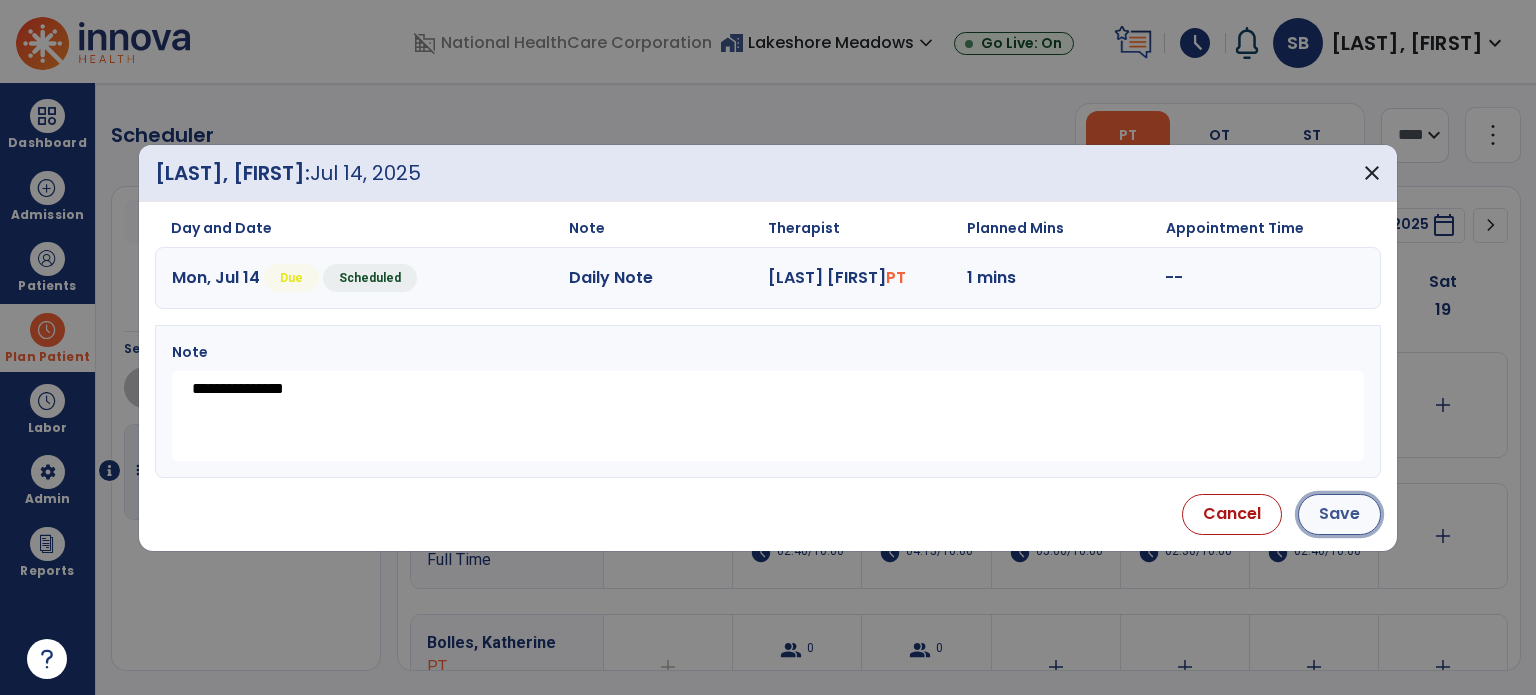 click on "Save" at bounding box center [1339, 514] 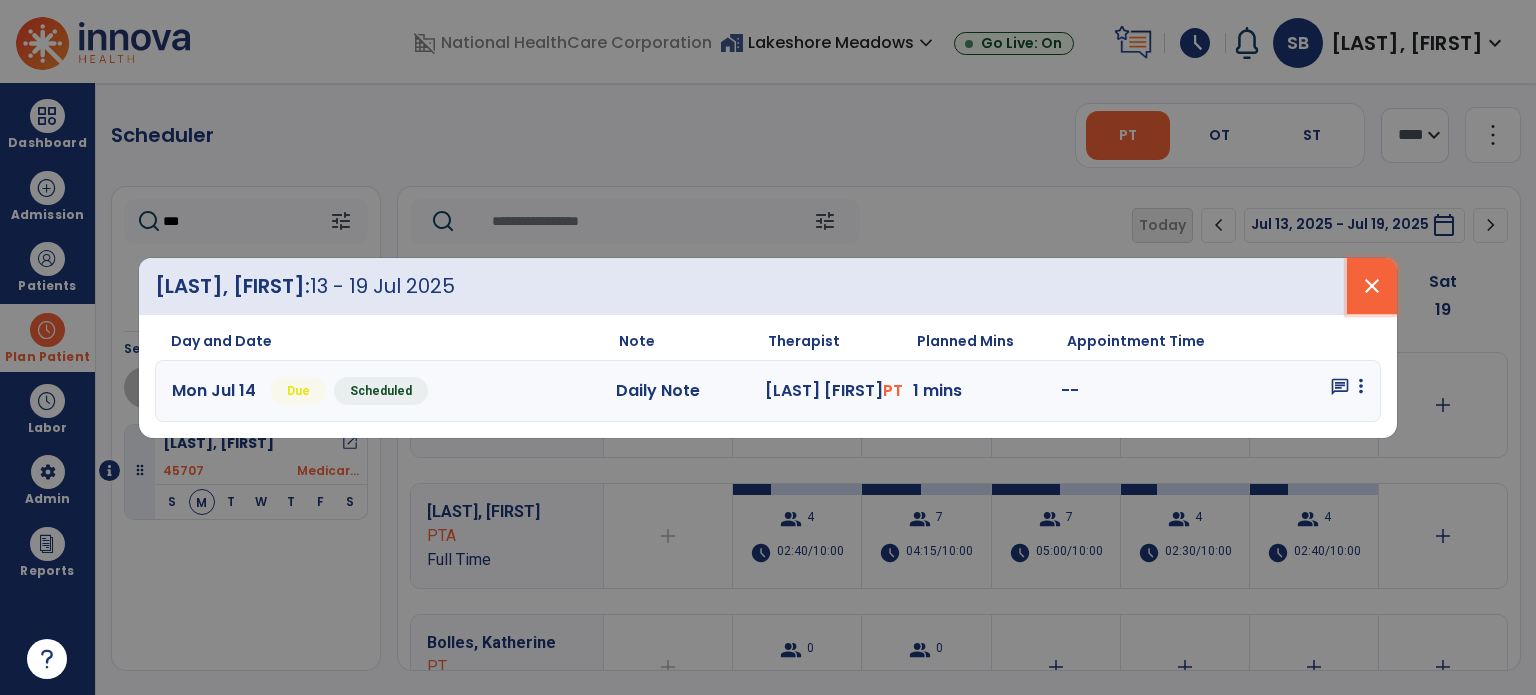 click on "close" at bounding box center [1372, 286] 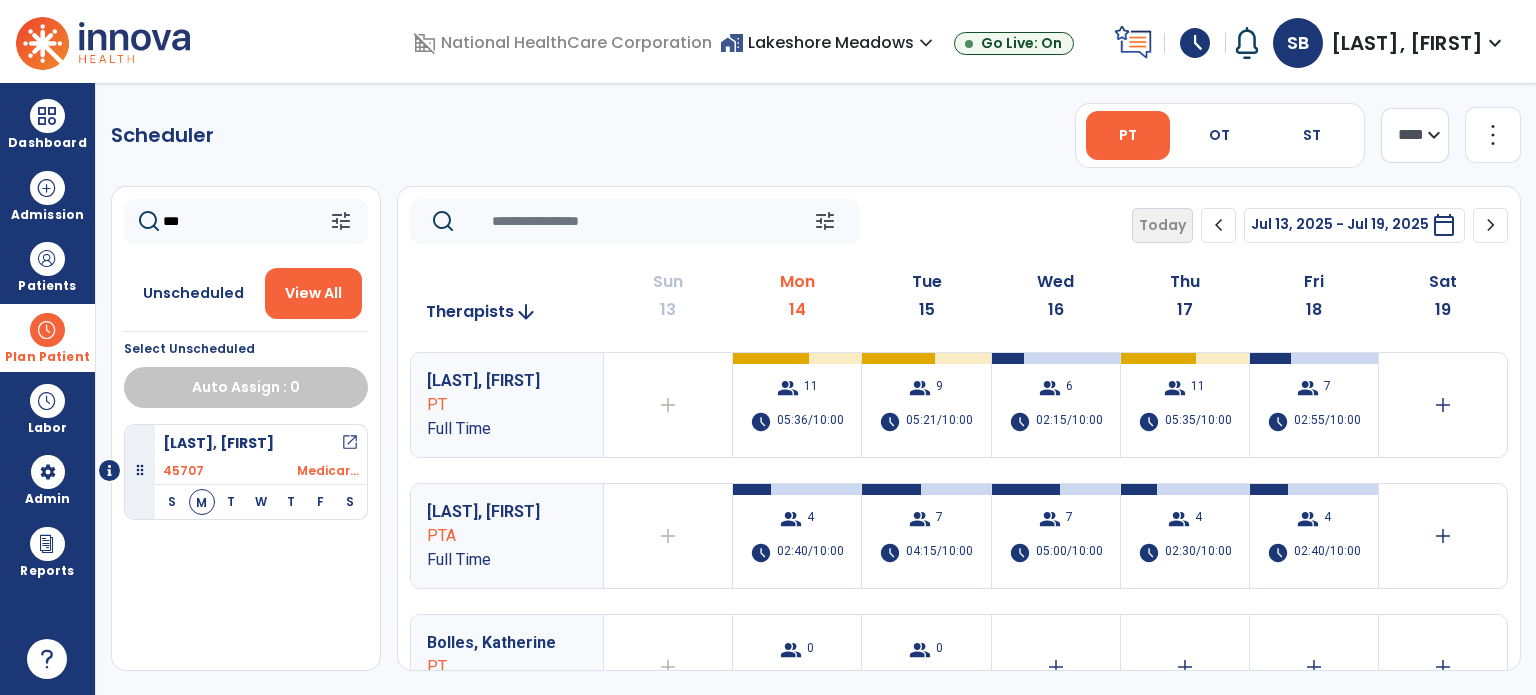 click on "***" 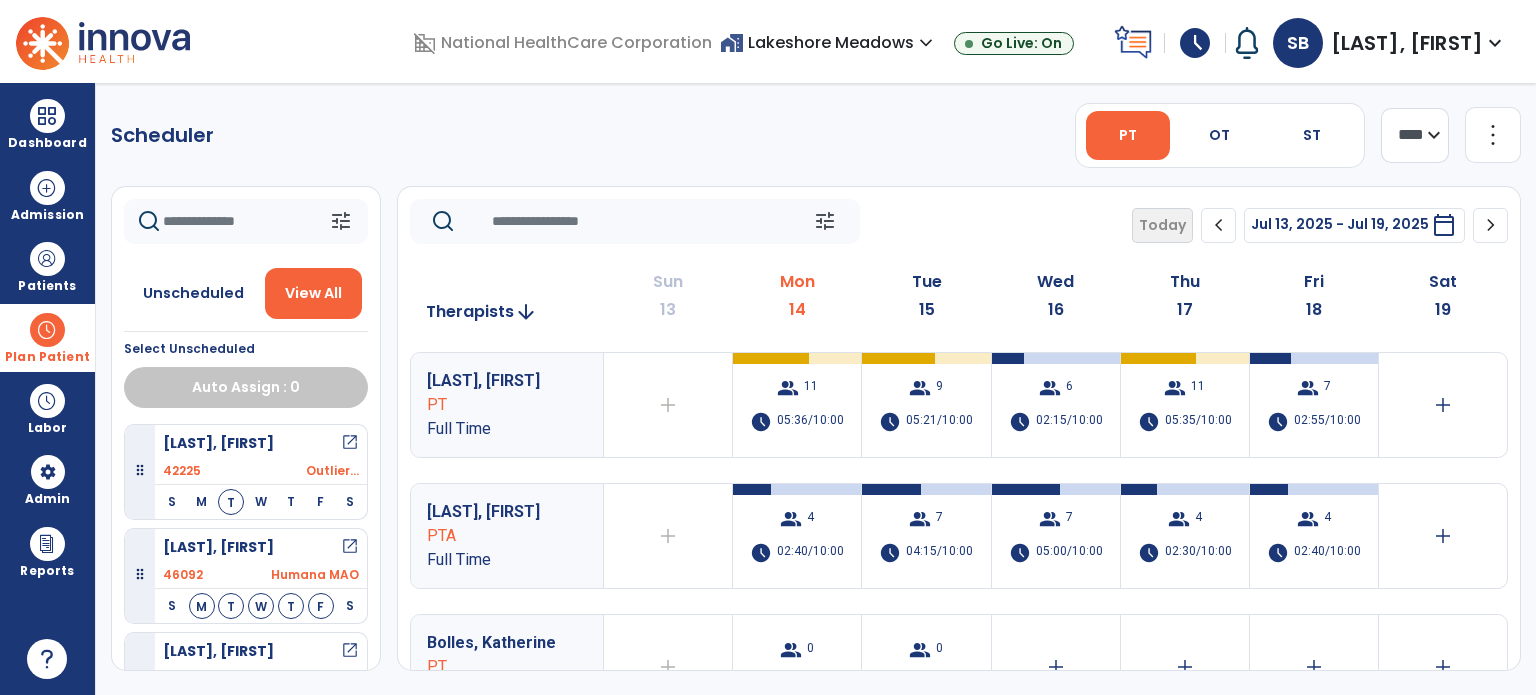 click 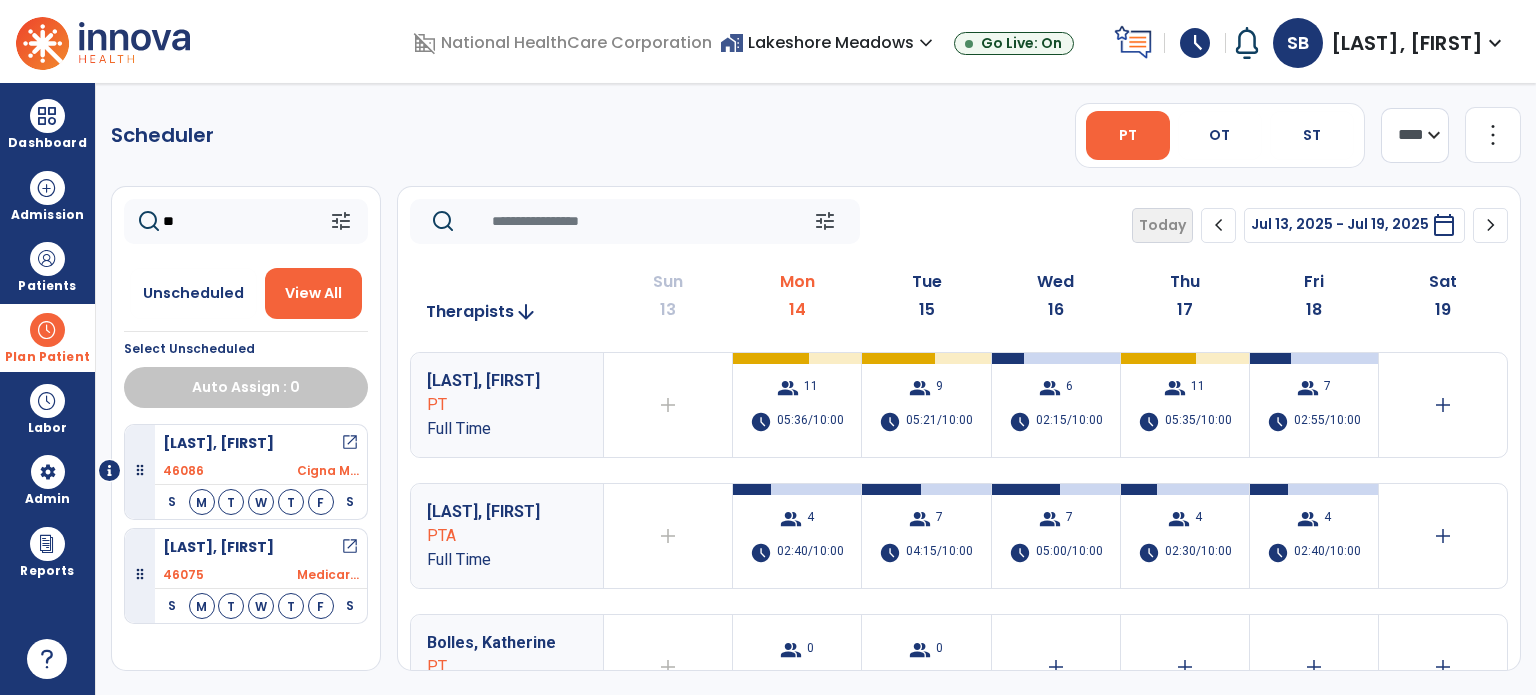 type on "**" 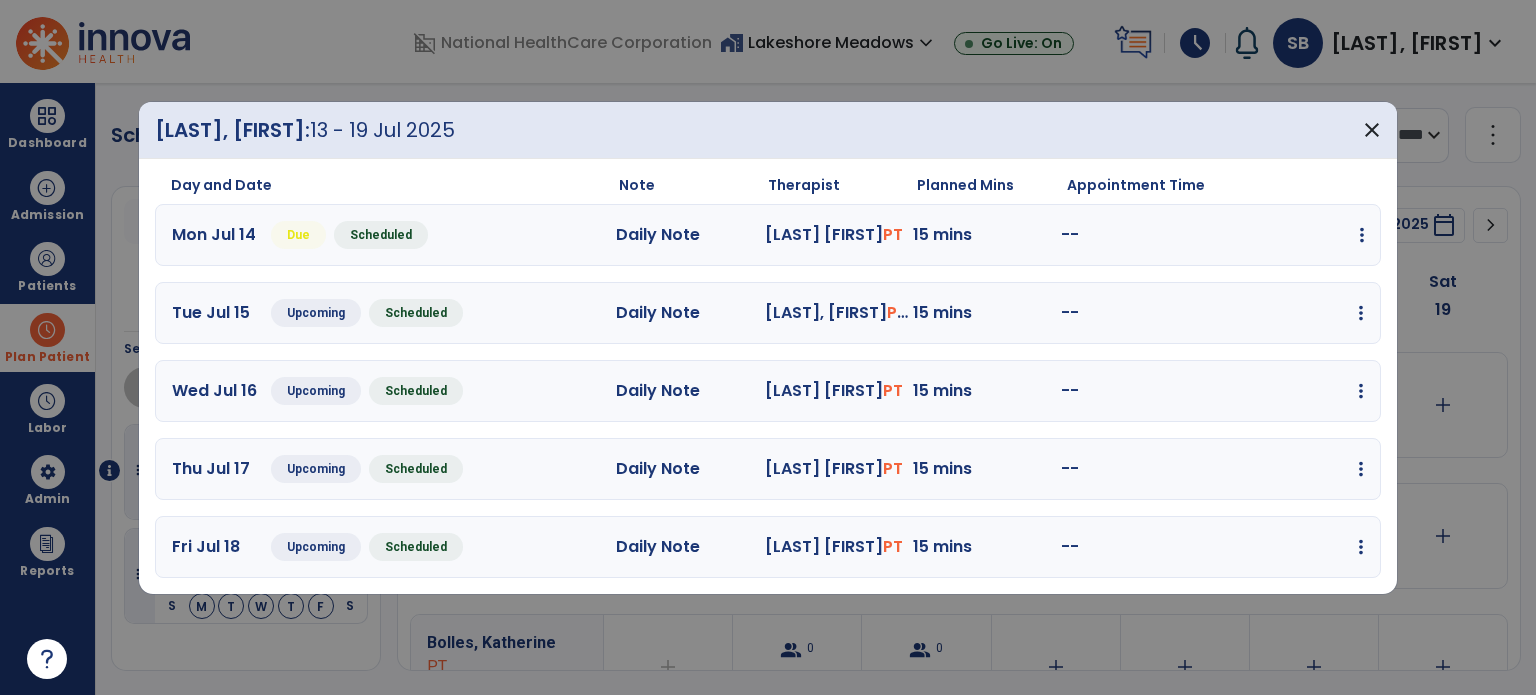 click at bounding box center (1362, 235) 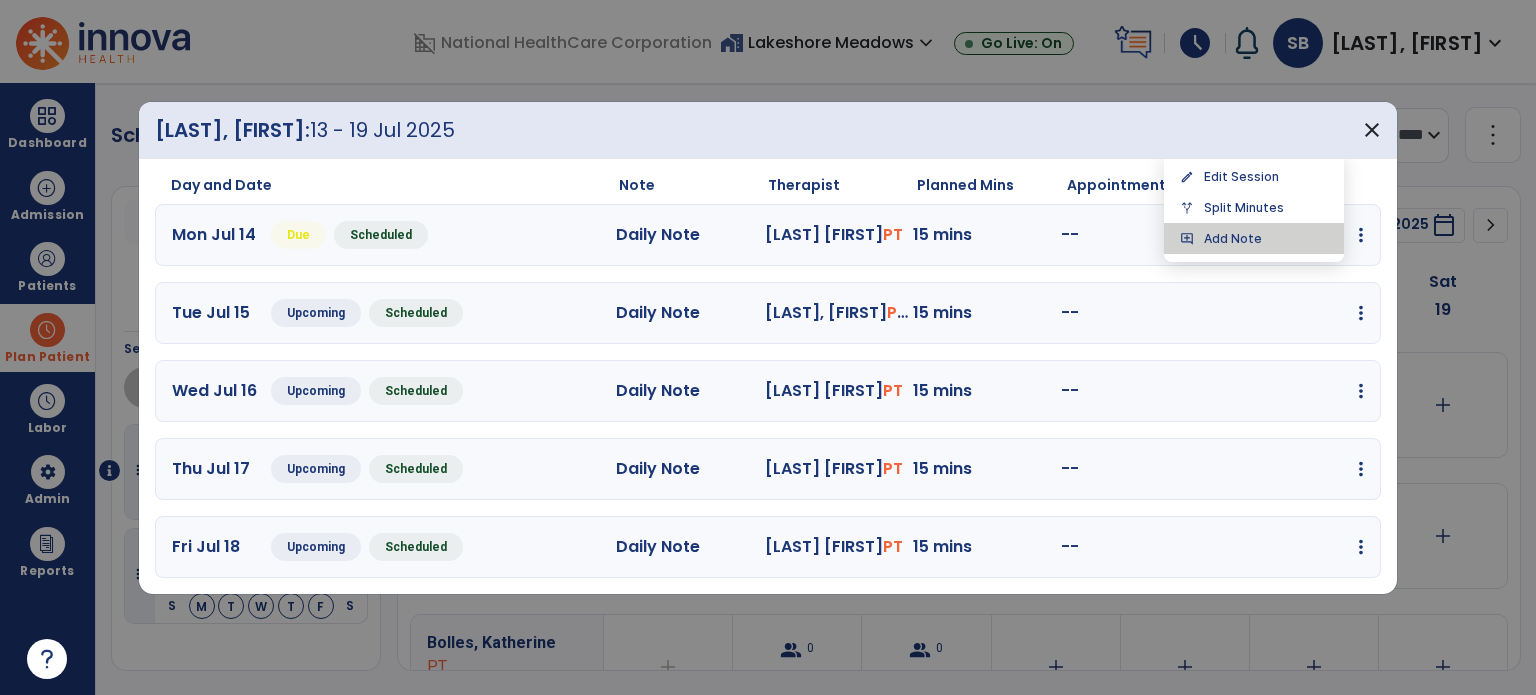click on "add_comment  Add Note" at bounding box center [1254, 238] 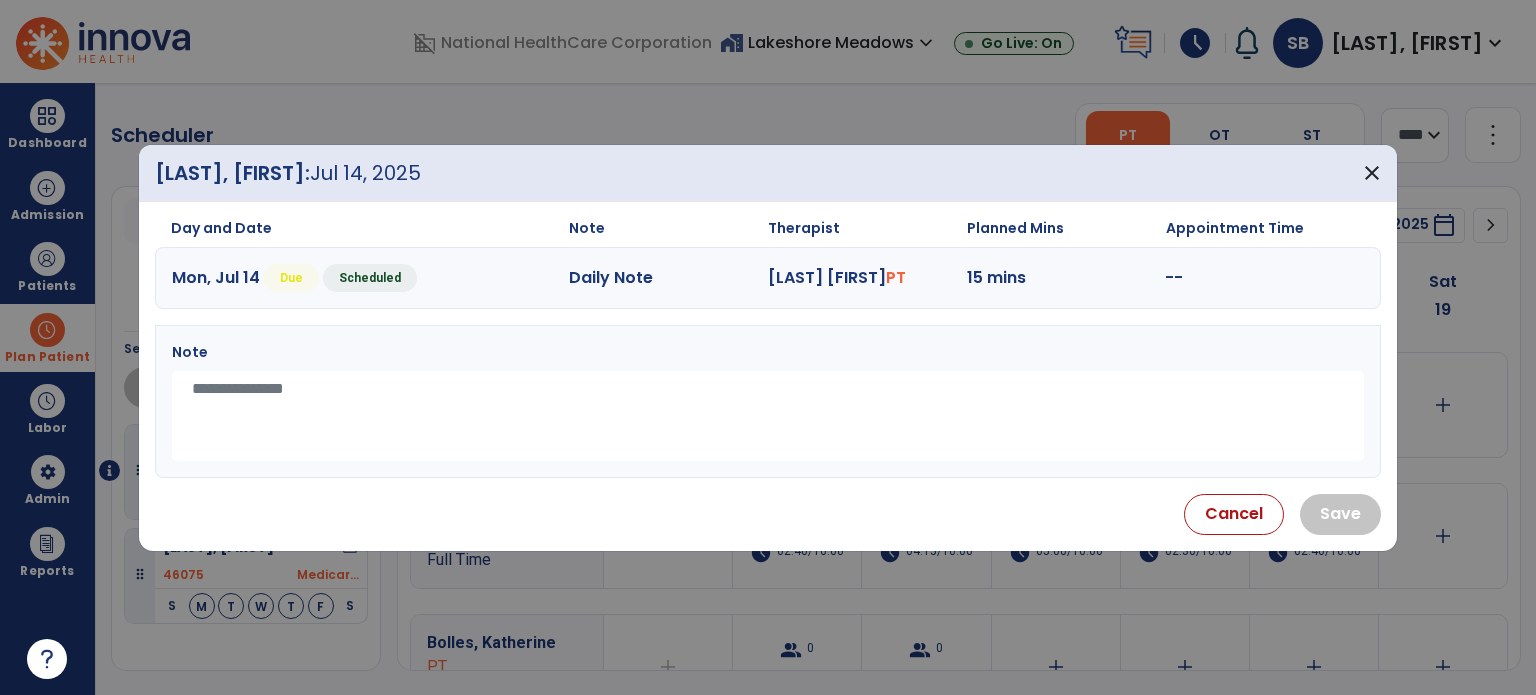 click at bounding box center (768, 416) 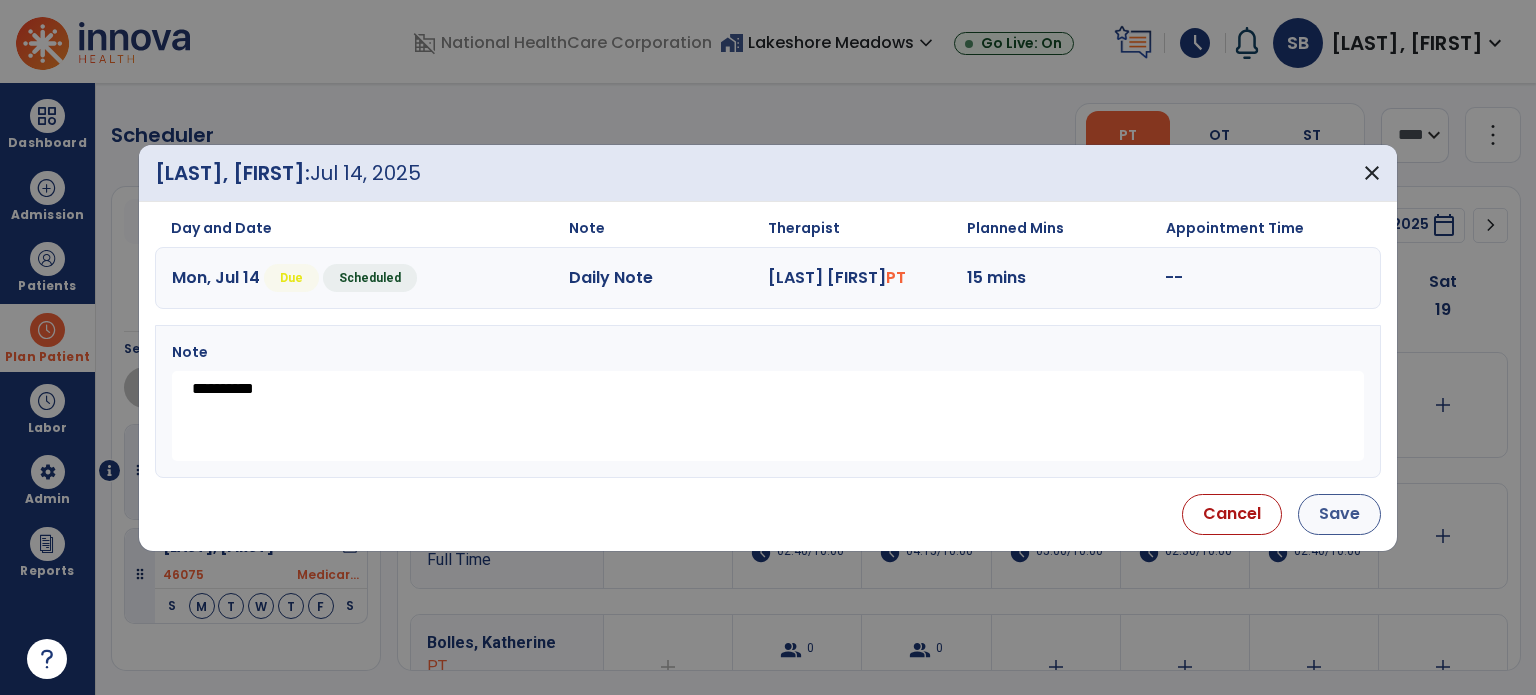 type on "*********" 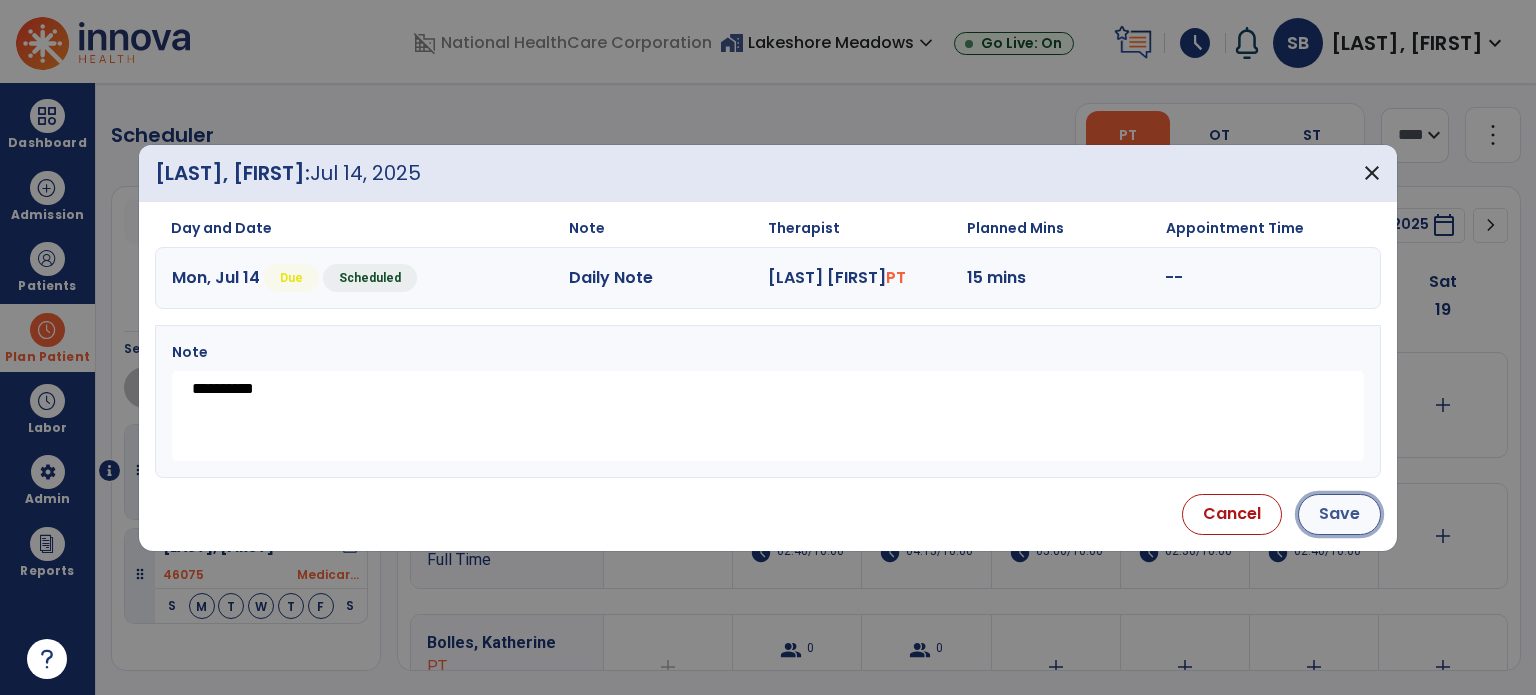 click on "Save" at bounding box center [1339, 514] 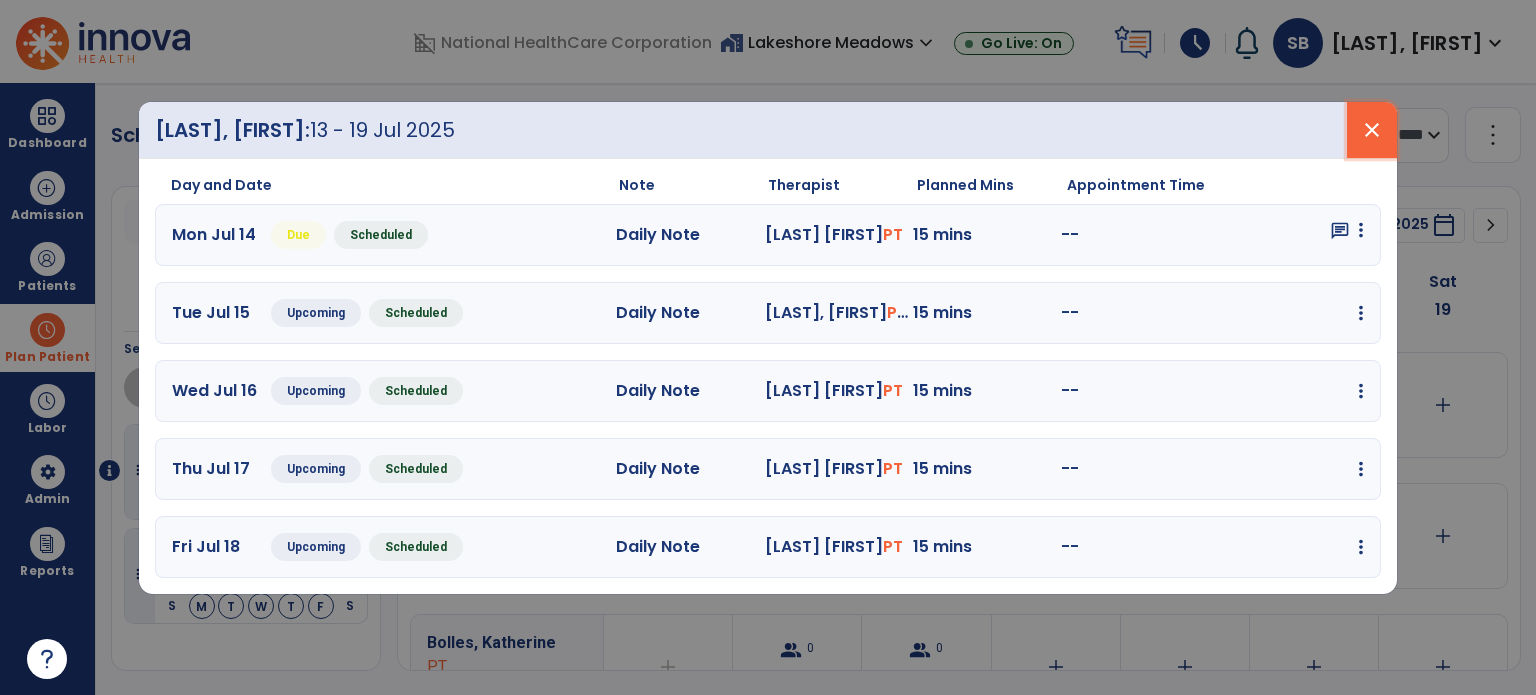 click on "close" at bounding box center [1372, 130] 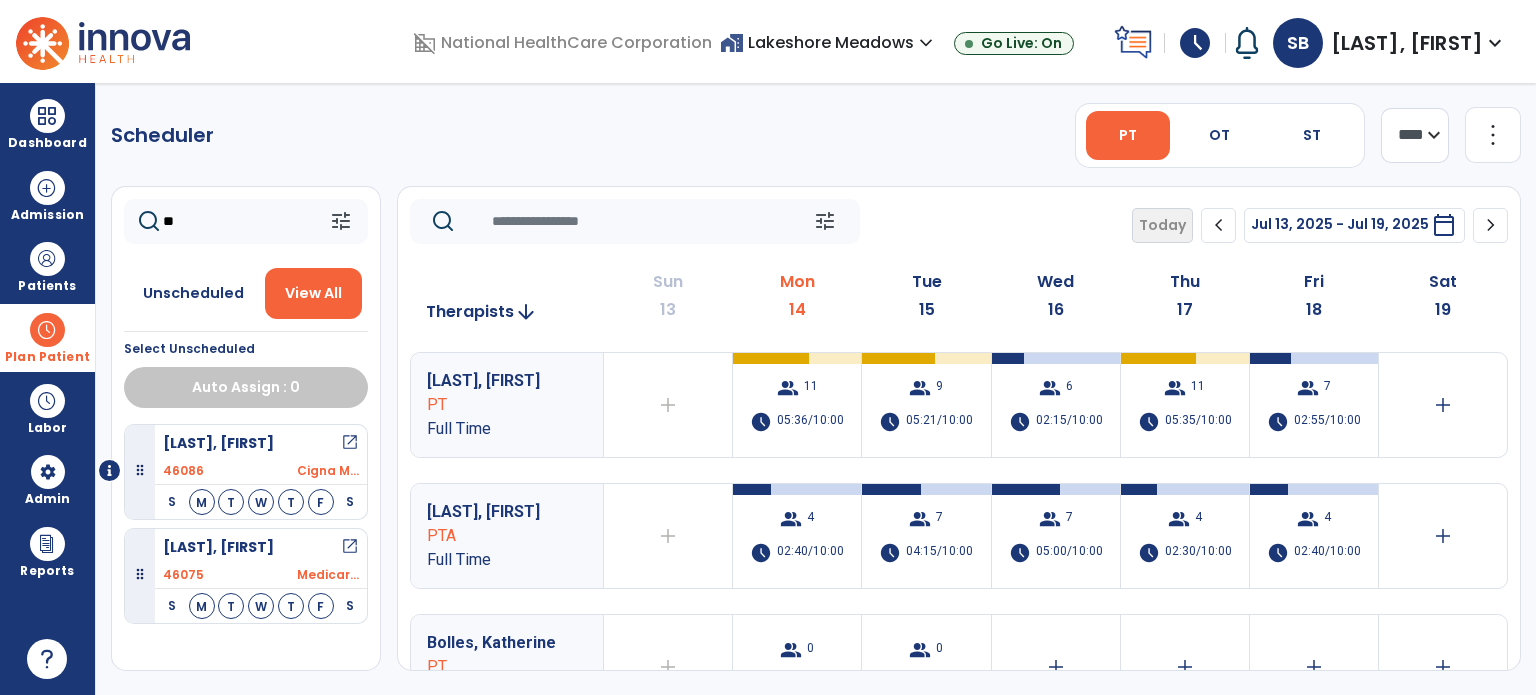 click on "tune   Today  chevron_left Jul 13, 2025 - Jul 19, 2025  *********  calendar_today  chevron_right" 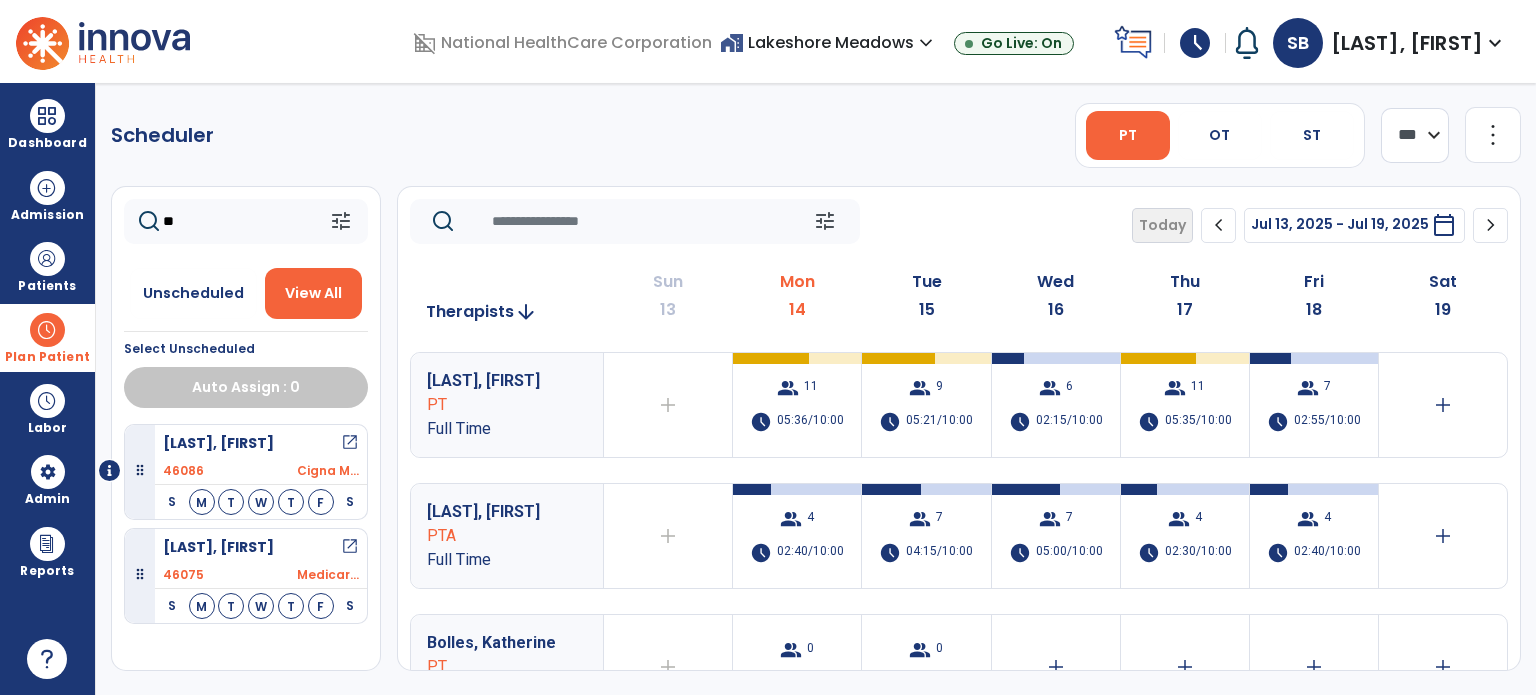click on "**** ***" 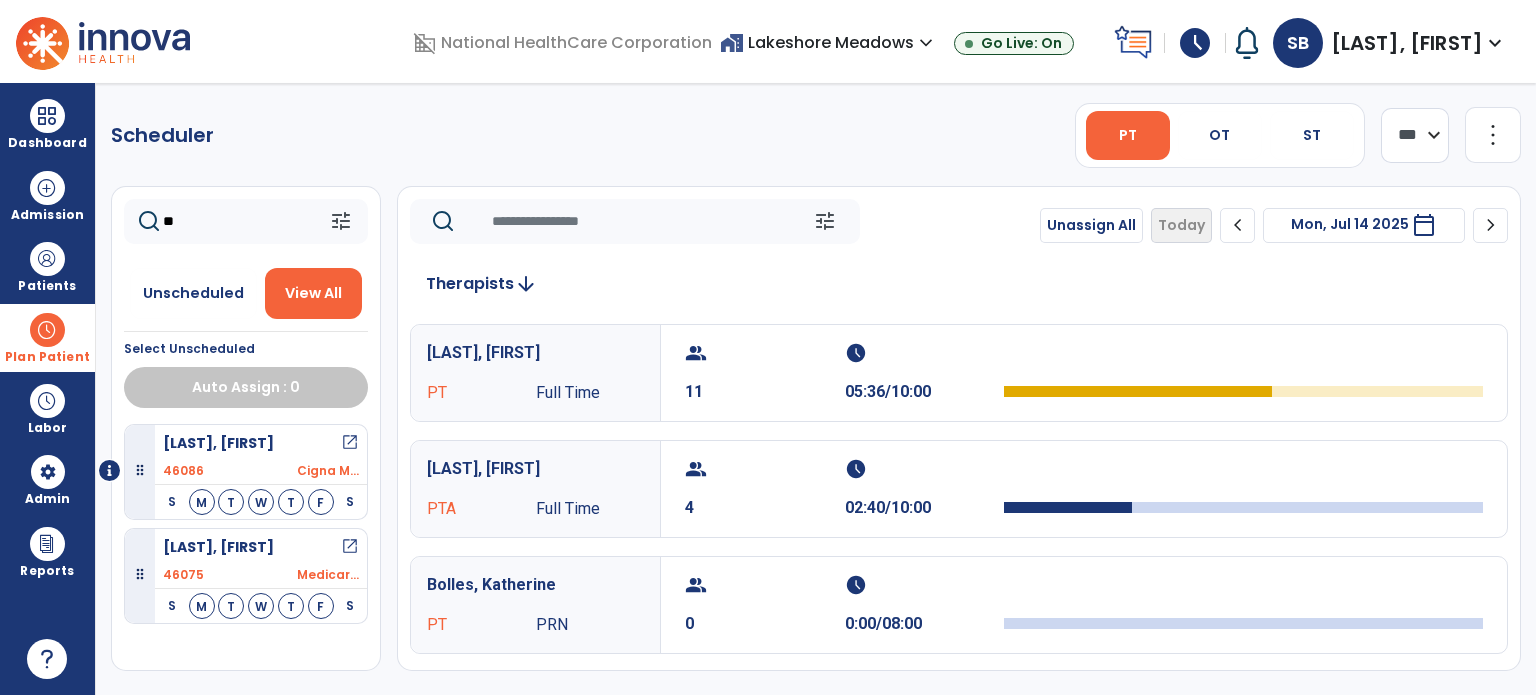click on "PT   OT   ST  **** *** more_vert  Manage Labor   View All Therapists   Print" 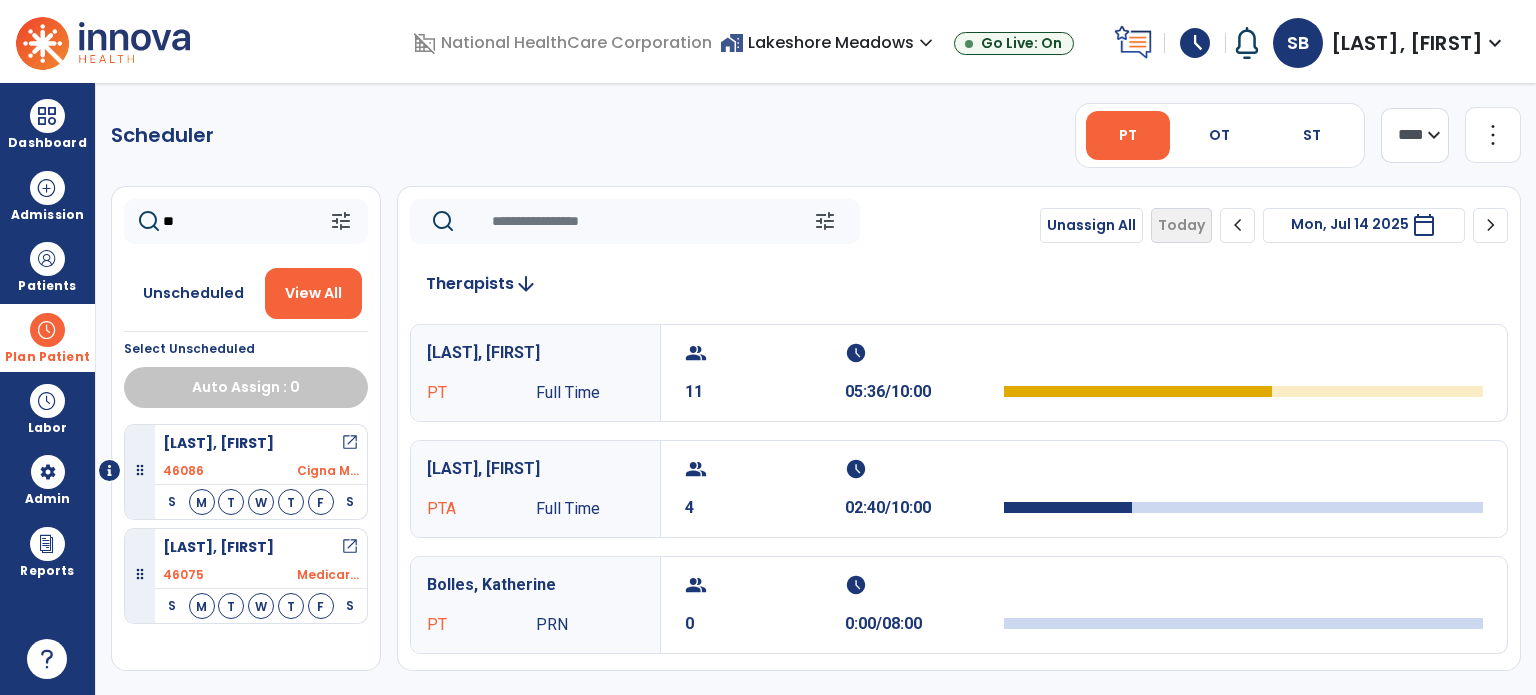 click on "**** ***" 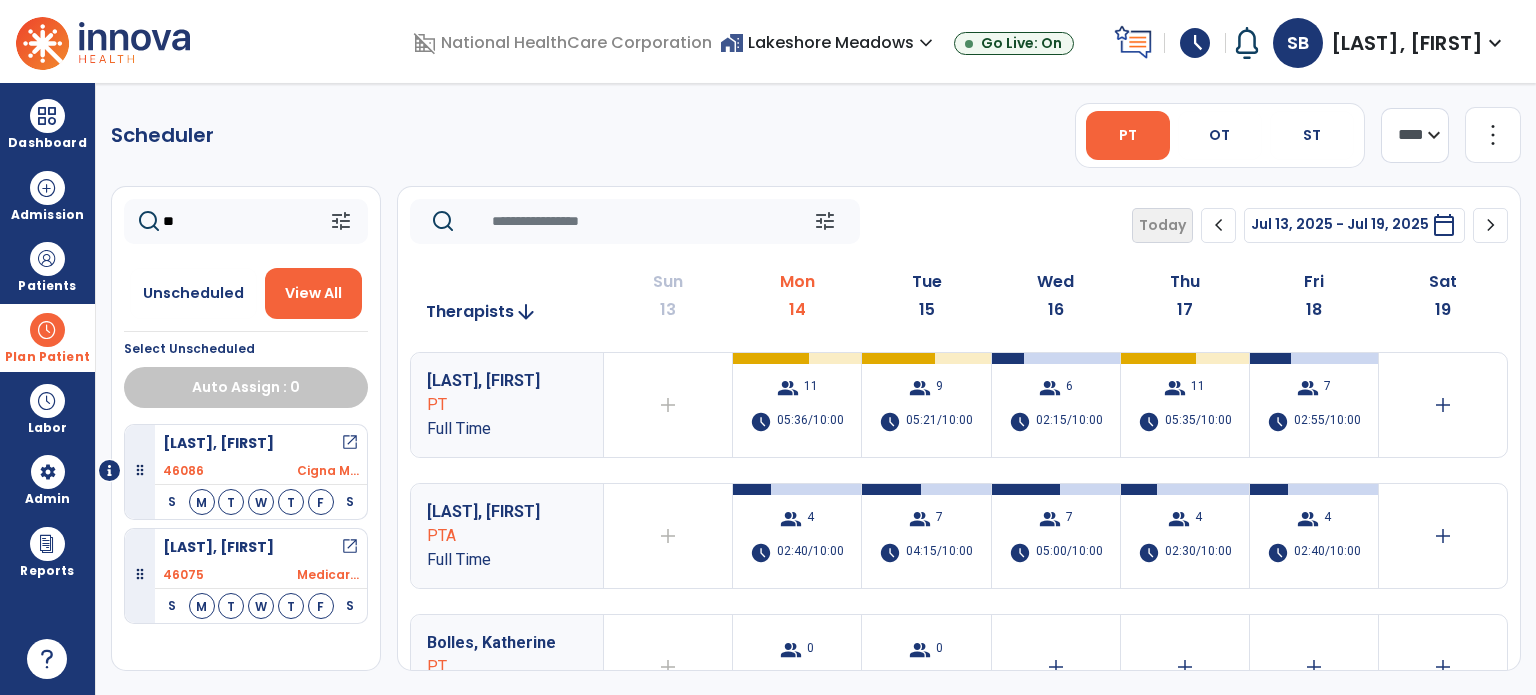 click on "**" 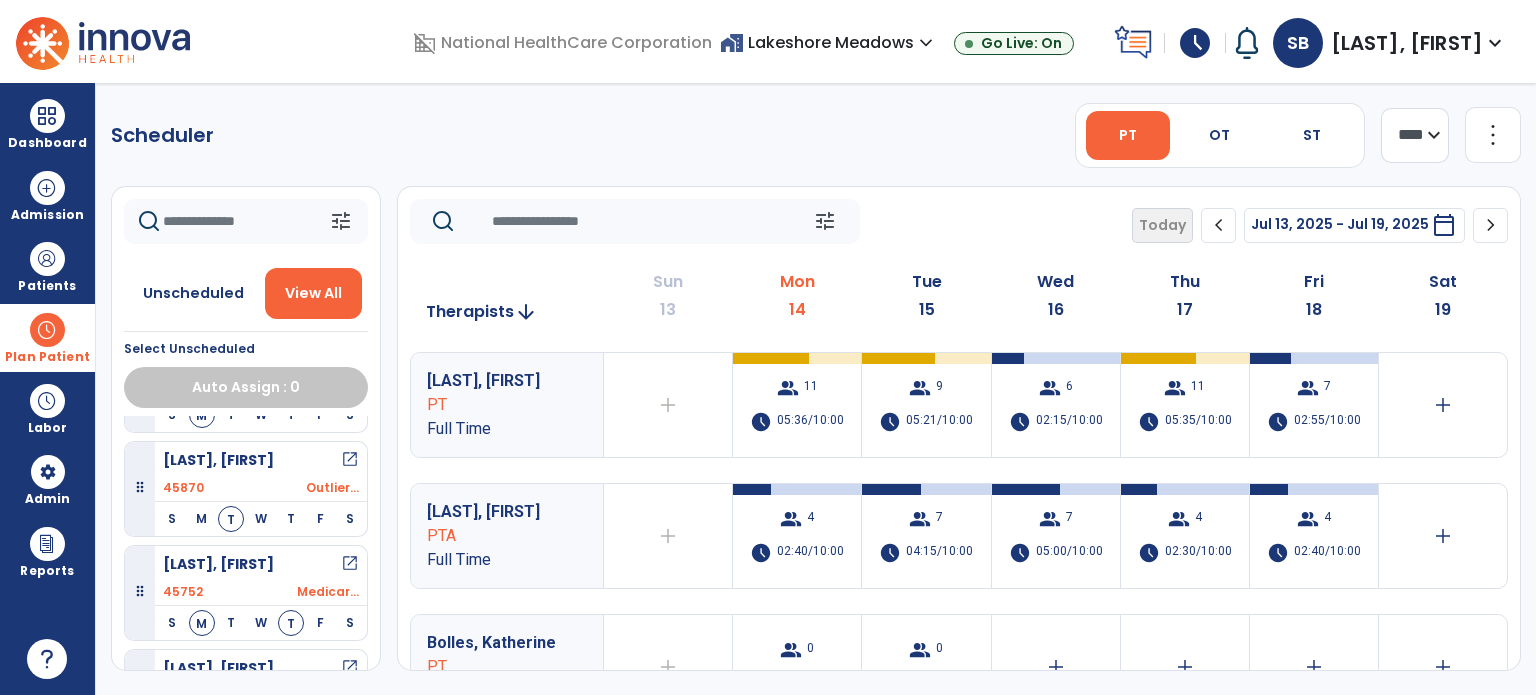 scroll, scrollTop: 508, scrollLeft: 0, axis: vertical 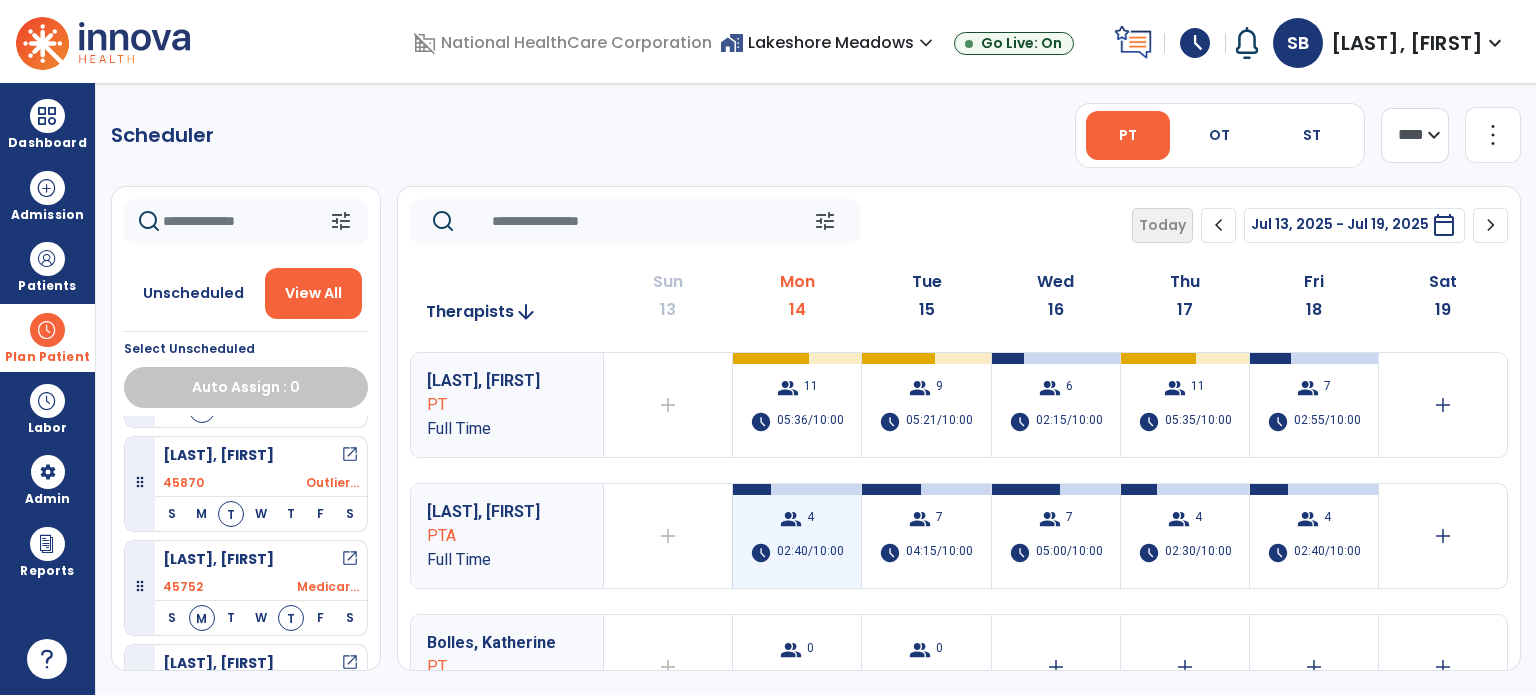 type 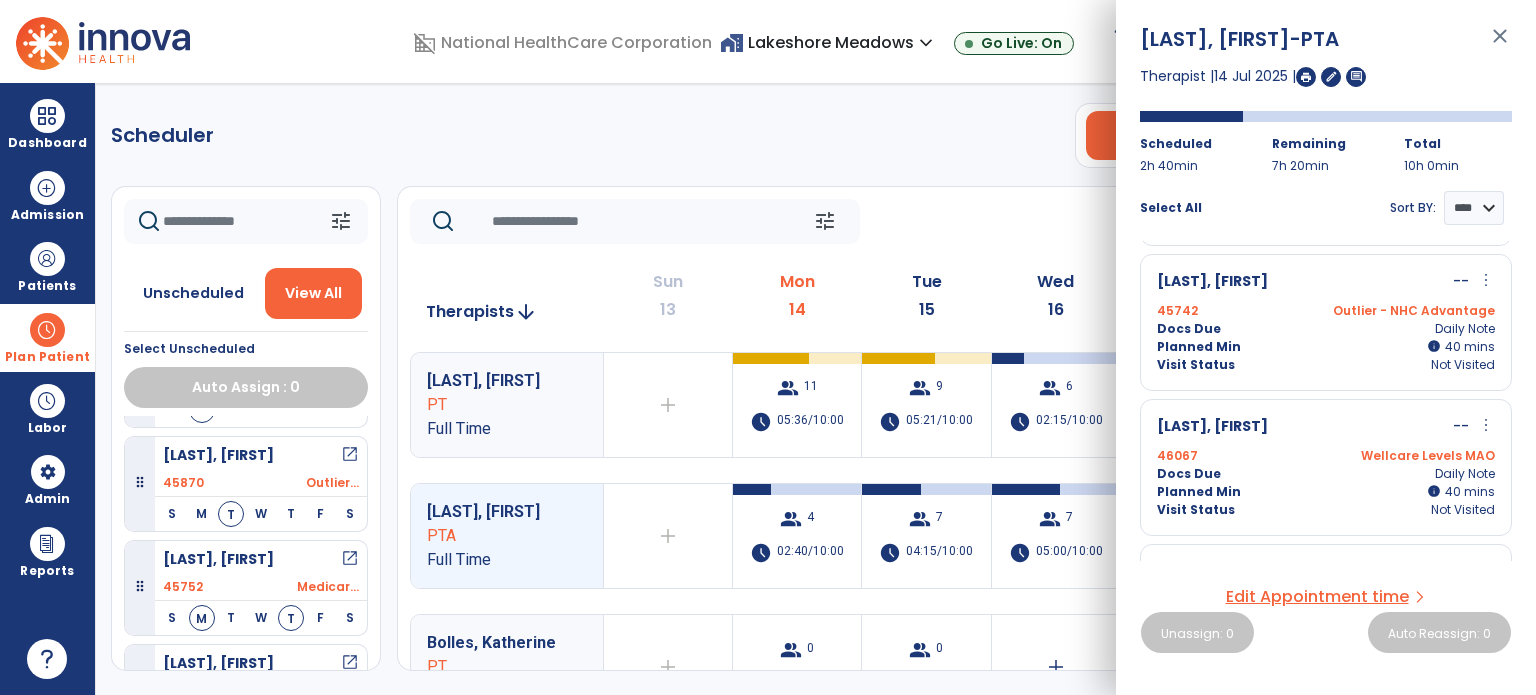 scroll, scrollTop: 257, scrollLeft: 0, axis: vertical 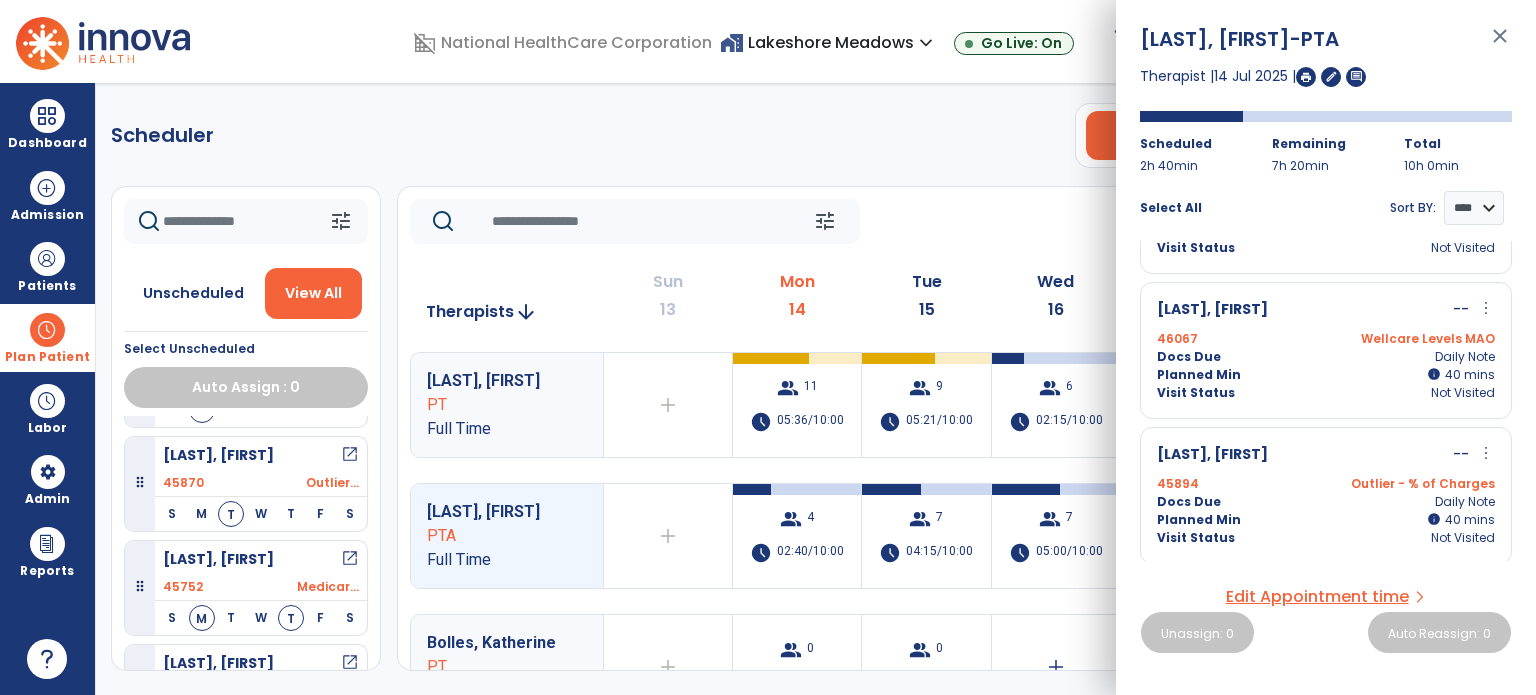 click on "Scheduler   PT   OT   ST  **** *** more_vert  Manage Labor   View All Therapists   Print" 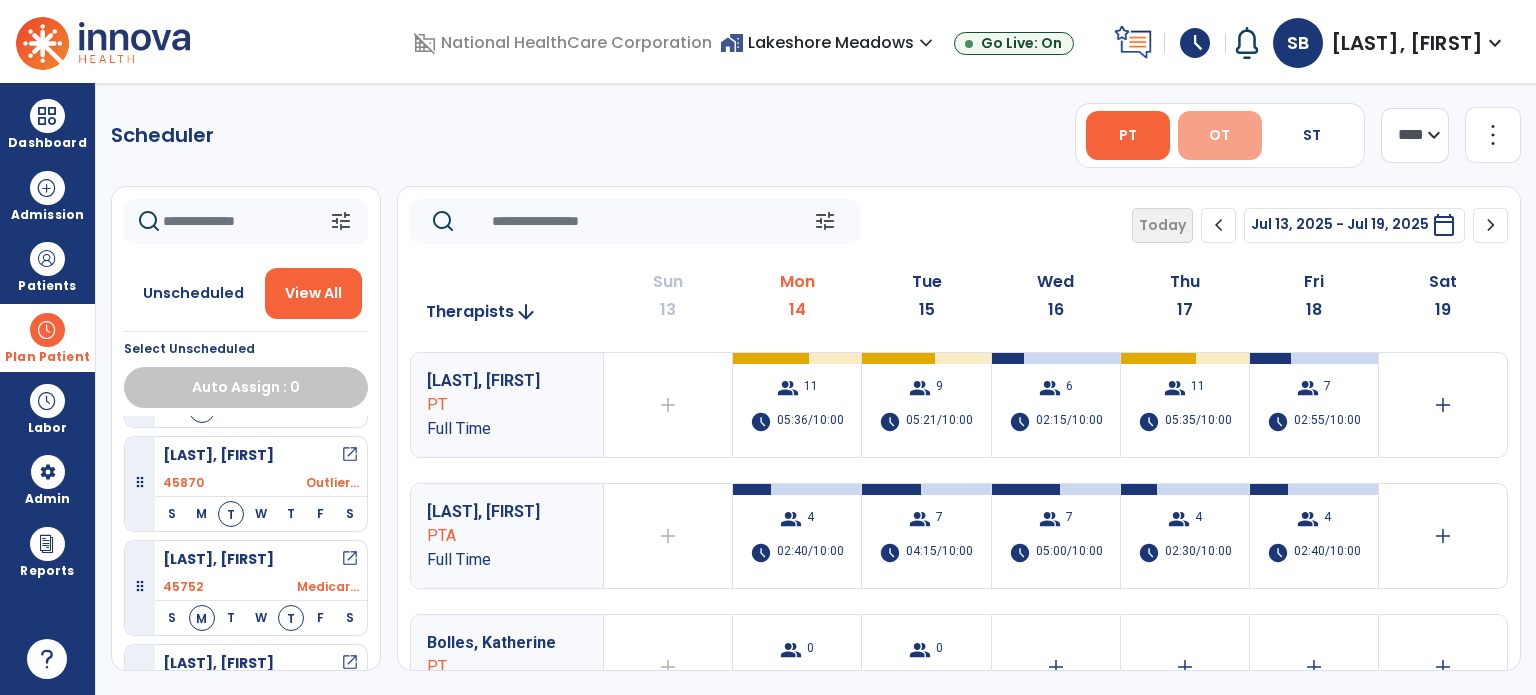 click on "OT" at bounding box center [1219, 135] 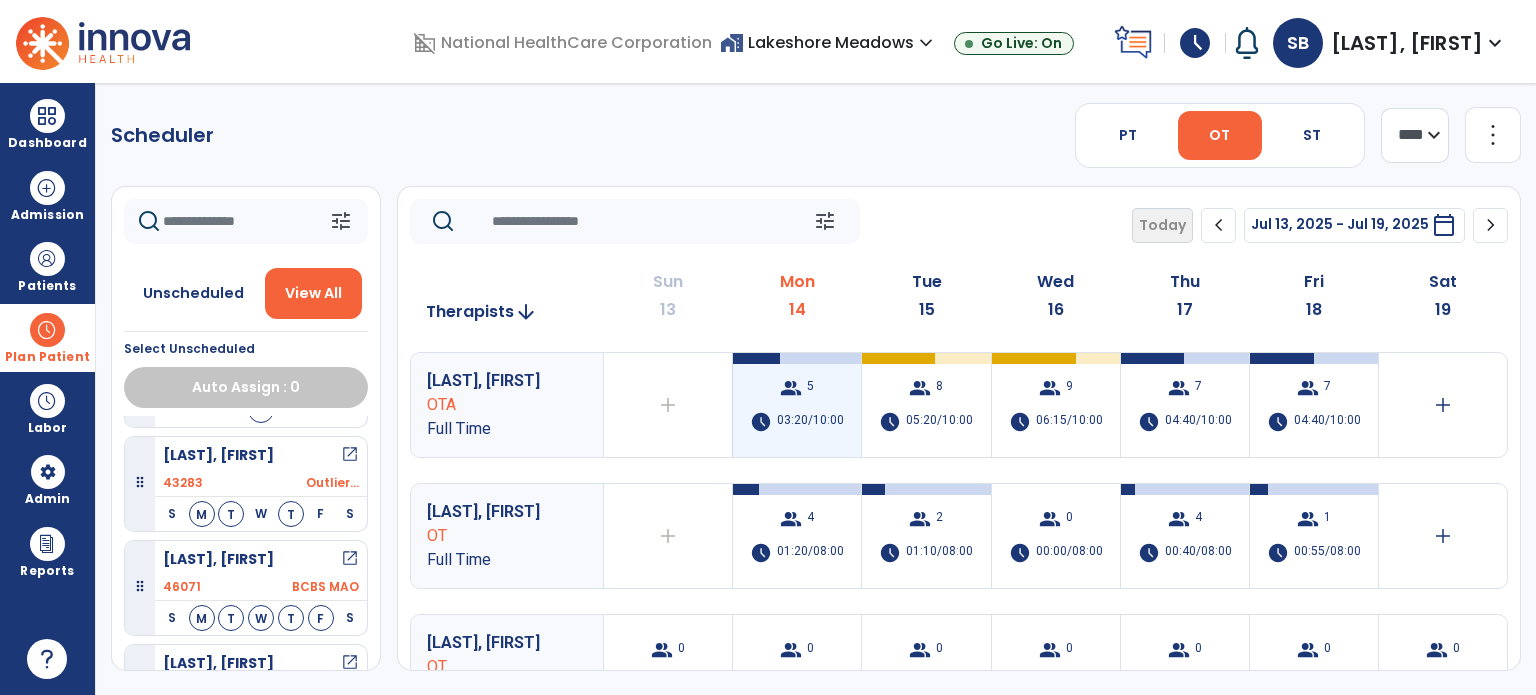click on "group  5  schedule  03:20/10:00" at bounding box center [797, 405] 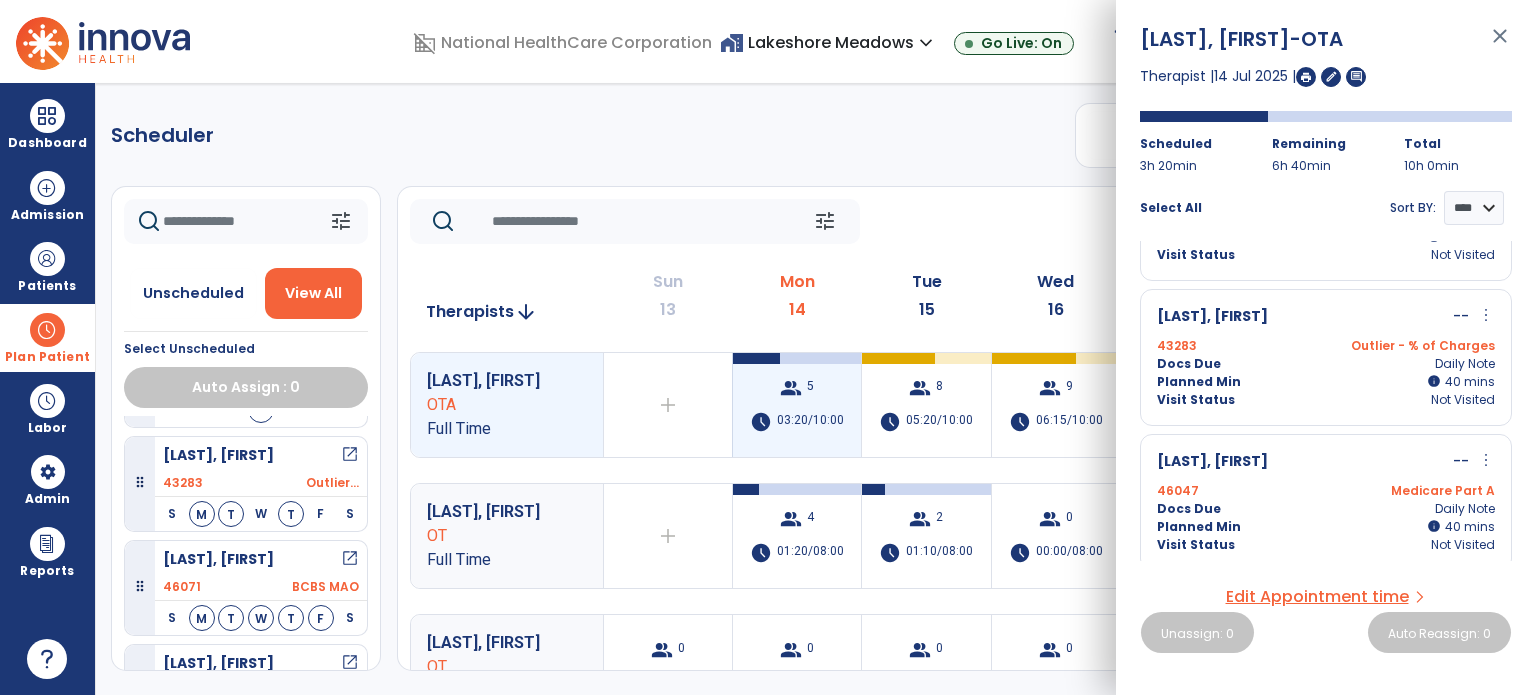 scroll, scrollTop: 401, scrollLeft: 0, axis: vertical 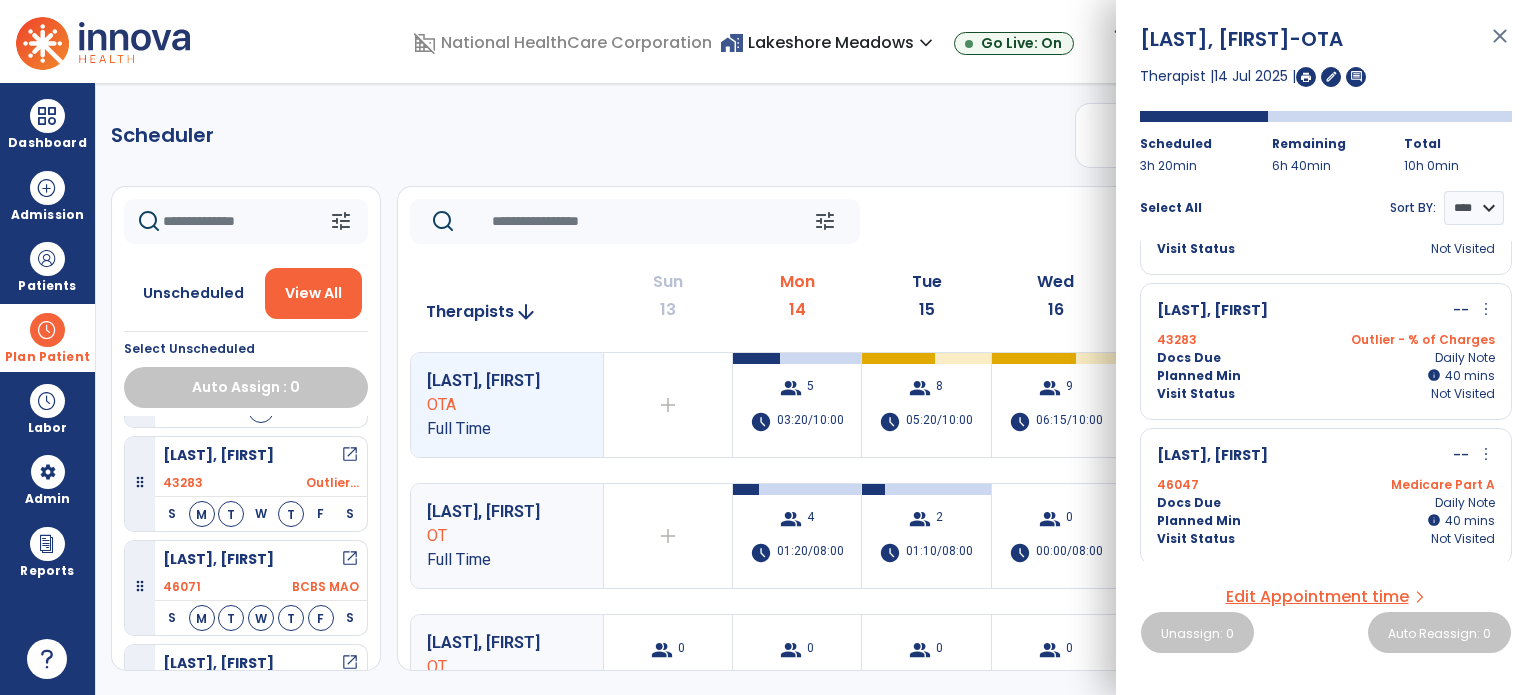 click on "Scheduler   PT   OT   ST  **** *** more_vert  Manage Labor   View All Therapists   Print   tune   Unscheduled   View All  Select Unscheduled  Auto Assign : 0   Baker, Linda   open_in_new  45164 Outlier...  S M T W T F S  Burns, Robert   open_in_new  46092 Humana MAO  S M T W T F S  Fullerton, Freda   open_in_new  45474 Outlier...  S M T W T F S  Ivie, Peggy   open_in_new  42821 Medicar...  S M T W T F S  Kain, Dorothy   open_in_new  42357 Outlier...  S M T W T F S  King, Jeanetta   open_in_new  43283 Outlier...  S M T W T F S  Marlin, Roy   open_in_new  46071 BCBS MAO  S M T W T F S  Mason, Theresa   open_in_new  31020 Outlier...  S M T W T F S  Mosley, Joyce   open_in_new  46086 Cigna M...  S M T W T F S  Payne, Delton   open_in_new  25353 Cigna M...  S M T W T F S  Pinson, Gladys   open_in_new  46047 Medicar...  S M T W T F S  Rickles, Mary   open_in_new  46067 Wellcar...  S M T W T F S  Simon, Sally   open_in_new  45465 Medicar...  S M T W T F S  Sullivan, Madeline   open_in_new  45643 Outlier...  S M T W" at bounding box center [816, 389] 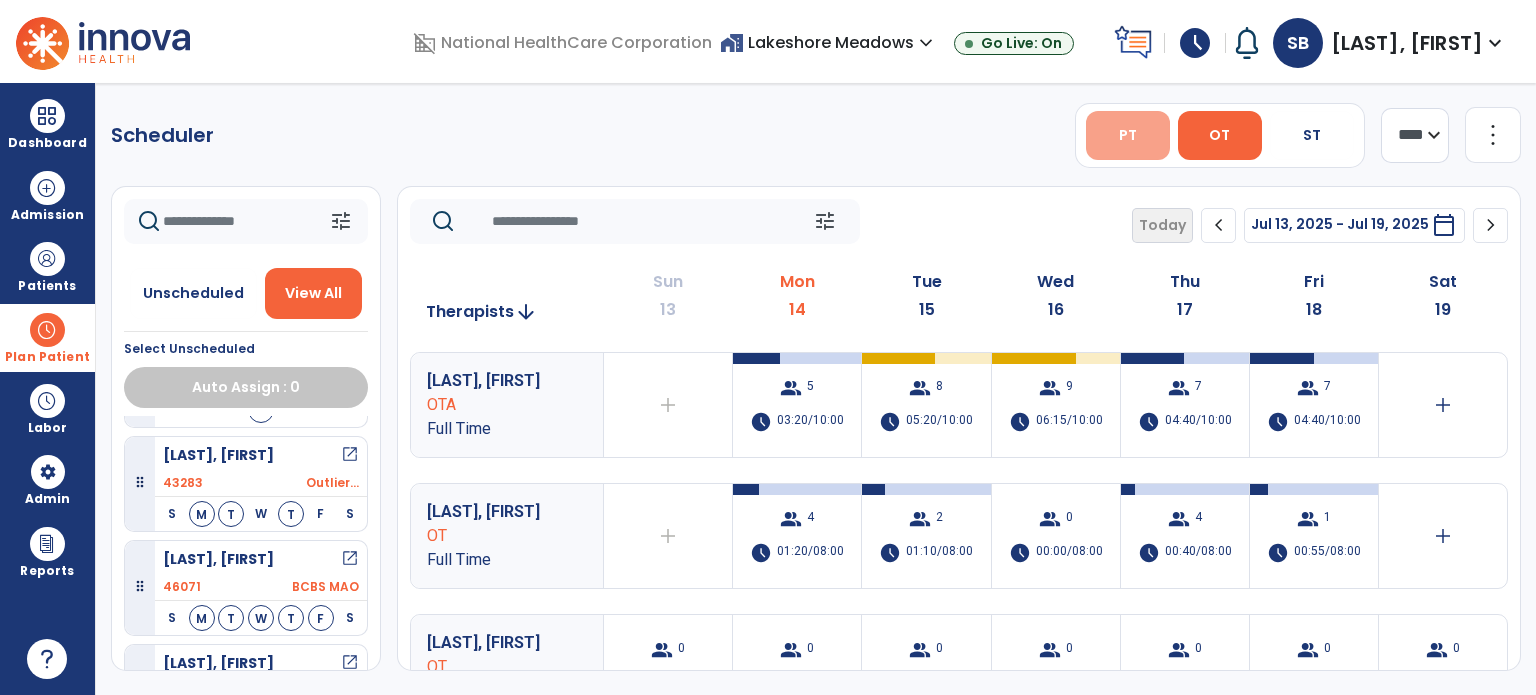 click on "PT" at bounding box center (1128, 135) 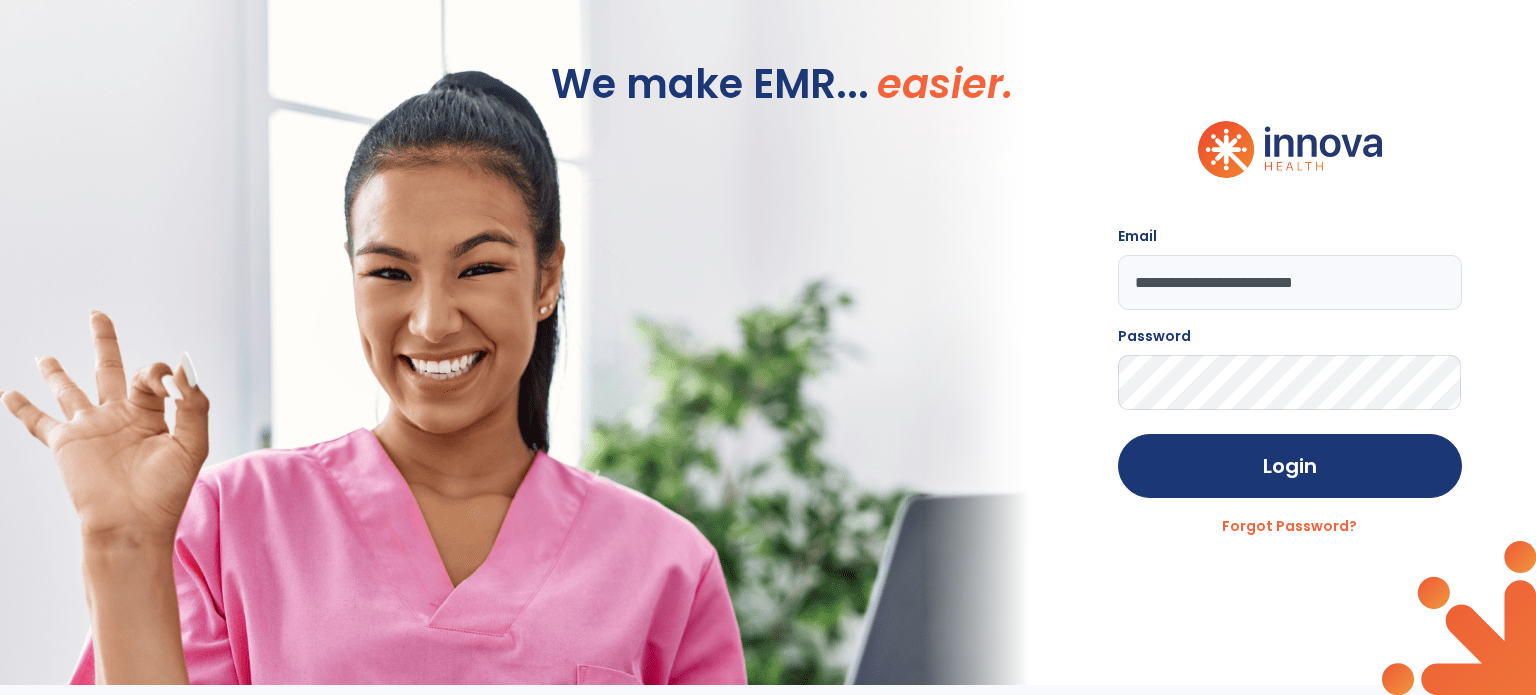 click on "Login Forgot Password?" 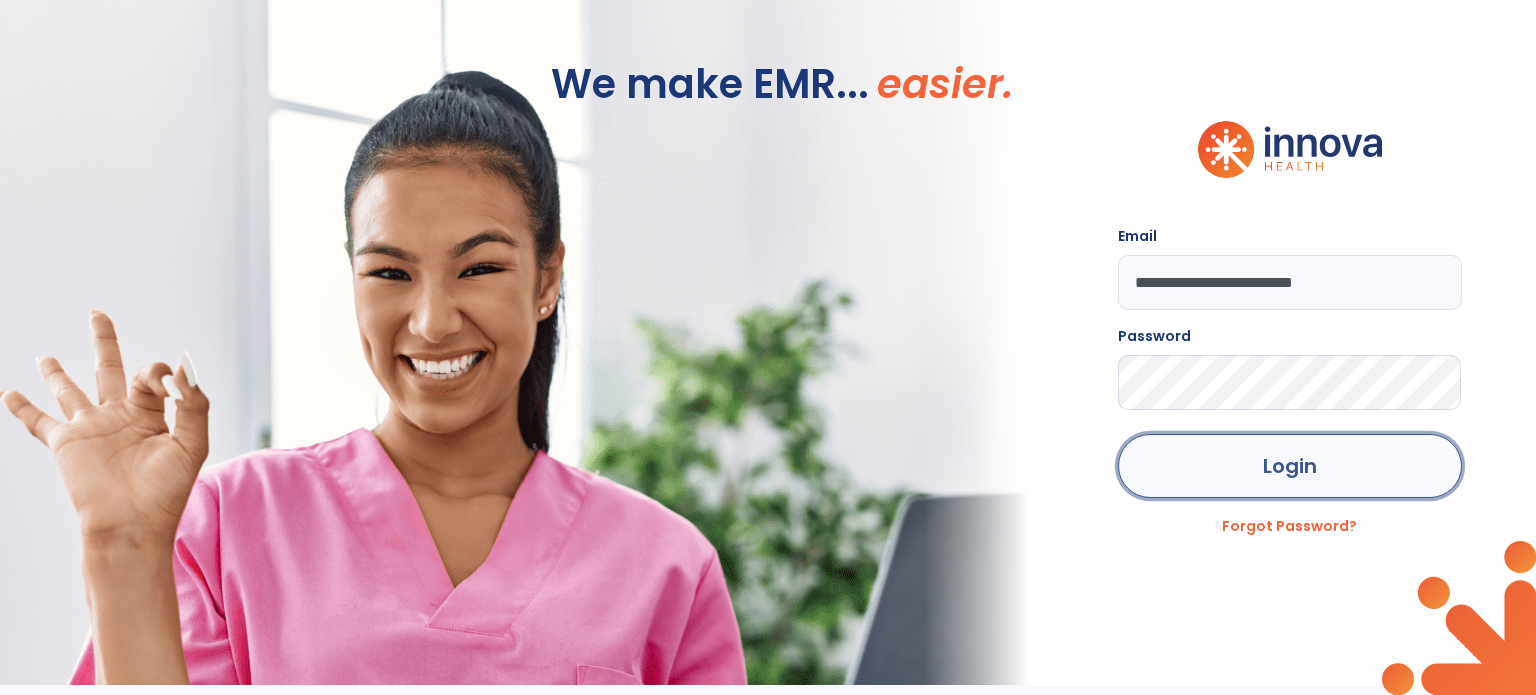 click on "Login" 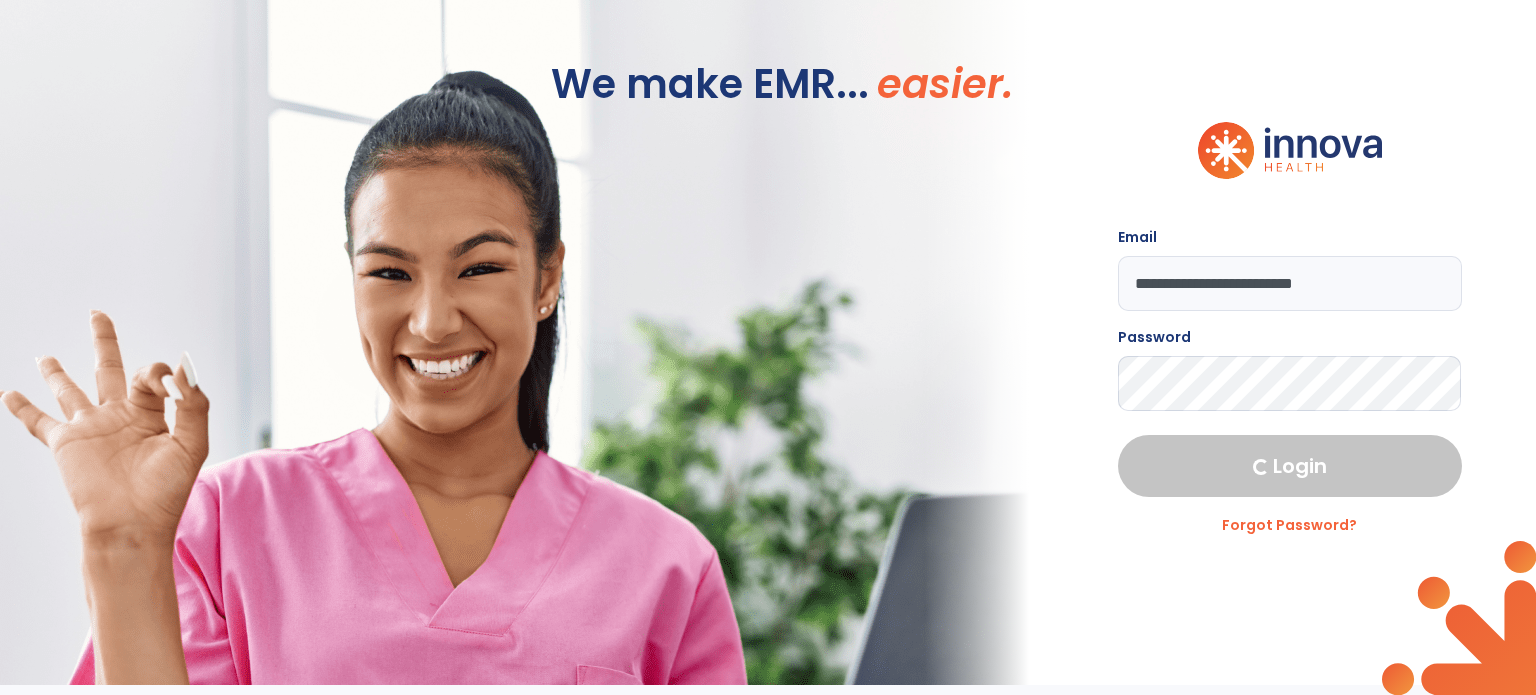 select on "***" 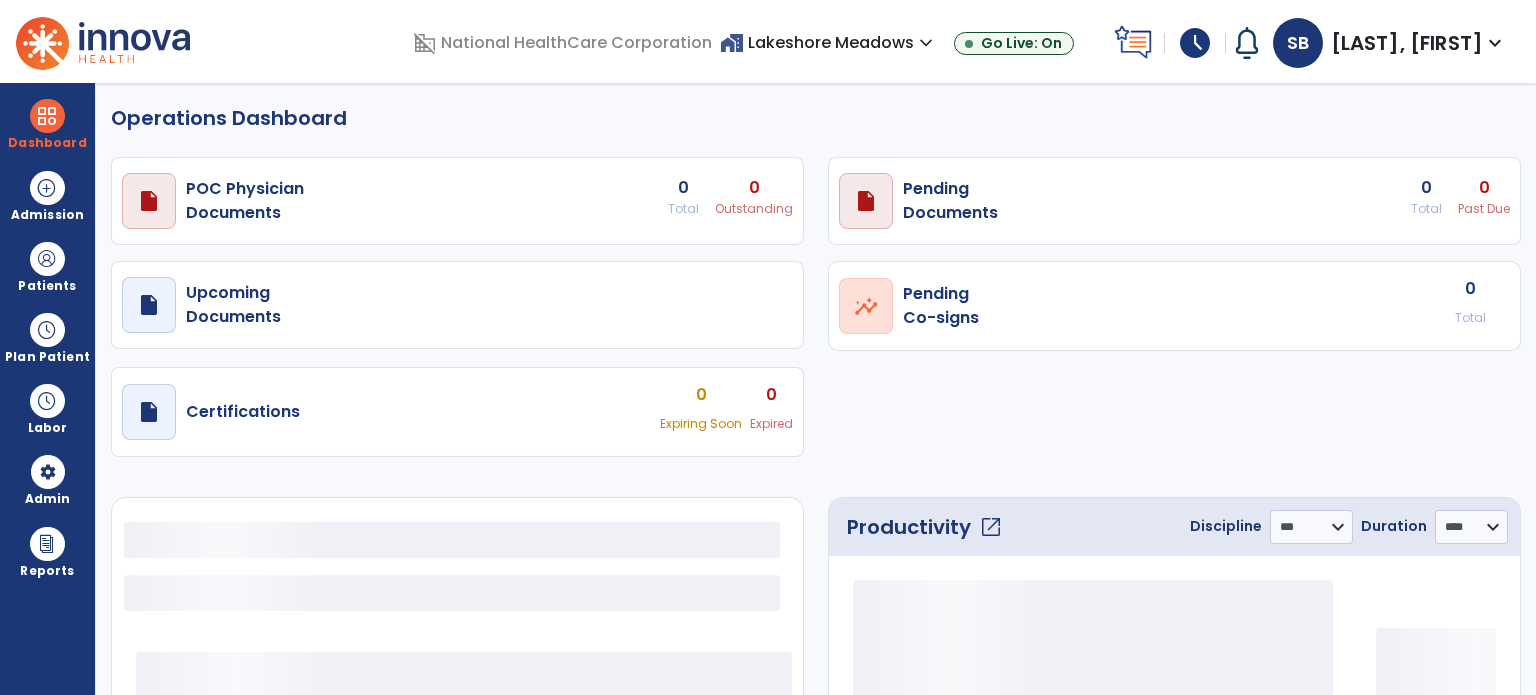 select on "***" 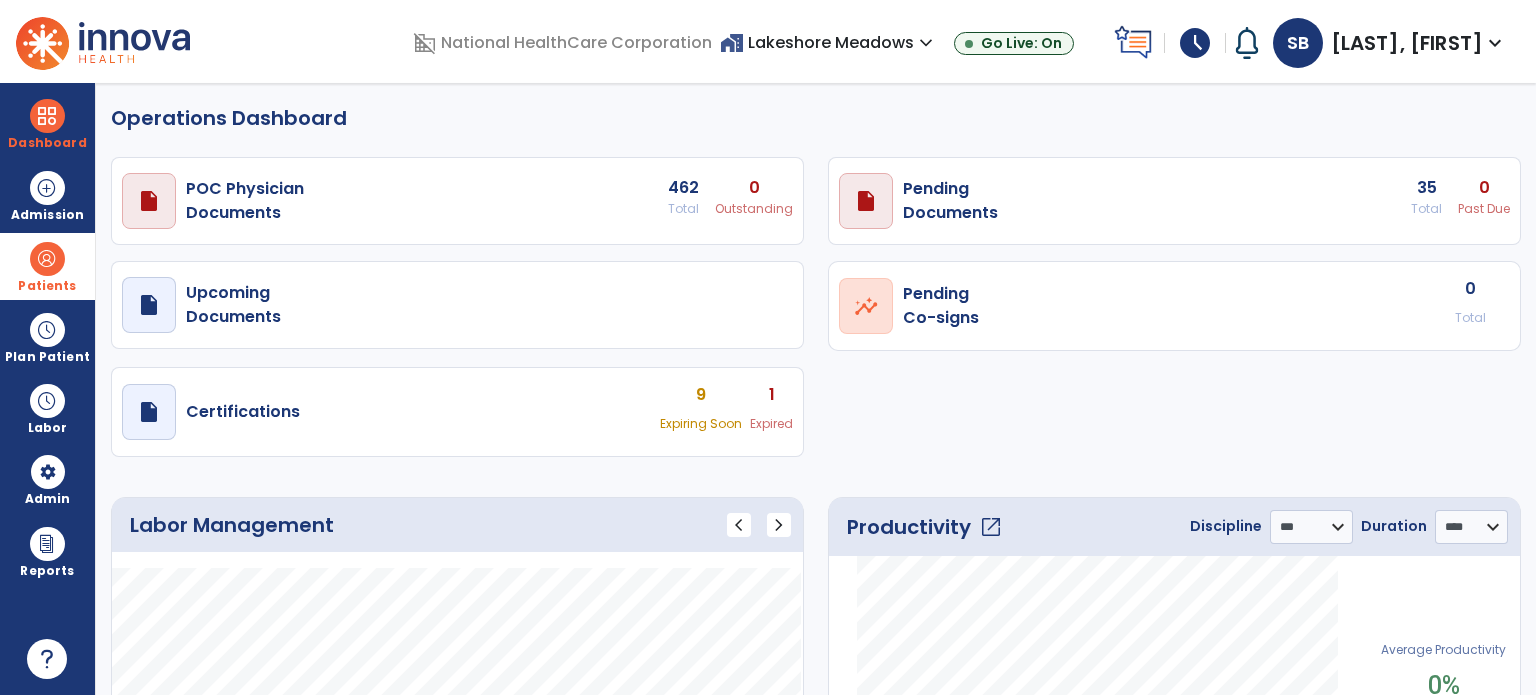 click at bounding box center [47, 259] 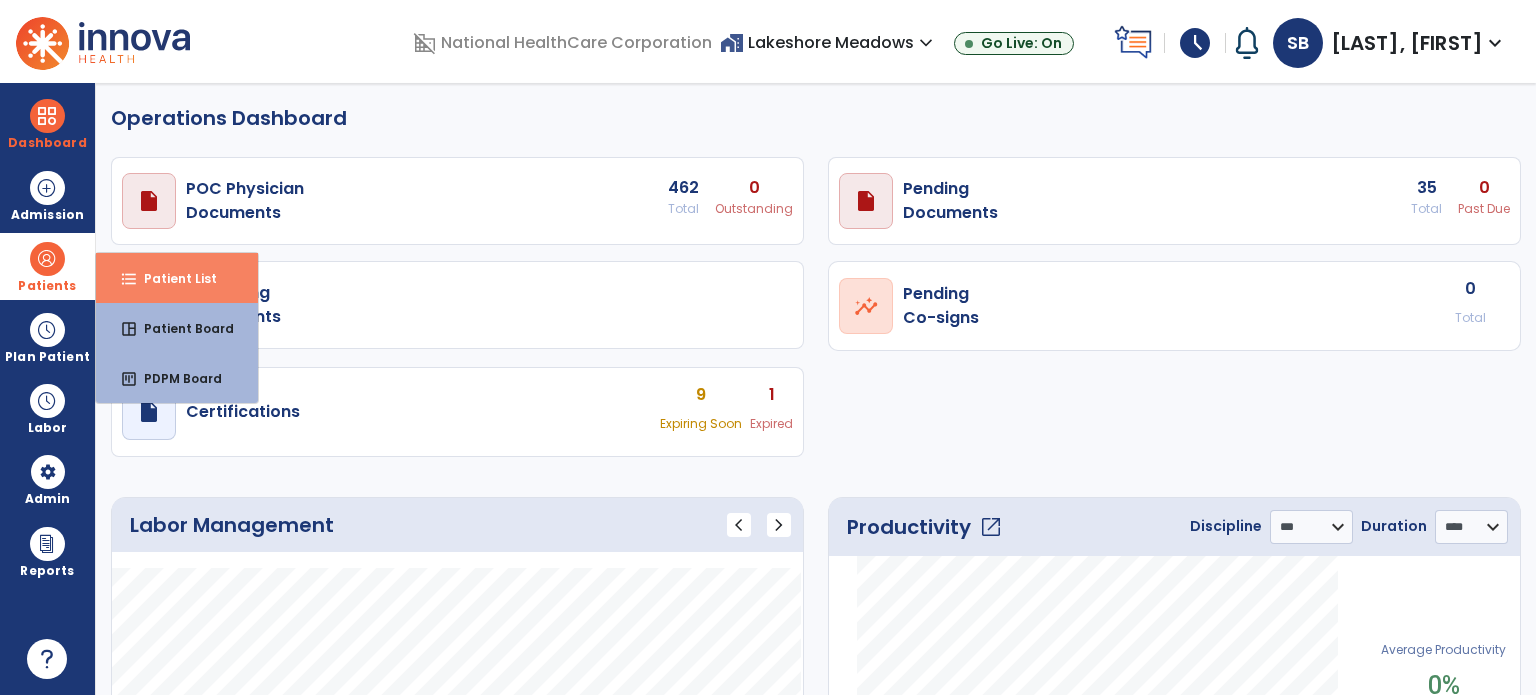 click on "Patient List" at bounding box center (172, 278) 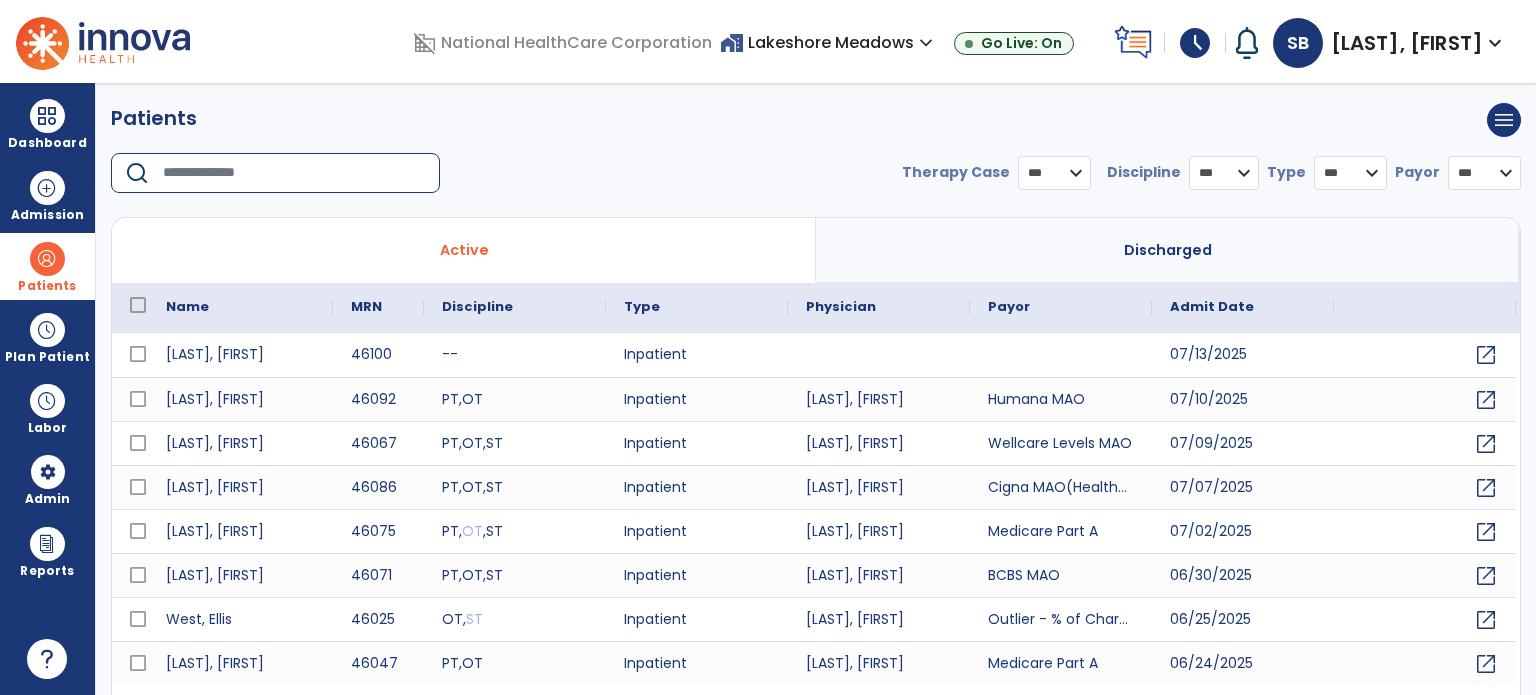 click at bounding box center [294, 173] 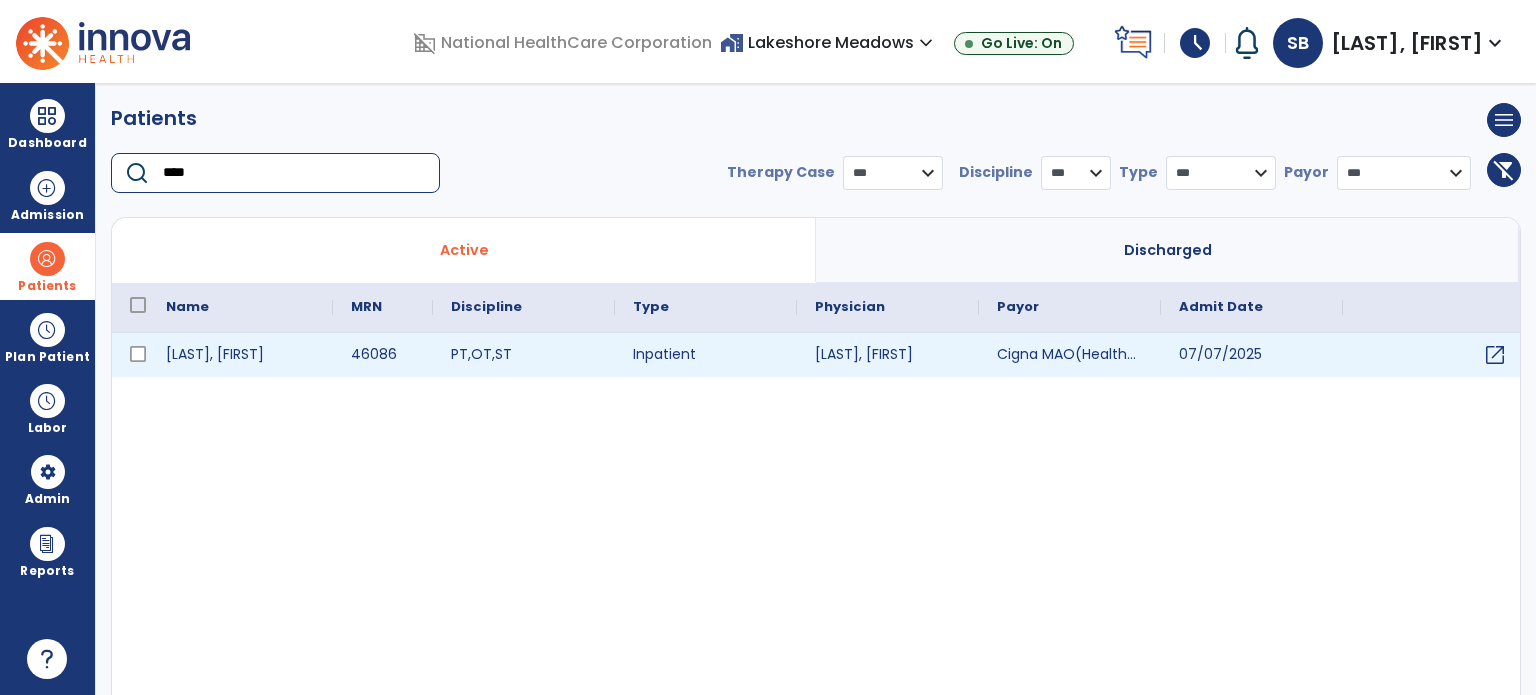 type on "****" 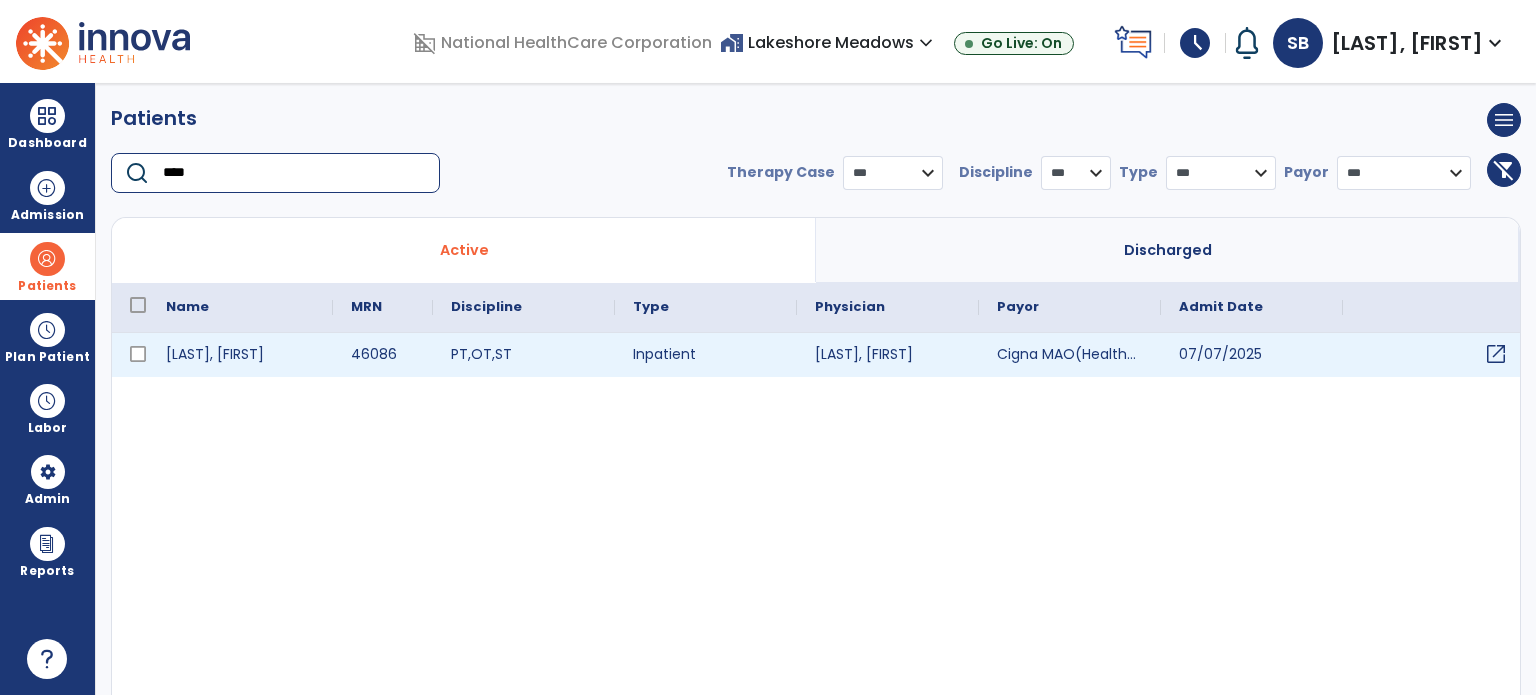 click on "open_in_new" at bounding box center (1496, 354) 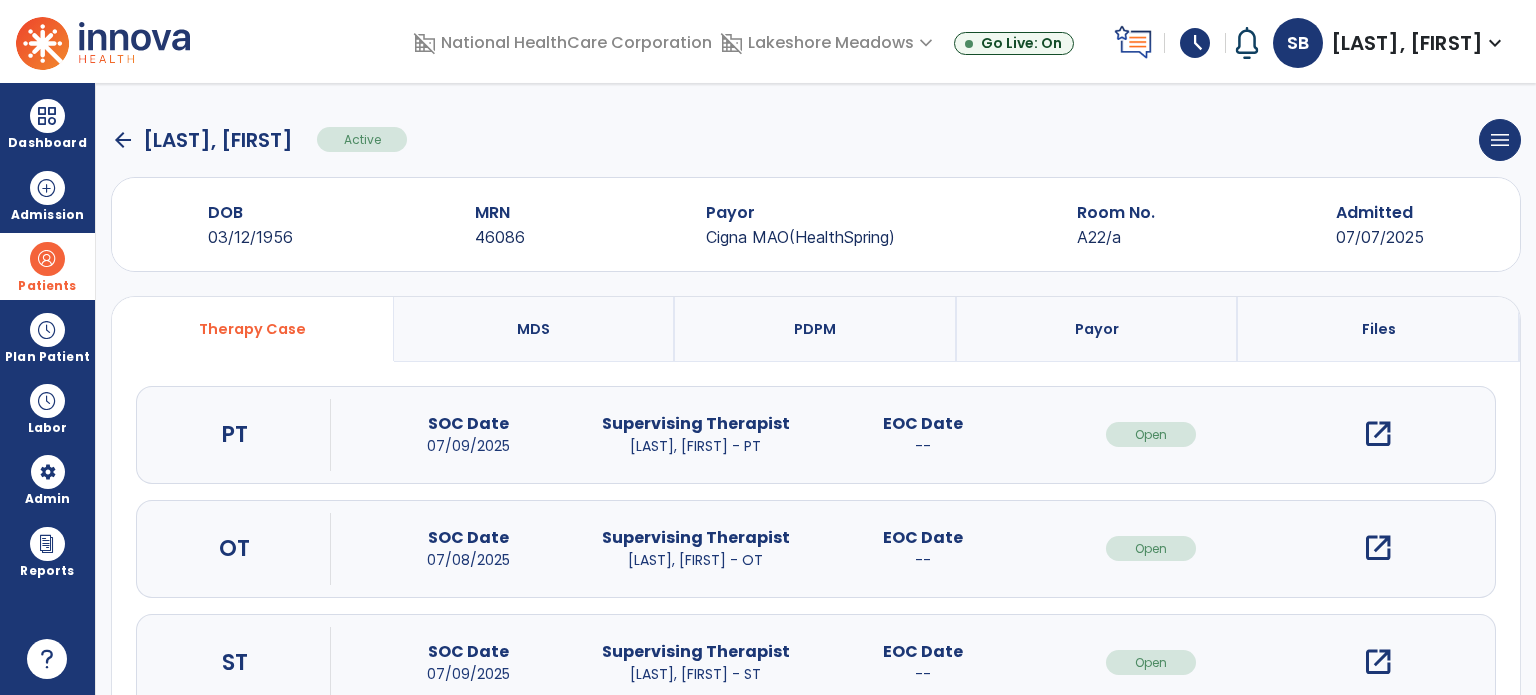 click on "open_in_new" at bounding box center (1378, 434) 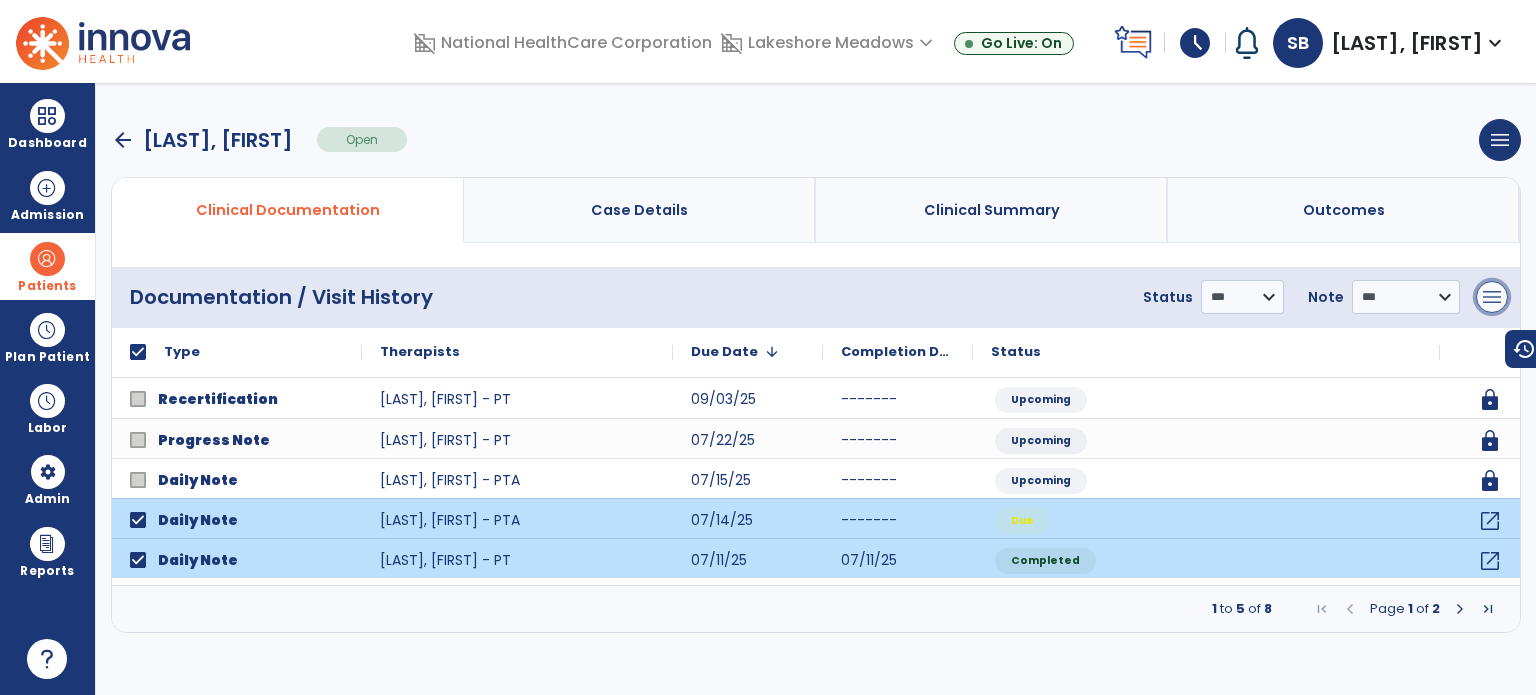 click on "menu" at bounding box center (1492, 297) 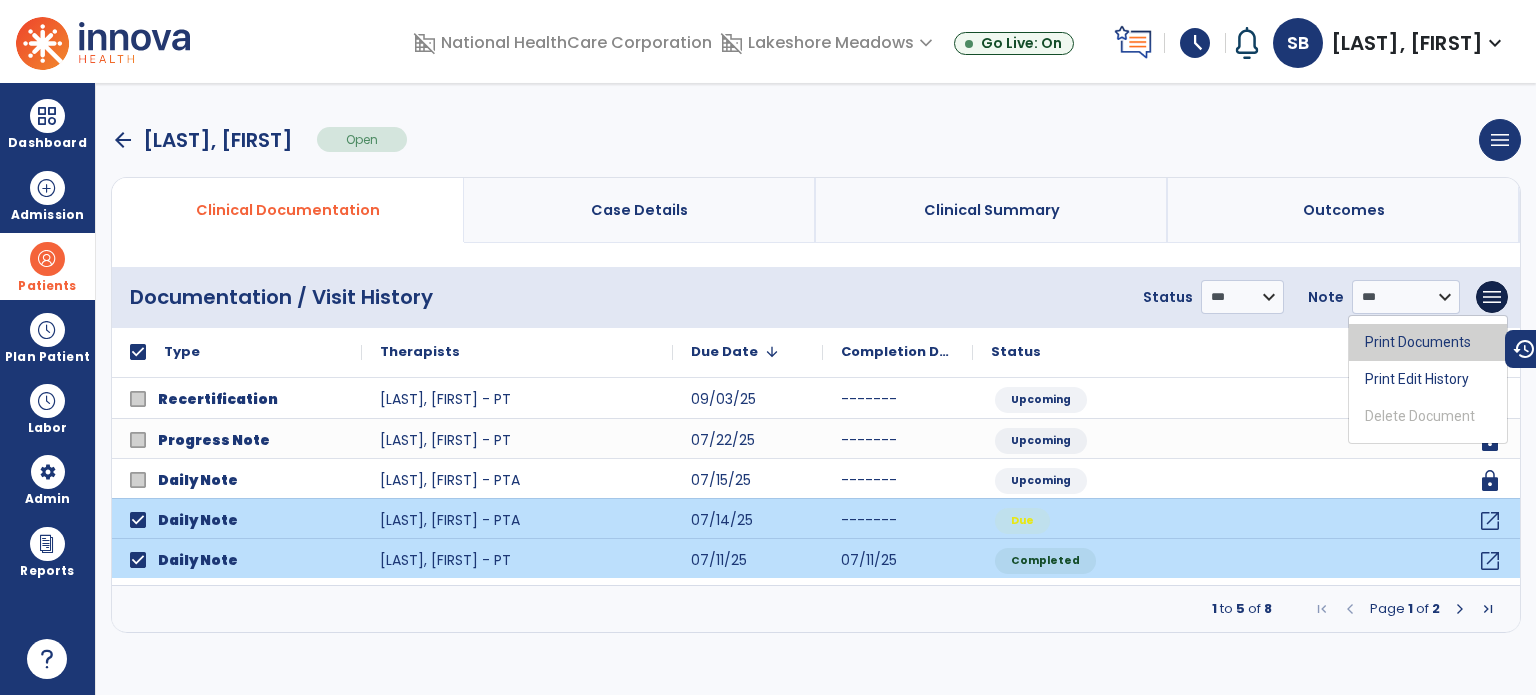 click on "Print Documents" at bounding box center (1428, 342) 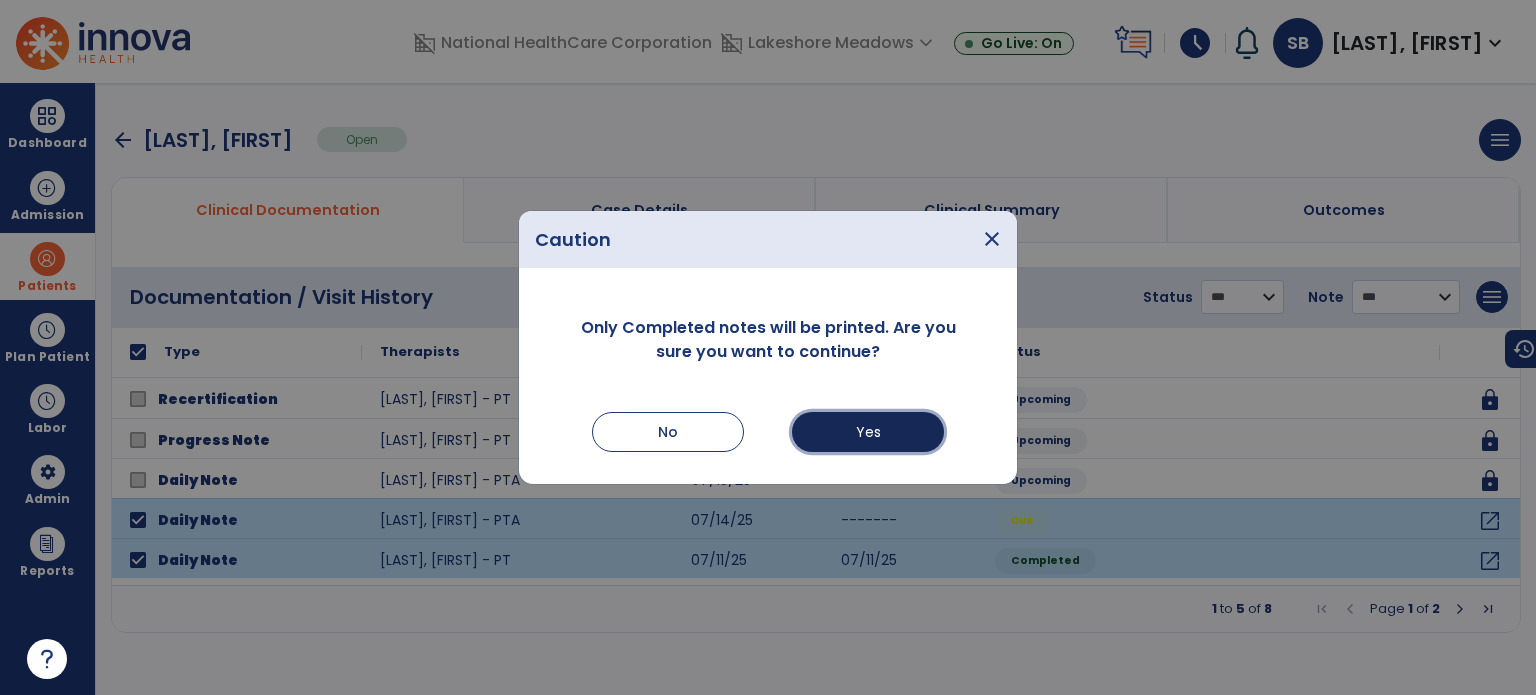 click on "Yes" at bounding box center [868, 432] 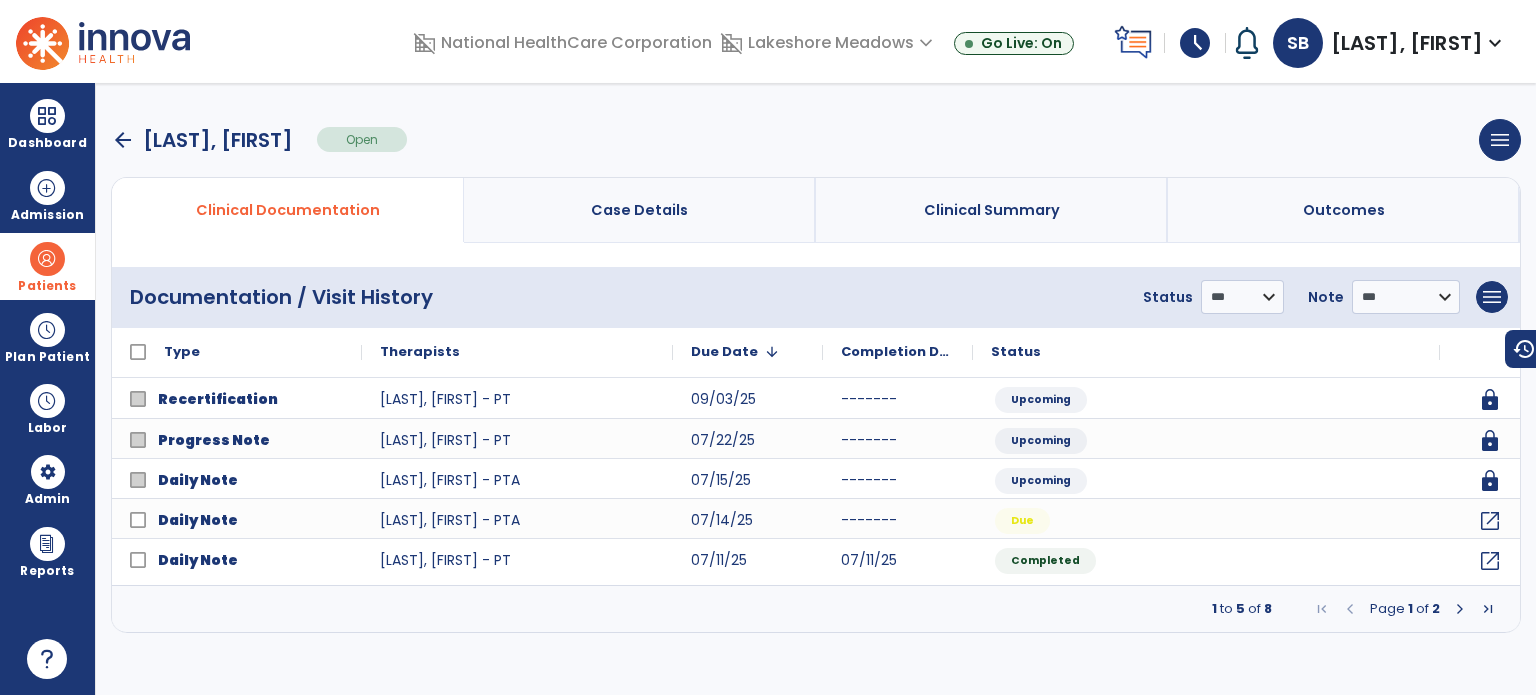 click on "arrow_back" at bounding box center [123, 140] 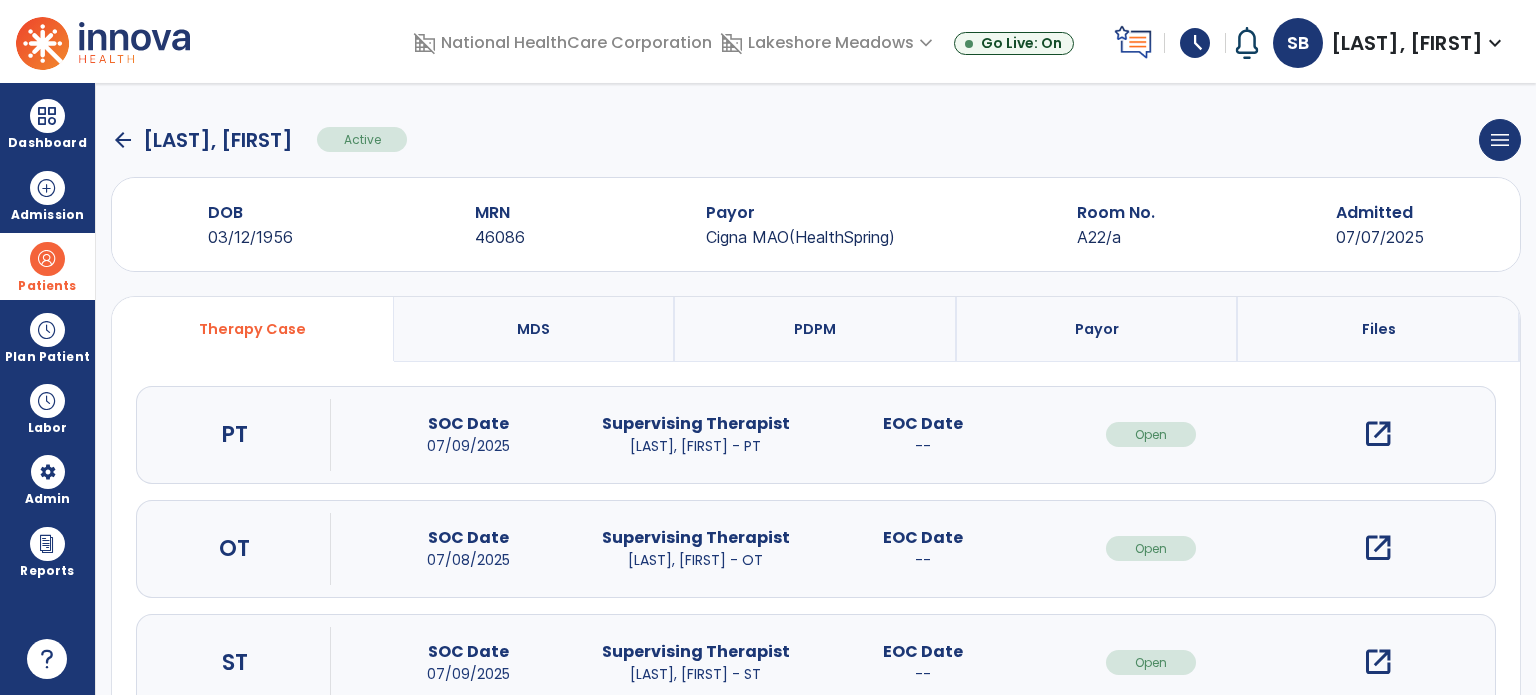 click on "open_in_new" at bounding box center (1378, 548) 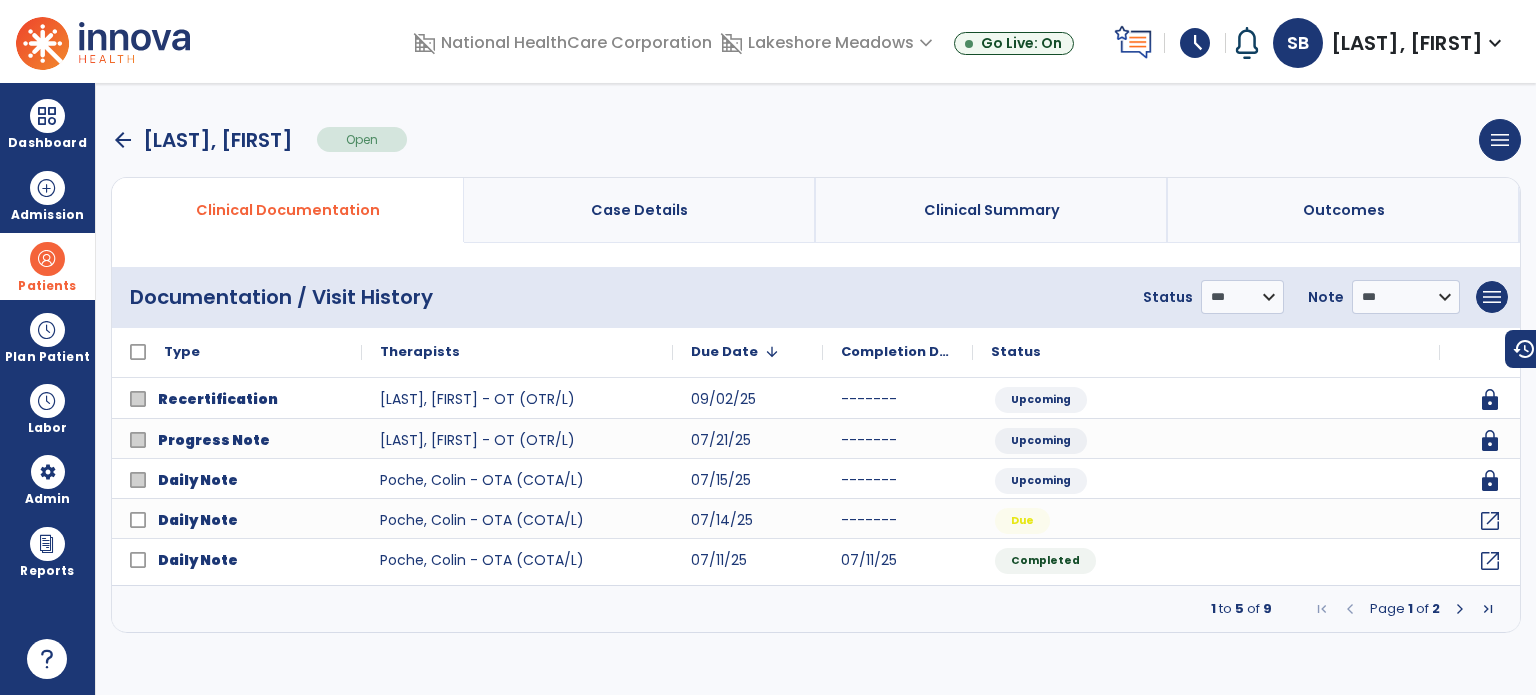 click on "Type" 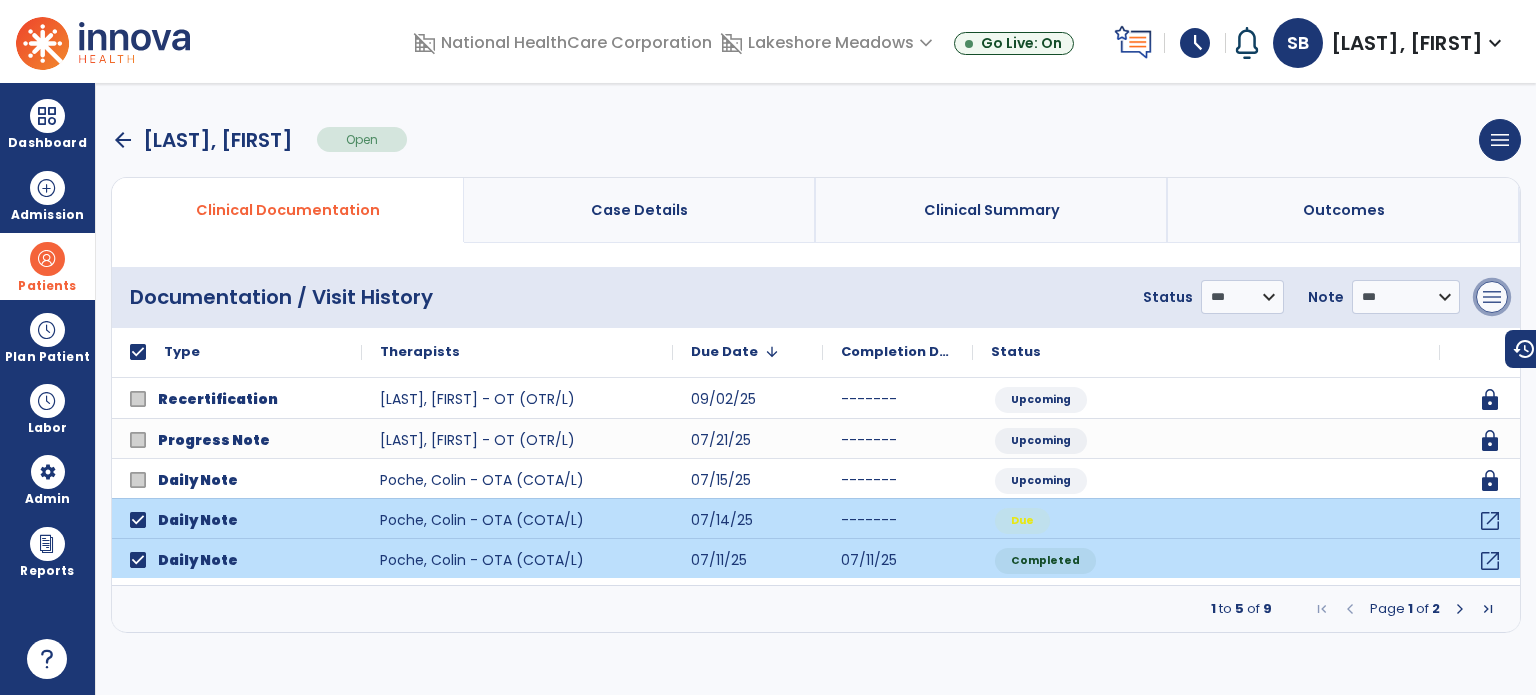click on "menu" at bounding box center [1492, 297] 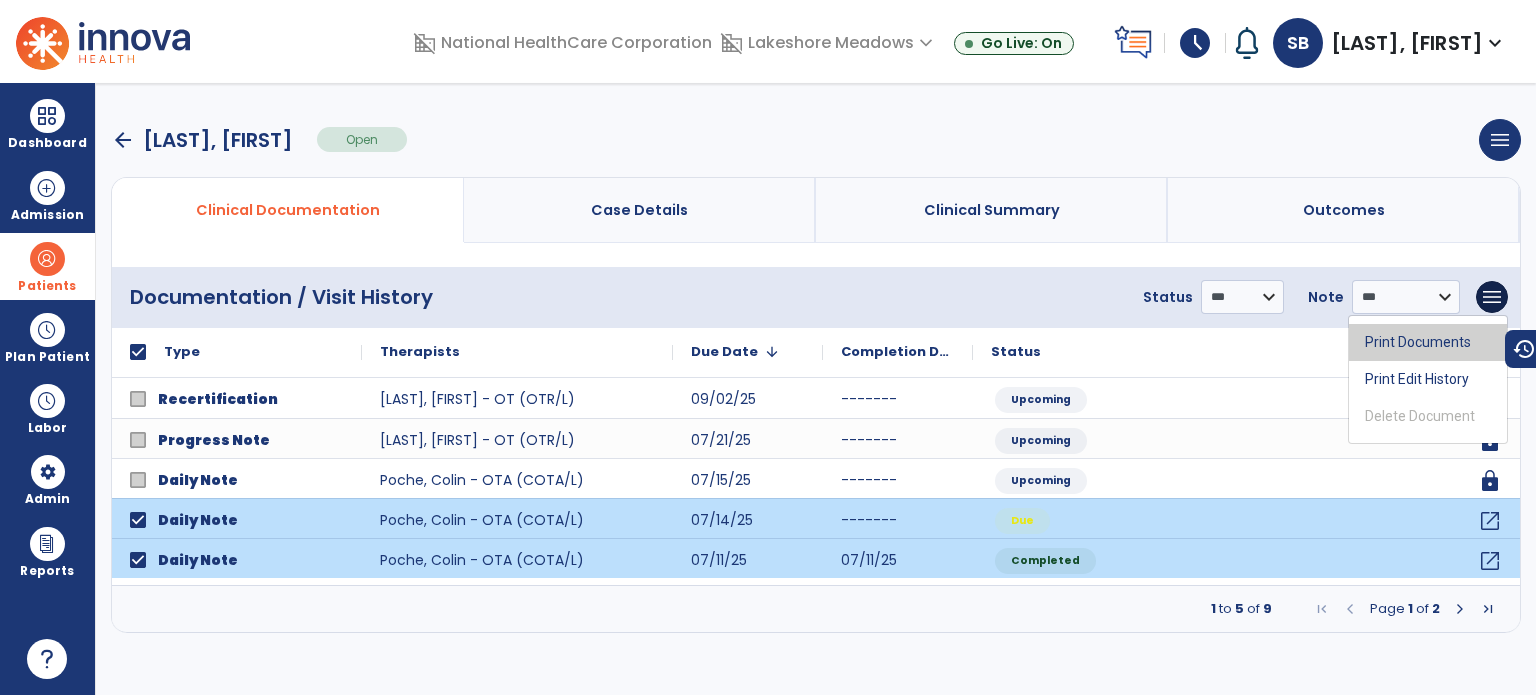 click on "Print Documents" at bounding box center [1428, 342] 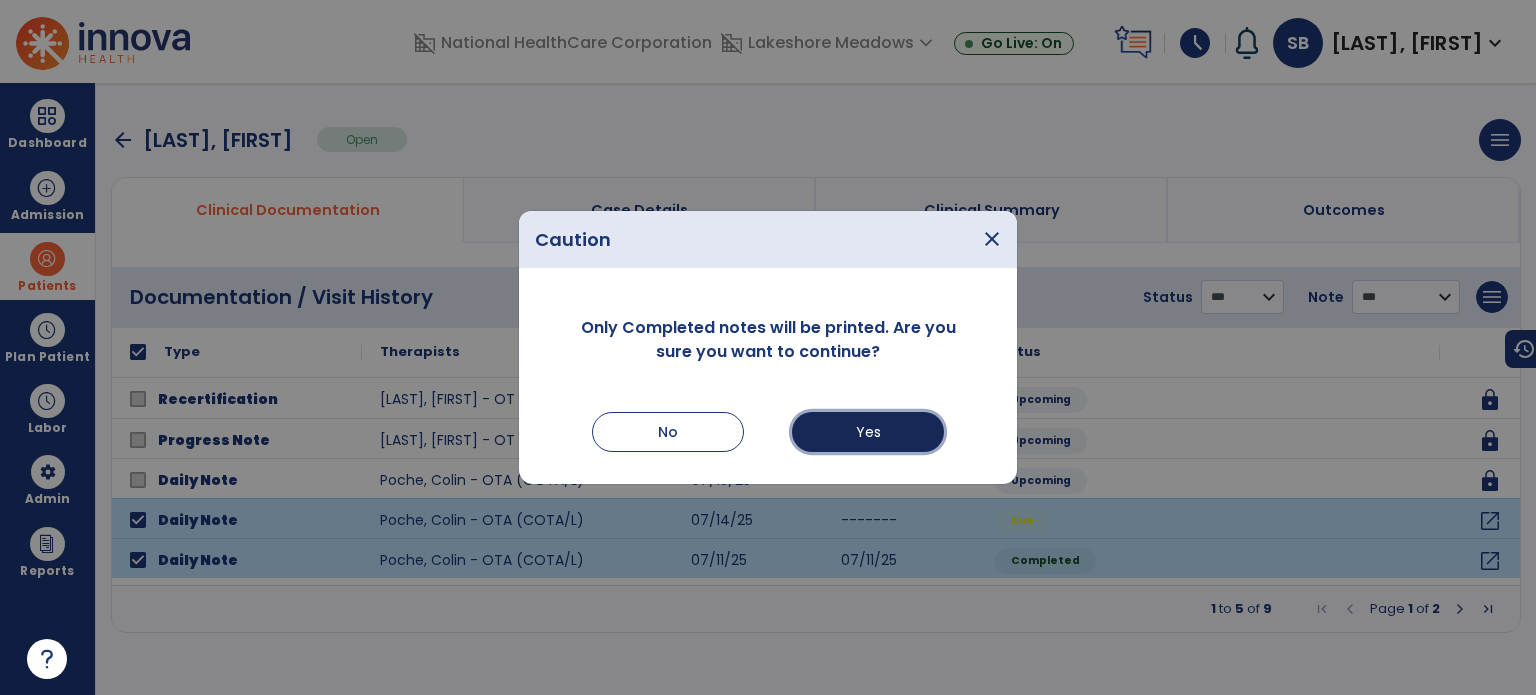 click on "Yes" at bounding box center (868, 432) 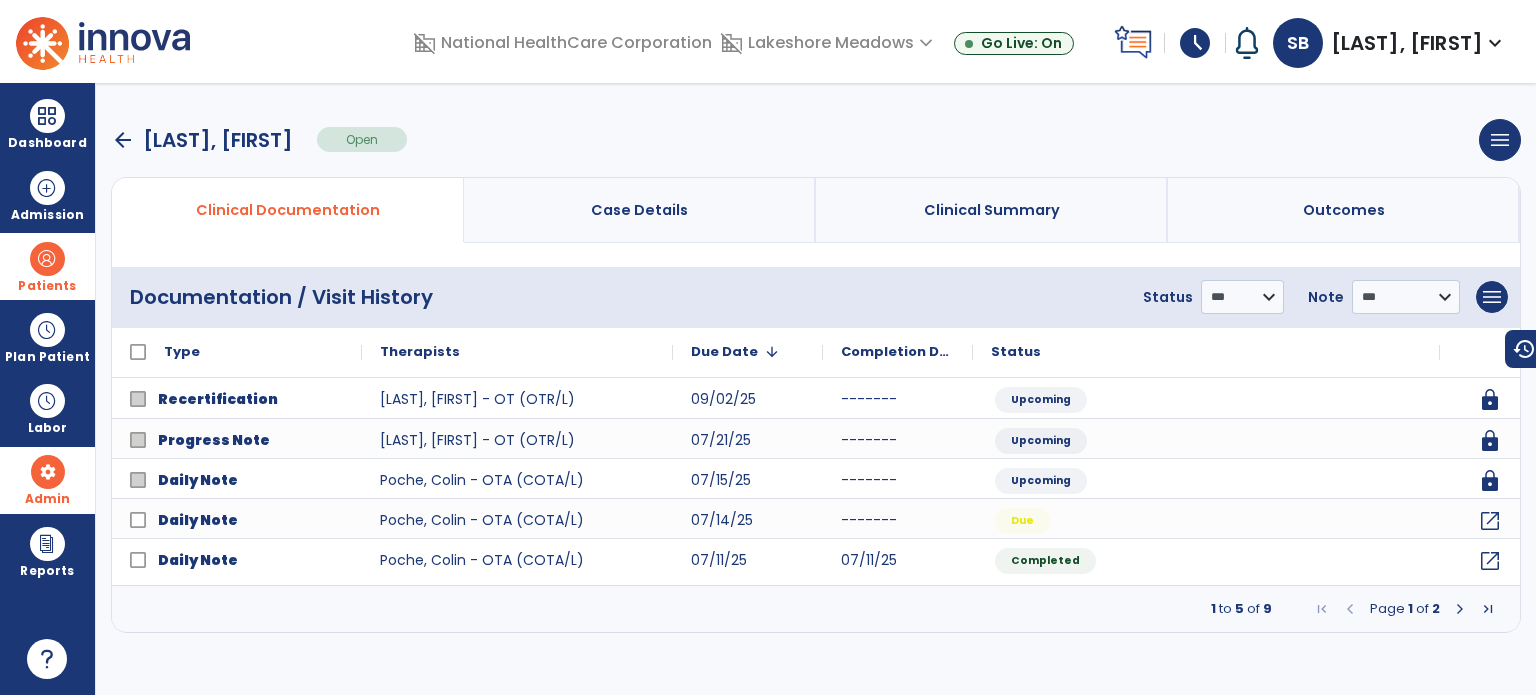 click on "Admin  attach_money  Payors  manage_accounts  Users" at bounding box center [47, 480] 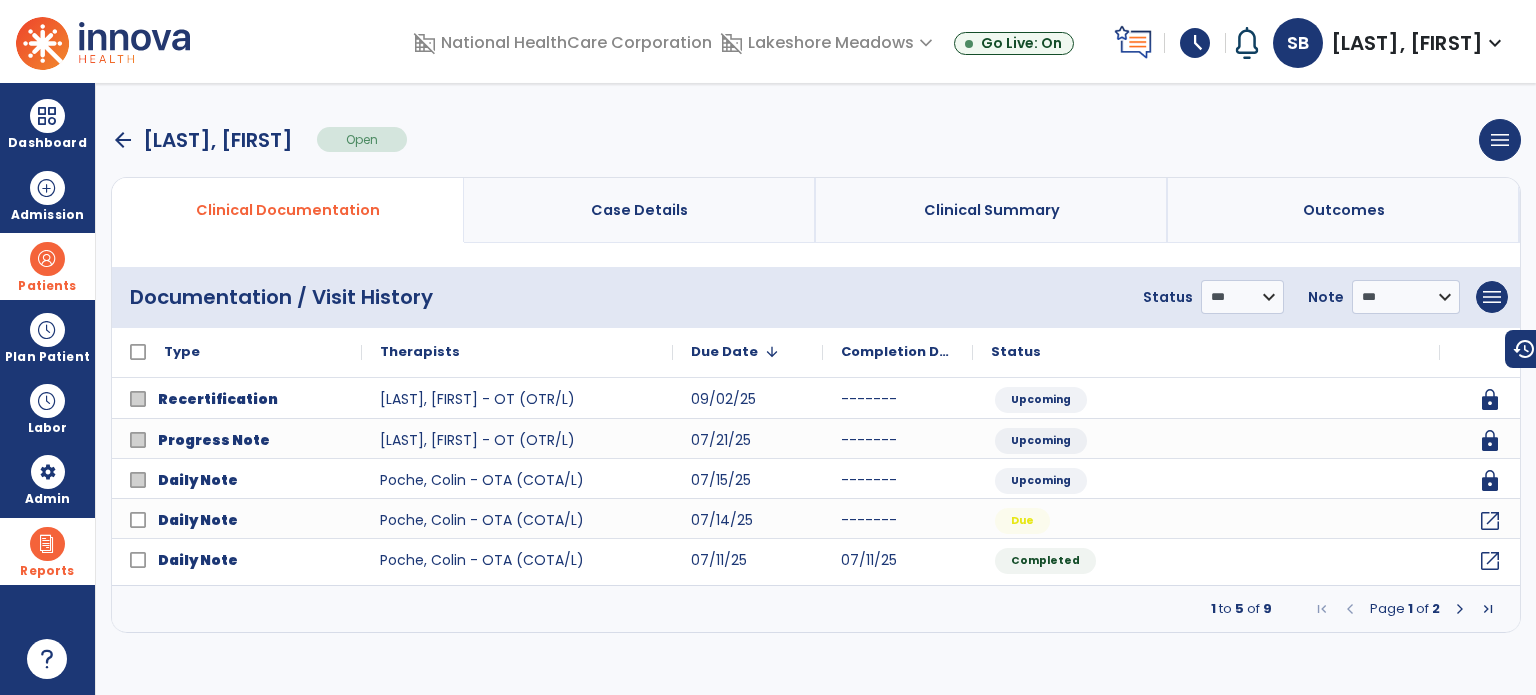 click on "Reports" at bounding box center [47, 551] 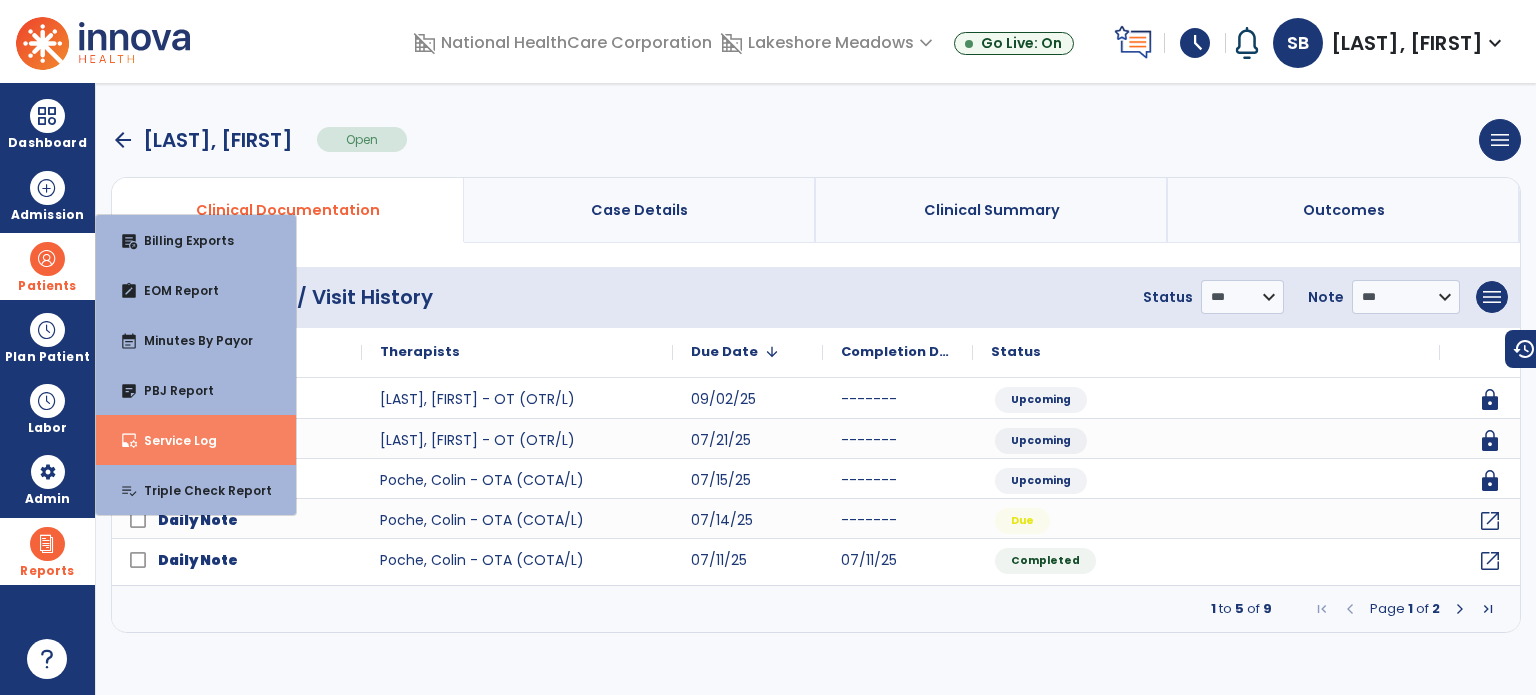 click on "inbox_customize  Service Log" at bounding box center [196, 440] 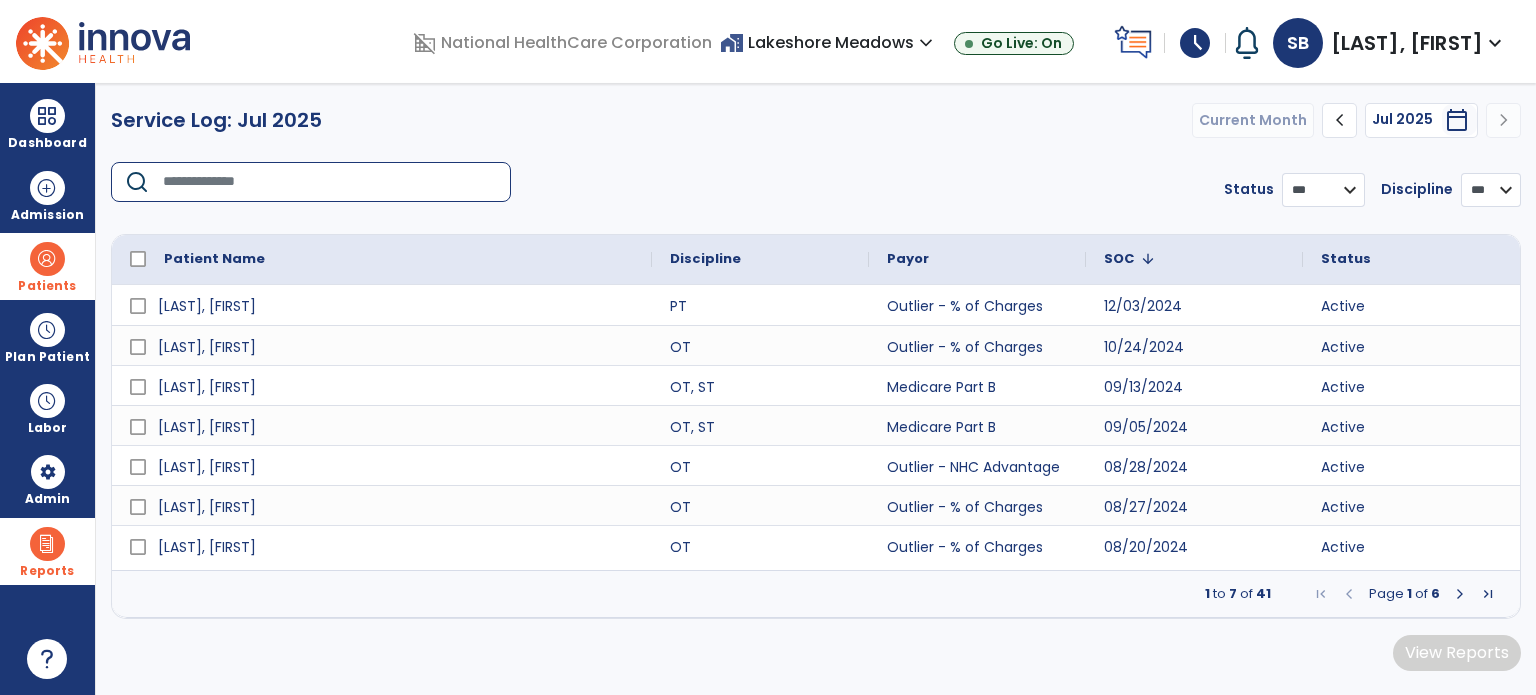 click at bounding box center (330, 182) 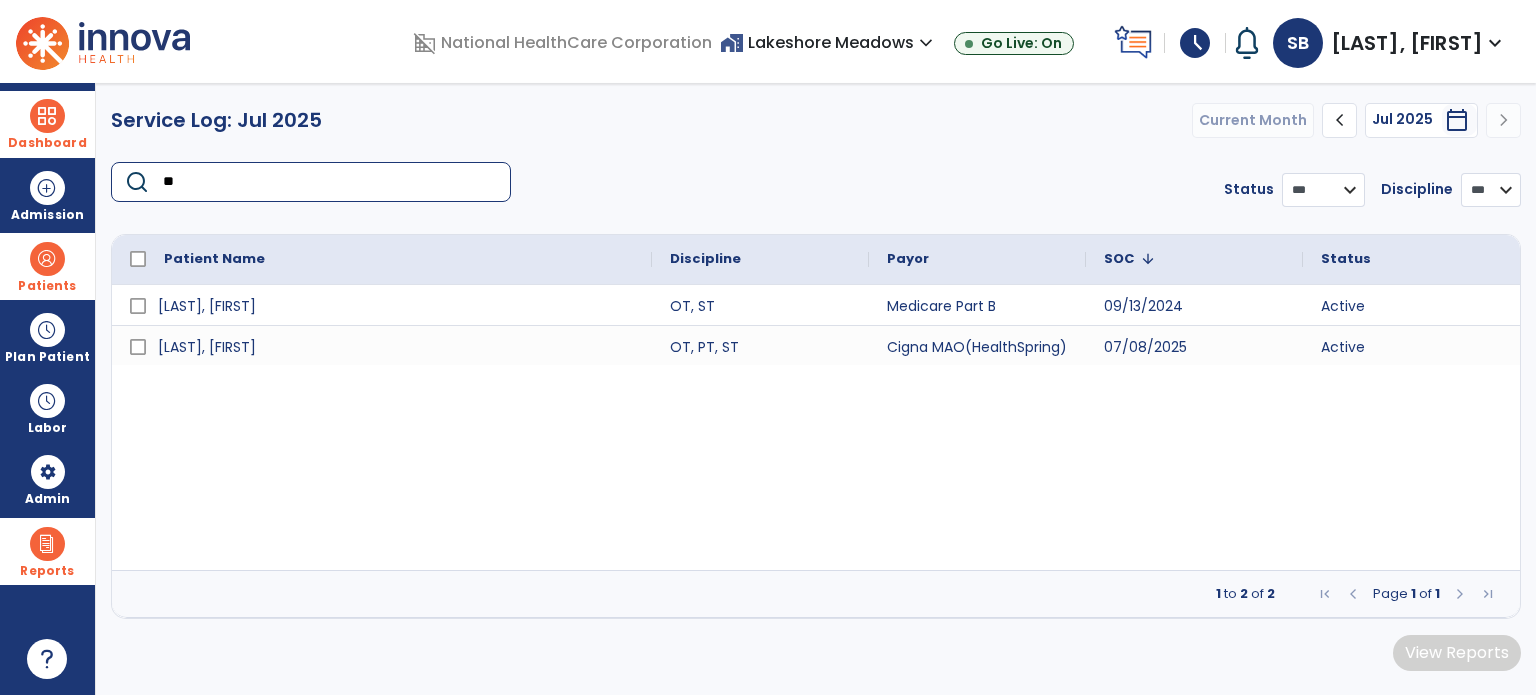 type on "**" 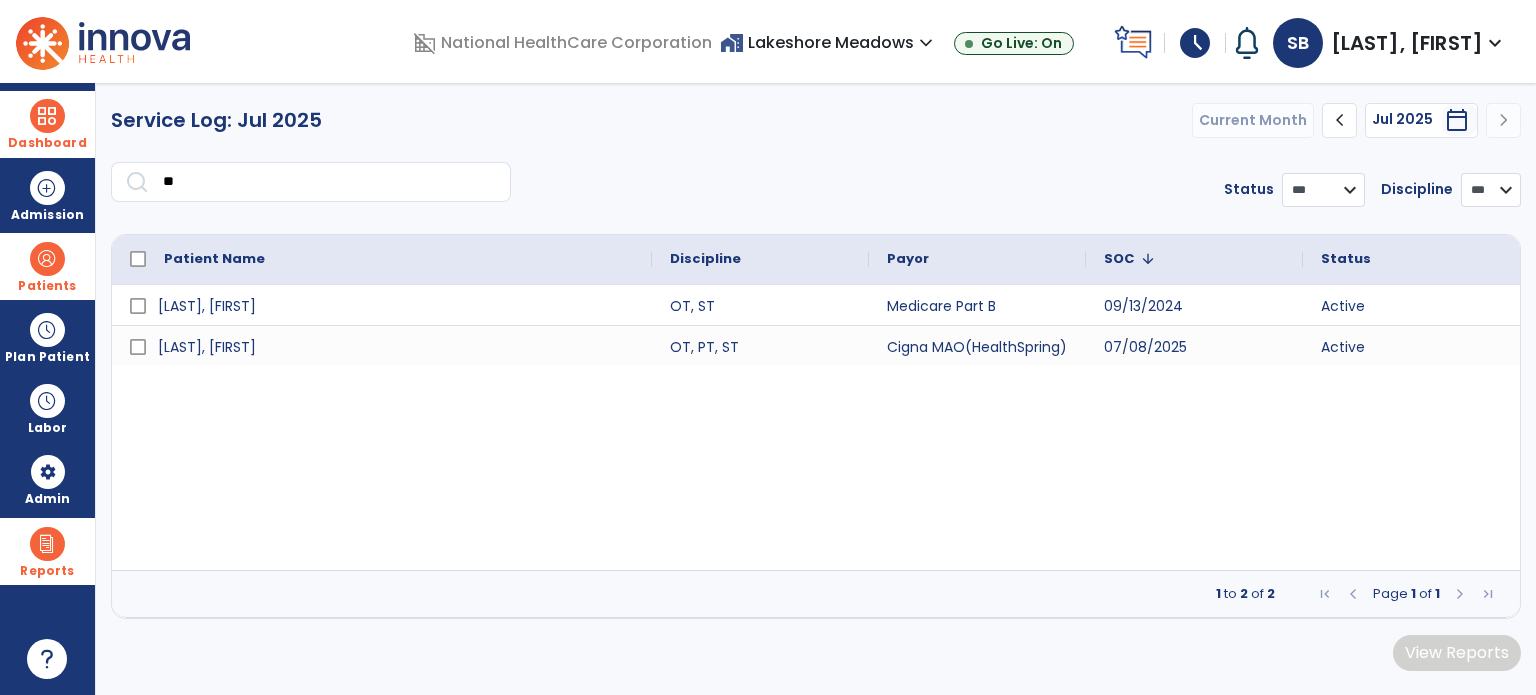 click at bounding box center [47, 116] 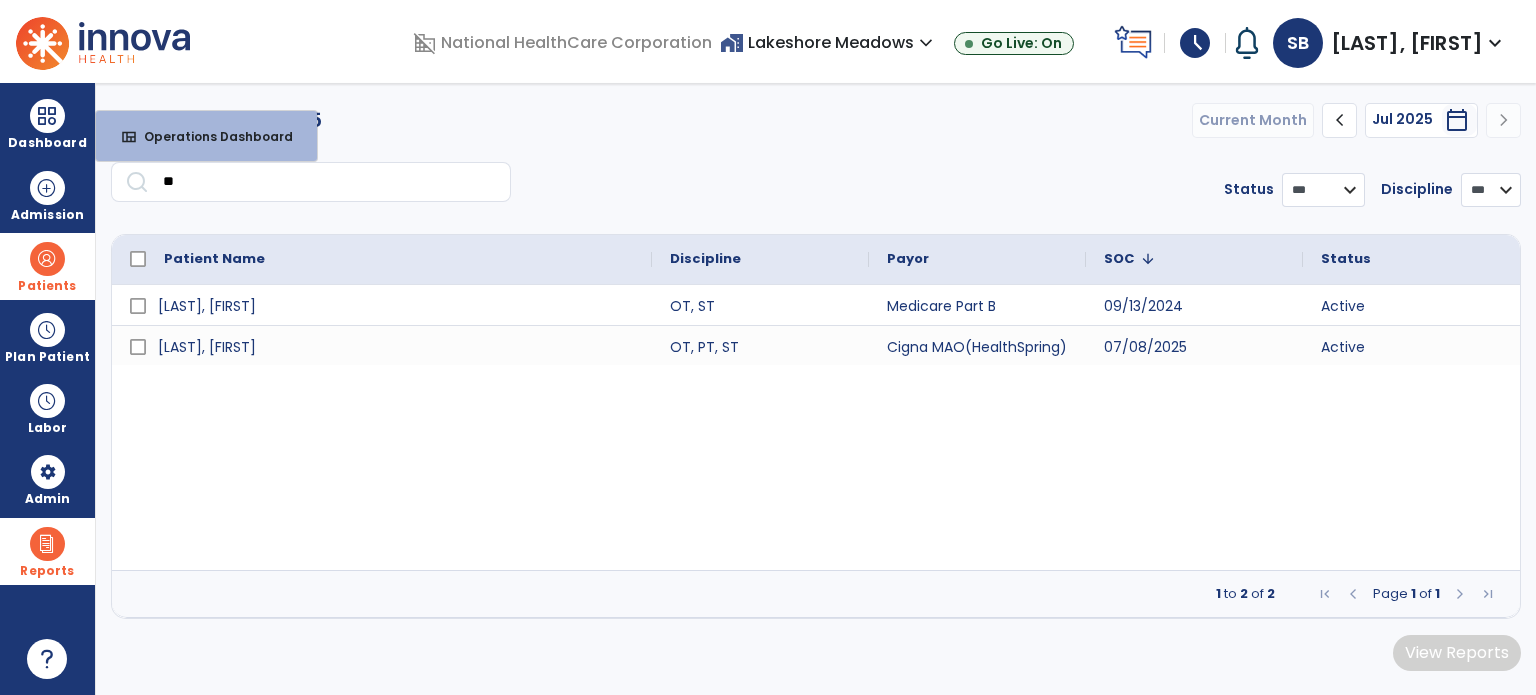 click on "Simon, Sally OT, ST Medicare Part B 09/13/2024 Active
Mosley, Joyce OT, PT, ST Cigna MAO(HealthSpring) 07/08/2025 Active" at bounding box center [816, 427] 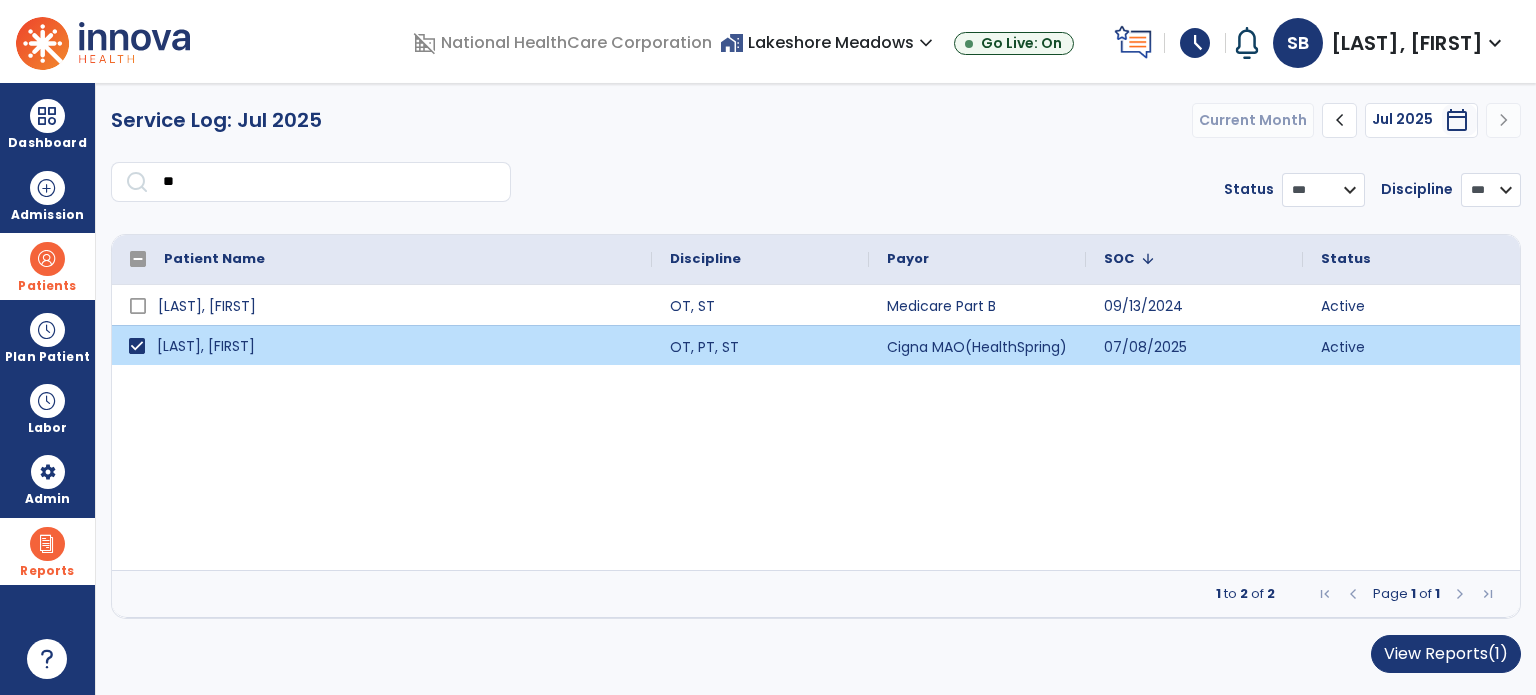 click on "1
to
2
of
2
Page
1
of
1" at bounding box center [816, 594] 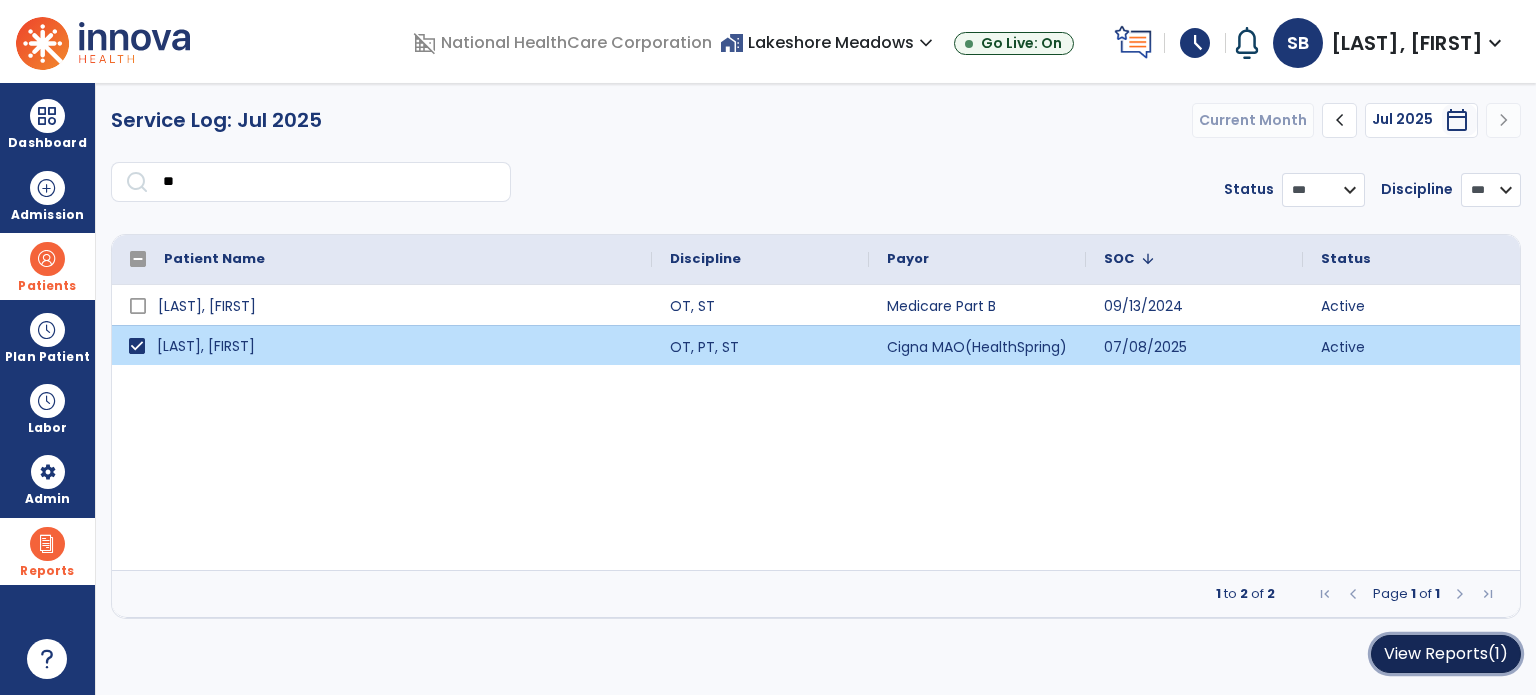 click on "View Reports   (1)" 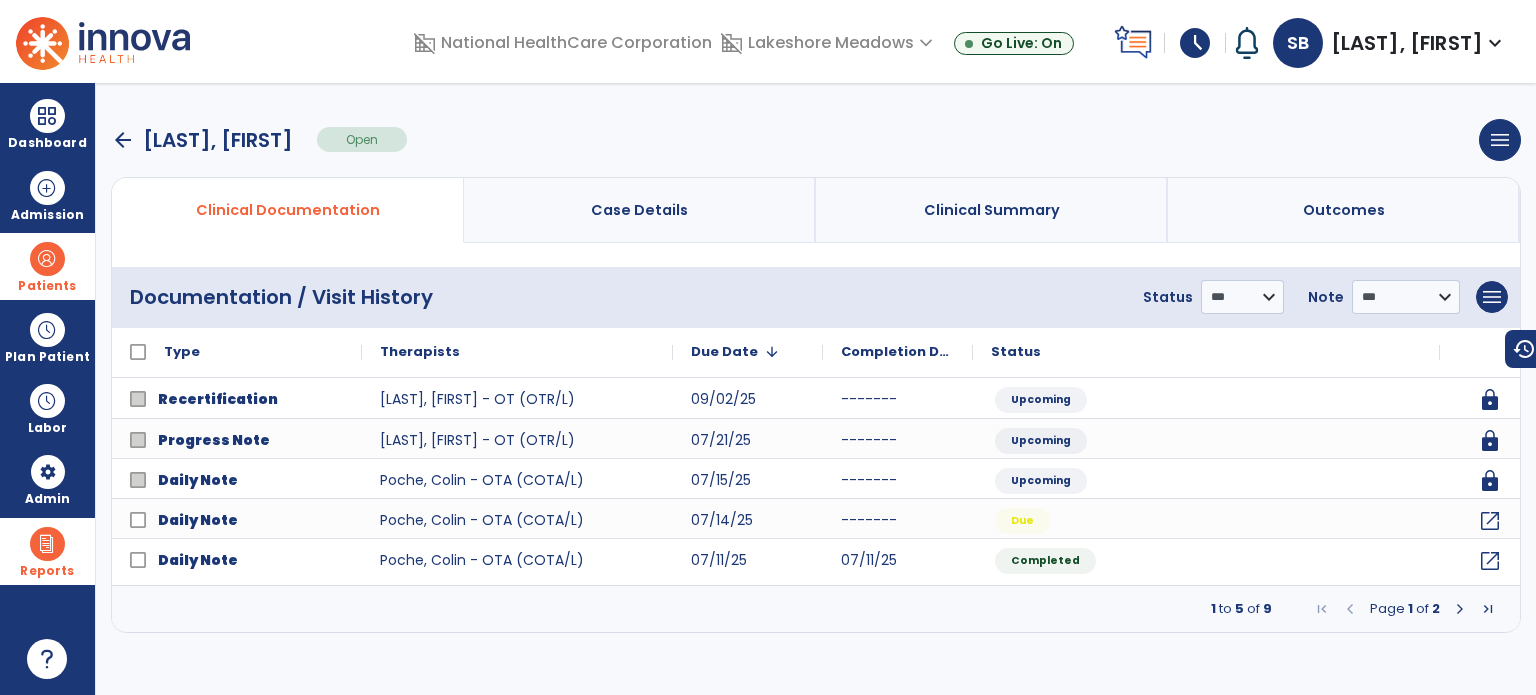 click on "arrow_back" at bounding box center (123, 140) 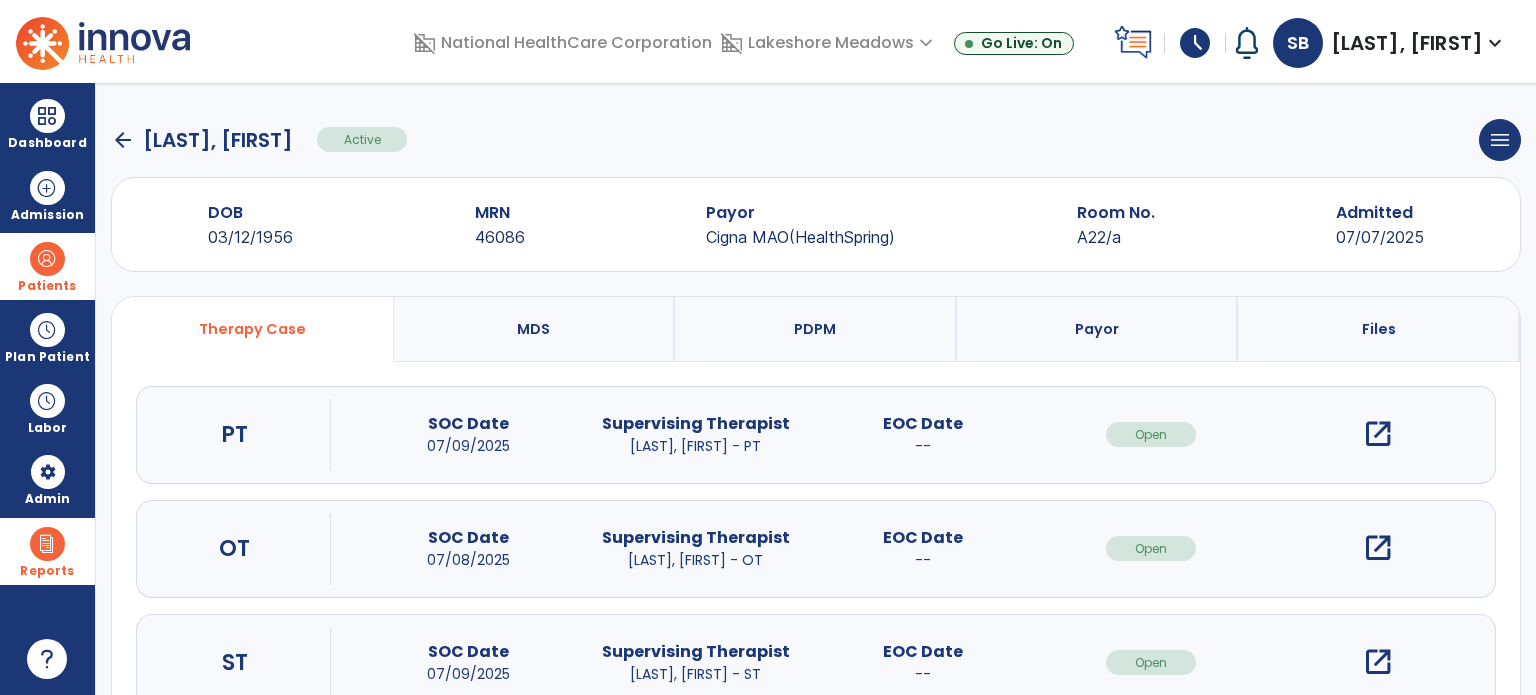 click on "arrow_back   Mosley, Joyce  Active  menu   Edit Admission   View OBRA Report   Discharge Patient  DOB 03/12/1956 MRN 46086 Payor Cigna MAO(HealthSpring) Room No. A22/a Admitted 07/07/2025  Therapy Case   MDS   PDPM   Payor   Files  PT SOC Date 07/09/2025 Supervising Therapist Flanagan, Kristie - PT EOC Date   --    Open  open_in_new  OT SOC Date 07/08/2025 Supervising Therapist Morrissey, Andrea - OT EOC Date   --    Open  open_in_new  ST SOC Date 07/09/2025 Supervising Therapist Loftin, Catherine - ST EOC Date   --    Open  open_in_new" at bounding box center (816, 389) 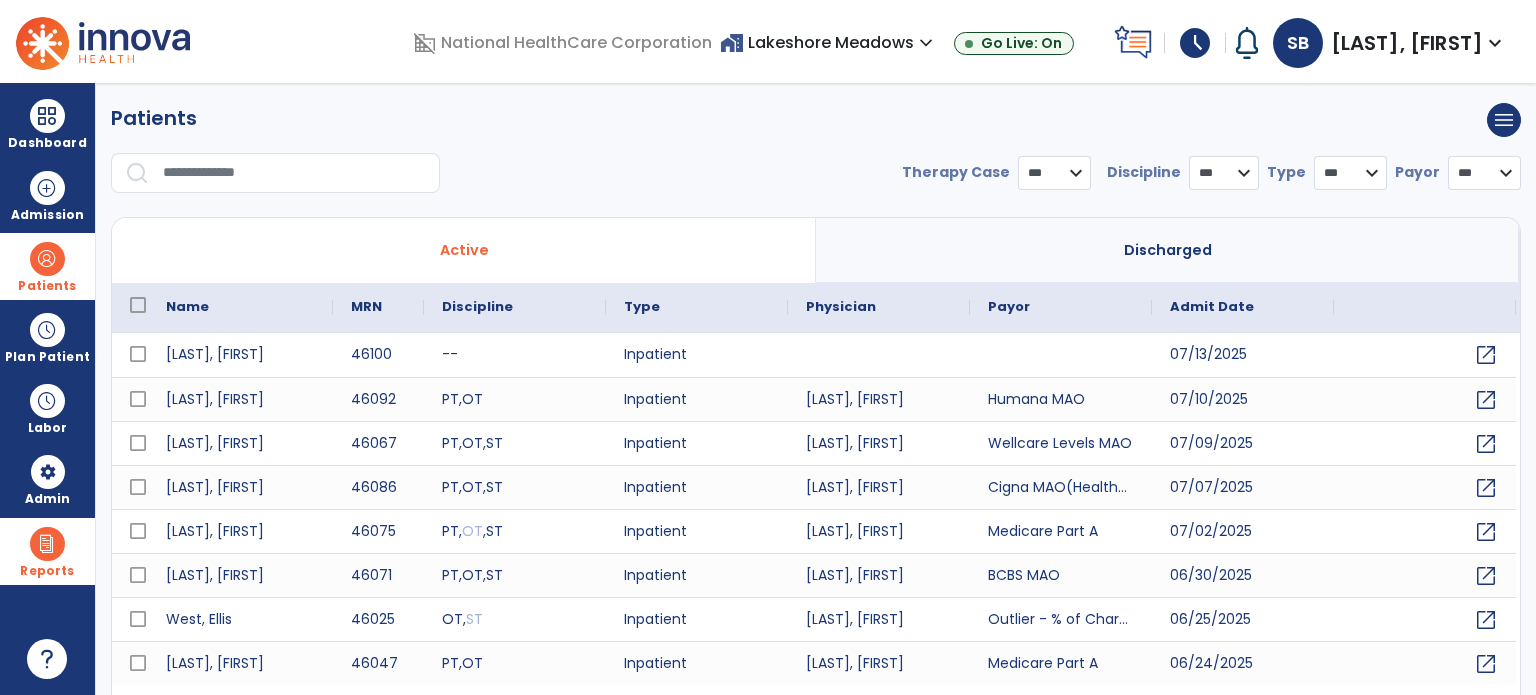 select on "***" 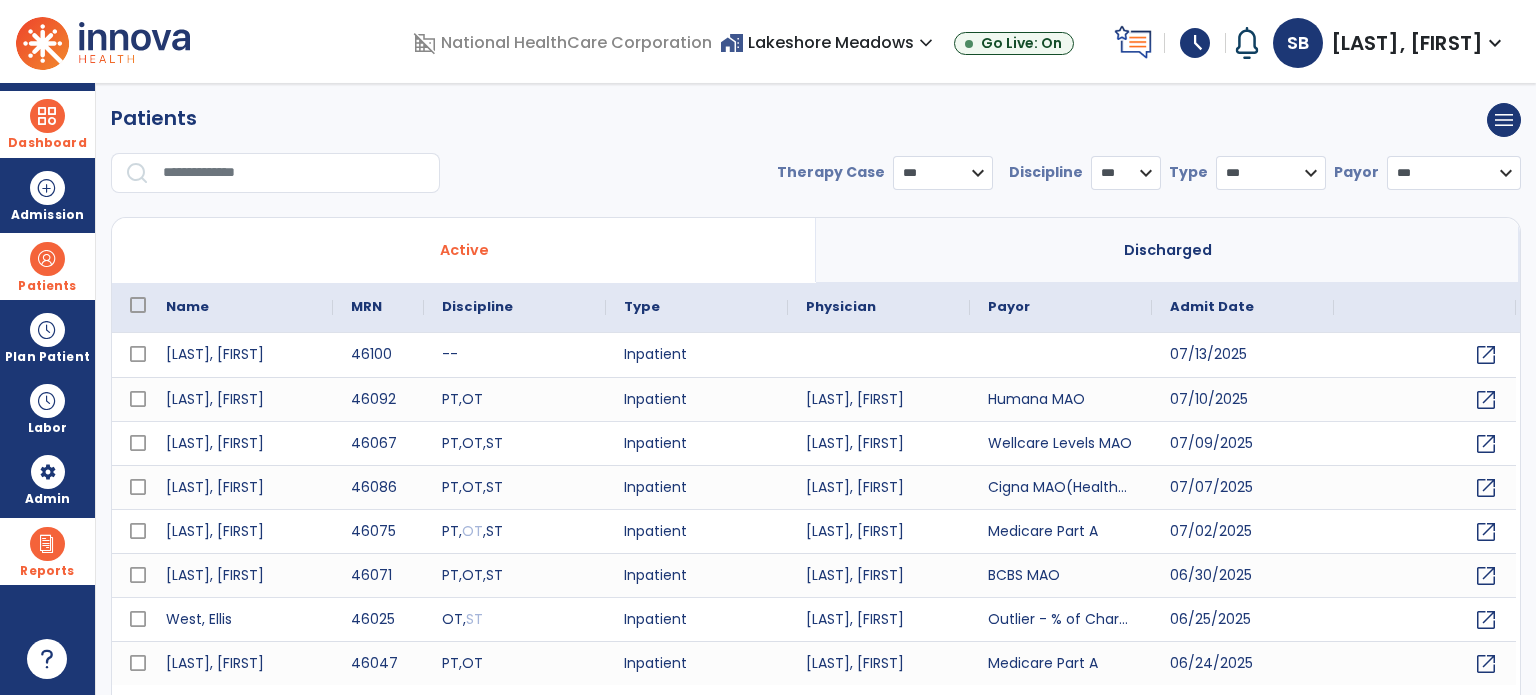 click at bounding box center (47, 116) 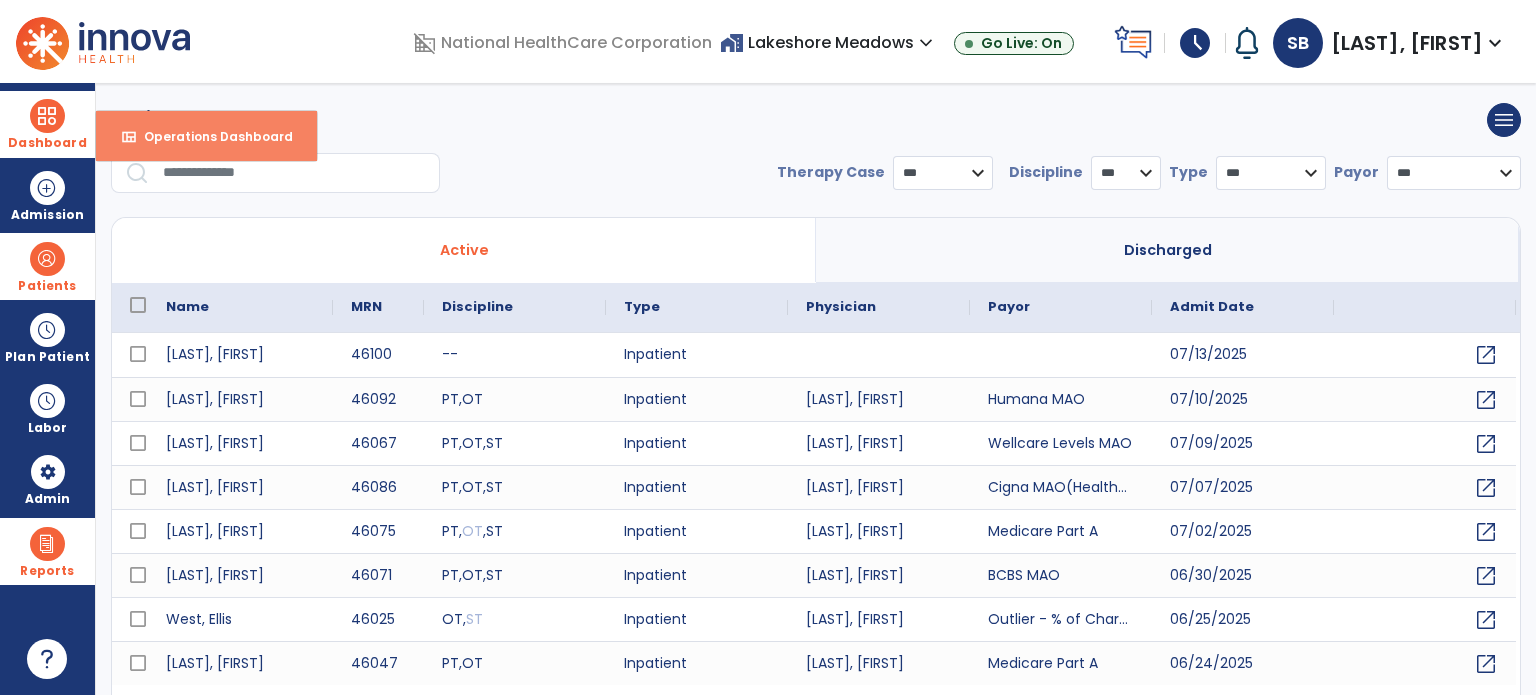click on "Operations Dashboard" at bounding box center (210, 136) 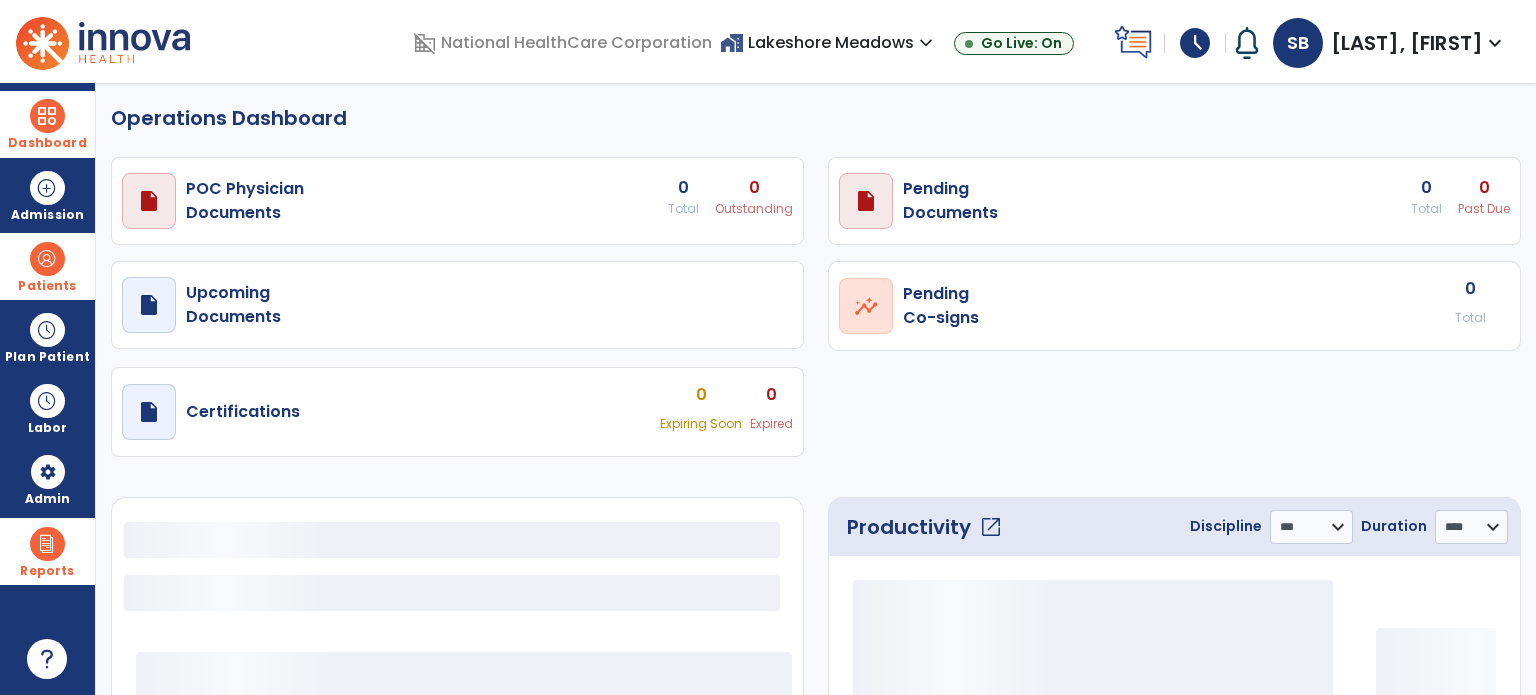 select on "***" 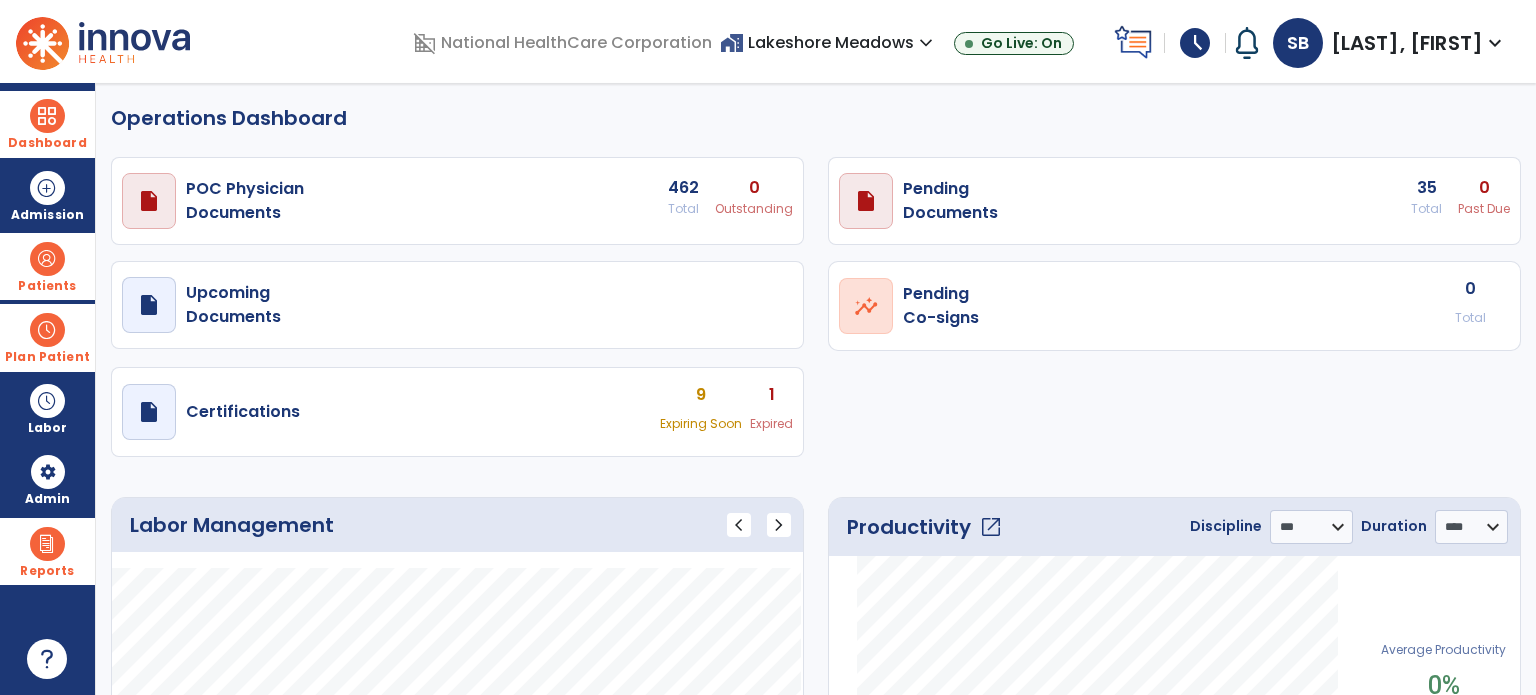click at bounding box center (47, 330) 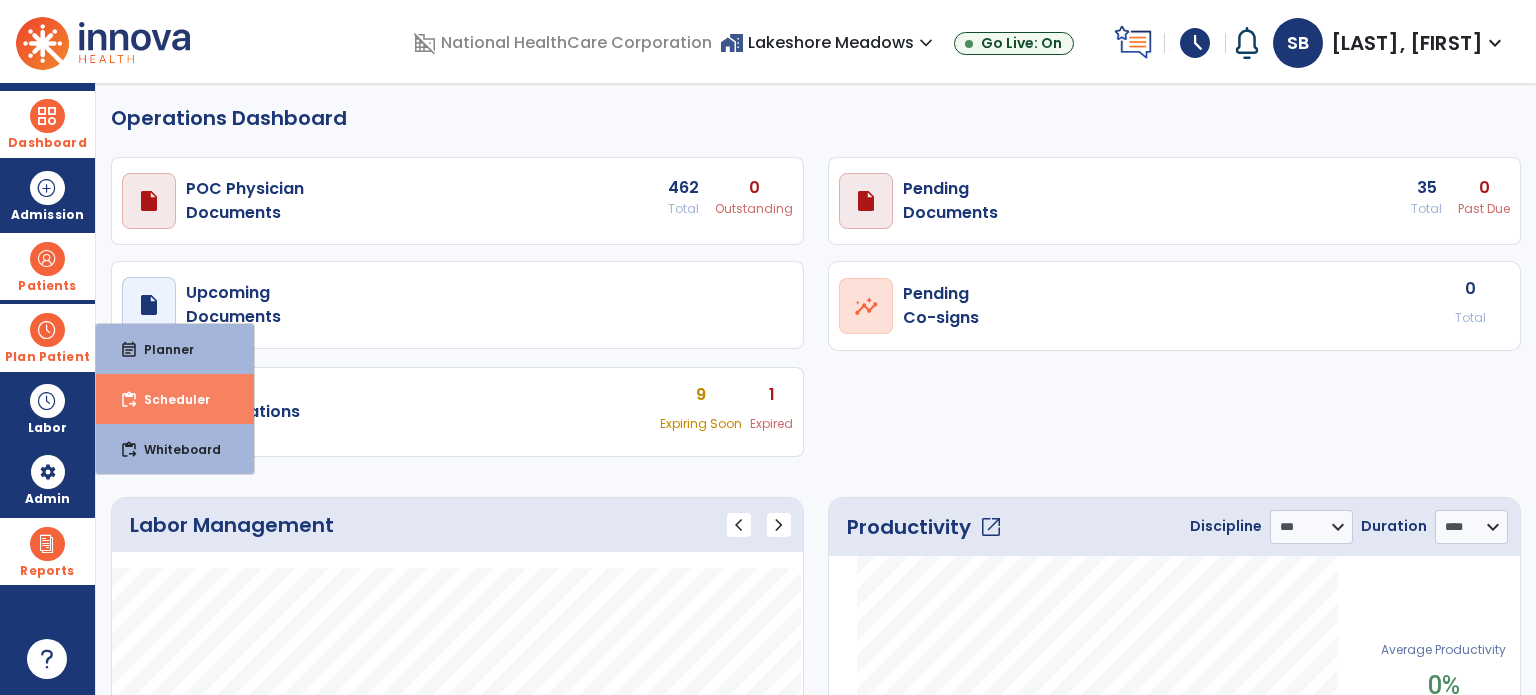click on "Scheduler" at bounding box center (169, 399) 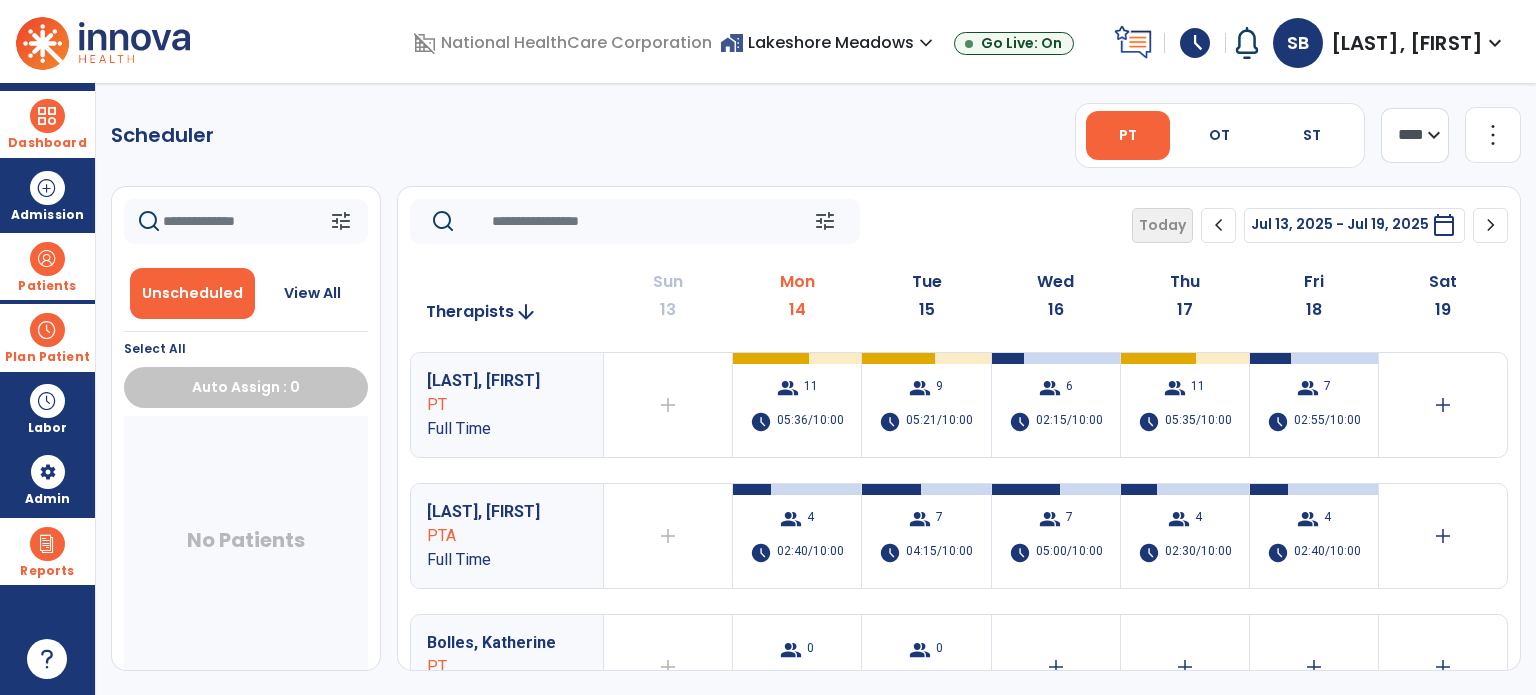 click on "tune   Today  chevron_left Jul 13, 2025 - Jul 19, 2025  *********  calendar_today  chevron_right" 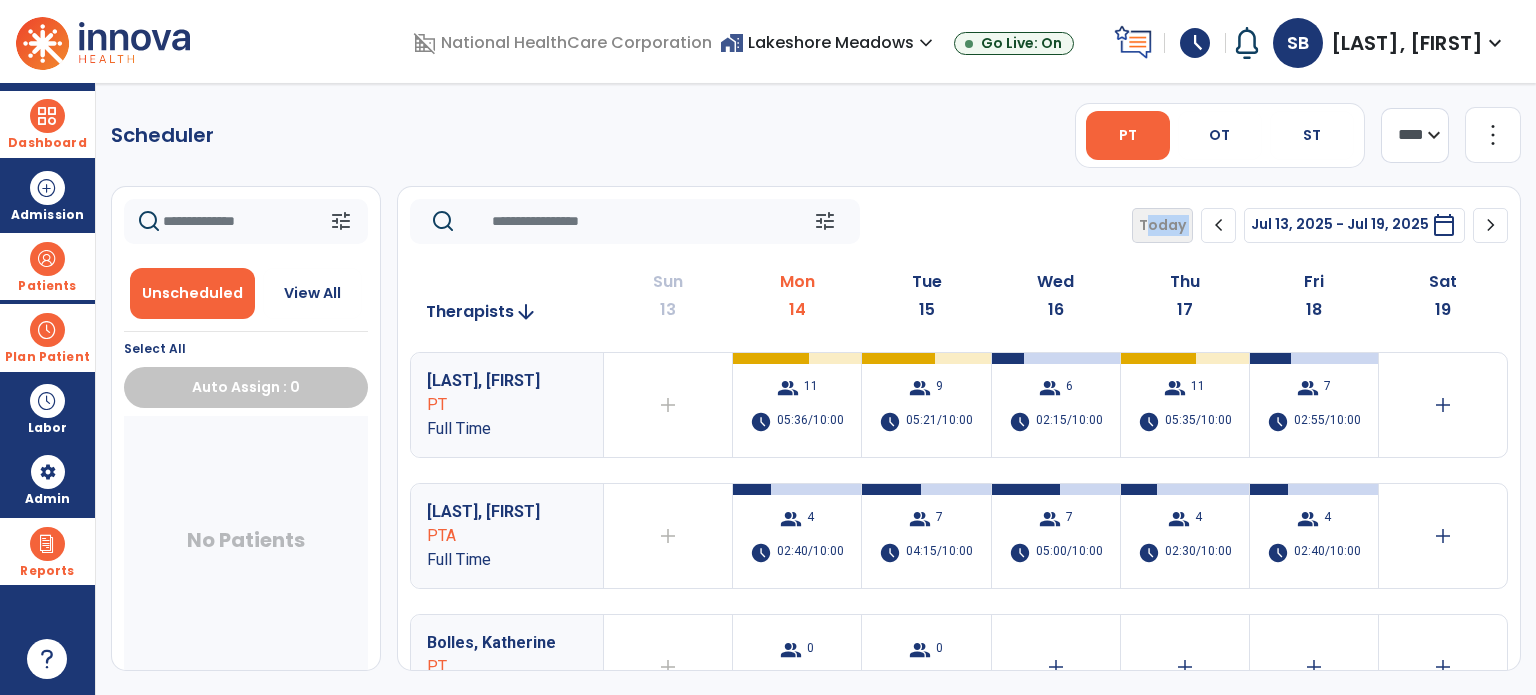 click on "tune   Today  chevron_left Jul 13, 2025 - Jul 19, 2025  *********  calendar_today  chevron_right" 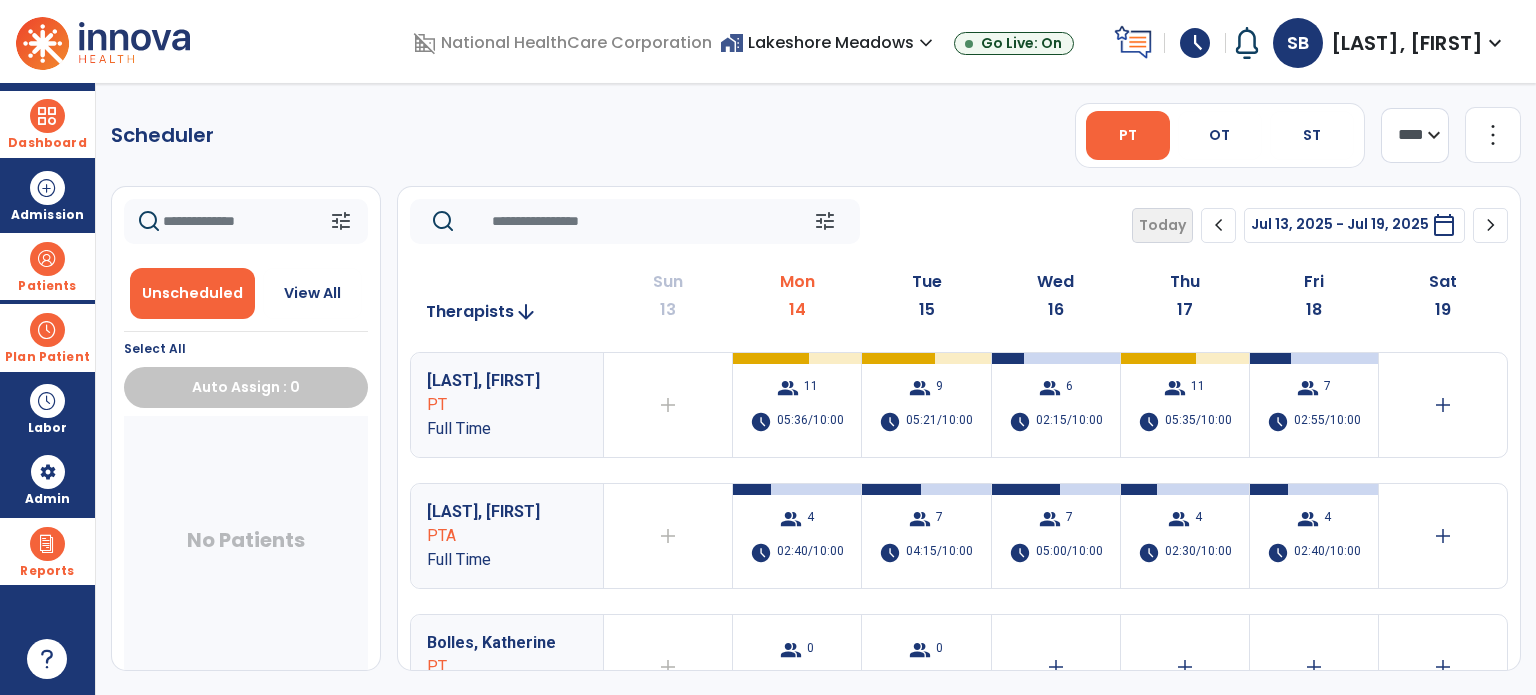 click at bounding box center (47, 259) 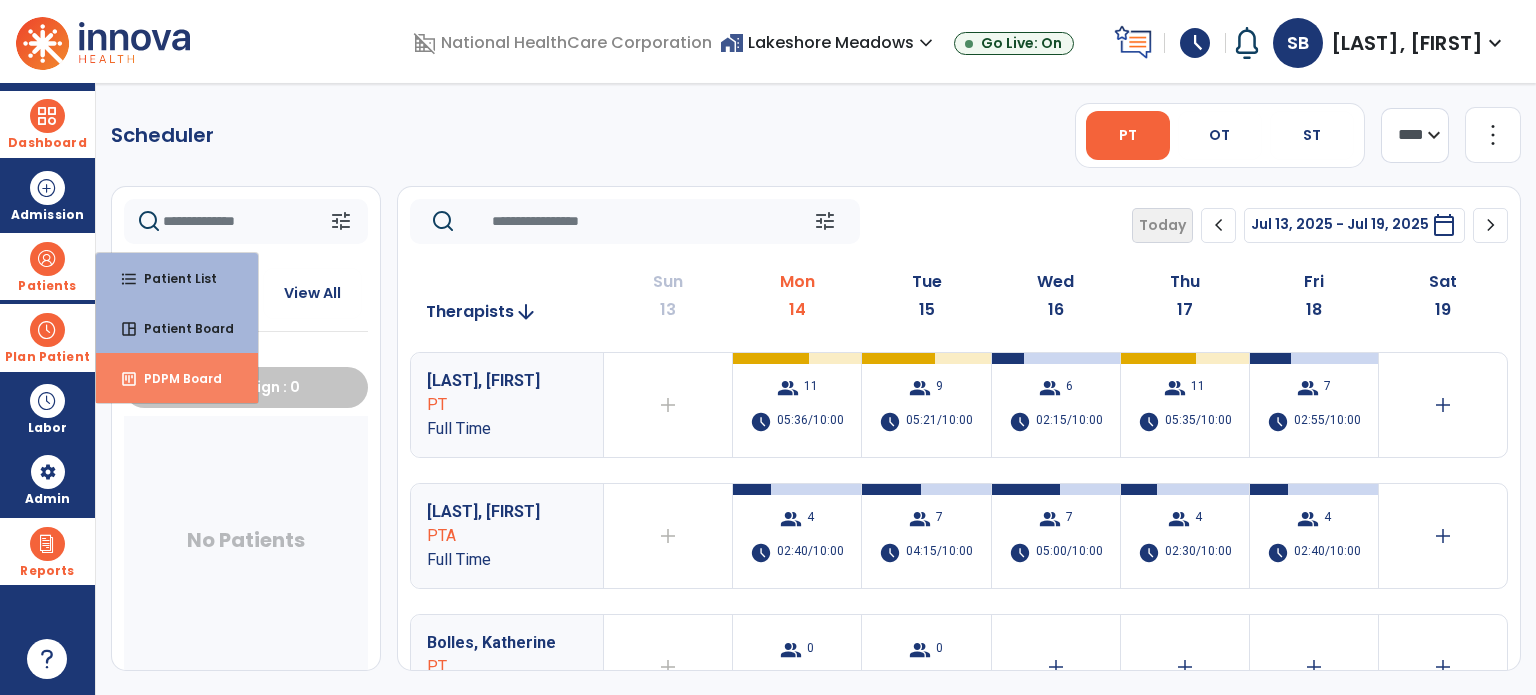 click on "insert_chart  PDPM Board" at bounding box center [177, 378] 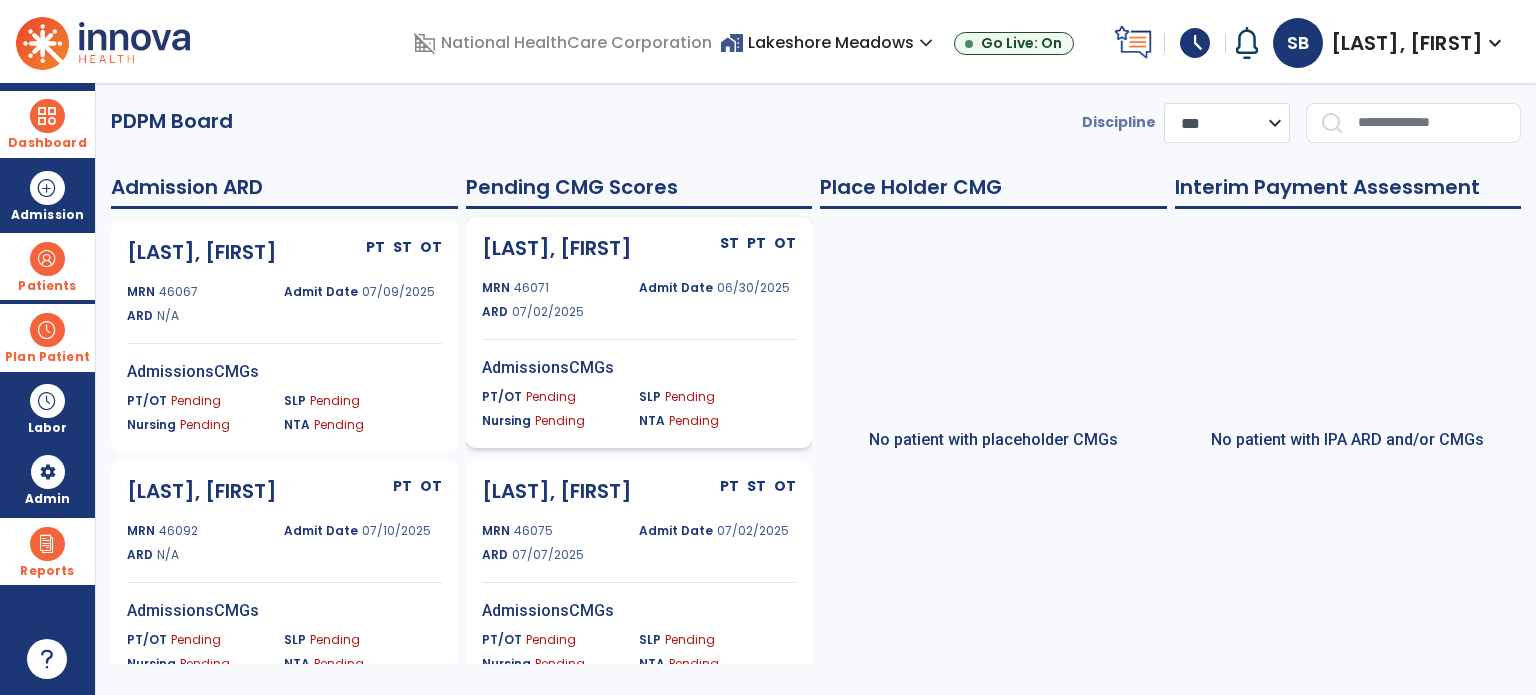 click on "MARLIN, ROY ST PT OT MRN 46071 Admit Date 06/30/2025 ARD 07/02/2025 AdmissionsCMGs PT/OT Pending SLP Pending Nursing Pending NTA Pending" 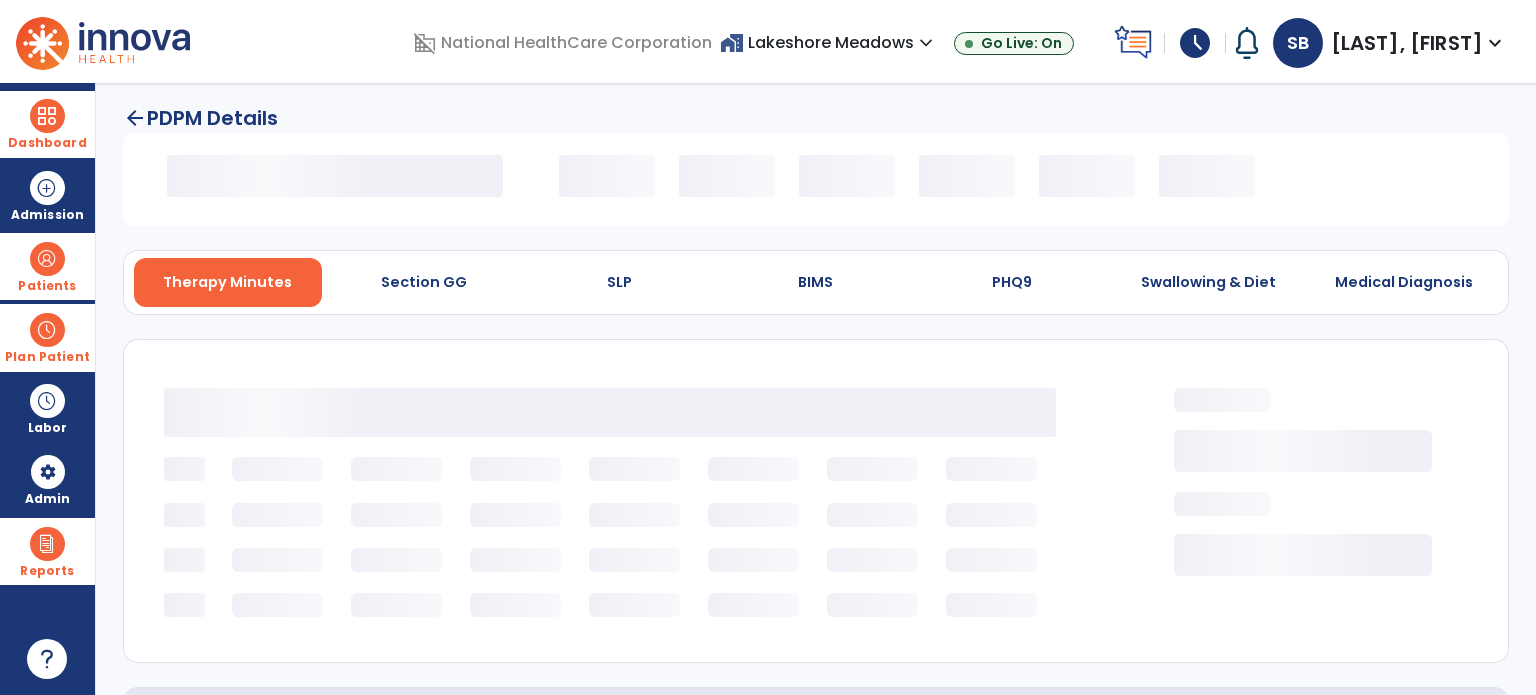 select on "*********" 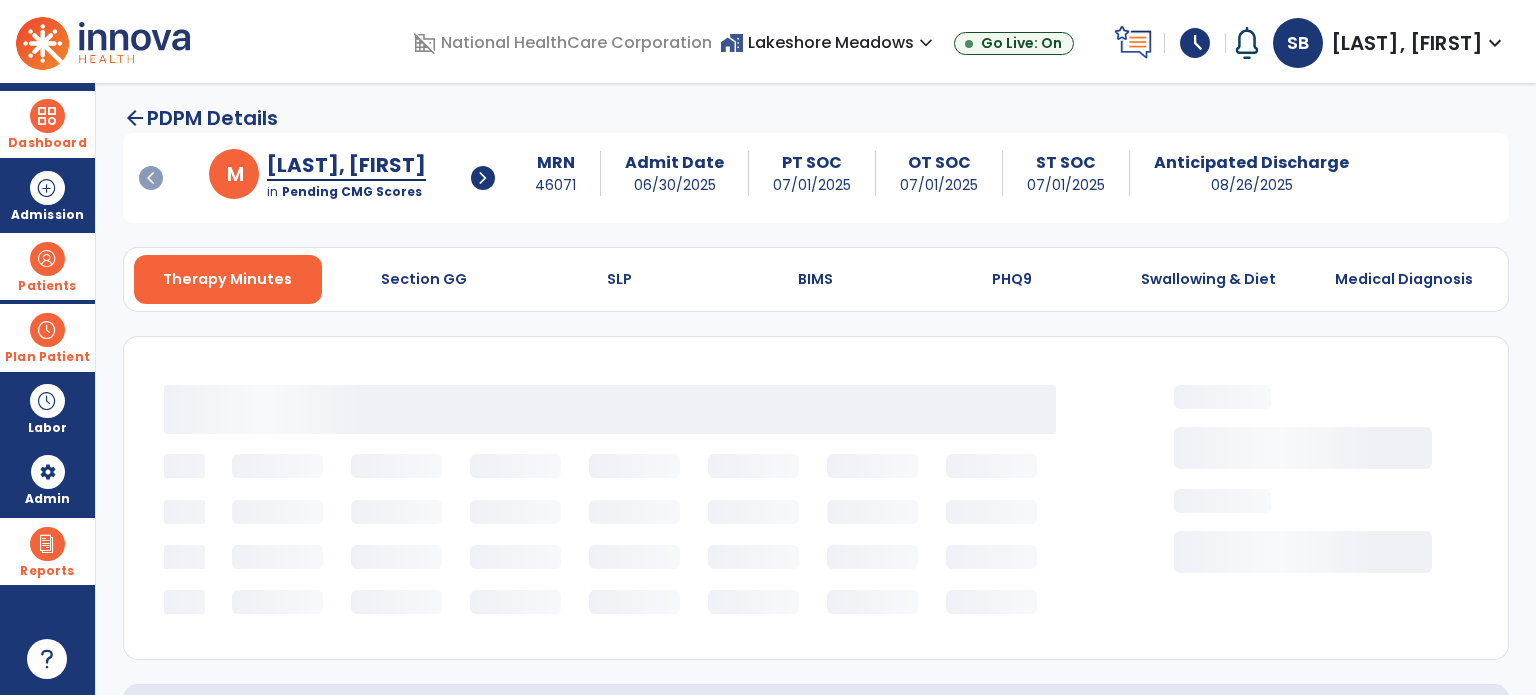 click on "**********" 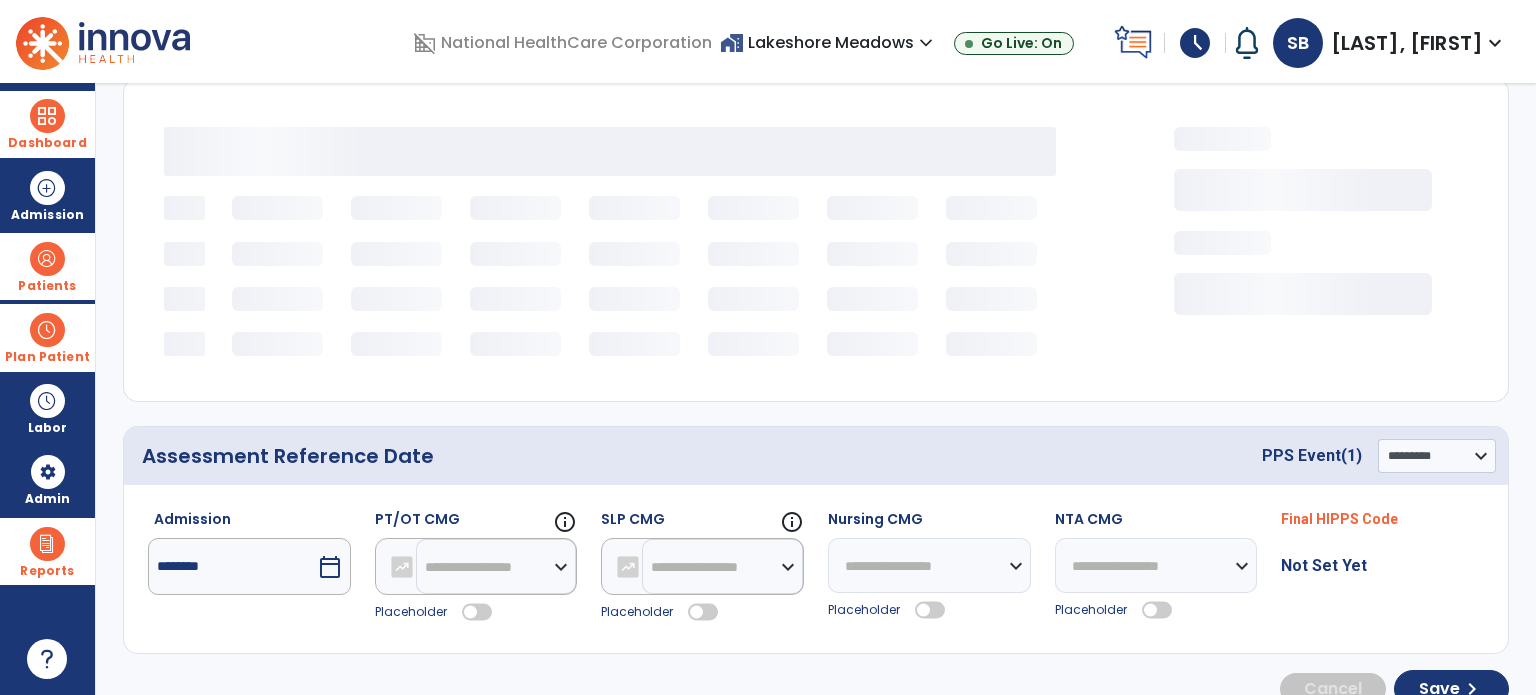 select on "***" 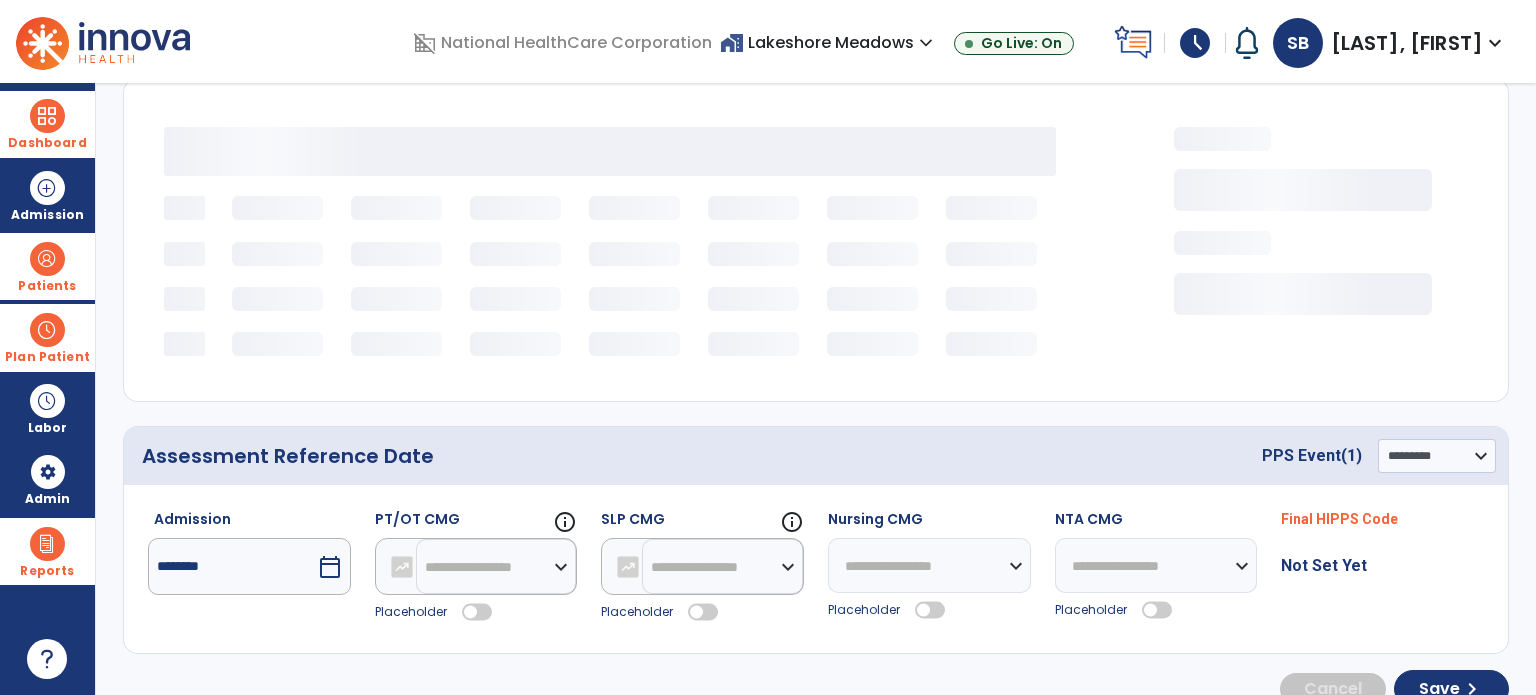 select on "**********" 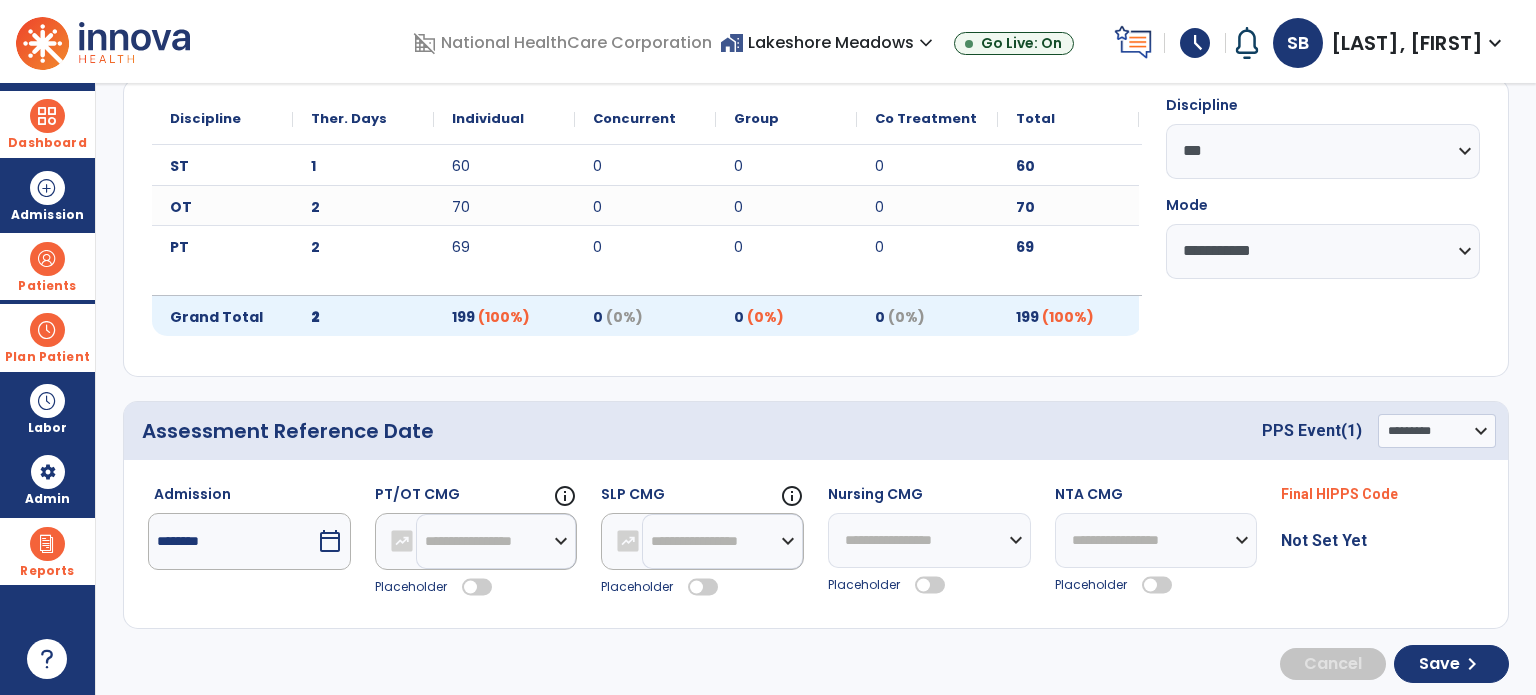 scroll, scrollTop: 268, scrollLeft: 0, axis: vertical 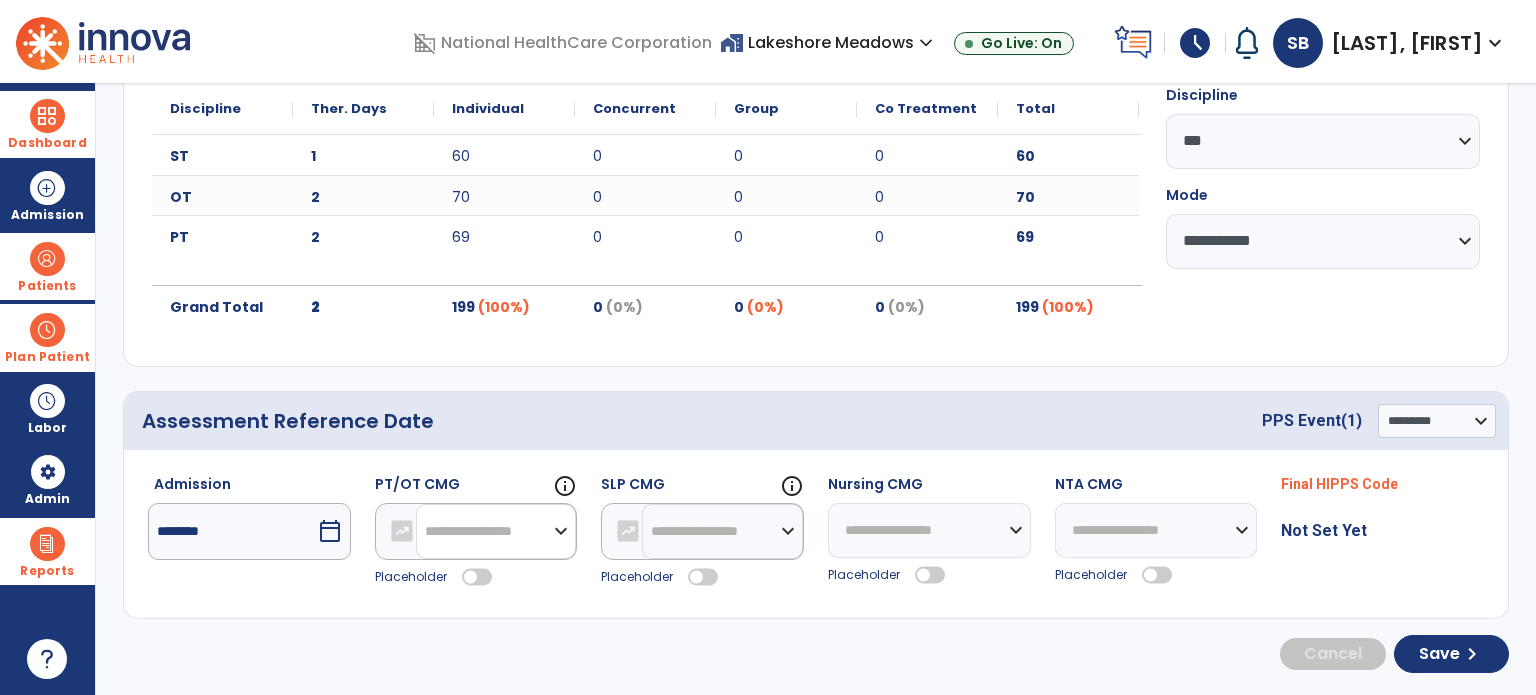 click on "**********" 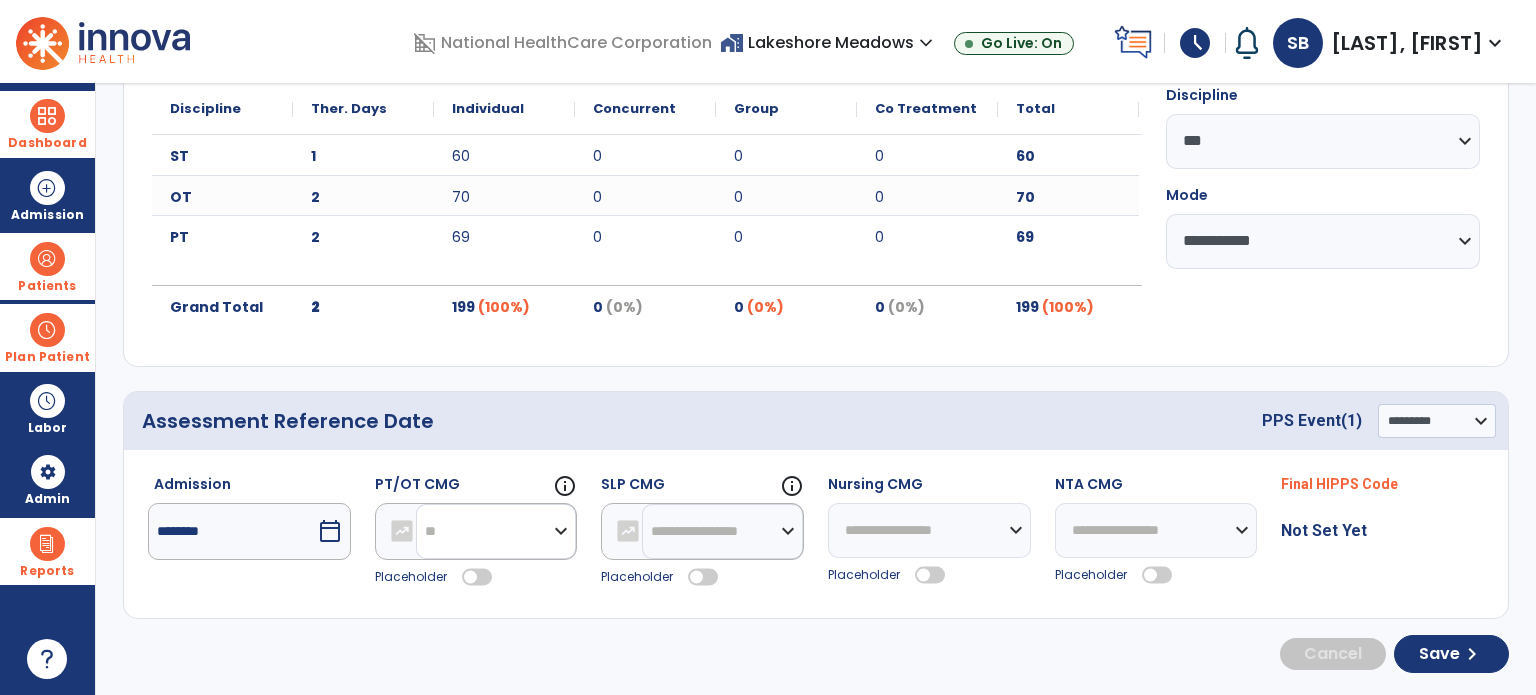 click on "**********" 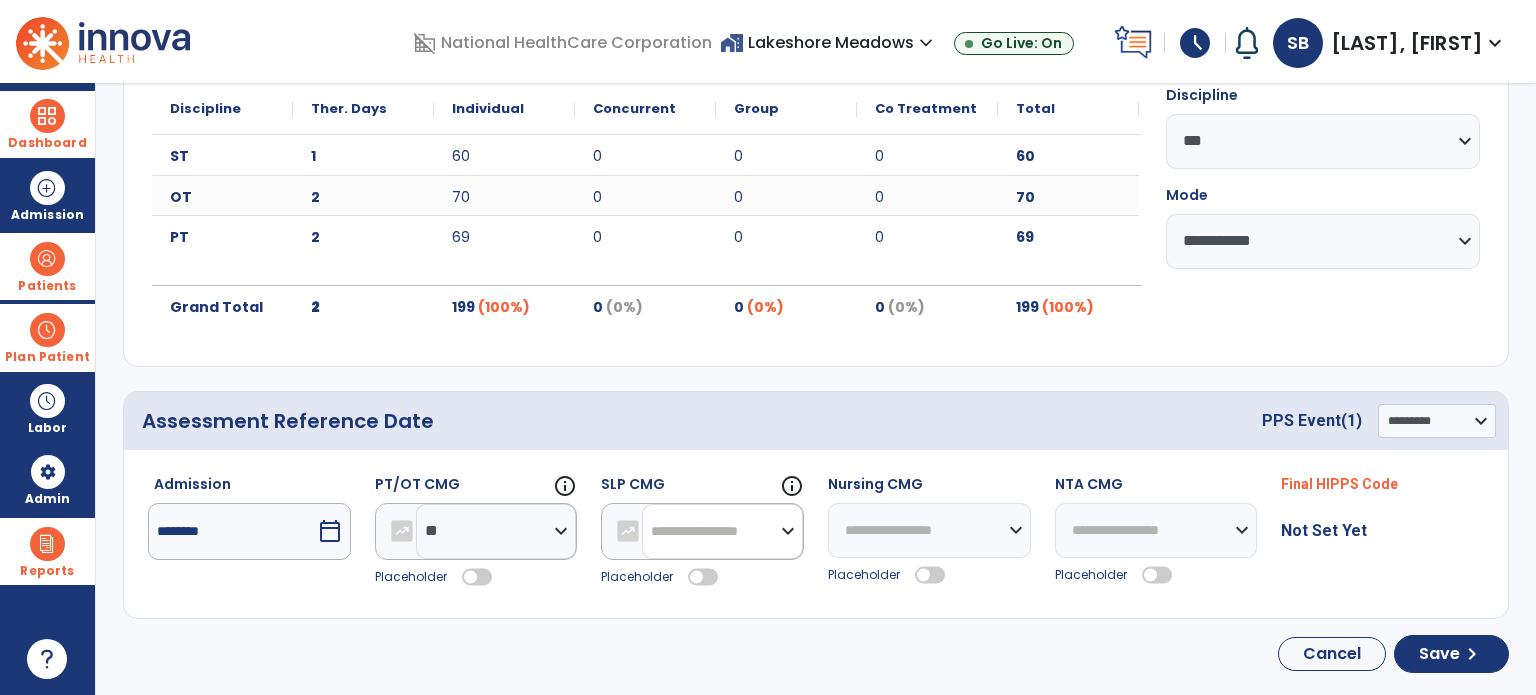 click on "**********" 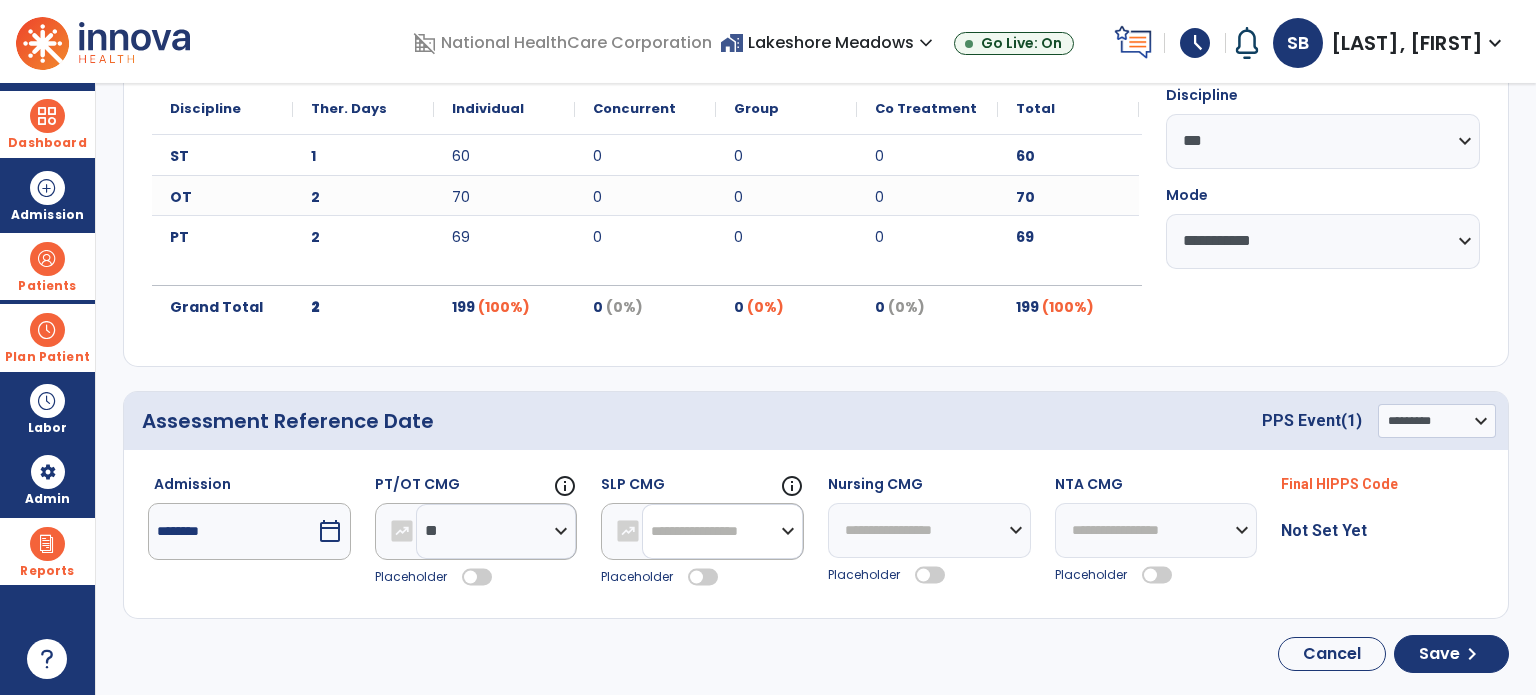 select on "**" 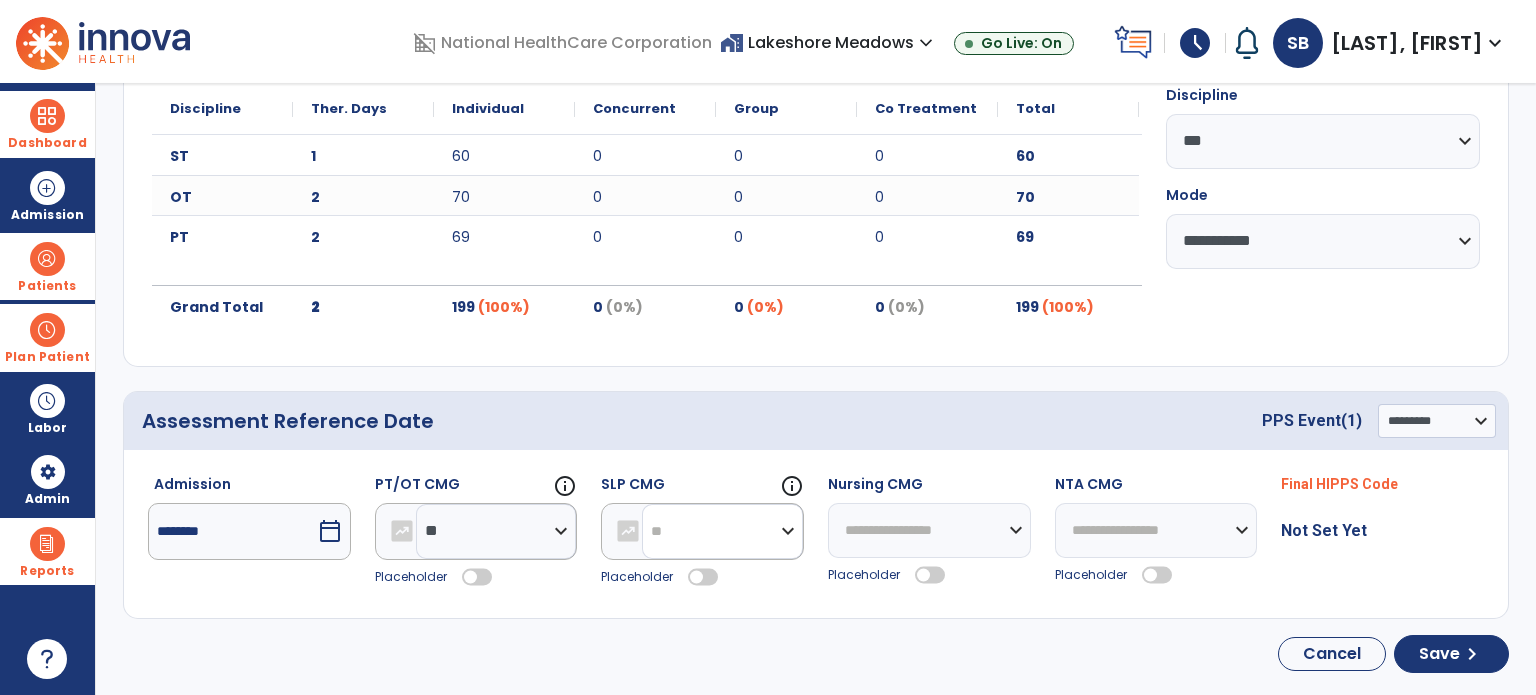 click on "**********" 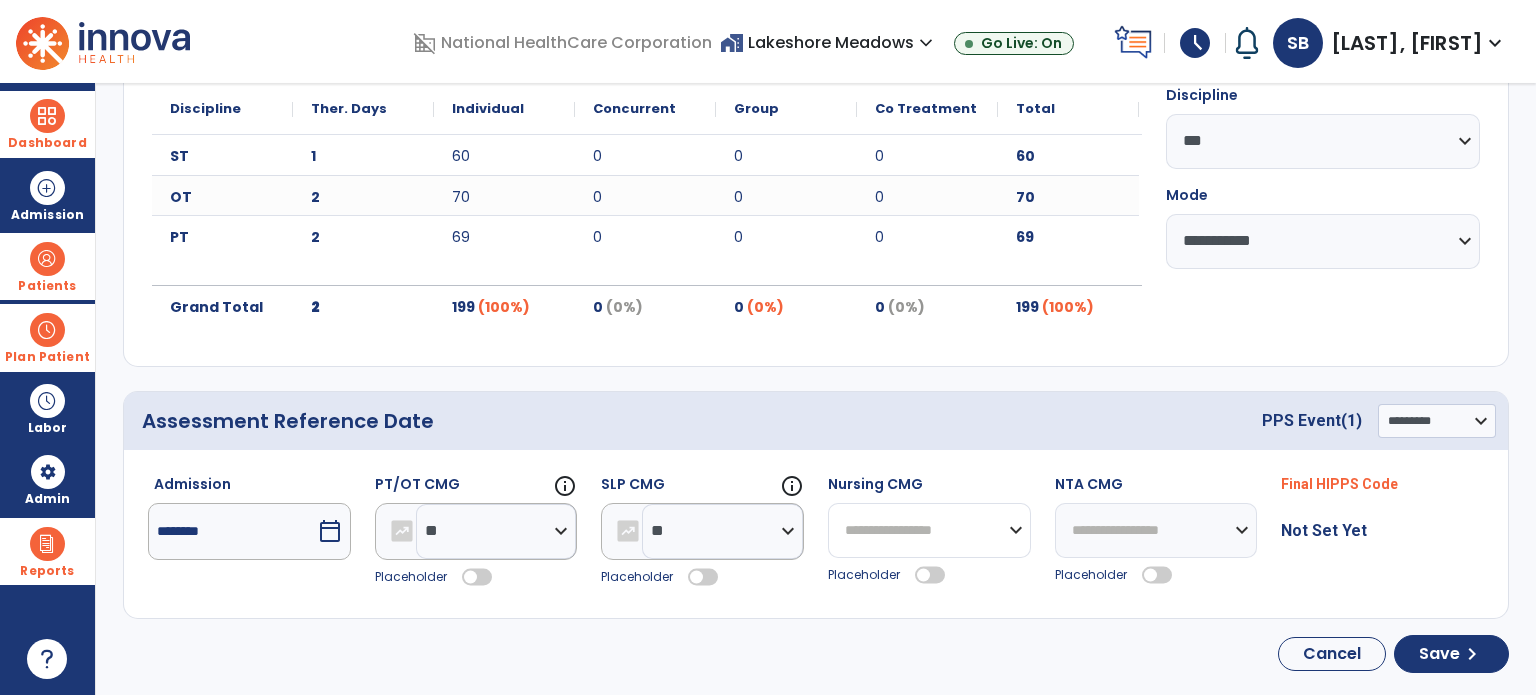click on "**********" 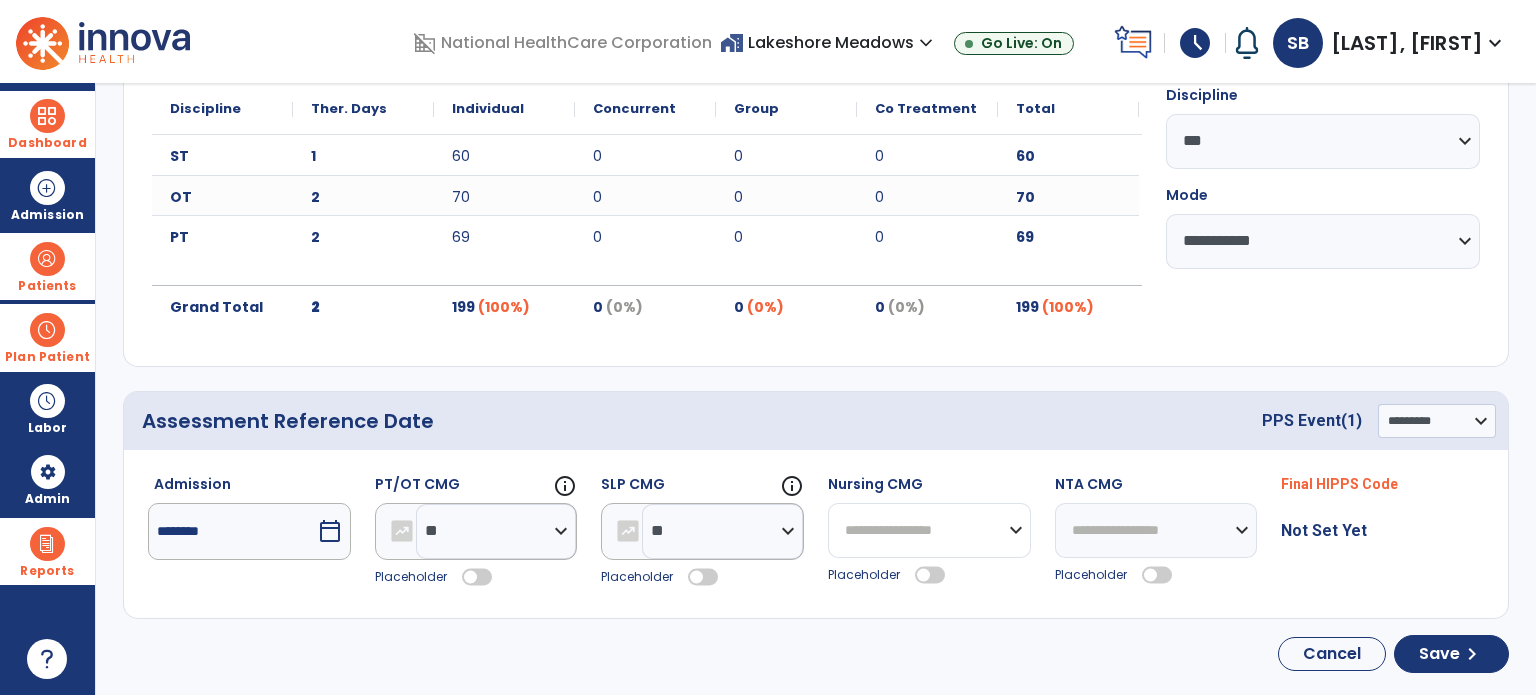 select on "****" 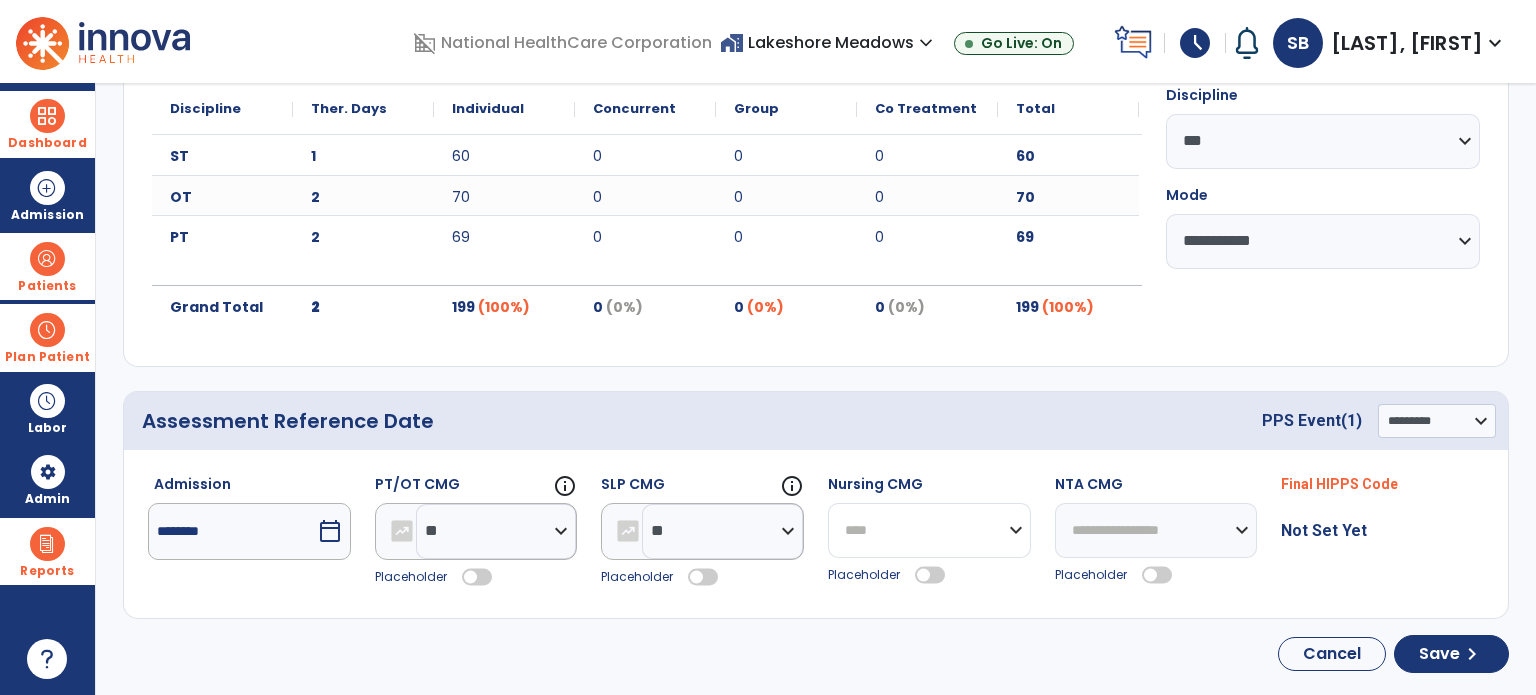 click on "**********" 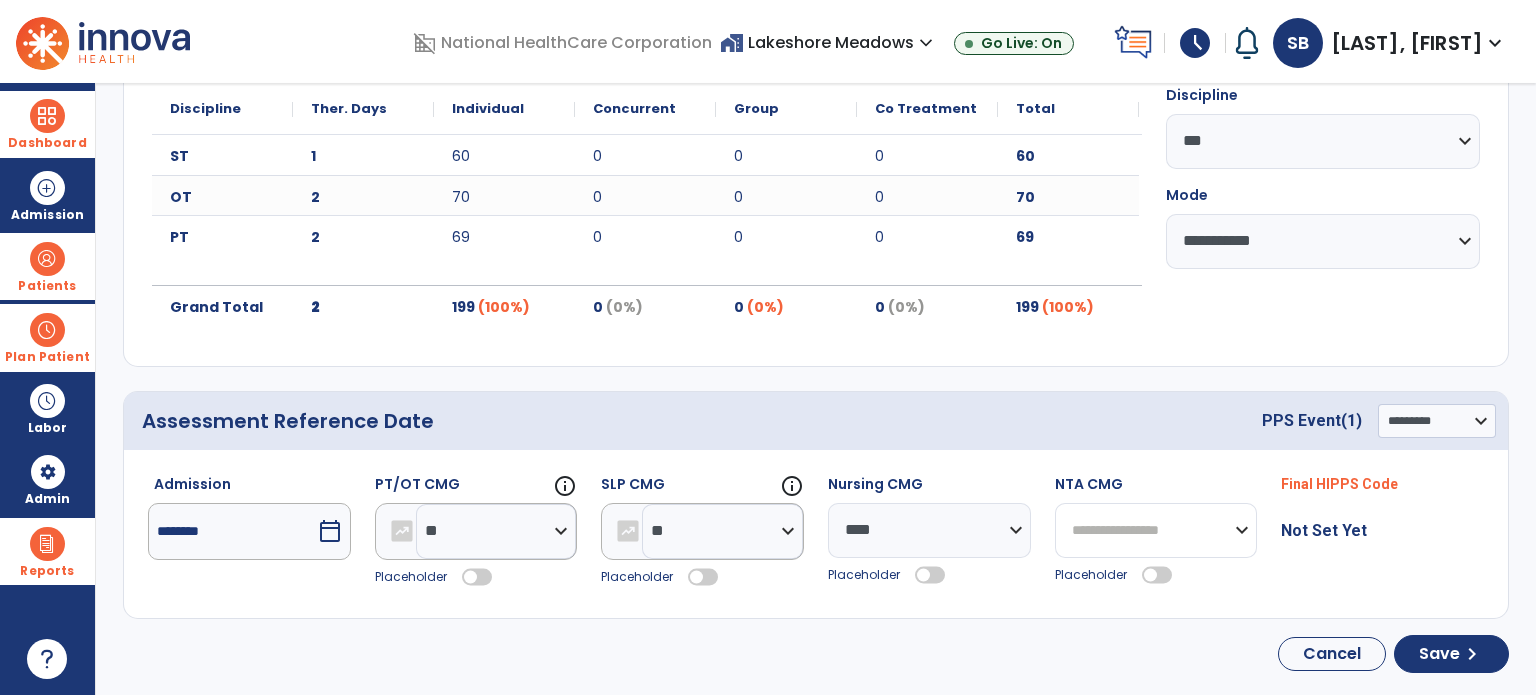 click on "**********" 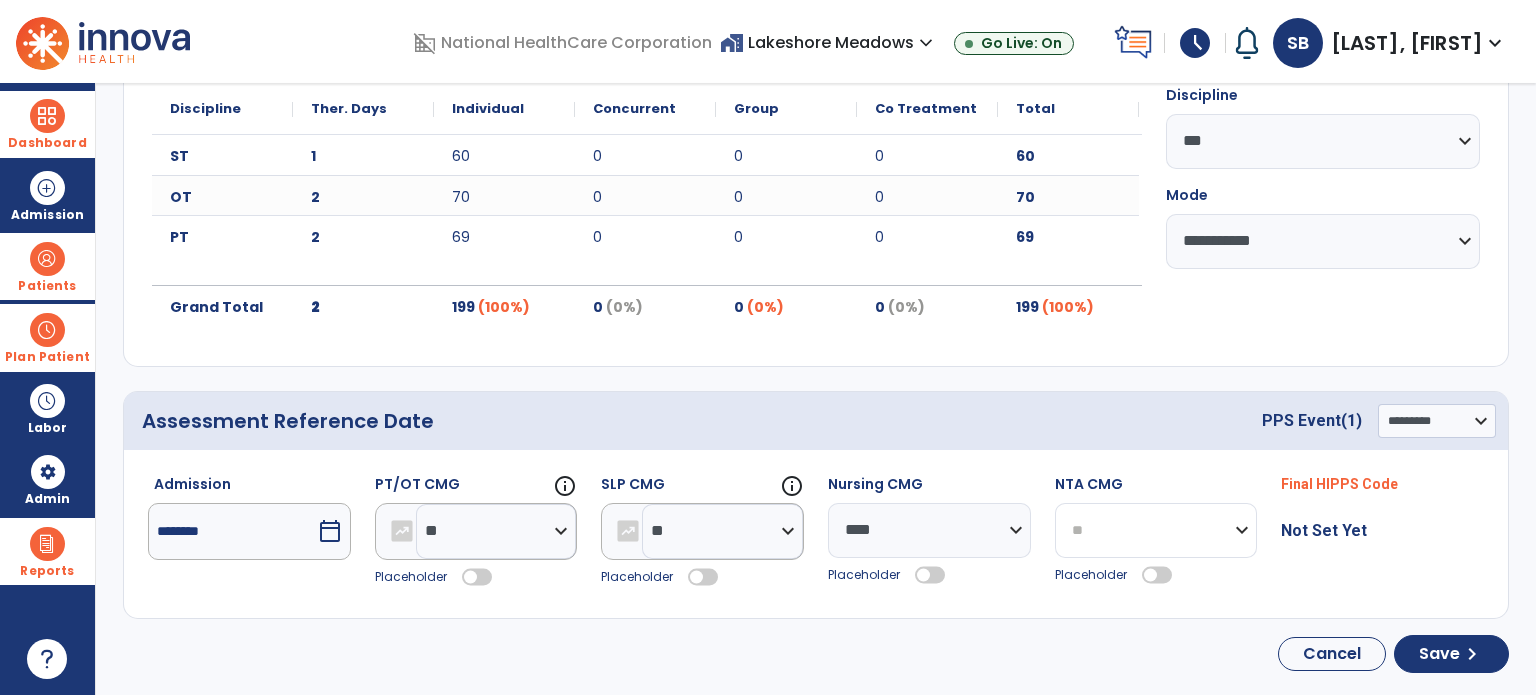 click on "**********" 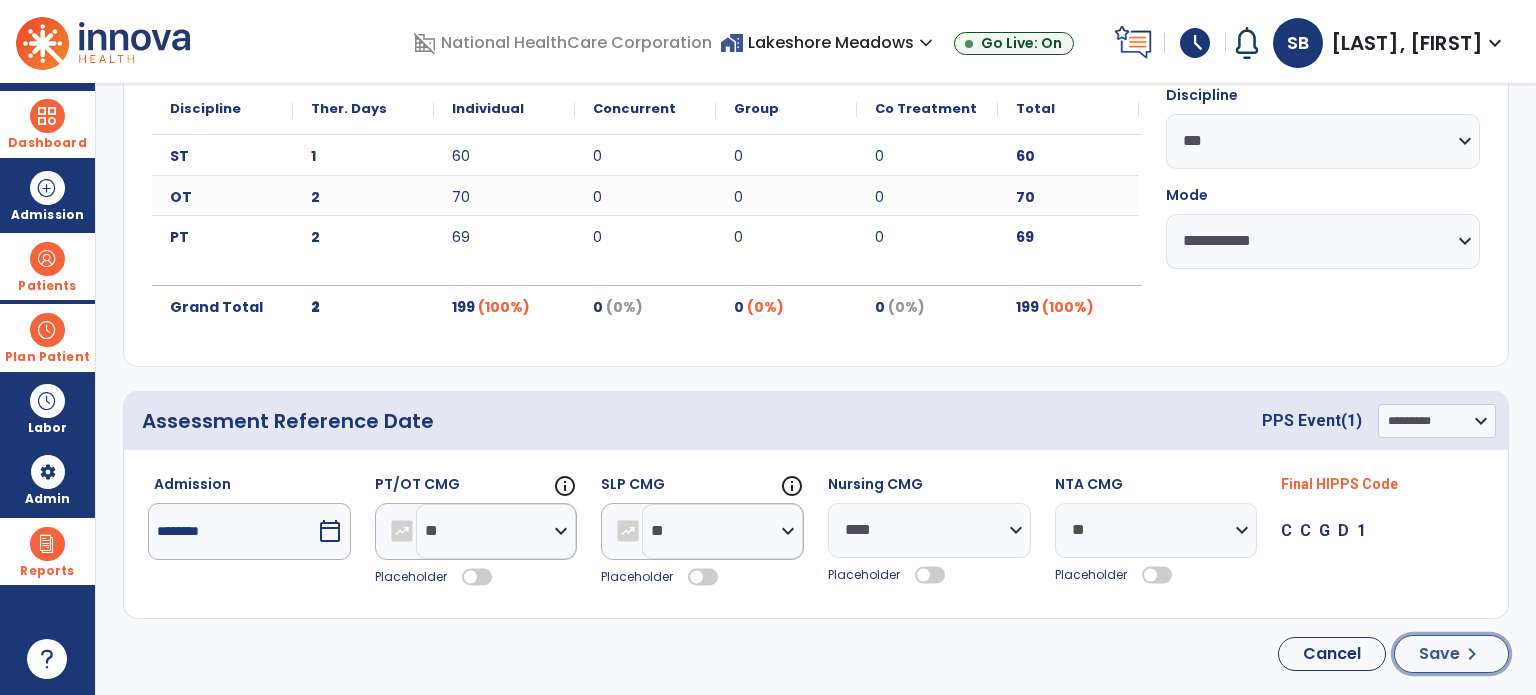 click on "chevron_right" 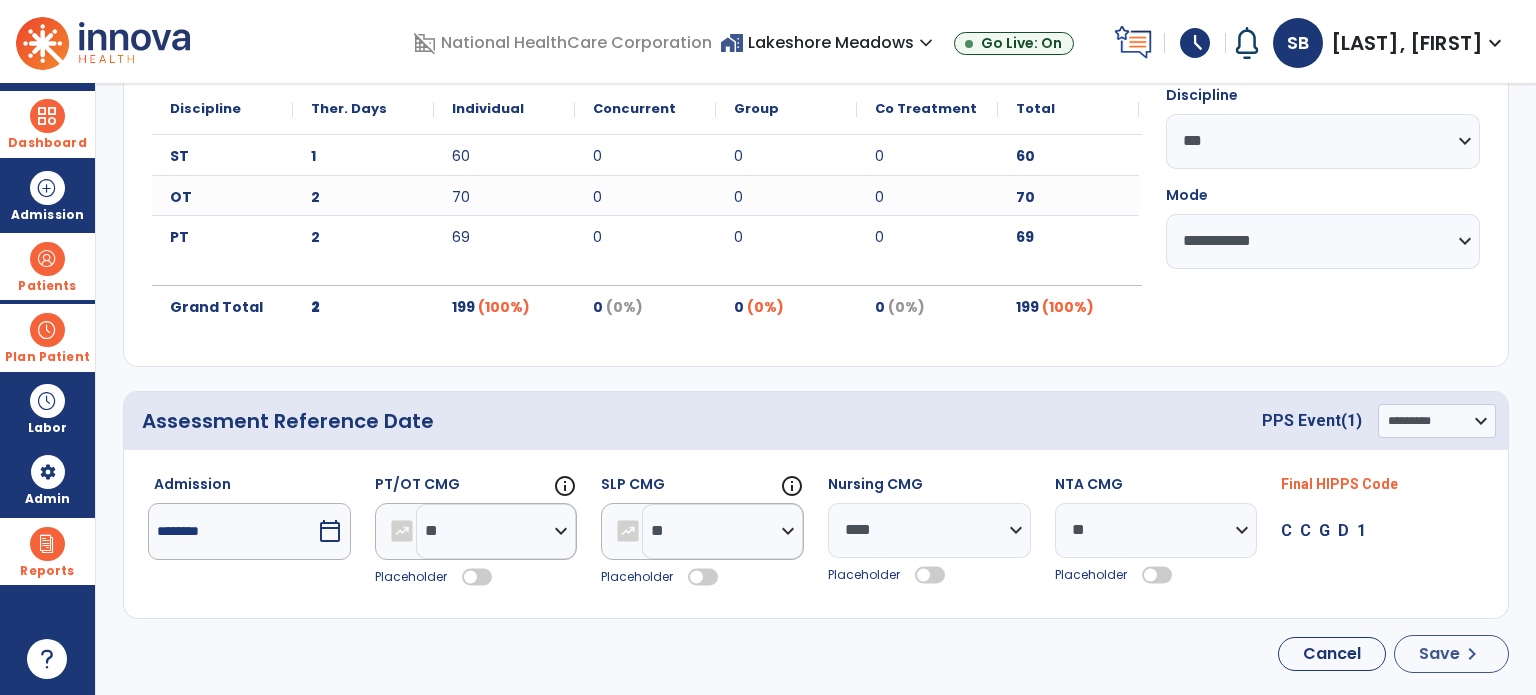 select on "**" 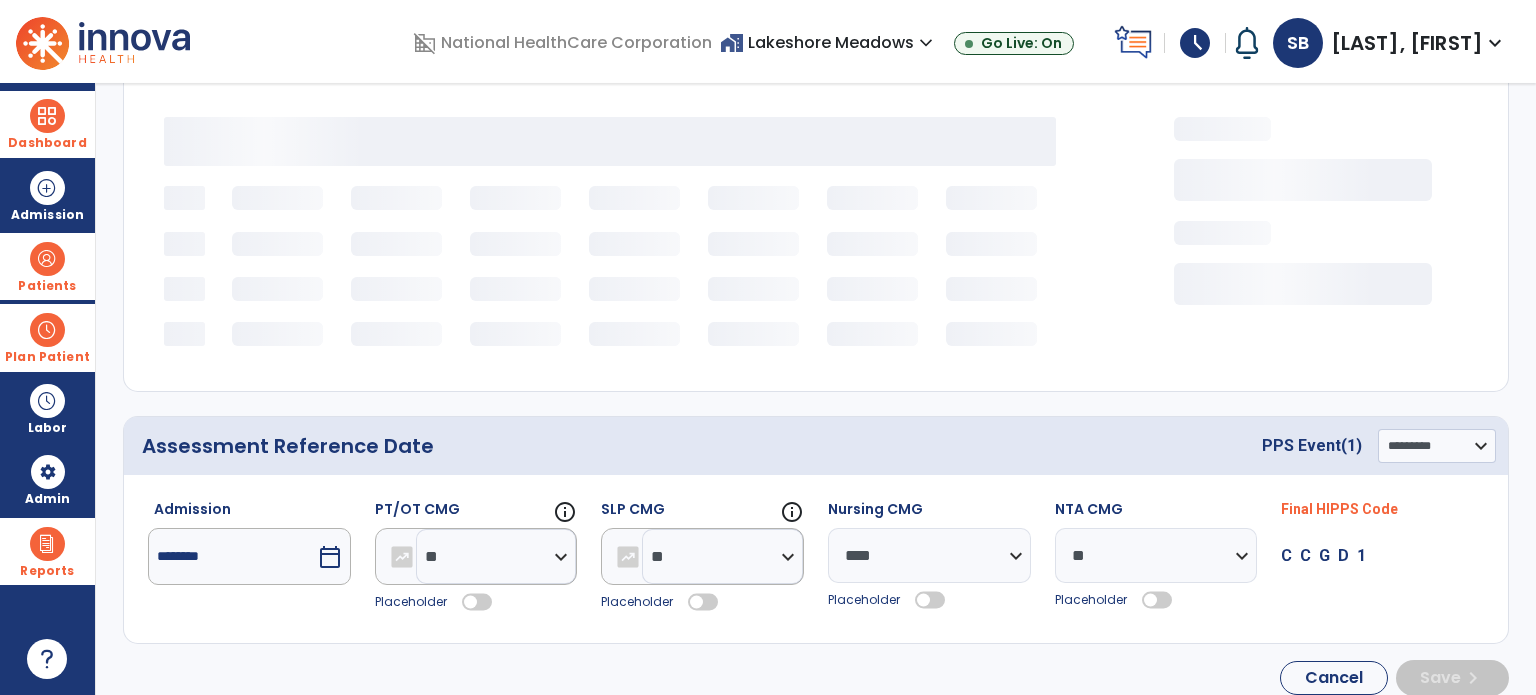 scroll, scrollTop: 39, scrollLeft: 0, axis: vertical 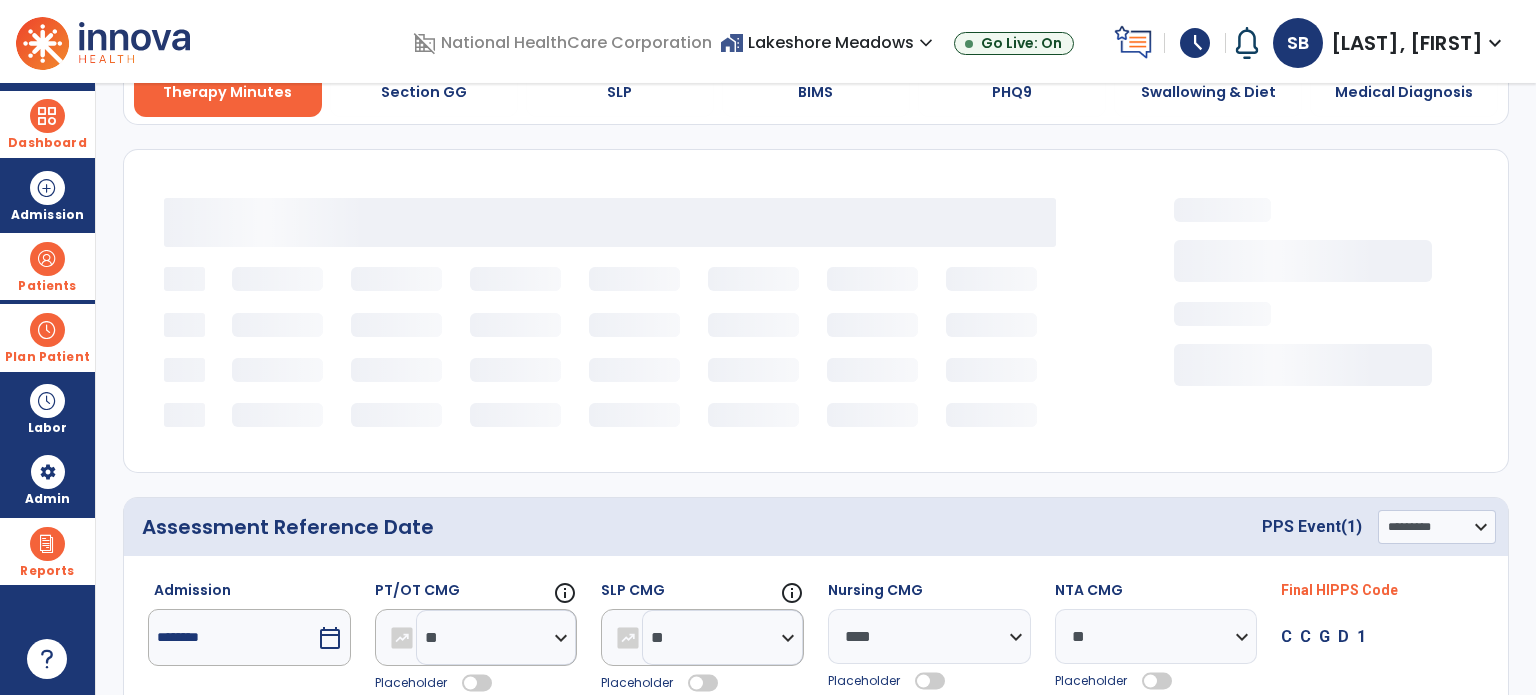type on "********" 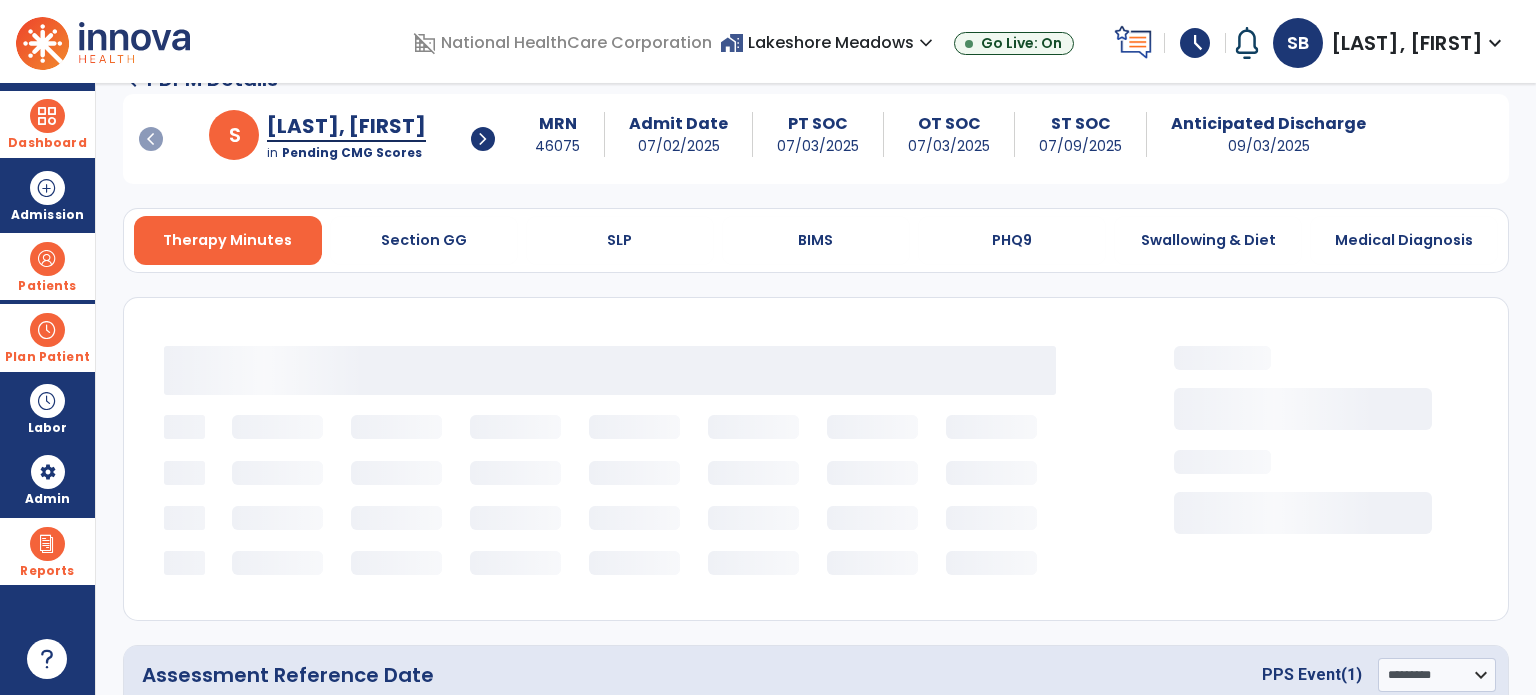 scroll, scrollTop: 0, scrollLeft: 0, axis: both 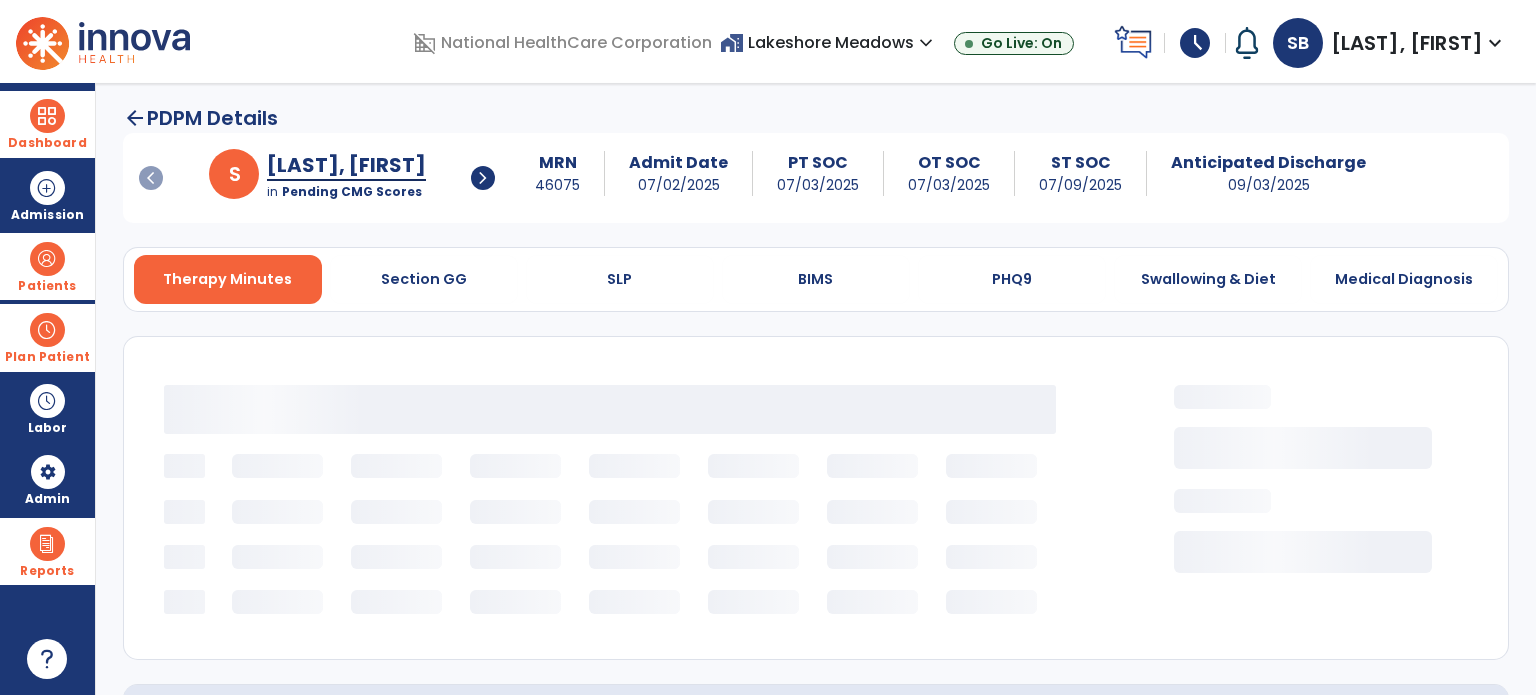 select on "***" 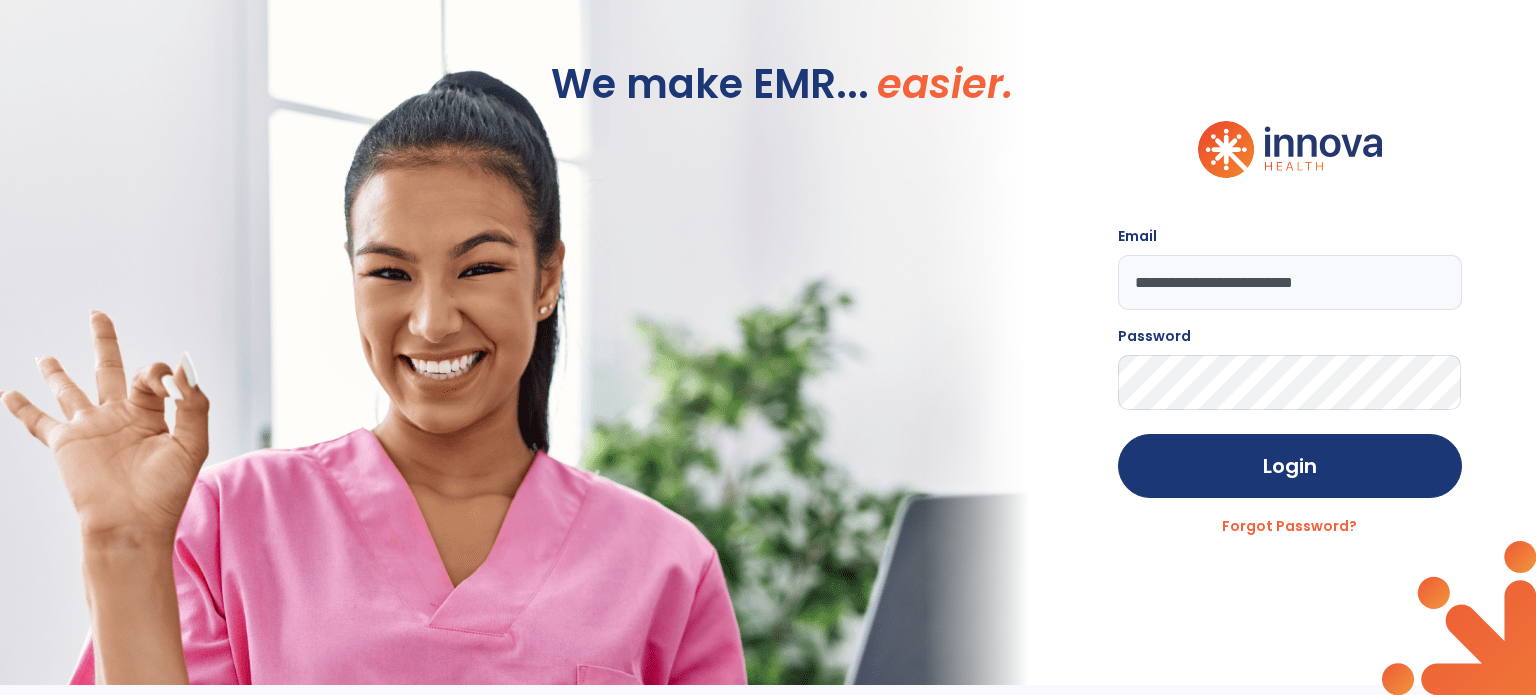 click on "We make EMR... easier." 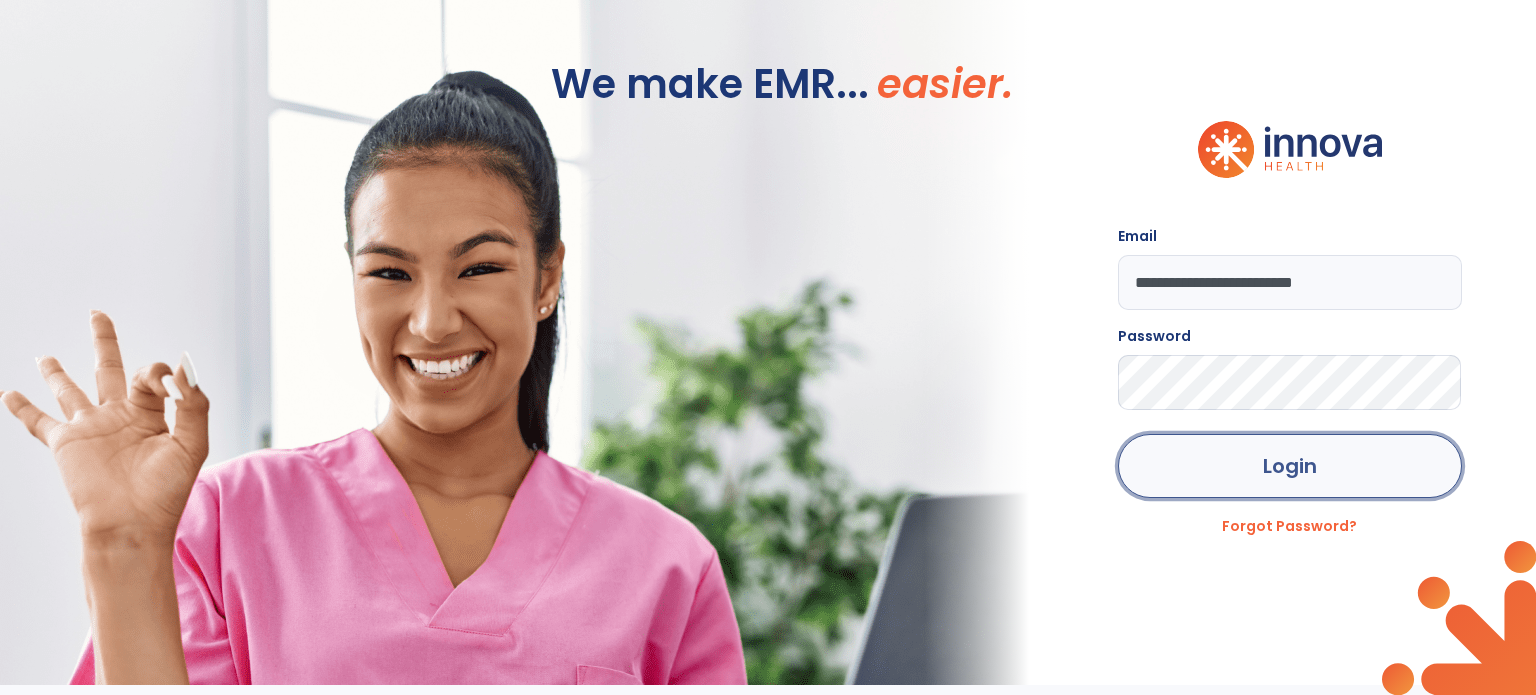click on "Login" 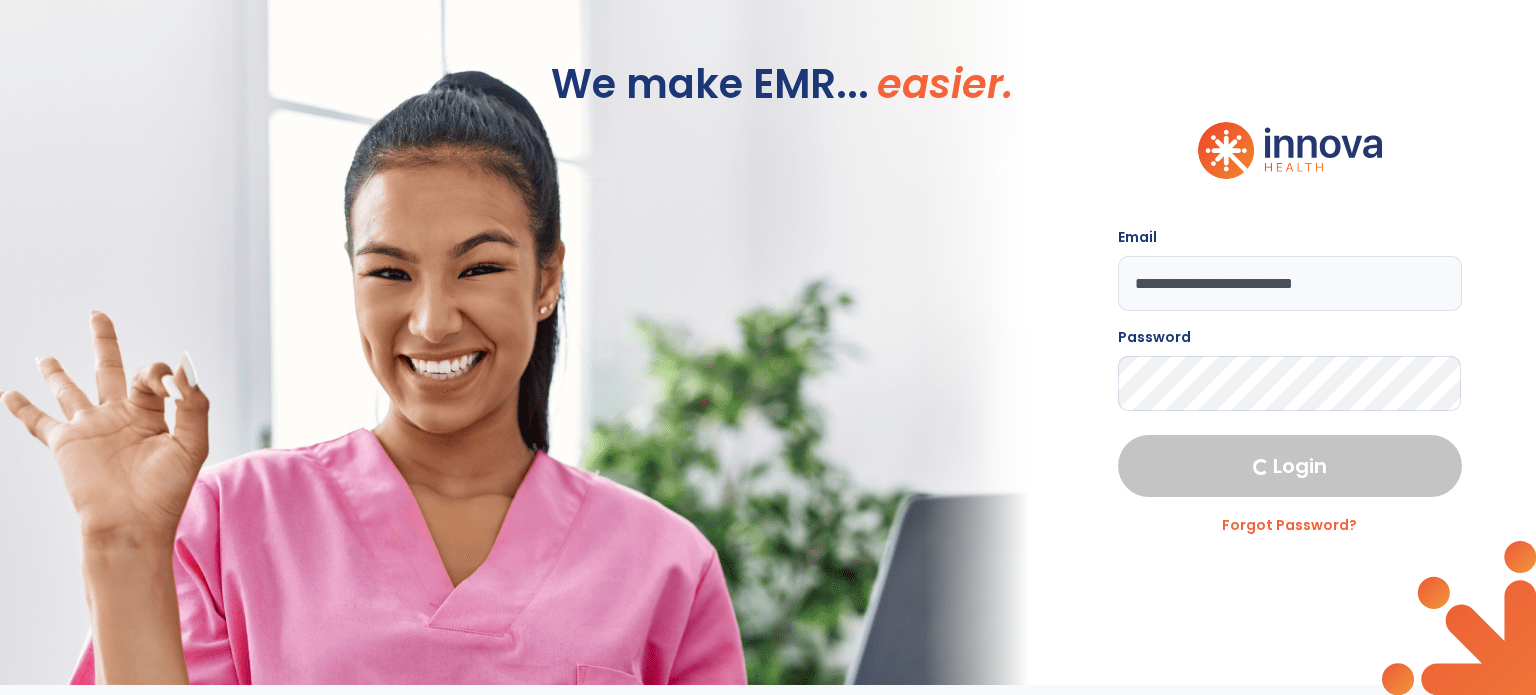 select on "***" 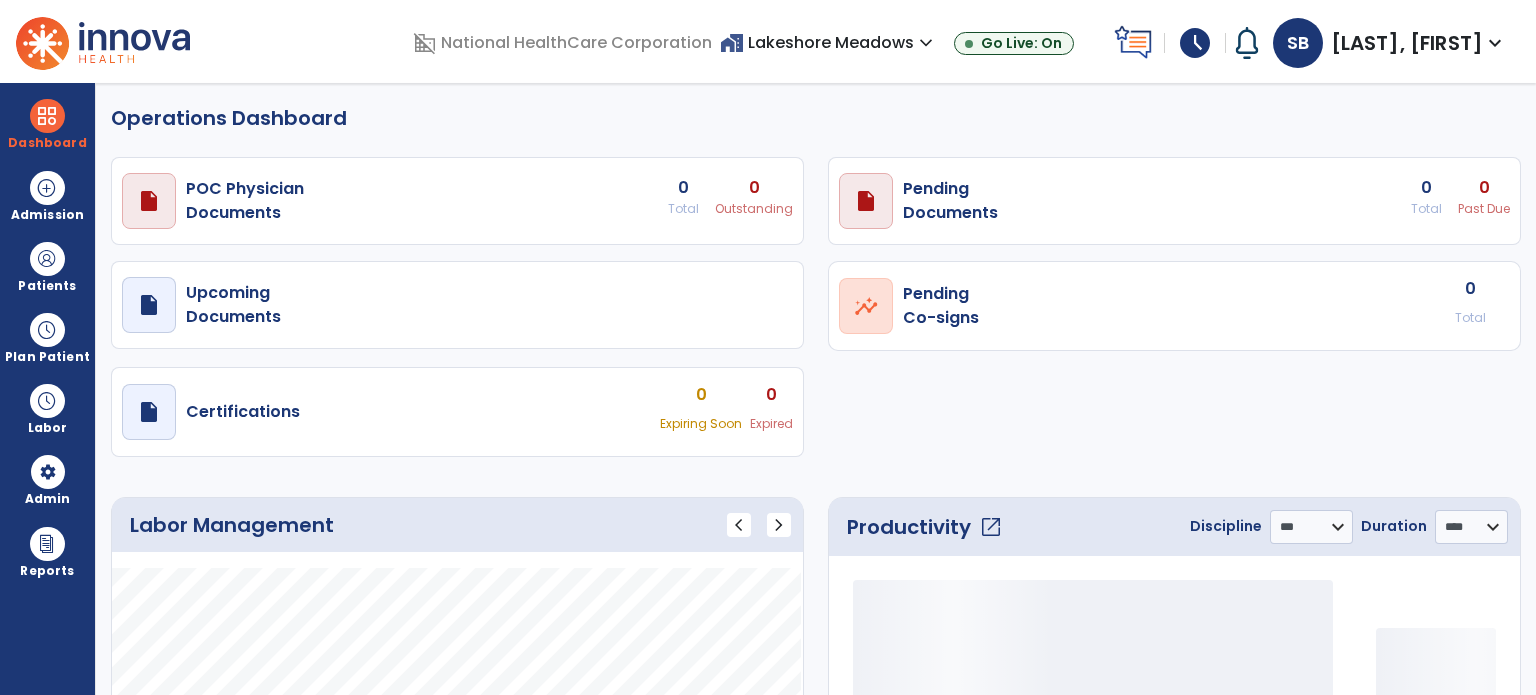 select on "***" 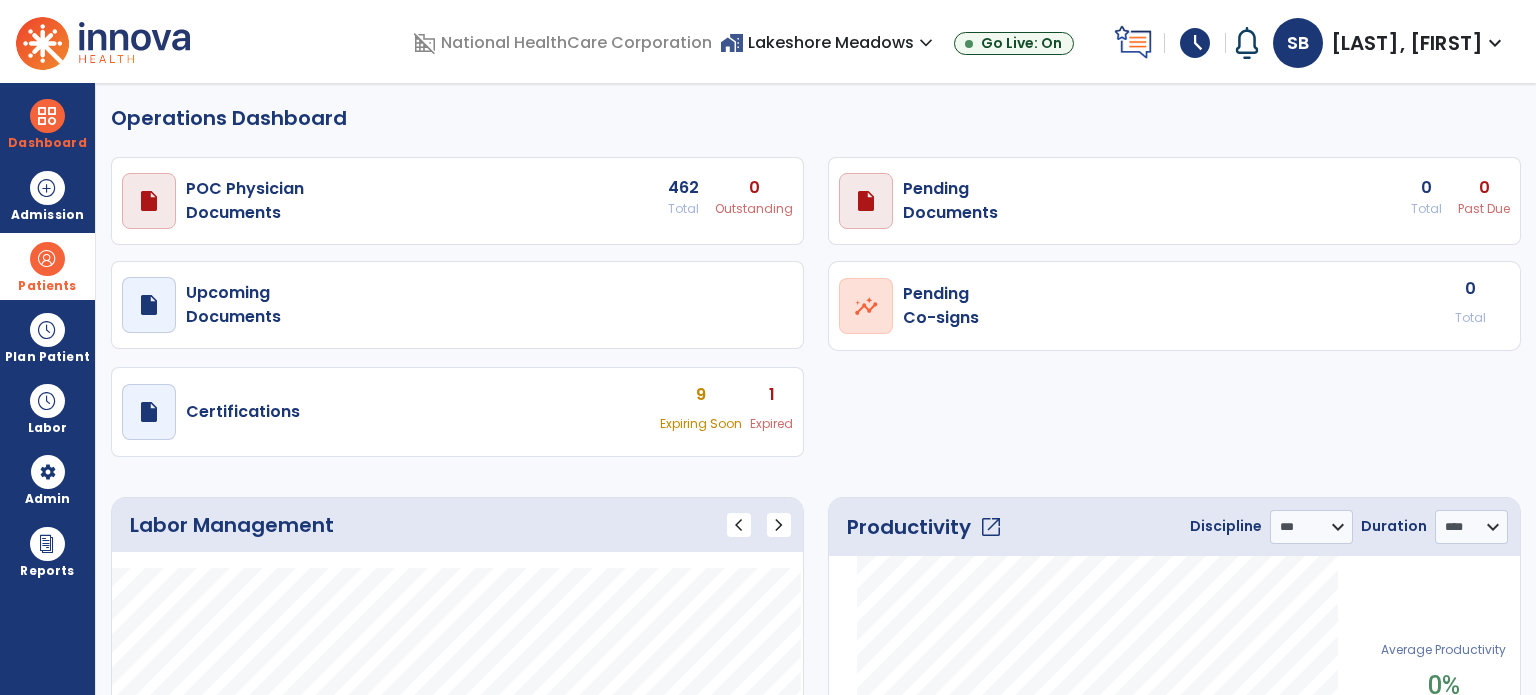 click at bounding box center [47, 259] 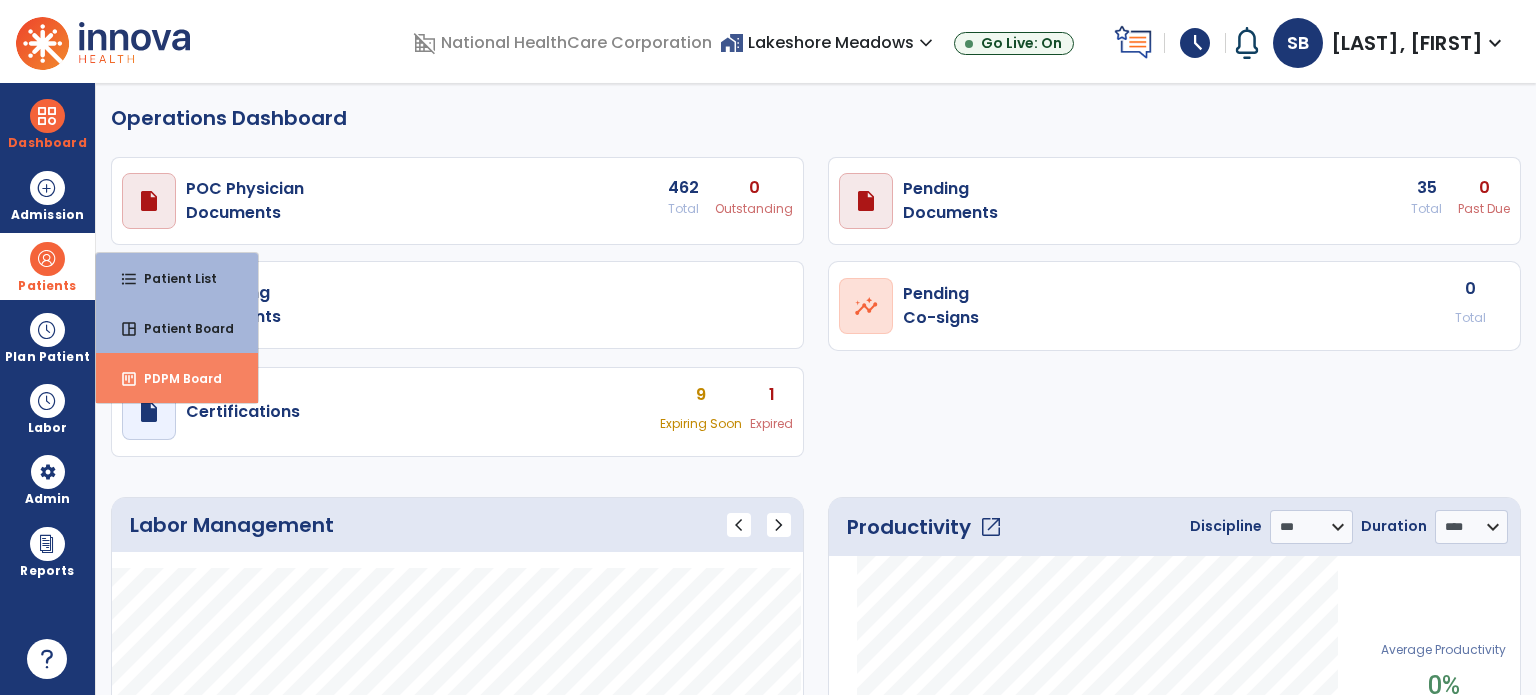 click on "PDPM Board" at bounding box center [175, 378] 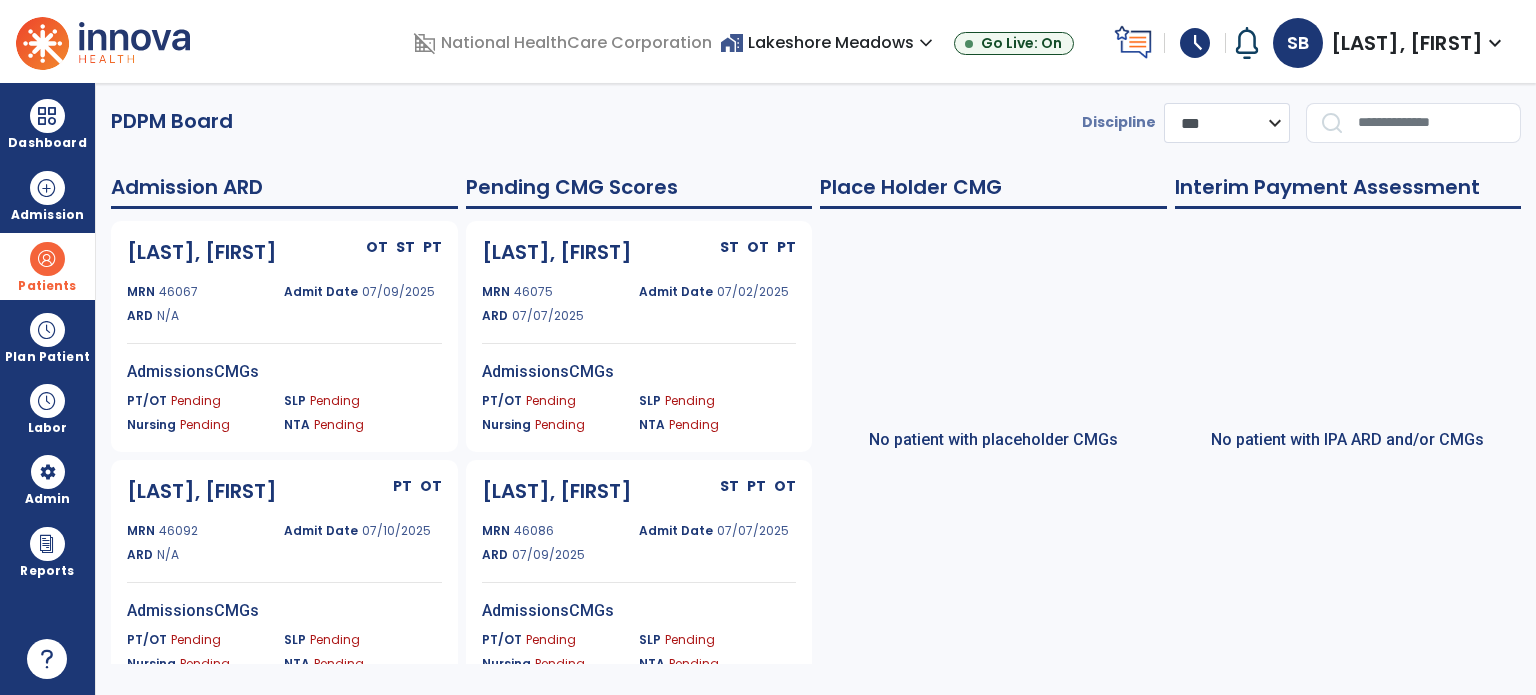 click on "**********" 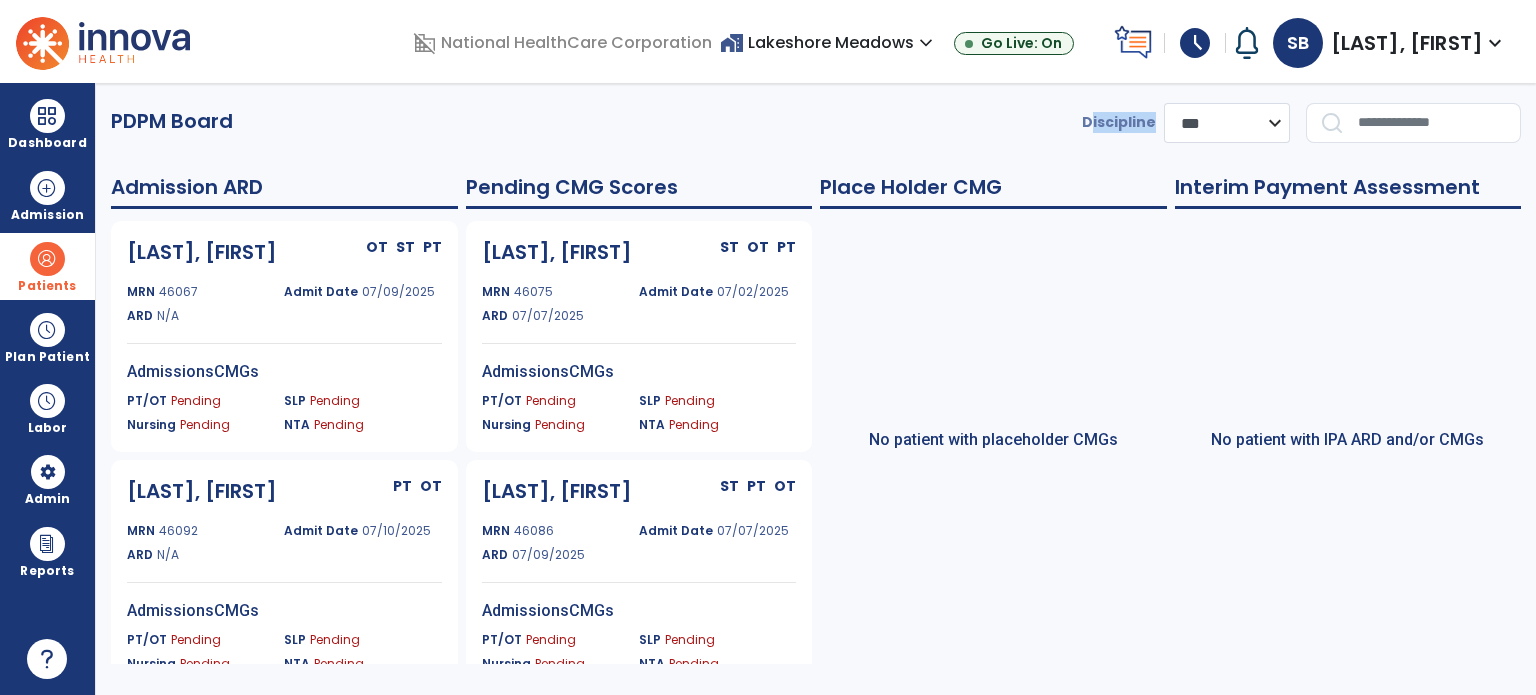 click on "**********" 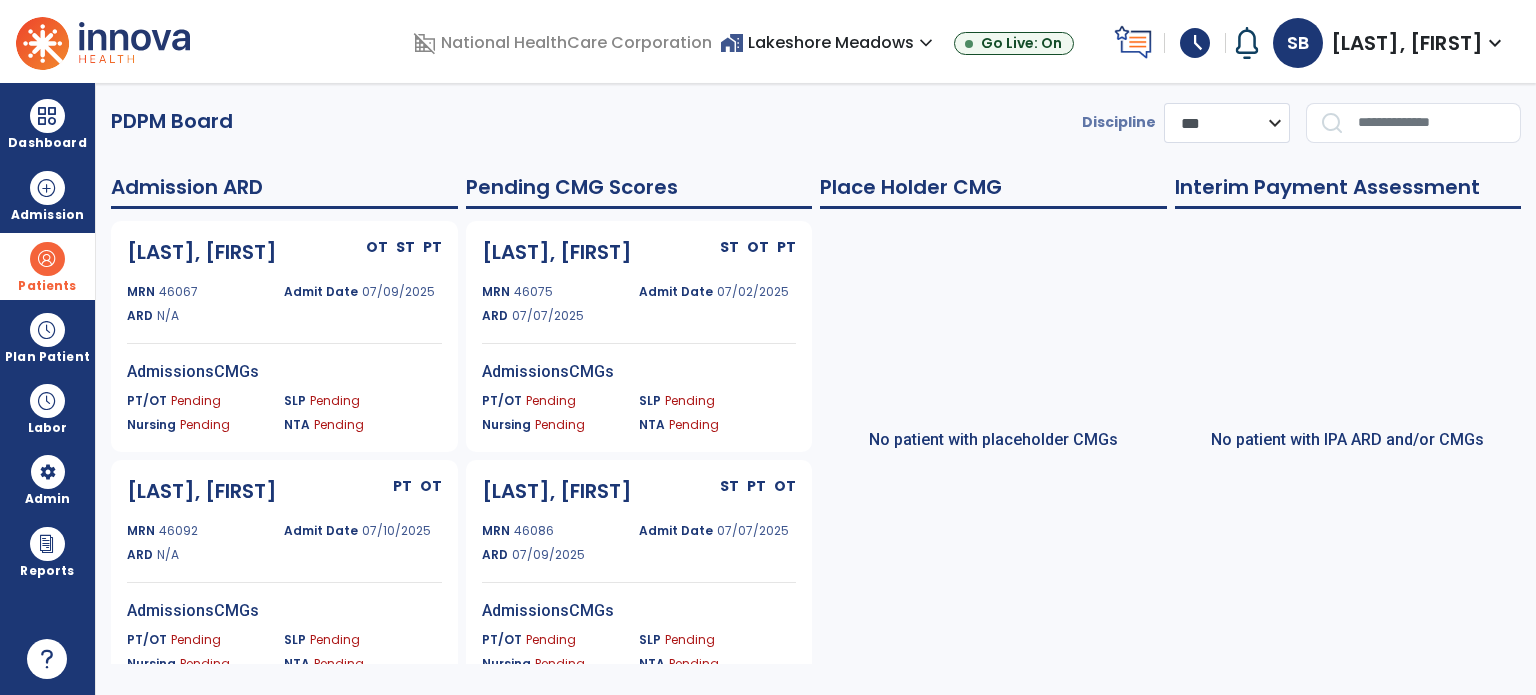 scroll, scrollTop: 29, scrollLeft: 0, axis: vertical 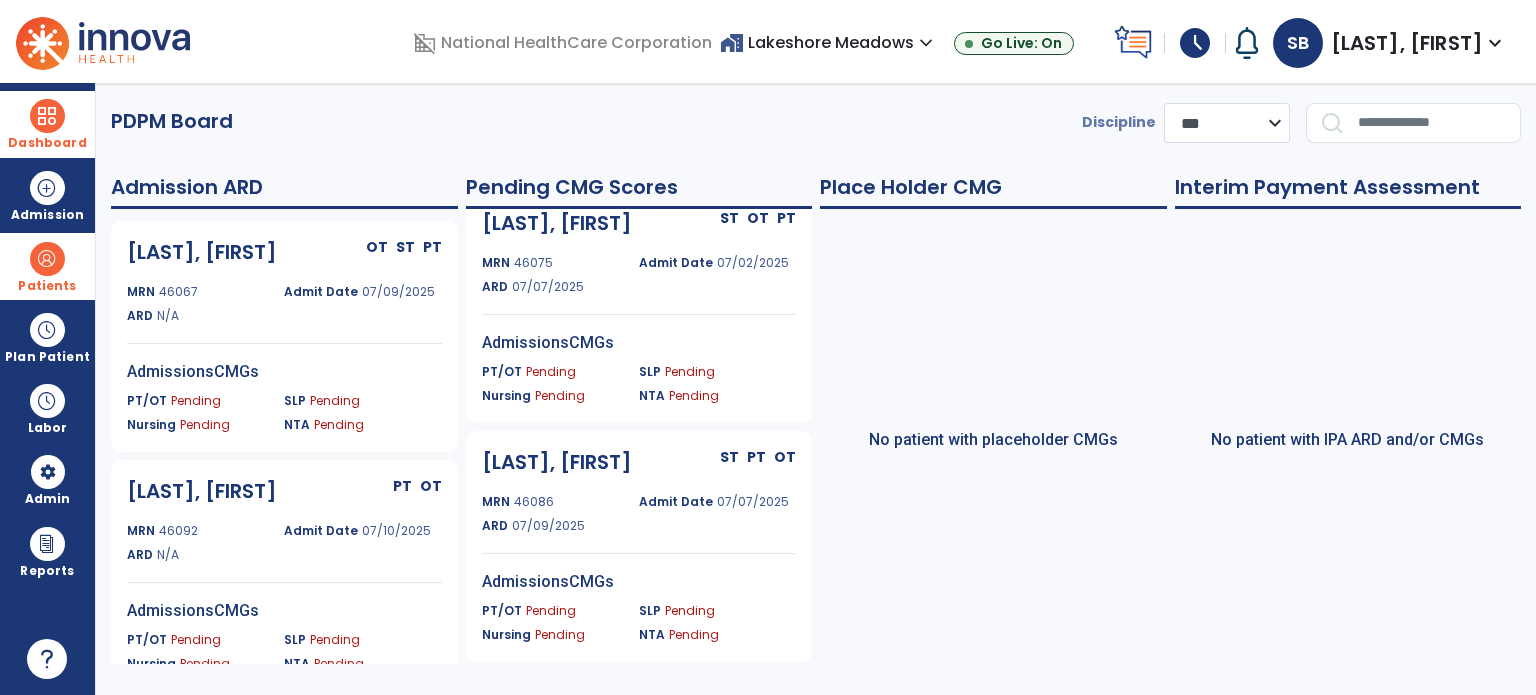click at bounding box center [47, 116] 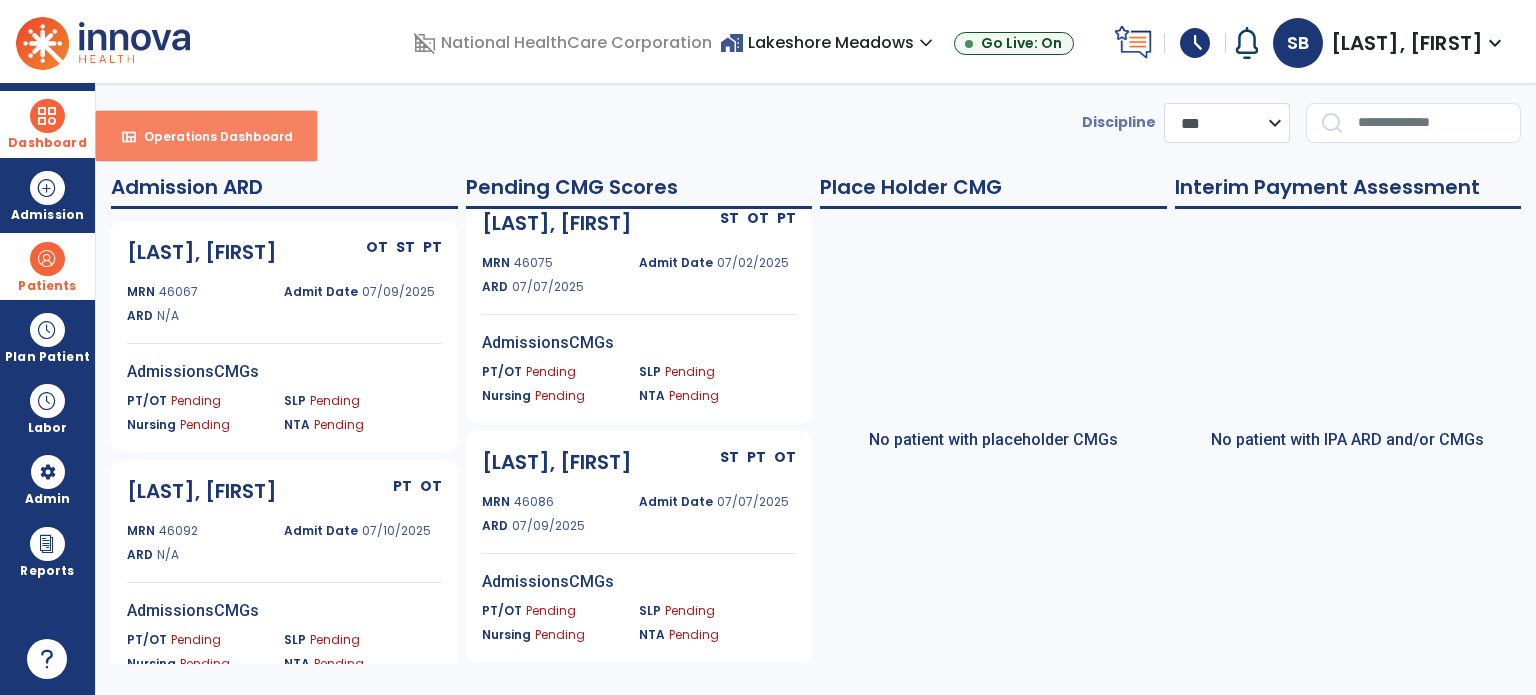 click on "view_quilt  Operations Dashboard" at bounding box center (206, 136) 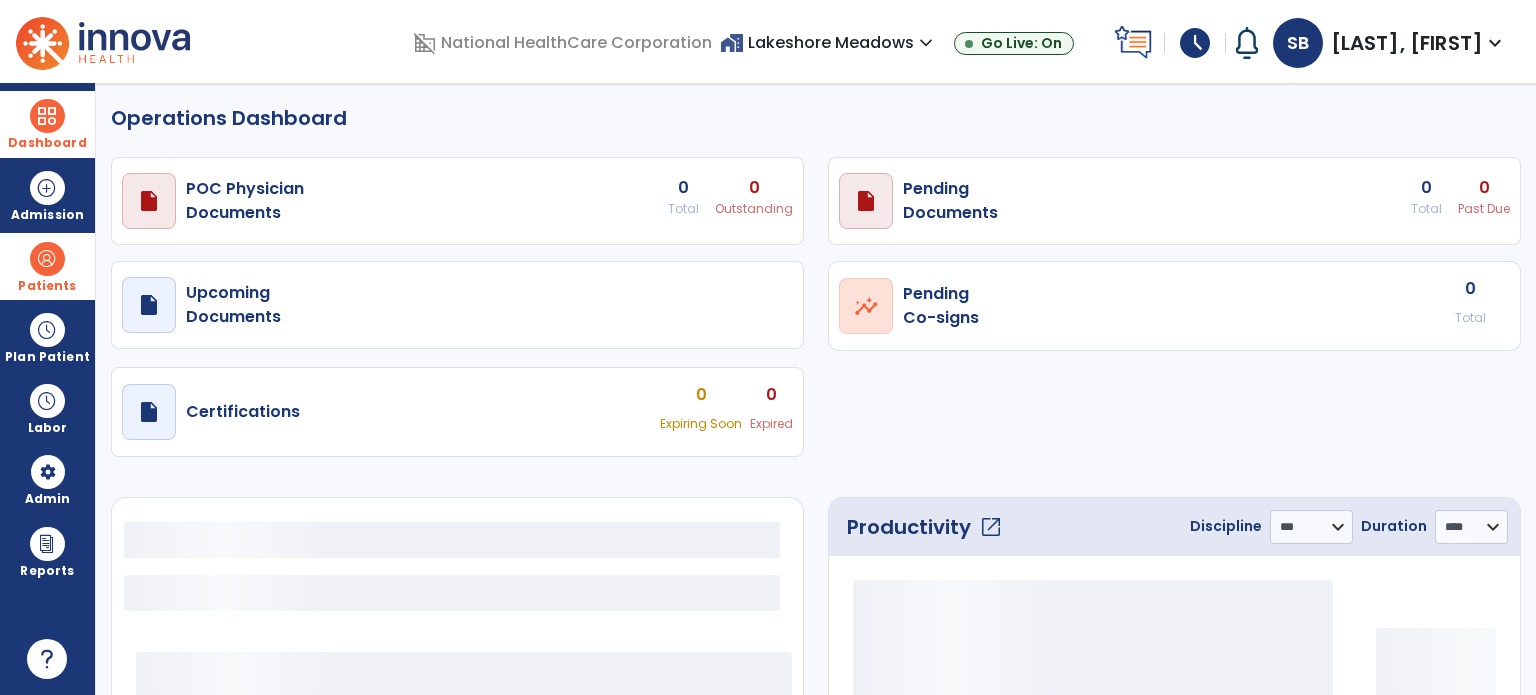 select on "***" 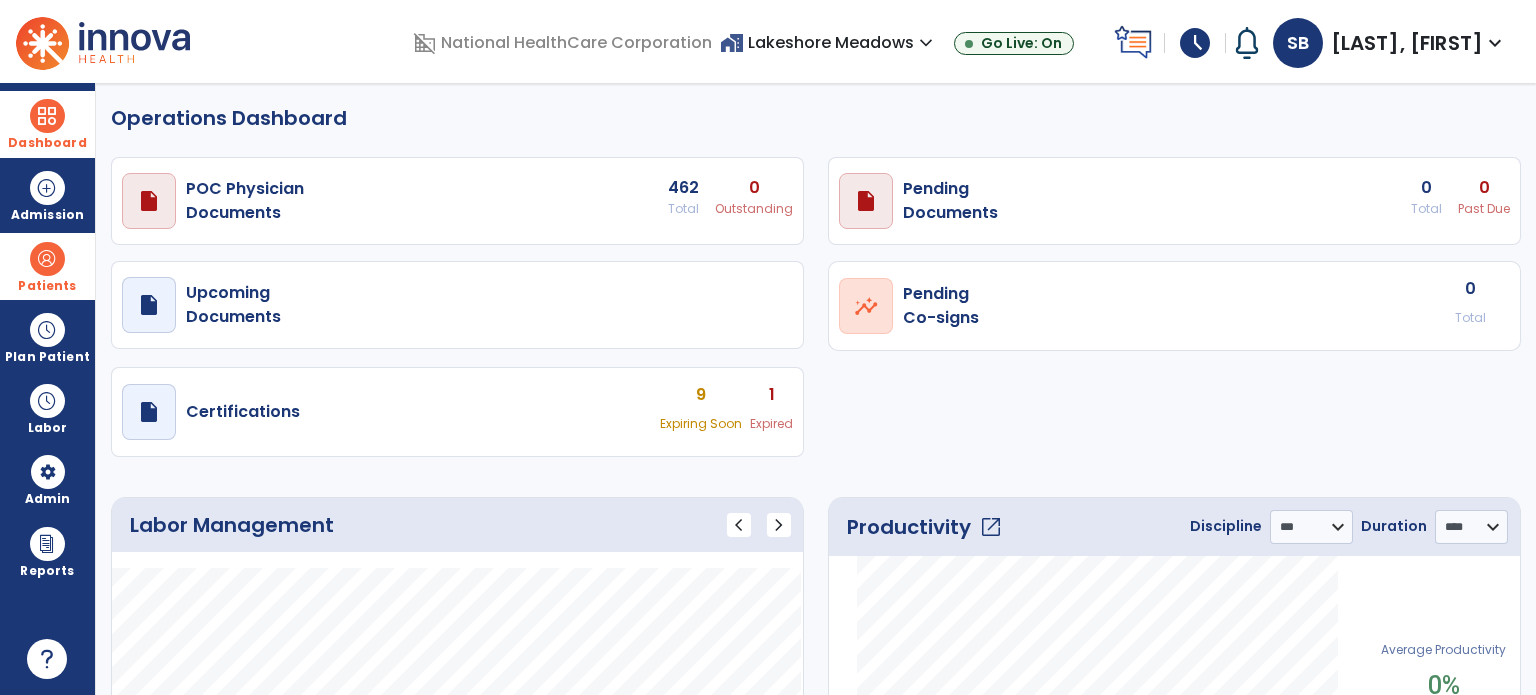 click on "Operations Dashboard" 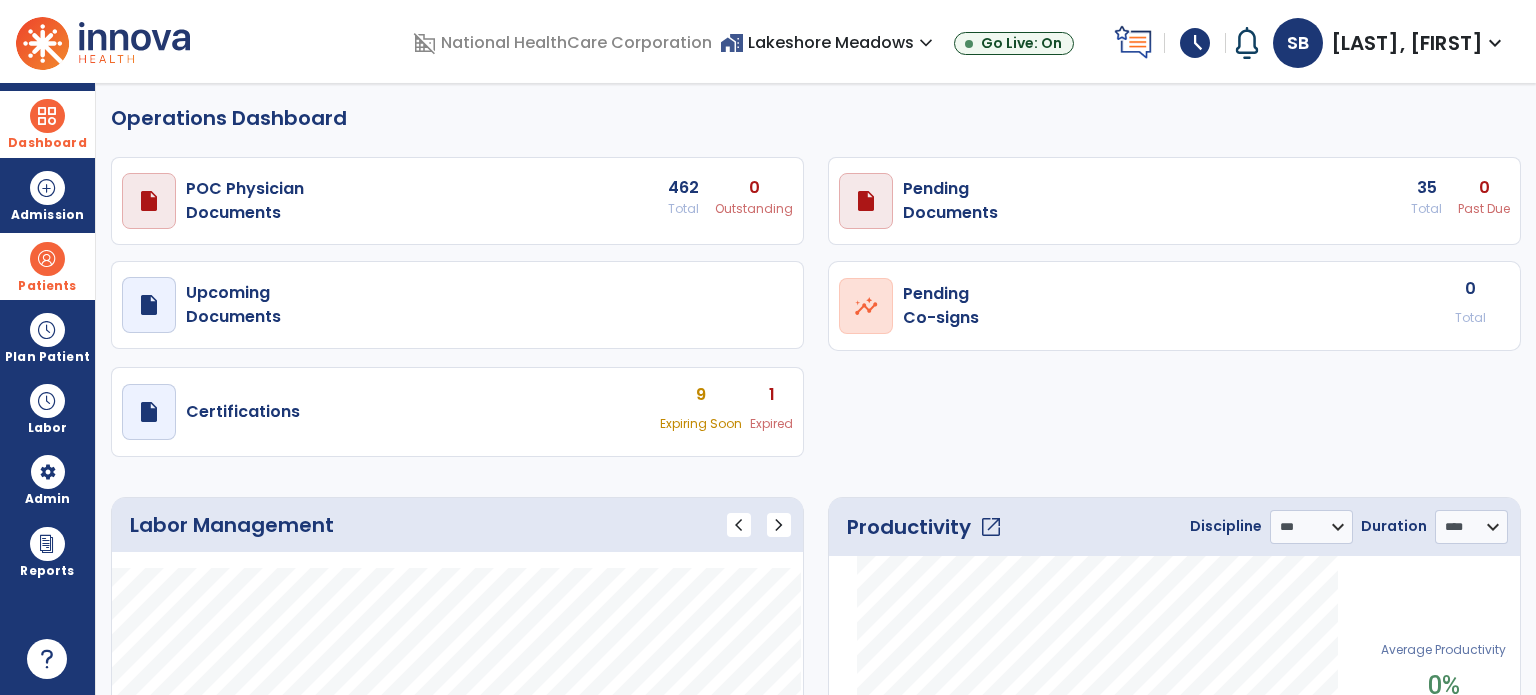click on "Operations Dashboard   draft   open_in_new  POC Physician  Documents 462 Total 0 Outstanding  draft   open_in_new  Pending   Documents 35 Total 0 Past Due  draft   open_in_new  Upcoming   Documents  open_in_new  Pending   Co-signs  0 Total  draft   open_in_new  Certifications 9 Expiring Soon 1 Expired Labor Management chevron_left chevron_right
Label
Value" 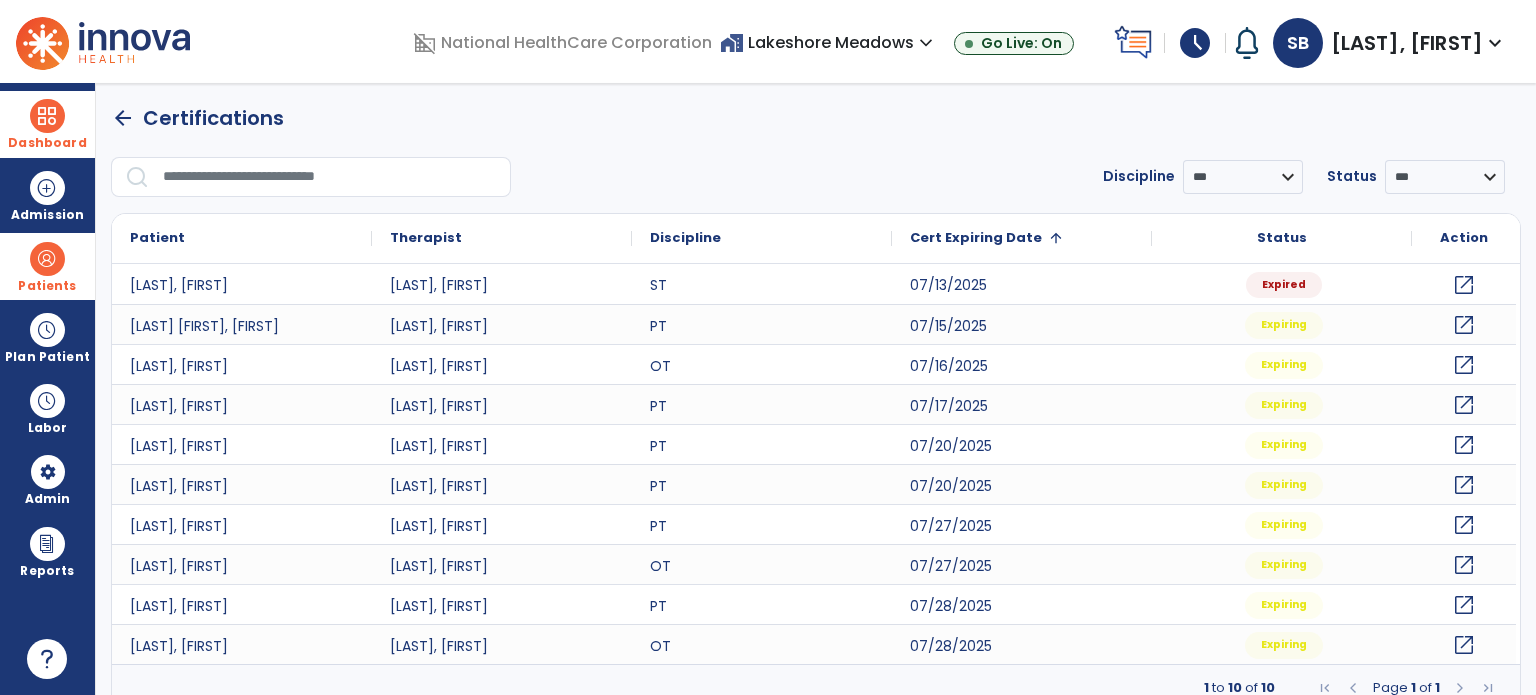click at bounding box center (47, 116) 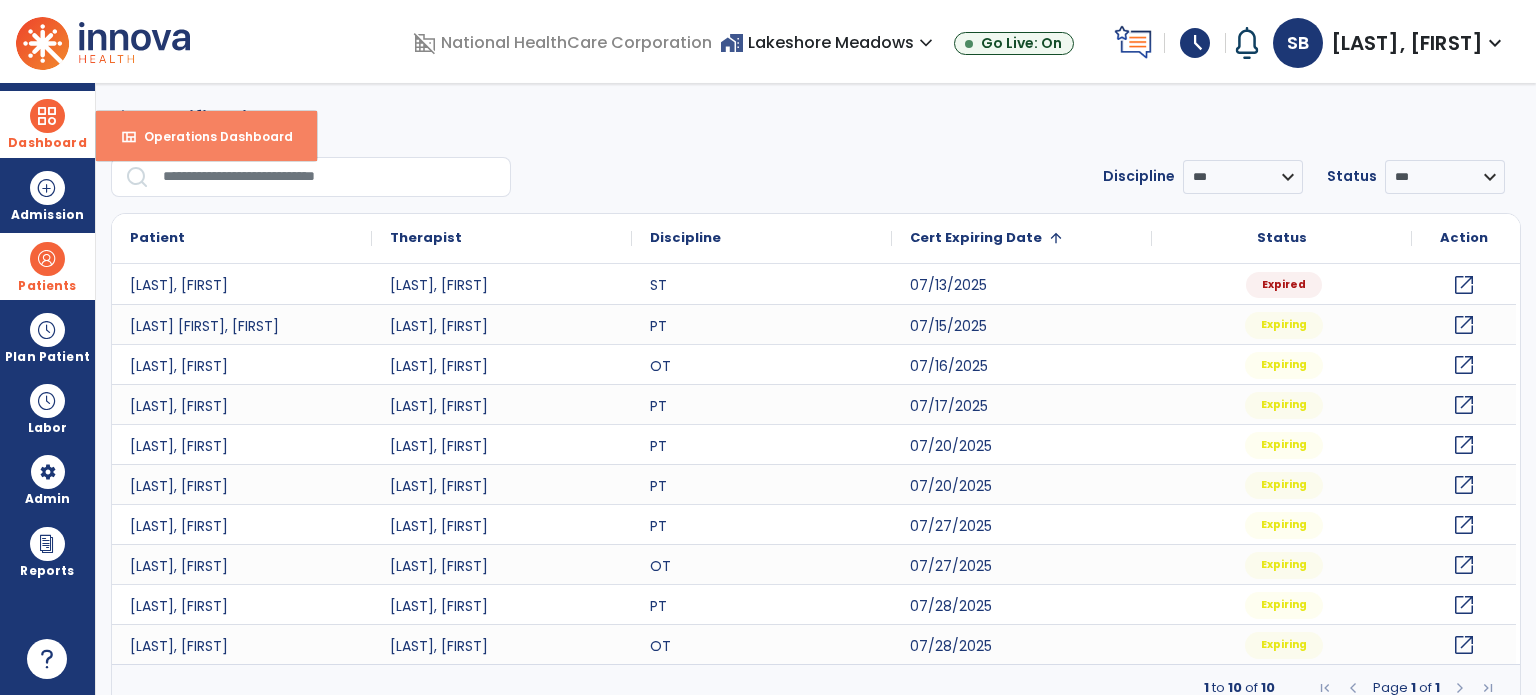 click on "view_quilt  Operations Dashboard" at bounding box center [206, 136] 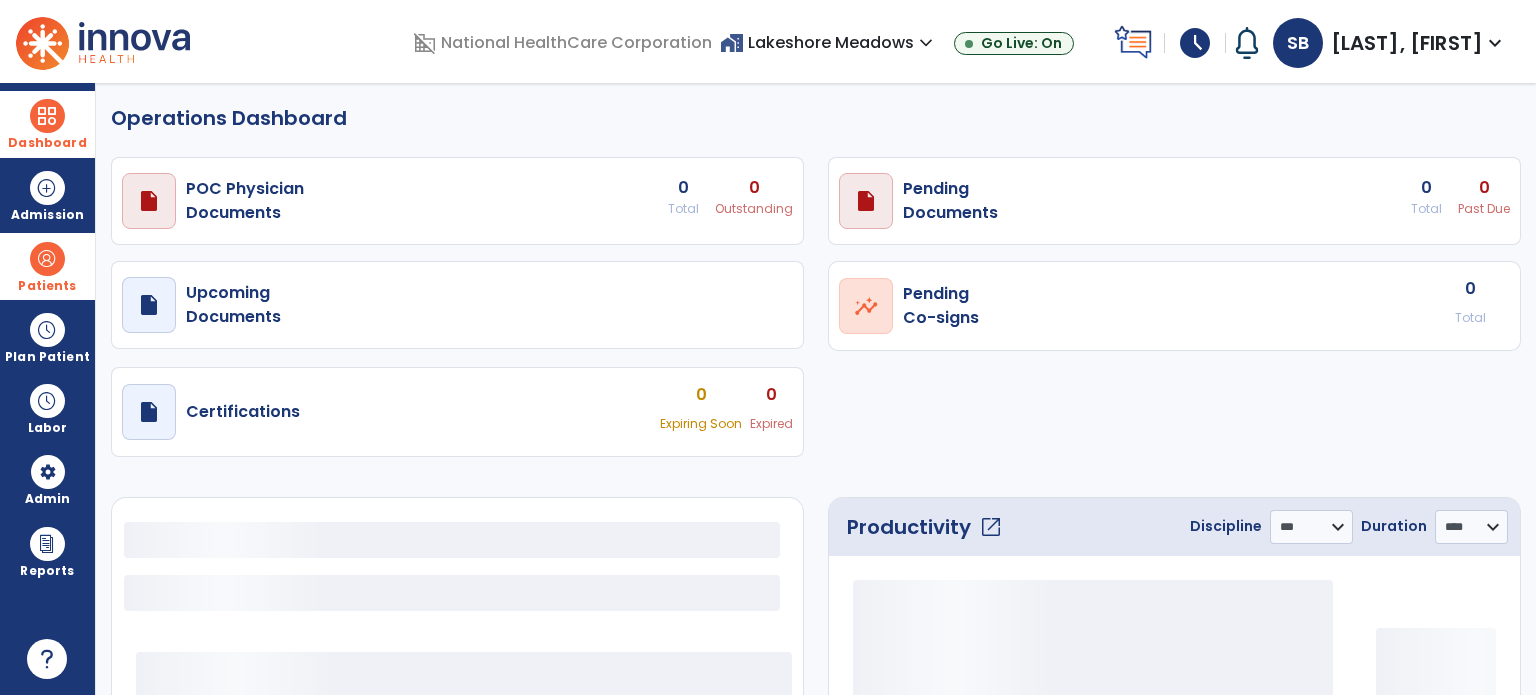 select on "***" 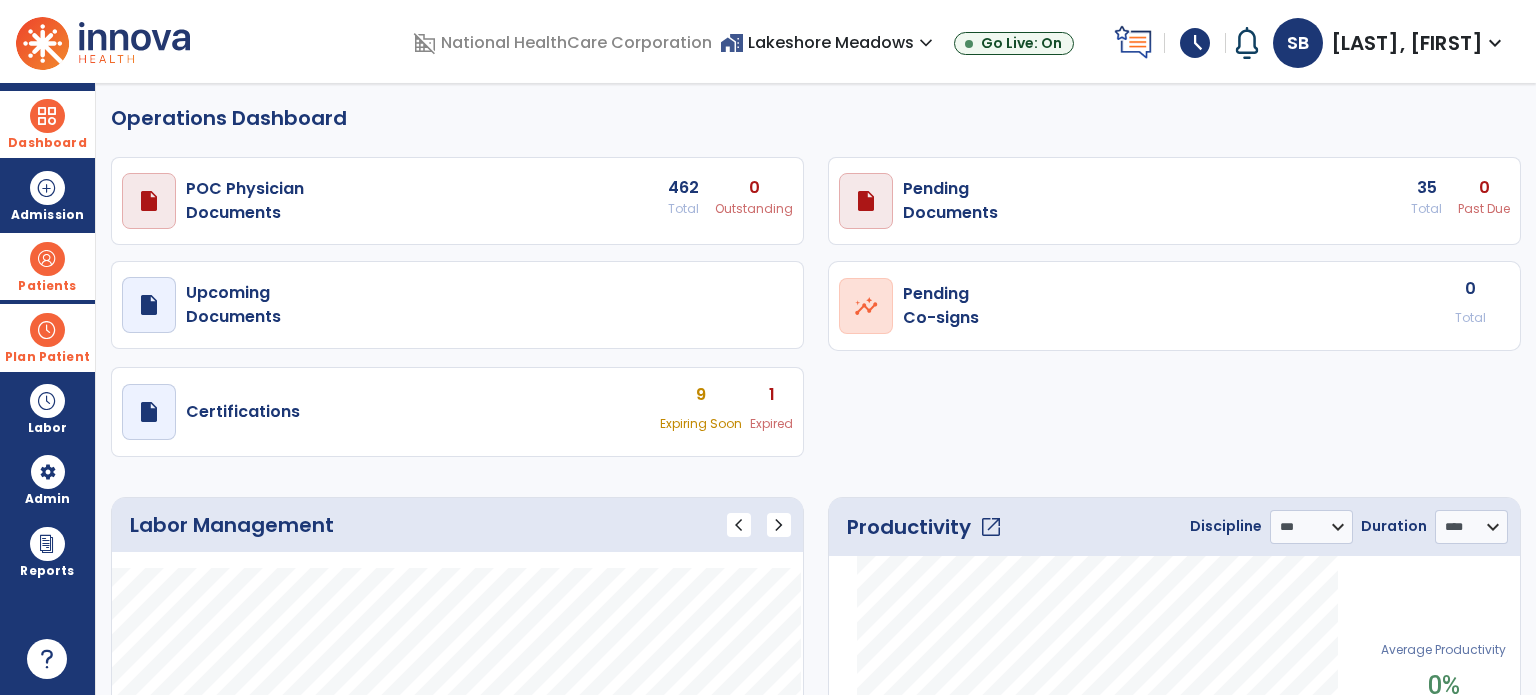 click on "Plan Patient" at bounding box center [47, 266] 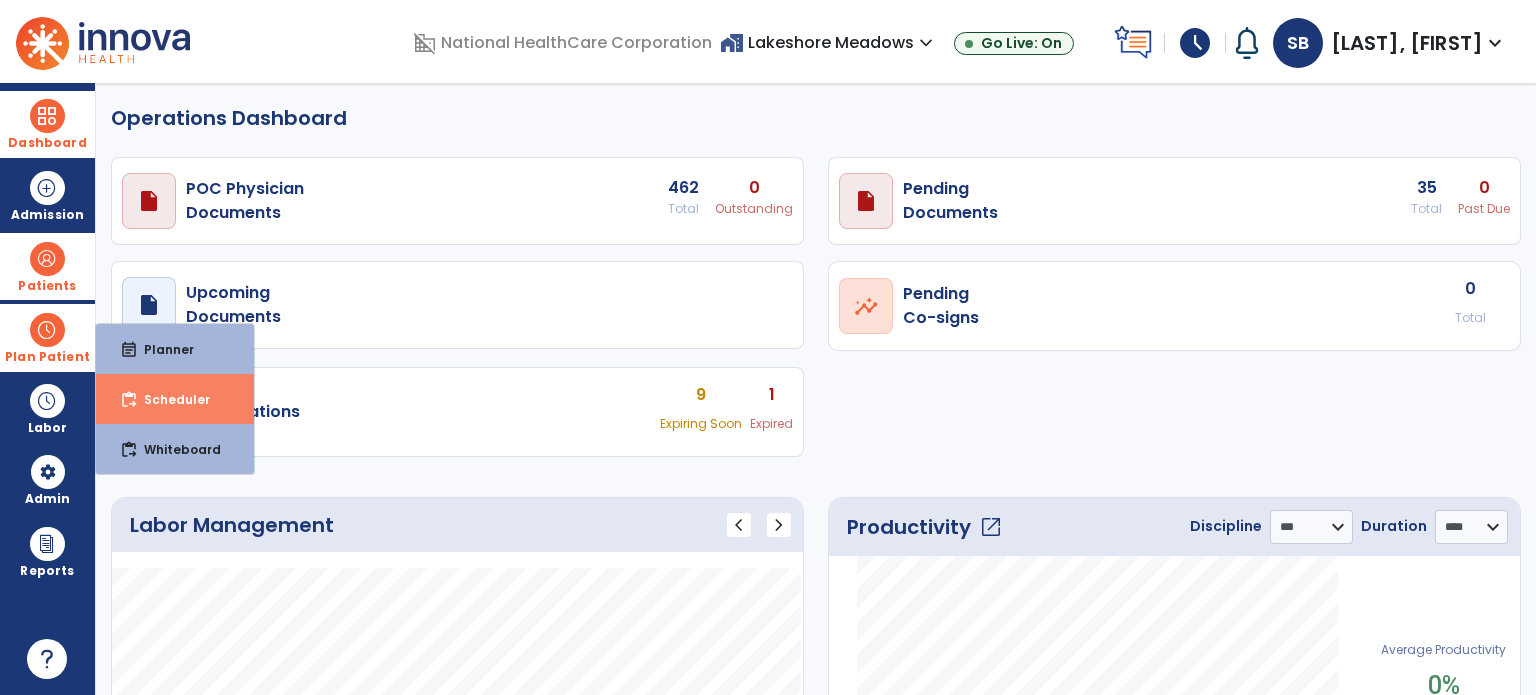 click on "content_paste_go  Scheduler" at bounding box center [175, 399] 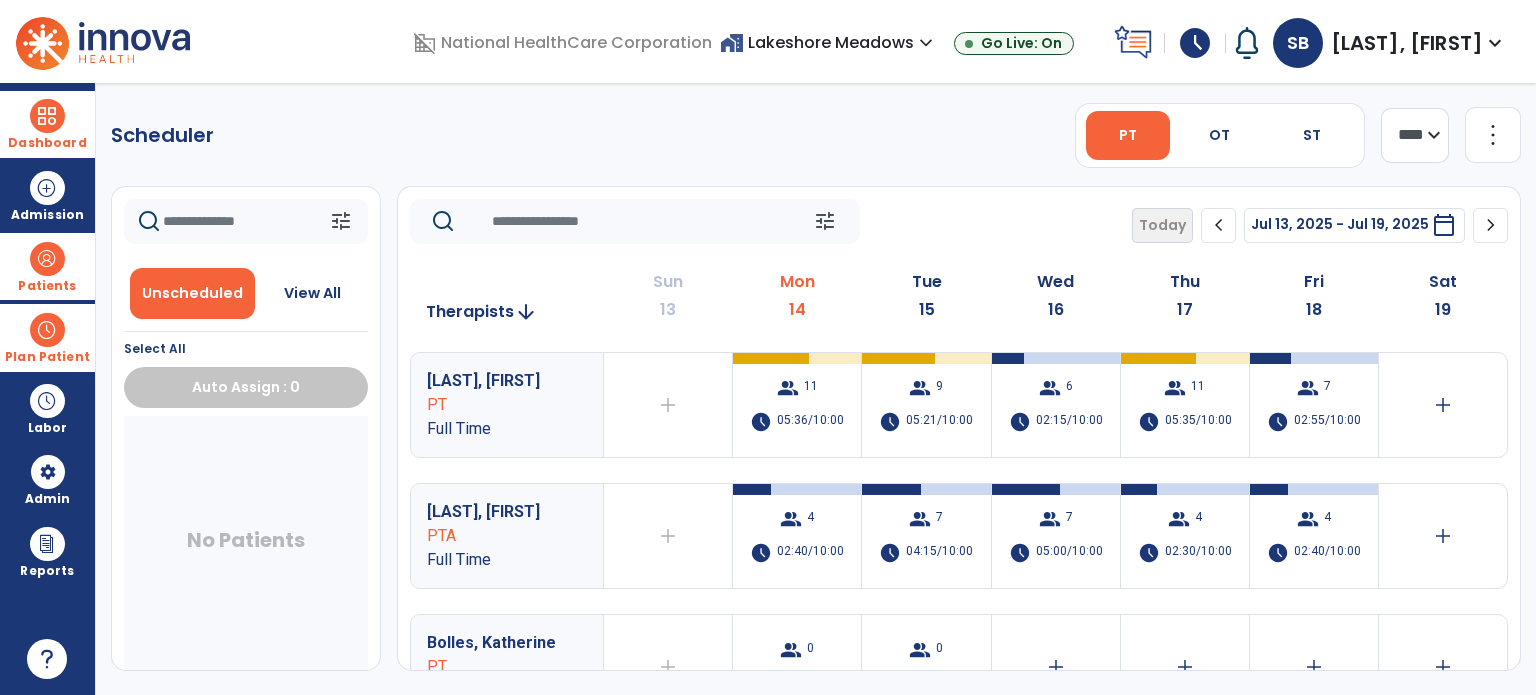 click on "tune   Today  chevron_left Jul 13, 2025 - Jul 19, 2025  *********  calendar_today  chevron_right" 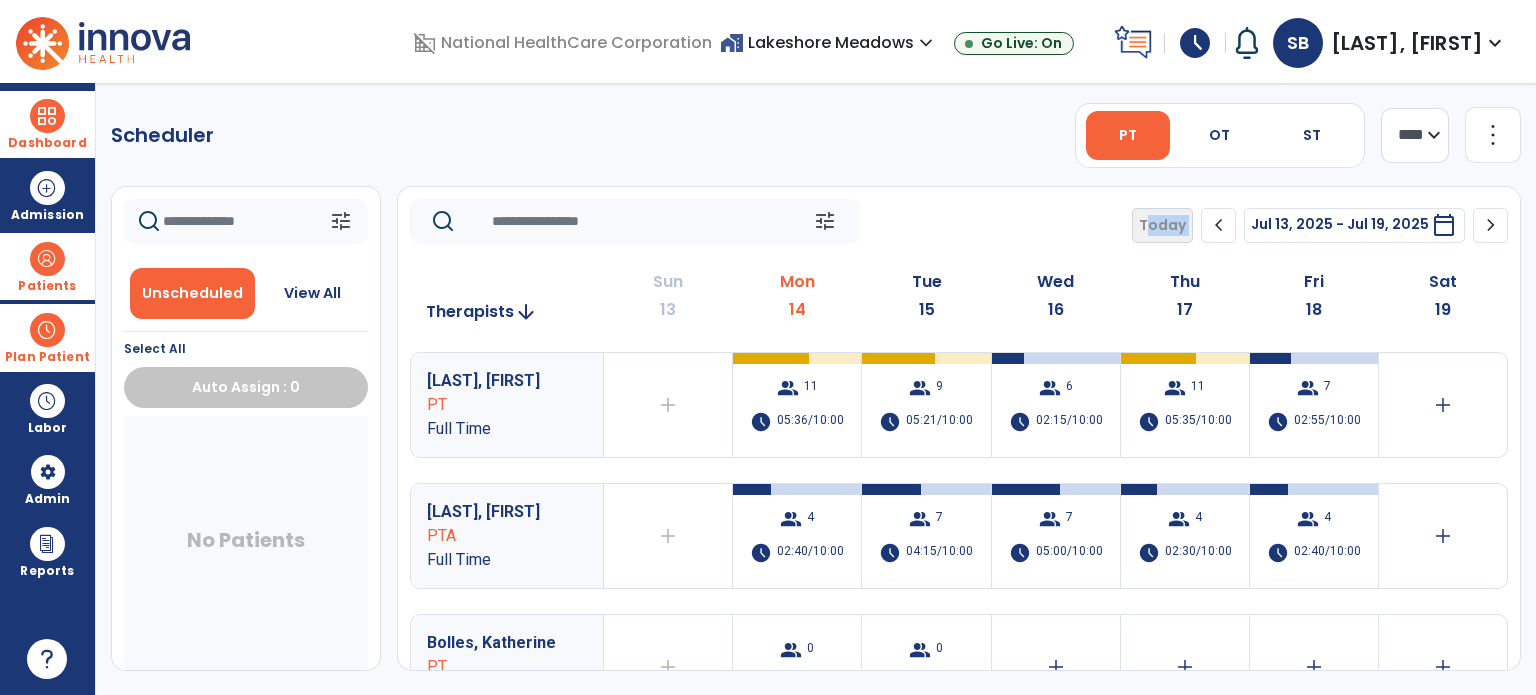 click on "tune   Today  chevron_left Jul 13, 2025 - Jul 19, 2025  *********  calendar_today  chevron_right" 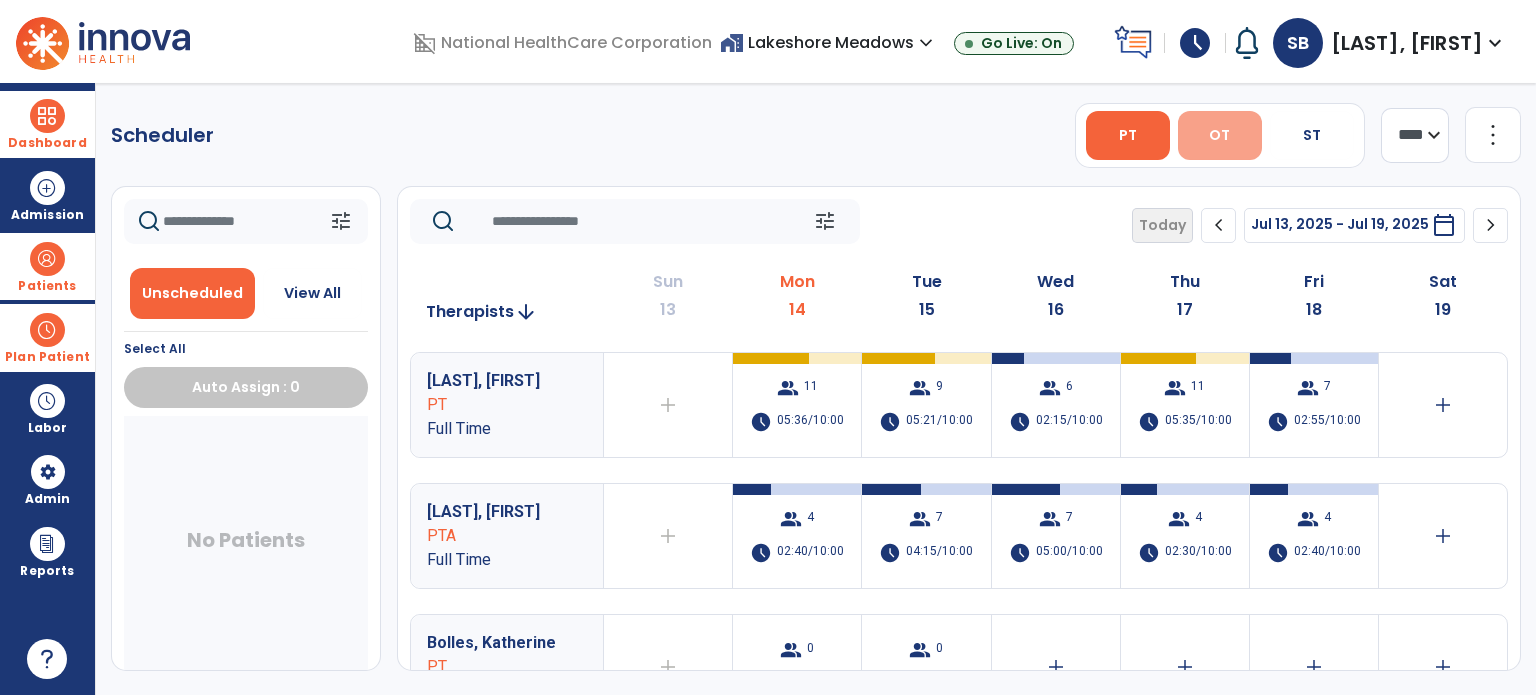 click on "OT" at bounding box center [1220, 135] 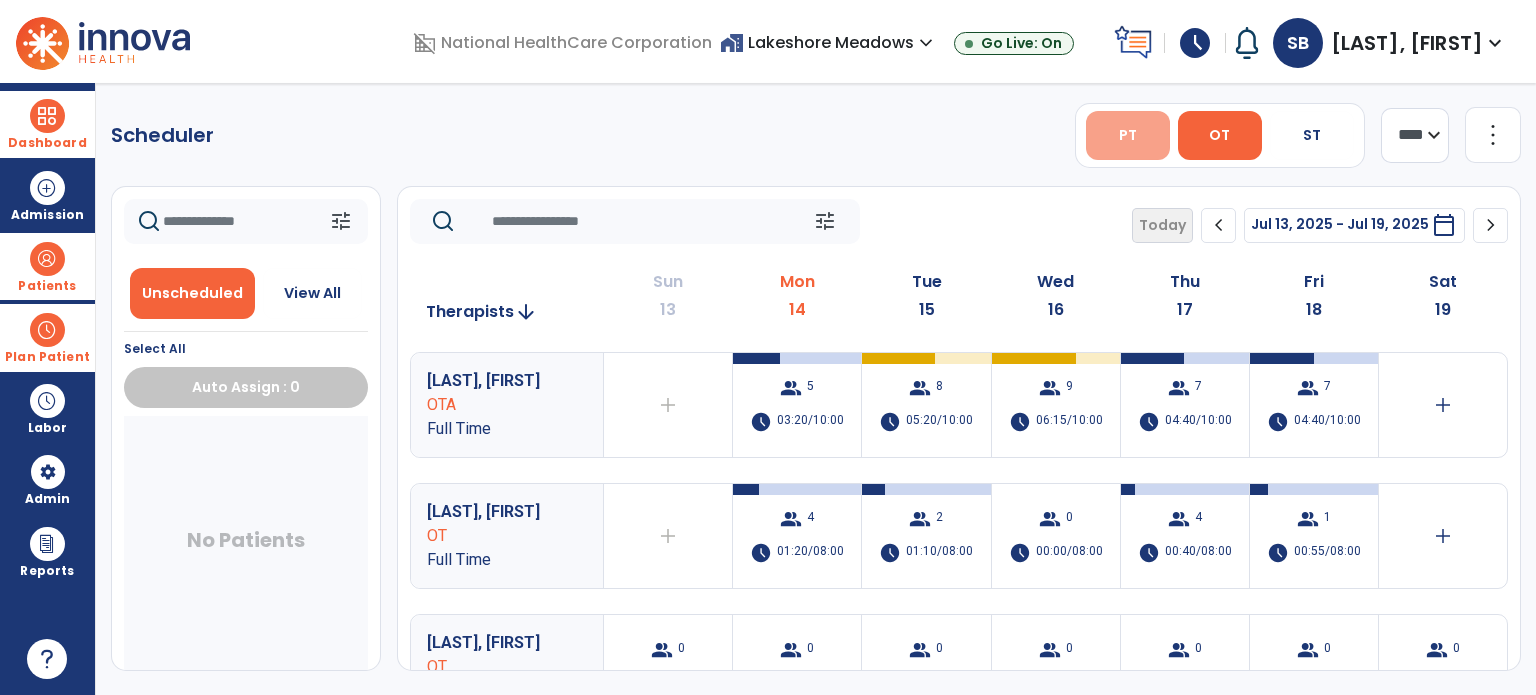 click on "PT" at bounding box center (1128, 135) 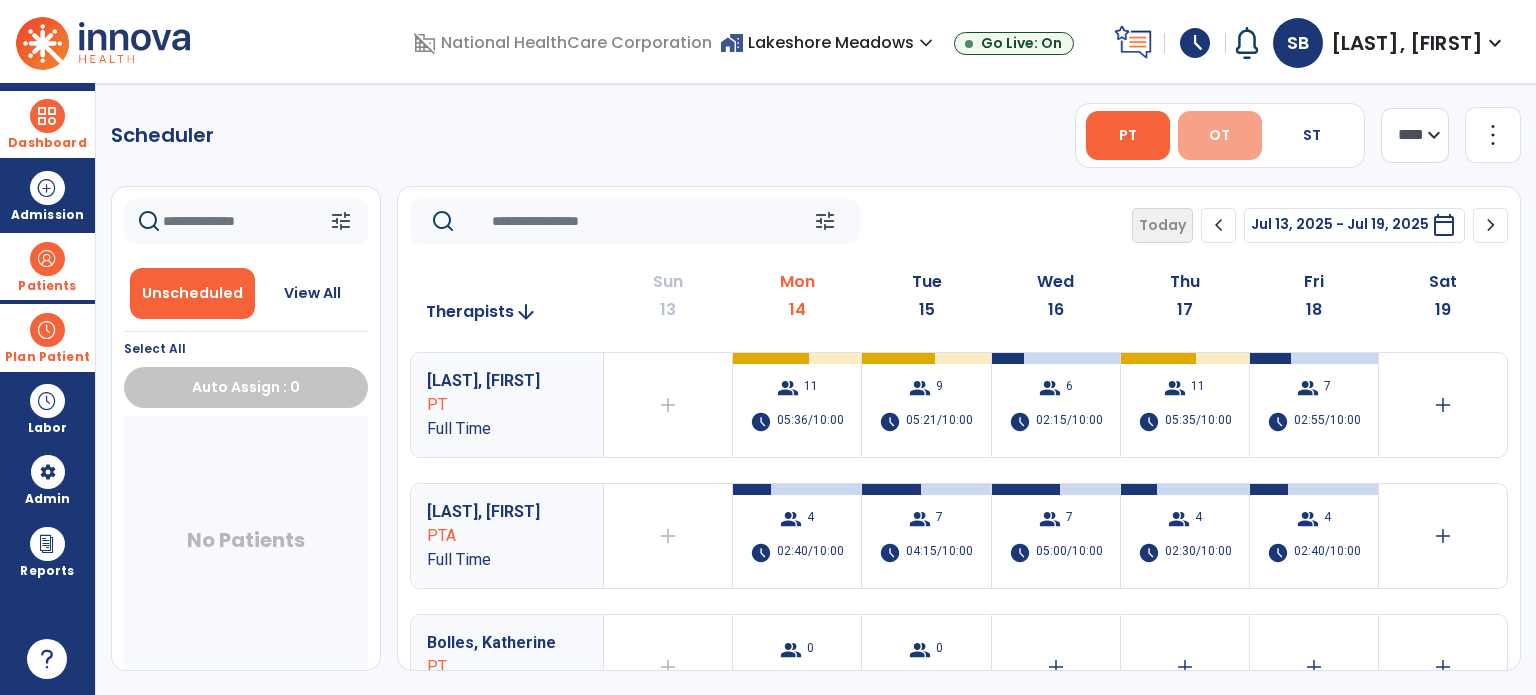 click on "OT" at bounding box center [1220, 135] 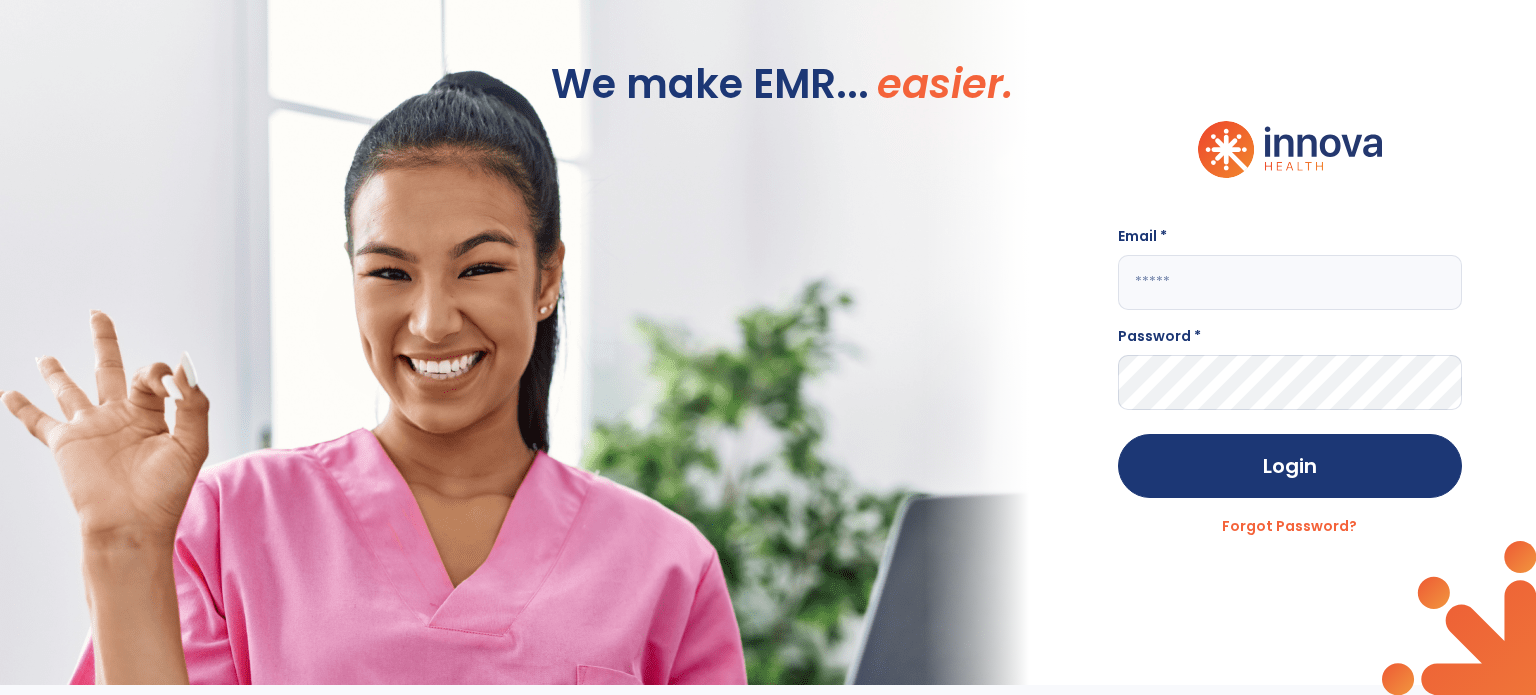 type on "**********" 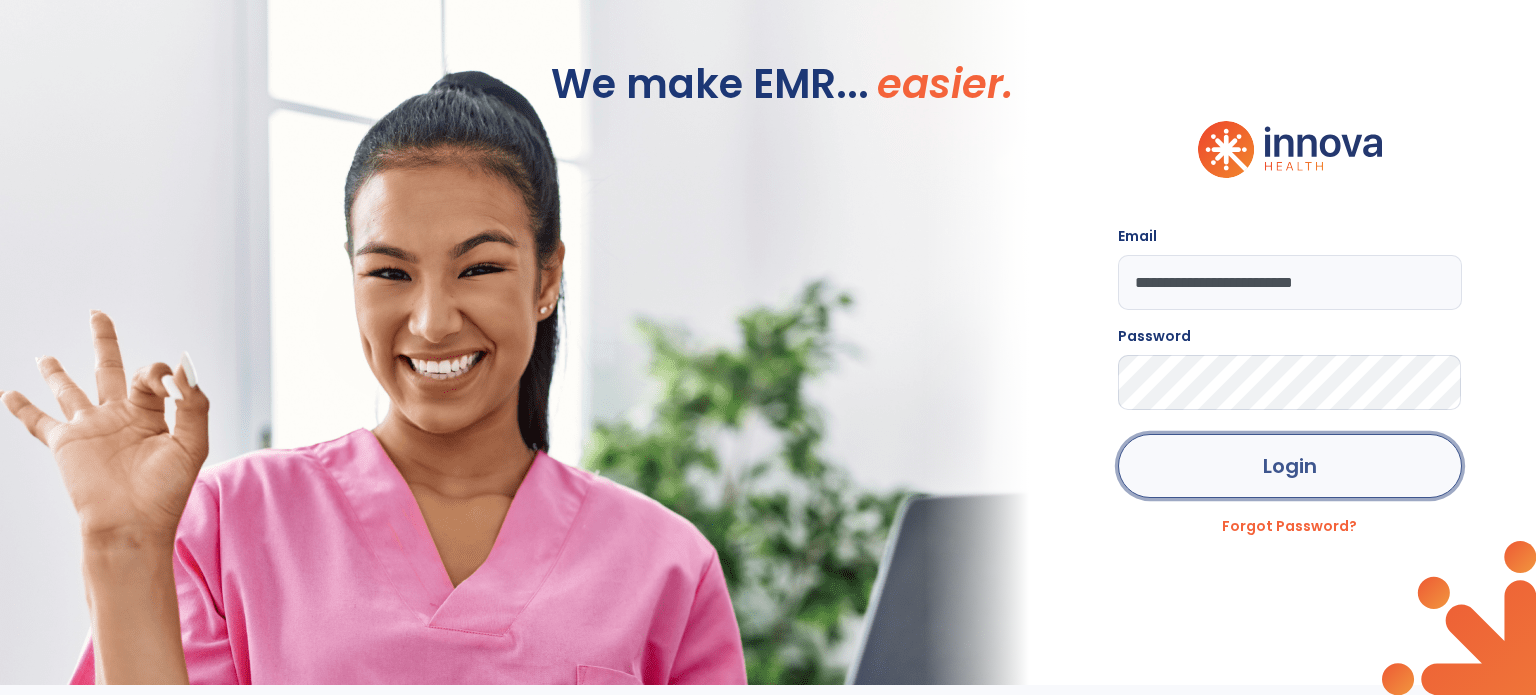click on "Login" 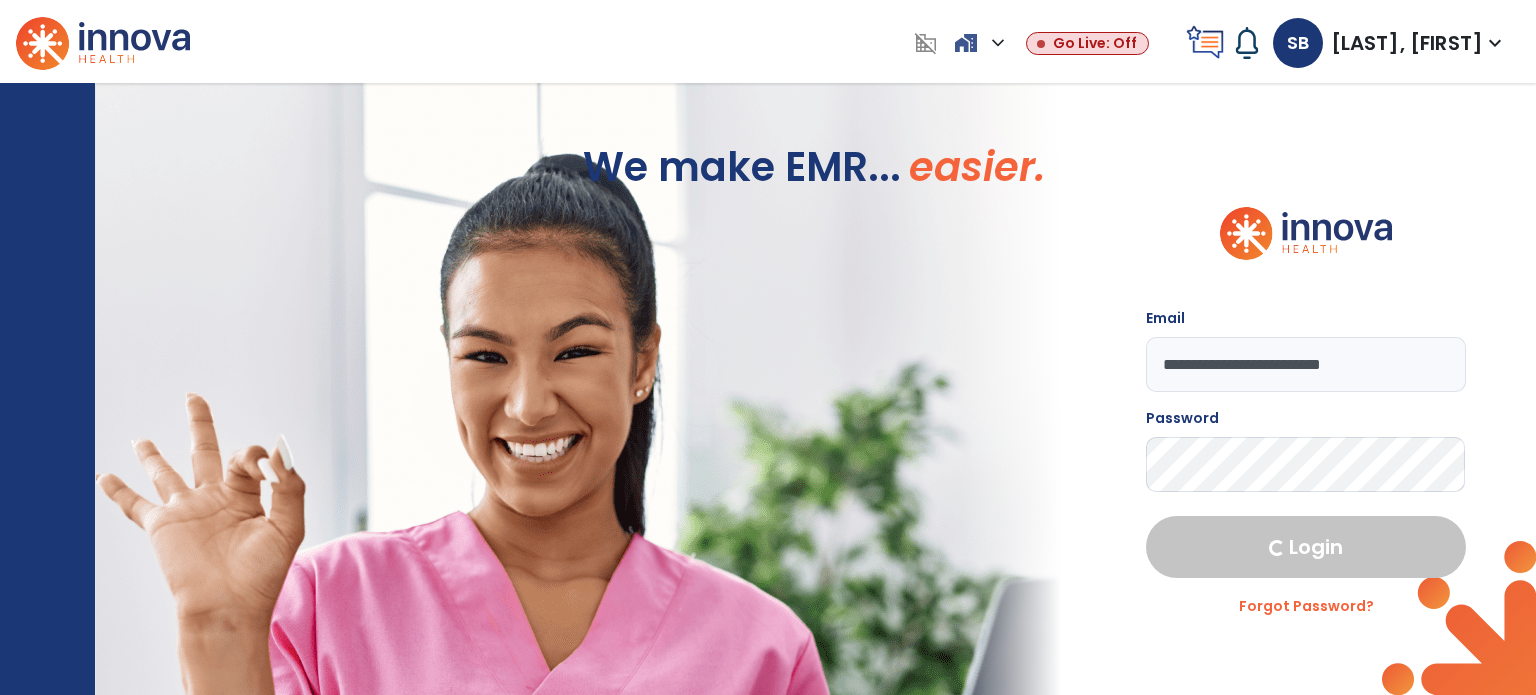 select on "***" 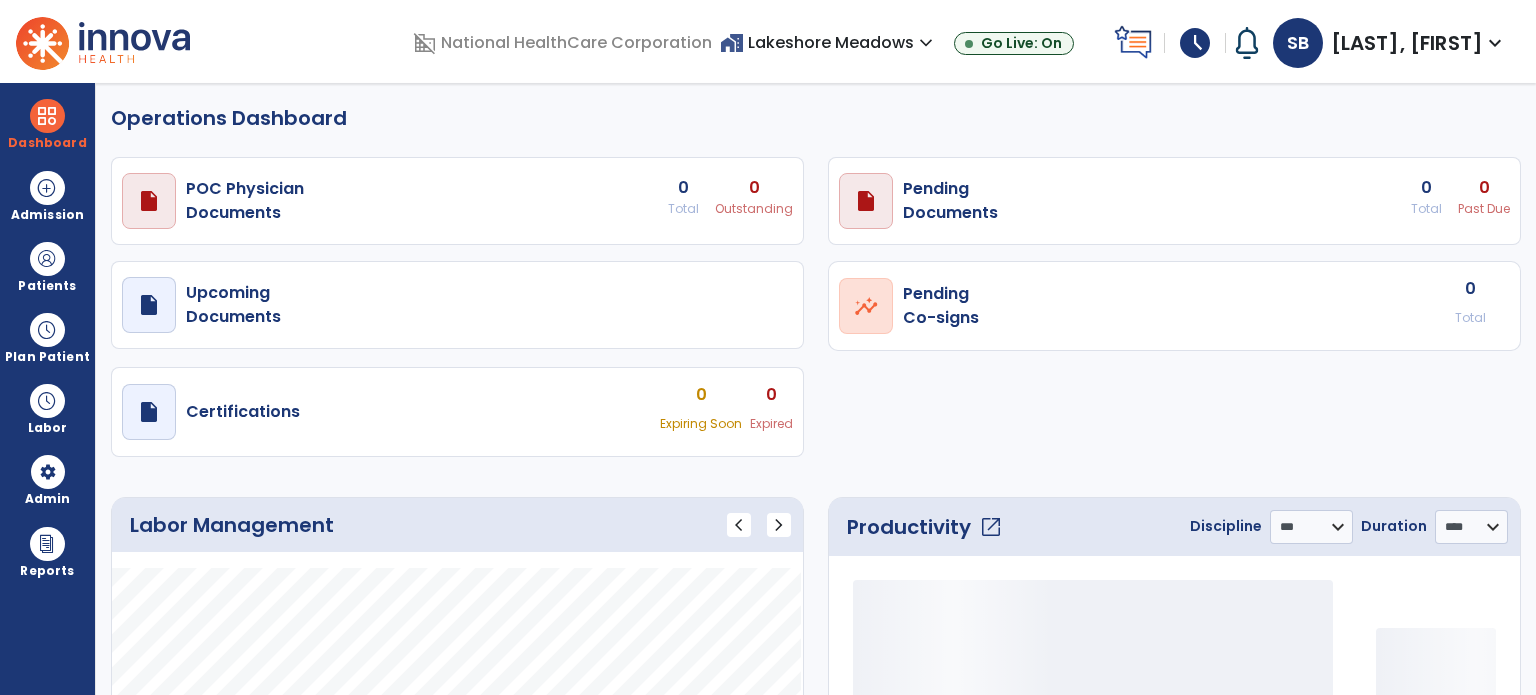 select on "***" 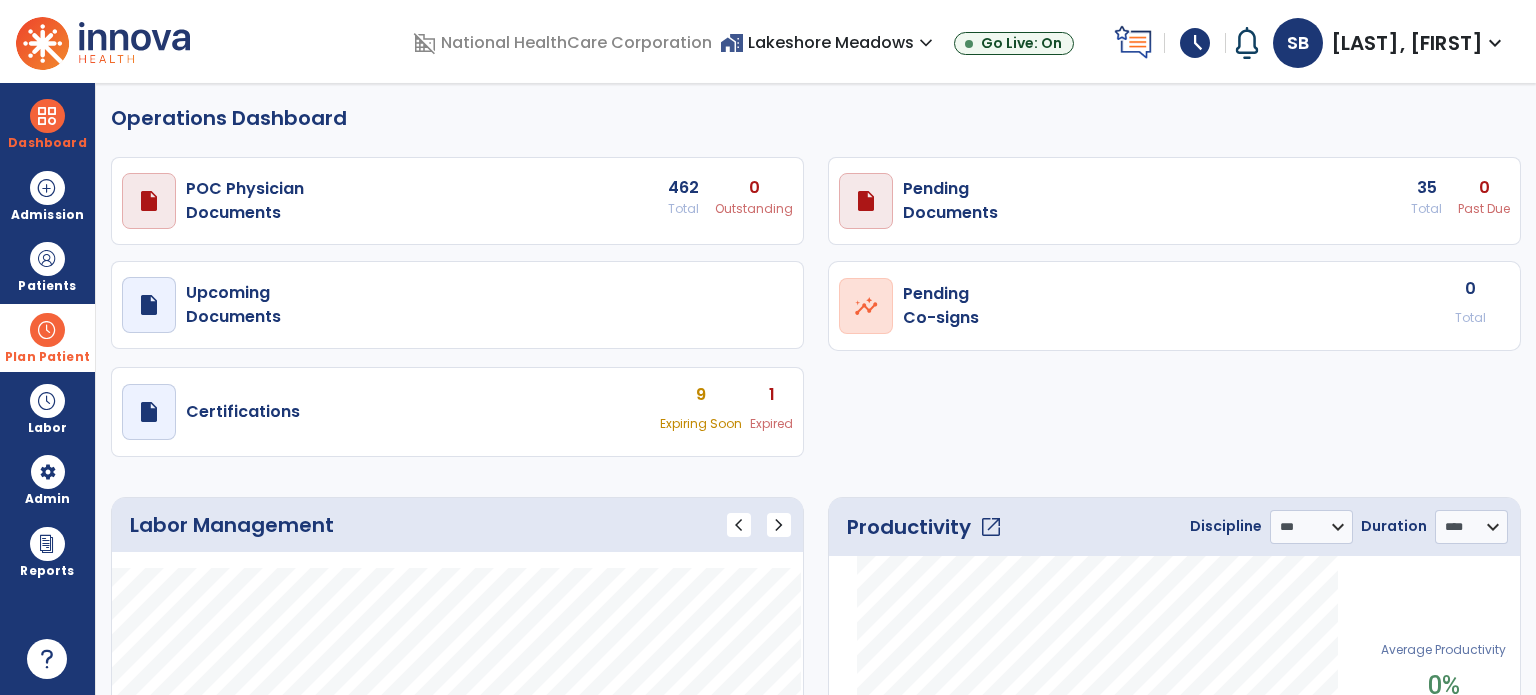 click at bounding box center (47, 330) 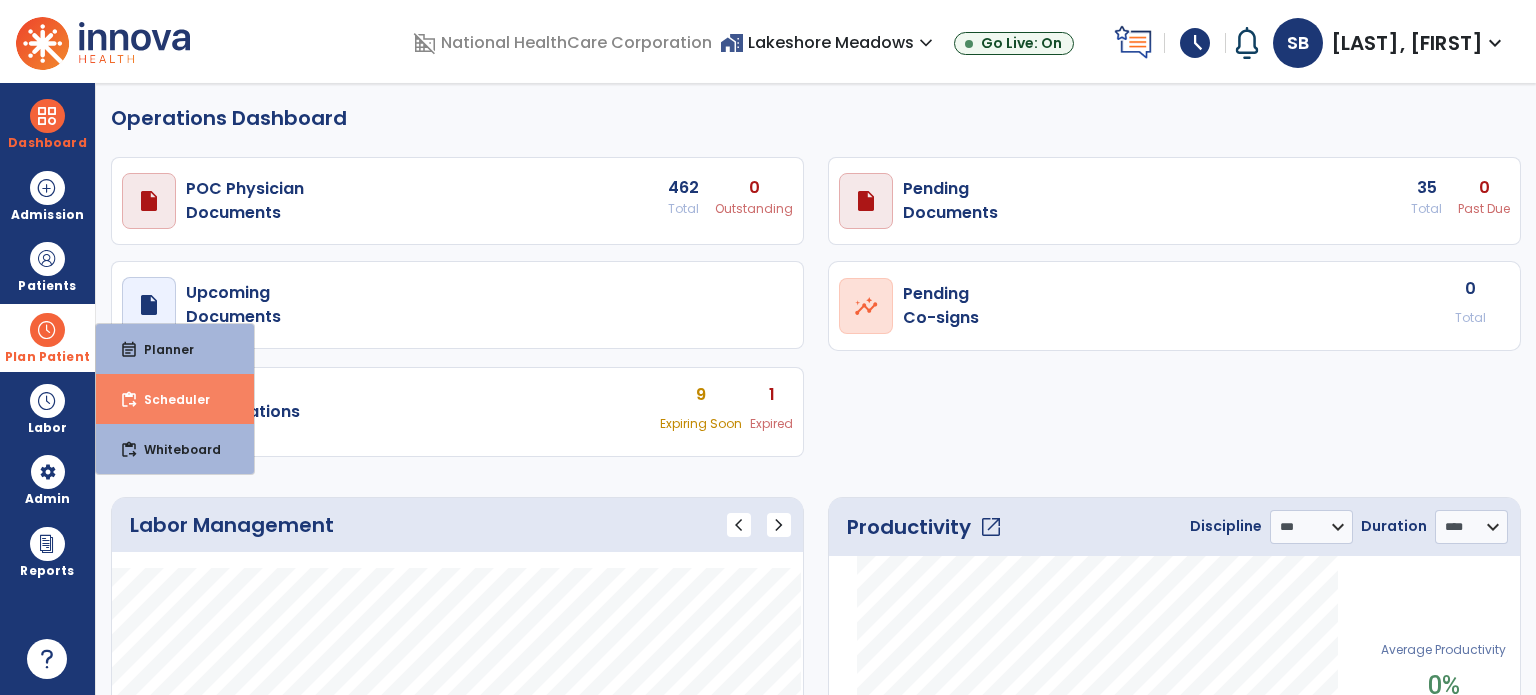 click on "Scheduler" at bounding box center [169, 399] 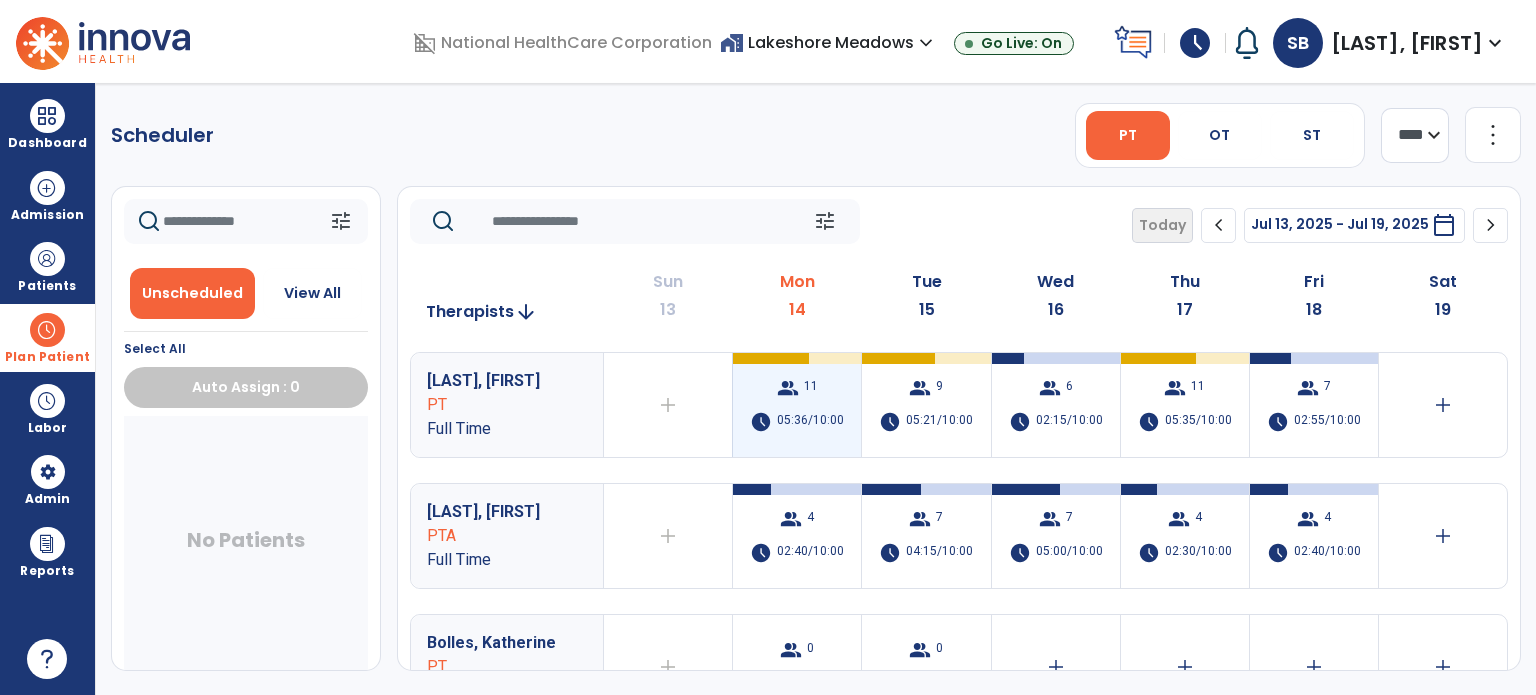 click on "05:36/10:00" at bounding box center (810, 422) 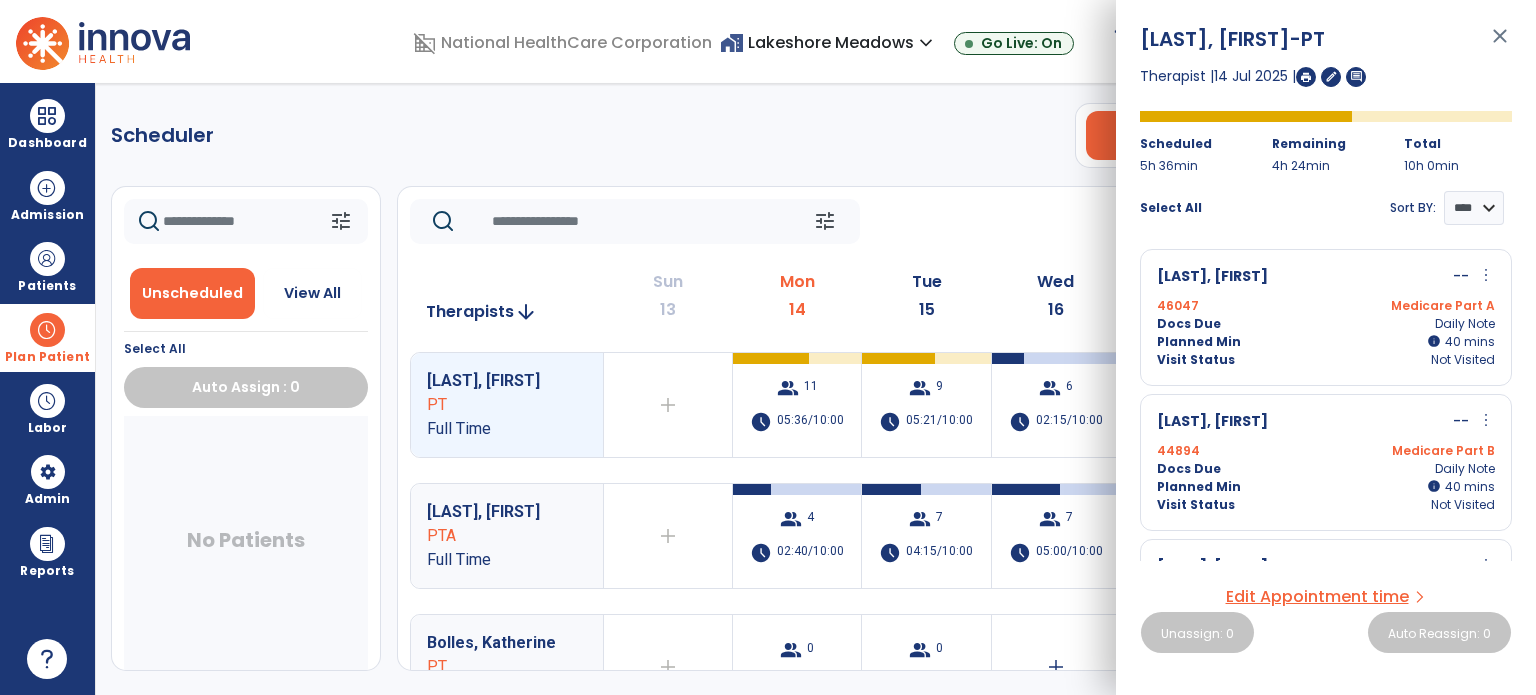 click on "tune   Today  chevron_left Jul 13, 2025 - Jul 19, 2025  *********  calendar_today  chevron_right" 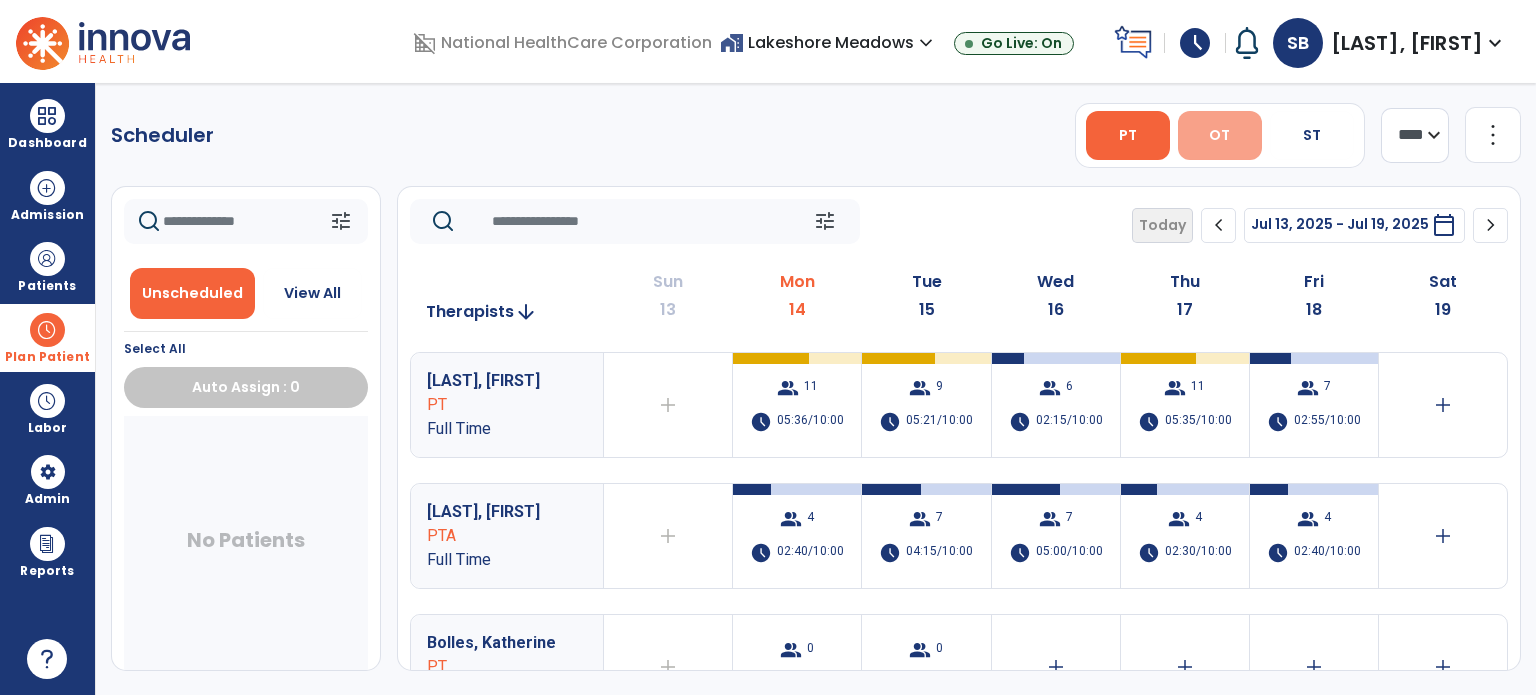 click on "OT" at bounding box center (1219, 135) 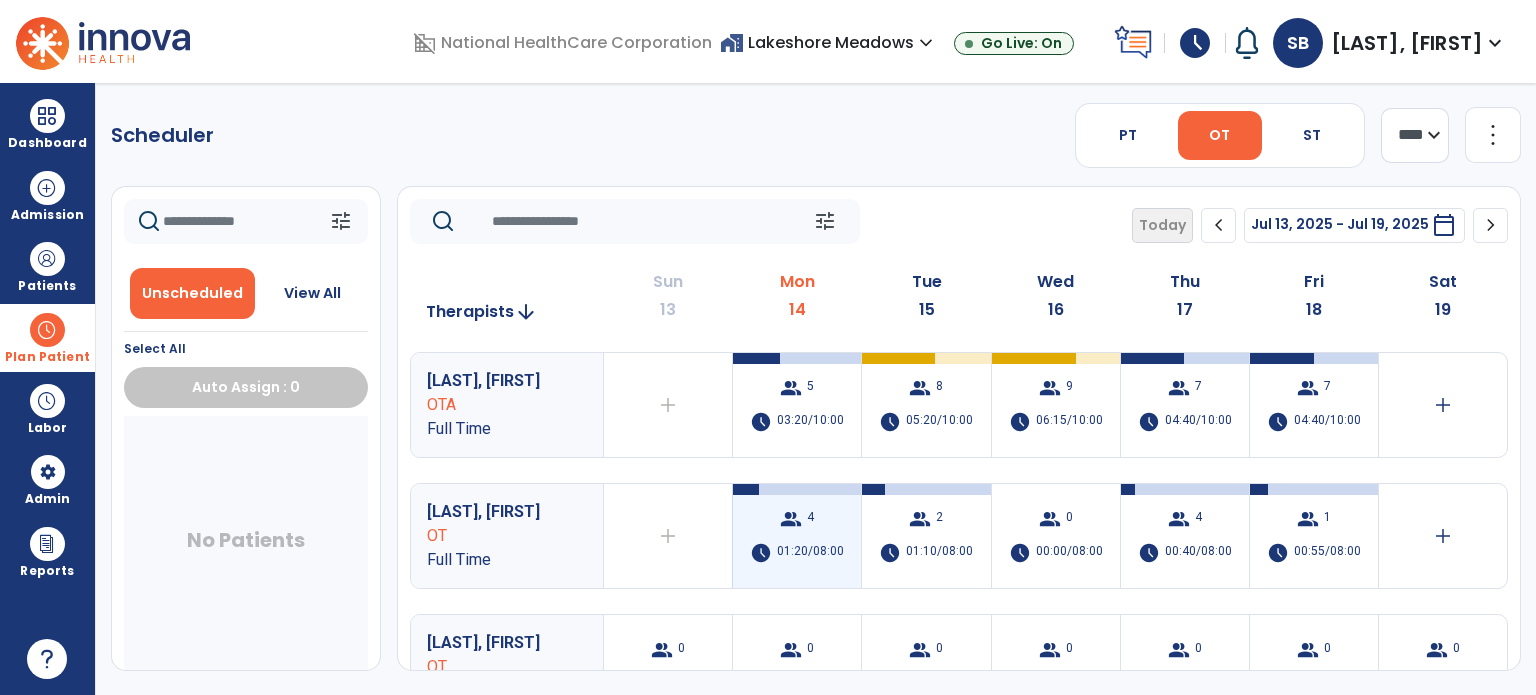 click on "01:20/08:00" at bounding box center [810, 553] 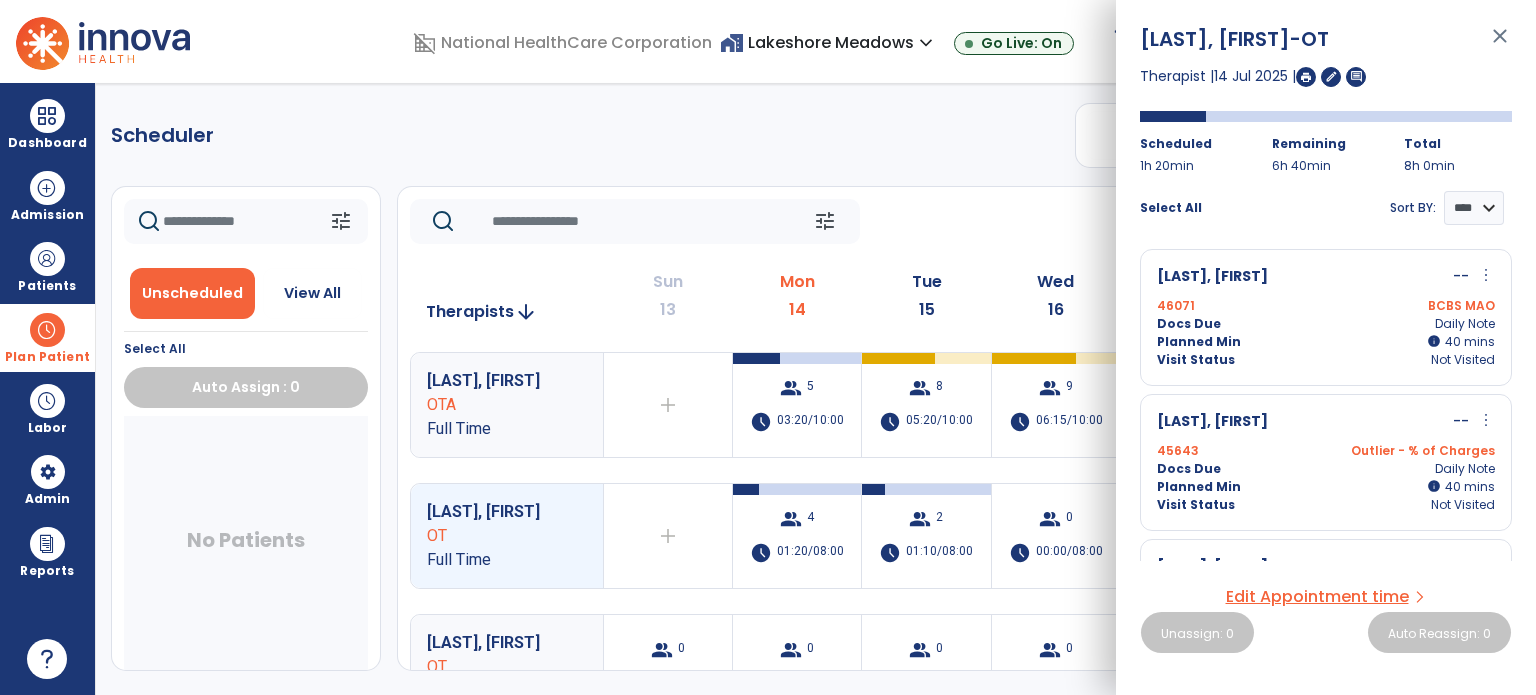 click on "Scheduler   PT   OT   ST  **** *** more_vert  Manage Labor   View All Therapists   Print   tune   Unscheduled   View All  Select All  Auto Assign : 0  No Patients  tune   Today  chevron_left Jul 13, 2025 - Jul 19, 2025  *********  calendar_today  chevron_right   Therapists  arrow_downward Sun  13  Mon  14  Tue  15  Wed  16  Thu  17  Fri  18  Sat  19  Poche, Colin OTA Full Time  add  Therapist not available for the day  group  5  schedule  03:20/10:00   group  8  schedule  05:20/10:00   group  9  schedule  06:15/10:00   group  7  schedule  04:40/10:00   group  7  schedule  04:40/10:00   add  Morrissey, Andrea OT Full Time  add  Therapist not available for the day  group  4  schedule  01:20/08:00   group  2  schedule  01:10/08:00   group  0  schedule  00:00/08:00   group  4  schedule  00:40/08:00   group  1  schedule  00:55/08:00   add  Butler, Arden OT Full Time  group  0  schedule  0:00/08:00  group  0  schedule  0:00/08:00  group  0  schedule  0:00/08:00  group  0  schedule  0:00/08:00  group  0  schedule" at bounding box center (816, 389) 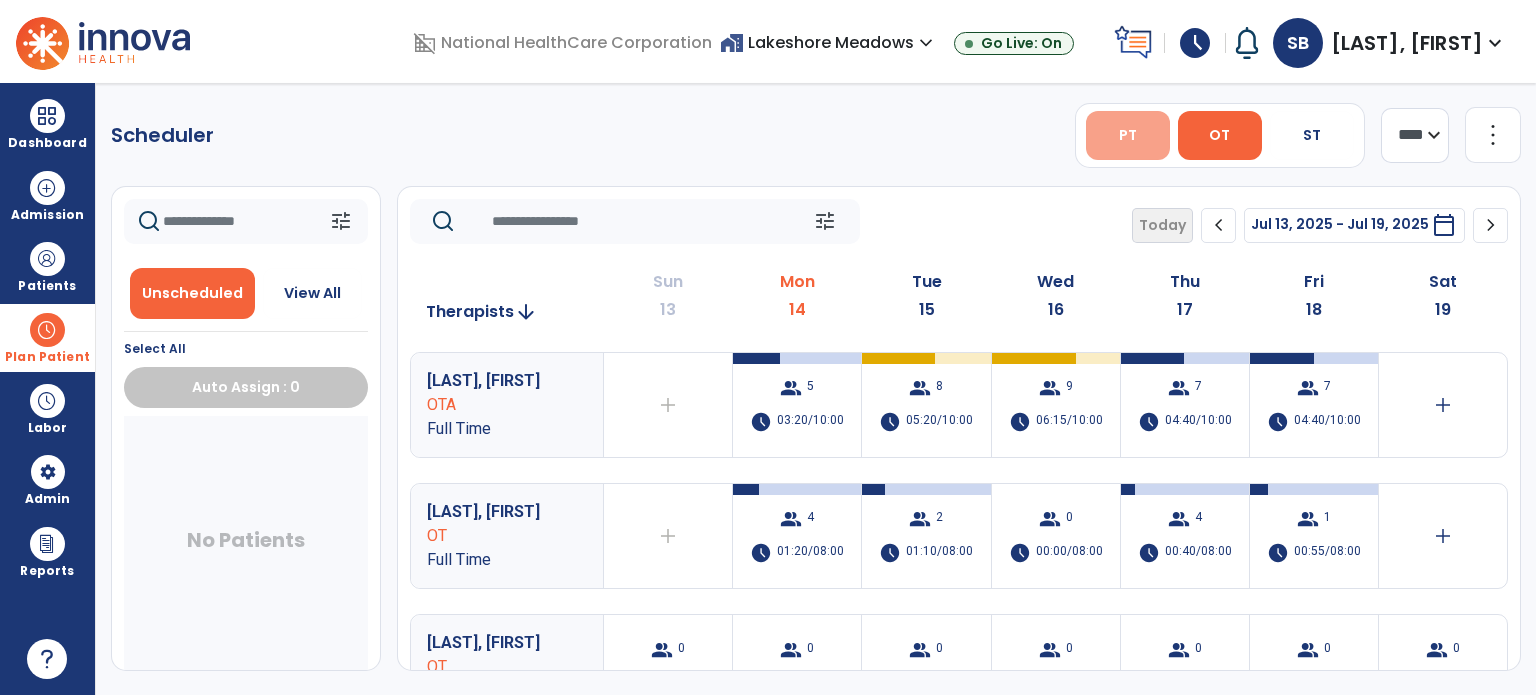 click on "PT" at bounding box center [1128, 135] 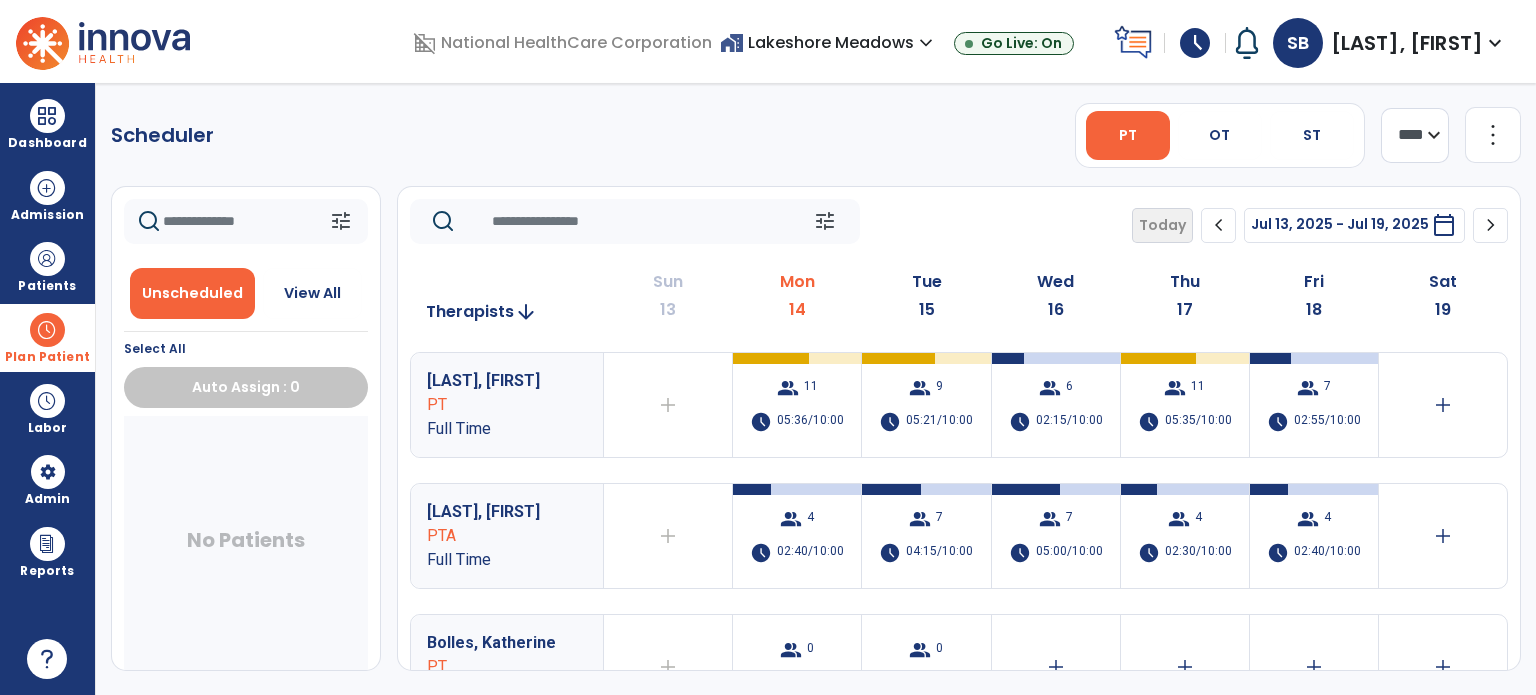 click on "tune   Today  chevron_left Jul 13, 2025 - Jul 19, 2025  *********  calendar_today  chevron_right" 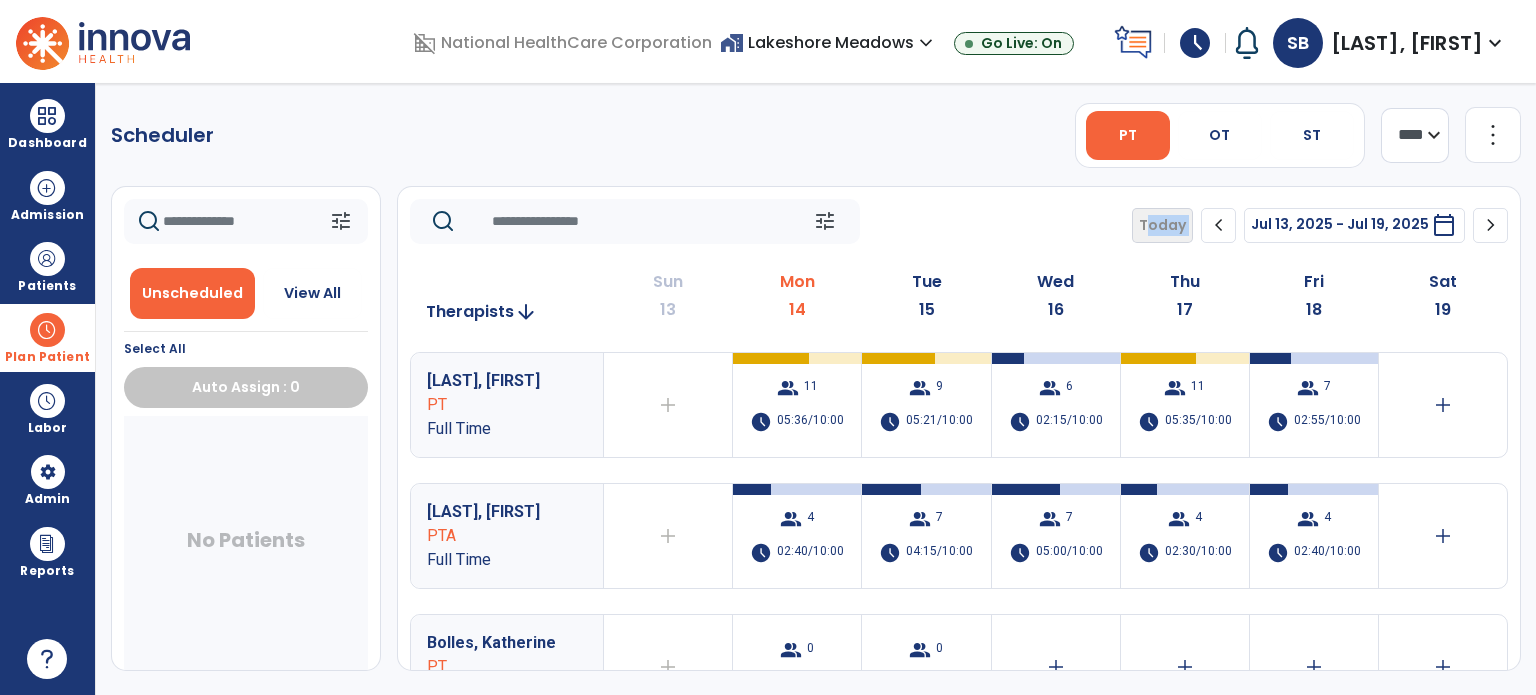 click on "tune   Today  chevron_left Jul 13, 2025 - Jul 19, 2025  *********  calendar_today  chevron_right" 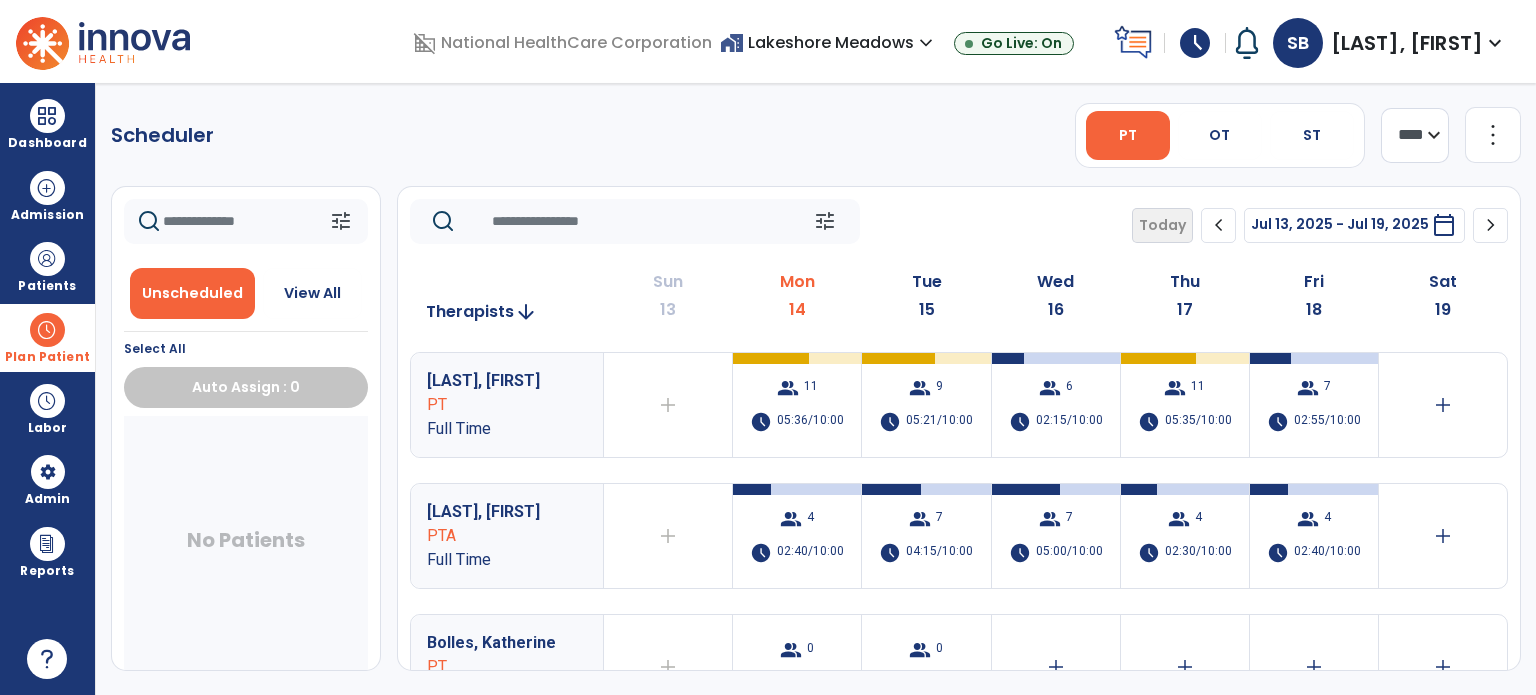 click on "Scheduler   PT   OT   ST  **** *** more_vert  Manage Labor   View All Therapists   Print" 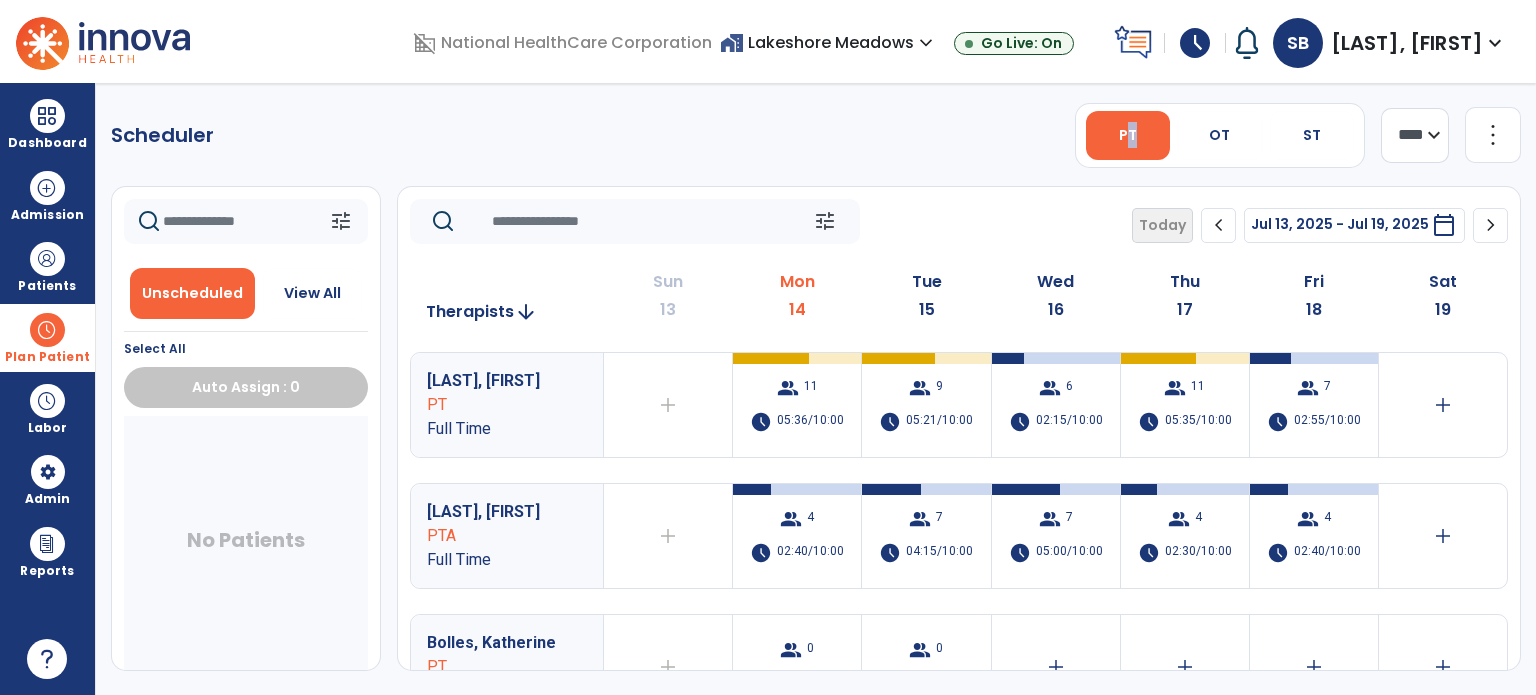 click on "Scheduler   PT   OT   ST  **** *** more_vert  Manage Labor   View All Therapists   Print" 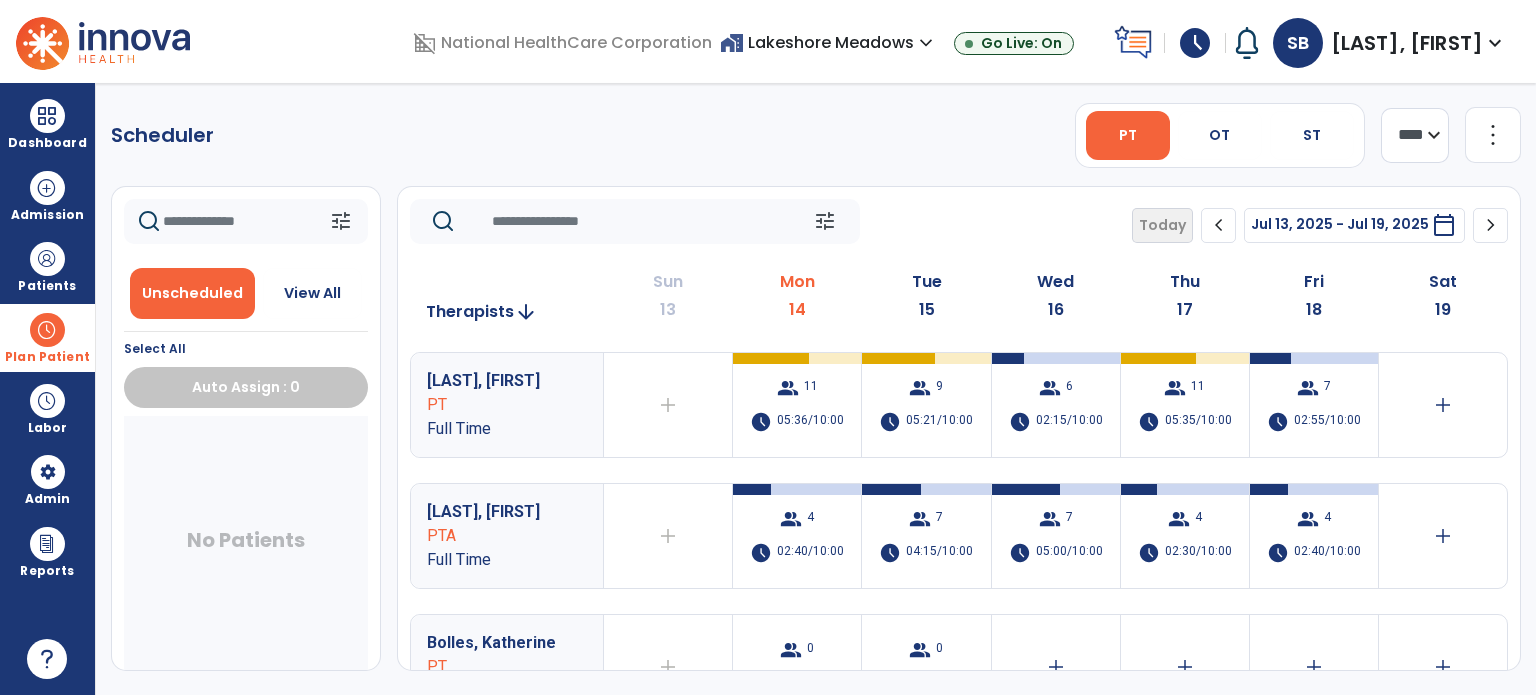 click on "tune   Today  chevron_left Jul 13, 2025 - Jul 19, 2025  *********  calendar_today  chevron_right" 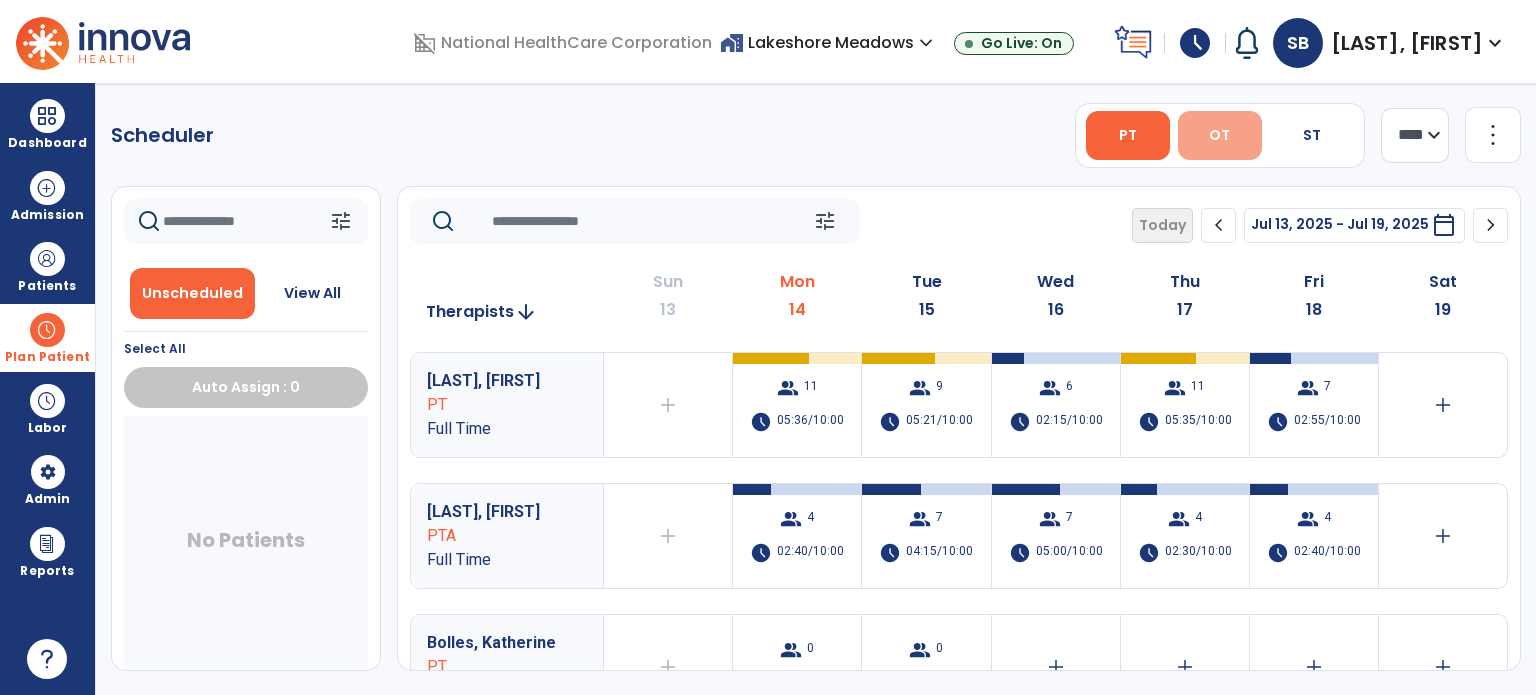 click on "OT" at bounding box center [1220, 135] 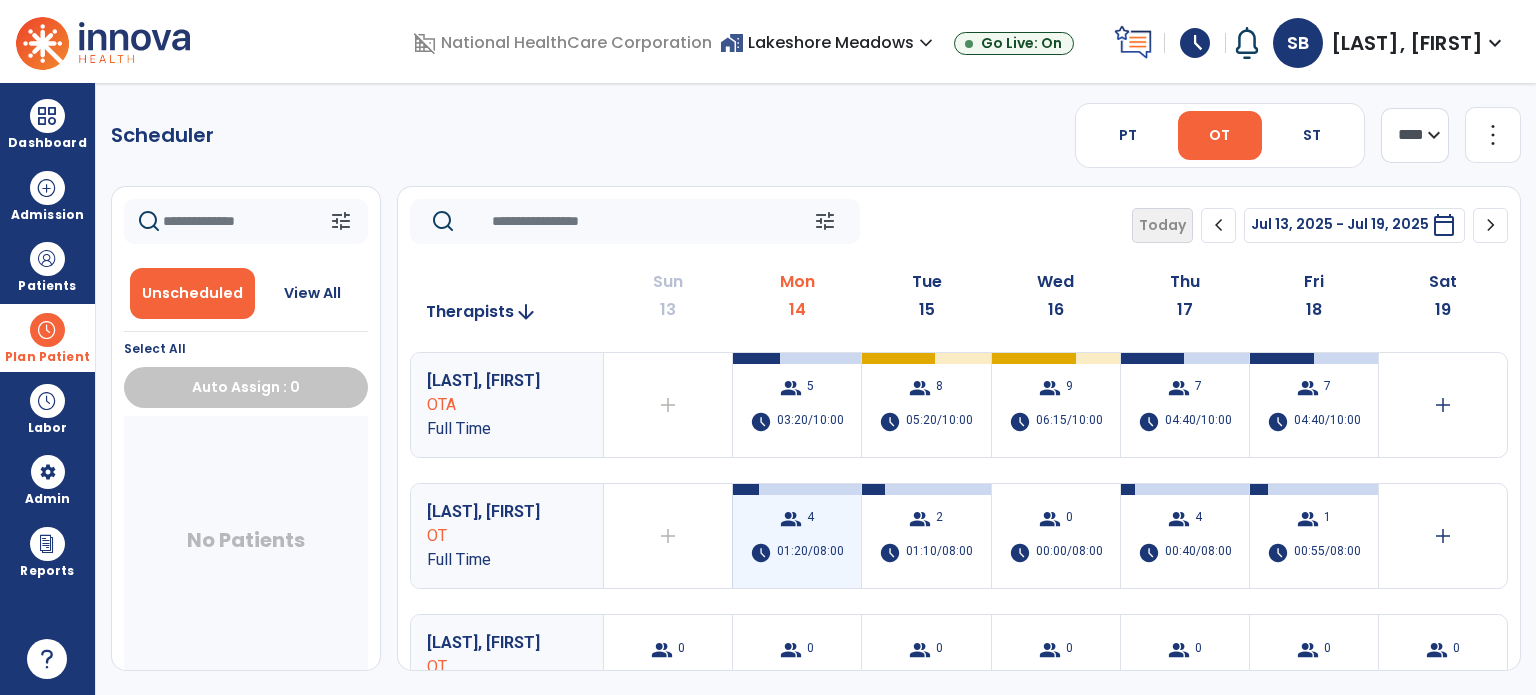 click on "01:20/08:00" at bounding box center (810, 553) 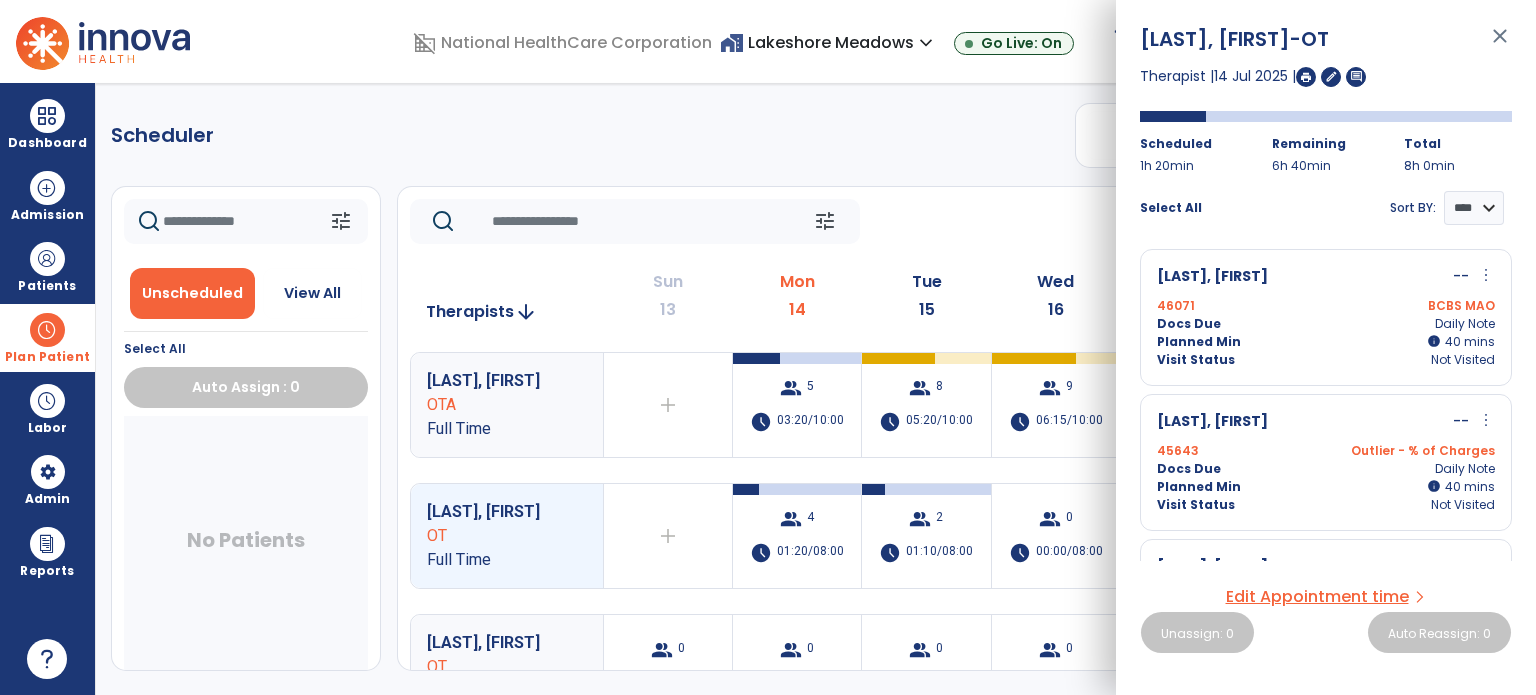 click on "Scheduler" 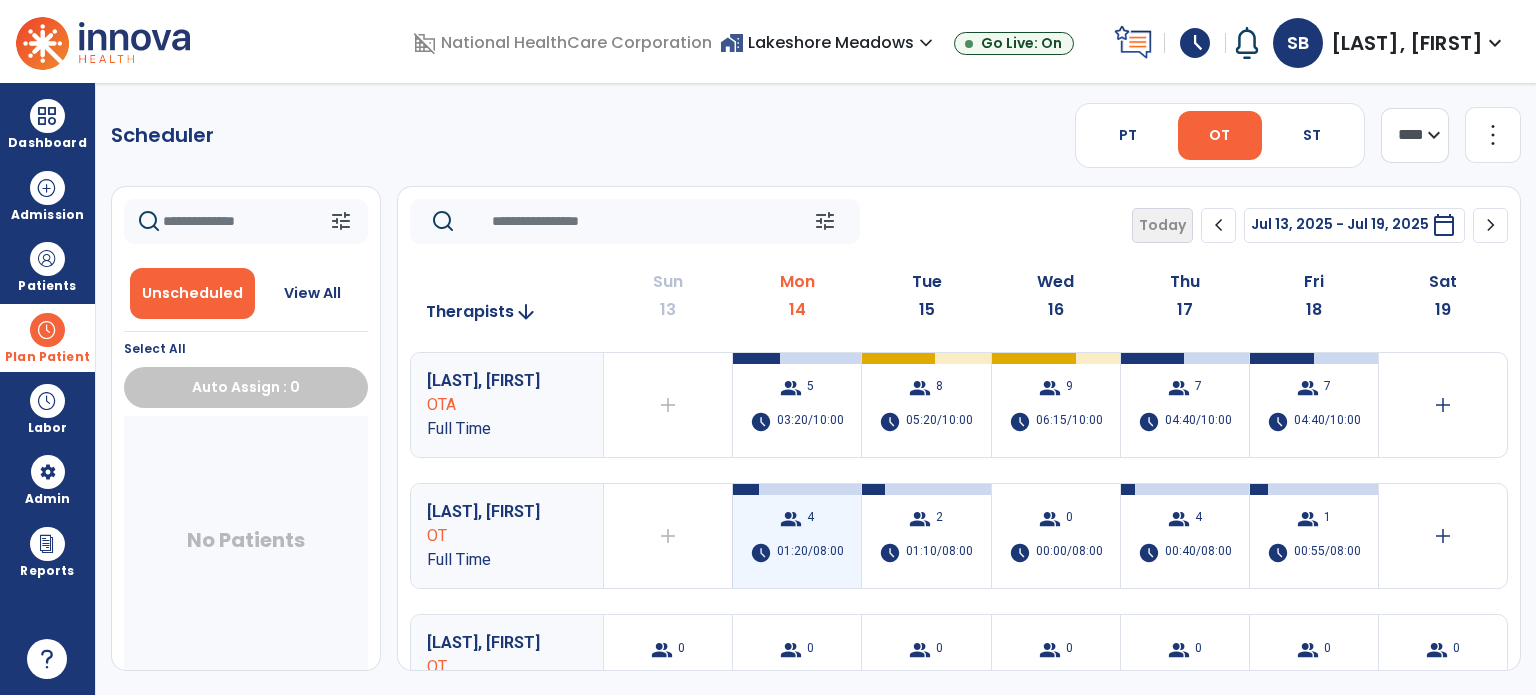 click on "group  4  schedule  01:20/08:00" at bounding box center [797, 536] 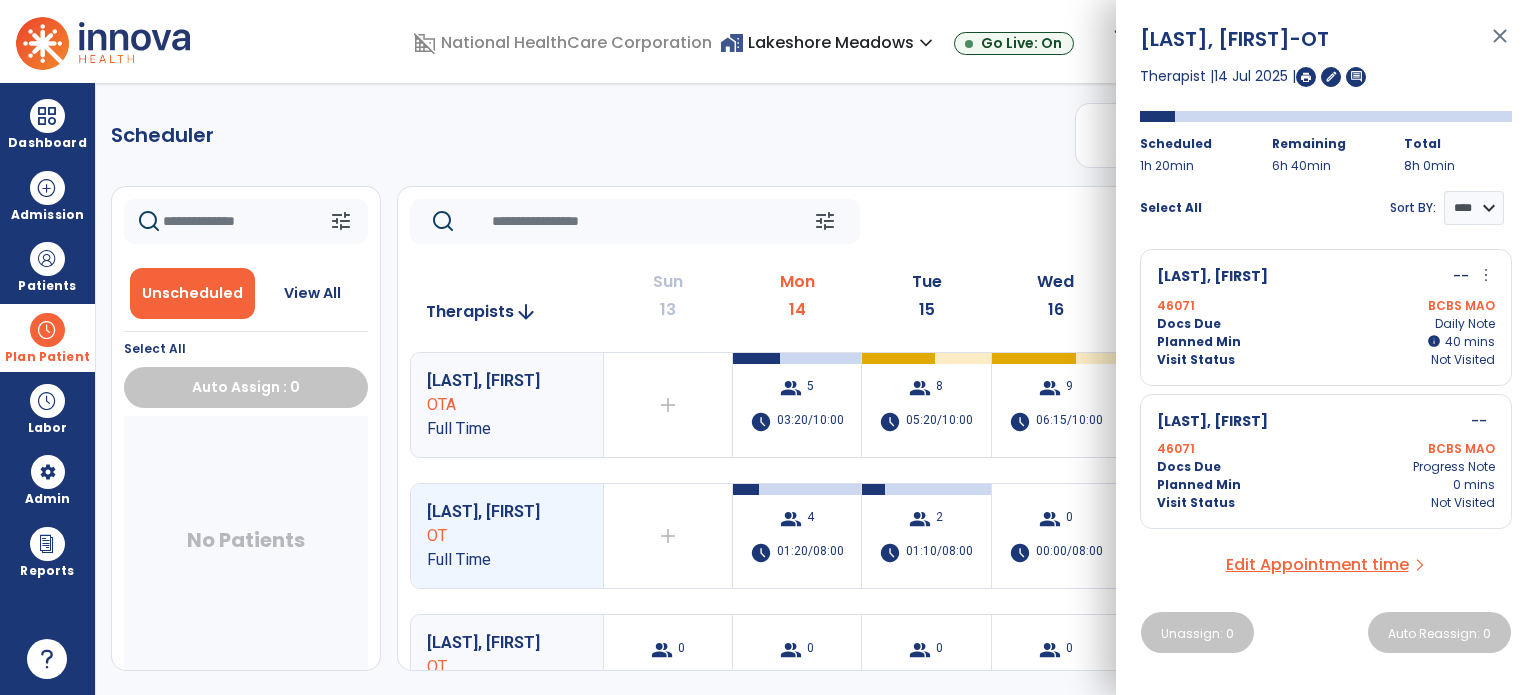 click on "Scheduler   PT   OT   ST  **** *** more_vert  Manage Labor   View All Therapists   Print   tune   Unscheduled   View All  Select All  Auto Assign : 0  No Patients  tune   Today  chevron_left Jul 13, 2025 - Jul 19, 2025  *********  calendar_today  chevron_right   Therapists  arrow_downward Sun  13  Mon  14  Tue  15  Wed  16  Thu  17  Fri  18  Sat  19  Poche, Colin OTA Full Time  add  Therapist not available for the day  group  5  schedule  03:20/10:00   group  8  schedule  05:20/10:00   group  9  schedule  06:15/10:00   group  7  schedule  04:40/10:00   group  7  schedule  04:40/10:00   add  Morrissey, Andrea OT Full Time  add  Therapist not available for the day  group  4  schedule  01:20/08:00   group  2  schedule  01:10/08:00   group  0  schedule  00:00/08:00   group  4  schedule  00:40/08:00   group  1  schedule  00:55/08:00   add  Butler, Arden OT Full Time  group  0  schedule  0:00/08:00  group  0  schedule  0:00/08:00  group  0  schedule  0:00/08:00  group  0  schedule  0:00/08:00  group  0  schedule" at bounding box center [816, 389] 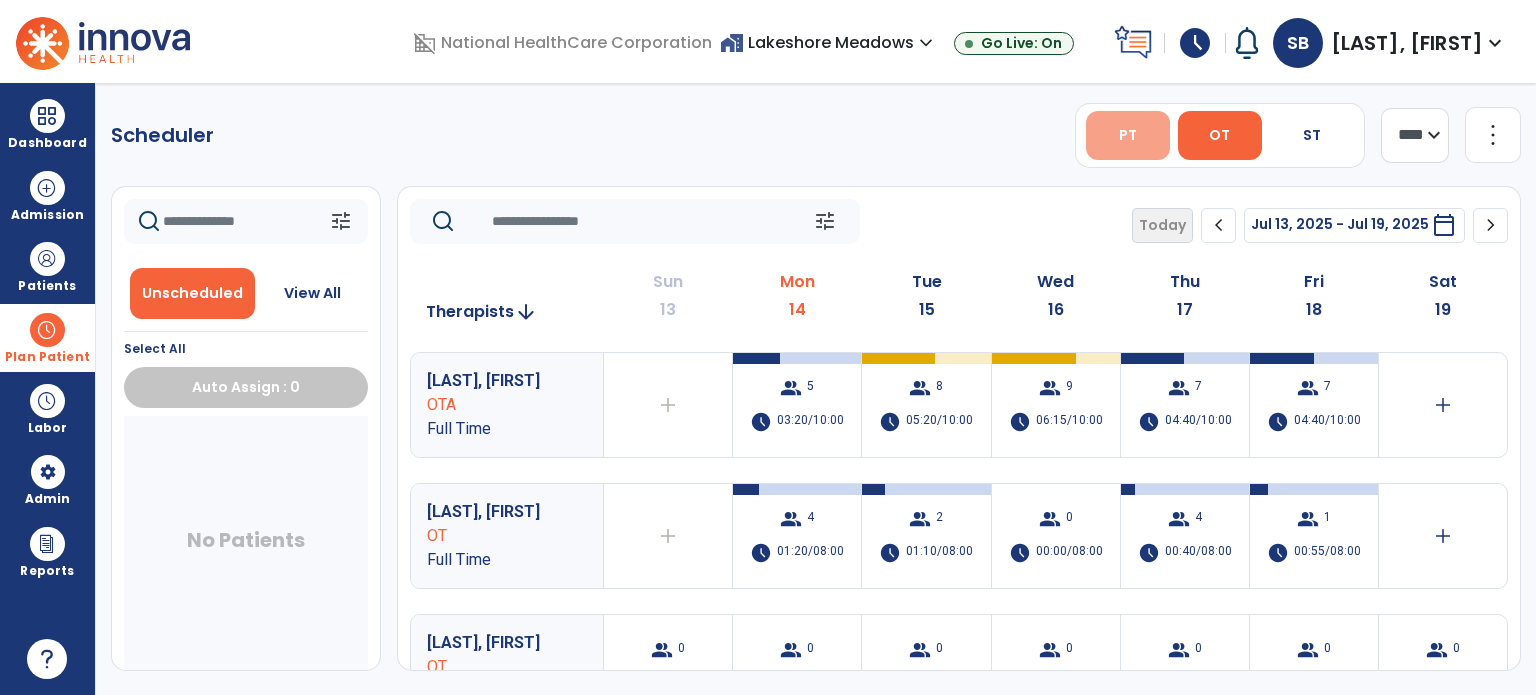 click on "PT" at bounding box center [1128, 135] 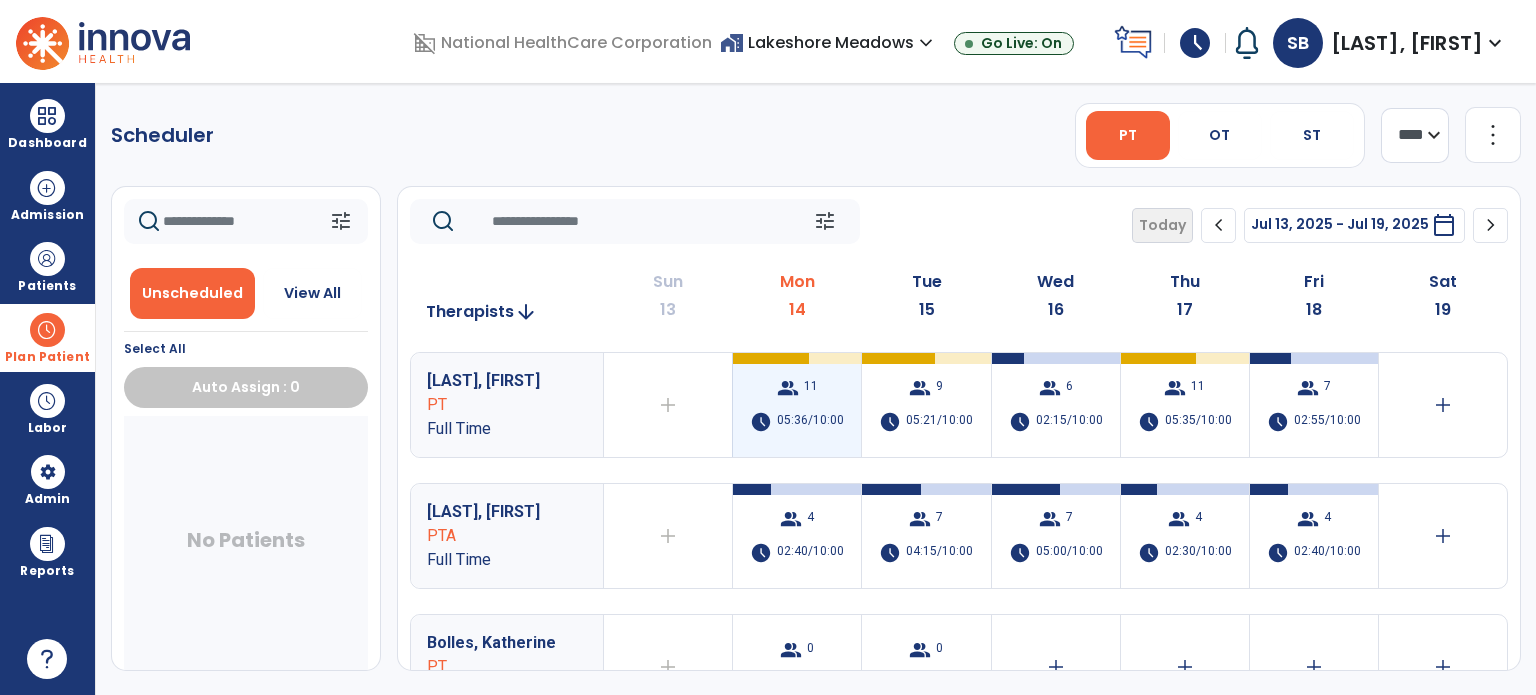 click on "05:36/10:00" at bounding box center (810, 422) 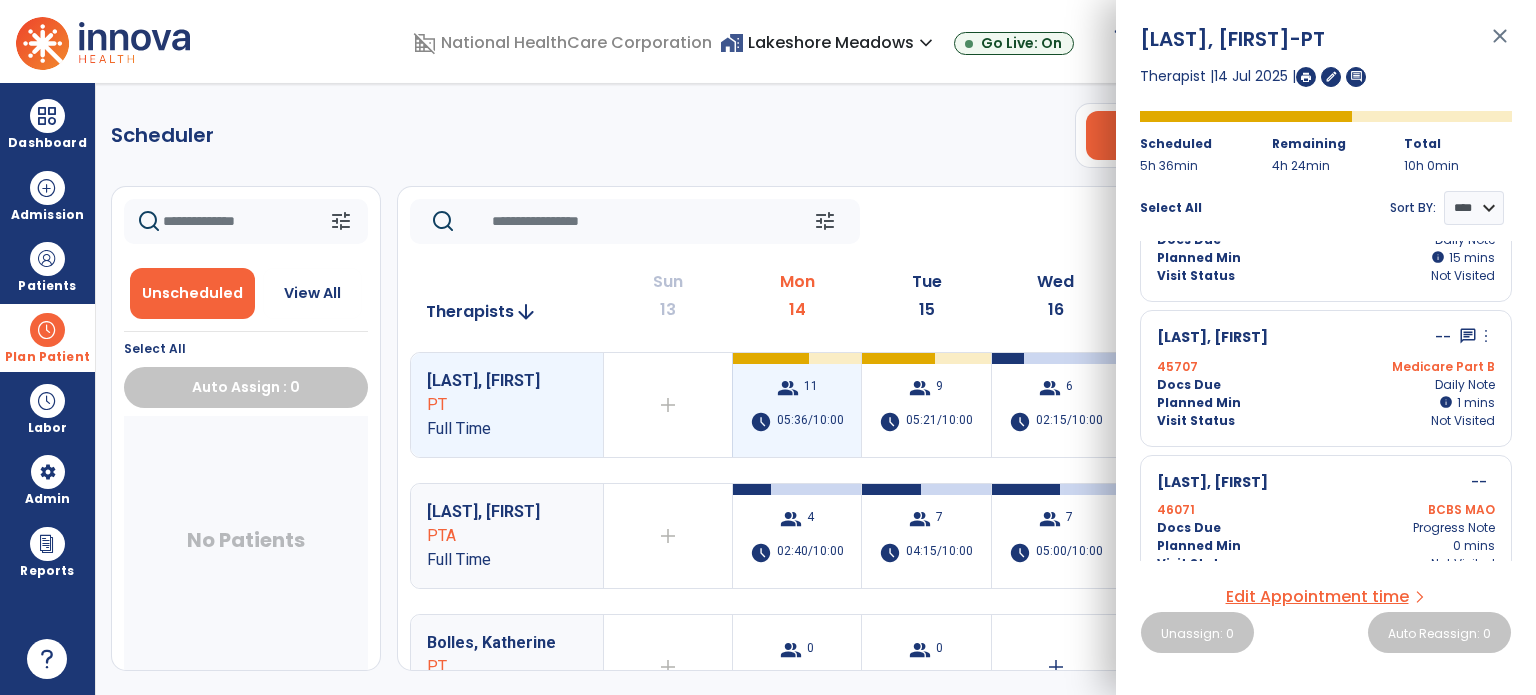 scroll, scrollTop: 1266, scrollLeft: 0, axis: vertical 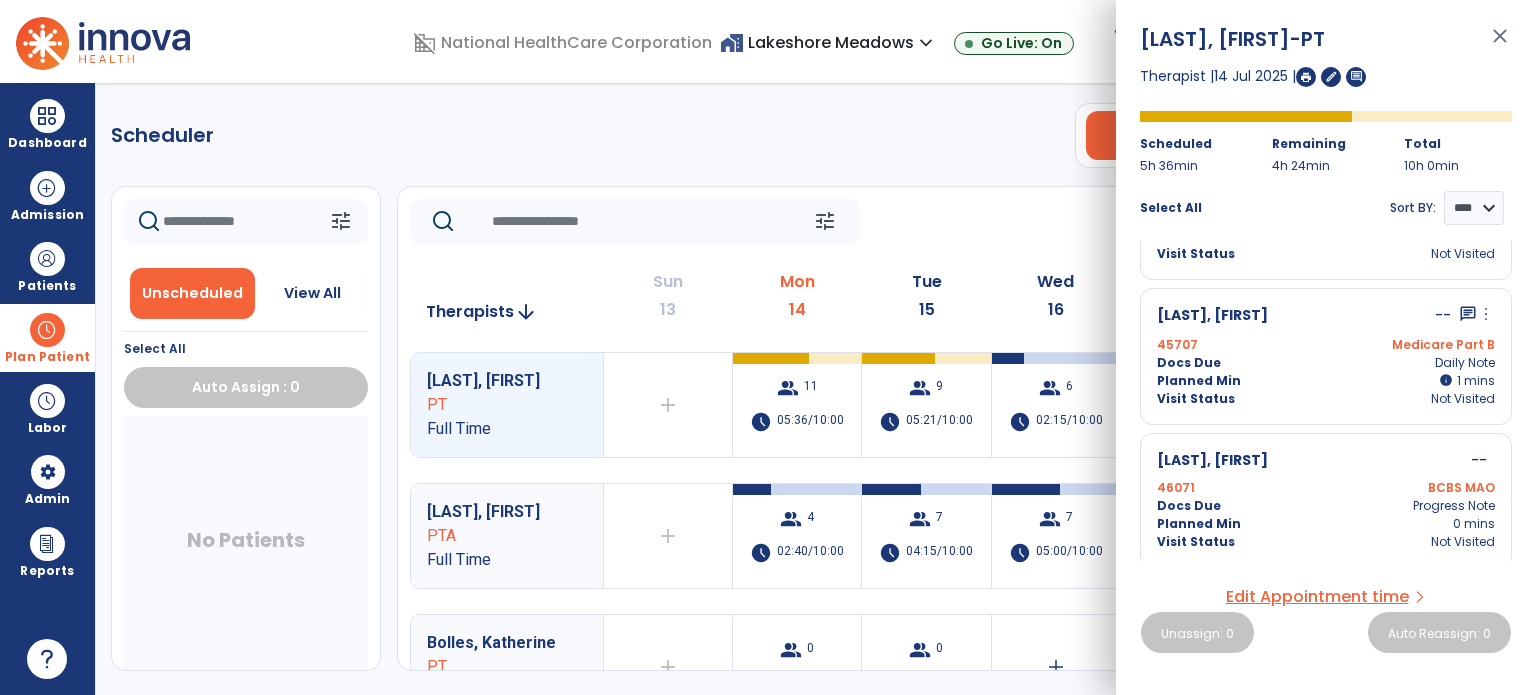 click on "tune   Today  chevron_left Jul 13, 2025 - Jul 19, 2025  *********  calendar_today  chevron_right" 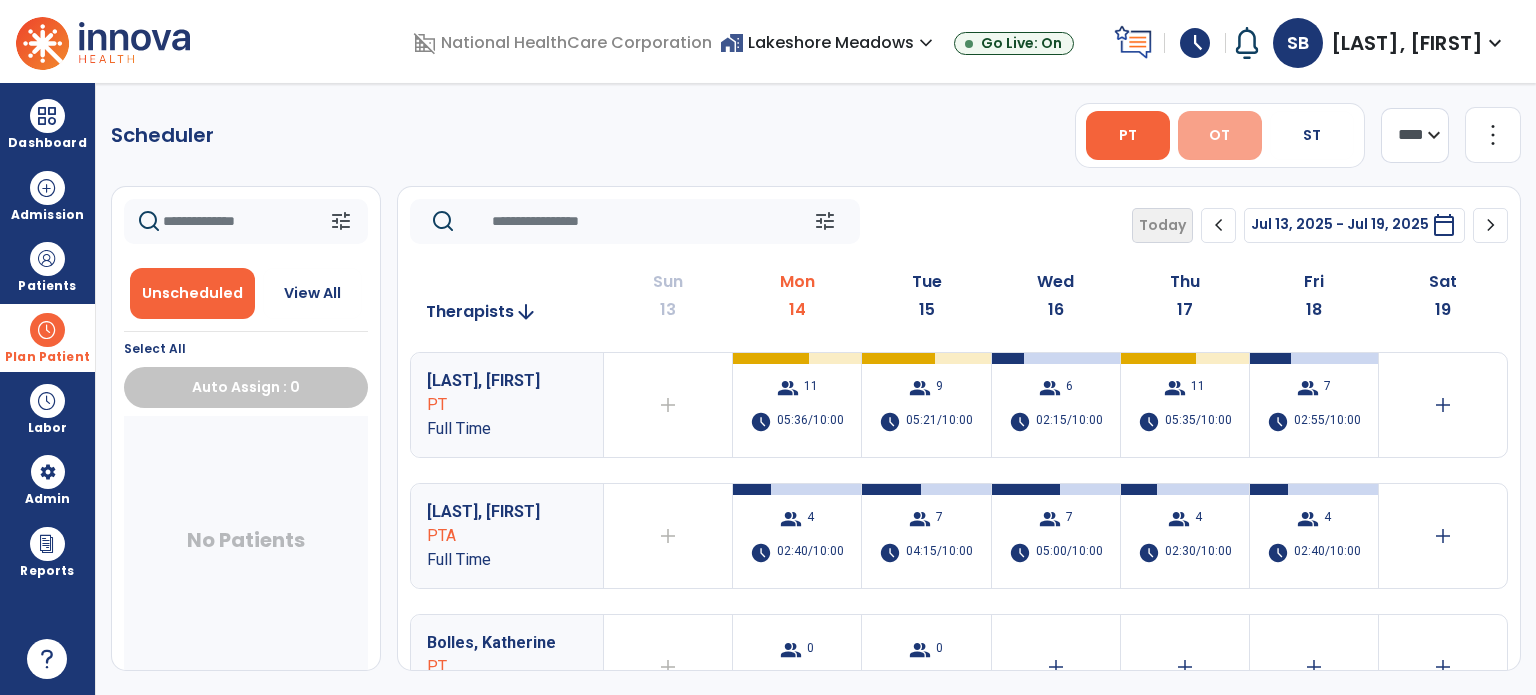 click on "OT" at bounding box center (1219, 135) 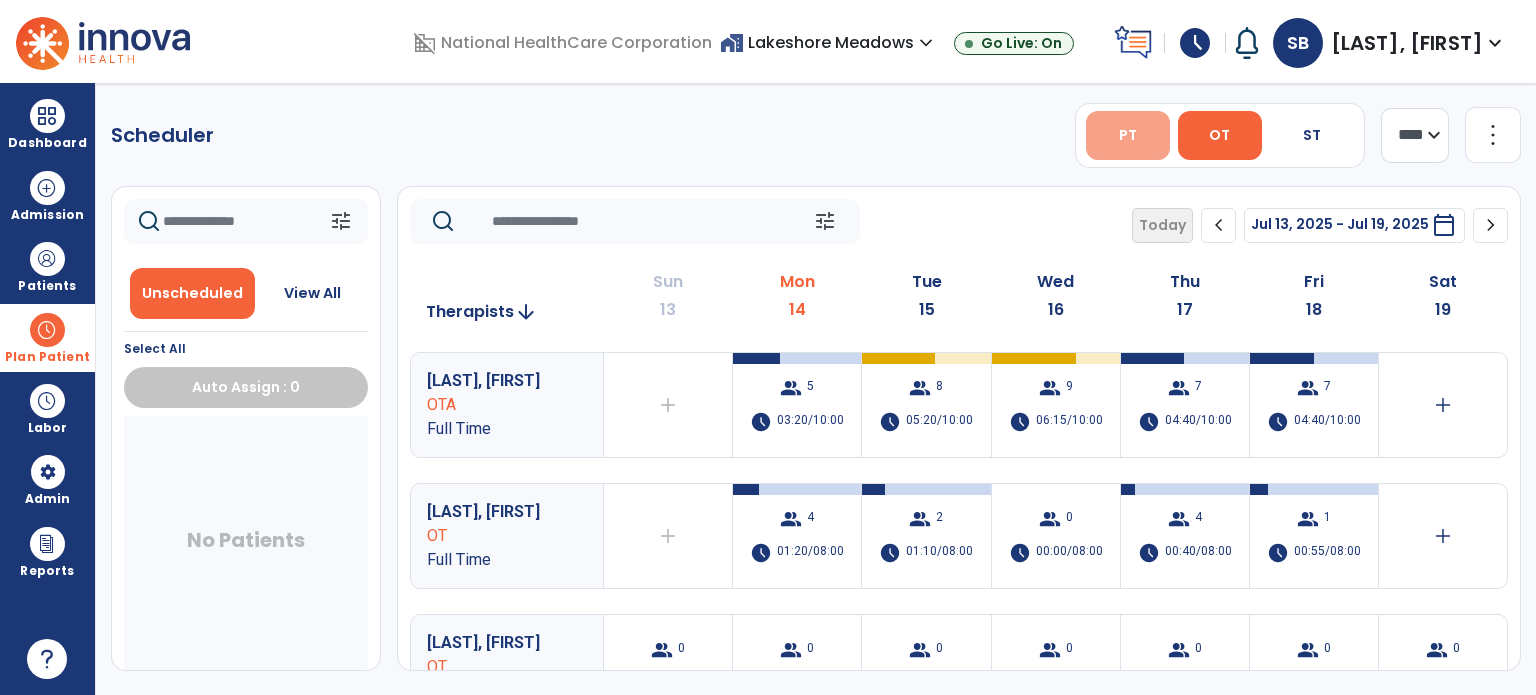 click on "PT" at bounding box center [1128, 135] 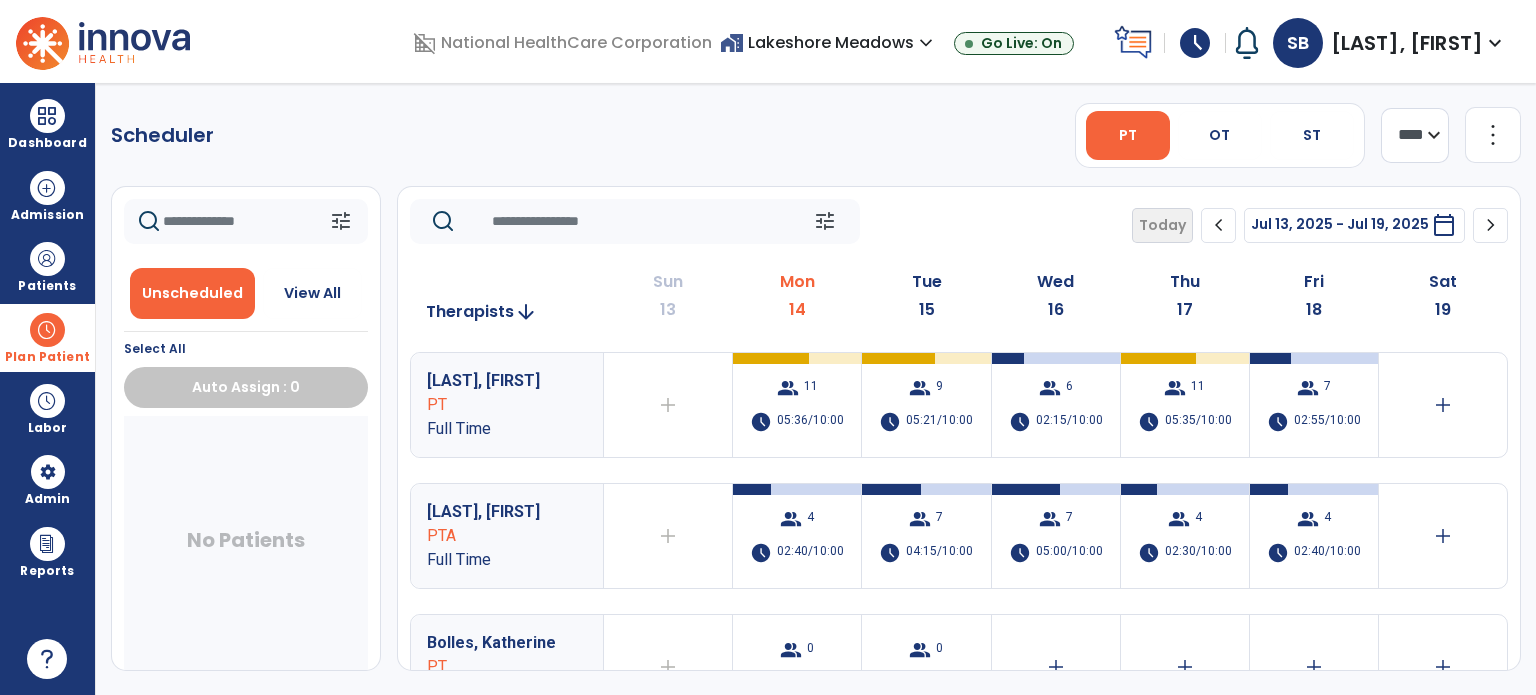 click on "tune   Today  chevron_left Jul 13, 2025 - Jul 19, 2025  *********  calendar_today  chevron_right" 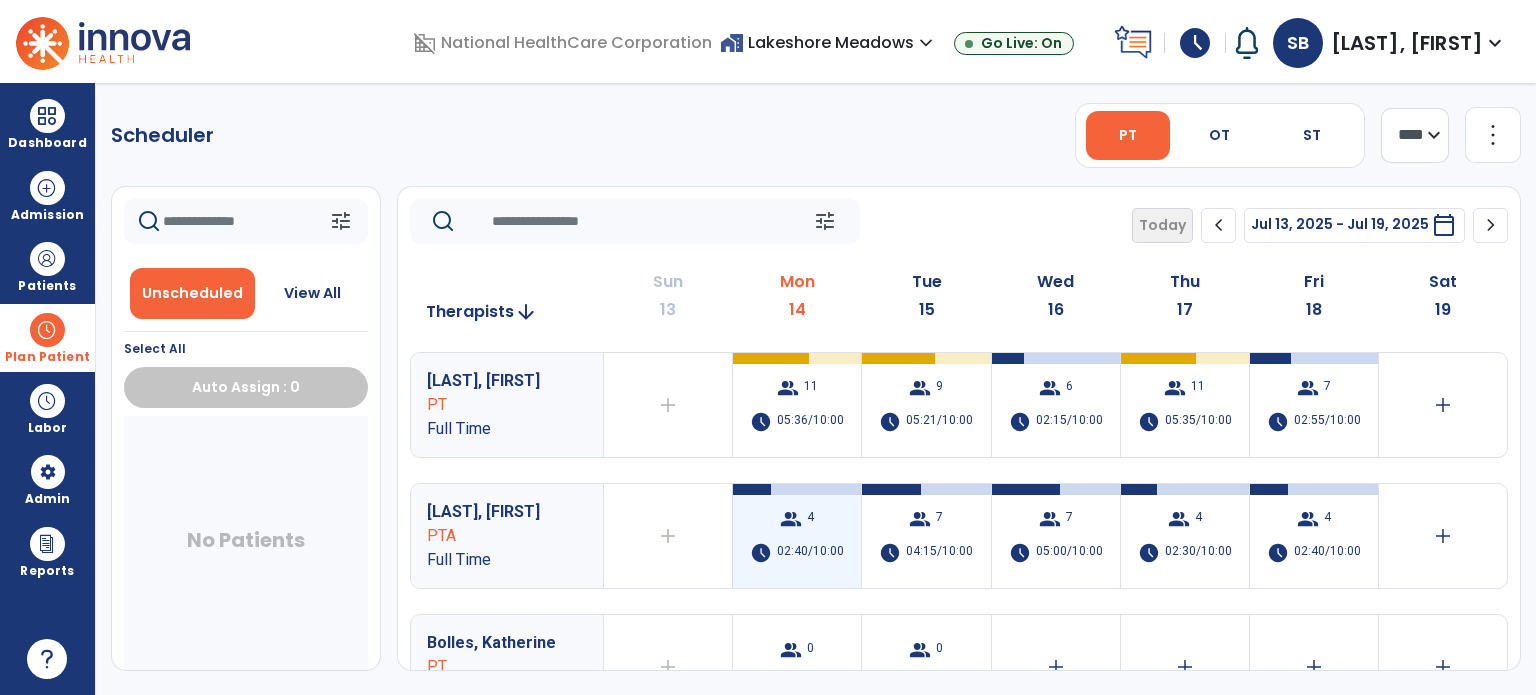 click on "group  4  schedule  02:40/10:00" at bounding box center (797, 536) 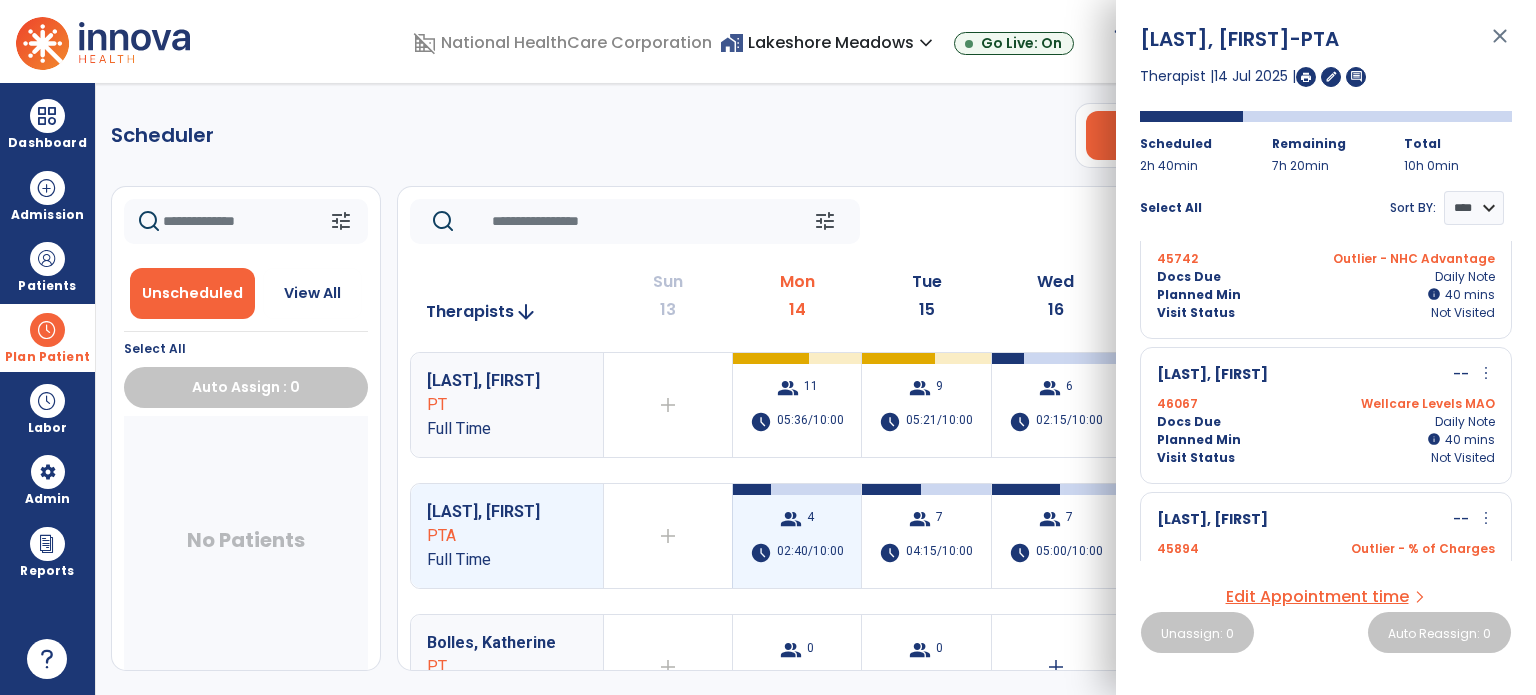 scroll, scrollTop: 257, scrollLeft: 0, axis: vertical 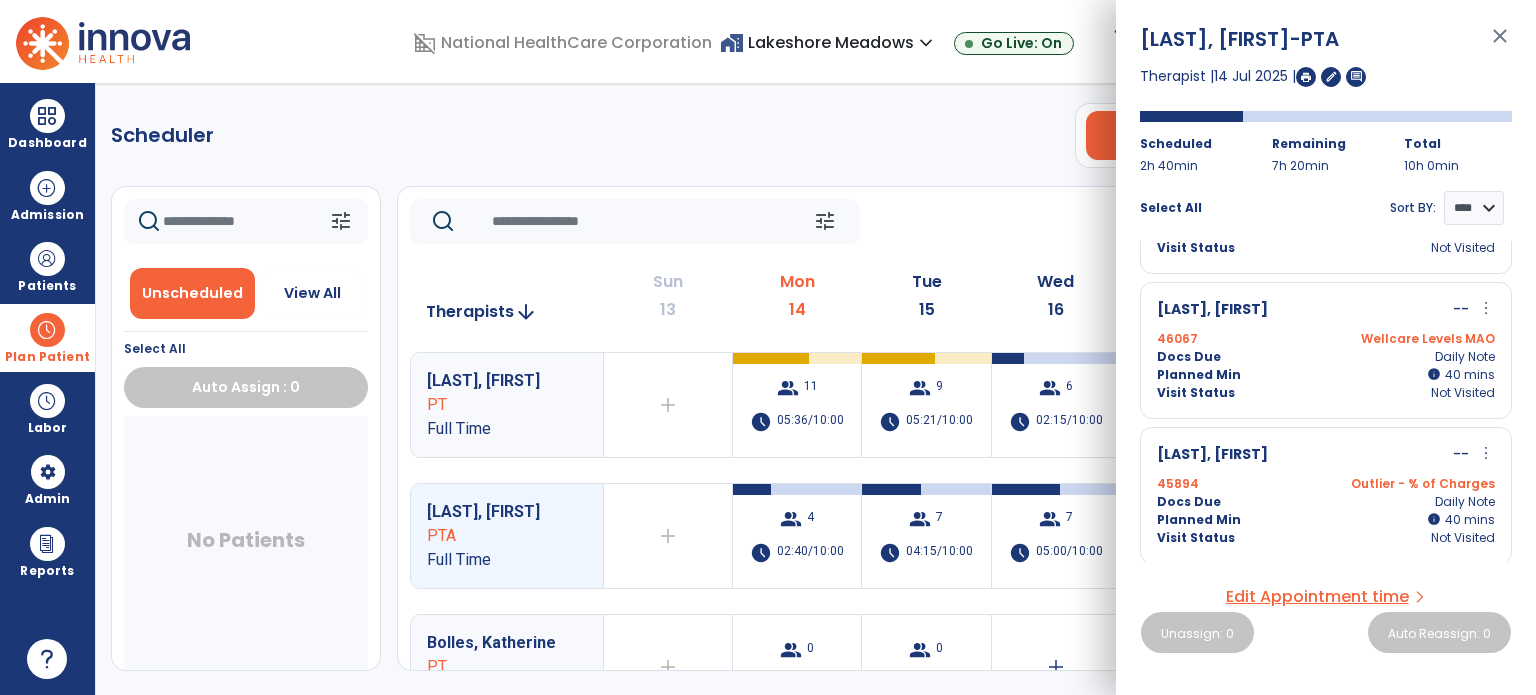 click on "Scheduler   PT   OT   ST  **** *** more_vert  Manage Labor   View All Therapists   Print   tune   Unscheduled   View All  Select All  Auto Assign : 0  No Patients  tune   Today  chevron_left Jul 13, 2025 - Jul 19, 2025  *********  calendar_today  chevron_right   Therapists  arrow_downward Sun  13  Mon  14  Tue  15  Wed  16  Thu  17  Fri  18  Sat  19  Flanagan, Kristie PT Full Time  add  Therapist not available for the day  group  11  schedule  05:36/10:00   group  9  schedule  05:21/10:00   group  6  schedule  02:15/10:00   group  11  schedule  05:35/10:00   group  7  schedule  02:55/10:00   add  Phillips, Toni PTA Full Time  add  Therapist not available for the day  group  4  schedule  02:40/10:00   group  7  schedule  04:15/10:00   group  7  schedule  05:00/10:00   group  4  schedule  02:30/10:00   group  4  schedule  02:40/10:00   add  Bolles, Katherine PT PRN  add  Therapist not available for the day  group  0  schedule  0:00/08:00  group  0  schedule  0:00/08:00  add   add   add   add  PT Full Time 0 0" at bounding box center (816, 389) 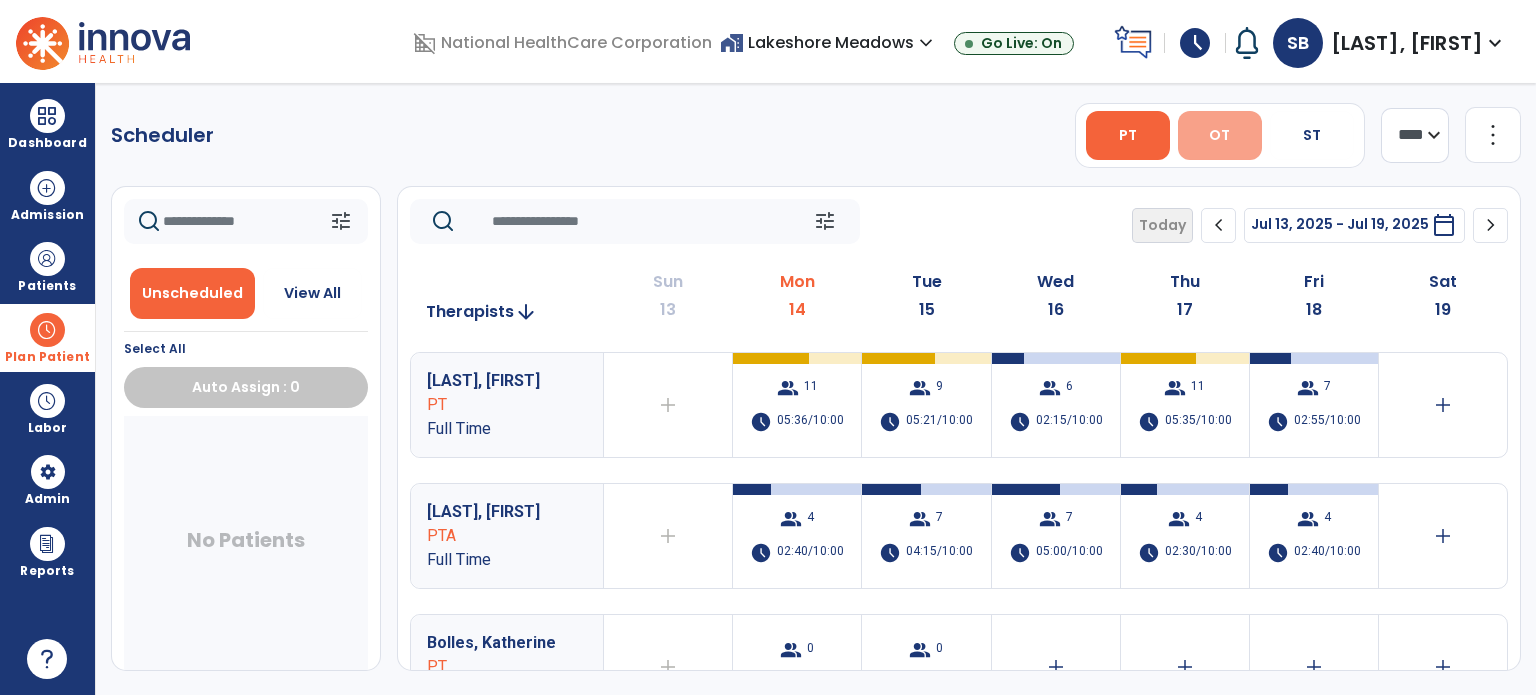 click on "OT" at bounding box center [1220, 135] 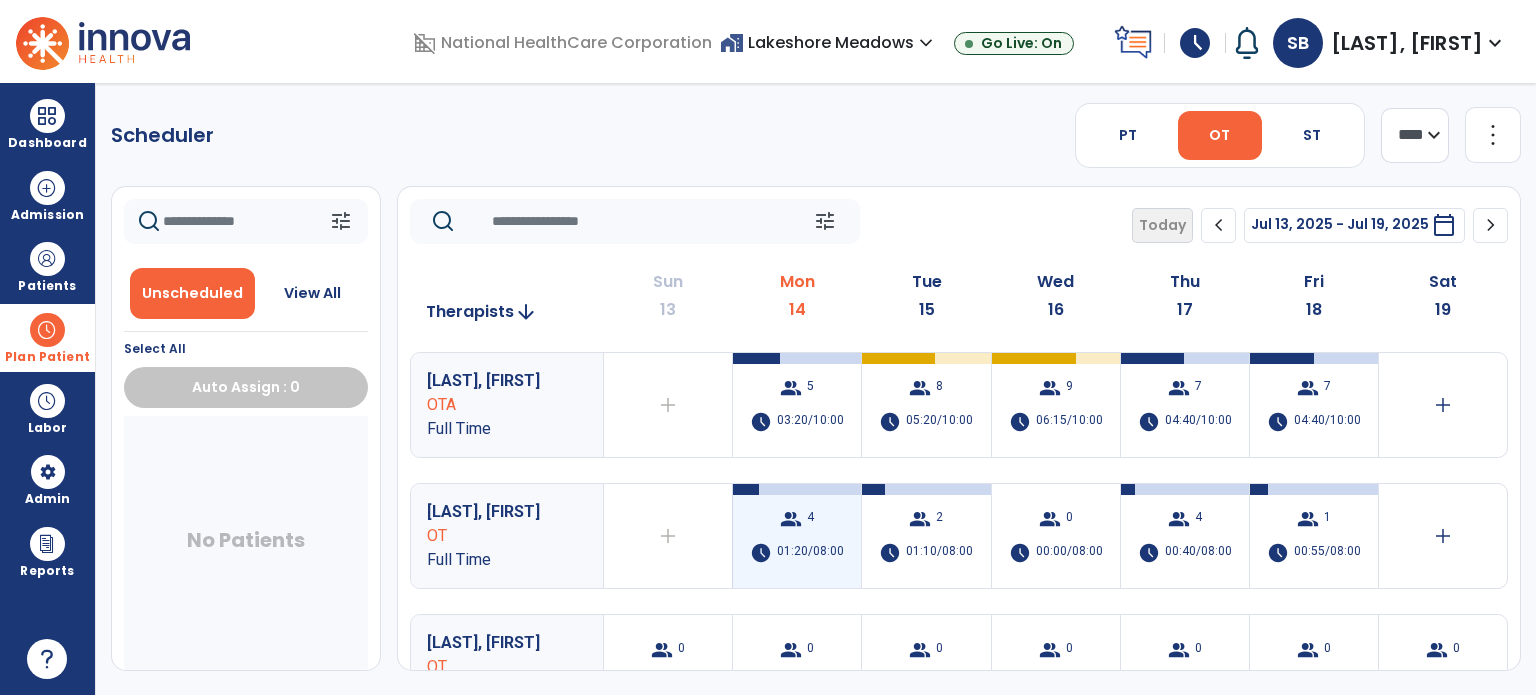 click on "4" at bounding box center (810, 519) 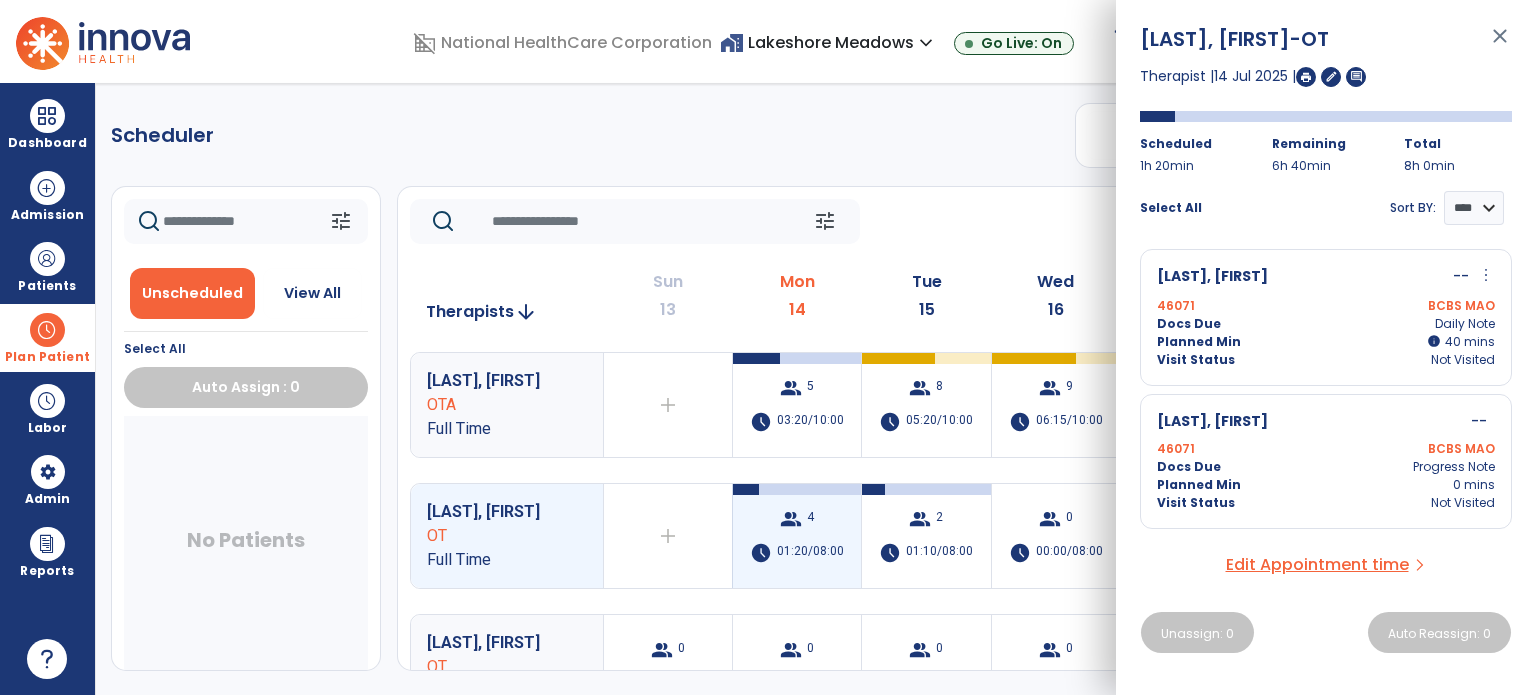 click on "group  4  schedule  01:20/08:00" at bounding box center [797, 536] 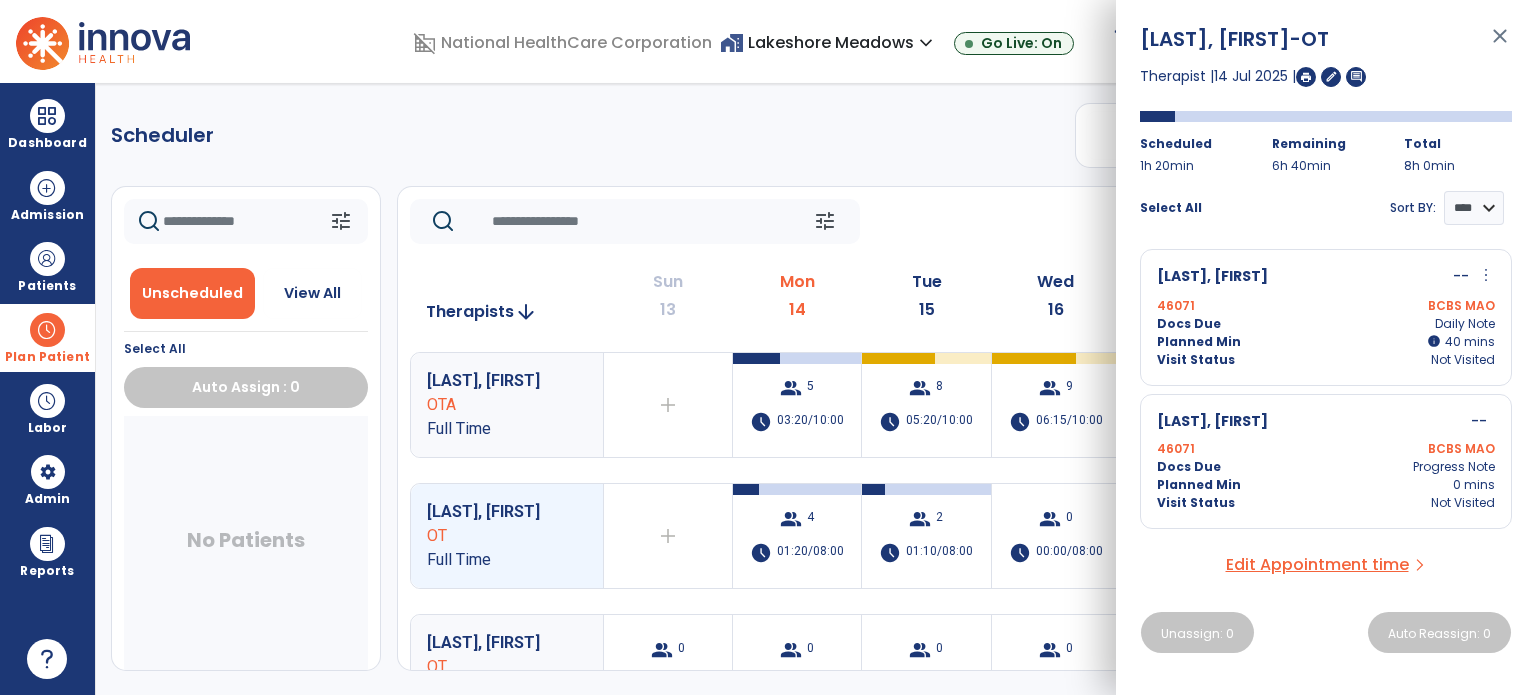 click on "tune   Today  chevron_left Jul 13, 2025 - Jul 19, 2025  *********  calendar_today  chevron_right" 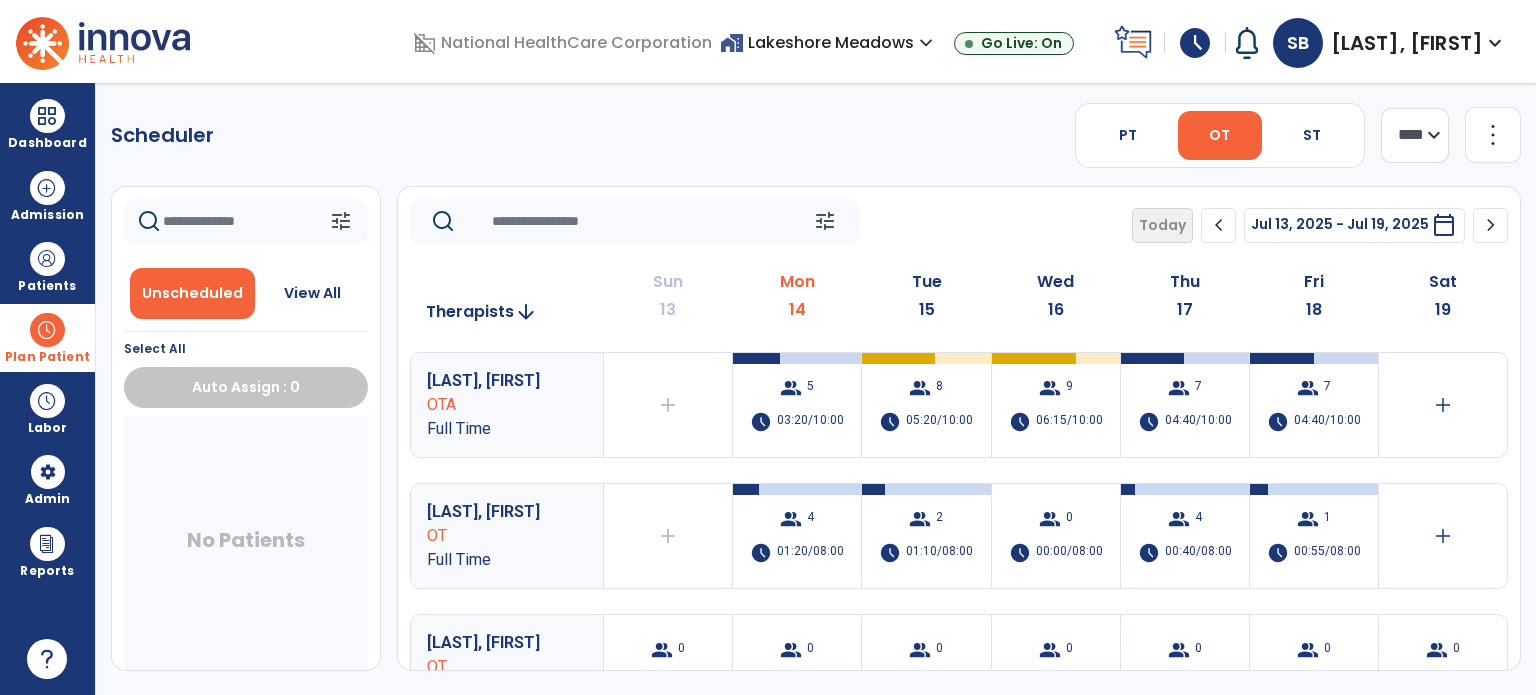 click on "tune   Today  chevron_left Jul 13, 2025 - Jul 19, 2025  *********  calendar_today  chevron_right" 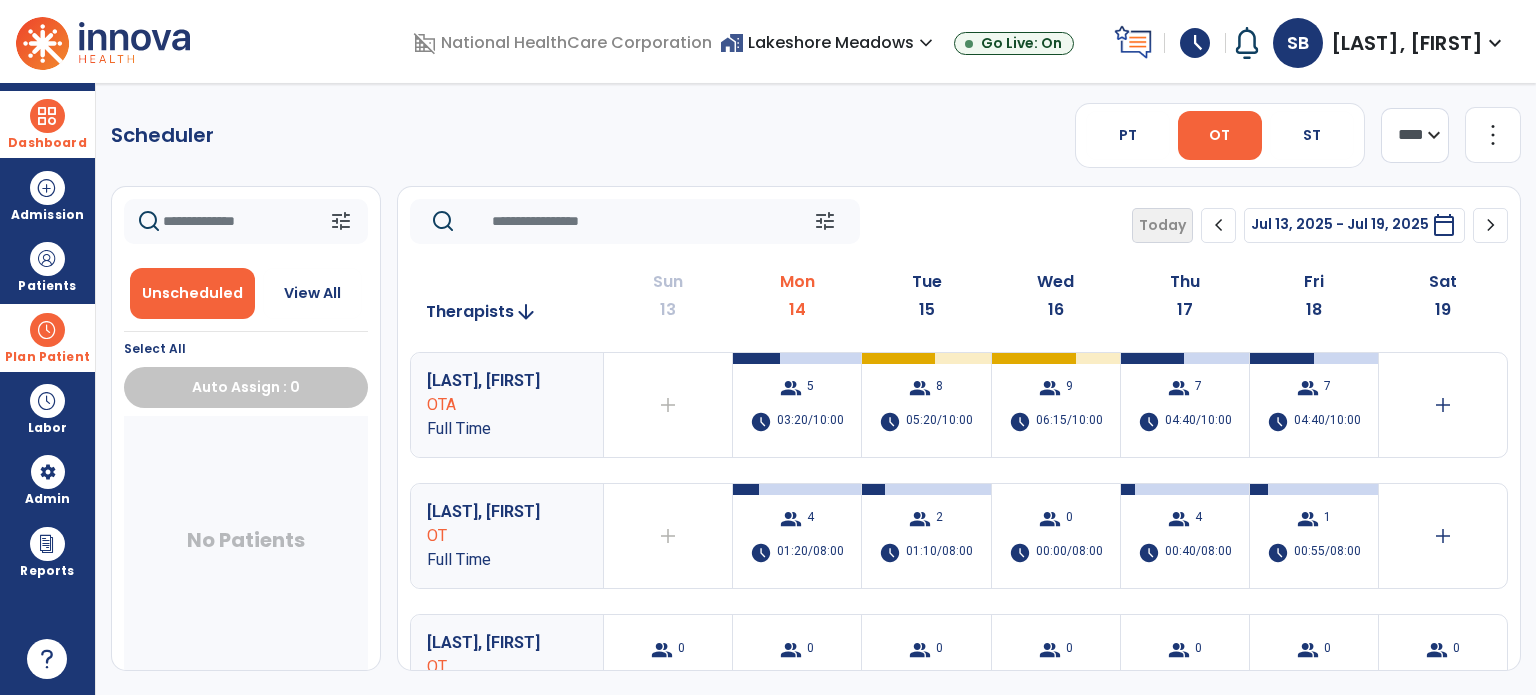 click at bounding box center [47, 116] 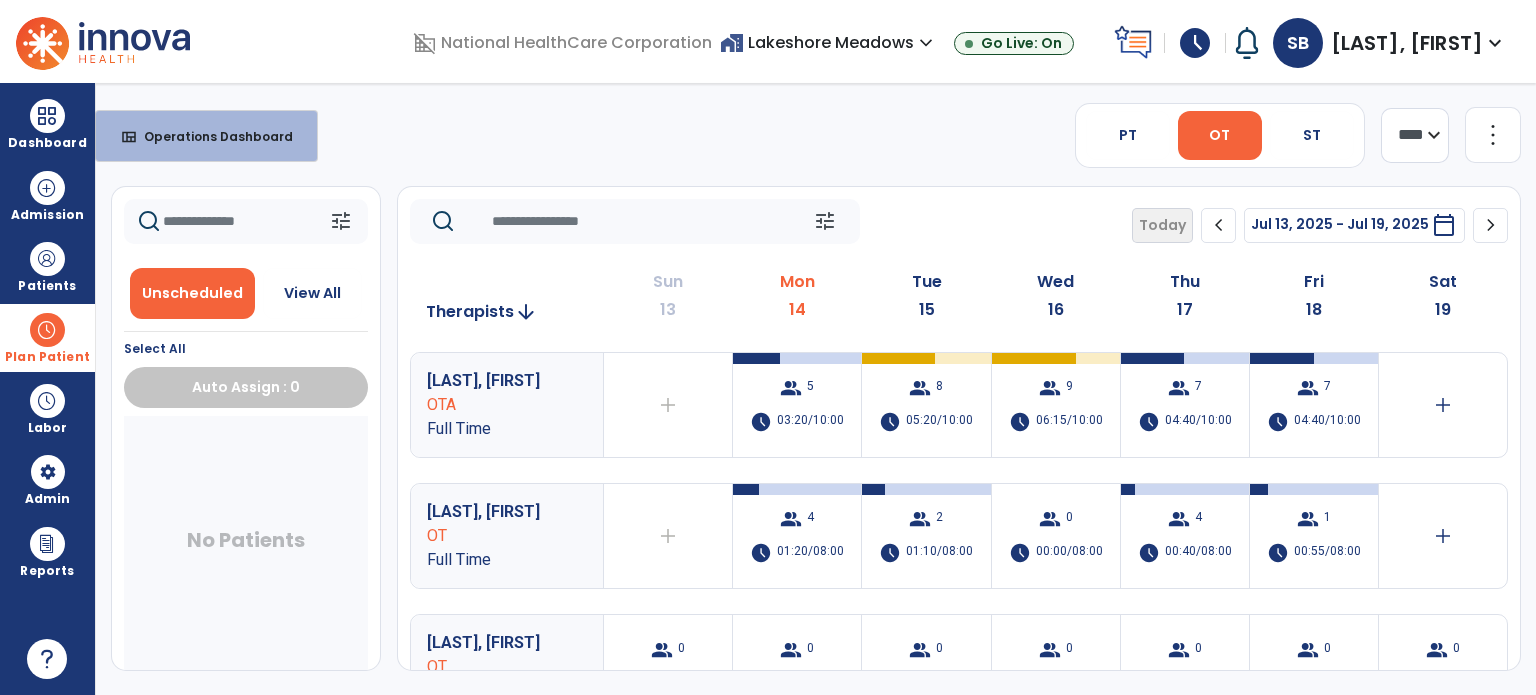 click on "Scheduler   PT   OT   ST  **** *** more_vert  Manage Labor   View All Therapists   Print" 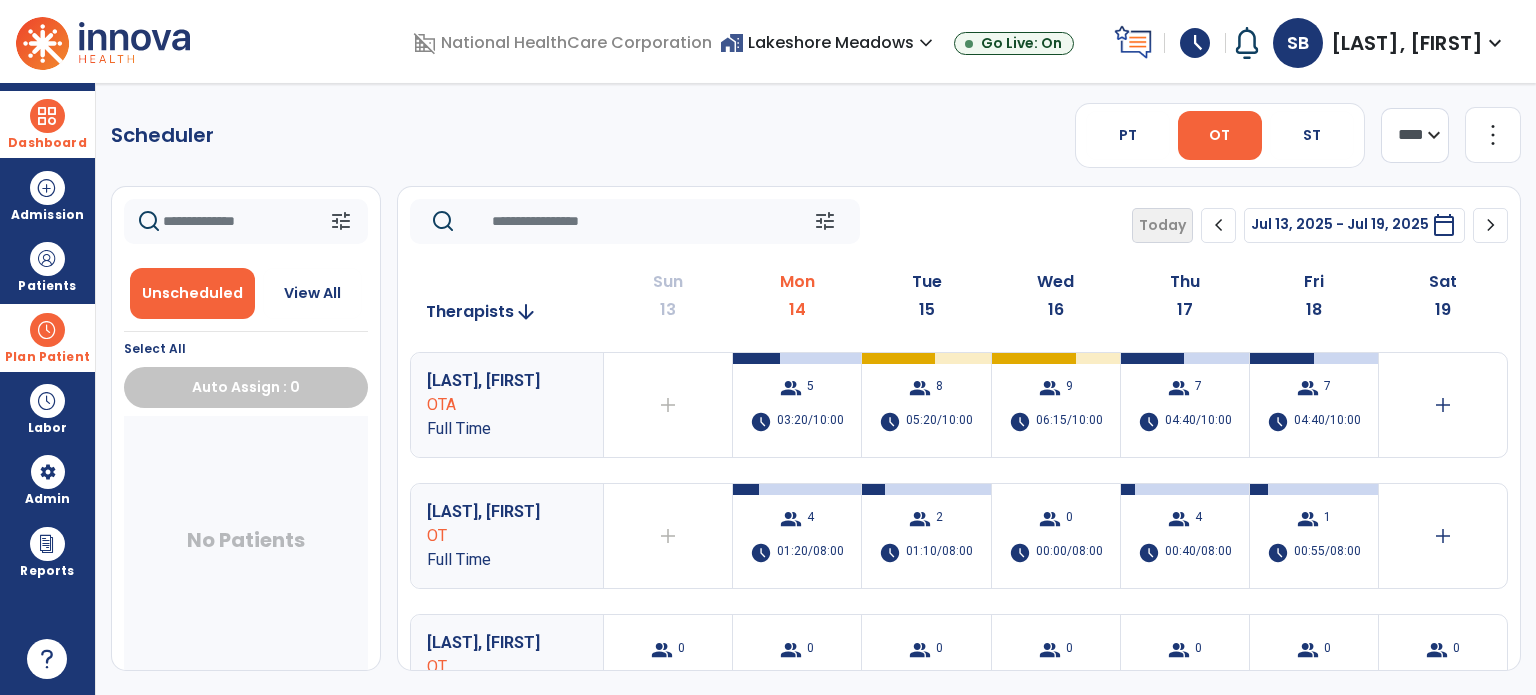 click at bounding box center [47, 116] 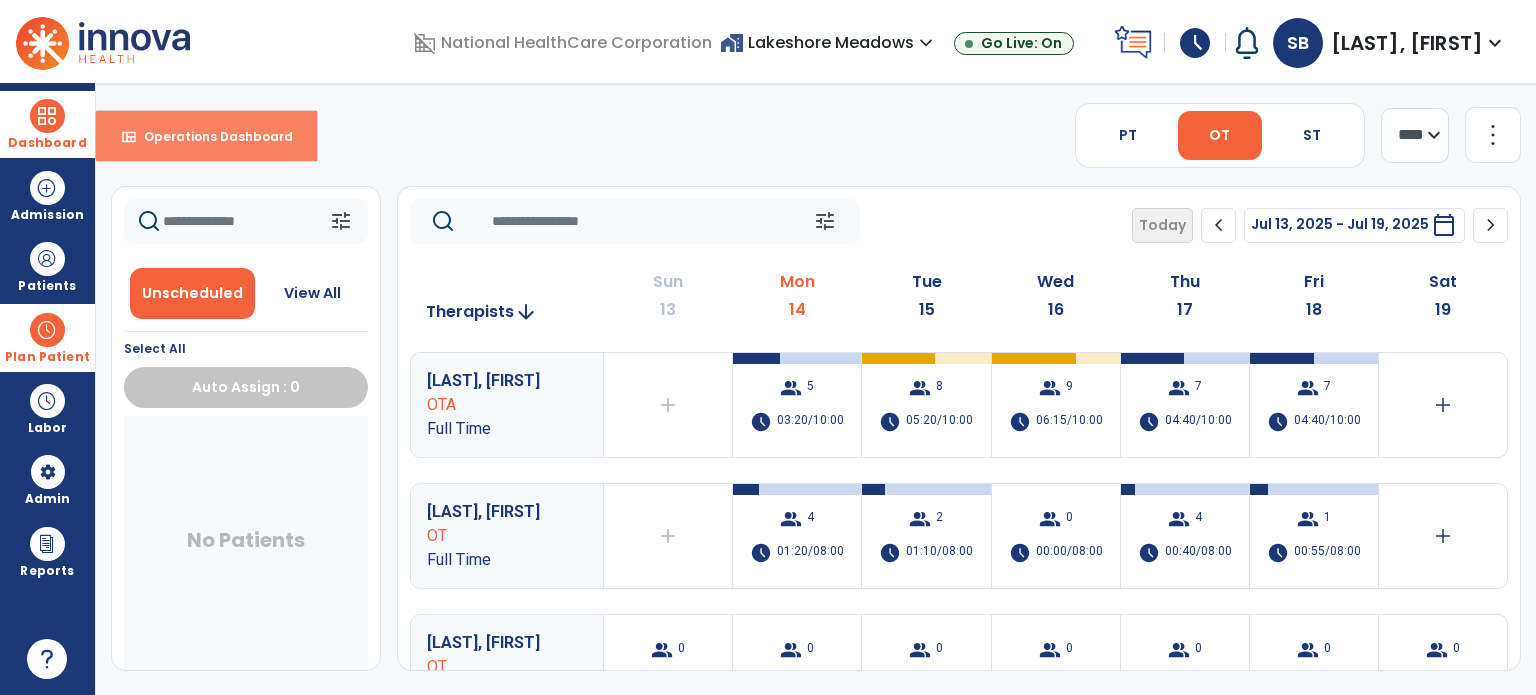 click on "view_quilt  Operations Dashboard" at bounding box center (206, 136) 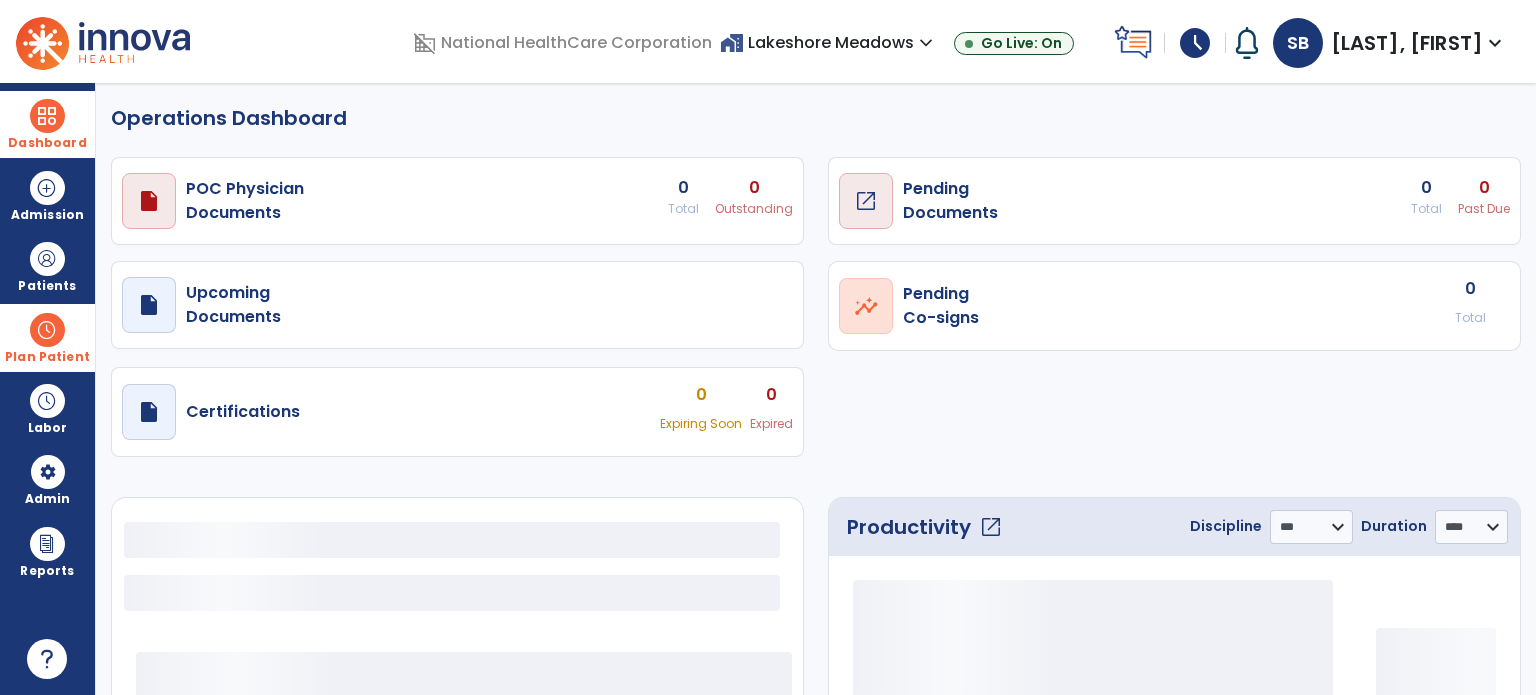 select on "***" 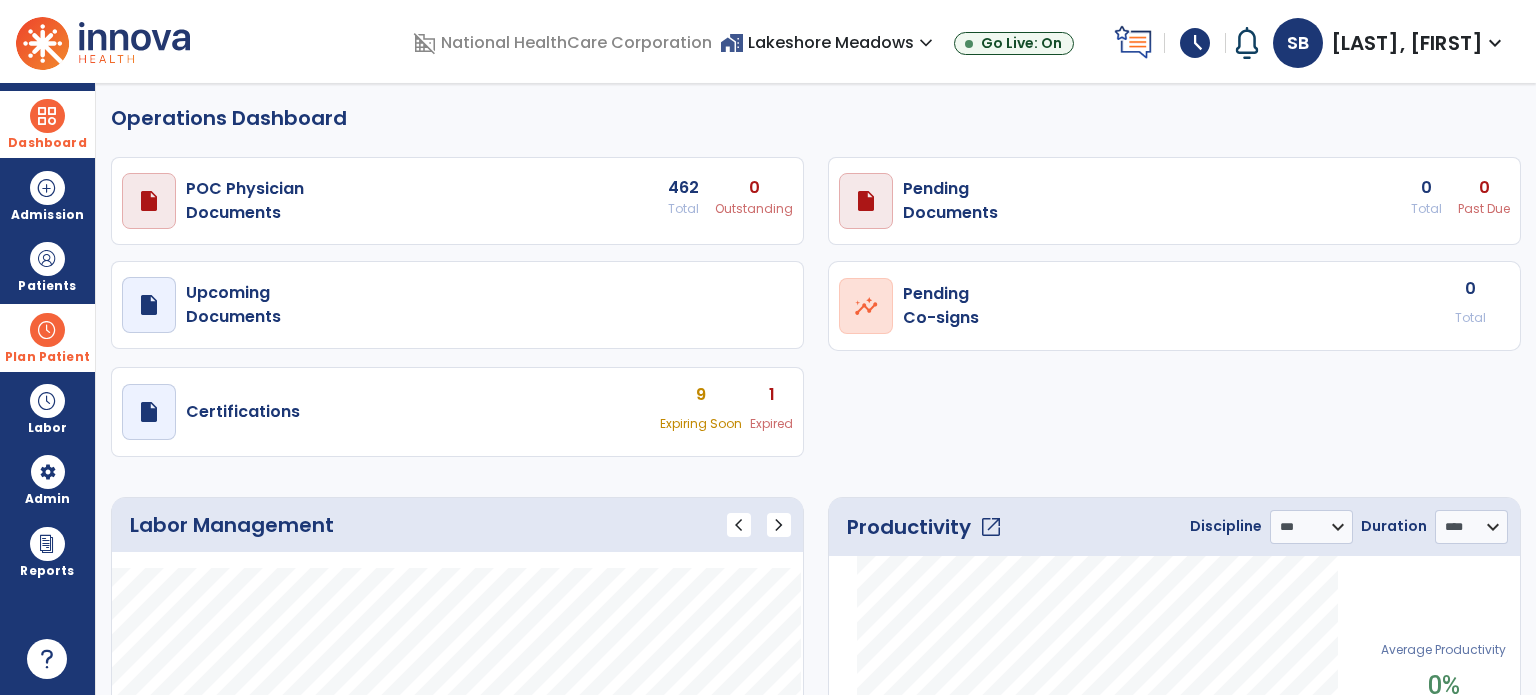 click on "Operations Dashboard   draft   open_in_new  POC Physician  Documents 462 Total 0 Outstanding  draft   open_in_new  Pending   Documents 0 Total 0 Past Due  draft   open_in_new  Upcoming   Documents  open_in_new  Pending   Co-signs  0 Total  draft   open_in_new  Certifications 9 Expiring Soon 1 Expired Labor Management chevron_left chevron_right
Label
Value
to" 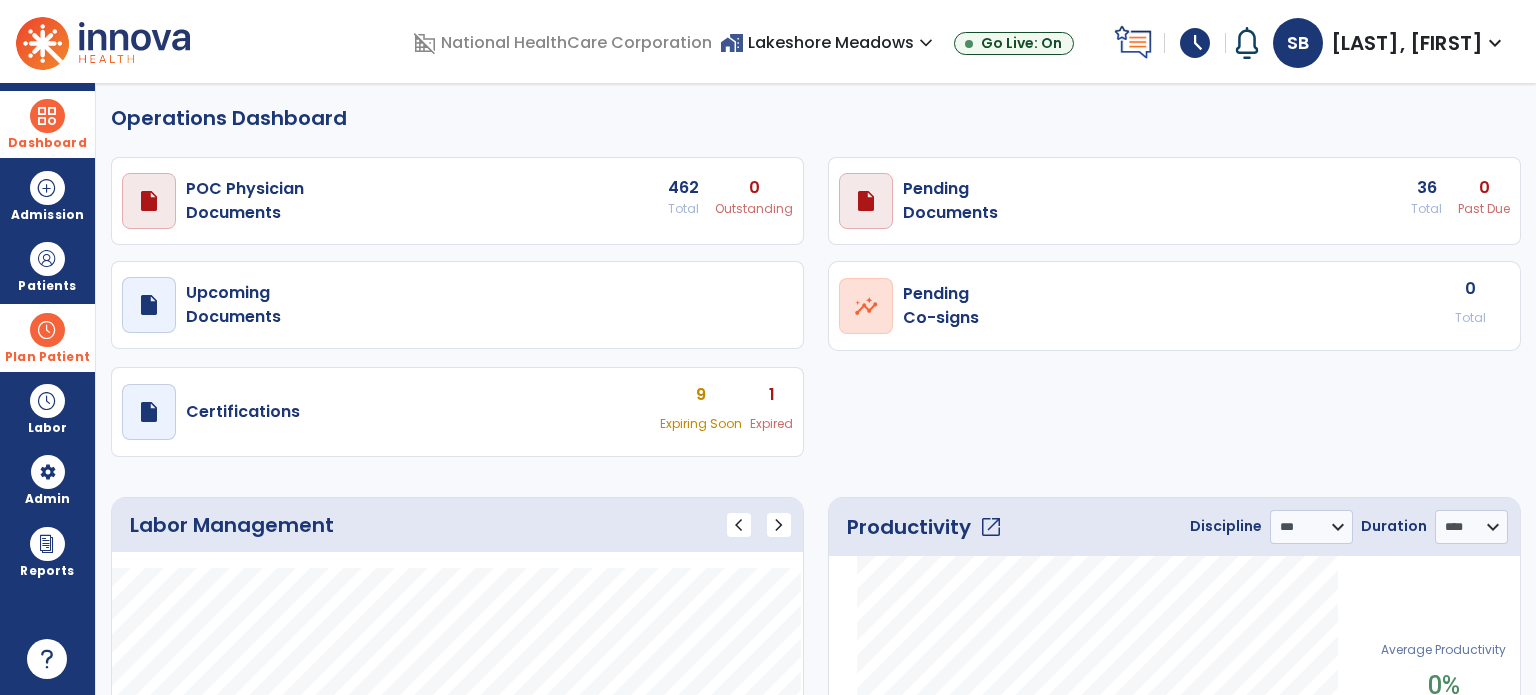 click on "draft   open_in_new  Certifications 9 Expiring Soon 1 Expired" at bounding box center (457, 201) 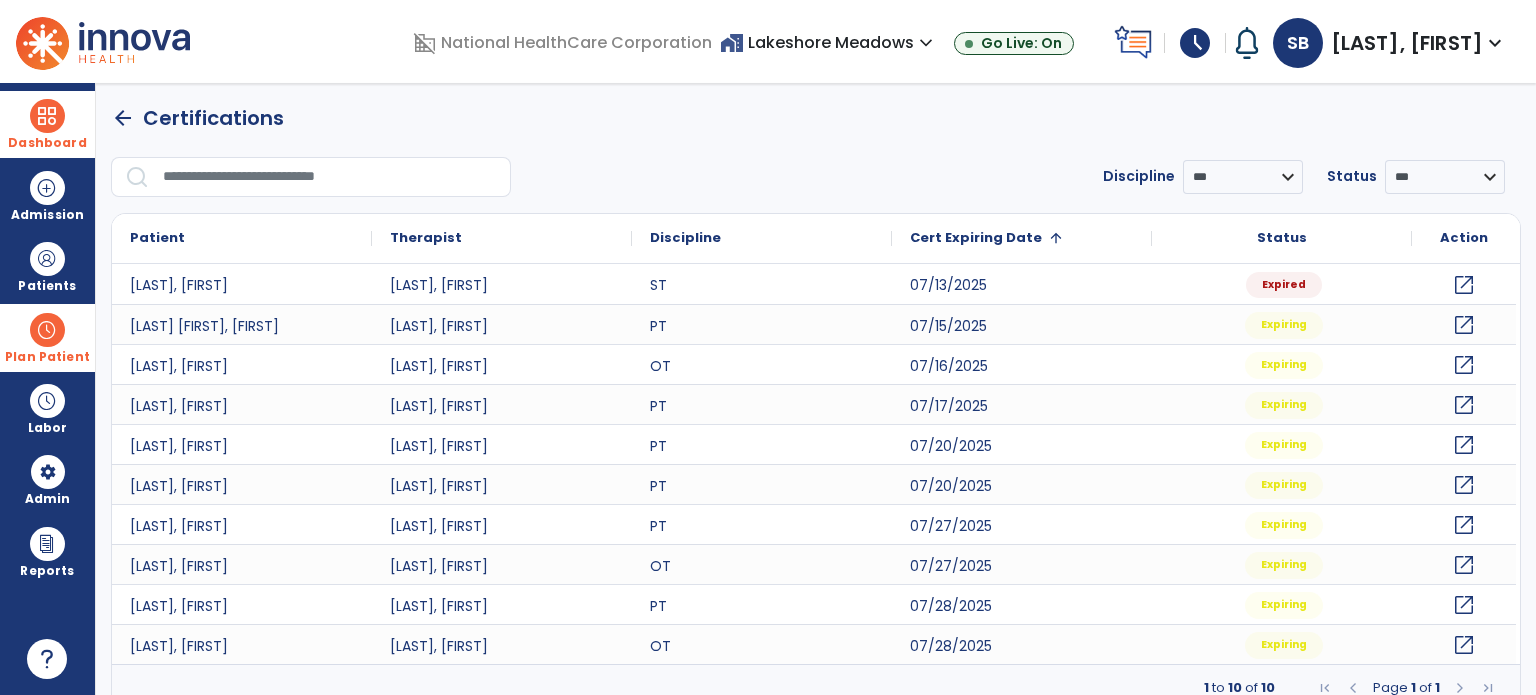 click at bounding box center [47, 116] 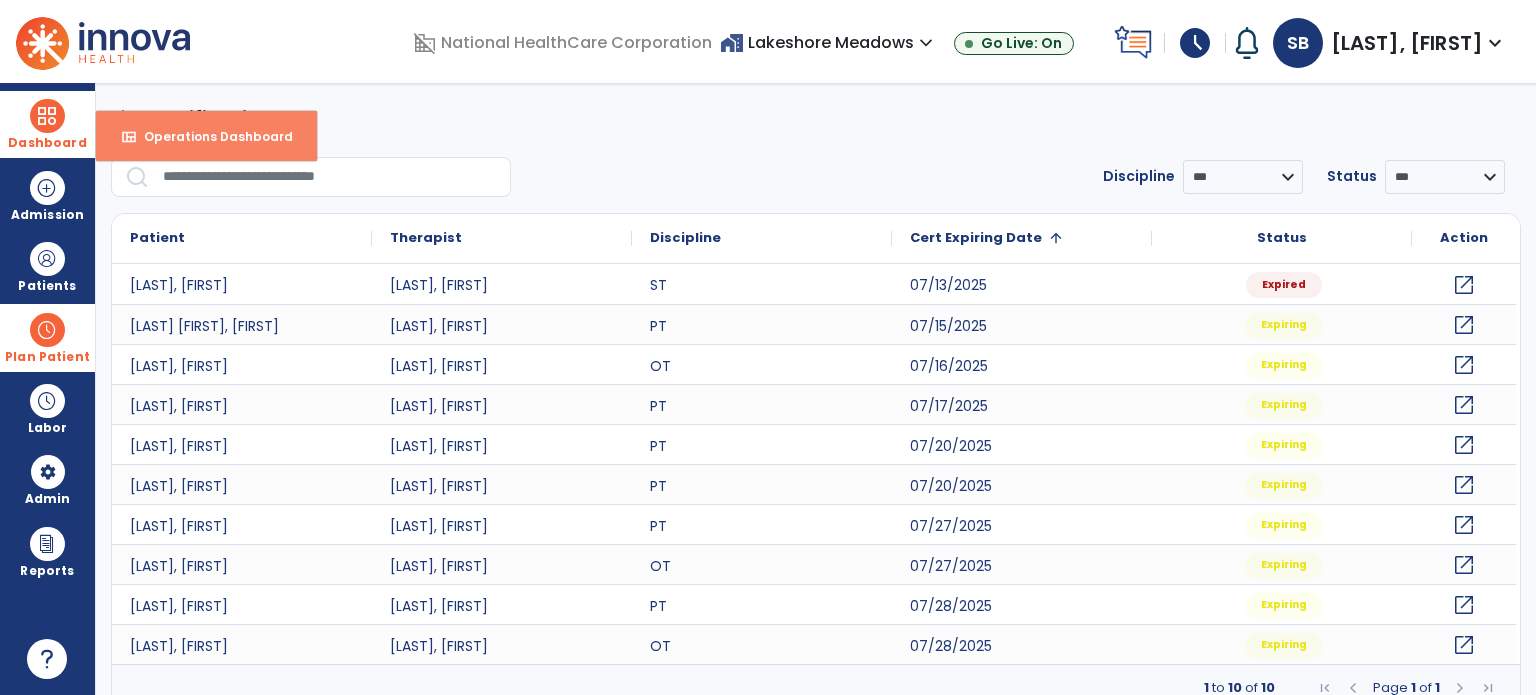 click on "Operations Dashboard" at bounding box center [210, 136] 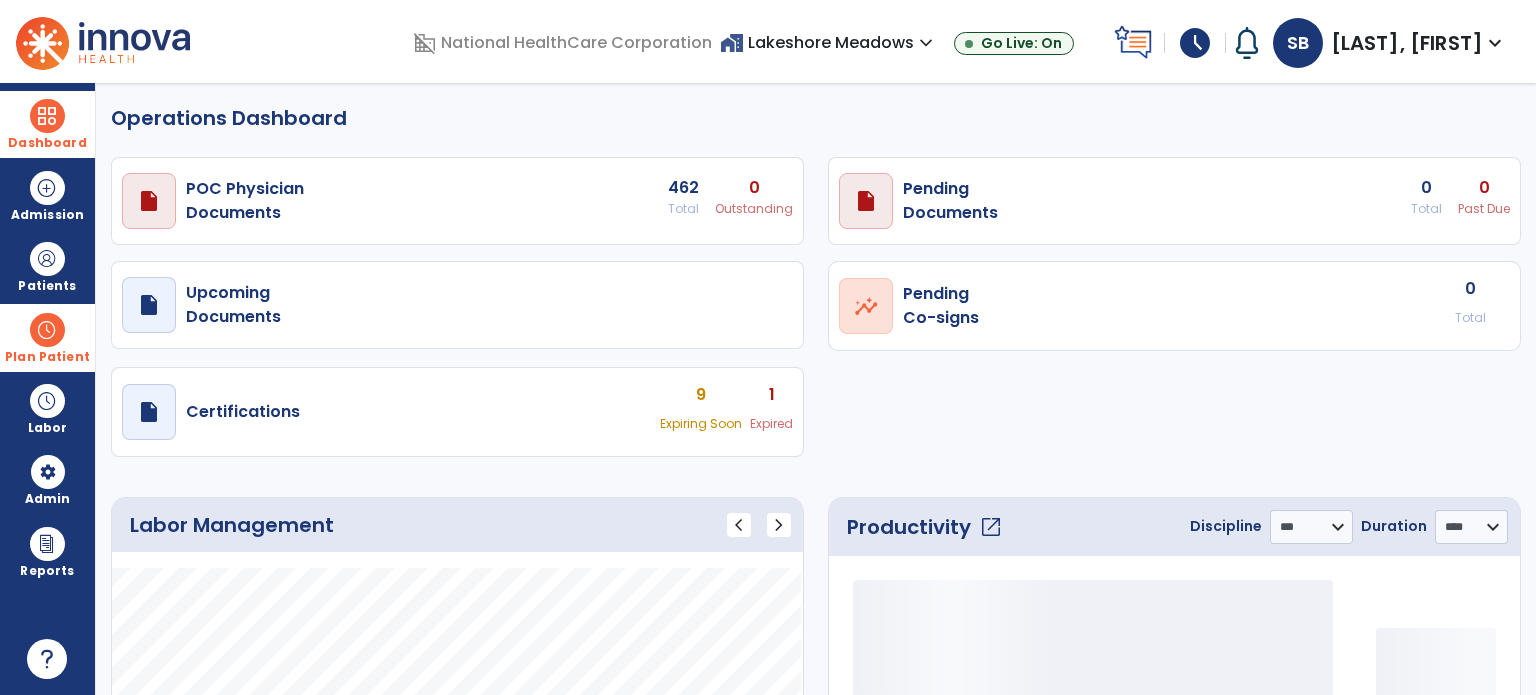 click on "Plan Patient" at bounding box center (47, 286) 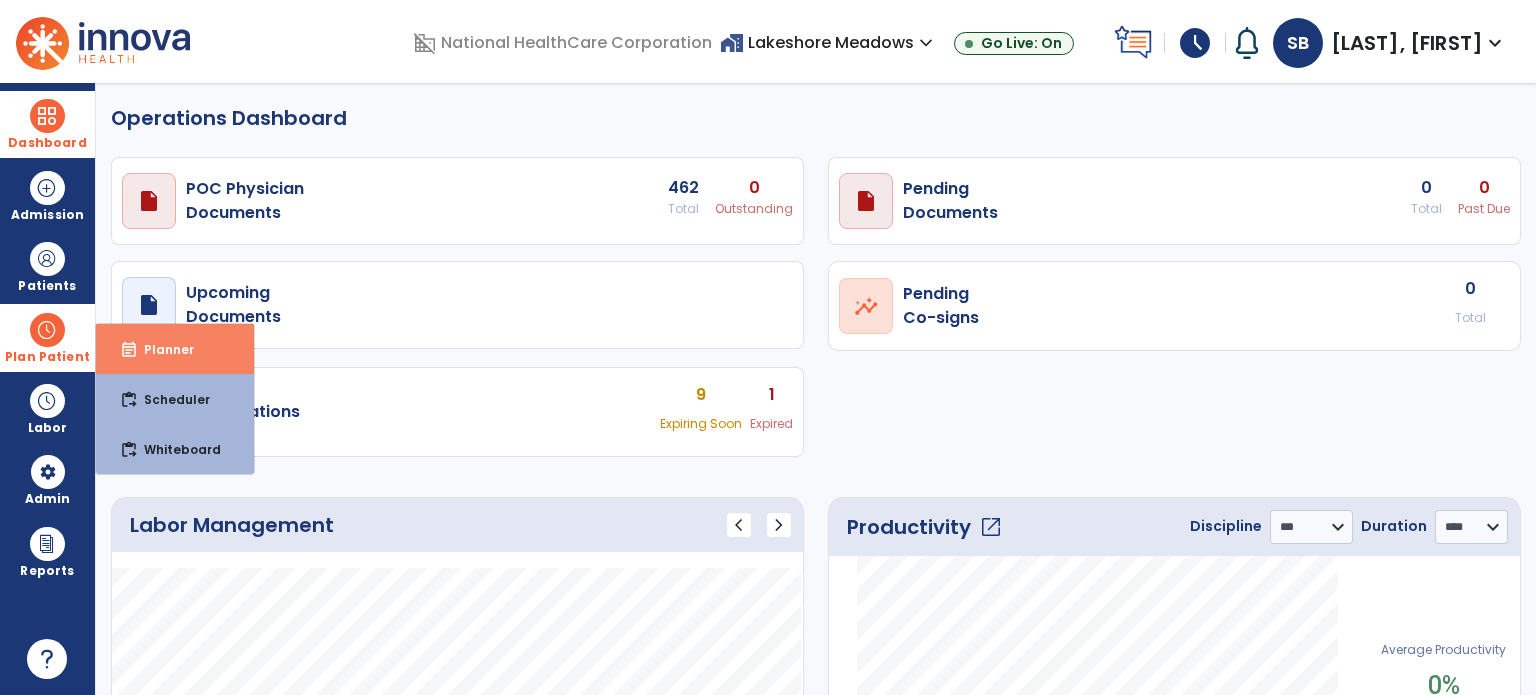 click on "Planner" at bounding box center (161, 349) 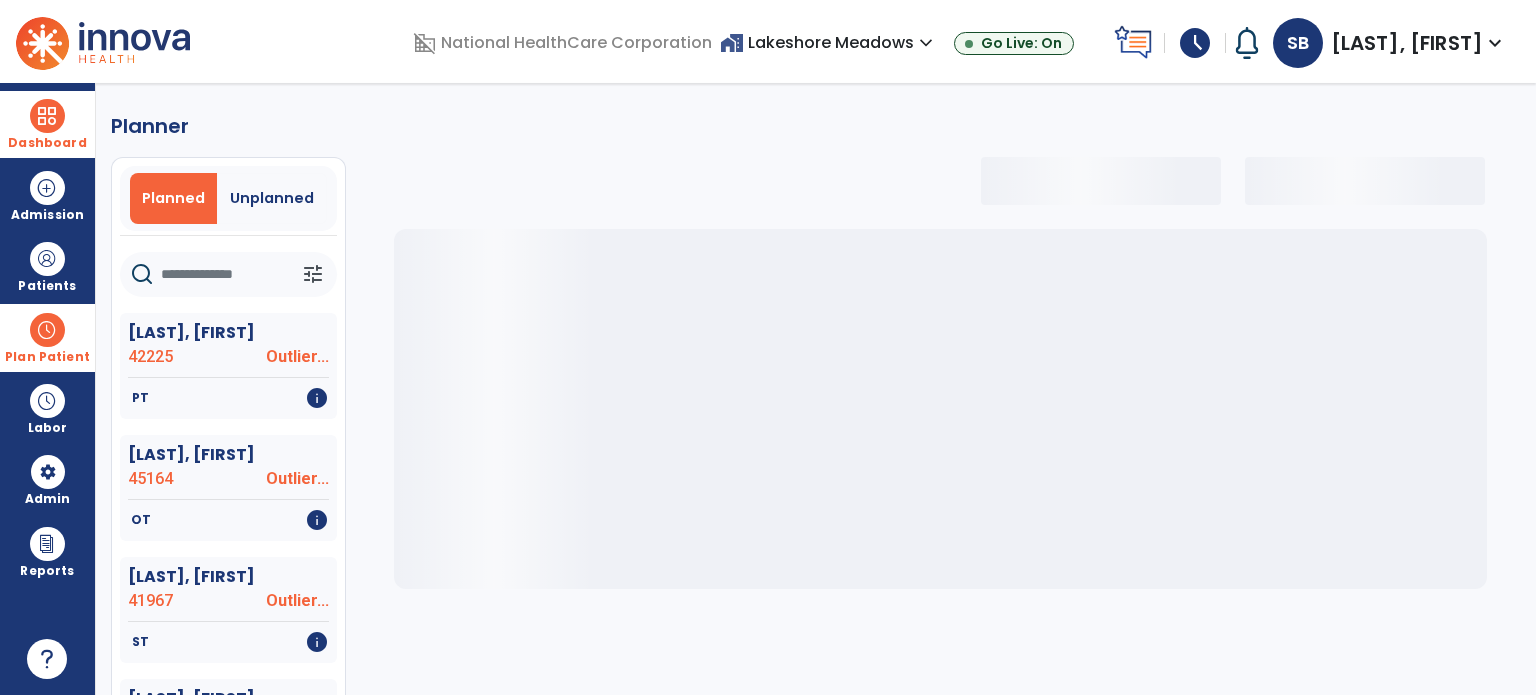 click on "Planned   Unplanned" 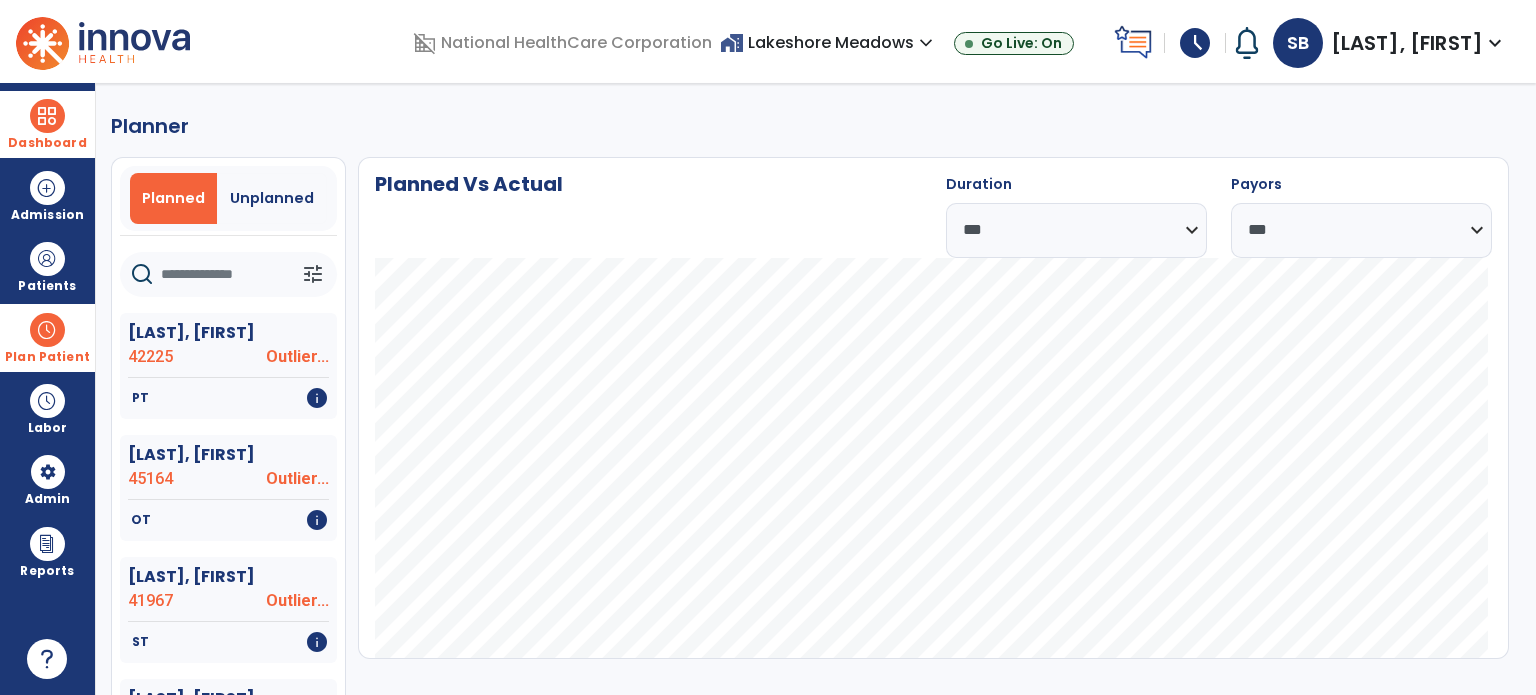 click 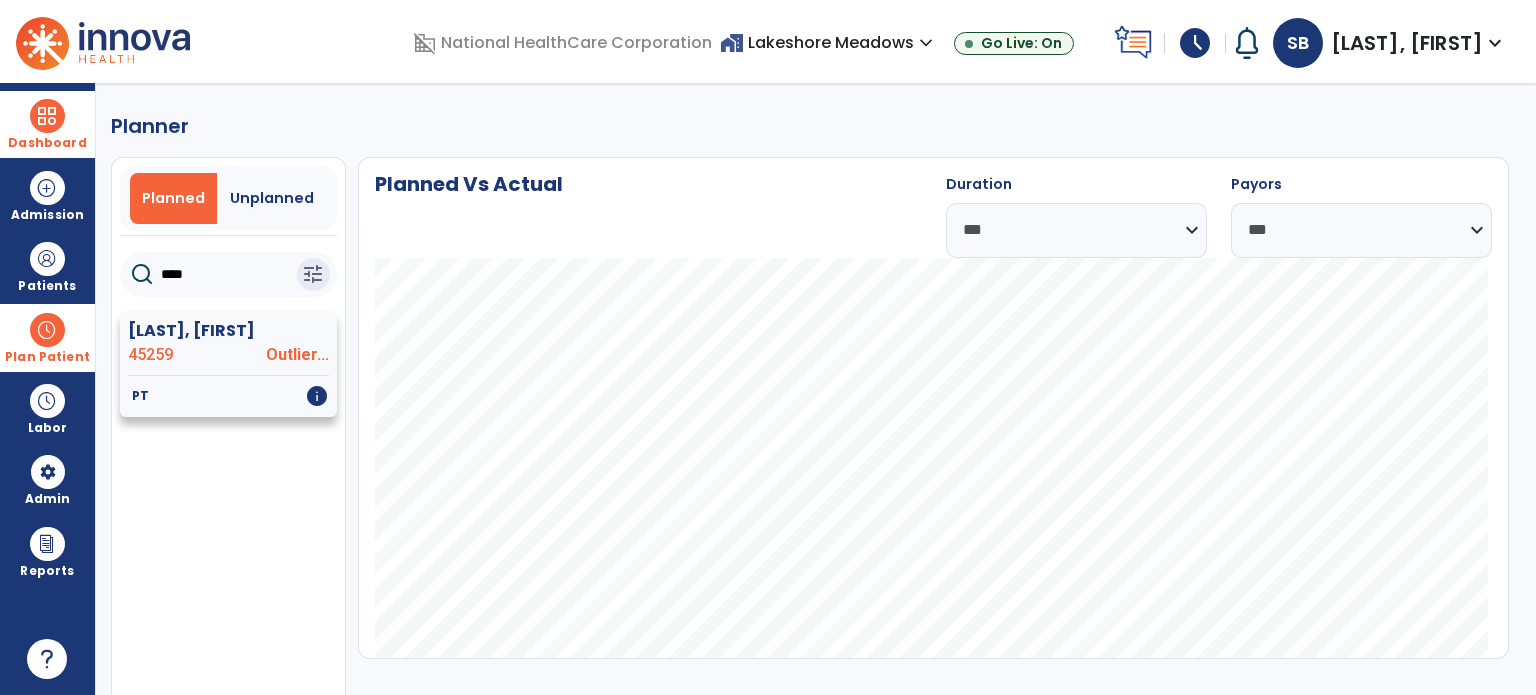 type on "****" 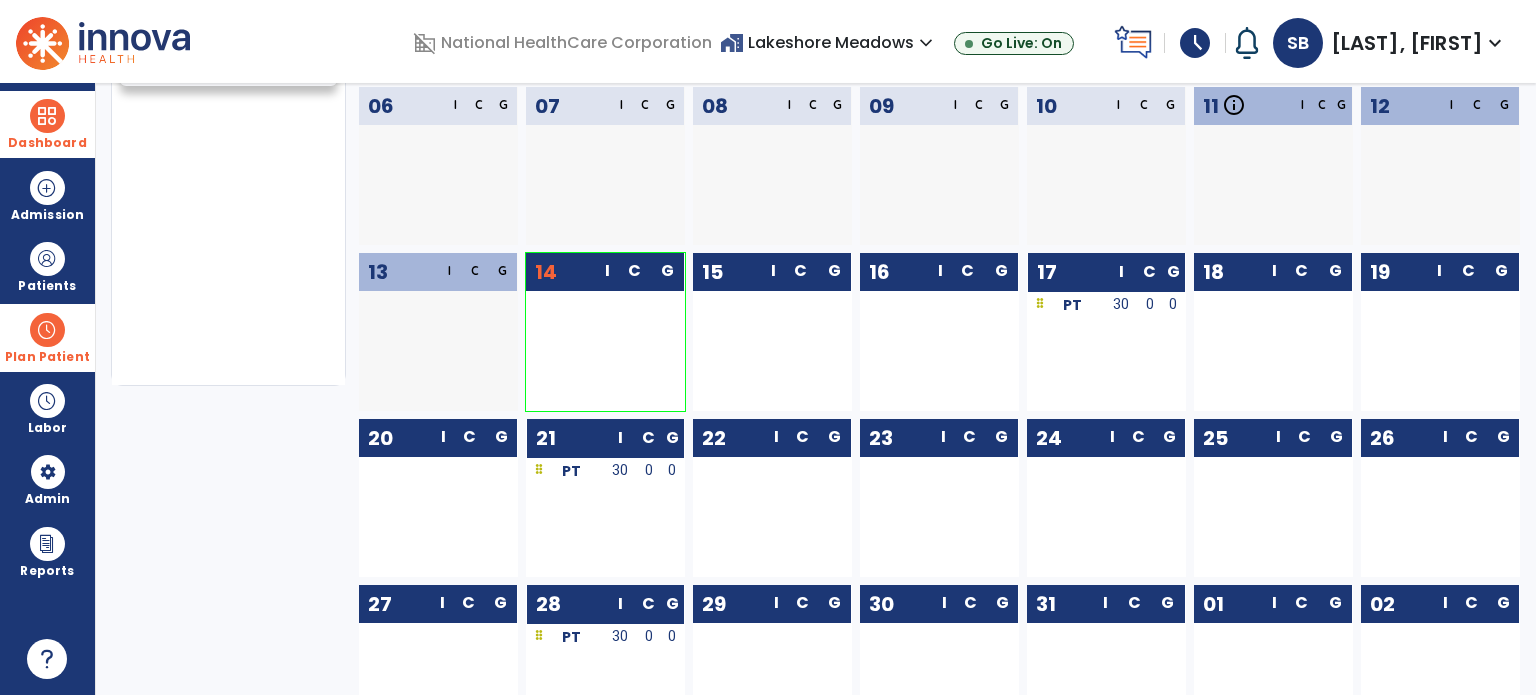 scroll, scrollTop: 346, scrollLeft: 0, axis: vertical 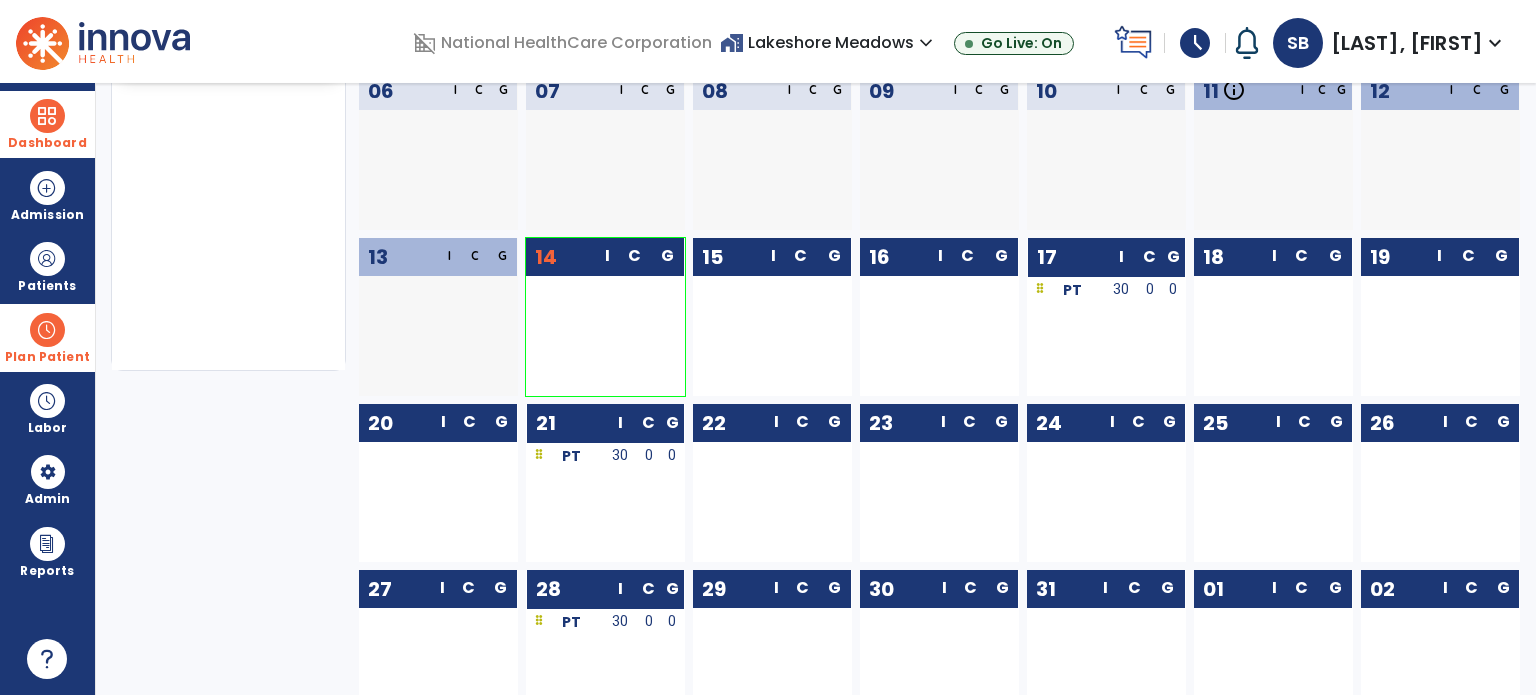 click at bounding box center (47, 330) 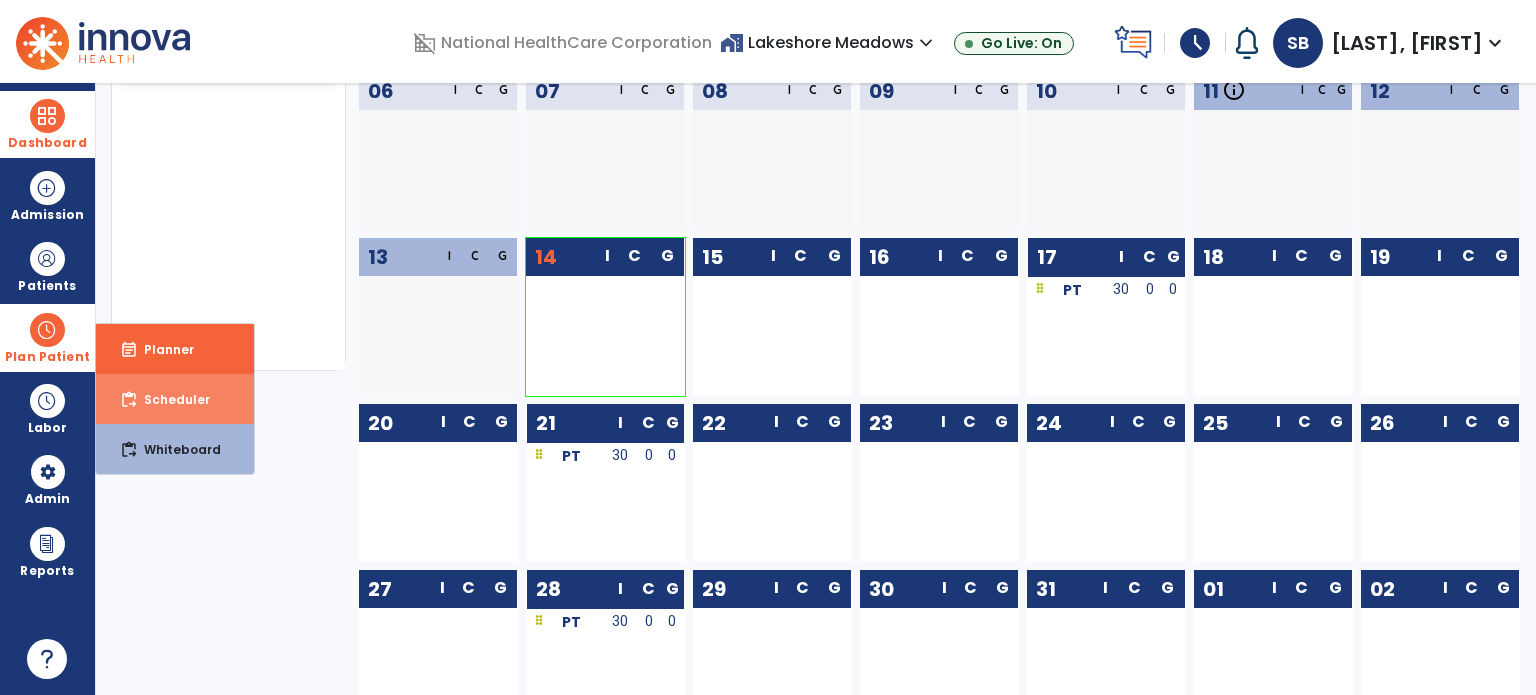 click on "content_paste_go  Scheduler" at bounding box center (175, 399) 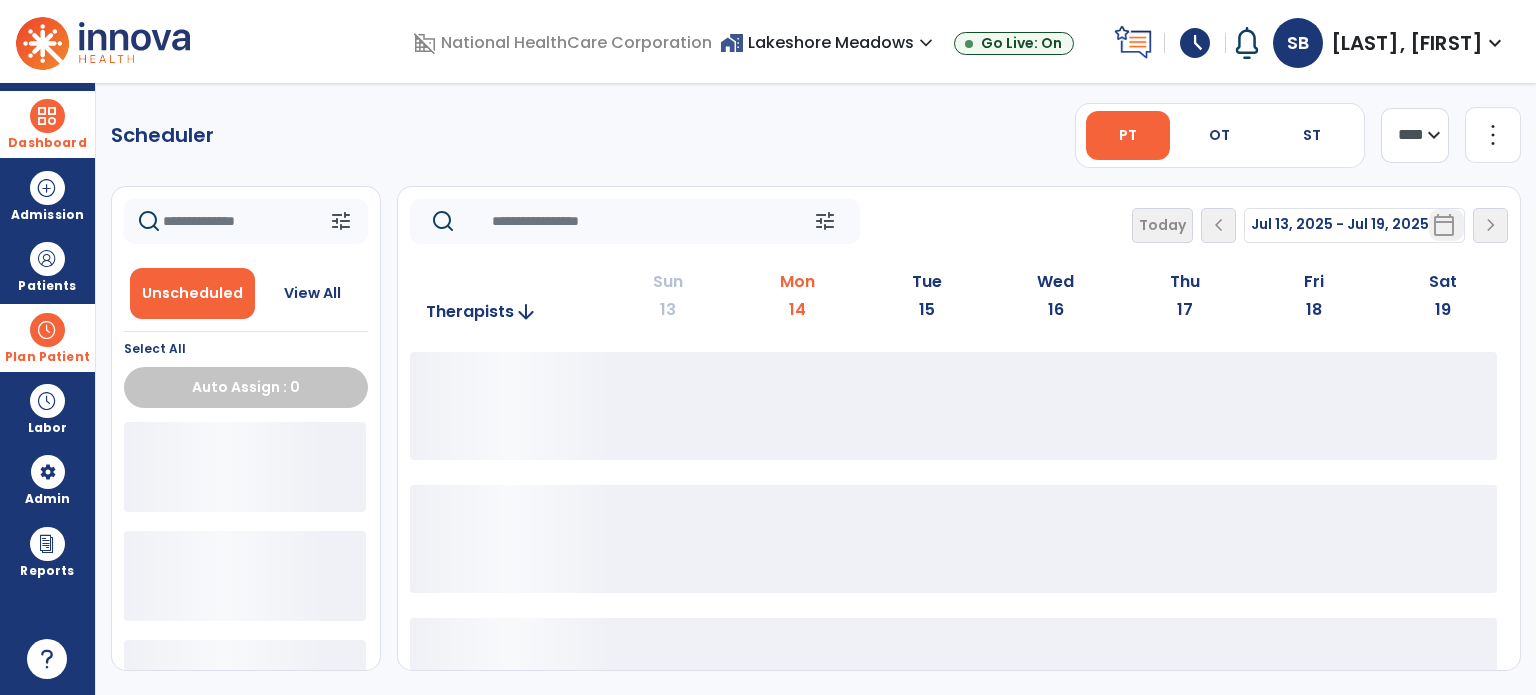 scroll, scrollTop: 0, scrollLeft: 0, axis: both 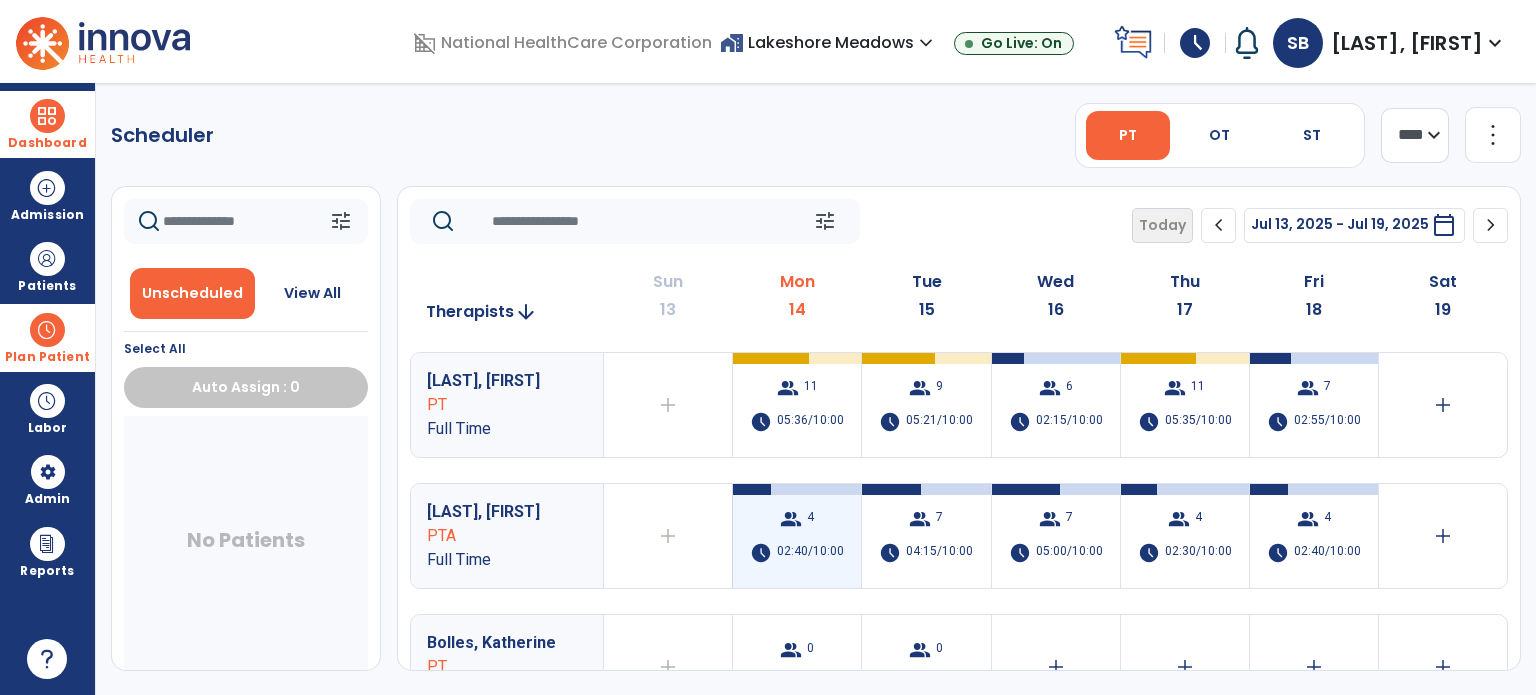 click on "group  4  schedule  02:40/10:00" at bounding box center [797, 536] 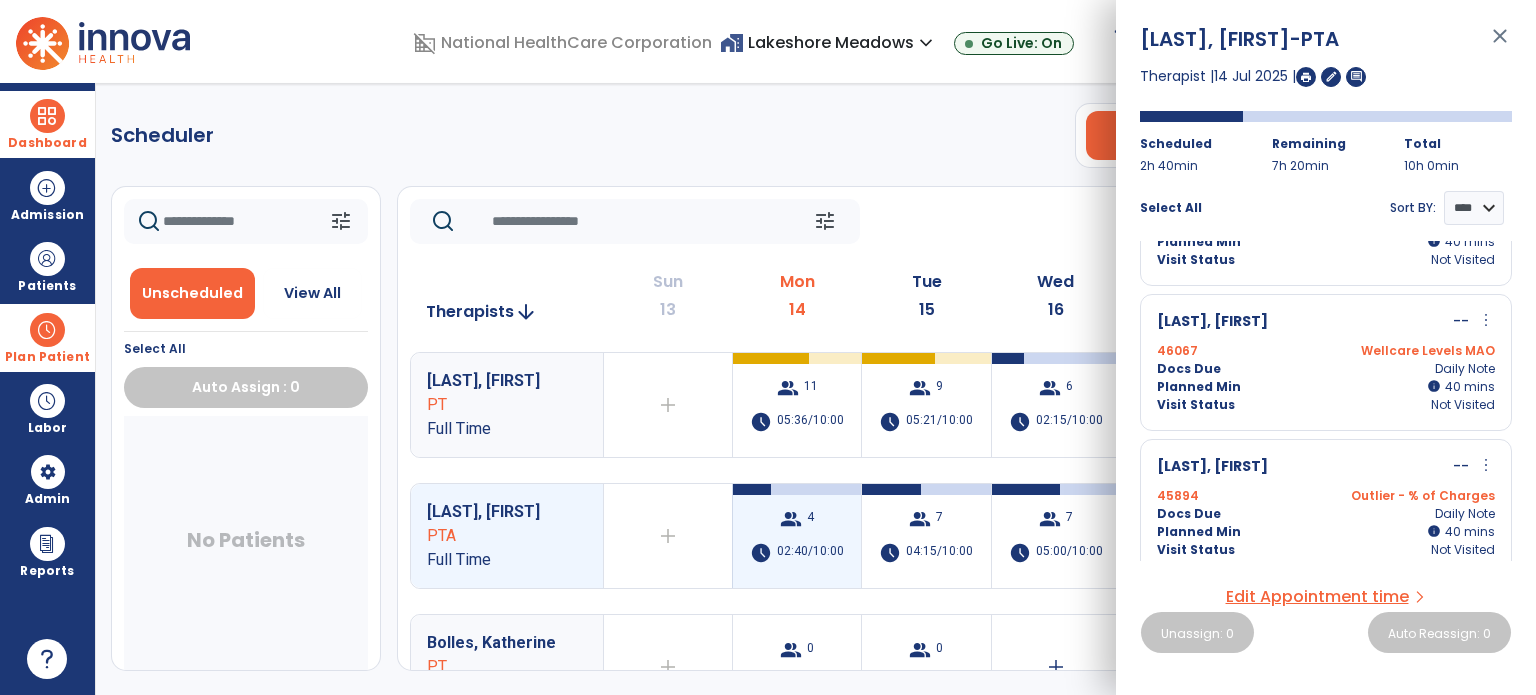 scroll, scrollTop: 257, scrollLeft: 0, axis: vertical 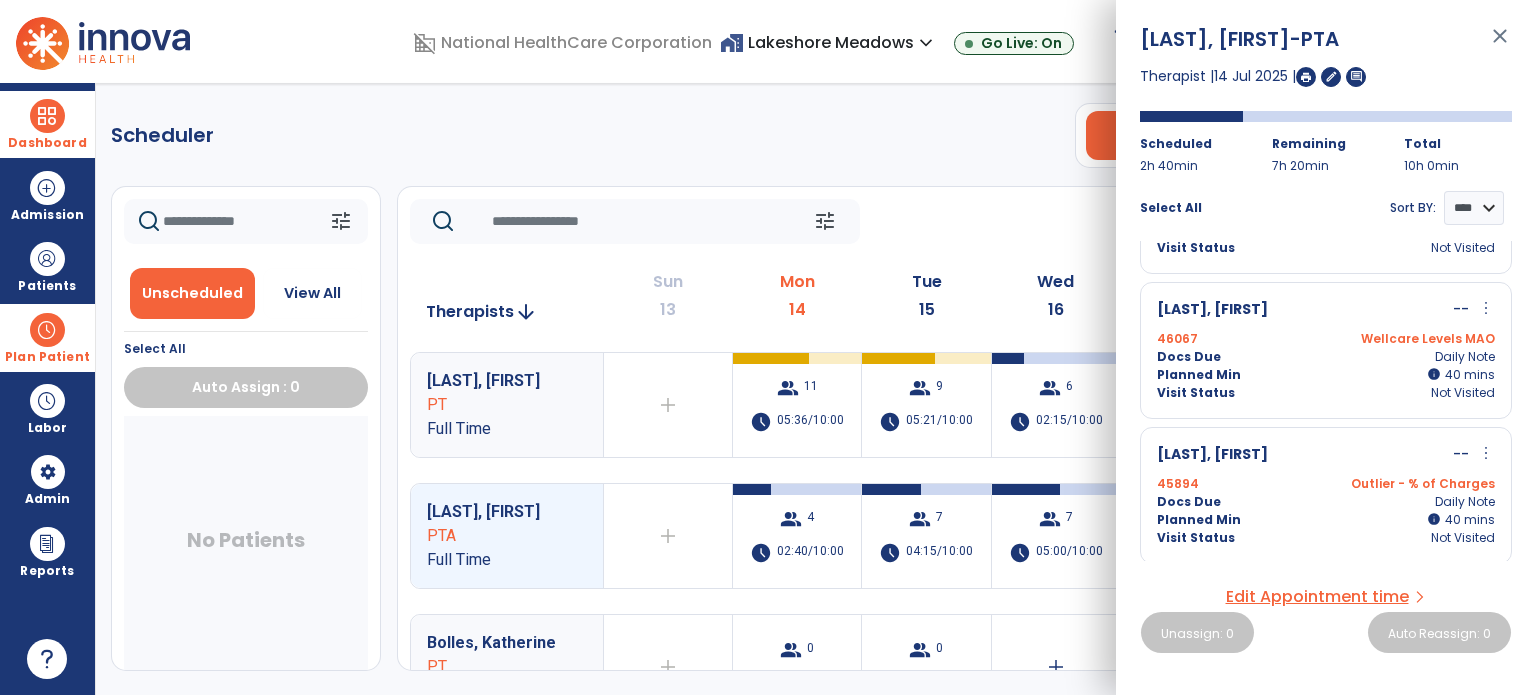 click on "tune   Today  chevron_left Jul 13, 2025 - Jul 19, 2025  *********  calendar_today  chevron_right" 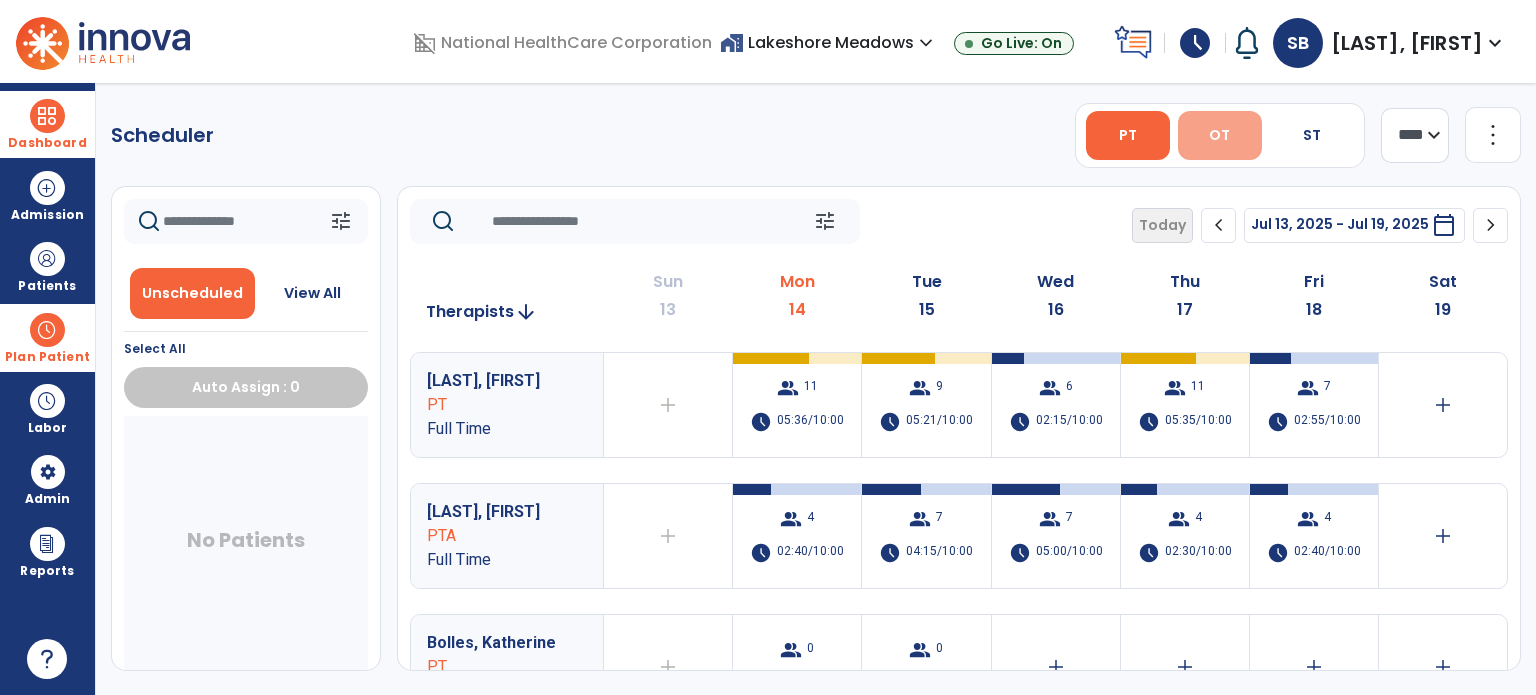 click on "OT" at bounding box center (1220, 135) 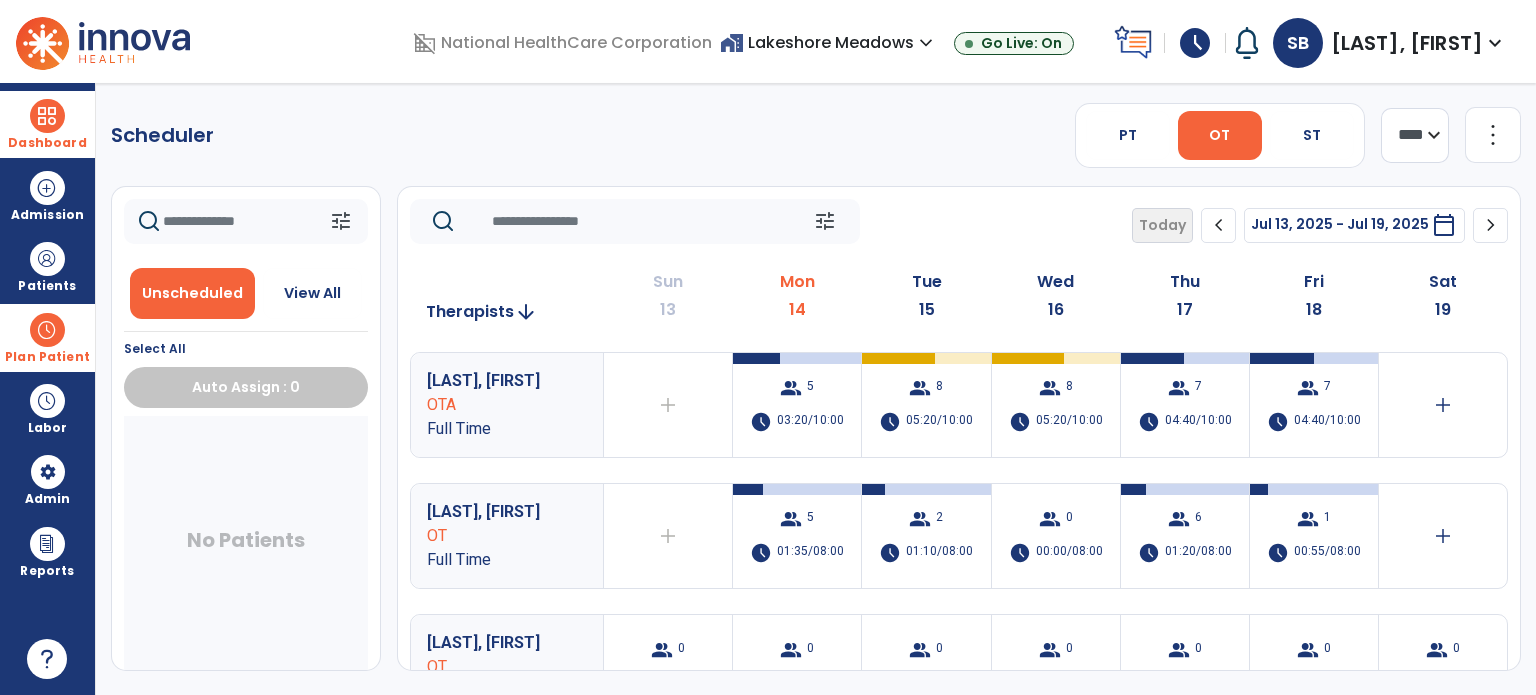 click on "Dashboard" at bounding box center [47, 124] 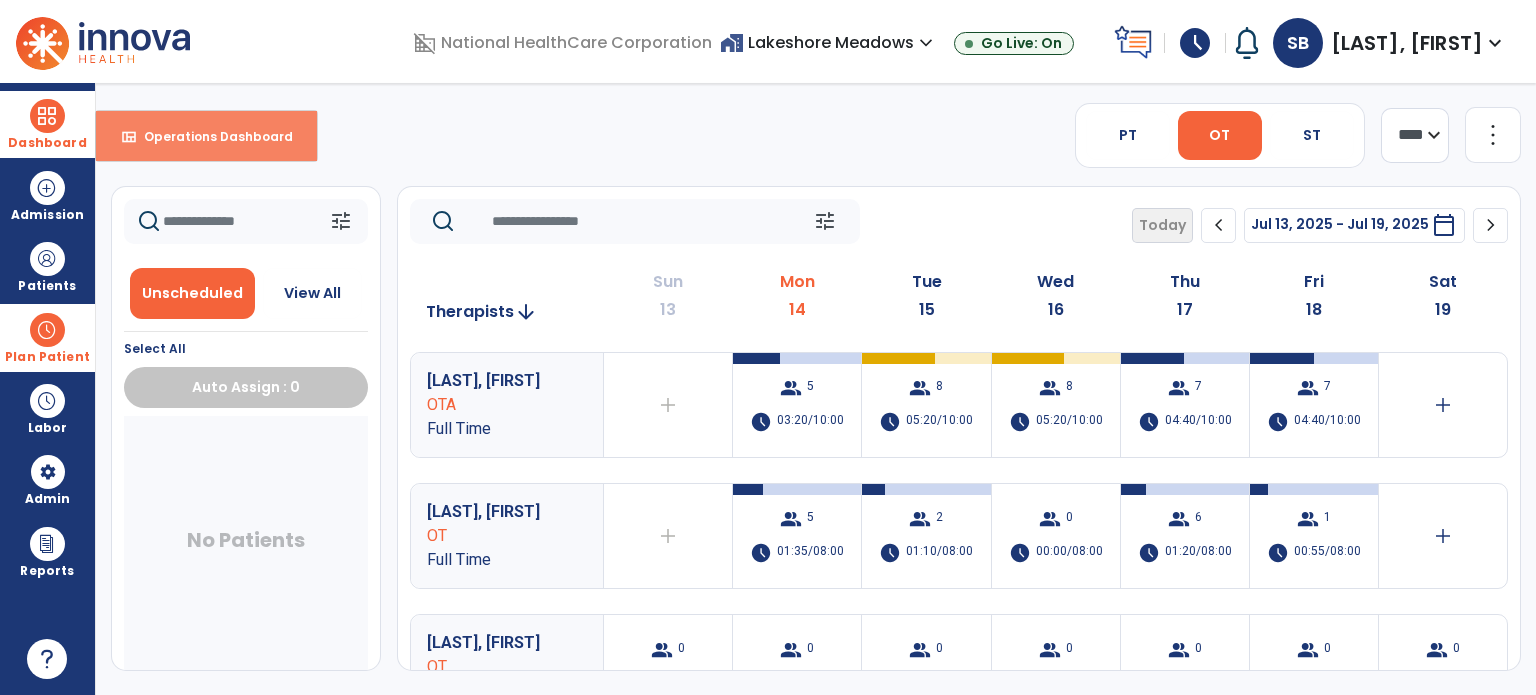 click on "view_quilt  Operations Dashboard" at bounding box center [206, 136] 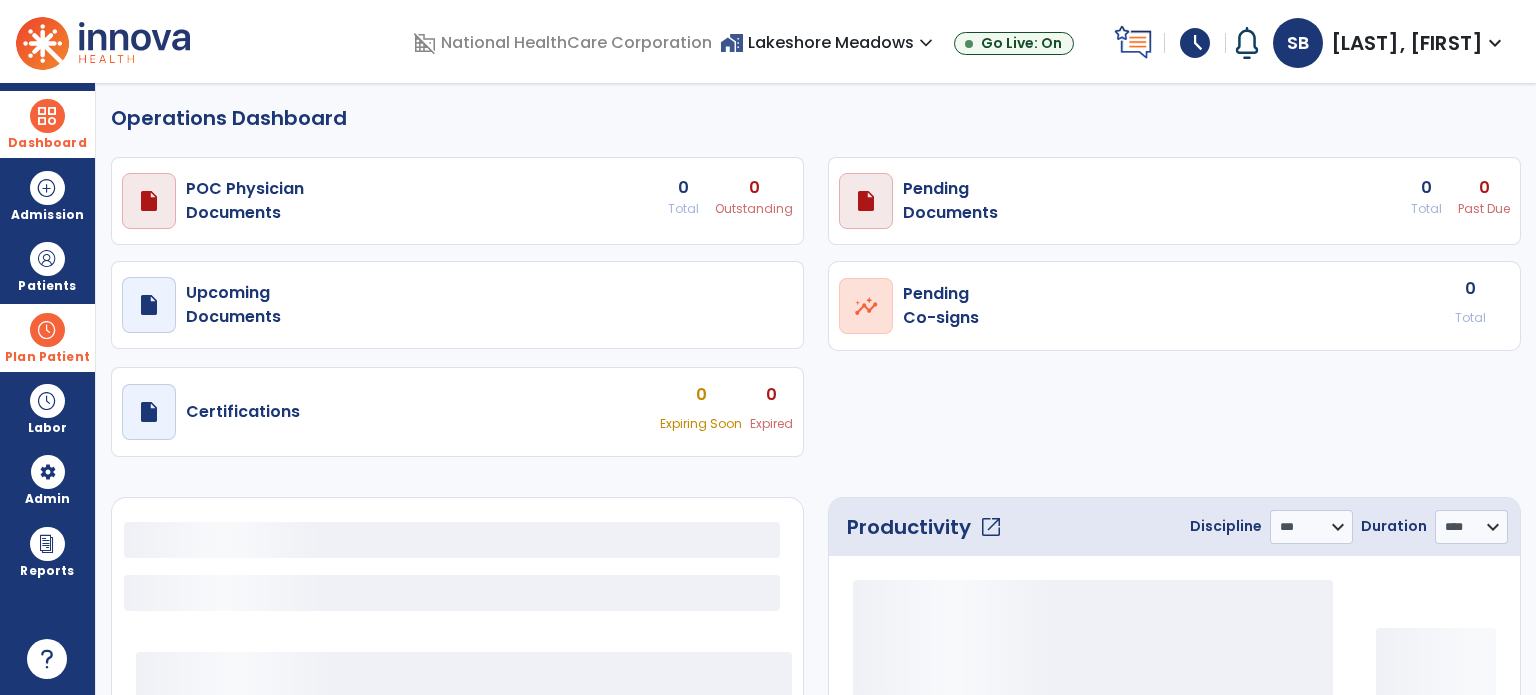 select on "***" 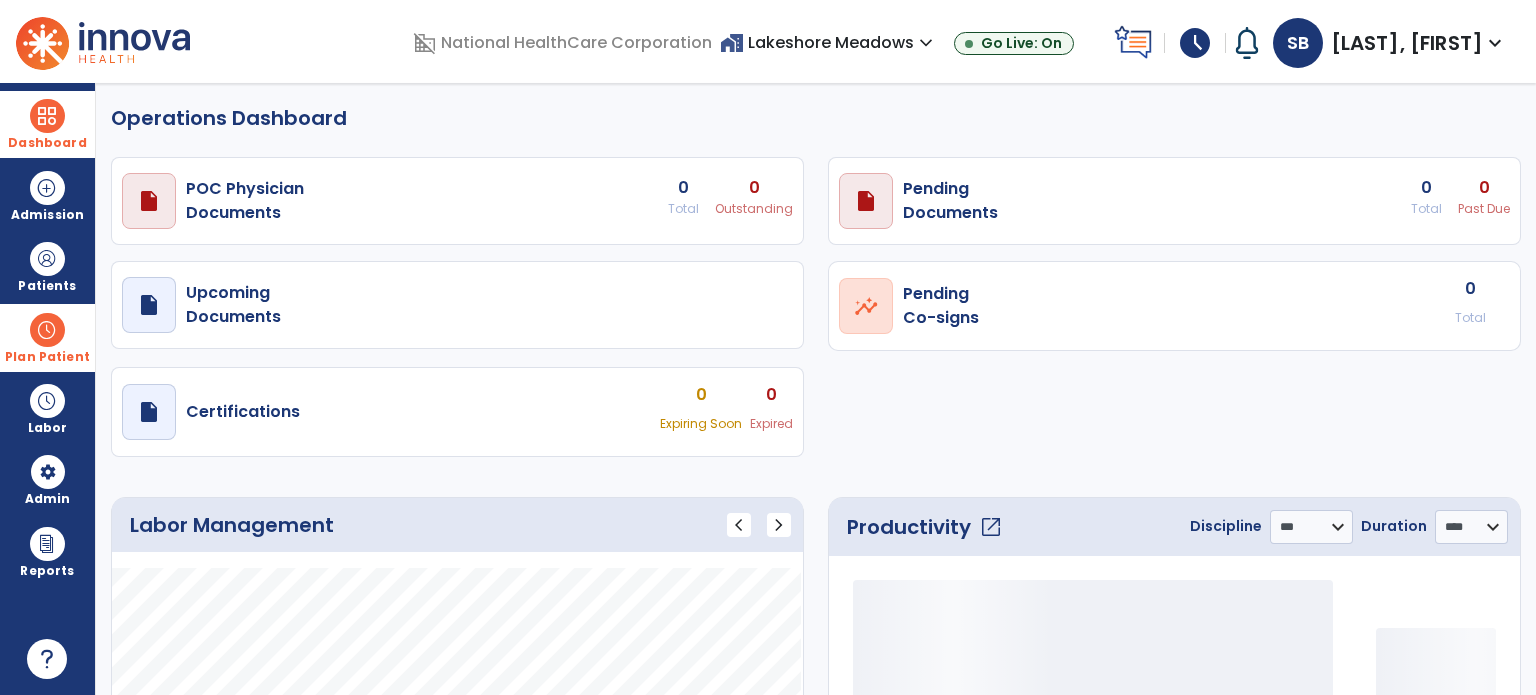 click on "draft   open_in_new  Upcoming   Documents" at bounding box center [457, 201] 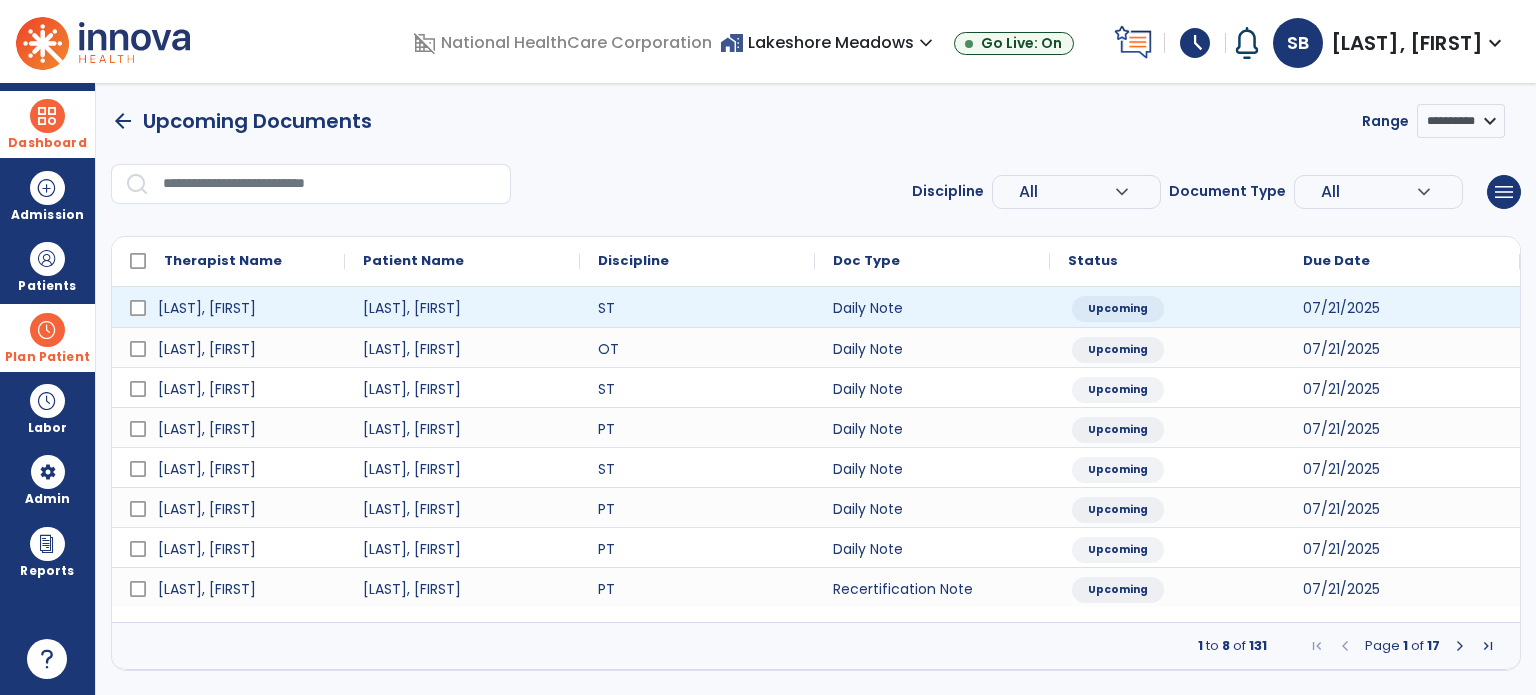 click on "All" at bounding box center [1066, 192] 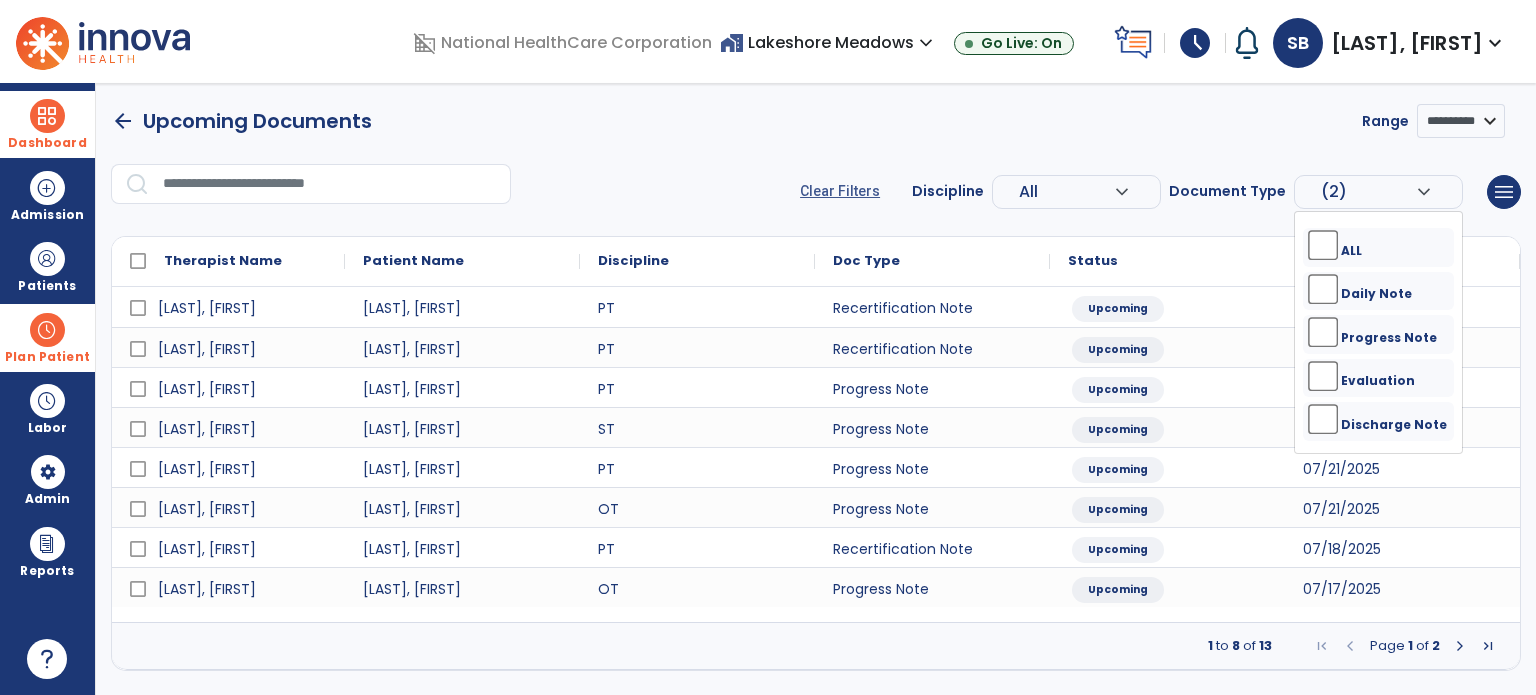 click on "All" at bounding box center [1066, 192] 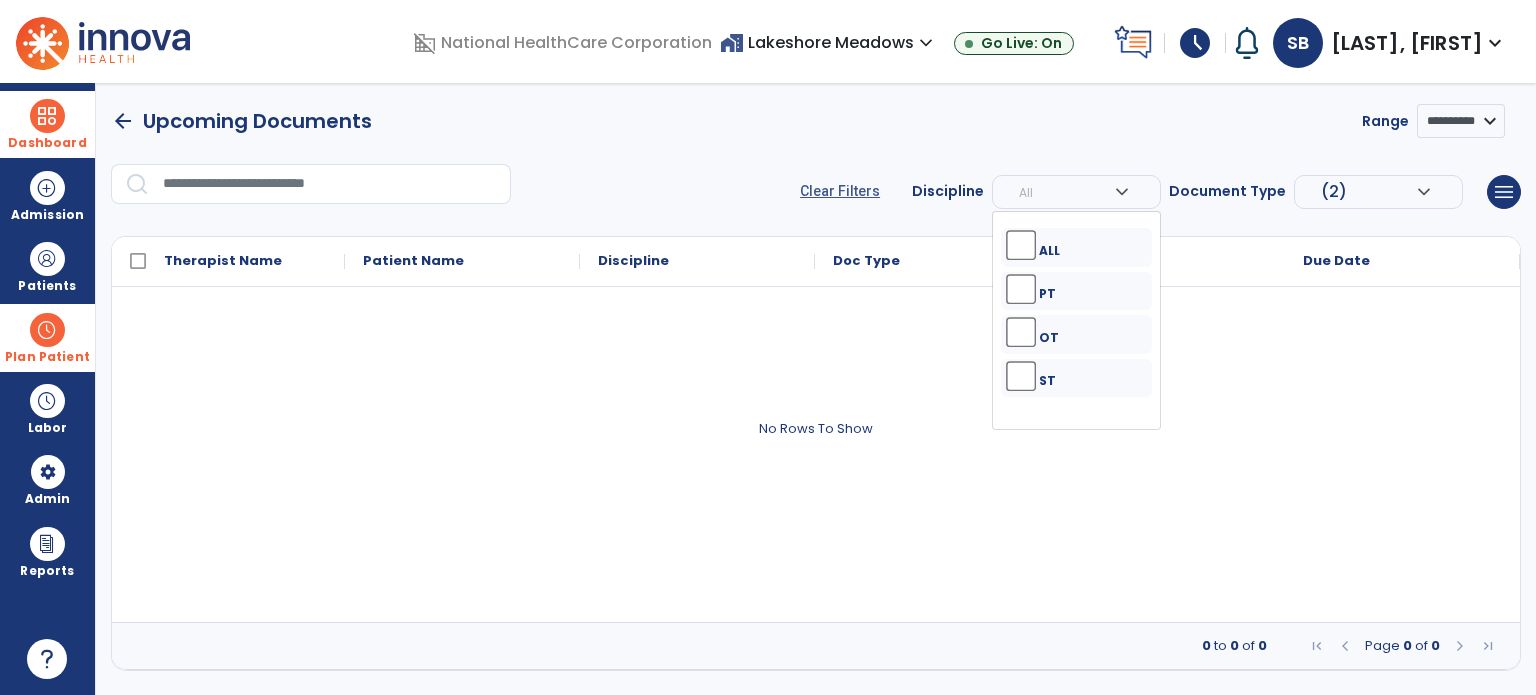 click on "PT" at bounding box center [1076, 290] 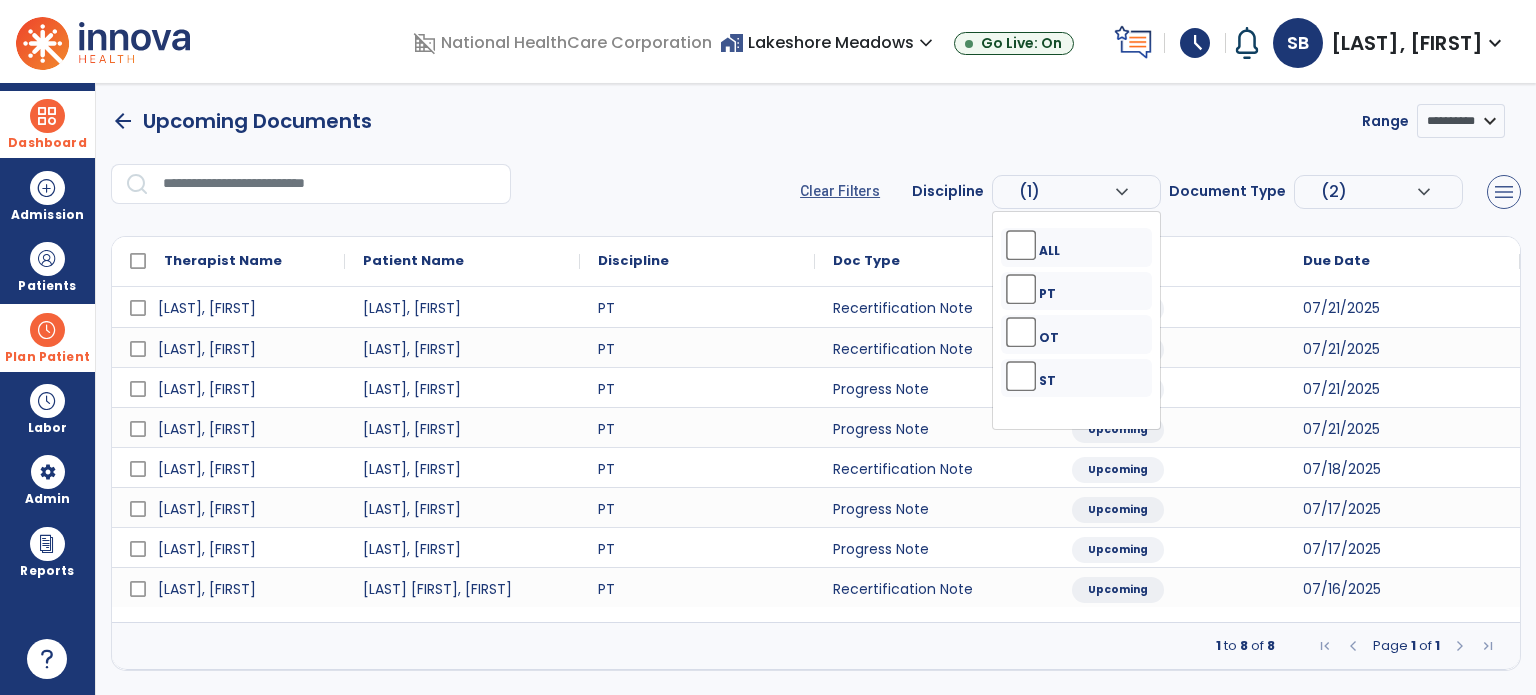 click on "menu" at bounding box center [1504, 192] 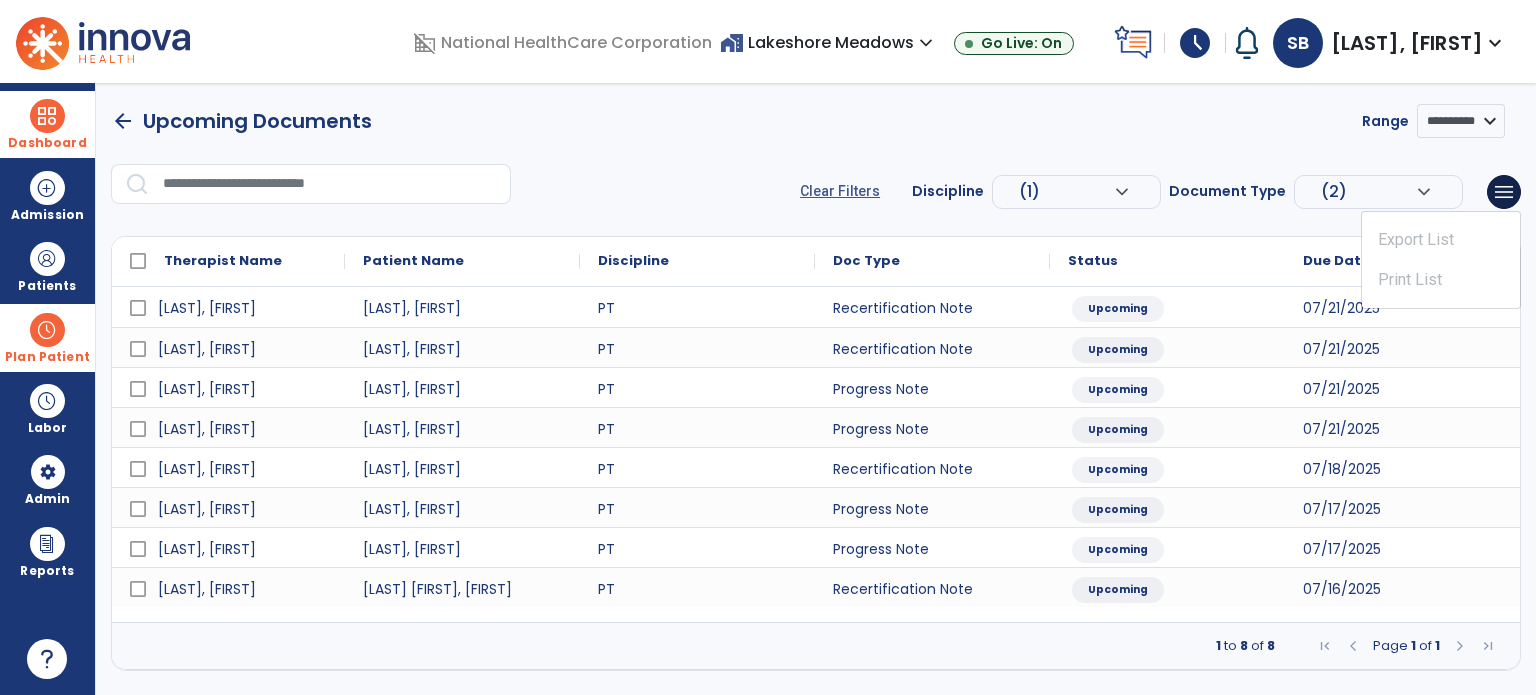 click on "Export List   Print List" at bounding box center [1441, 260] 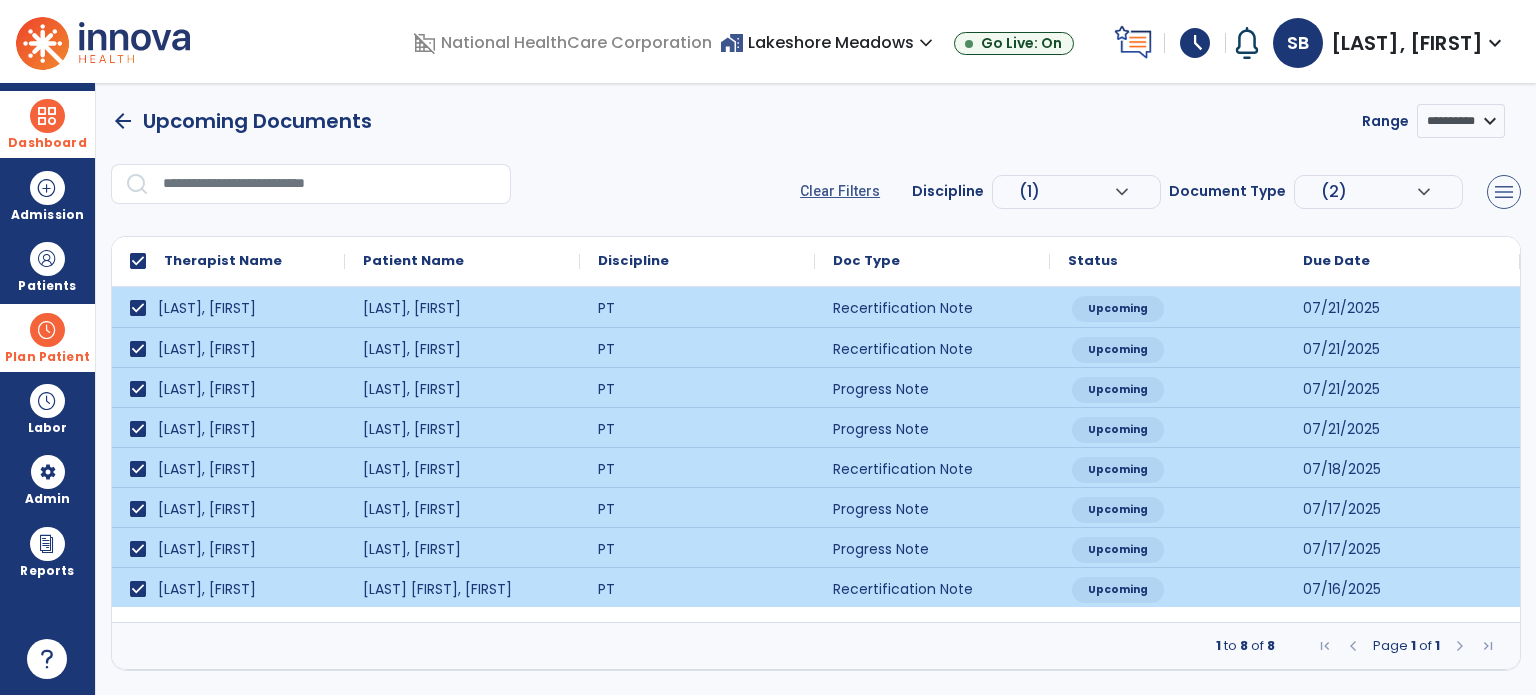click on "menu" at bounding box center (1504, 192) 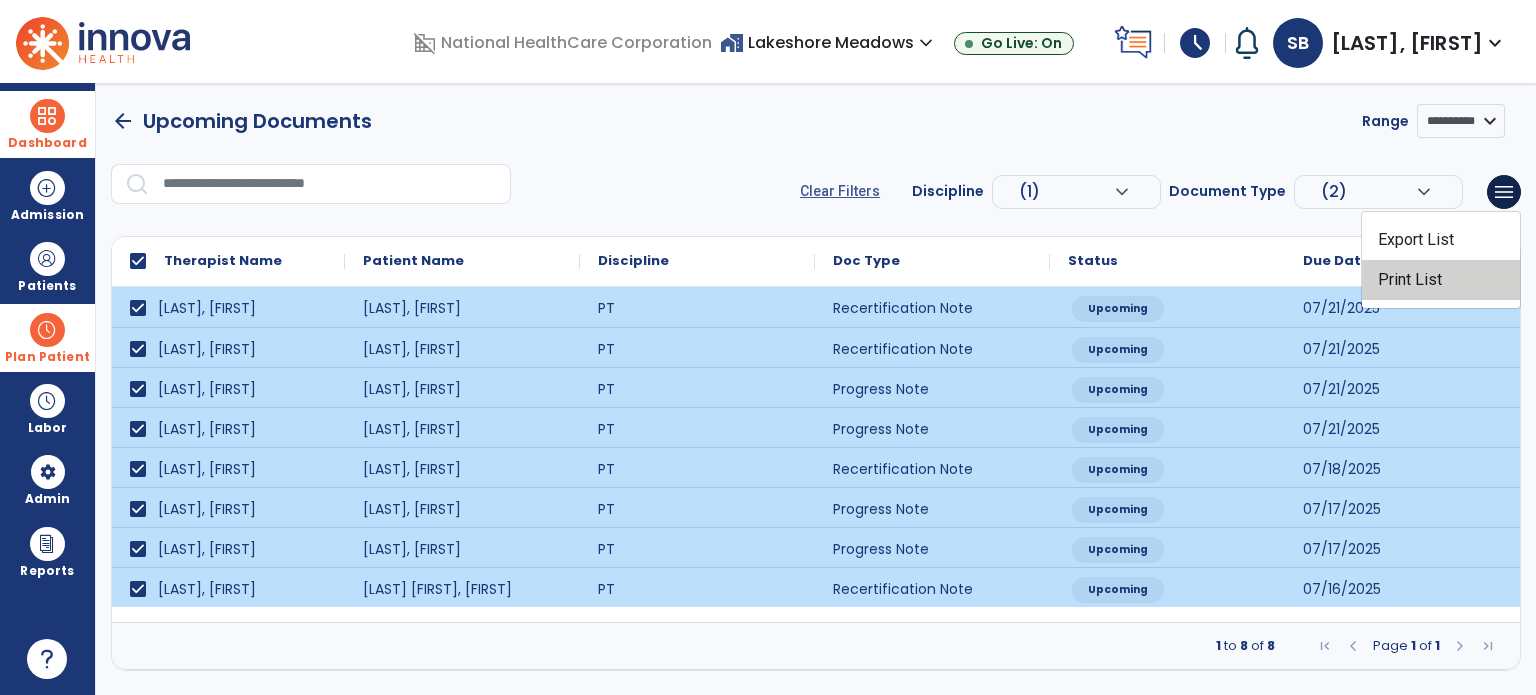 click on "Print List" at bounding box center [1441, 280] 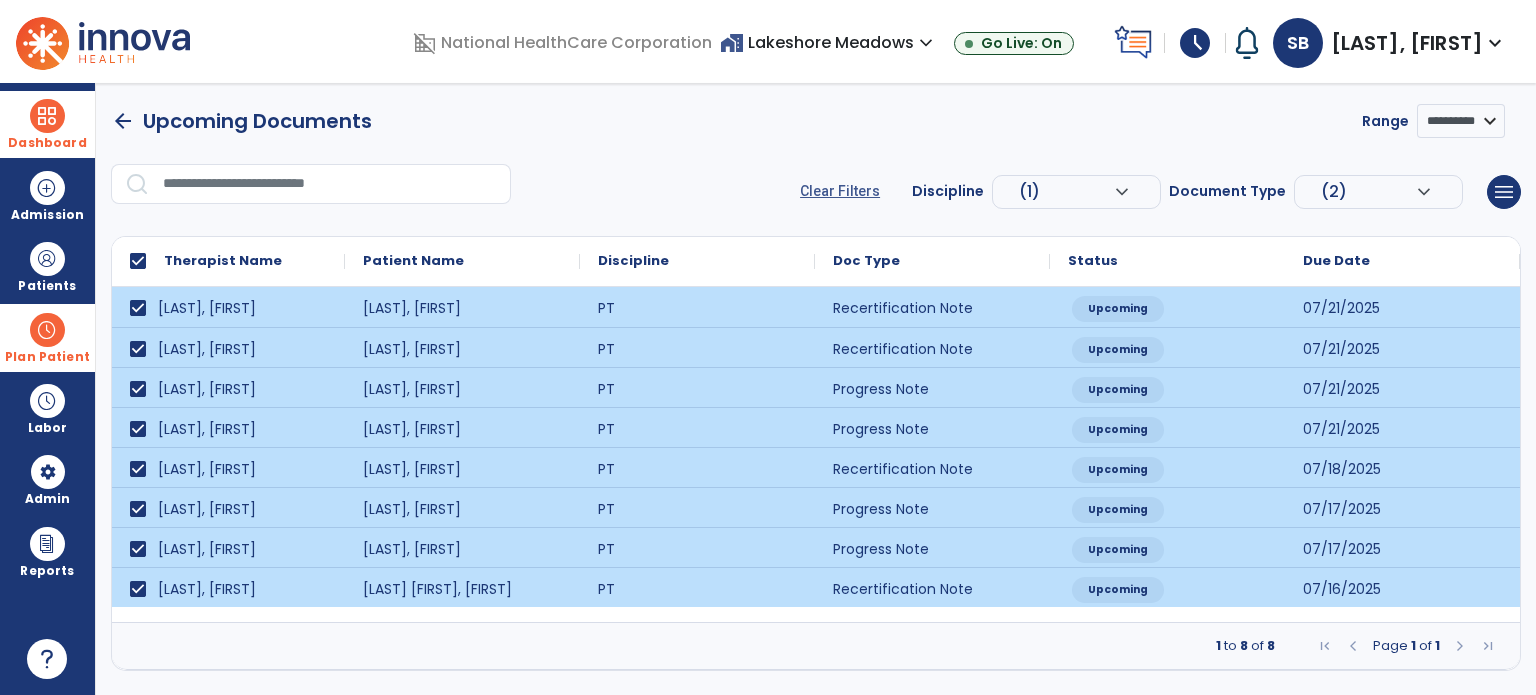 select on "***" 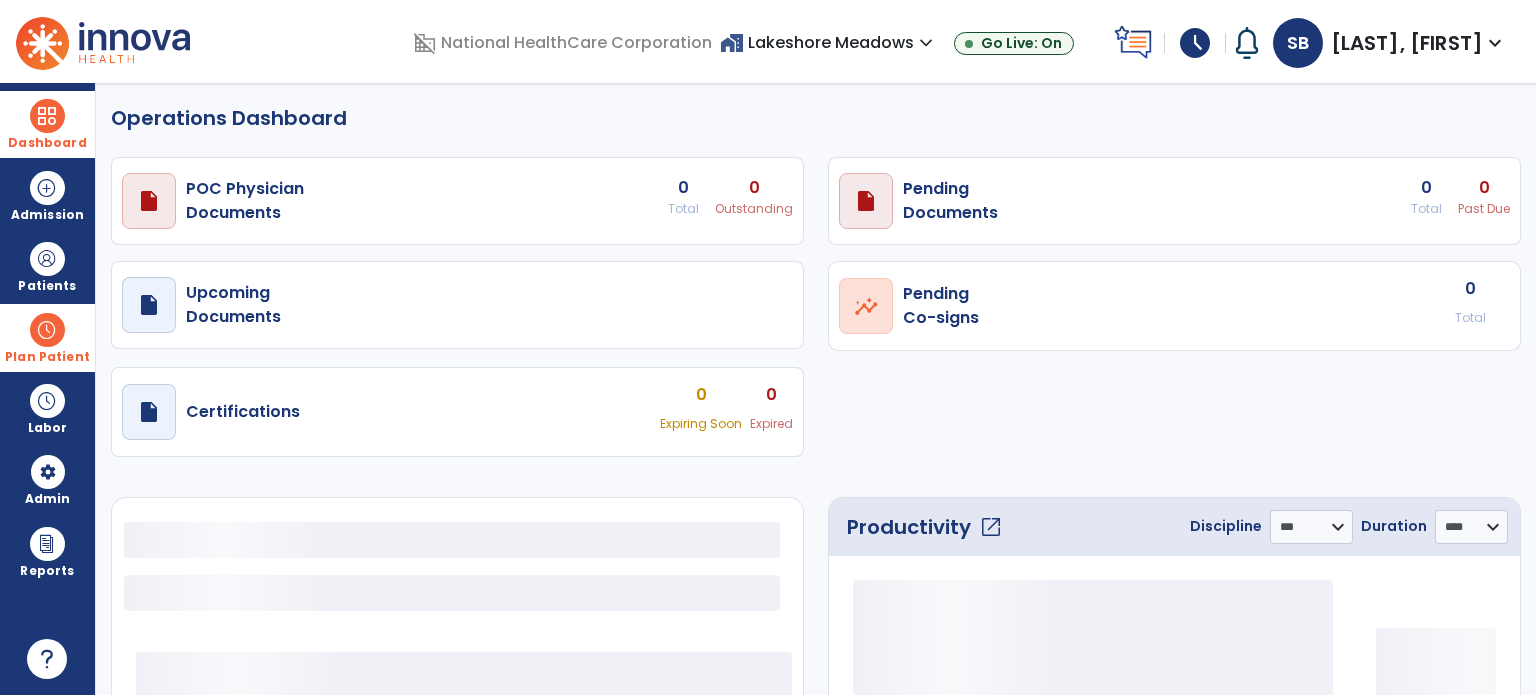 select on "***" 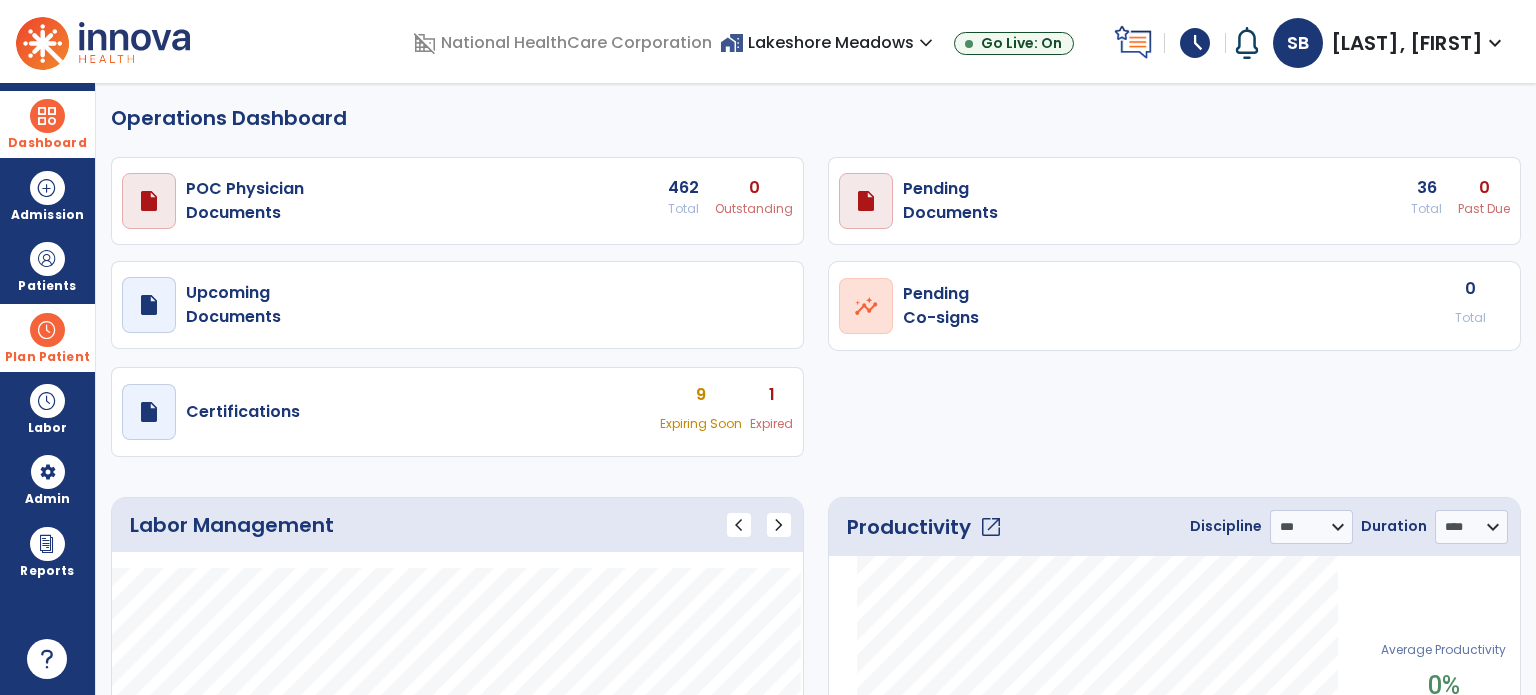 click on "draft   open_in_new  Upcoming   Documents" at bounding box center (457, 201) 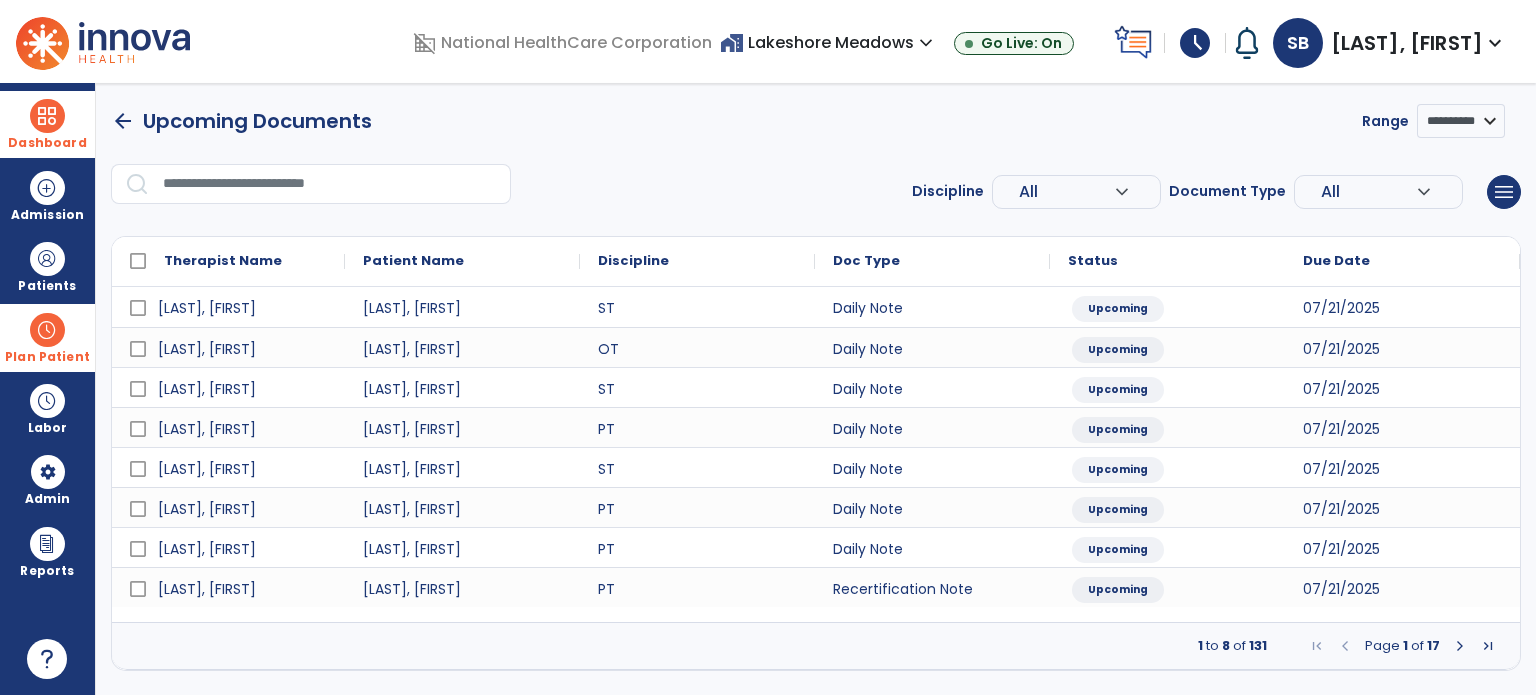 click on "expand_more" at bounding box center (1122, 192) 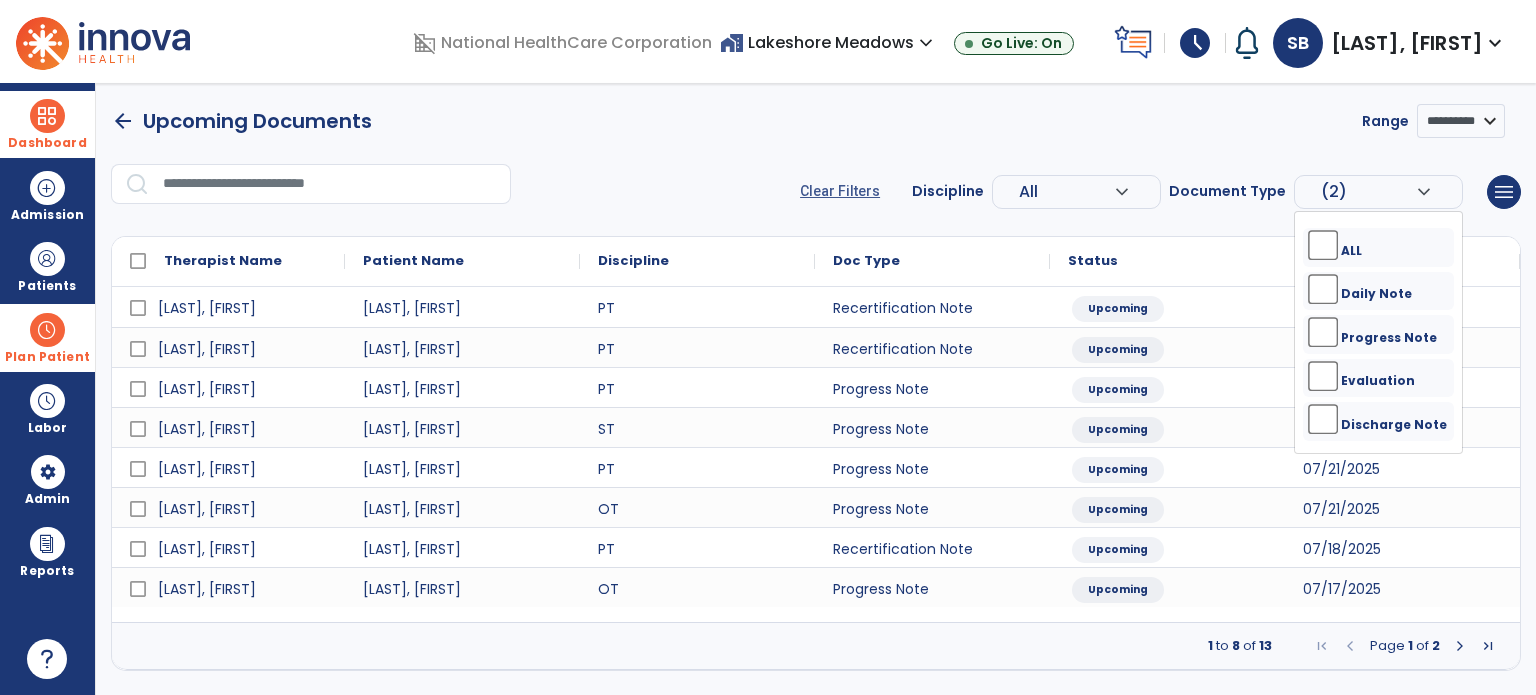 click on "All" at bounding box center [1066, 192] 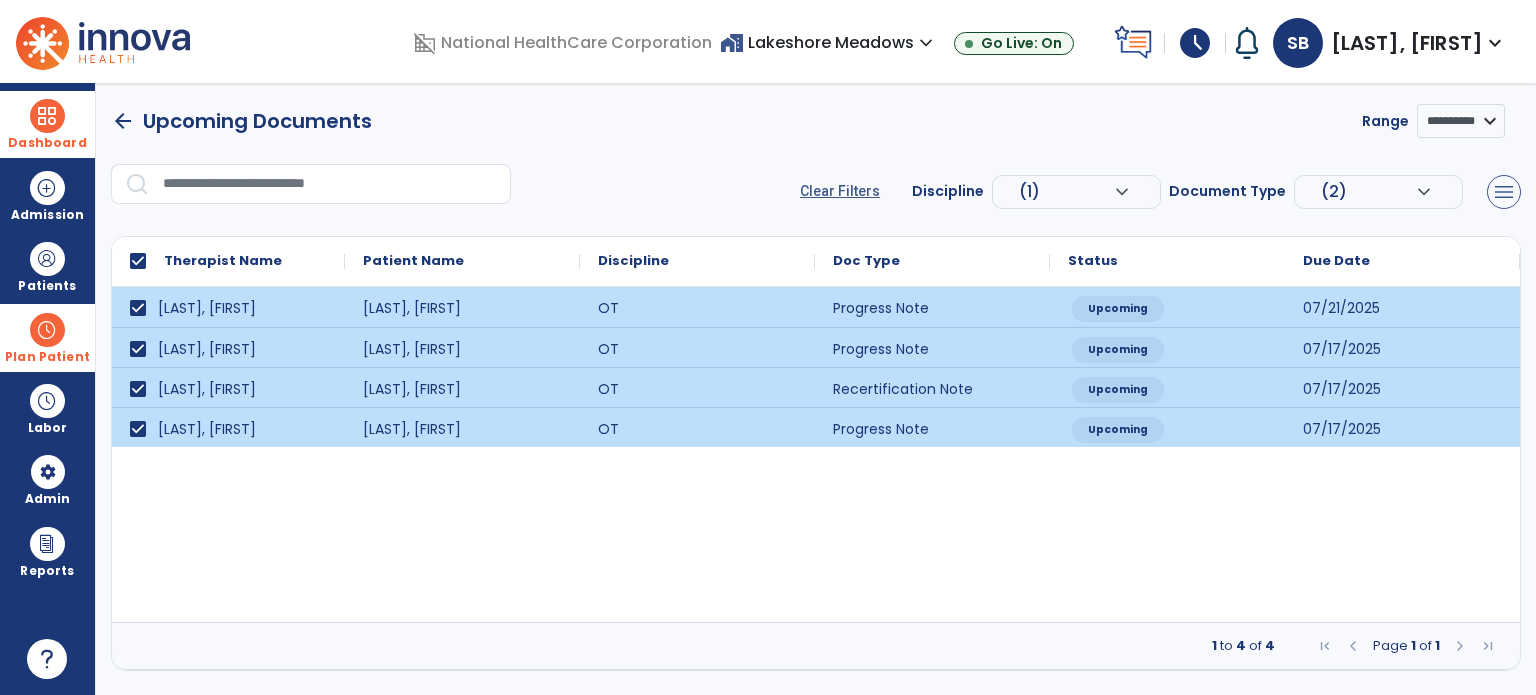 click on "menu" at bounding box center [1504, 192] 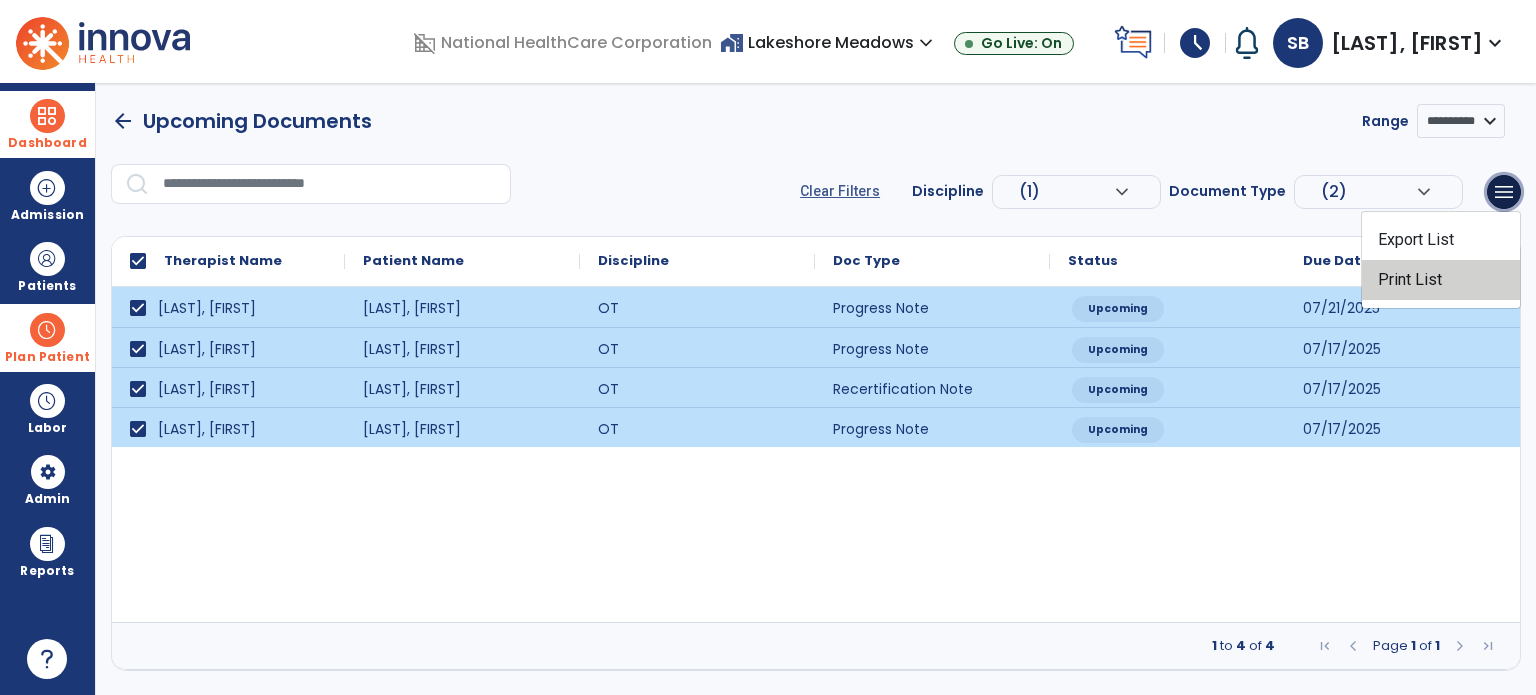 click on "Print List" at bounding box center [1441, 280] 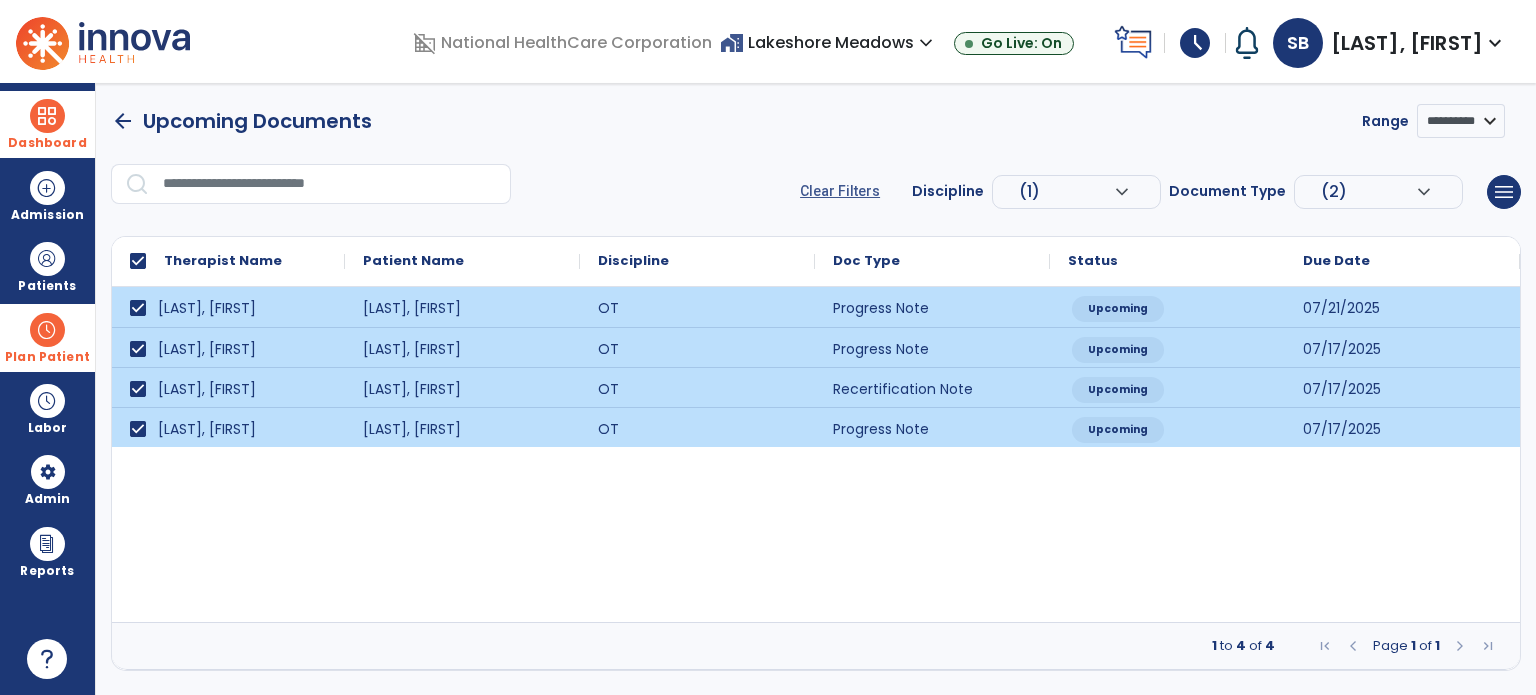 select on "***" 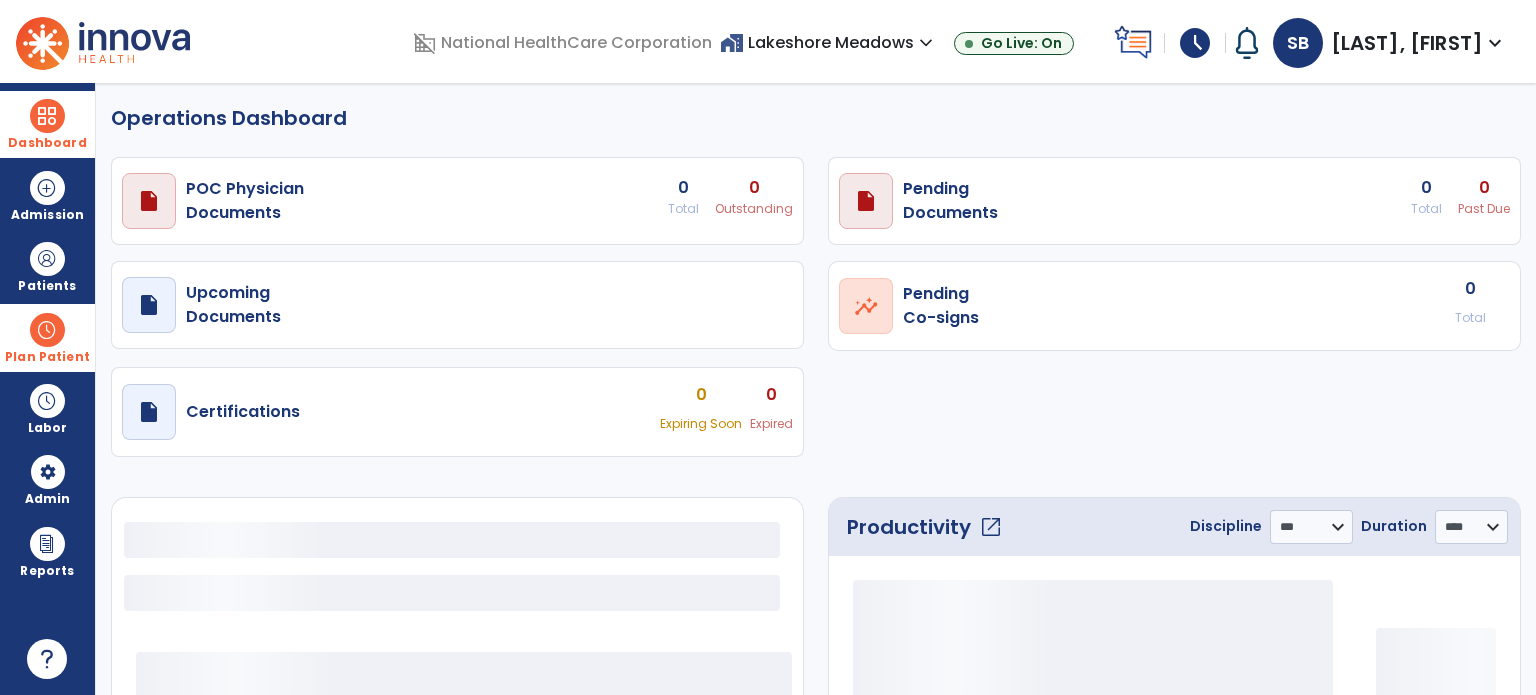 select on "***" 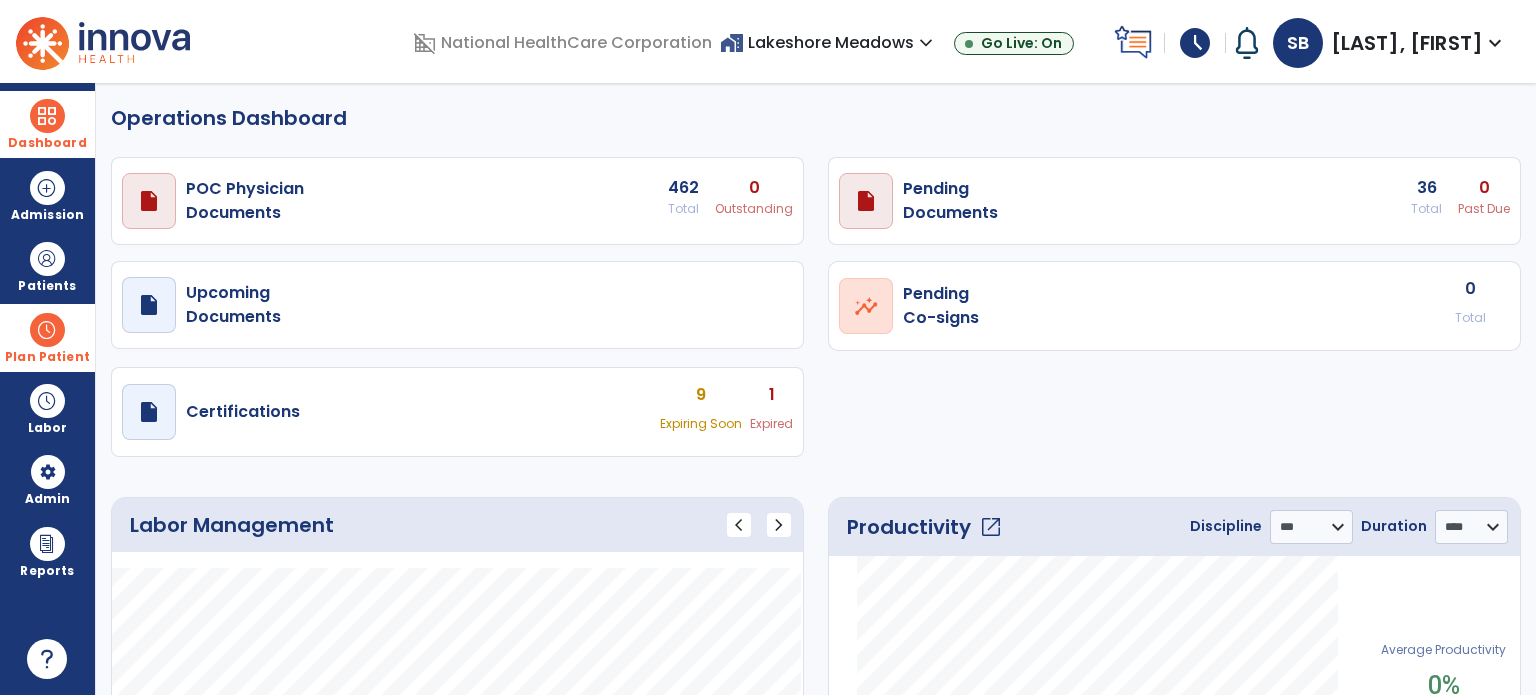 click on "Dashboard" at bounding box center [47, 124] 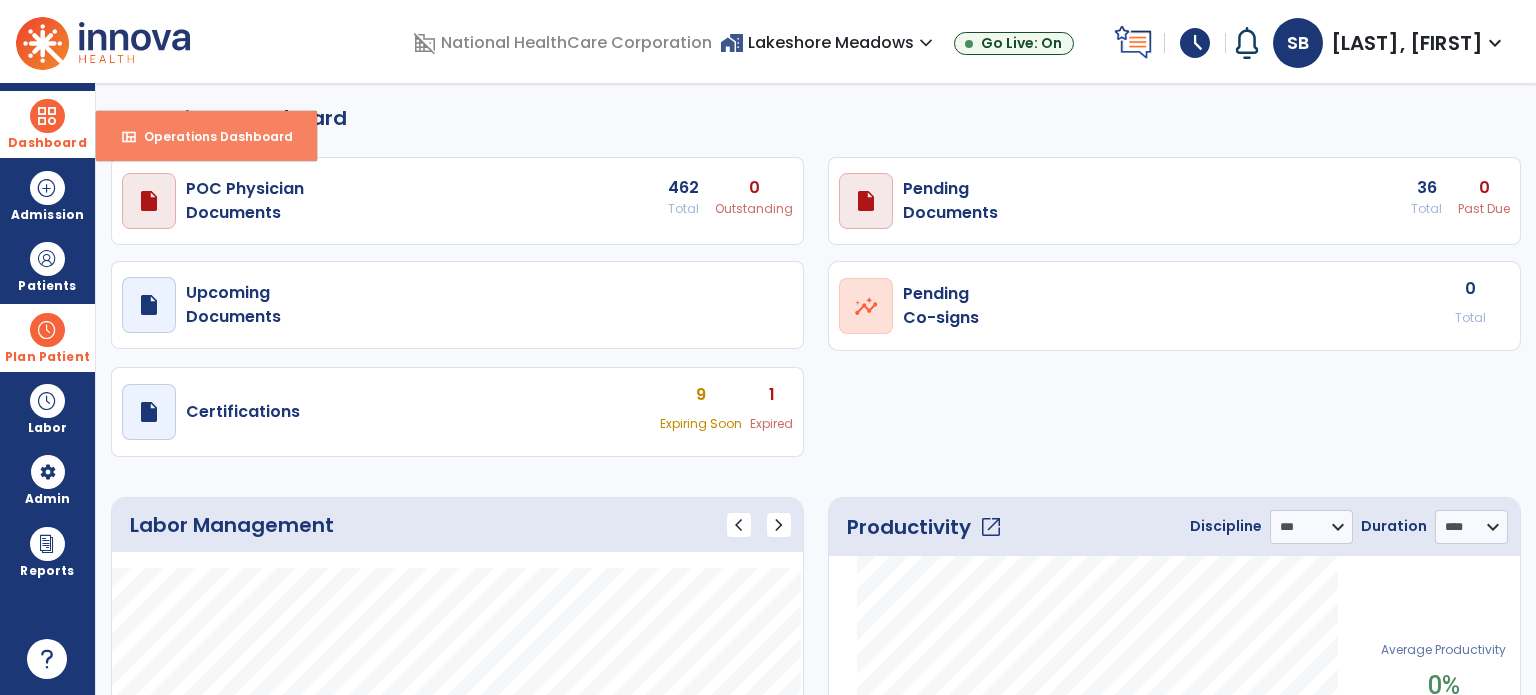 click on "Operations Dashboard" at bounding box center (210, 136) 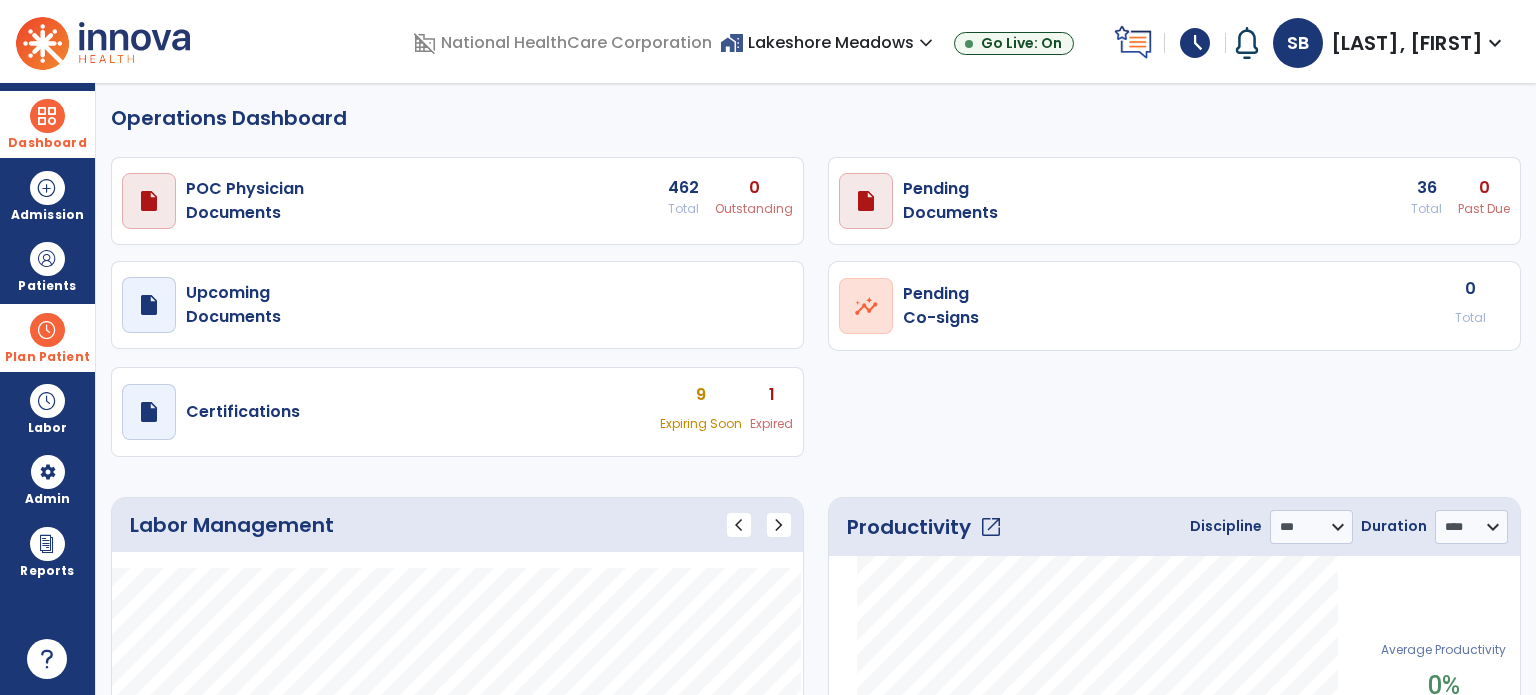 click at bounding box center (47, 330) 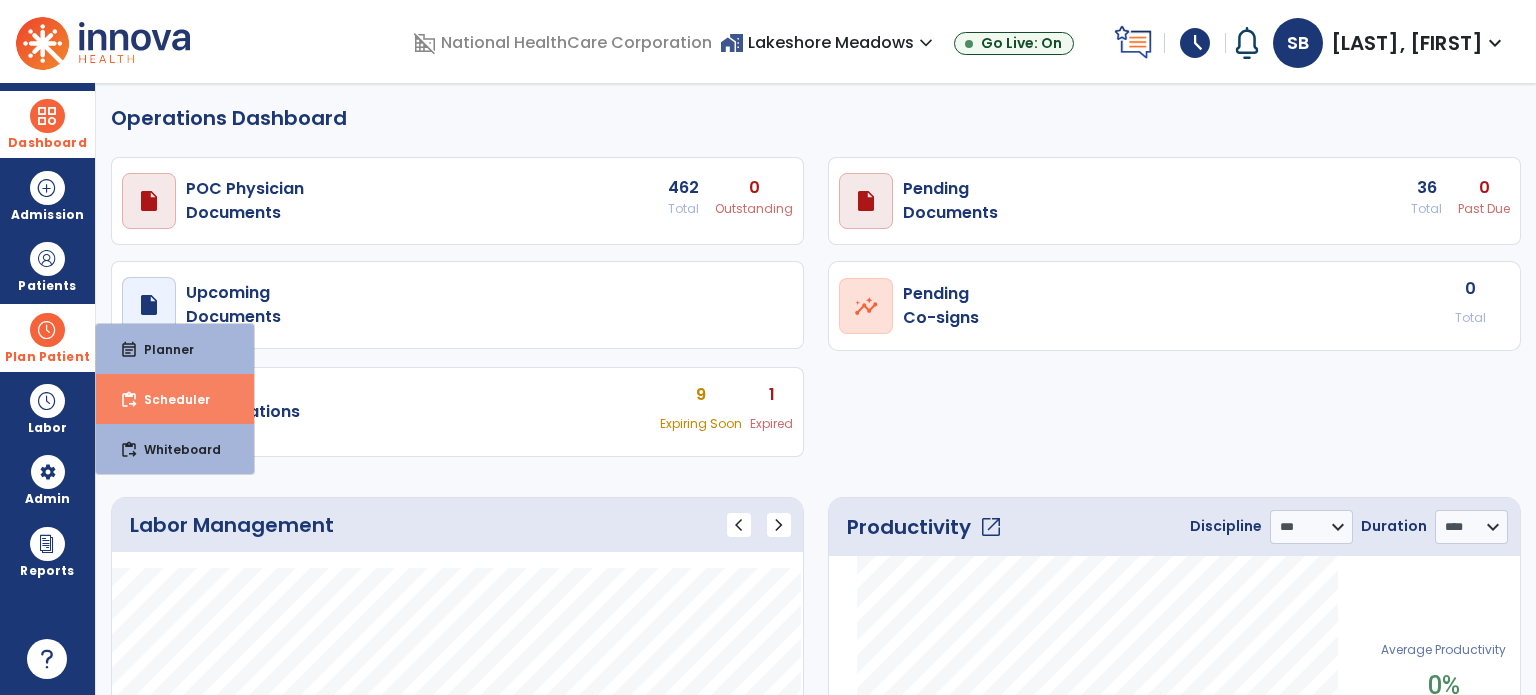 click on "Scheduler" at bounding box center [169, 399] 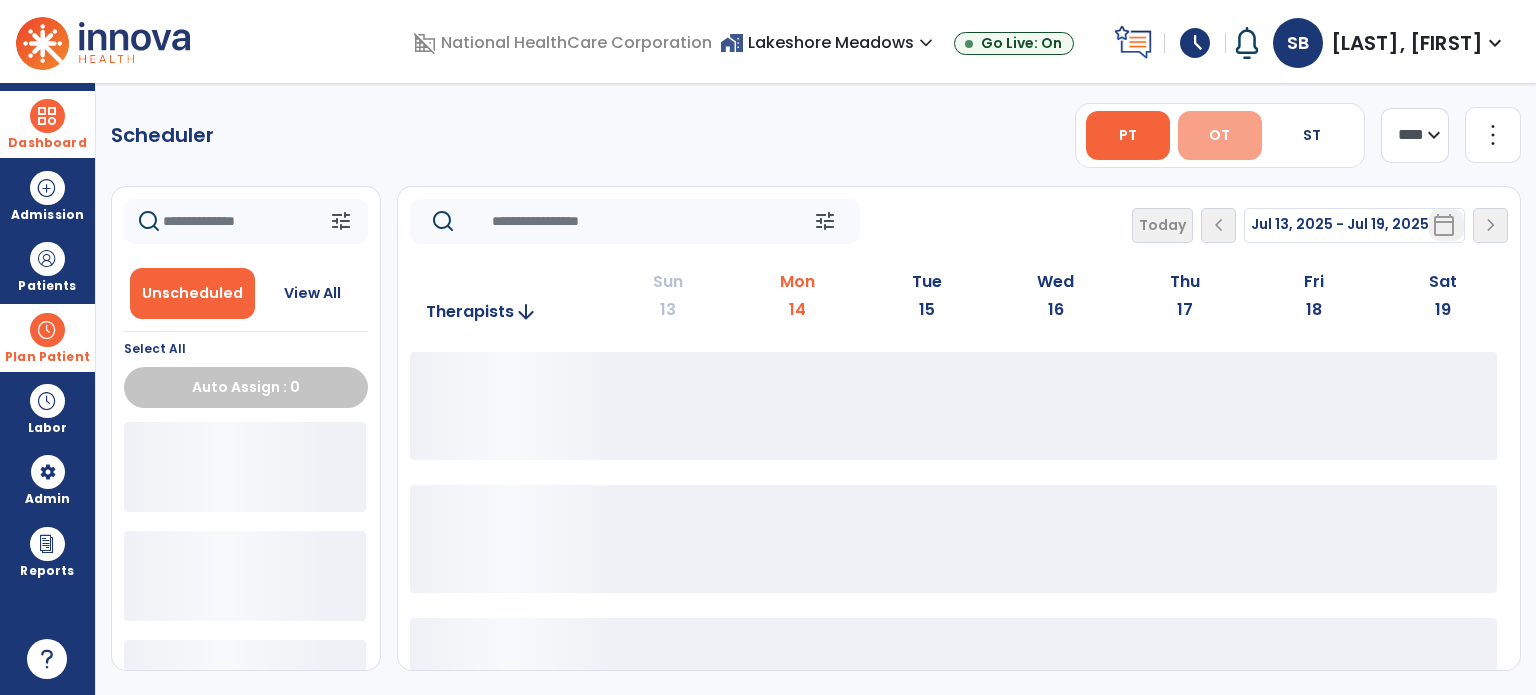 click on "OT" at bounding box center [1219, 135] 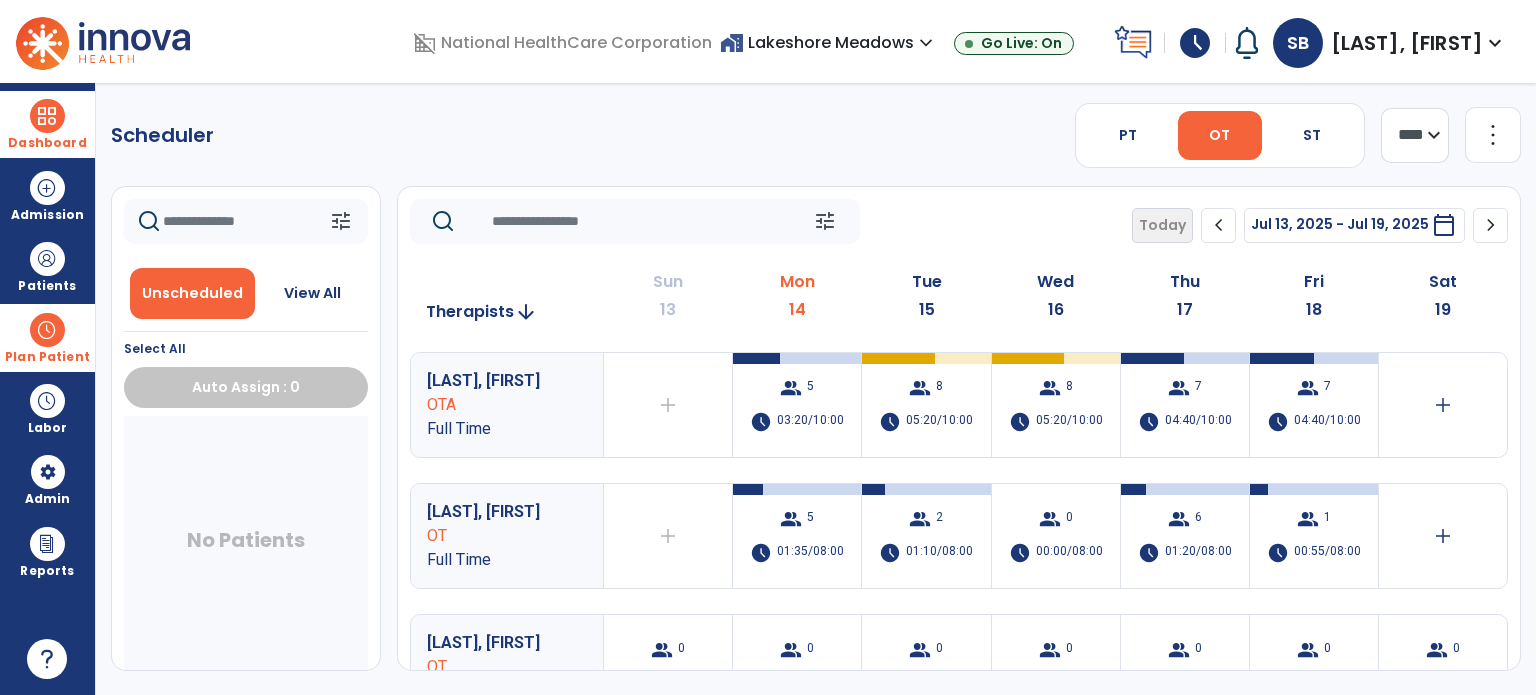 click on "Dashboard" at bounding box center [47, 143] 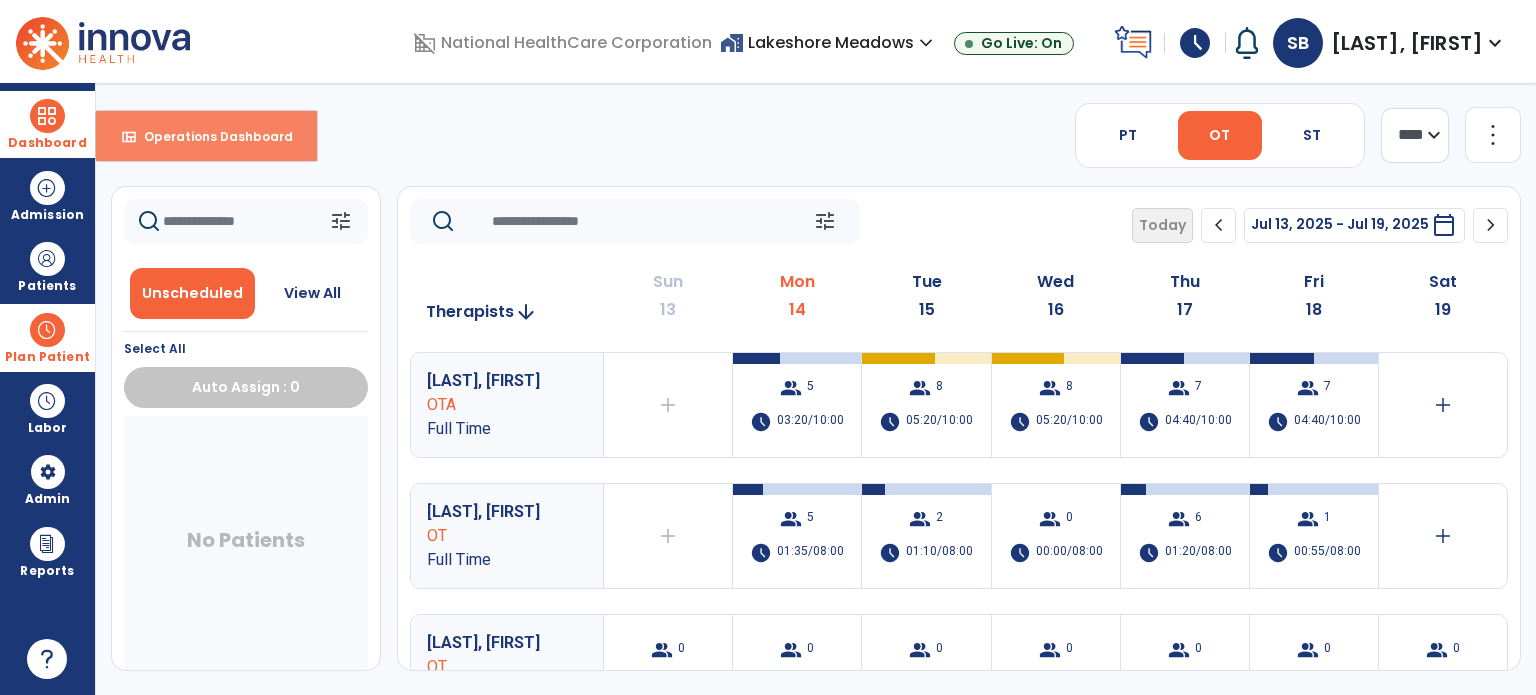 click on "view_quilt  Operations Dashboard" at bounding box center [206, 136] 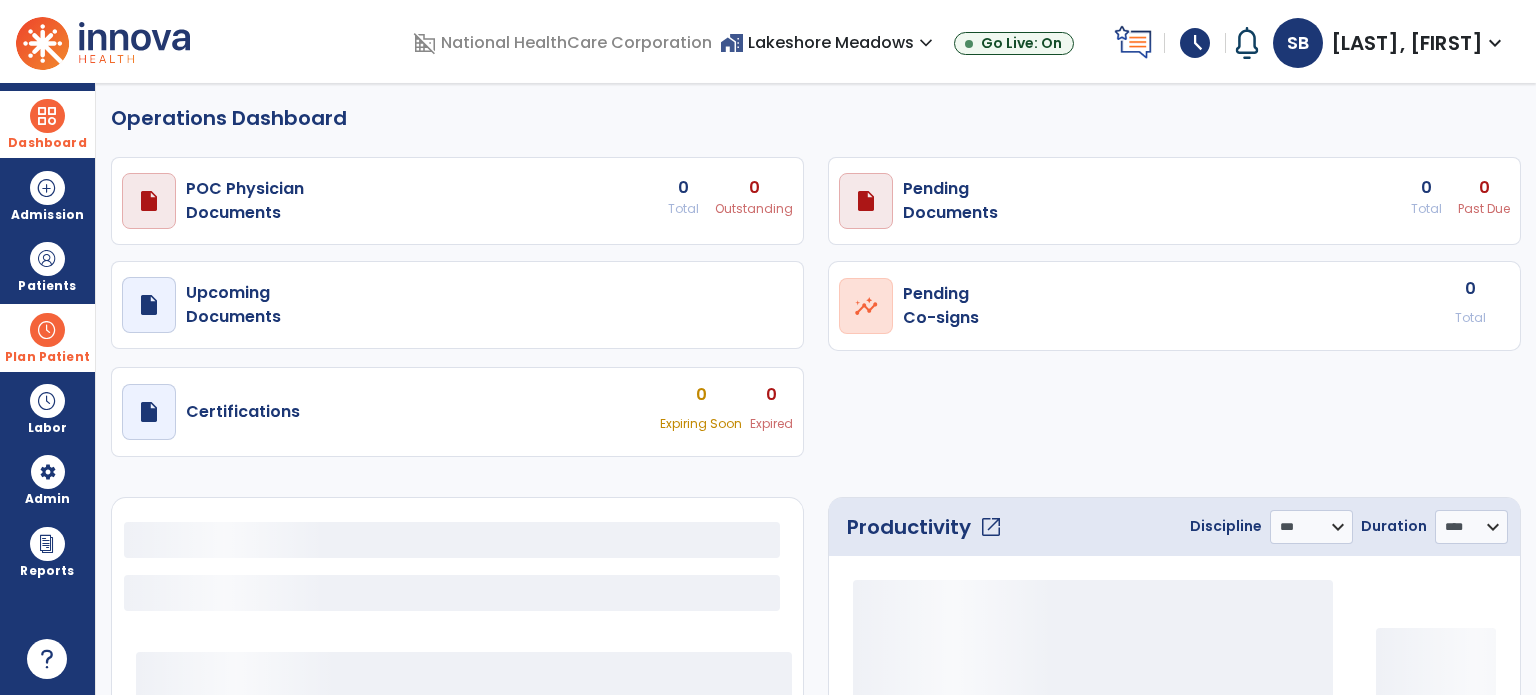 select on "***" 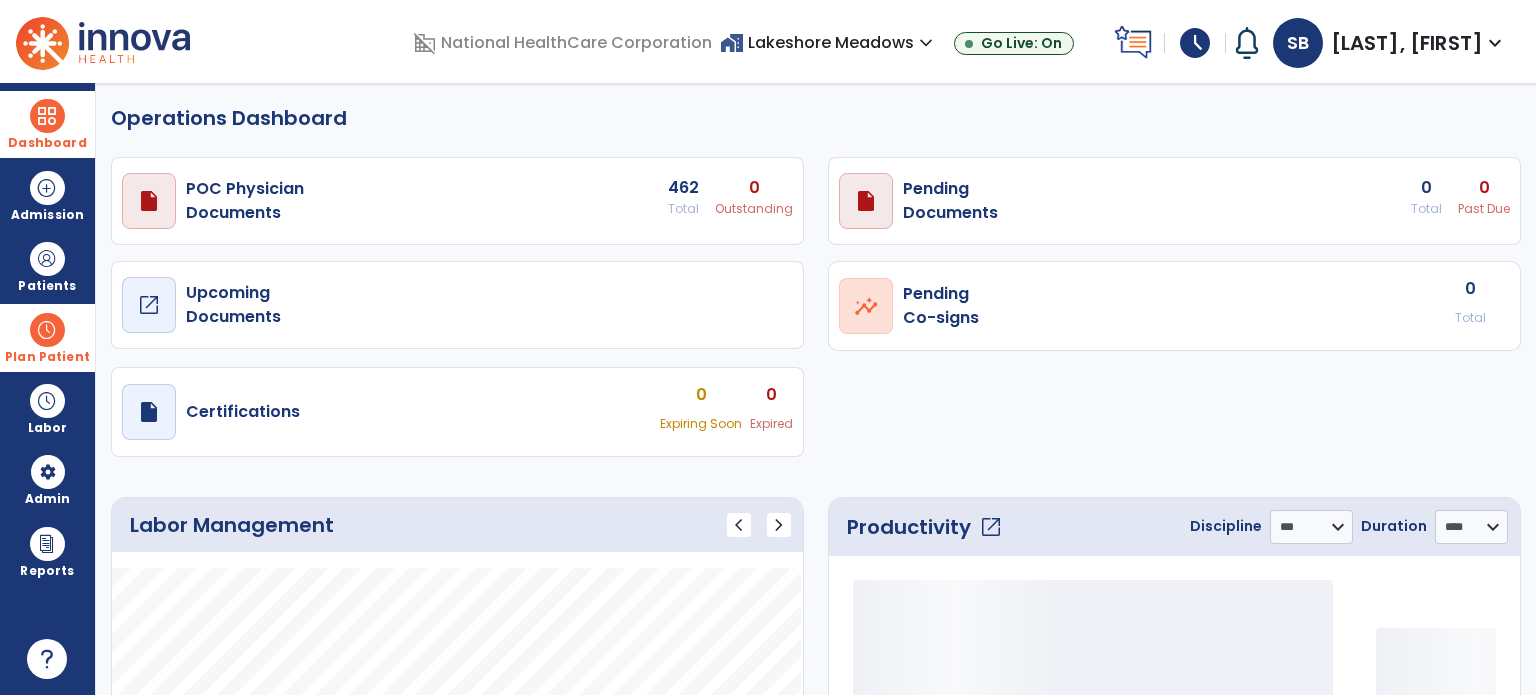 click on "Upcoming   Documents" at bounding box center (245, 201) 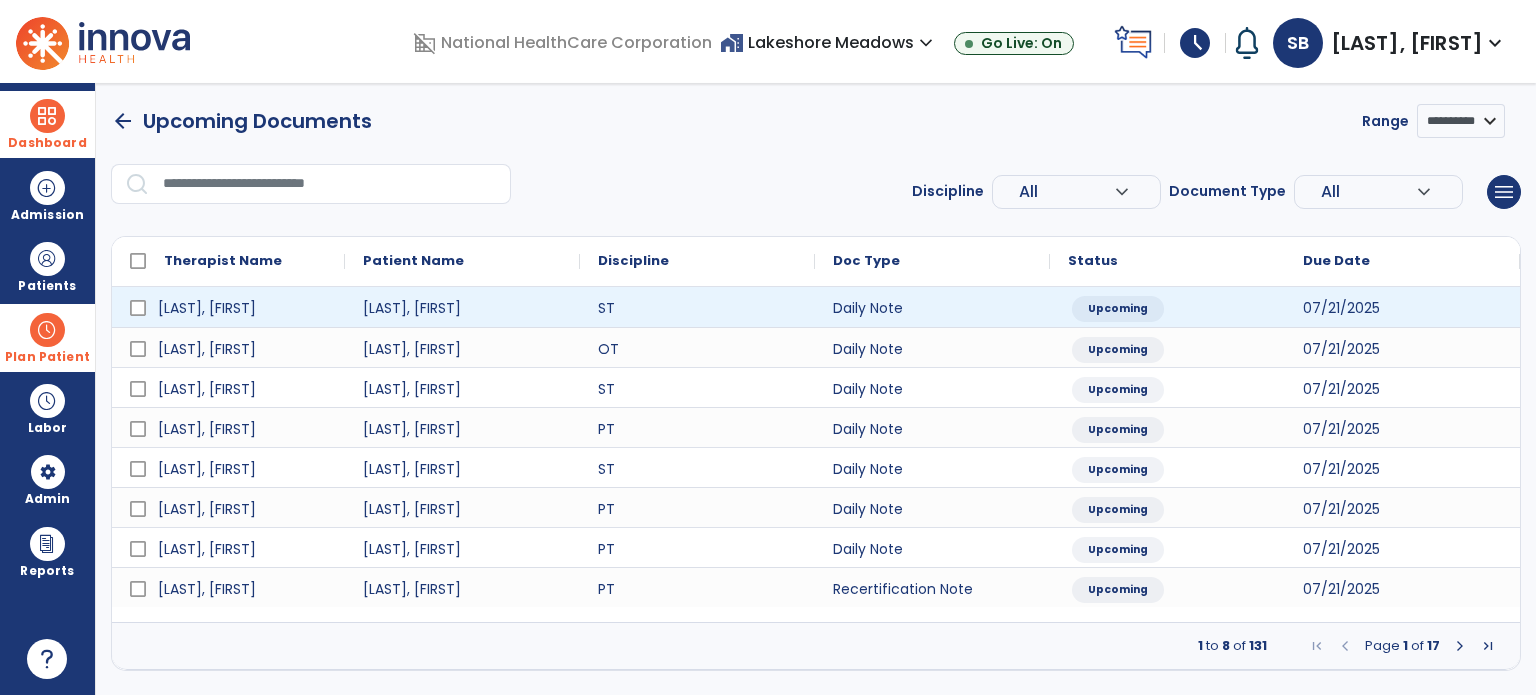 click at bounding box center [47, 330] 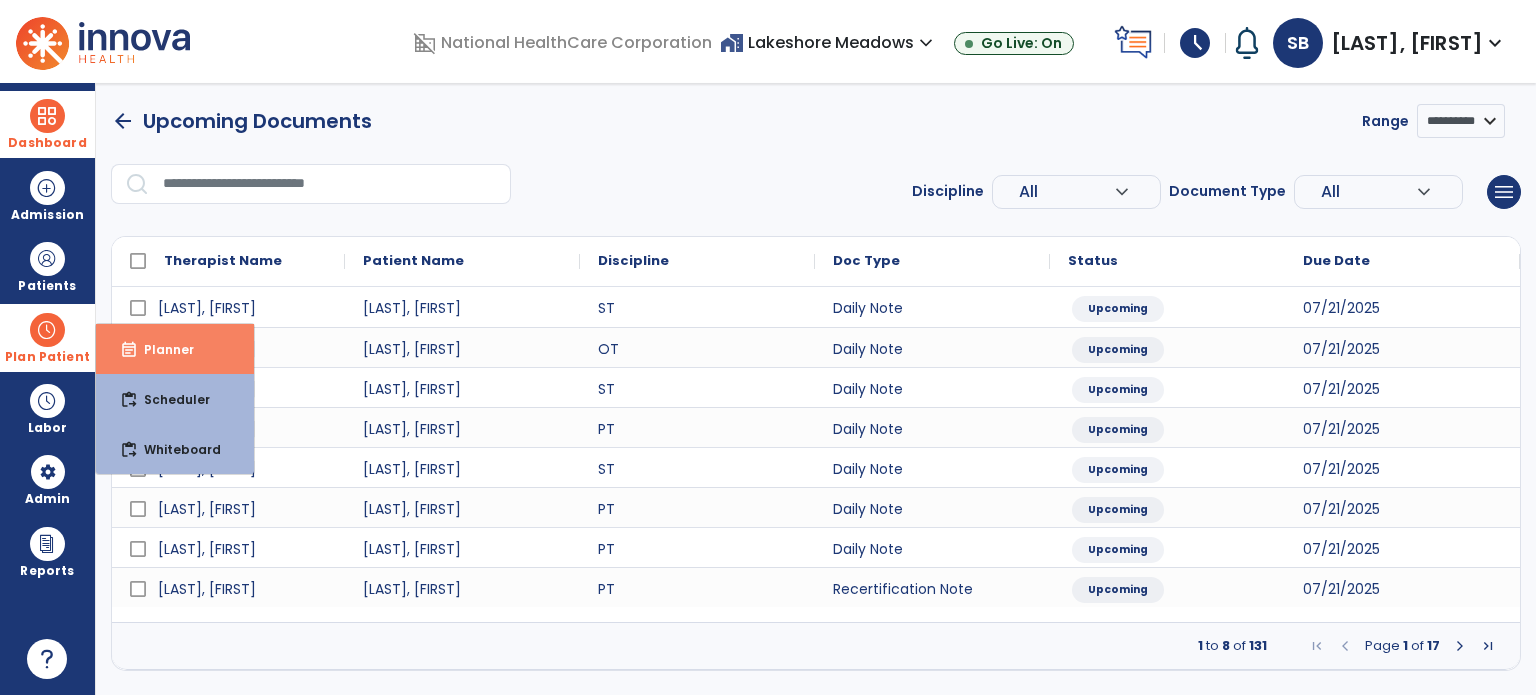 click on "Planner" at bounding box center (161, 349) 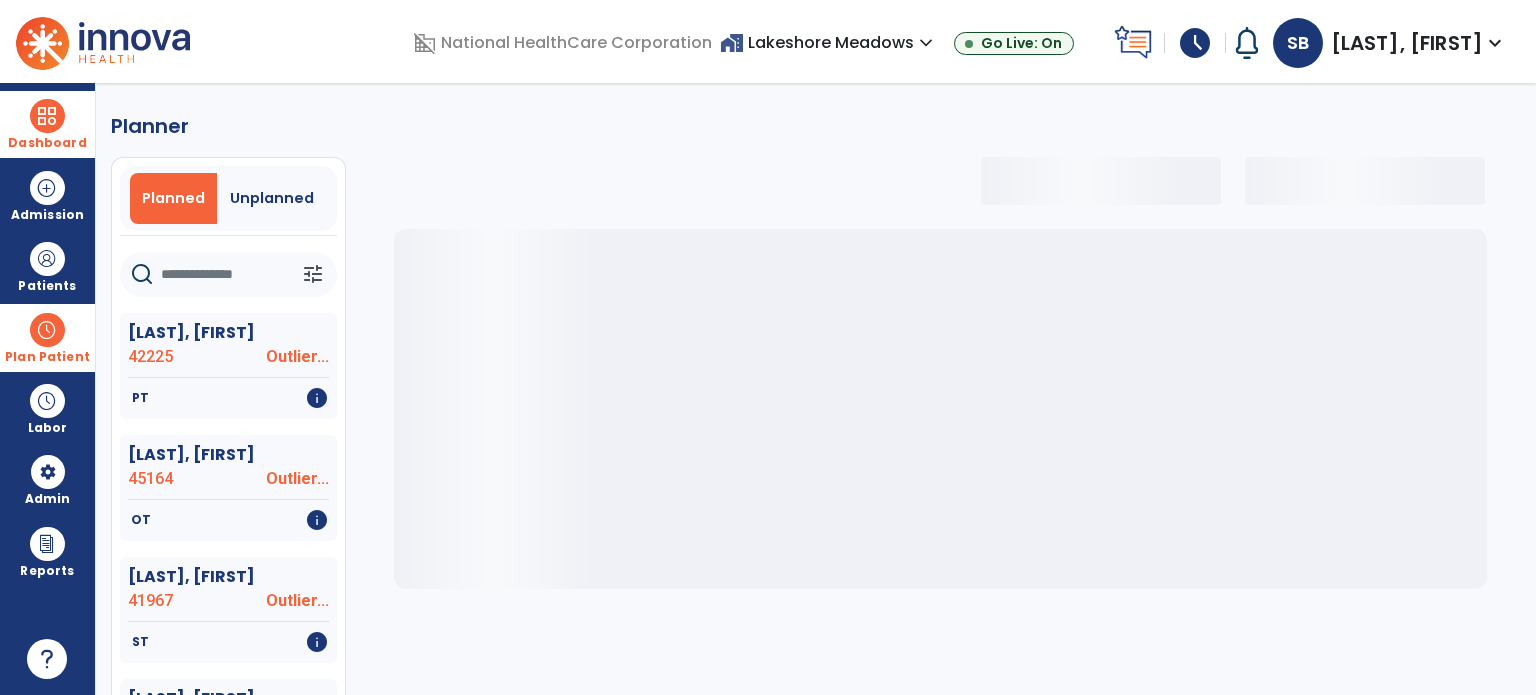 click 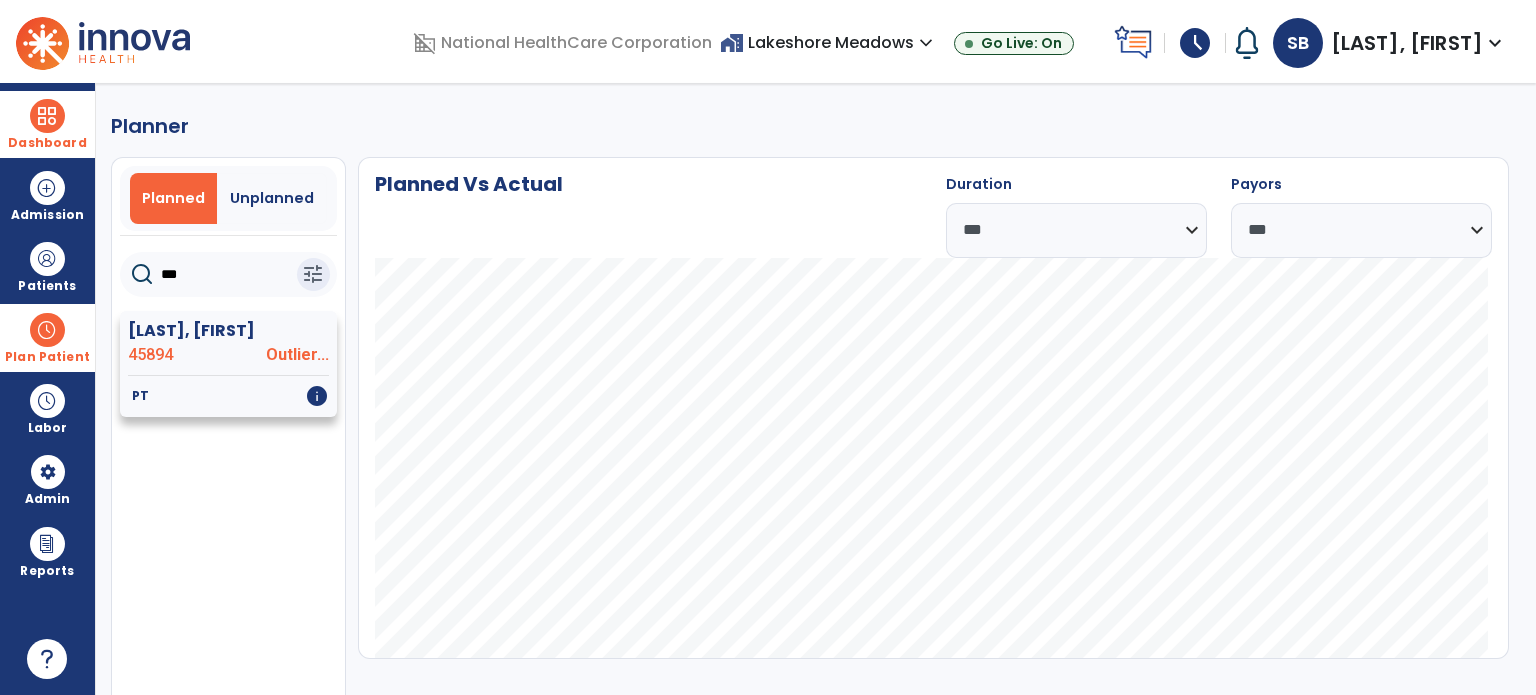 type on "***" 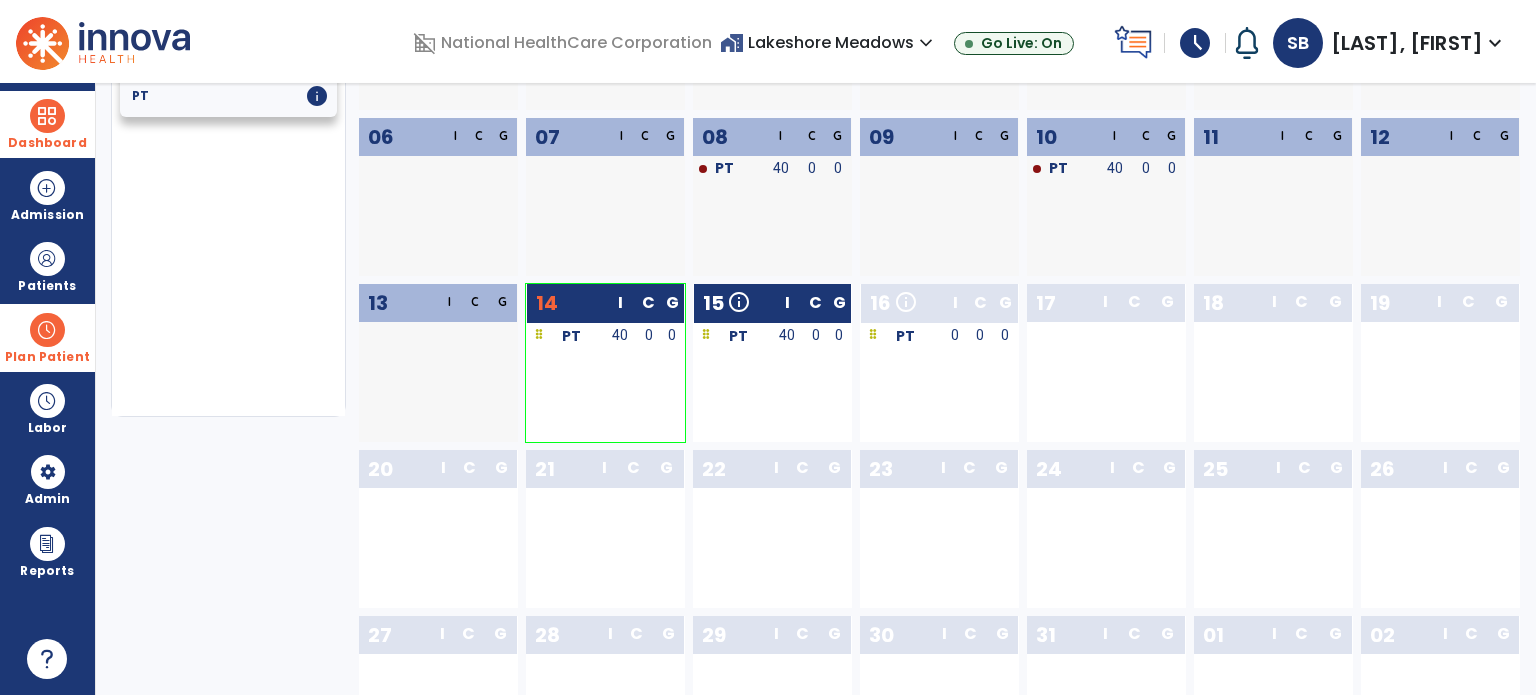 scroll, scrollTop: 379, scrollLeft: 0, axis: vertical 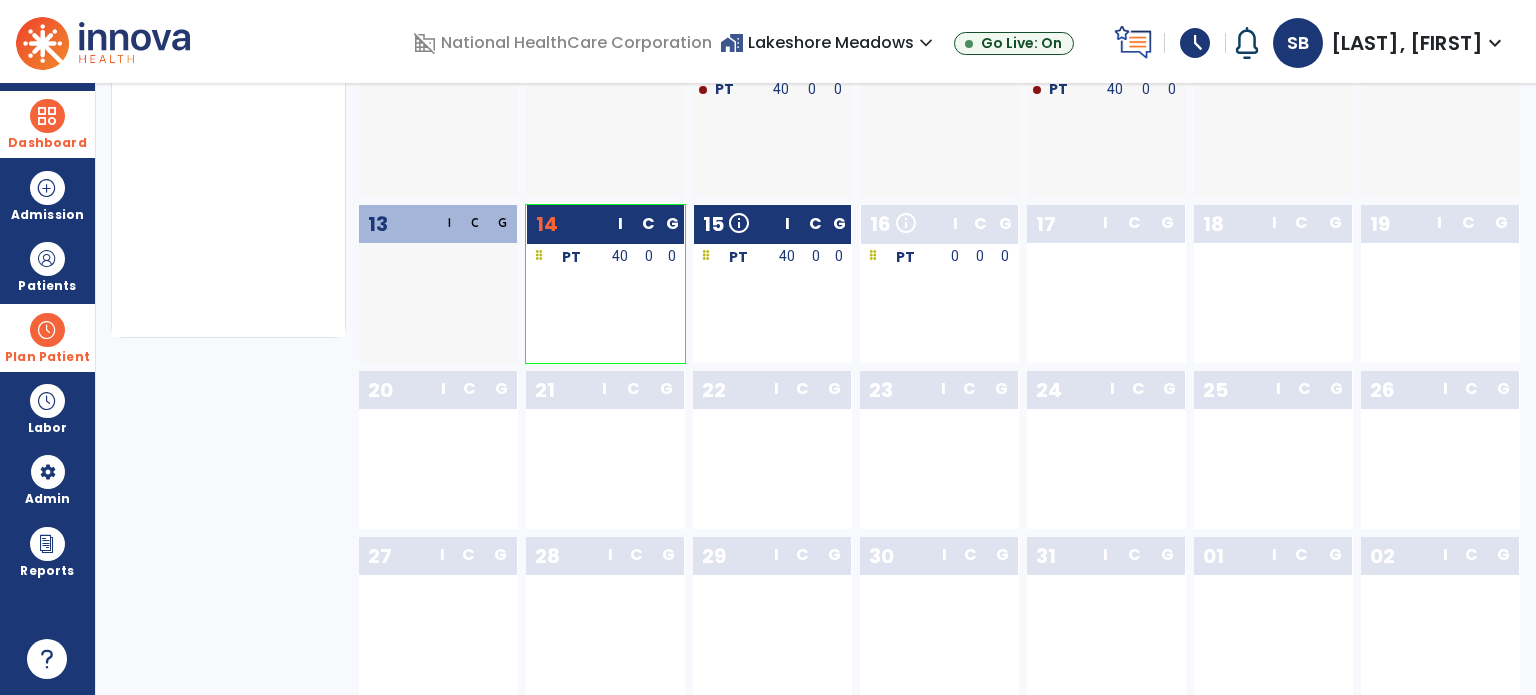 click at bounding box center [47, 330] 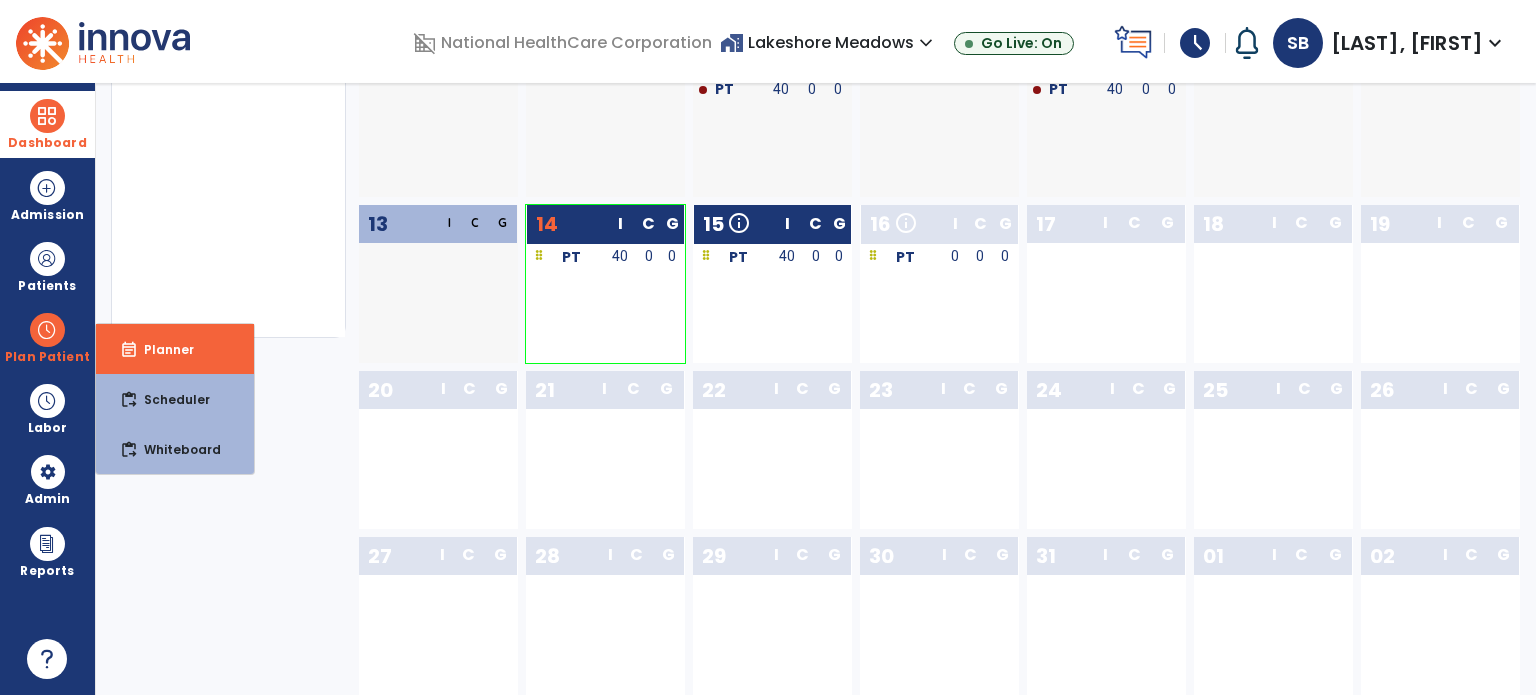 click on "**********" at bounding box center [816, 389] 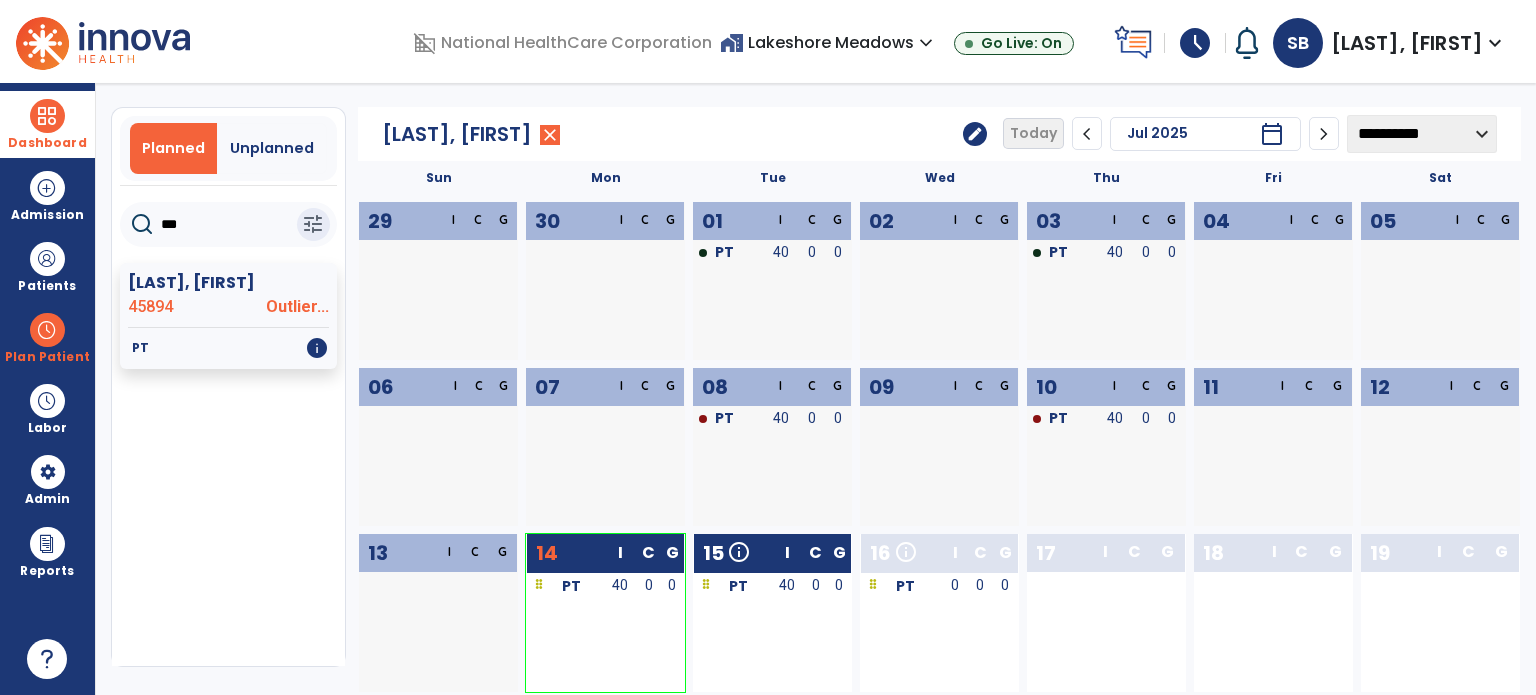 scroll, scrollTop: 45, scrollLeft: 0, axis: vertical 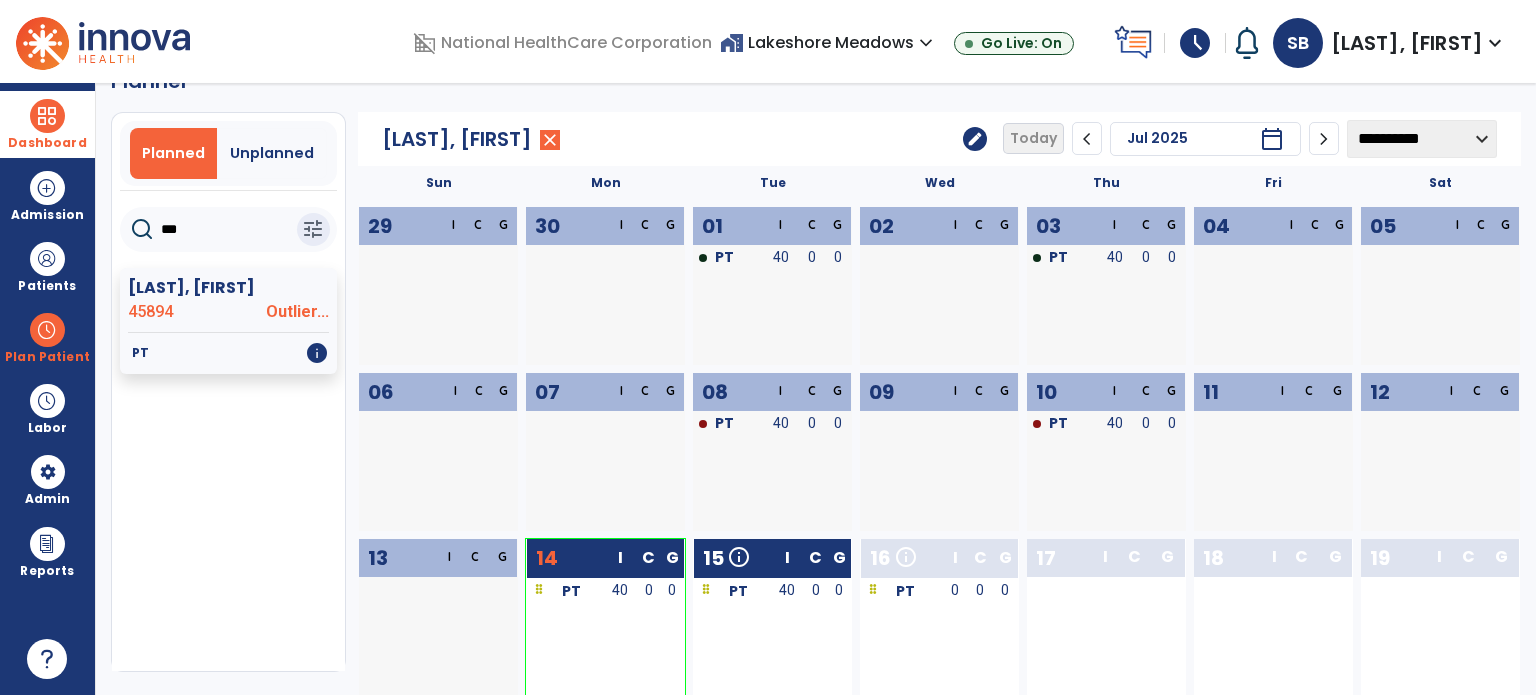 click on "***" 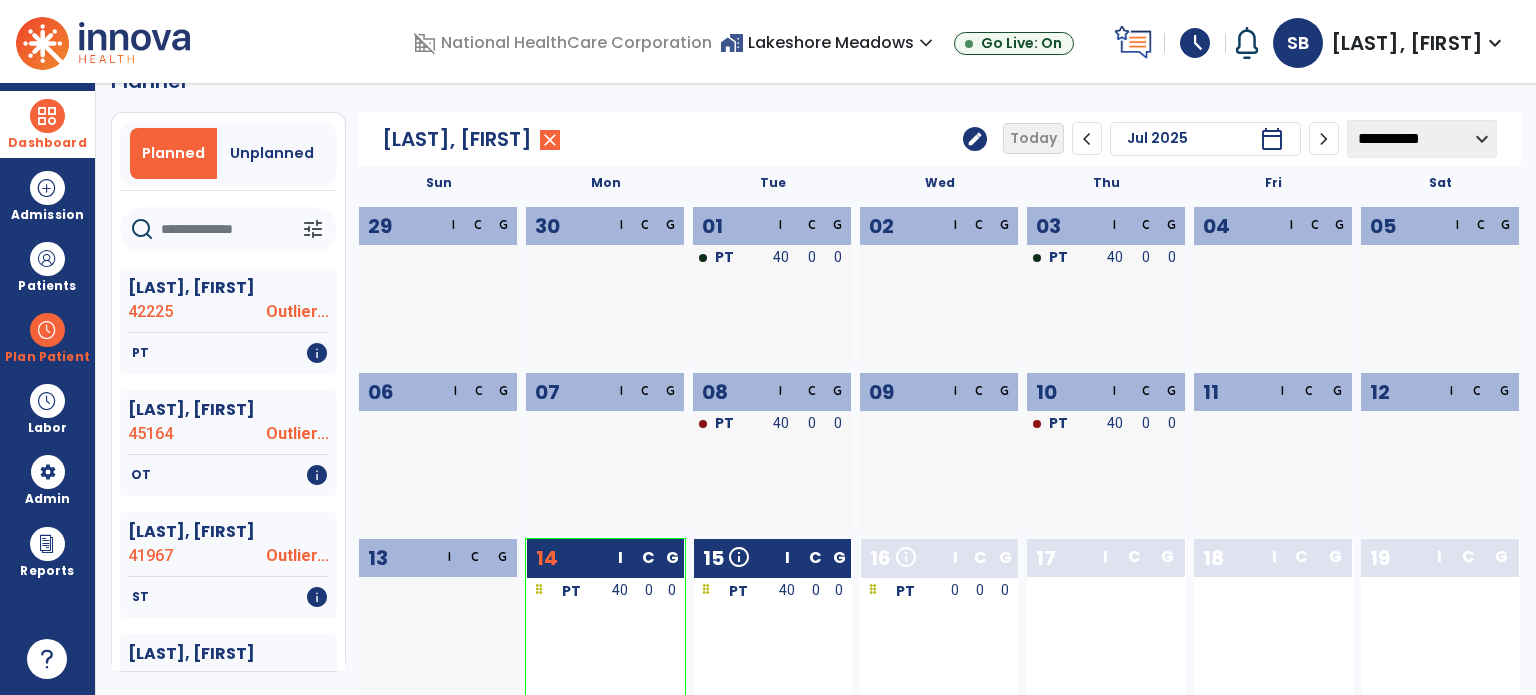 click 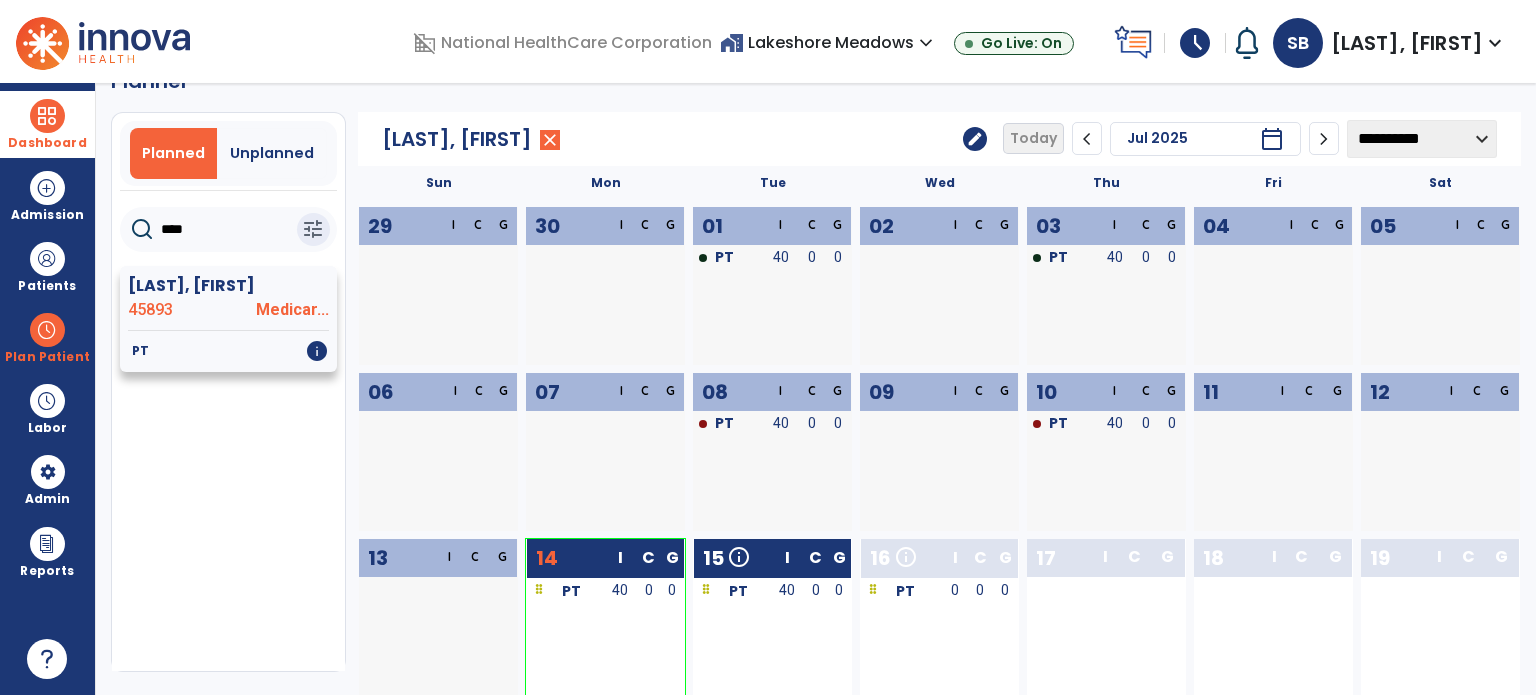type on "****" 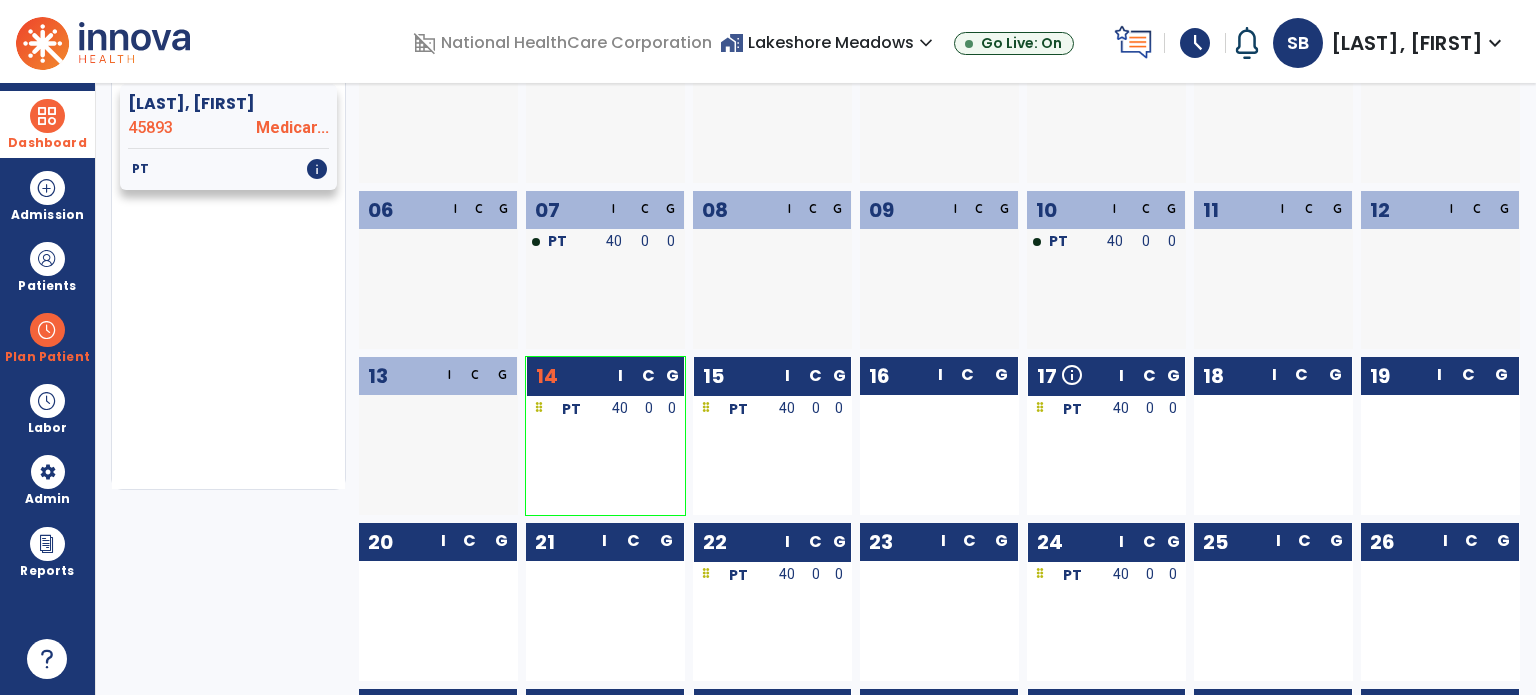 scroll, scrollTop: 0, scrollLeft: 0, axis: both 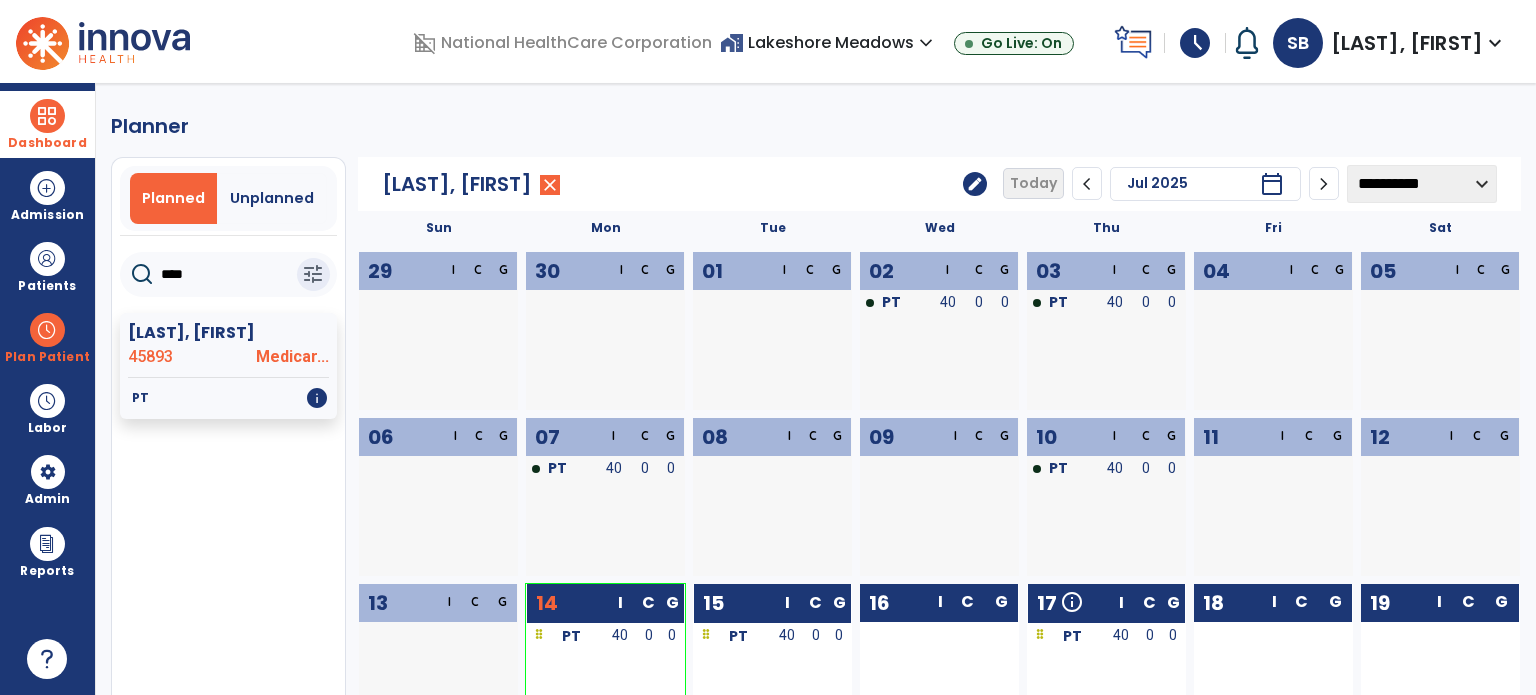 click on "****" 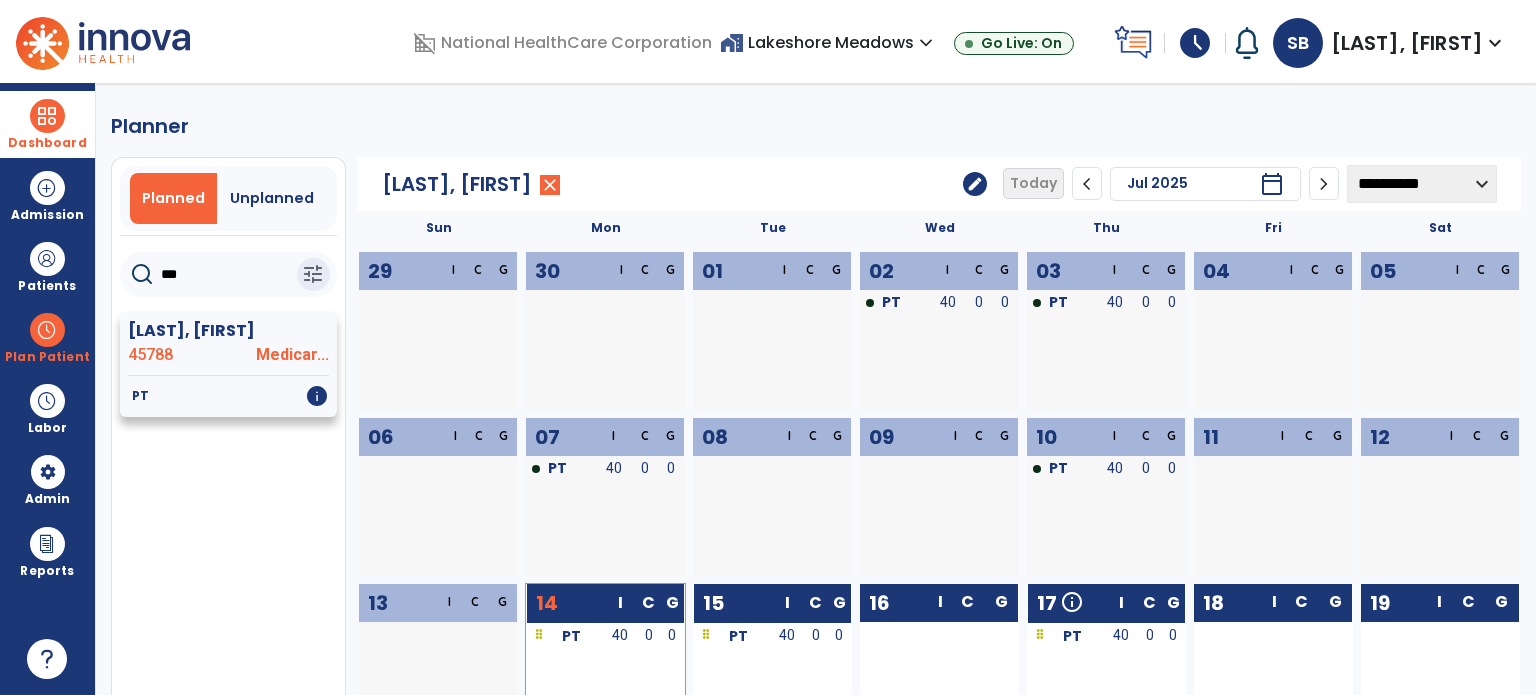 type on "***" 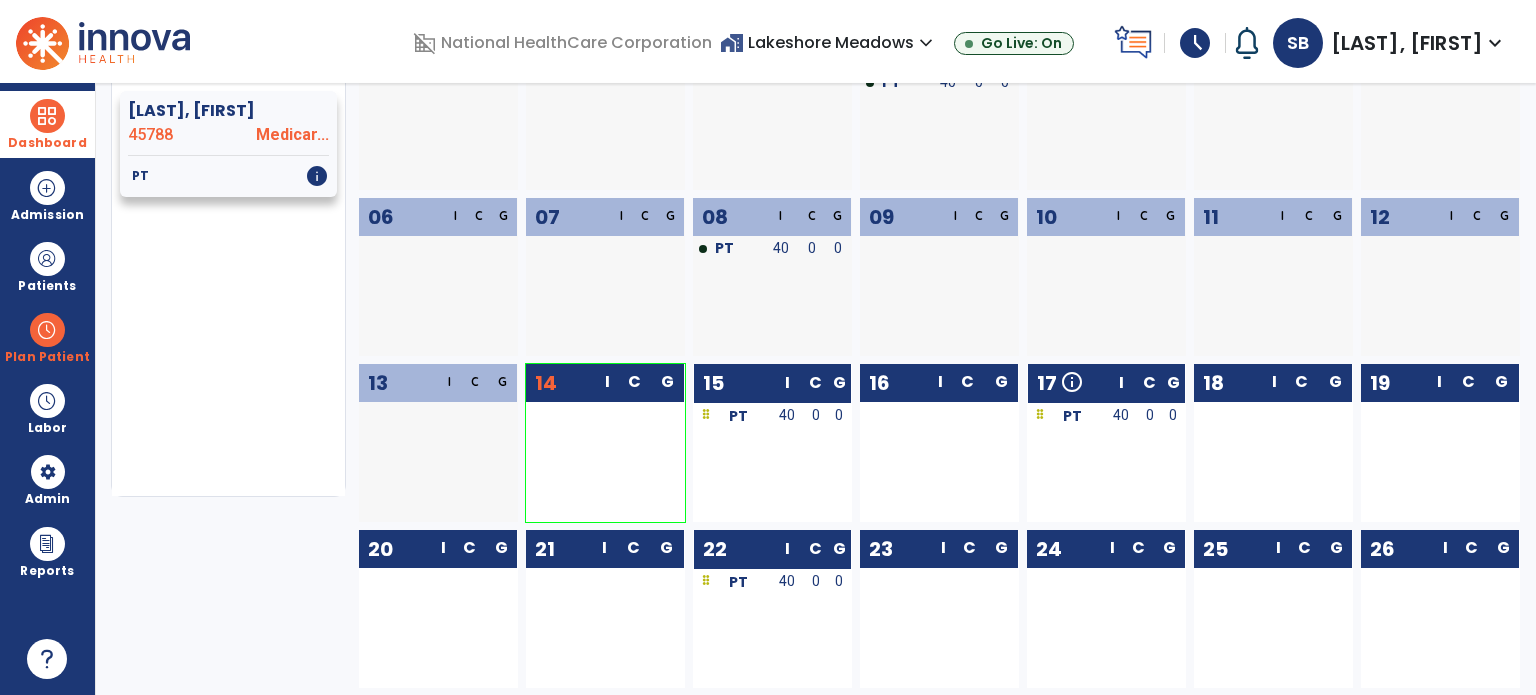 scroll, scrollTop: 0, scrollLeft: 0, axis: both 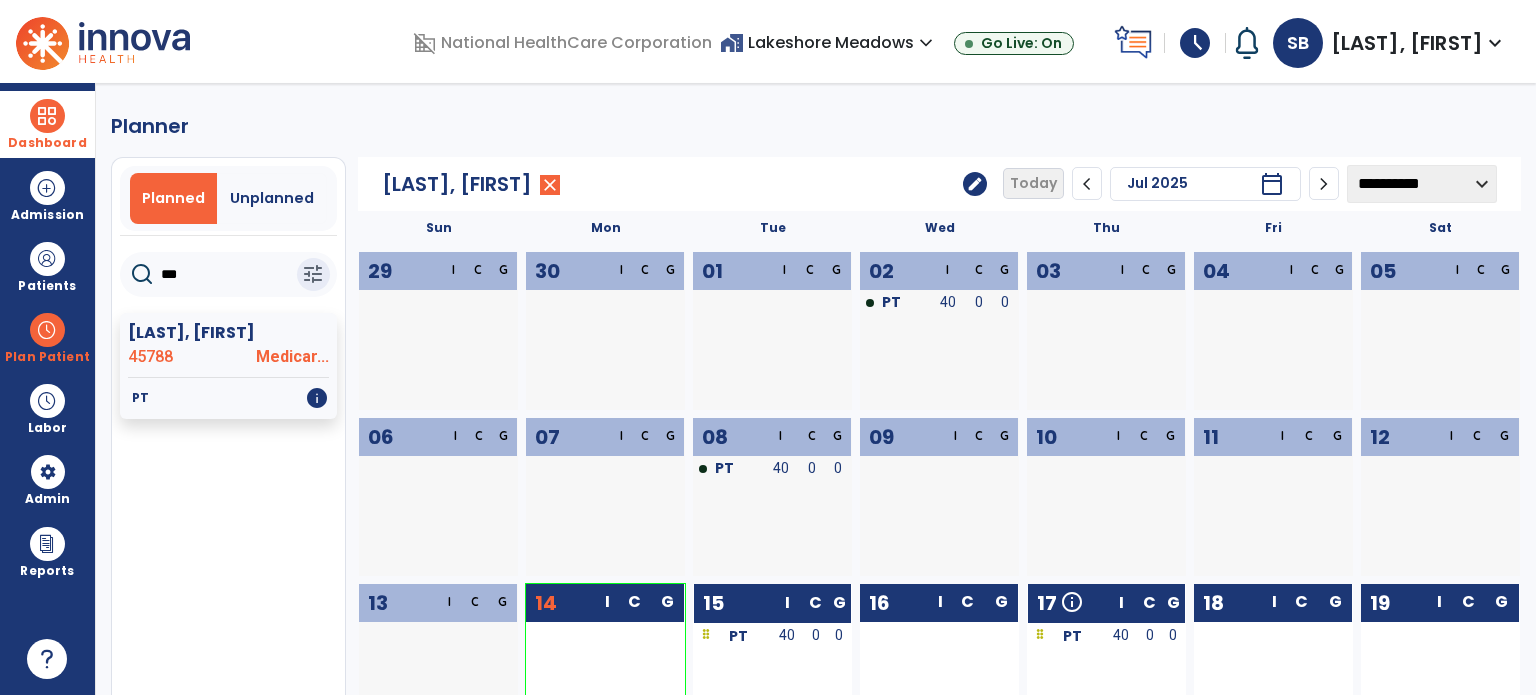 click on "***" 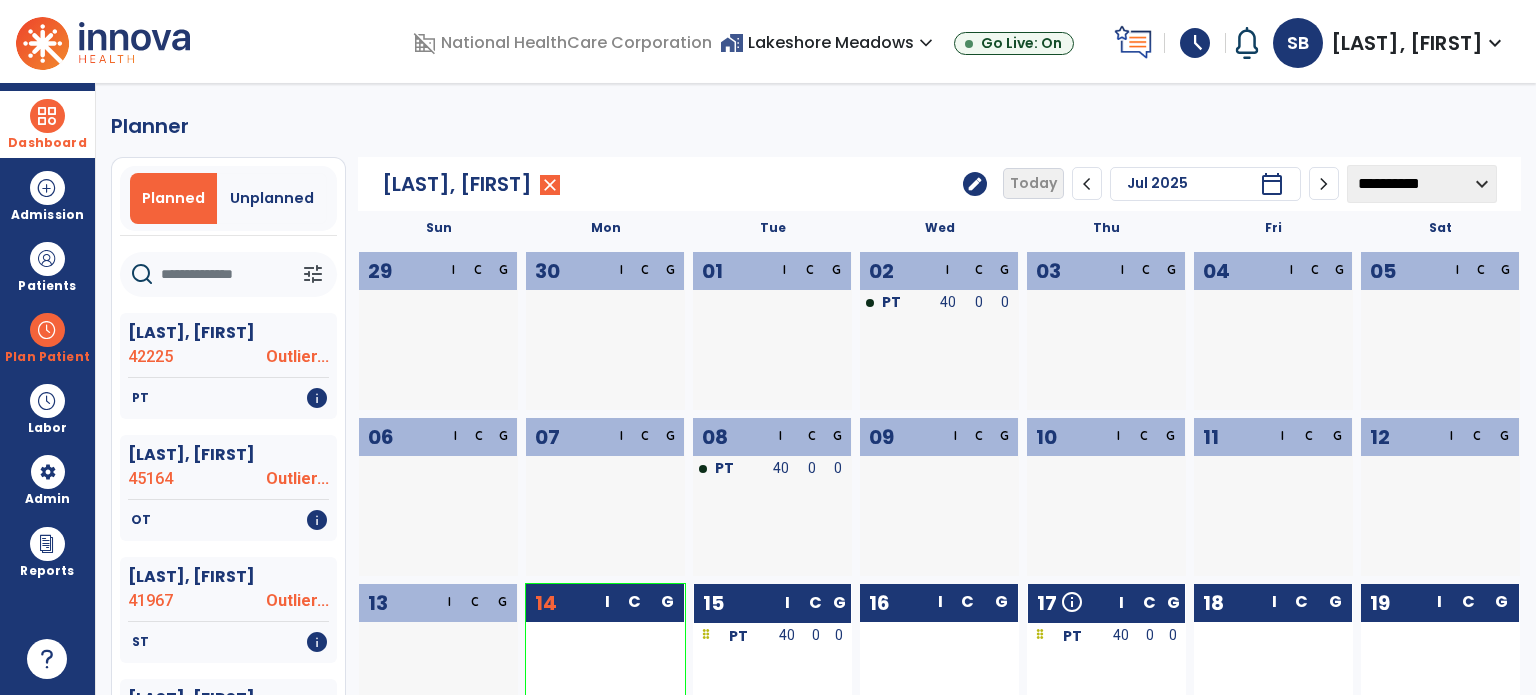 click 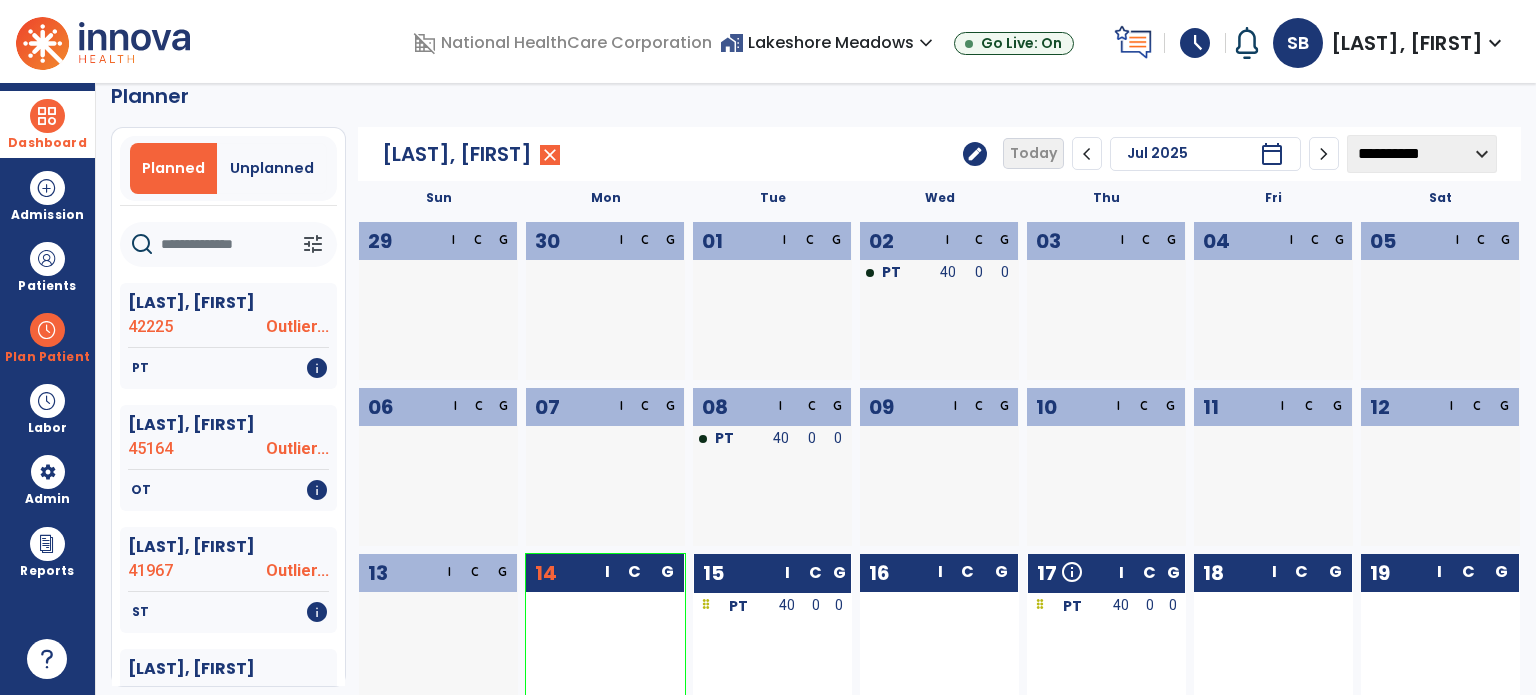 scroll, scrollTop: 0, scrollLeft: 0, axis: both 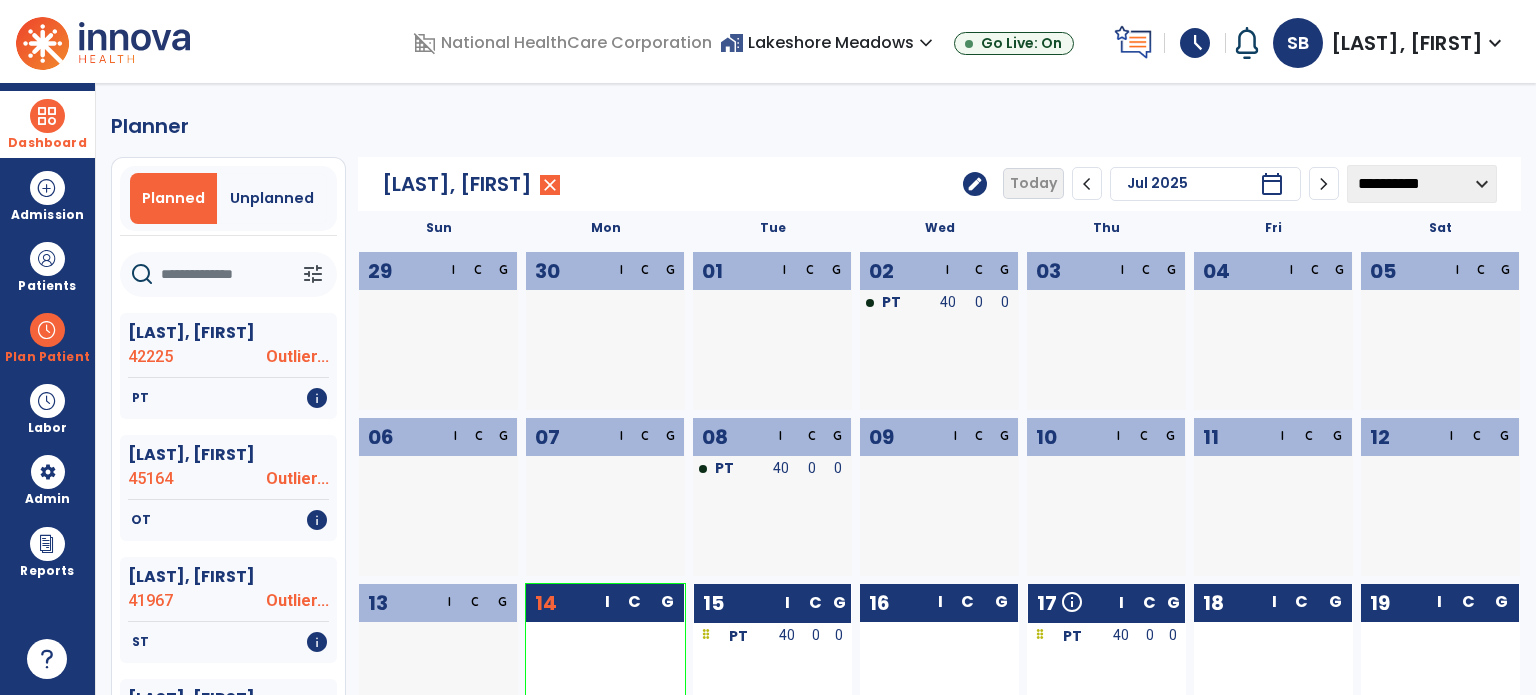 type on "*" 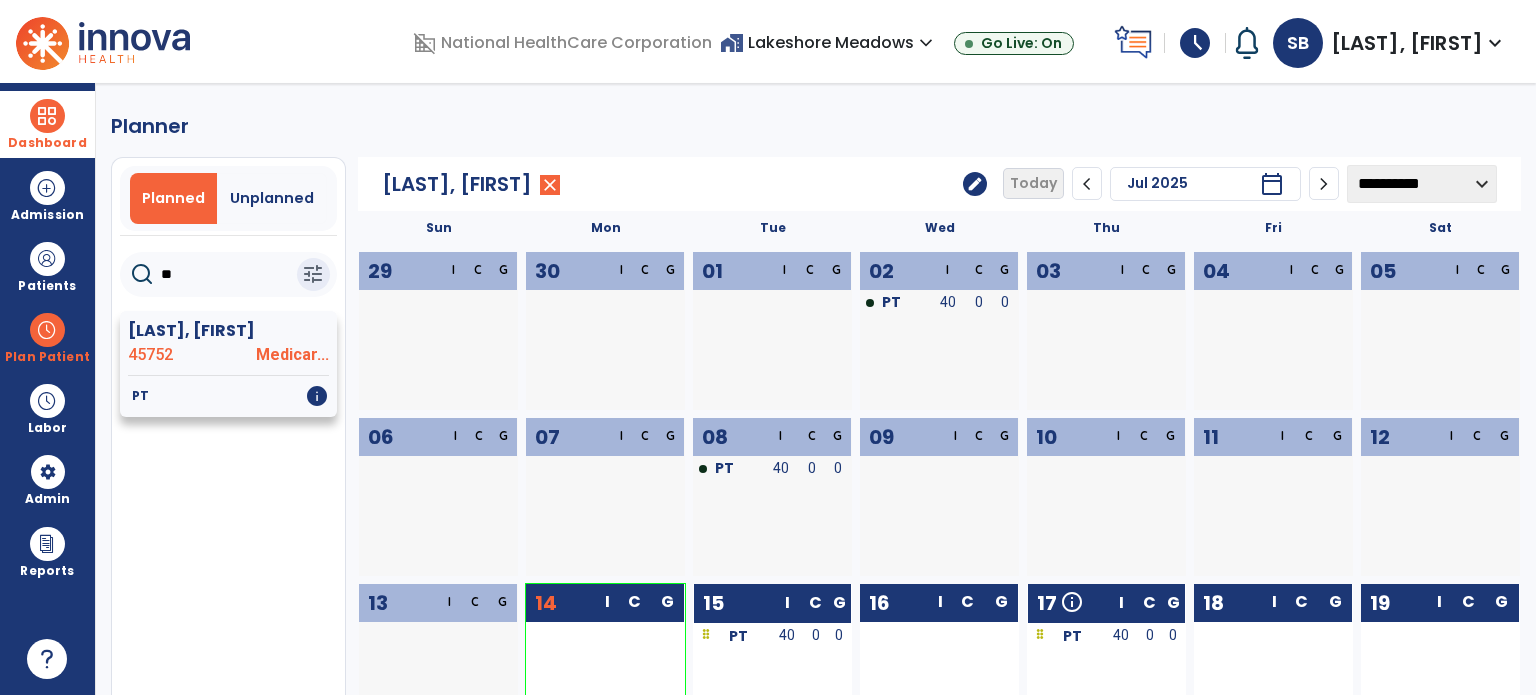 type on "**" 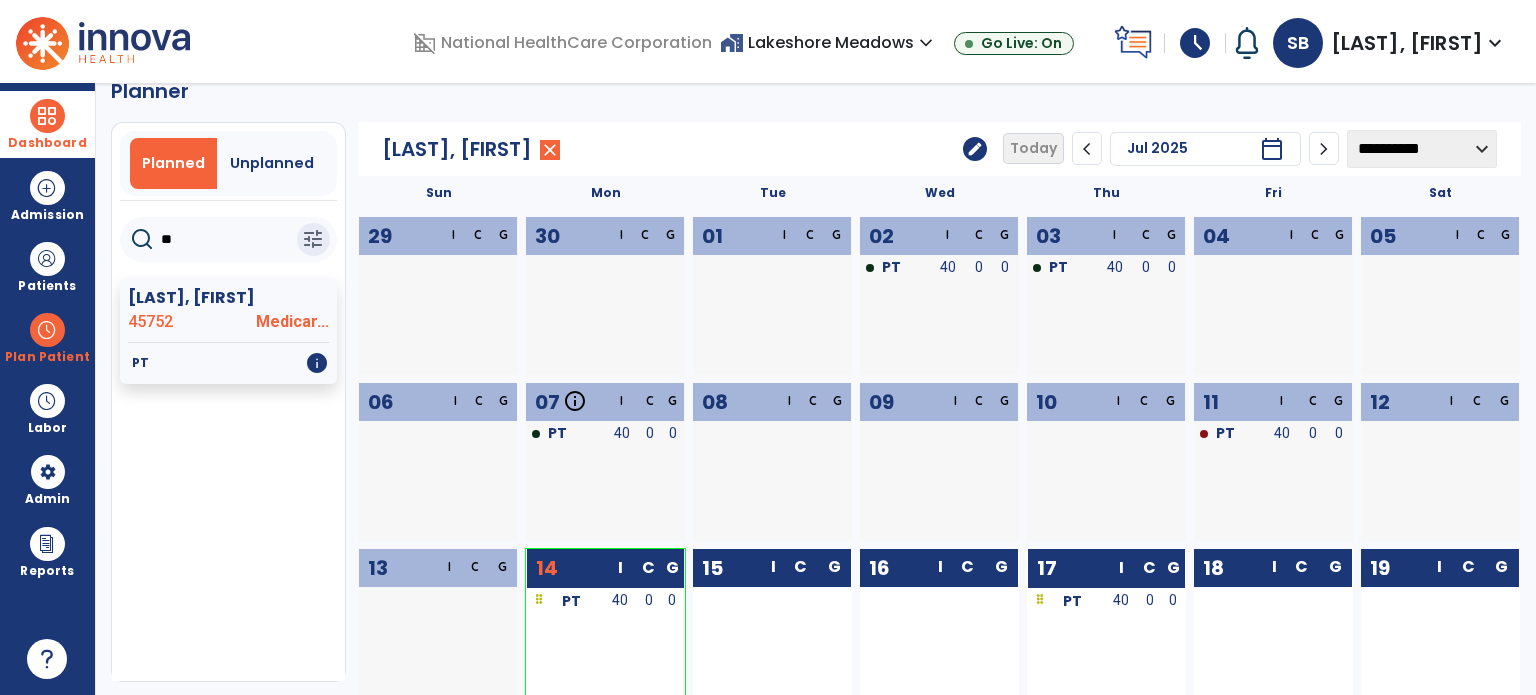 scroll, scrollTop: 26, scrollLeft: 0, axis: vertical 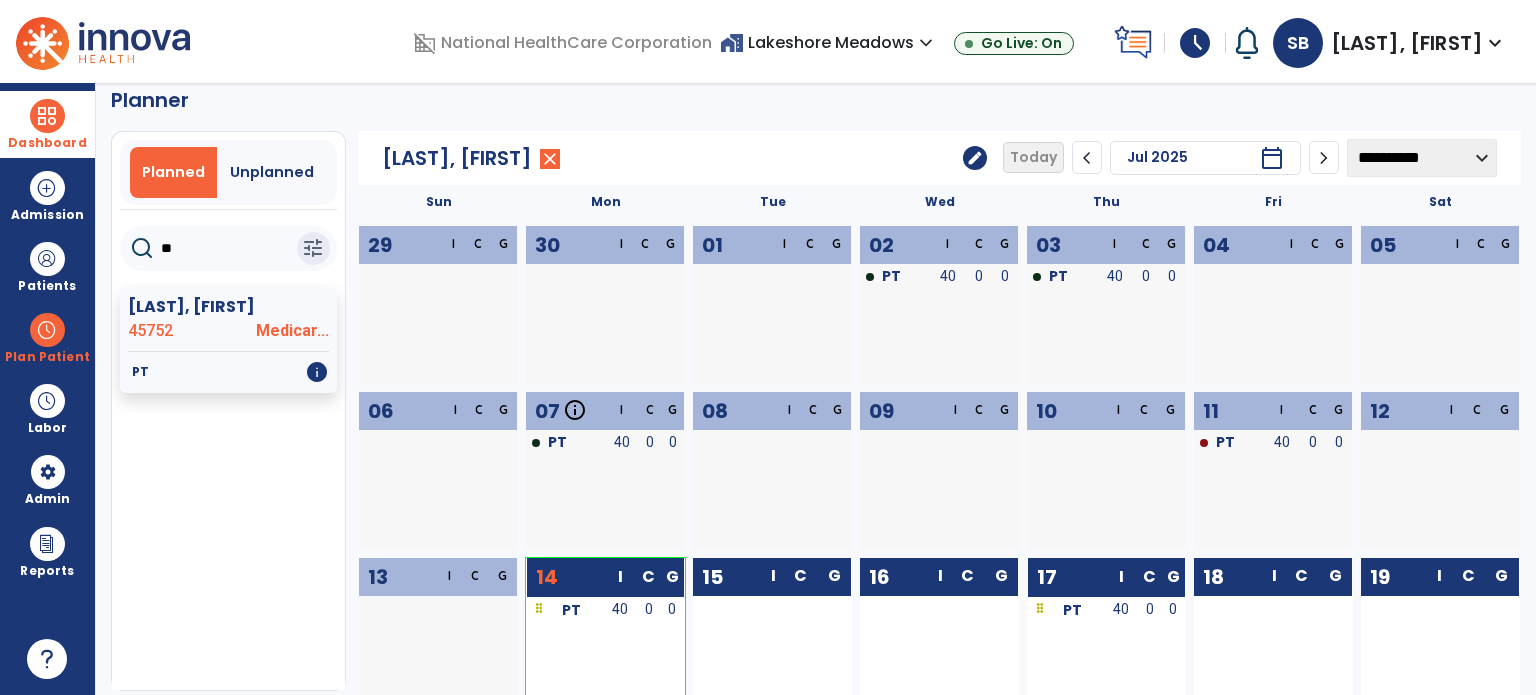 click on "**" 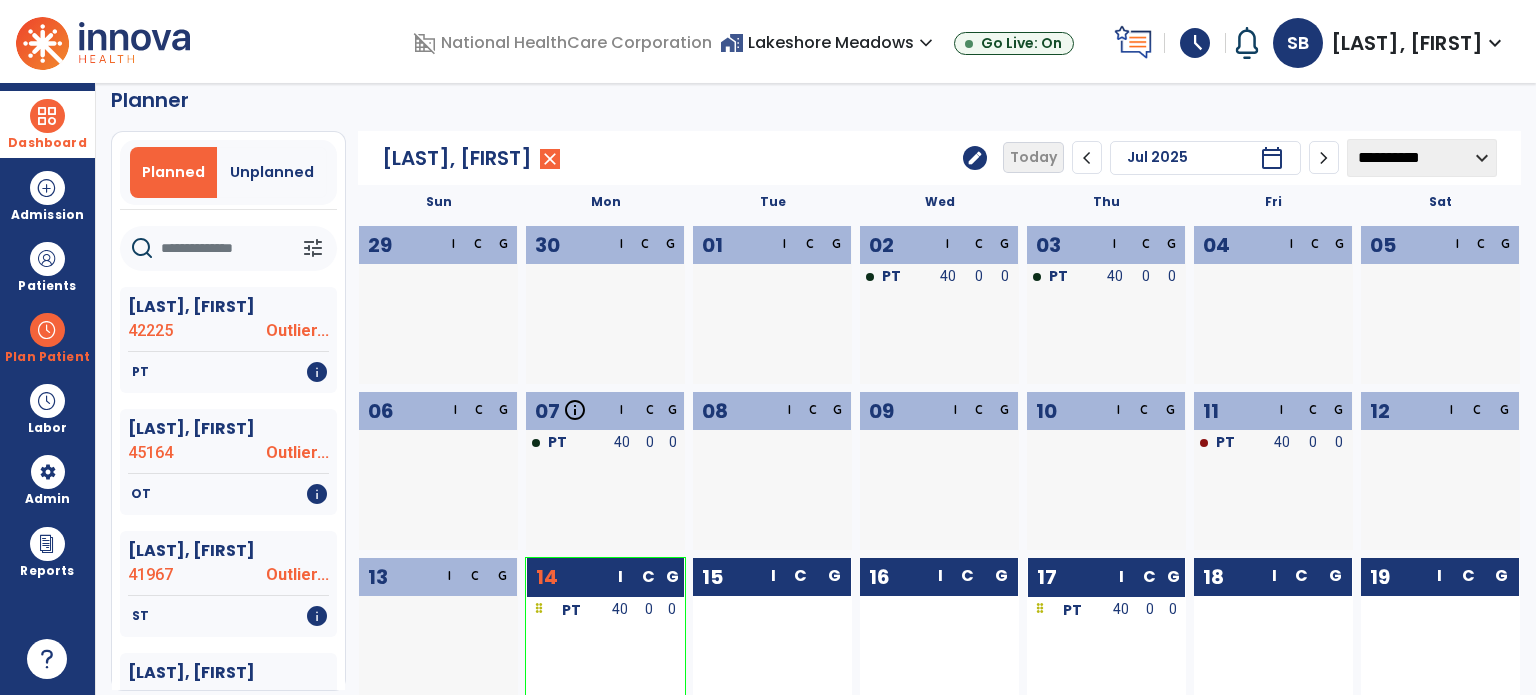 click 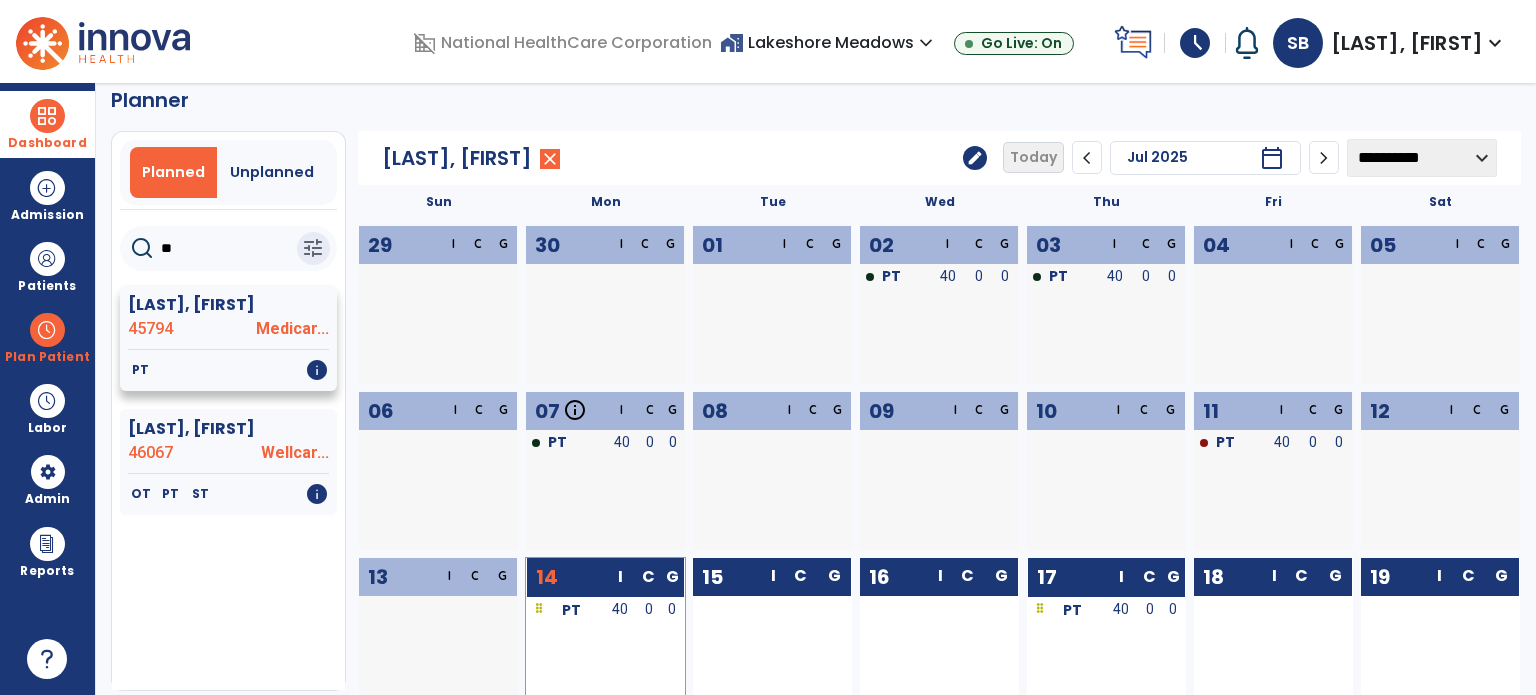 type on "**" 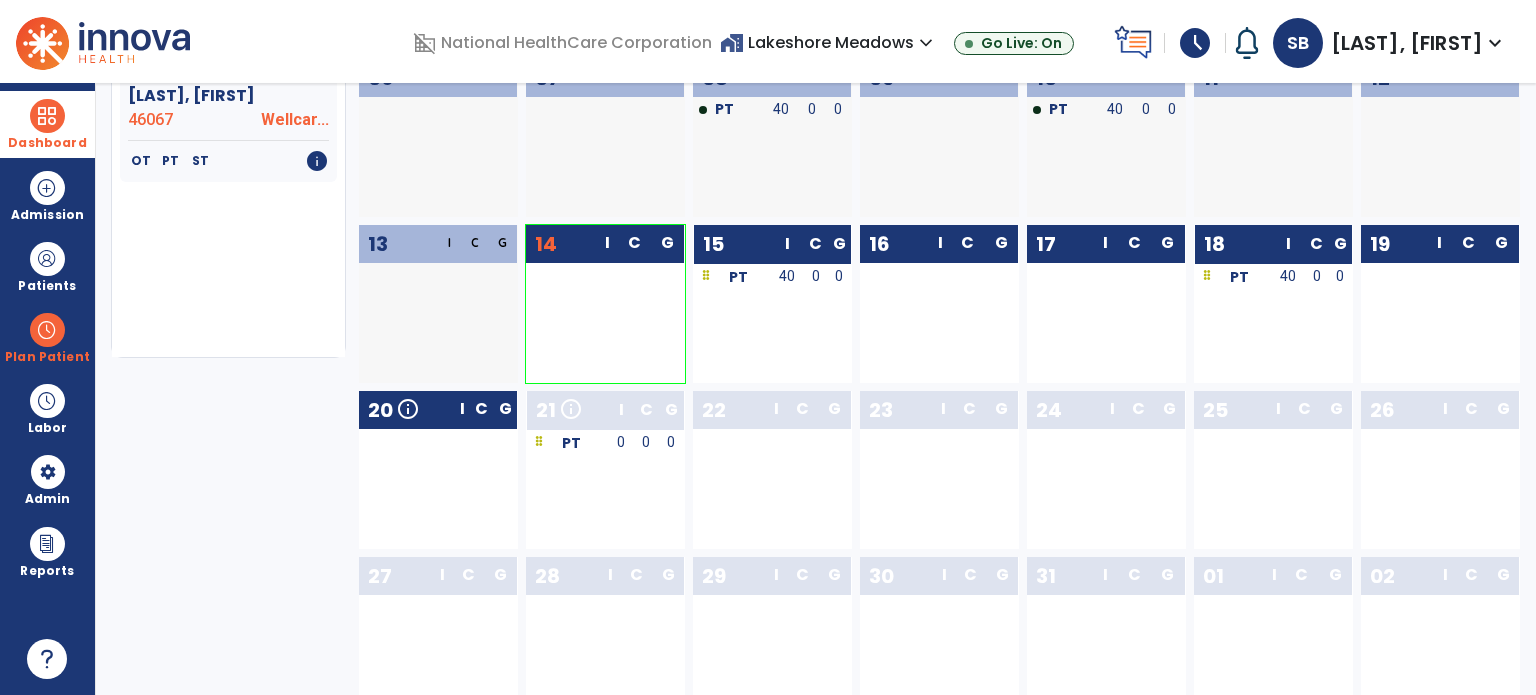 scroll, scrollTop: 379, scrollLeft: 0, axis: vertical 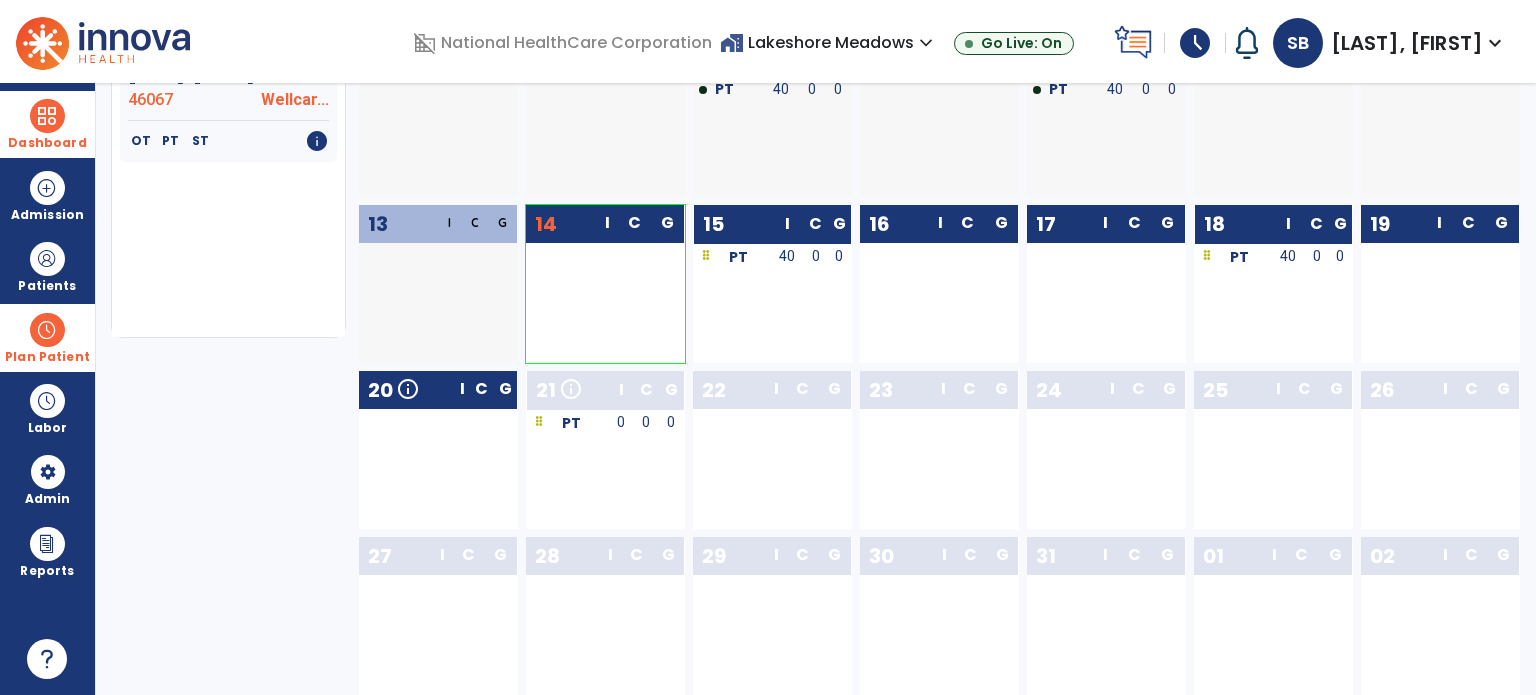 click at bounding box center (47, 330) 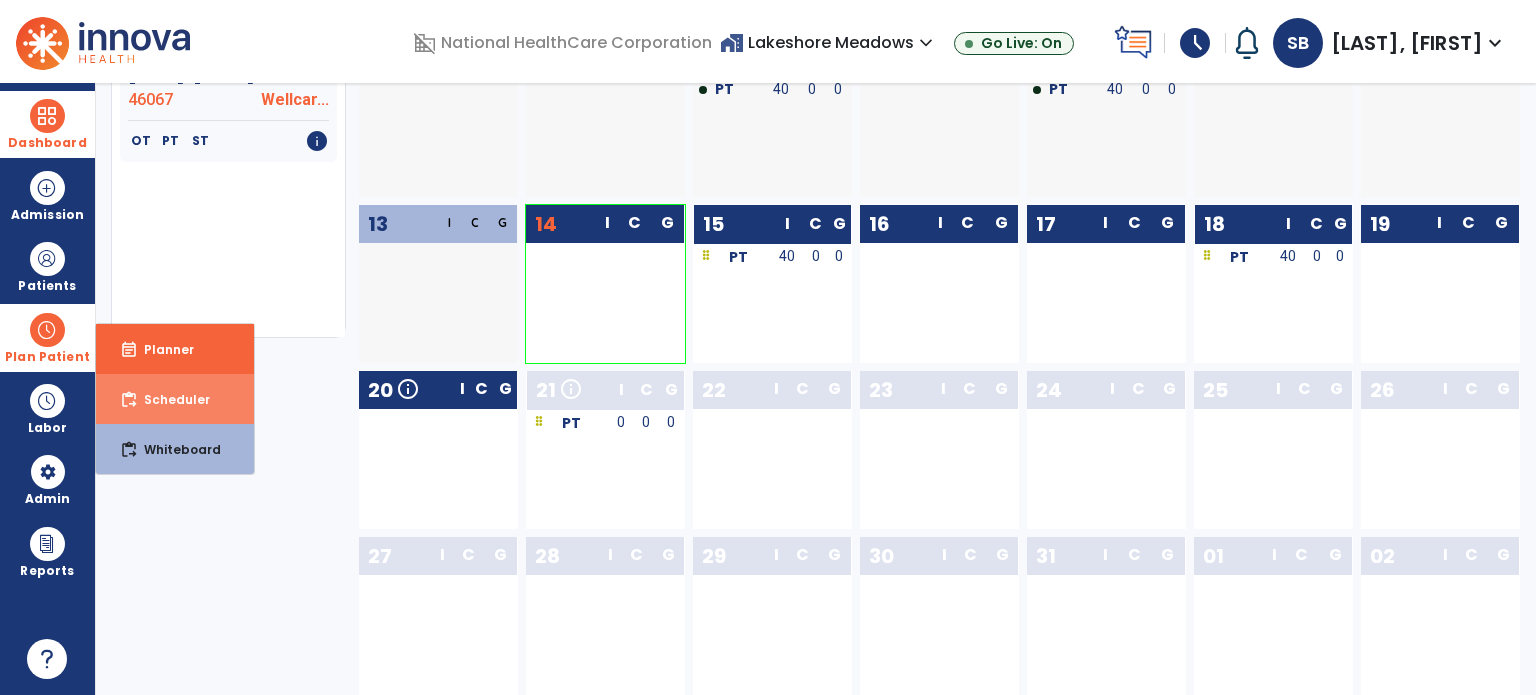 click on "Scheduler" at bounding box center [169, 399] 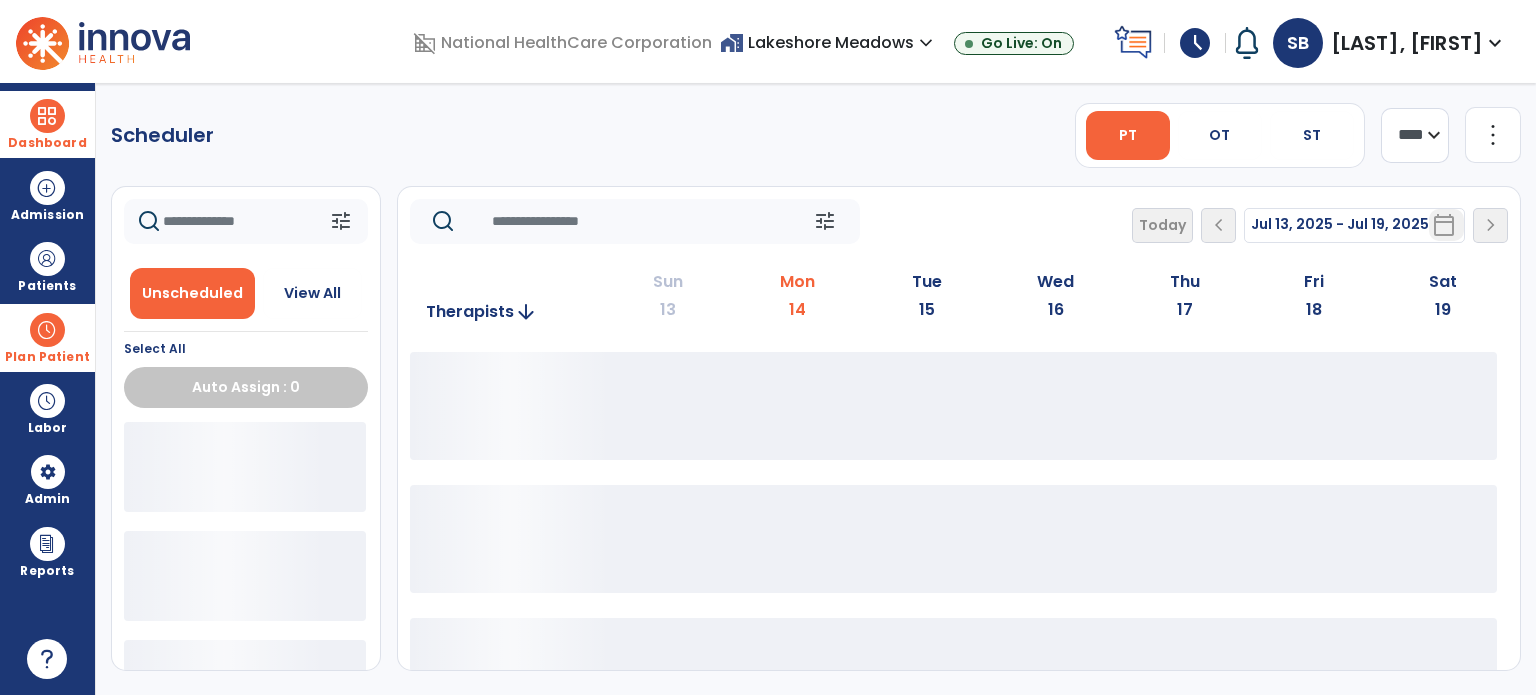 scroll, scrollTop: 0, scrollLeft: 0, axis: both 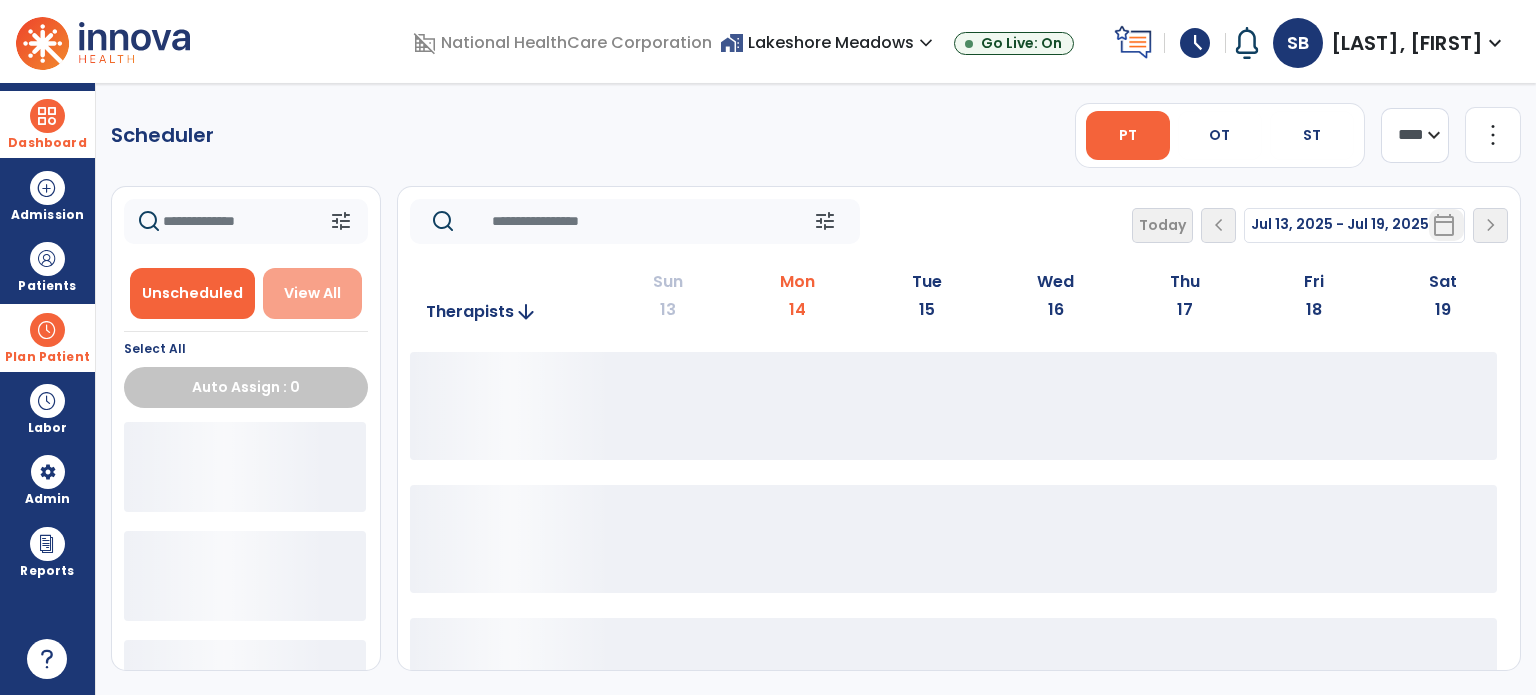 click on "View All" at bounding box center [312, 293] 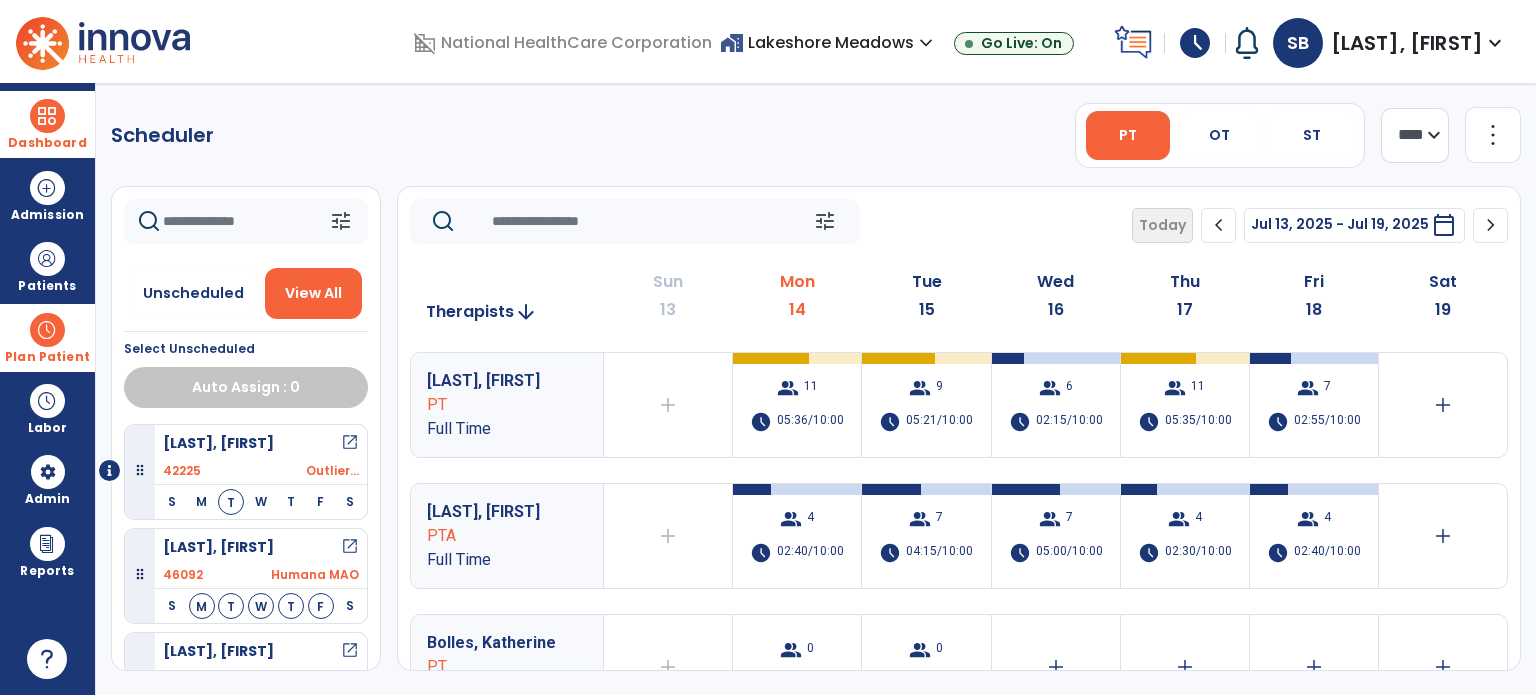 click 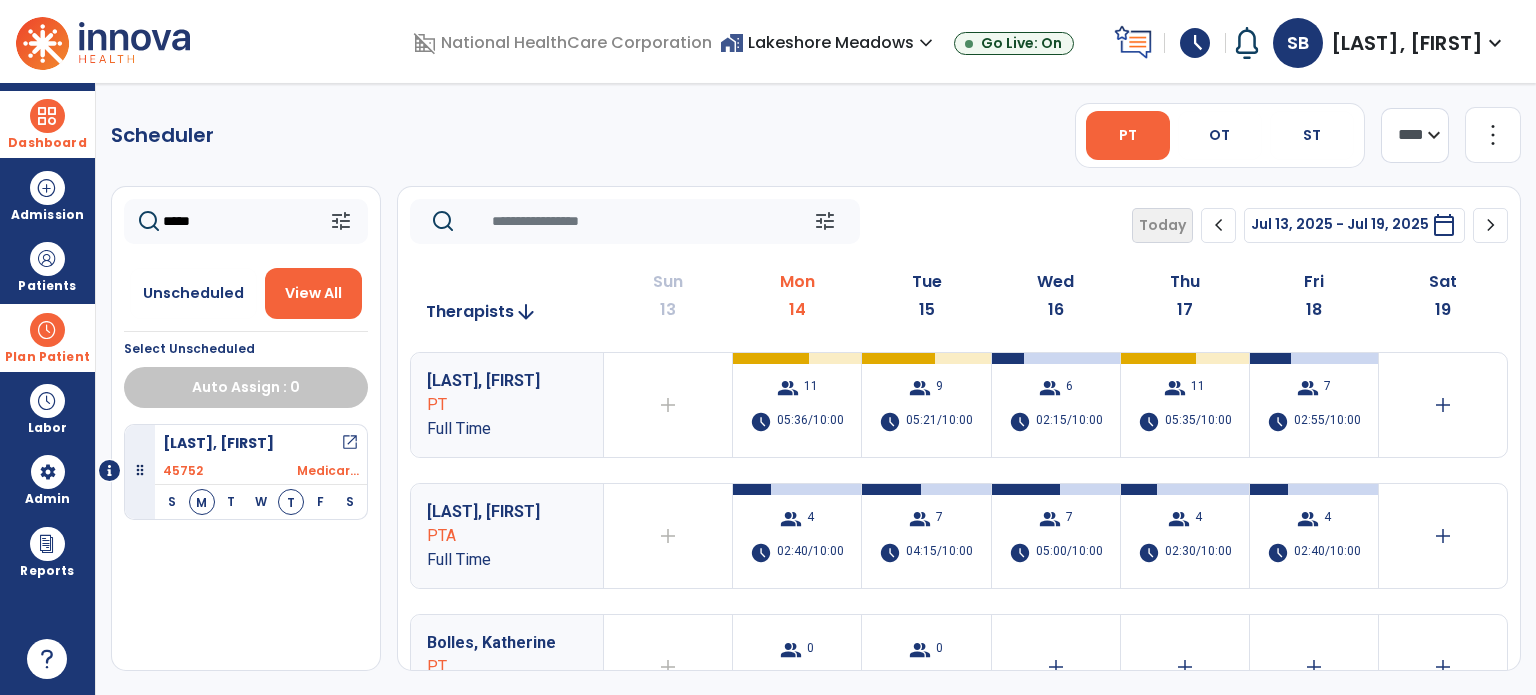 type on "*****" 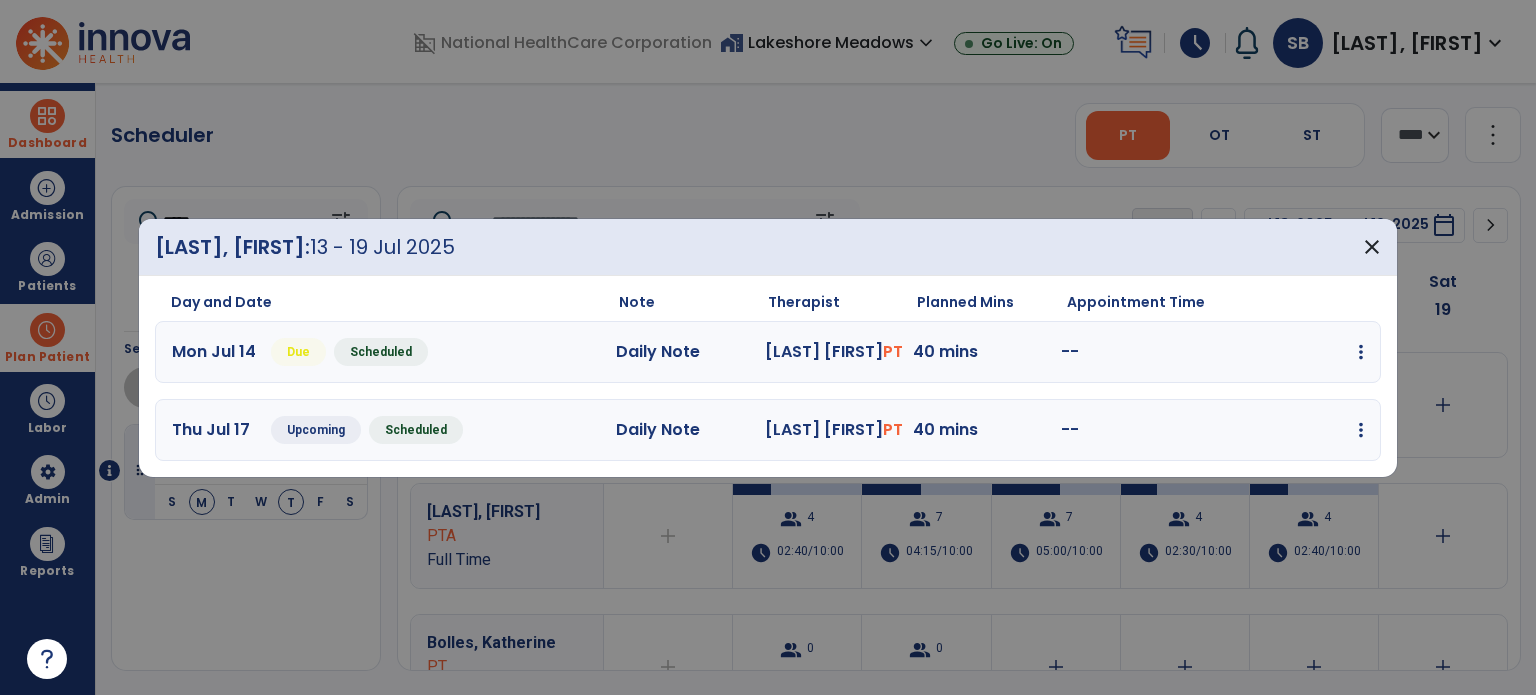click on "edit   Edit Session   alt_route   Split Minutes  add_comment  Add Note" at bounding box center (1290, 430) 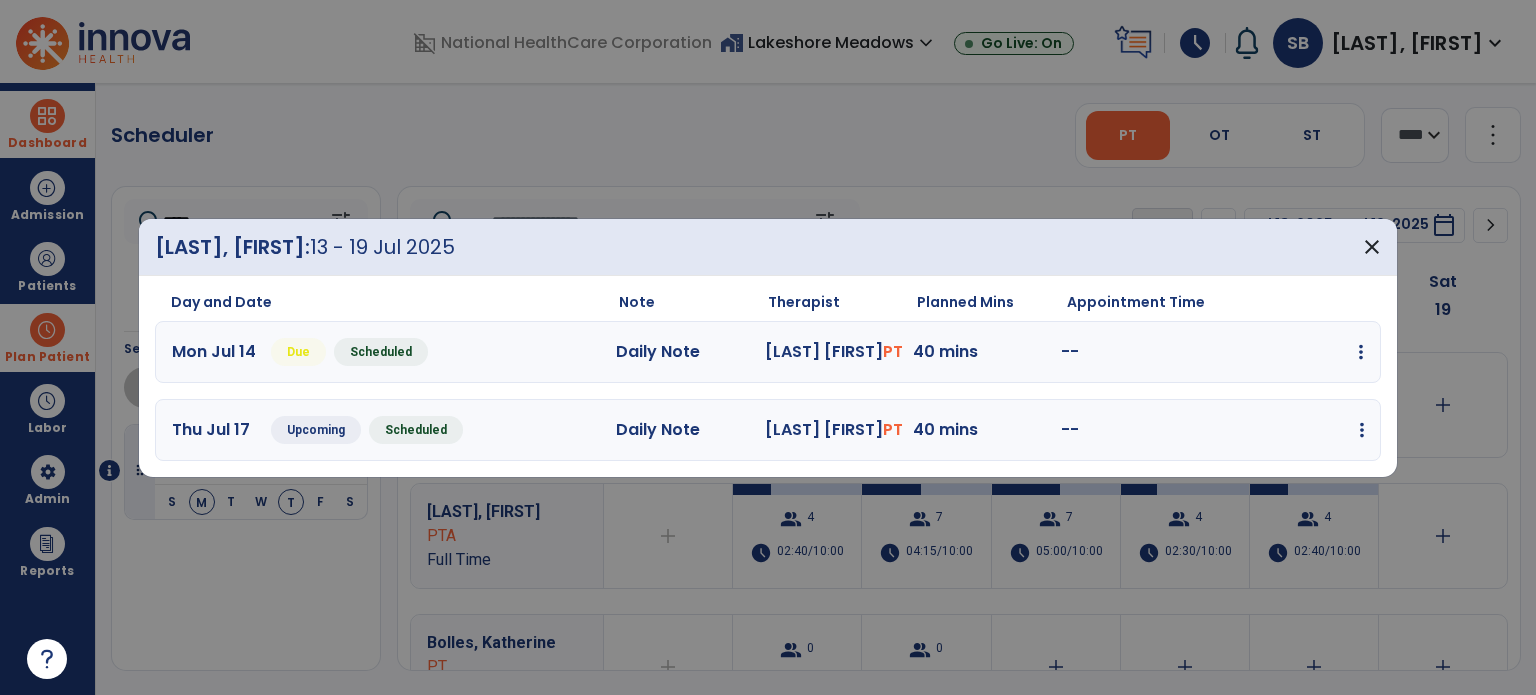 click at bounding box center [1361, 352] 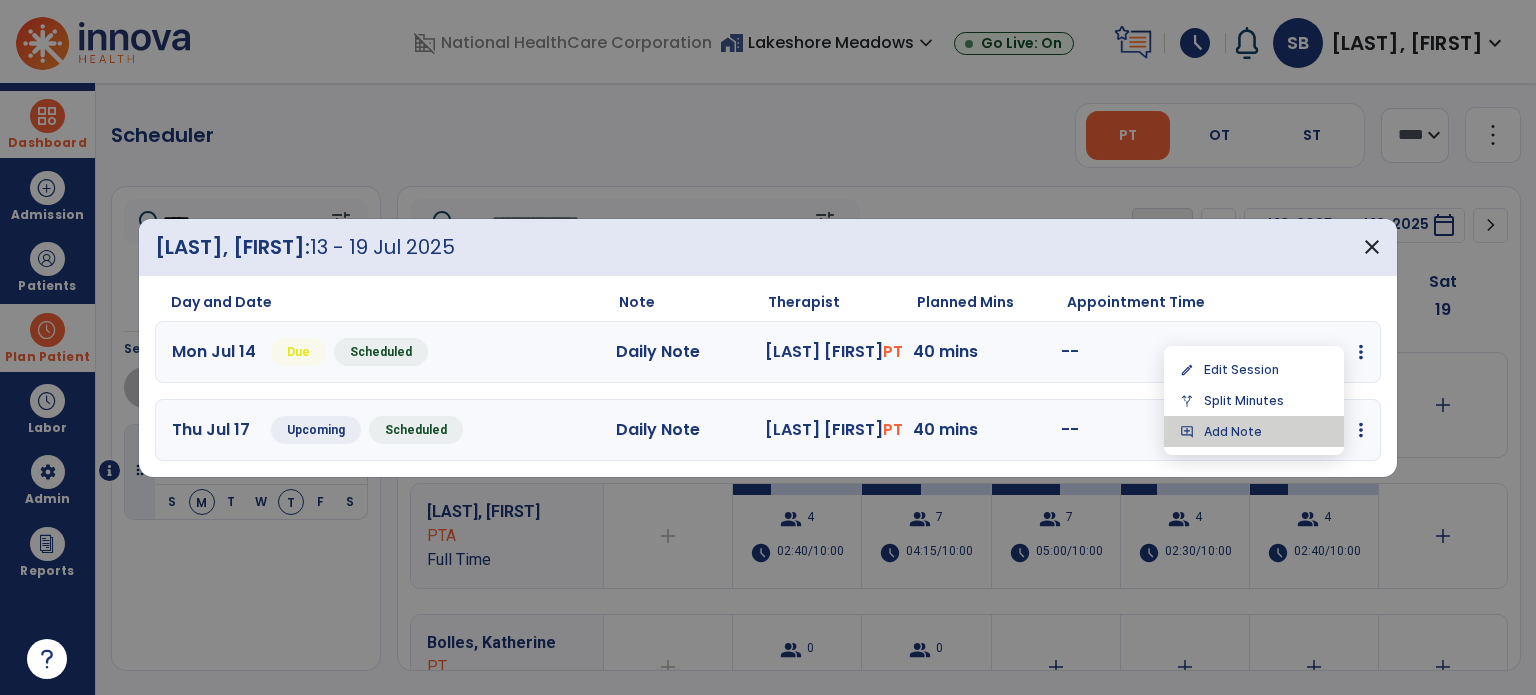 click on "add_comment  Add Note" at bounding box center (1254, 431) 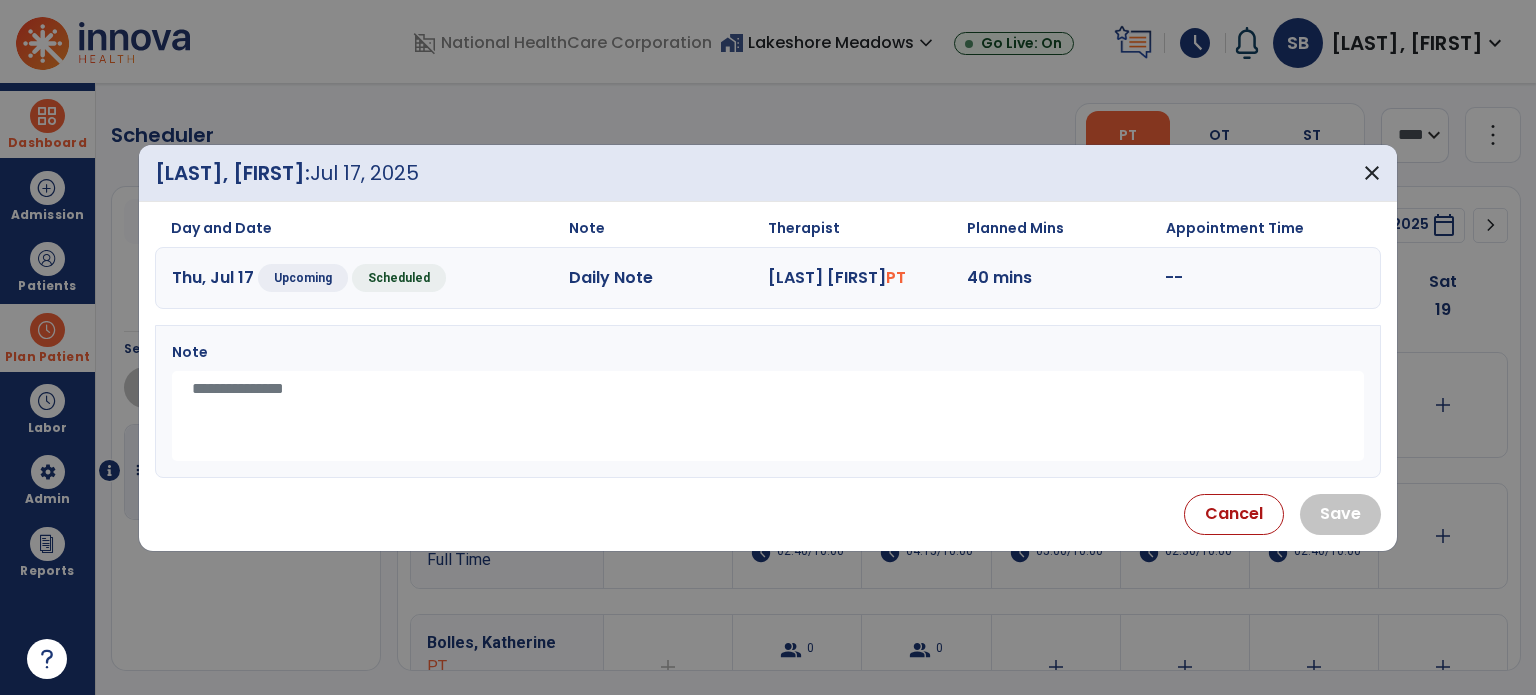 click at bounding box center (768, 416) 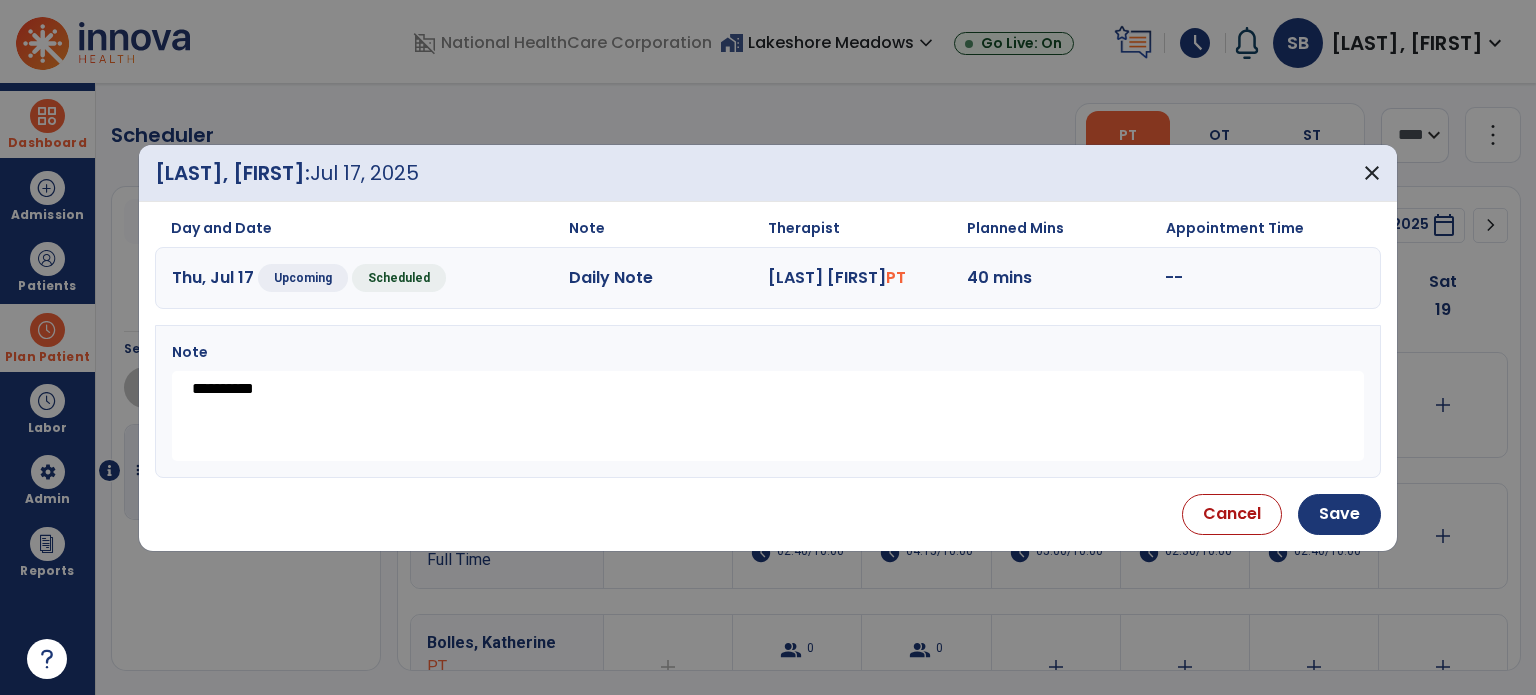 type on "**********" 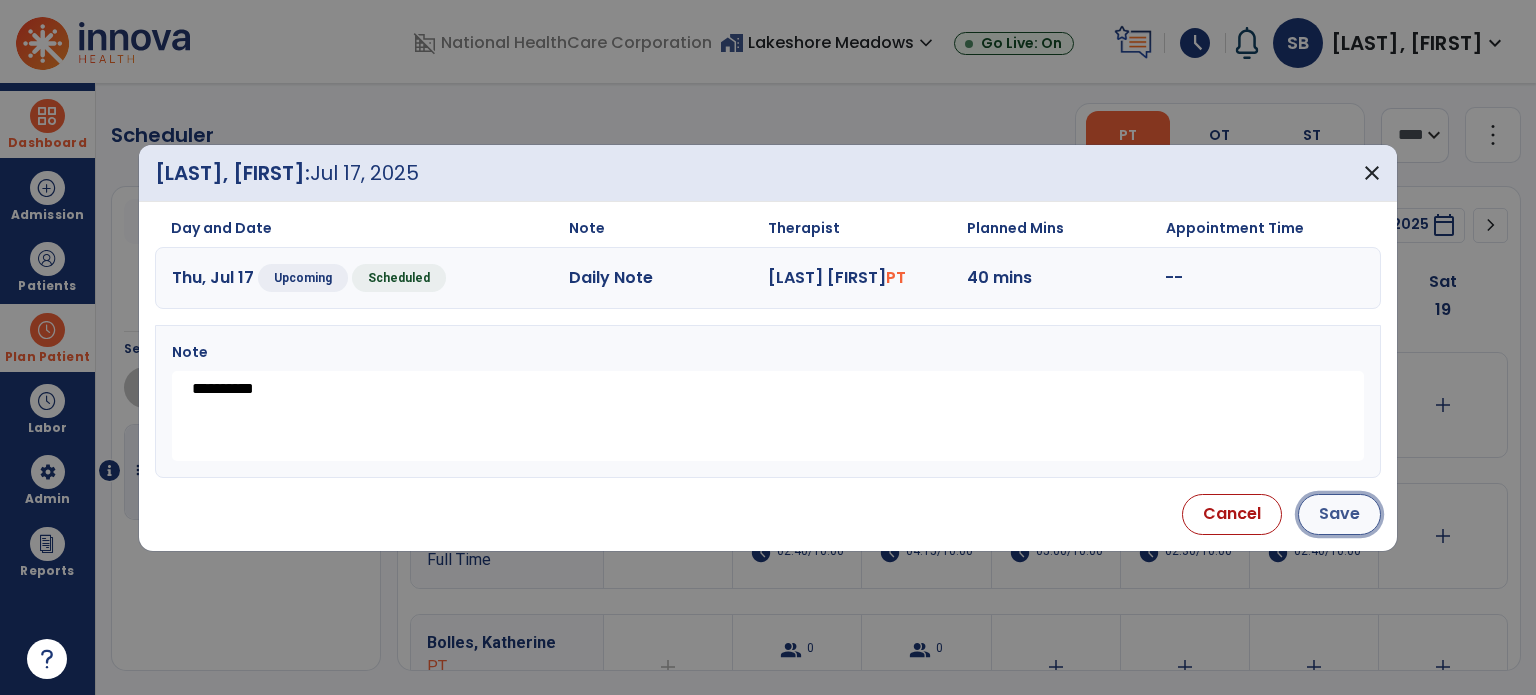 click on "Save" at bounding box center [1339, 514] 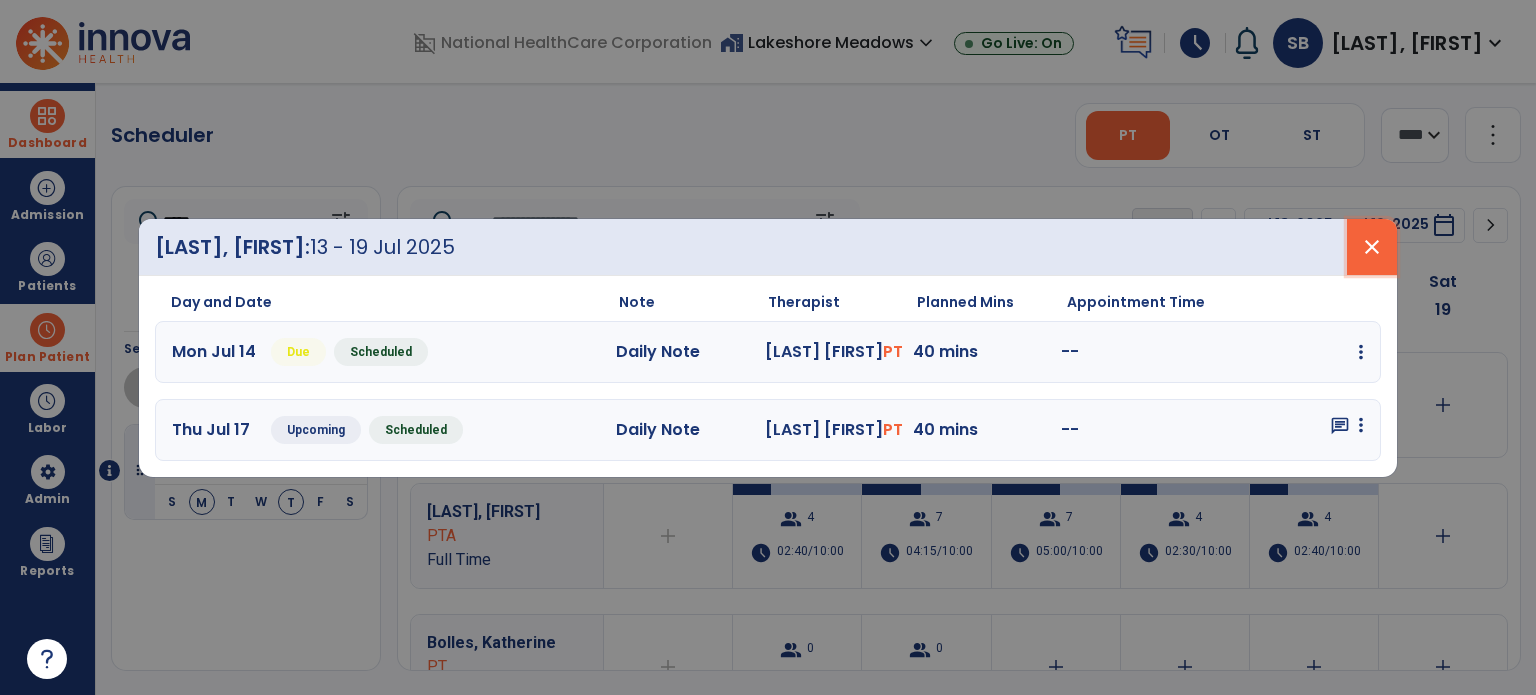 click on "close" at bounding box center [1372, 247] 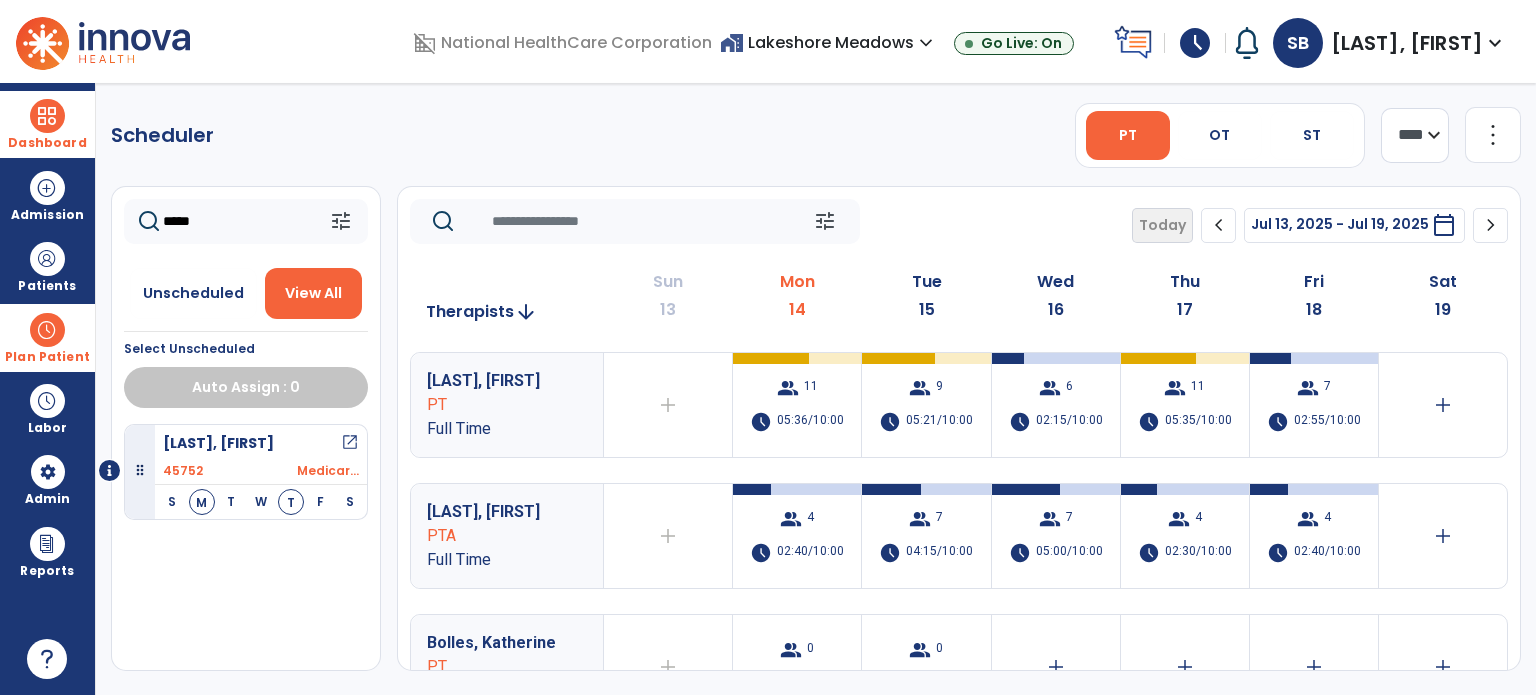 click on "*****" 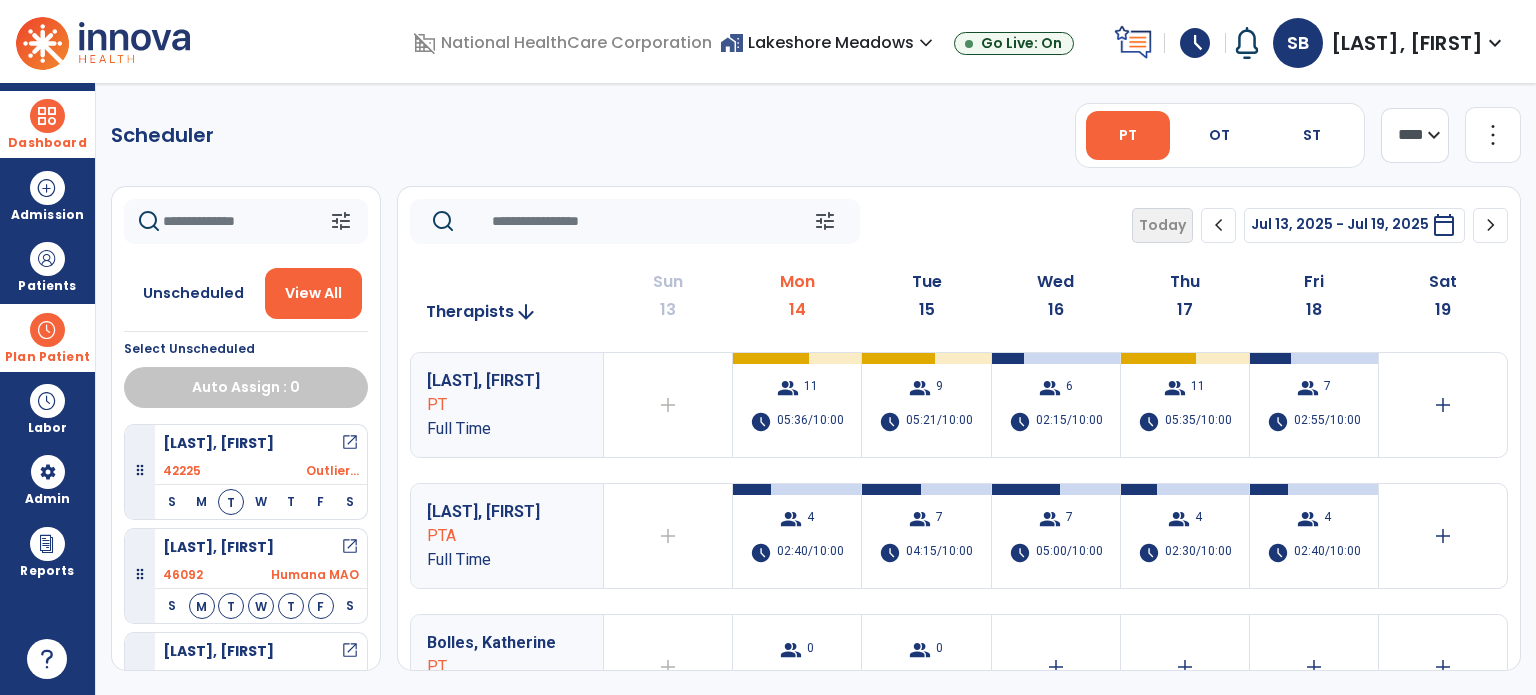 click 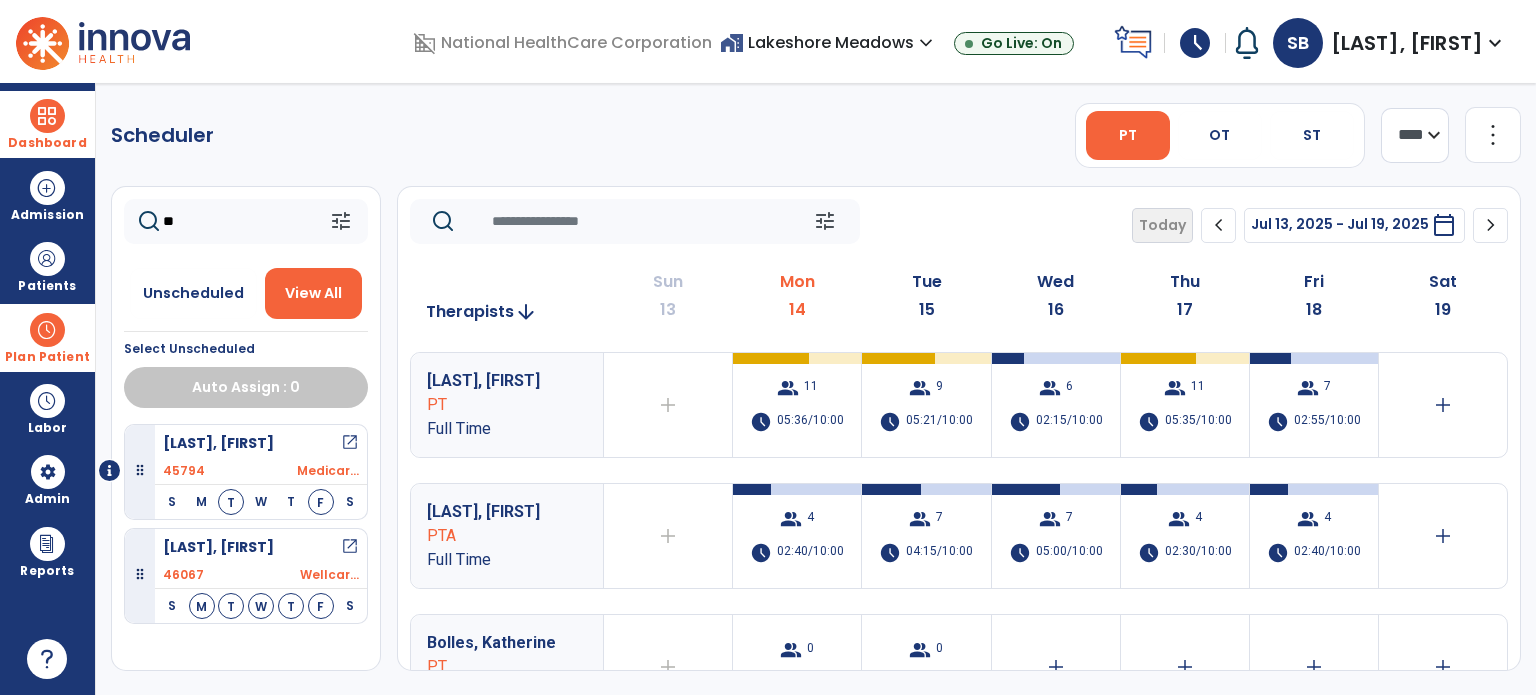 type on "**" 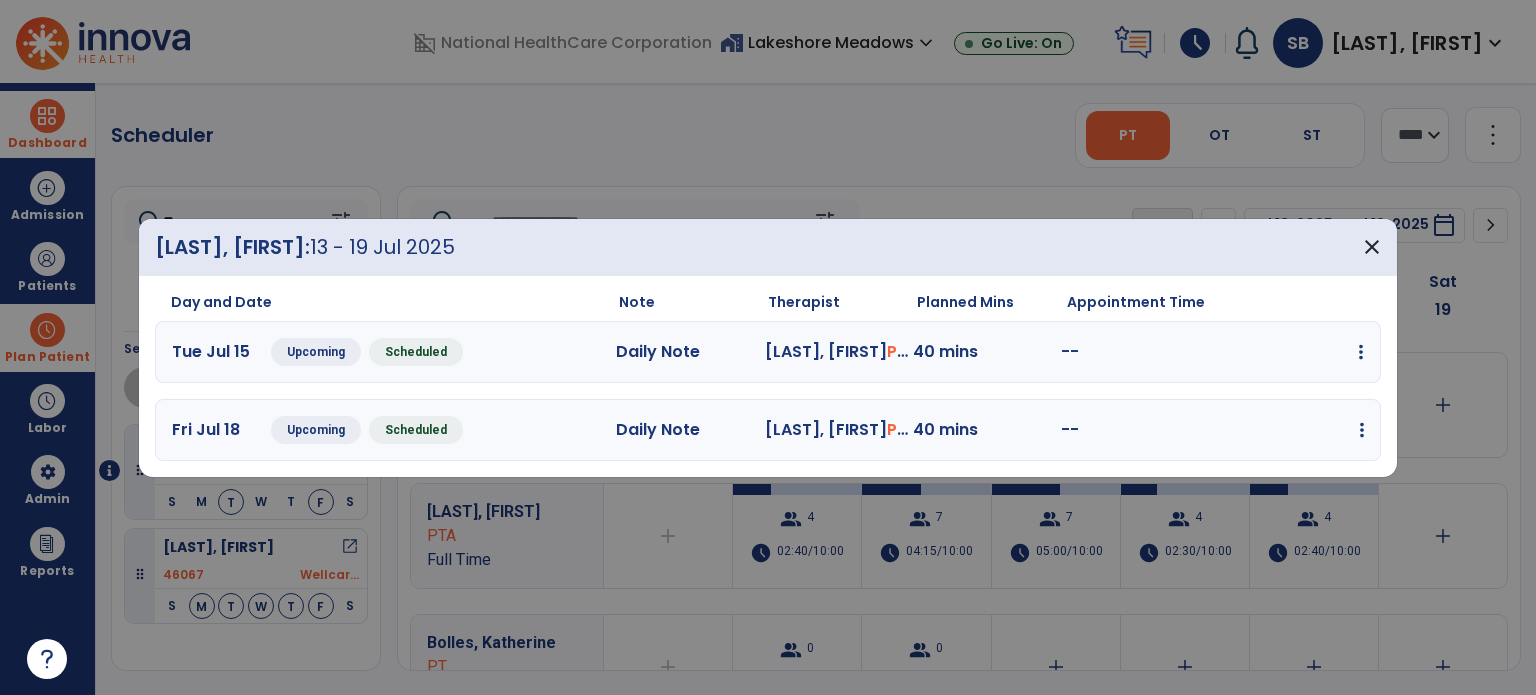 click at bounding box center (1361, 352) 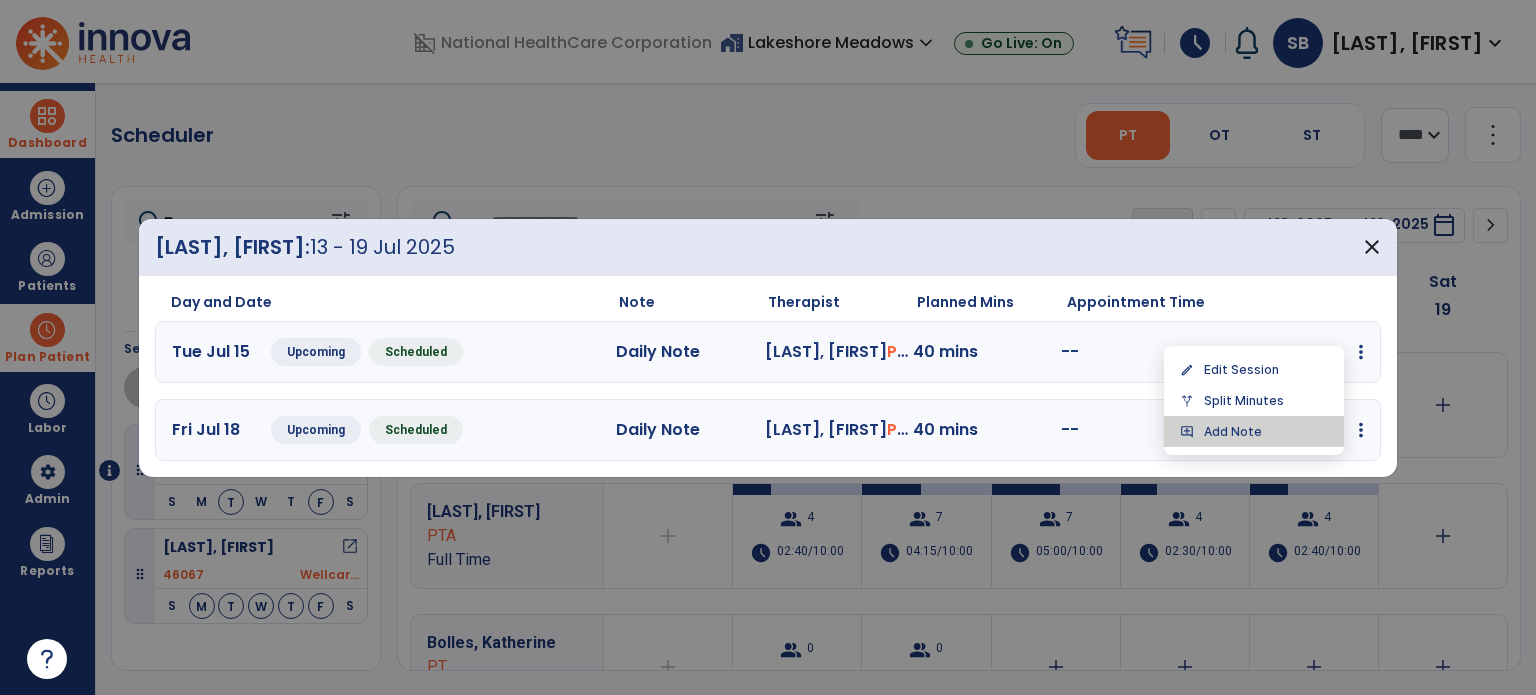 click on "add_comment  Add Note" at bounding box center [1254, 431] 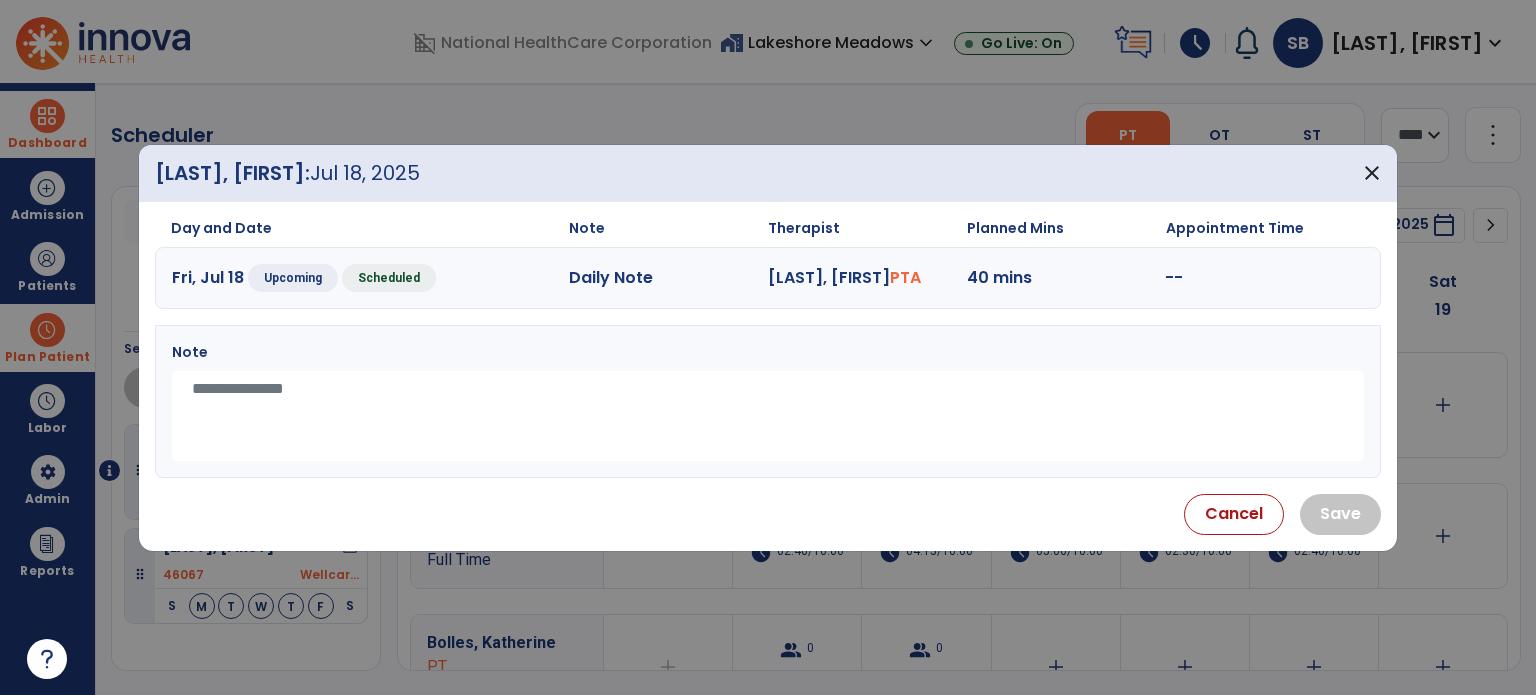 click at bounding box center [768, 416] 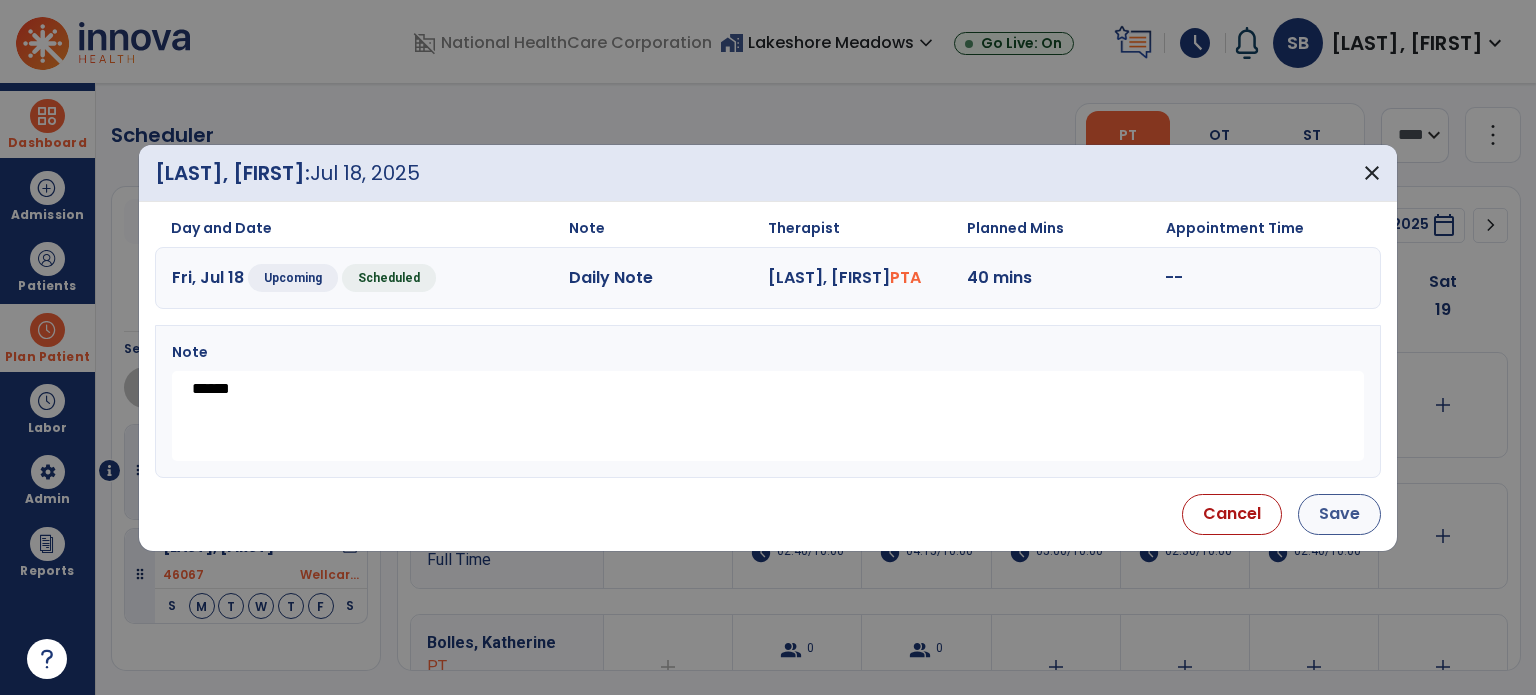 type on "******" 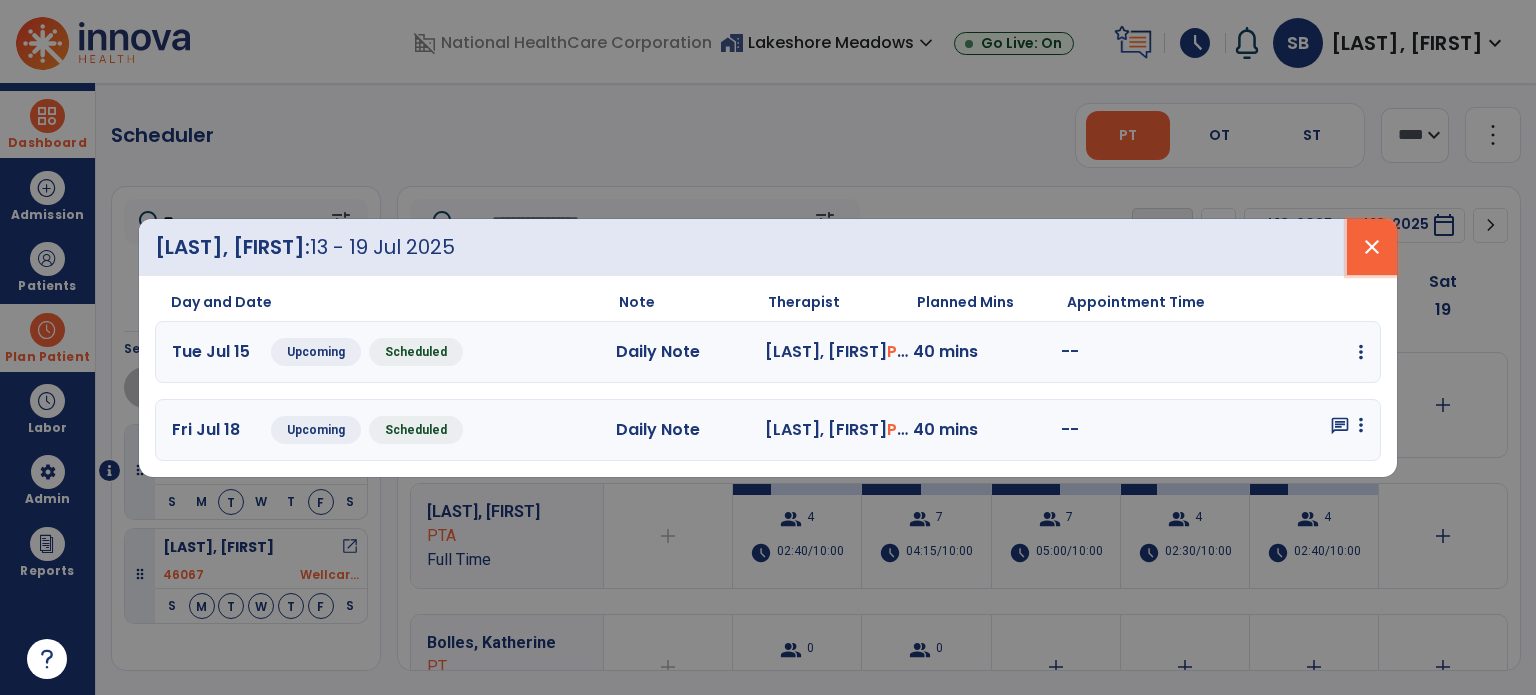 click on "close" at bounding box center (1372, 247) 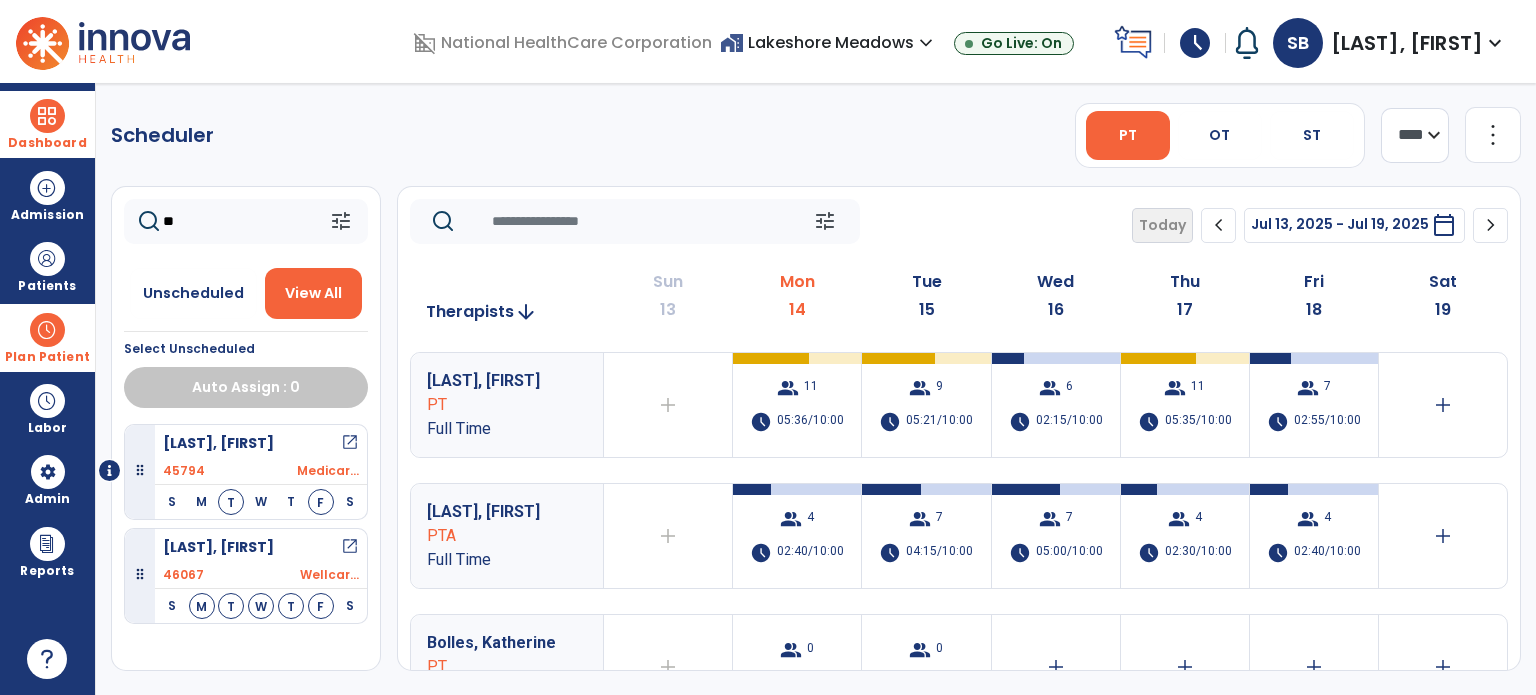click on "**" 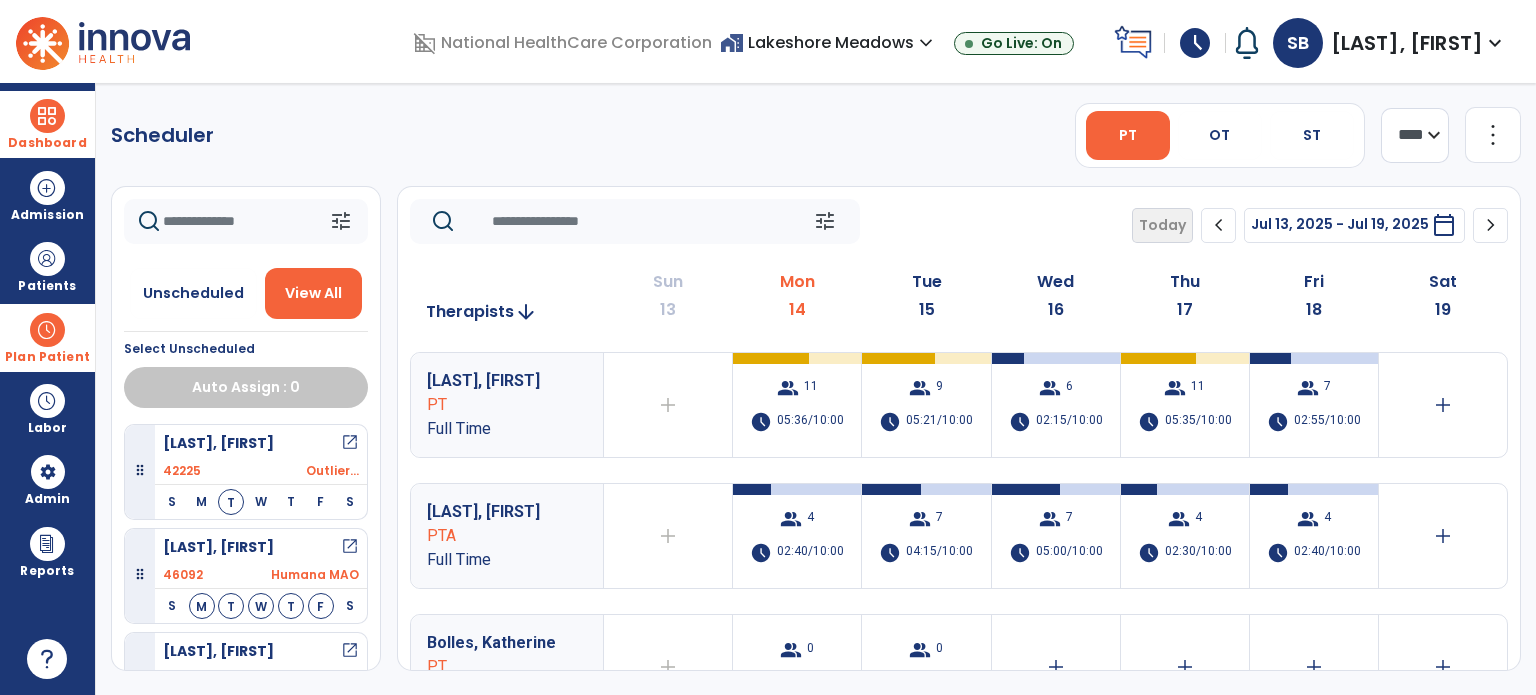 click 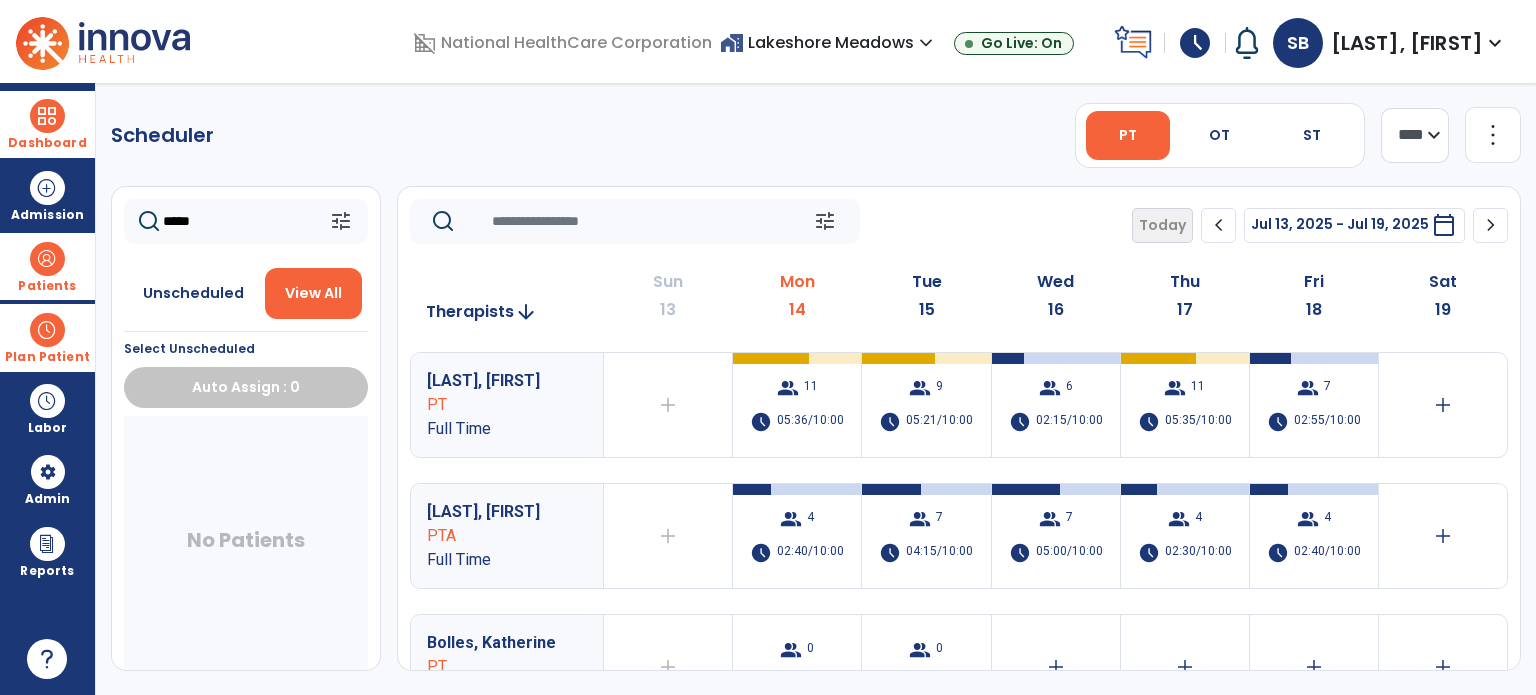 type on "*****" 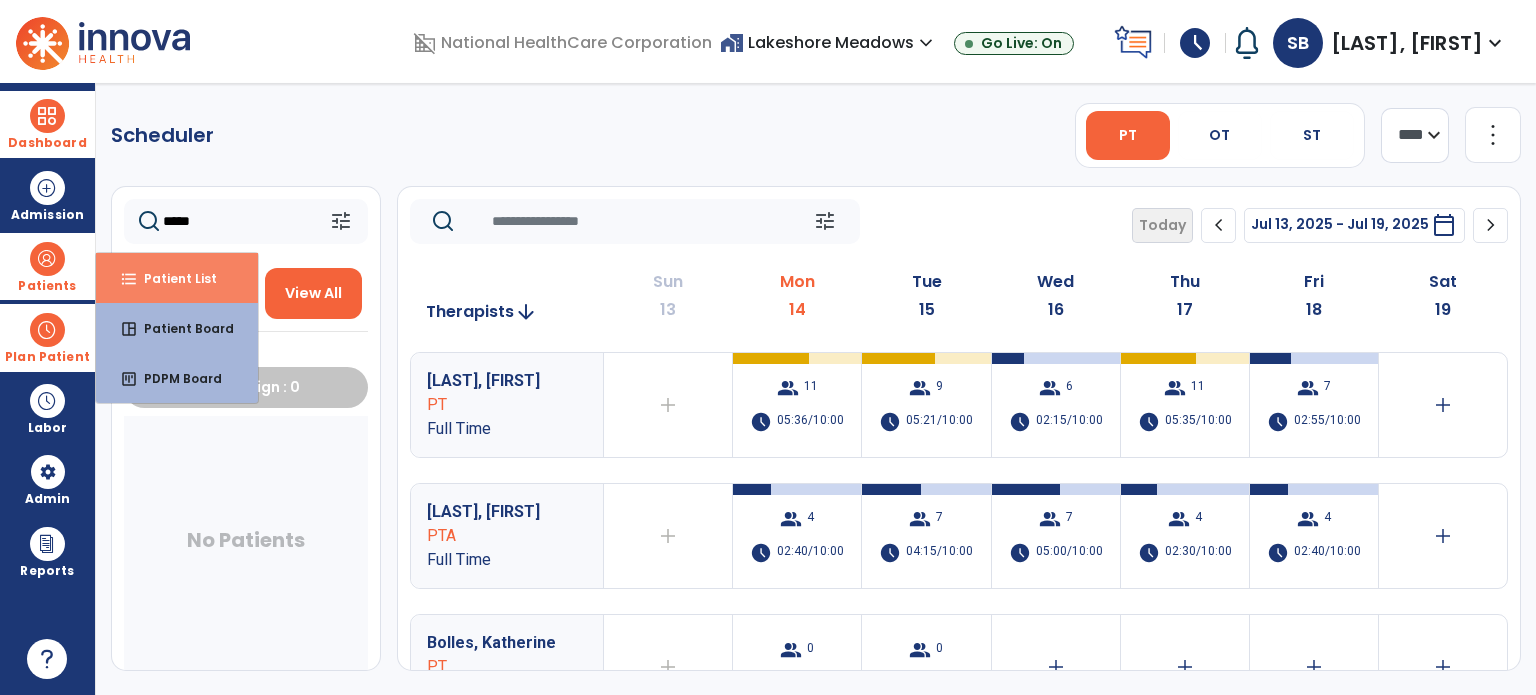 click on "Patient List" at bounding box center (172, 278) 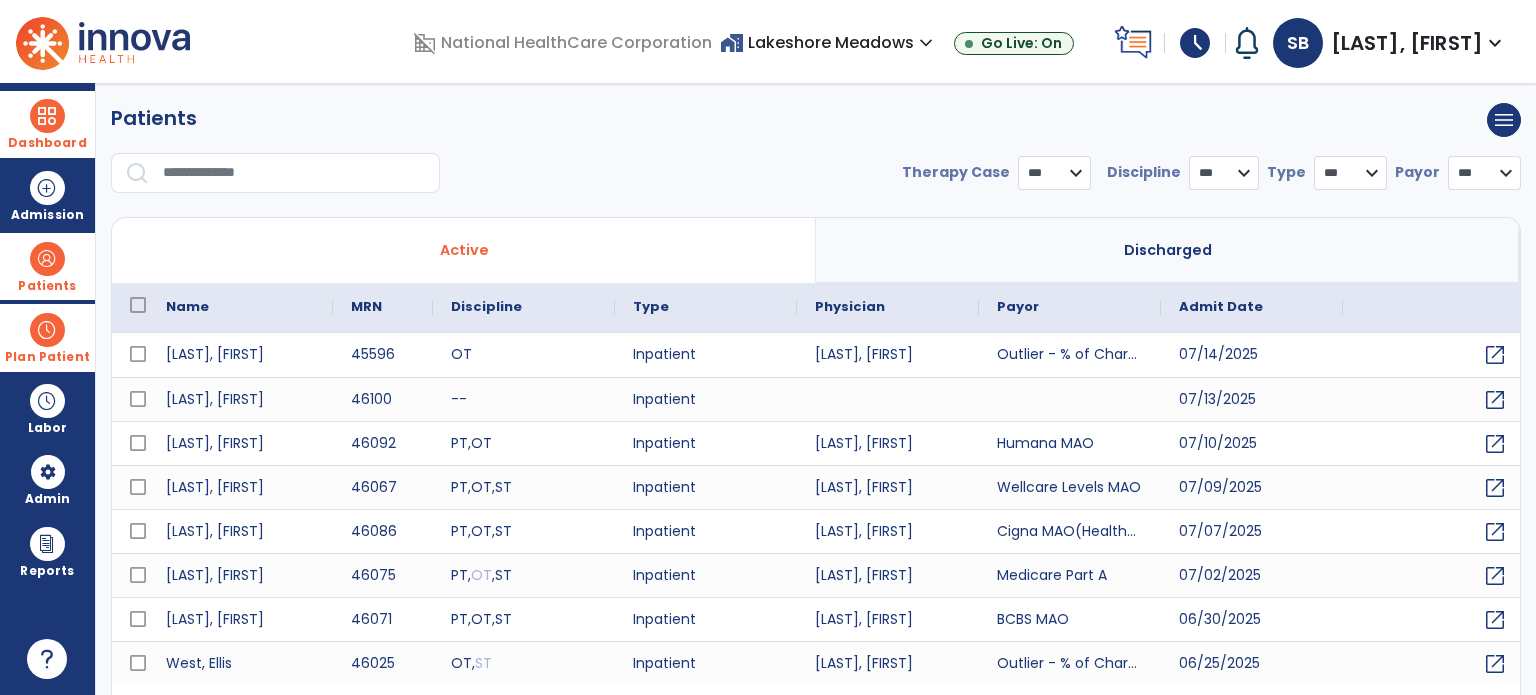 click on "Plan Patient" at bounding box center (47, 266) 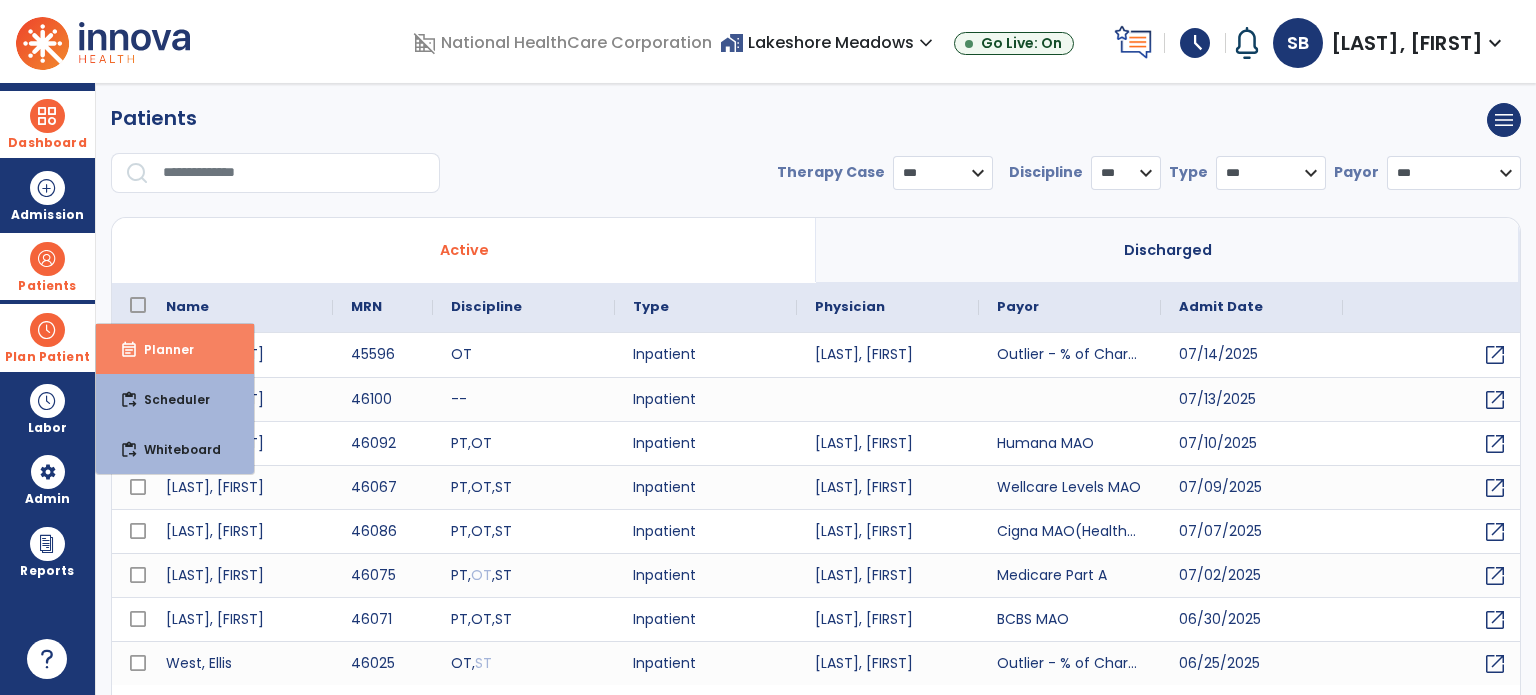 click on "Planner" at bounding box center (161, 349) 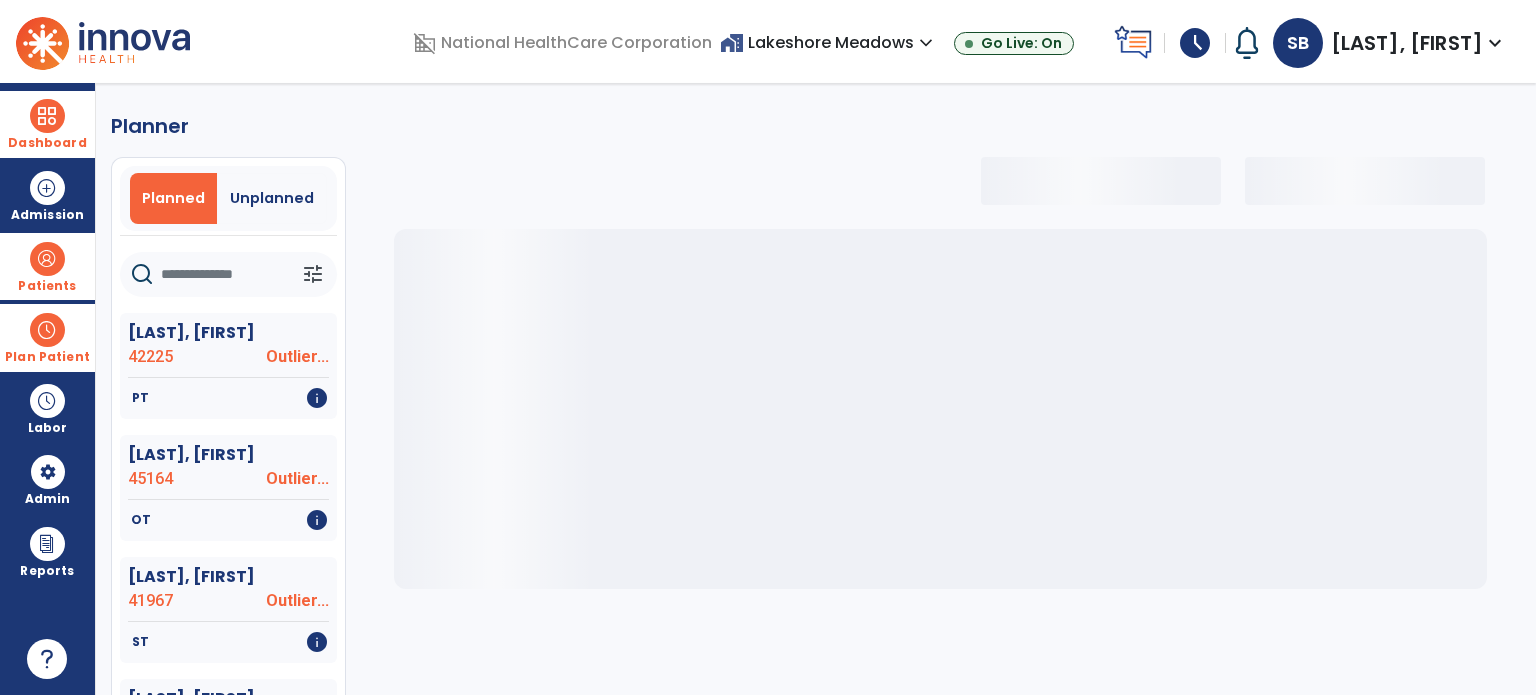 click 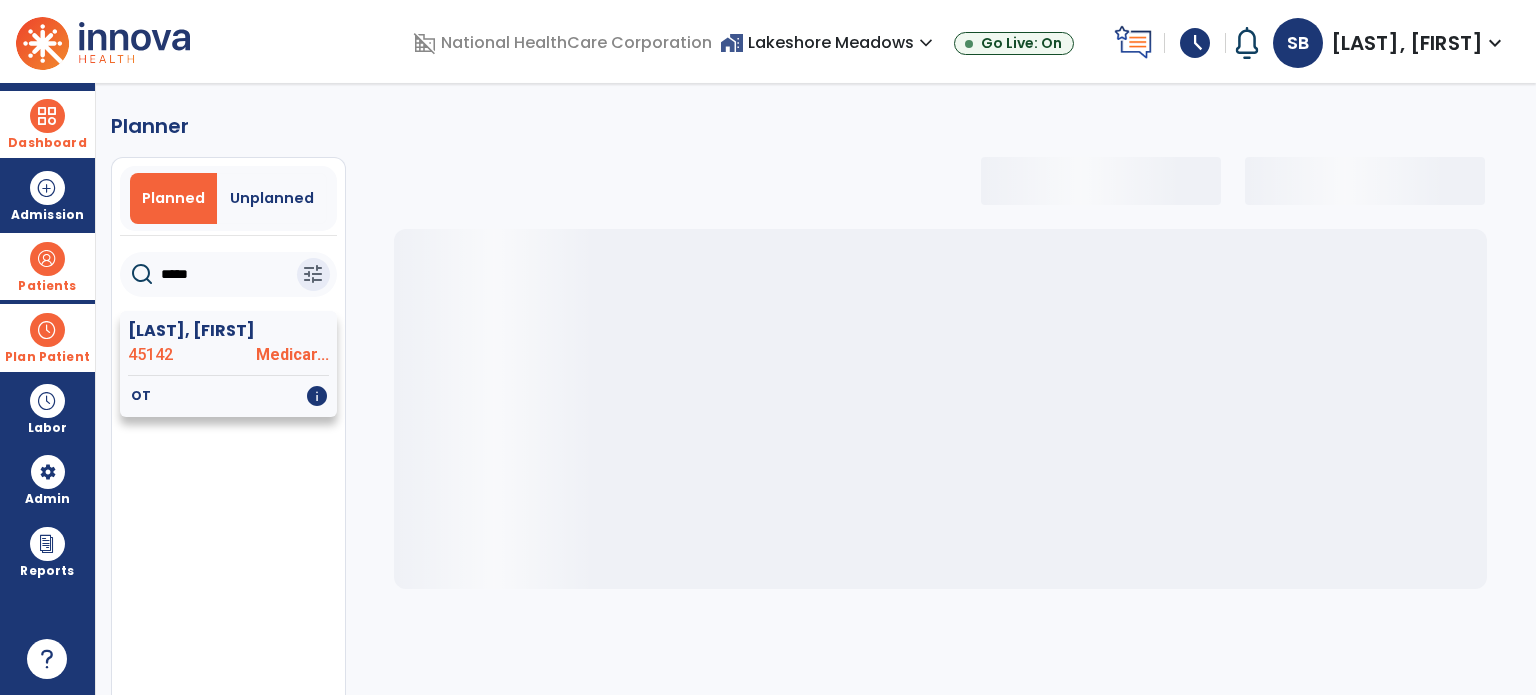 type on "*****" 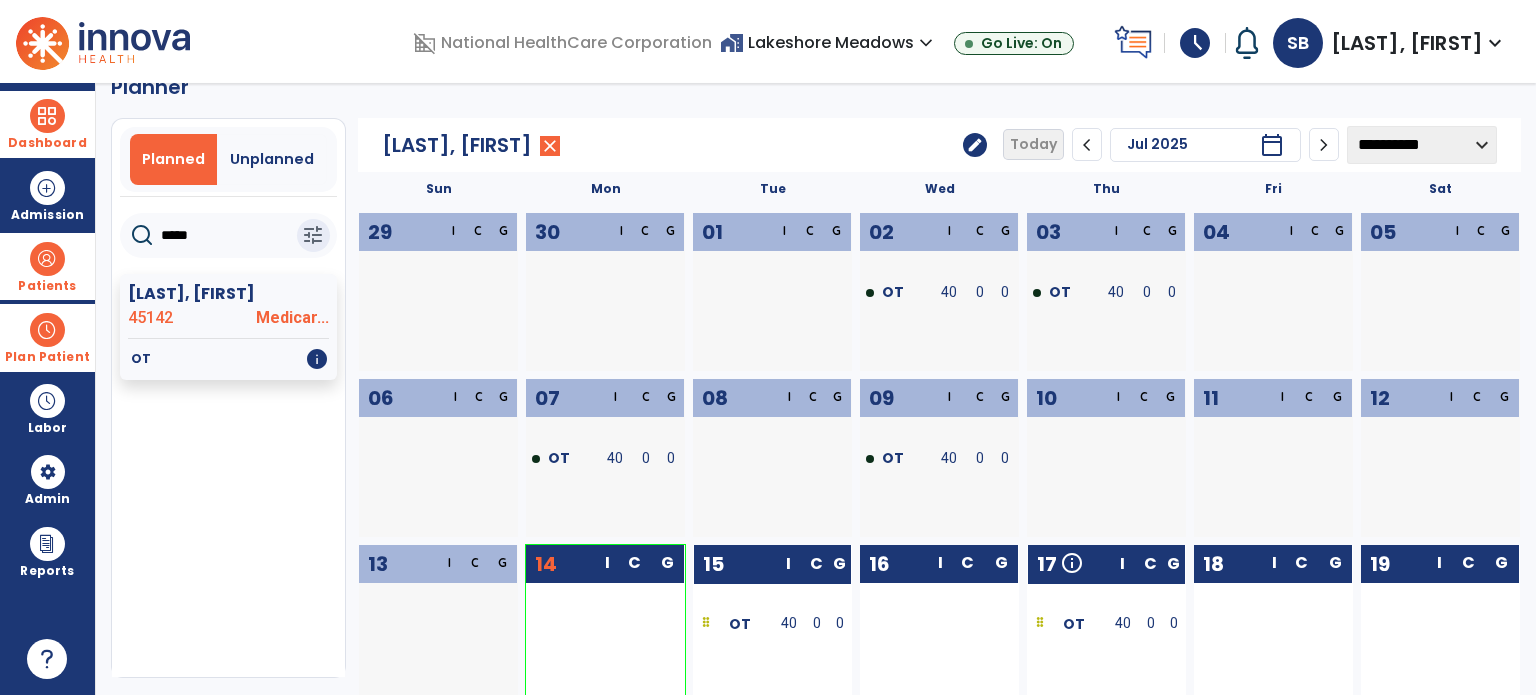 scroll, scrollTop: 36, scrollLeft: 0, axis: vertical 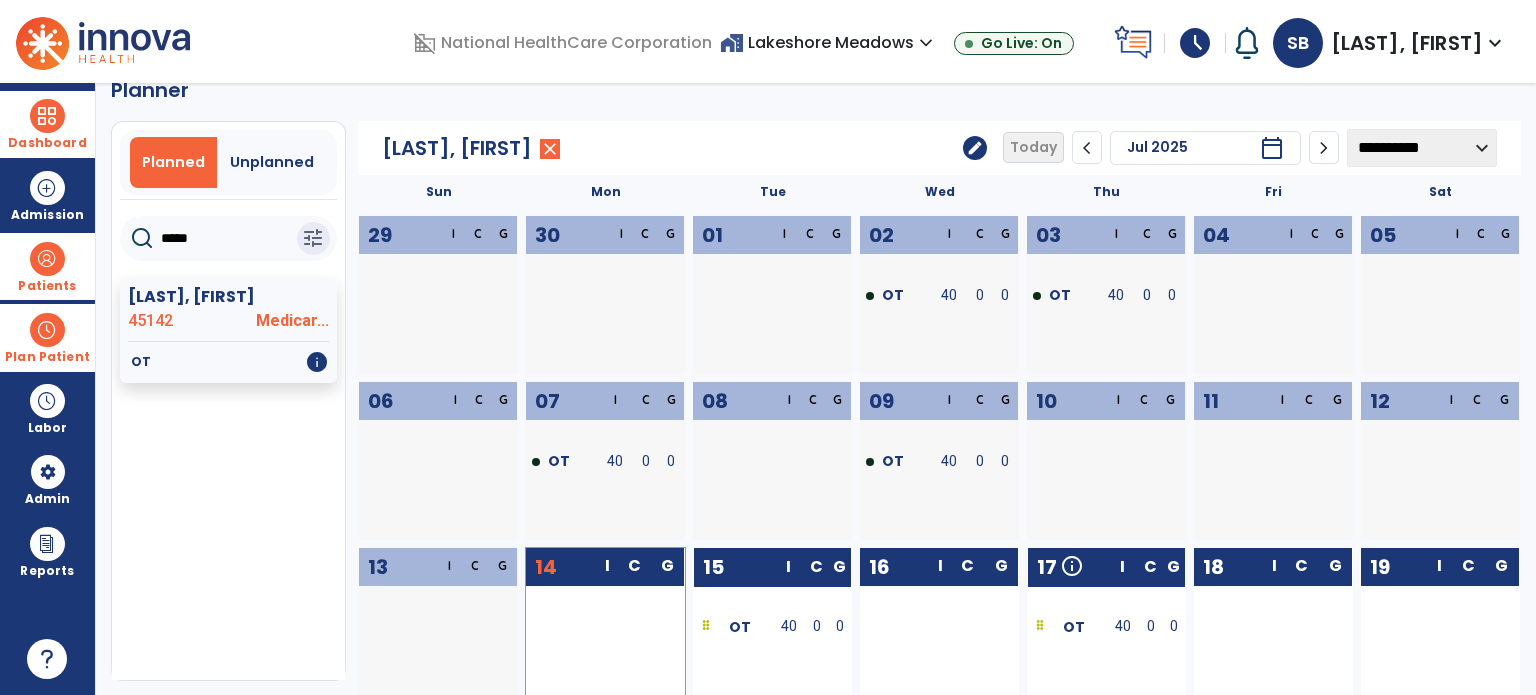 click at bounding box center (47, 116) 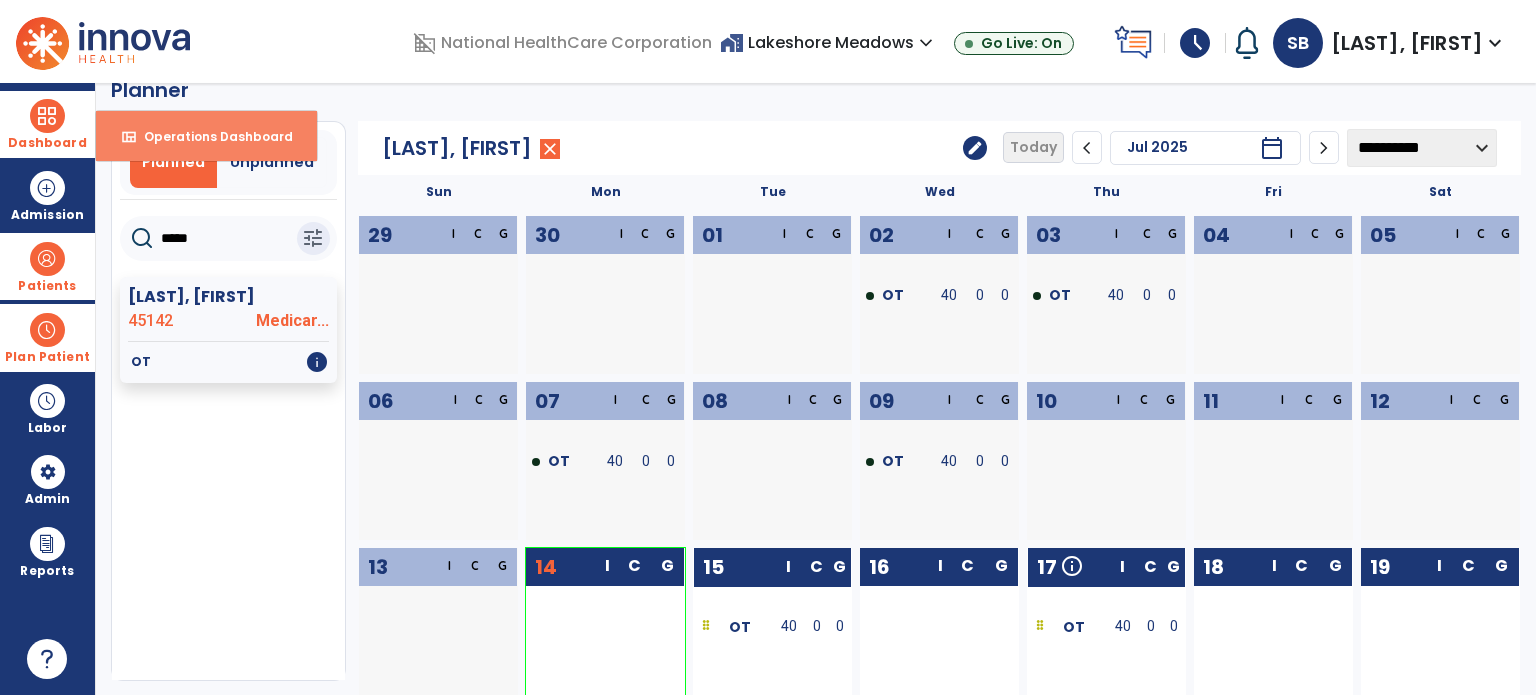 click on "Operations Dashboard" at bounding box center [210, 136] 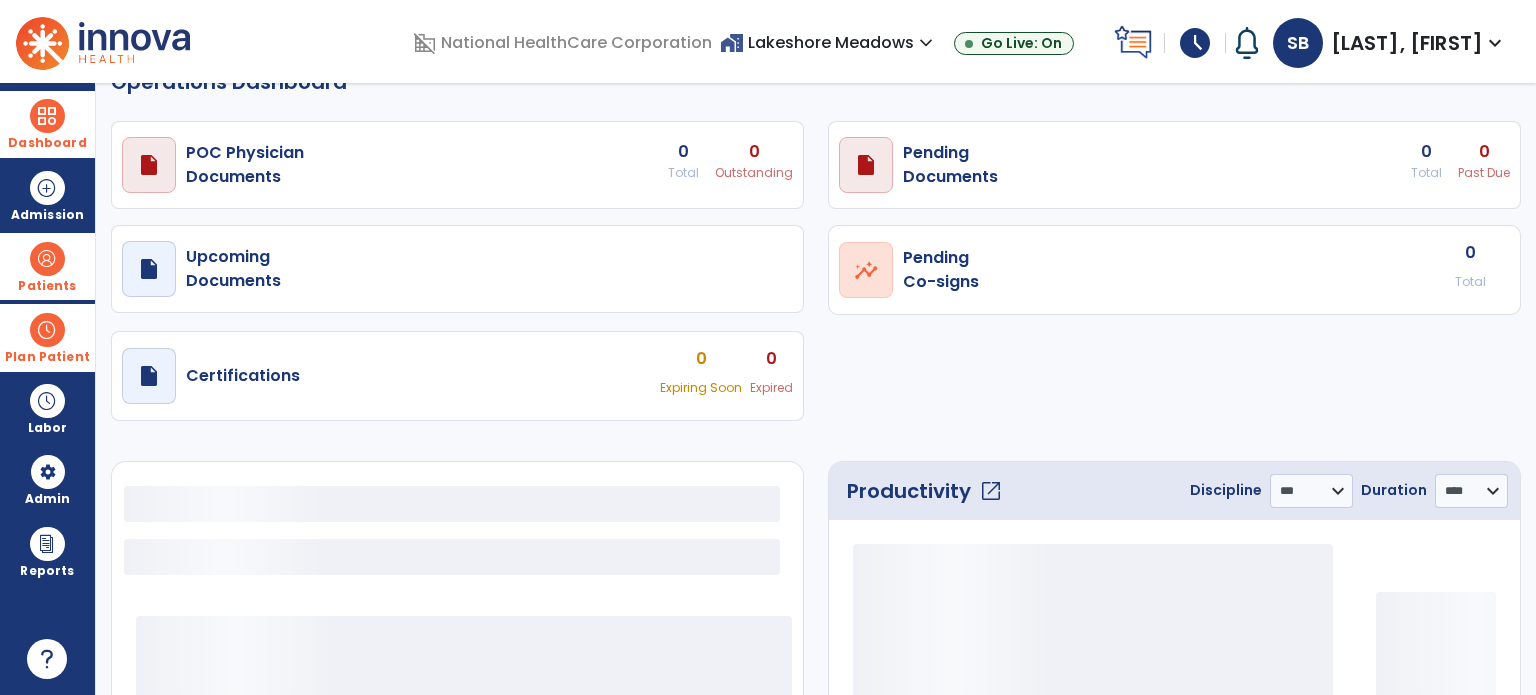 select on "***" 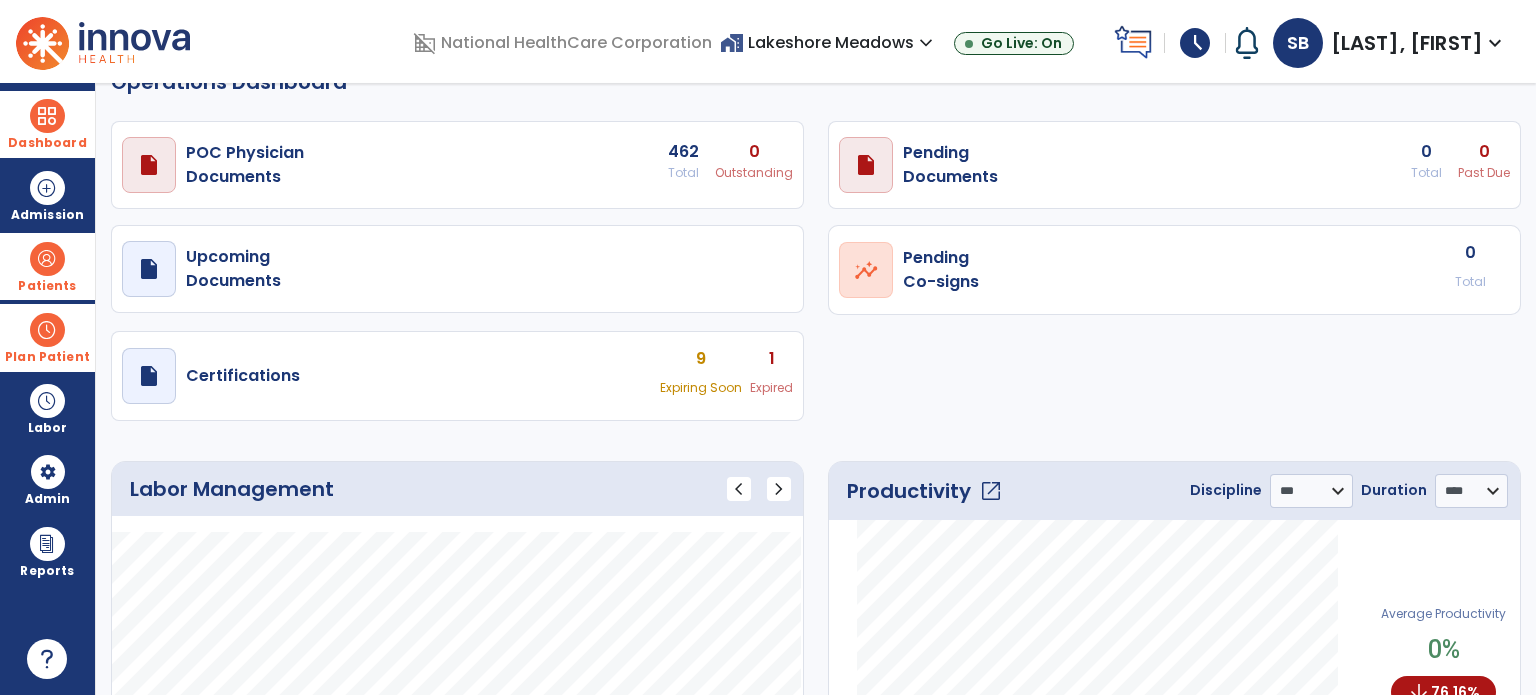 click on "Operations Dashboard   draft   open_in_new  POC Physician  Documents 462 Total 0 Outstanding  draft   open_in_new  Pending   Documents 0 Total 0 Past Due  draft   open_in_new  Upcoming   Documents  open_in_new  Pending   Co-signs  0 Total  draft   open_in_new  Certifications 9 Expiring Soon 1 Expired Labor Management chevron_left chevron_right
Label
Value
to" 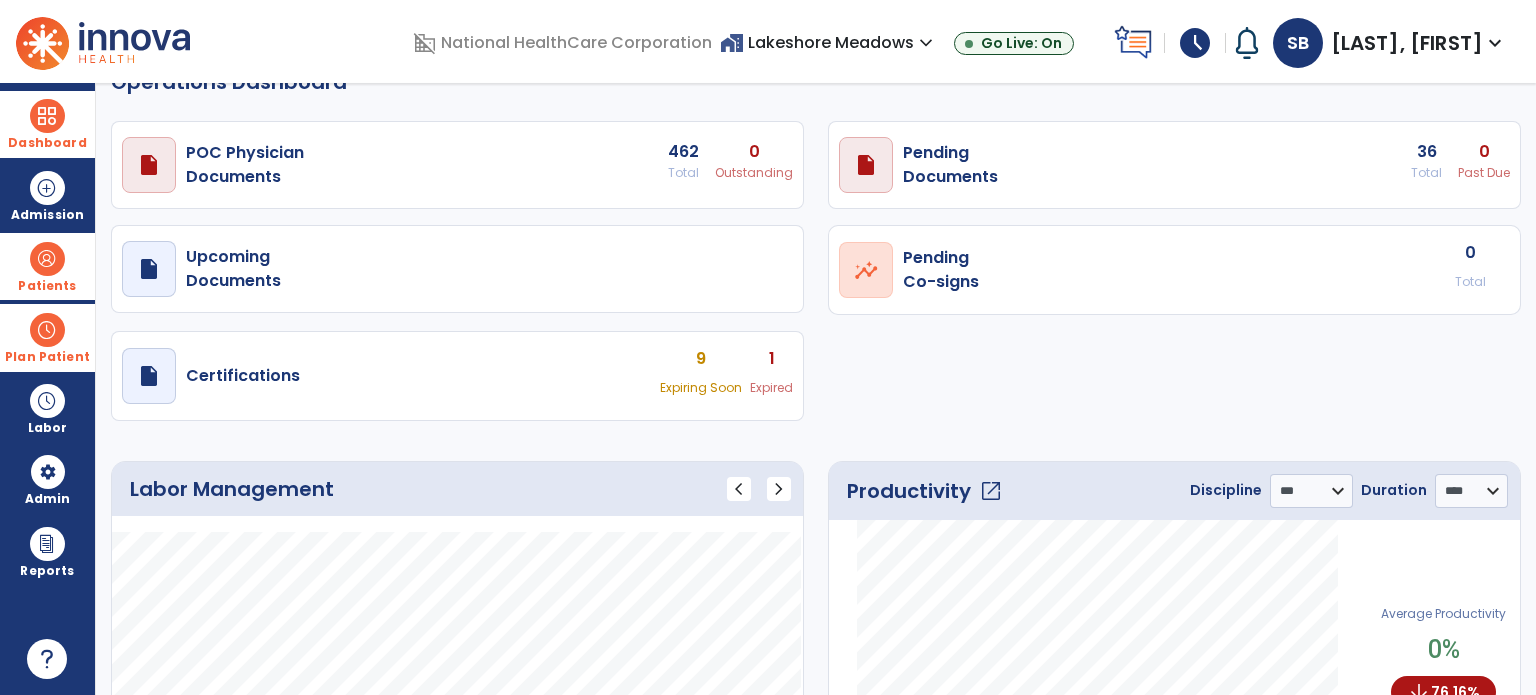 click on "Operations Dashboard   draft   open_in_new  POC Physician  Documents 462 Total 0 Outstanding  draft   open_in_new  Pending   Documents 36 Total 0 Past Due  draft   open_in_new  Upcoming   Documents  open_in_new  Pending   Co-signs  0 Total  draft   open_in_new  Certifications 9 Expiring Soon 1 Expired Labor Management chevron_left chevron_right
Label
Value" 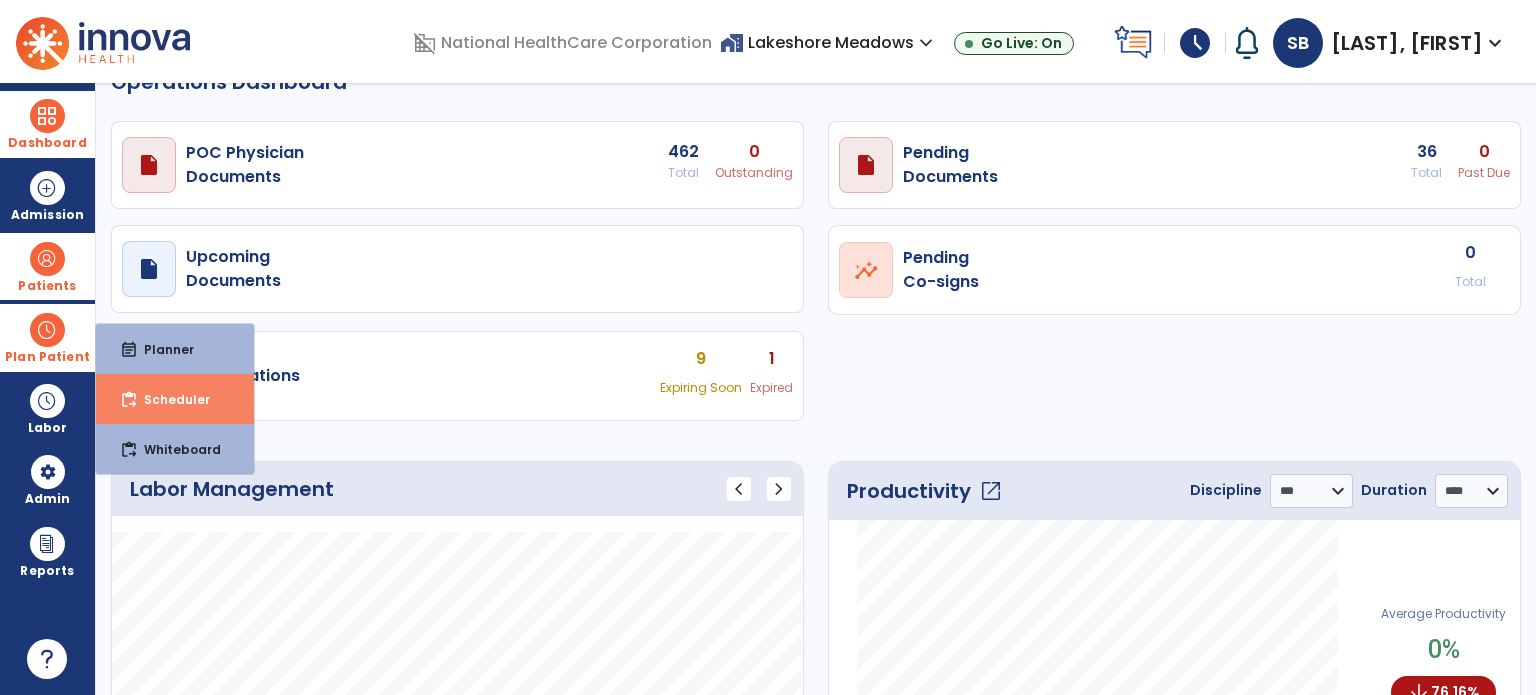 click on "content_paste_go  Scheduler" at bounding box center [175, 399] 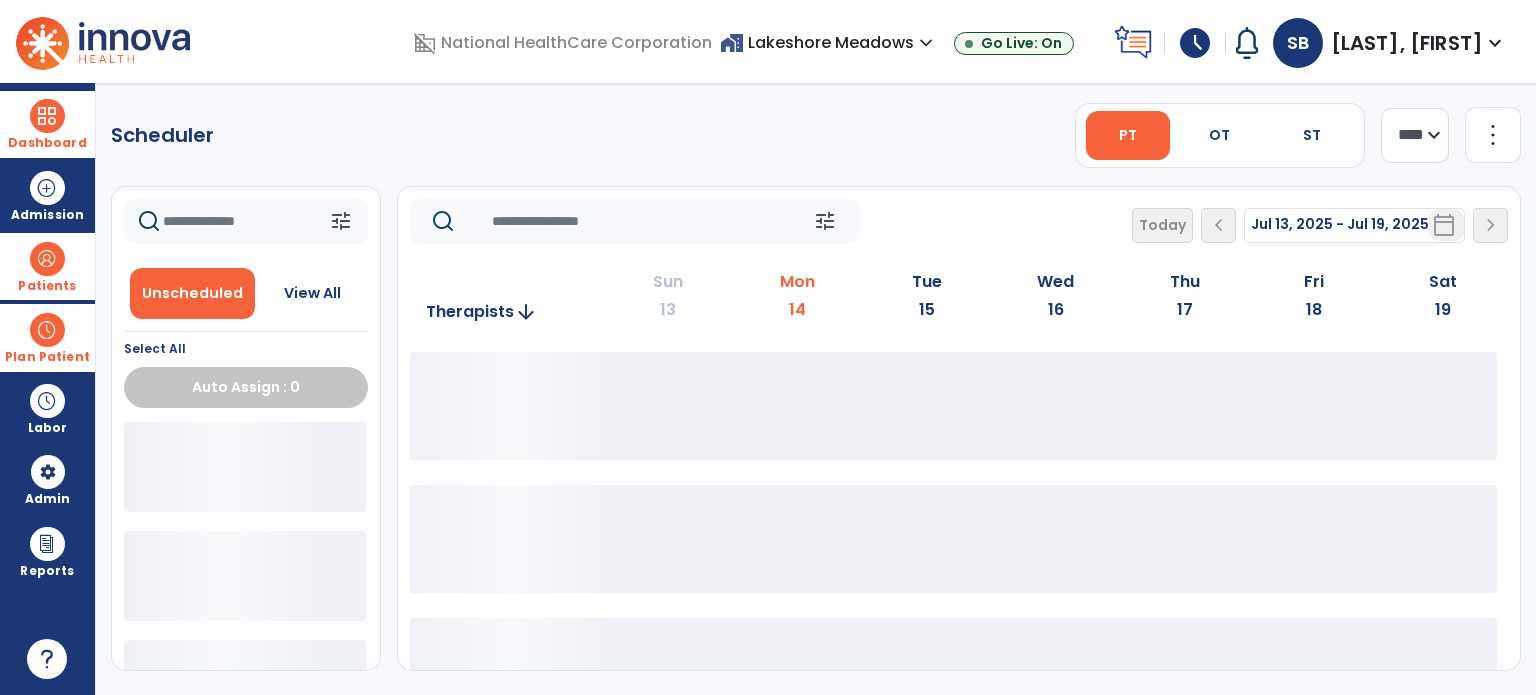 scroll, scrollTop: 0, scrollLeft: 0, axis: both 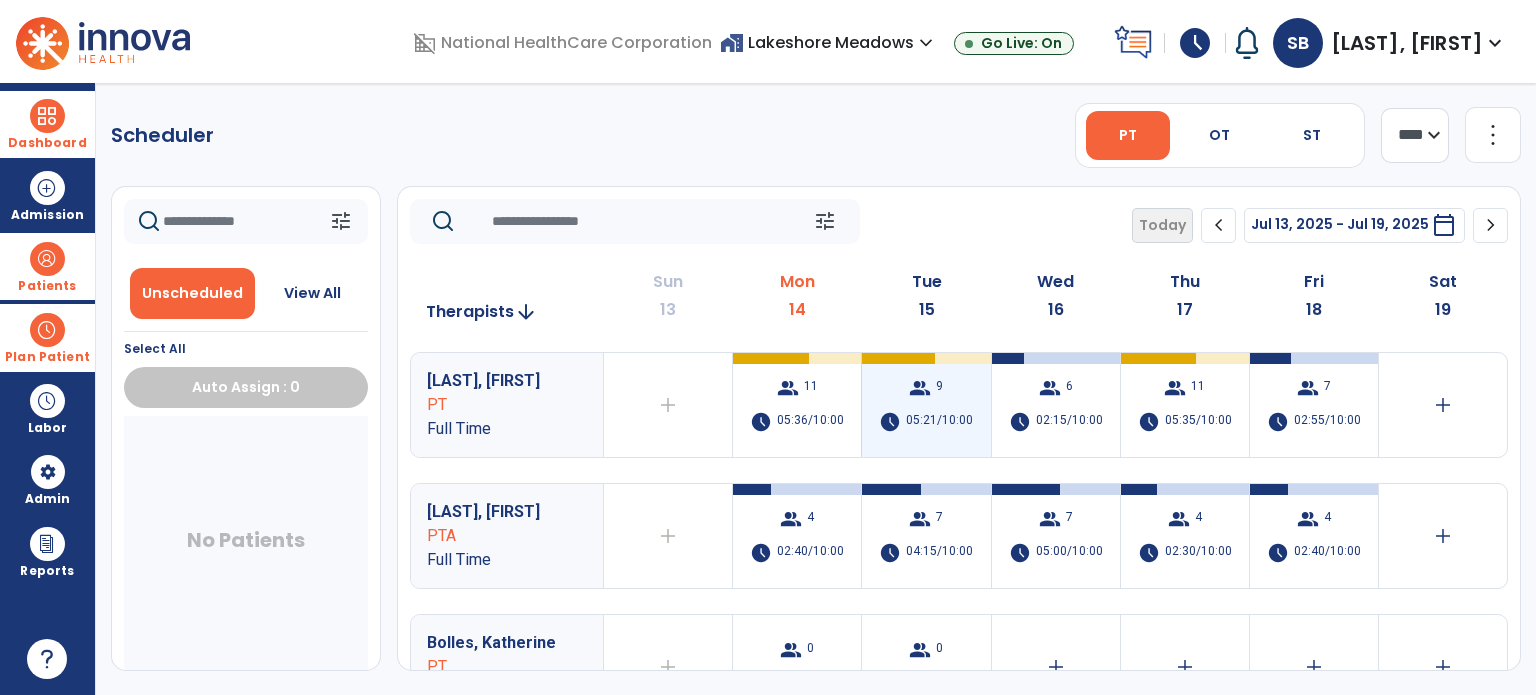 click on "05:21/10:00" at bounding box center [939, 422] 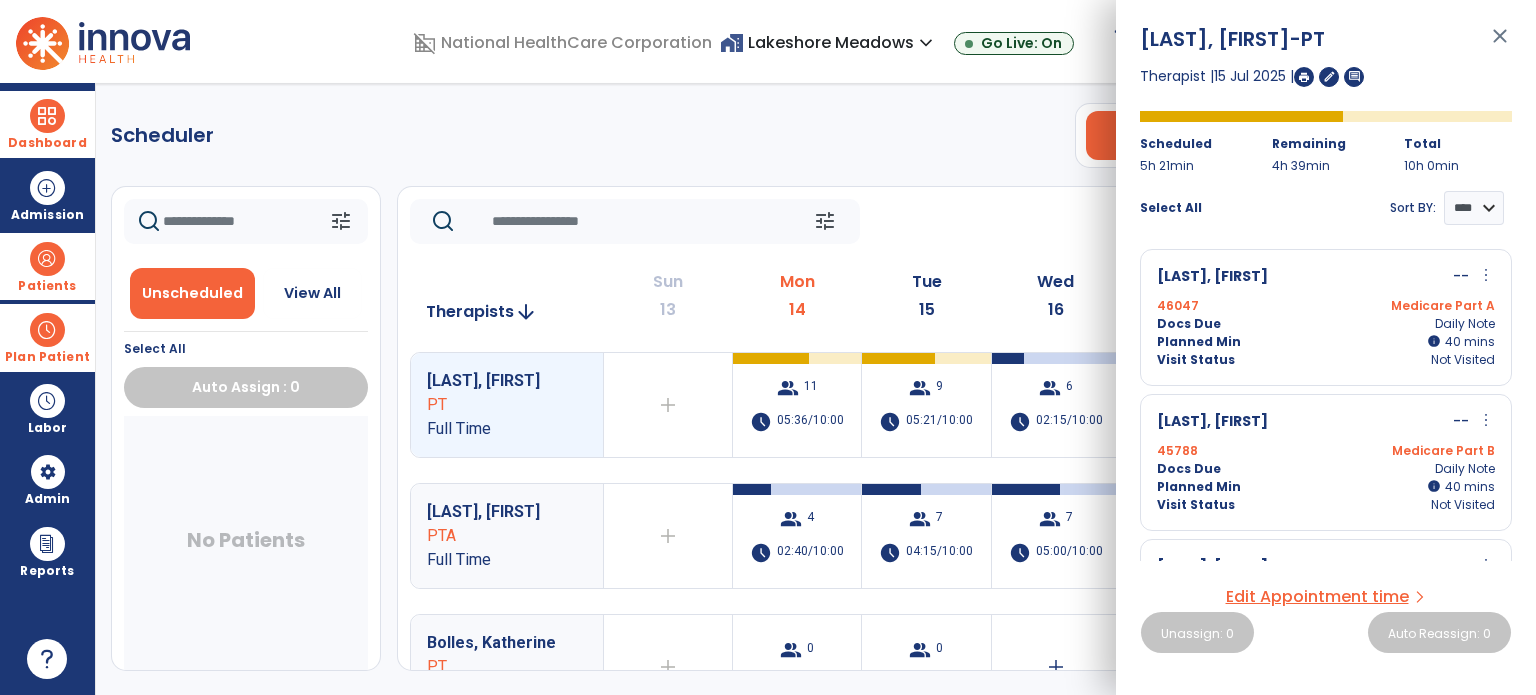 click on "Medicare Part B" at bounding box center (1410, 451) 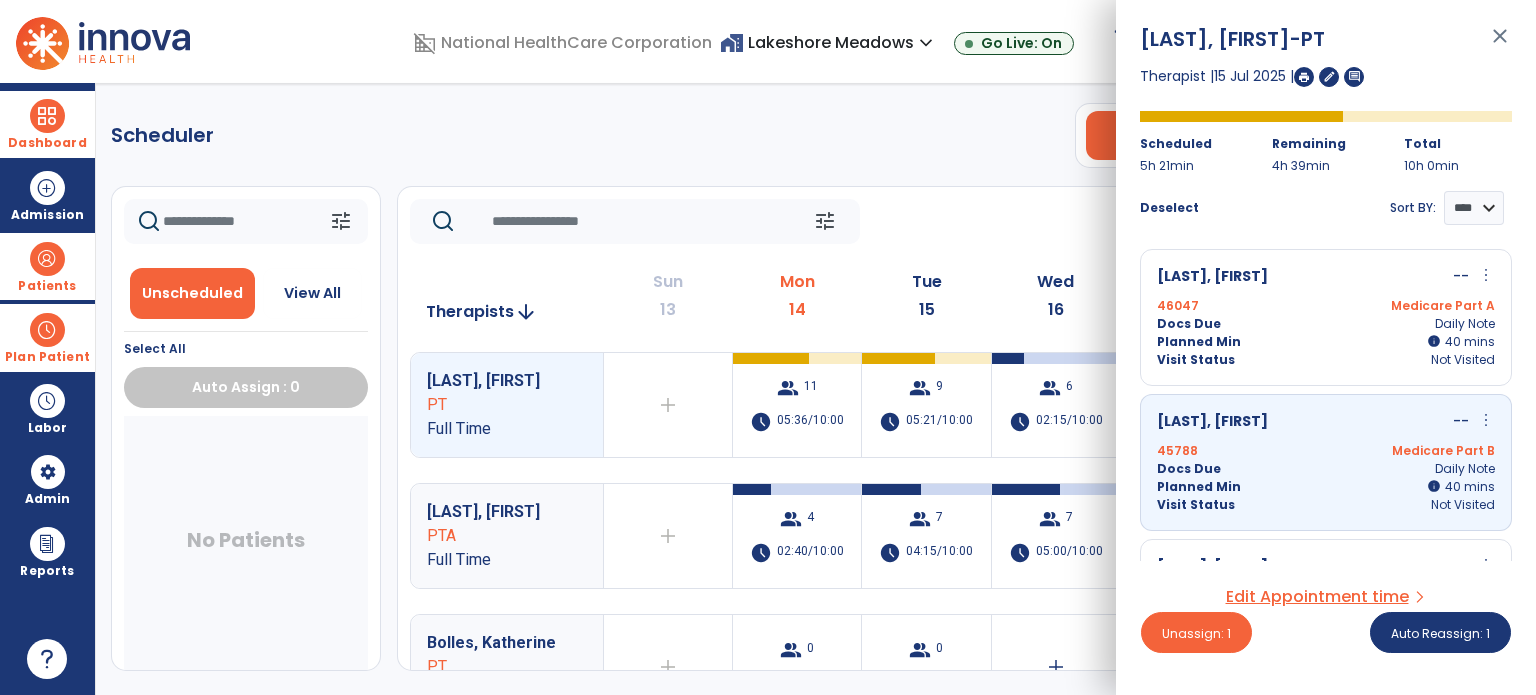 click on "Docs Due Daily Note" at bounding box center (1326, 469) 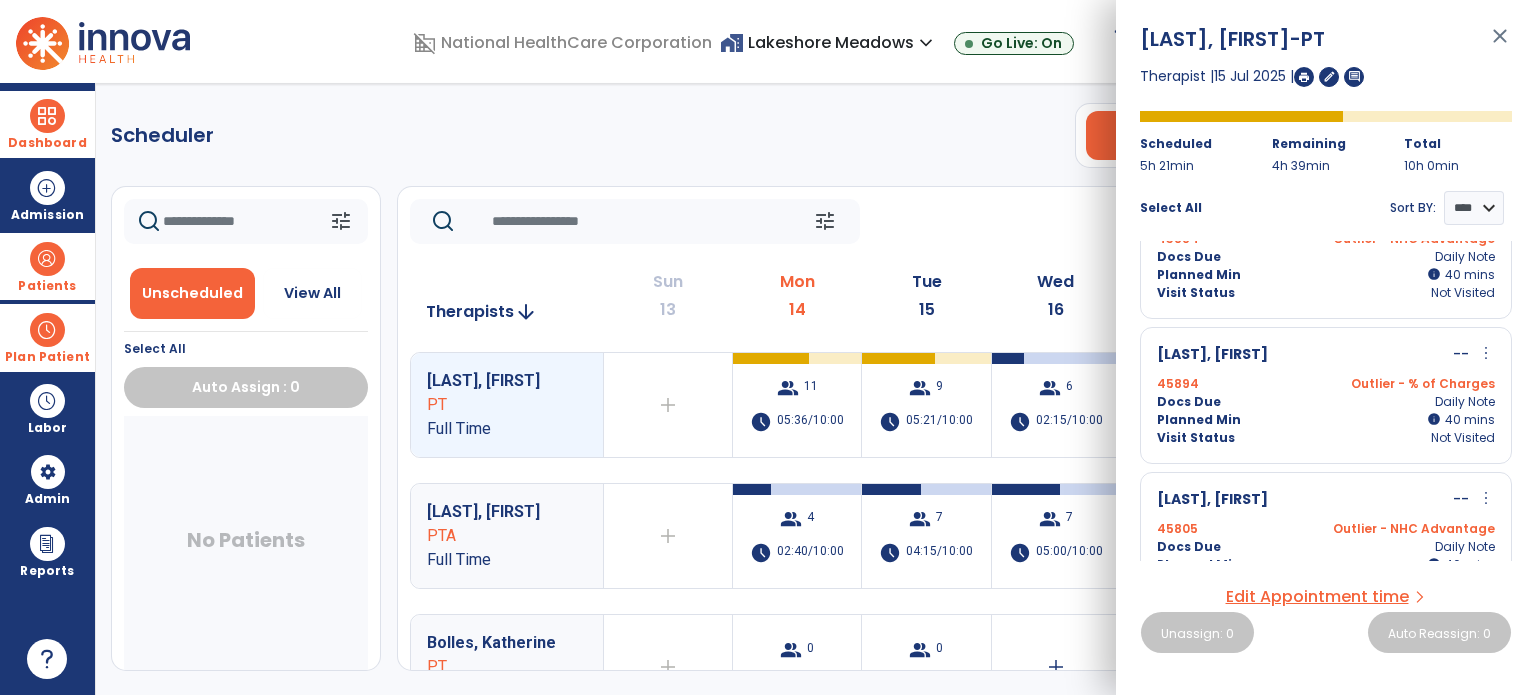 scroll, scrollTop: 780, scrollLeft: 0, axis: vertical 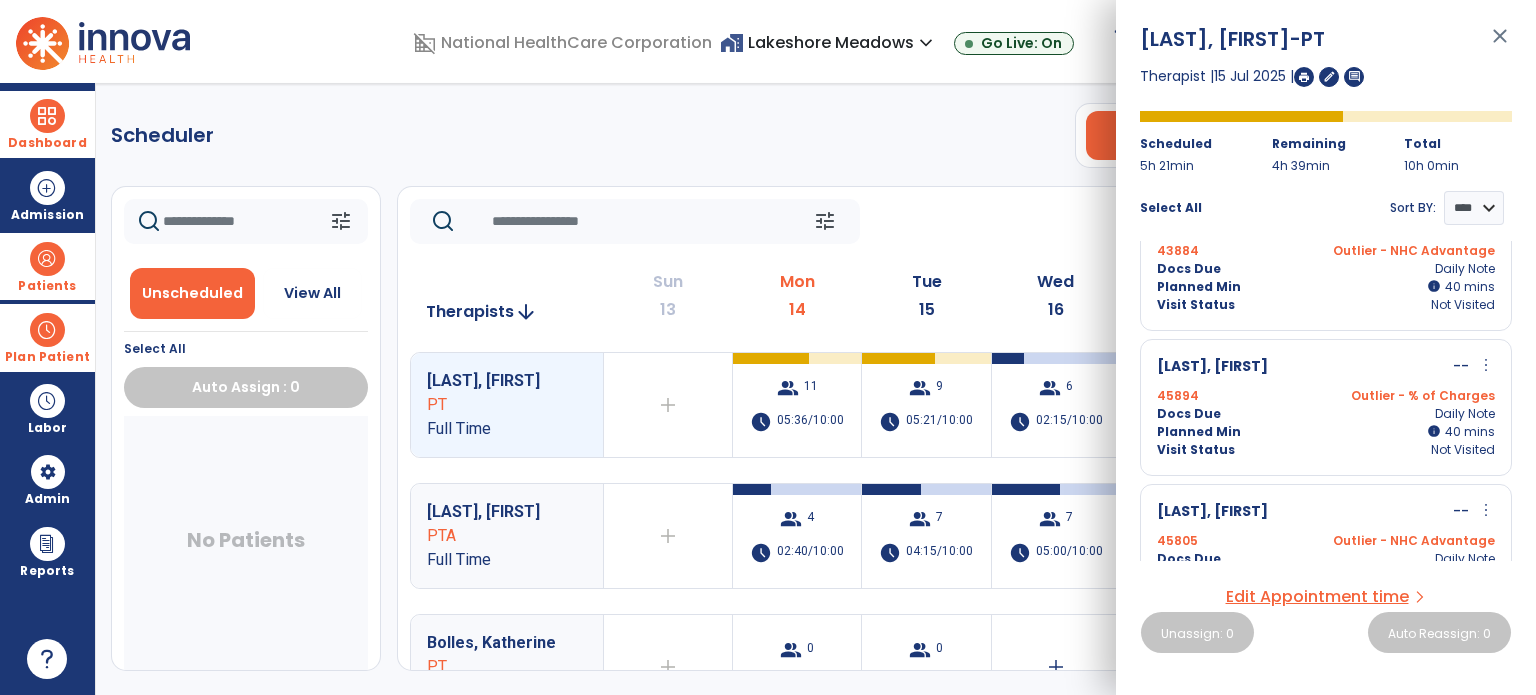 click on "Hamm, Pamela   --  more_vert  edit   Edit Session   alt_route   Split Minutes" at bounding box center [1326, 512] 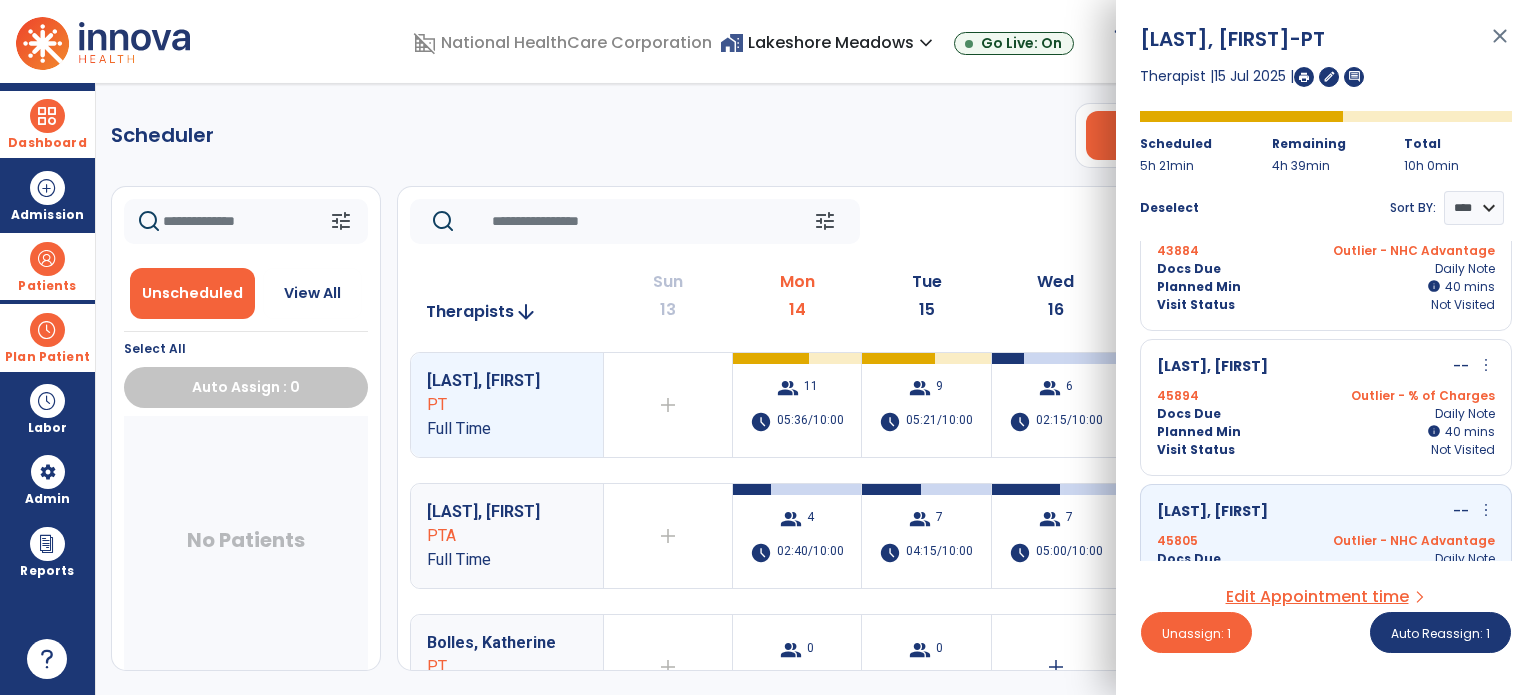click on "Docs Due Daily Note" at bounding box center [1326, 414] 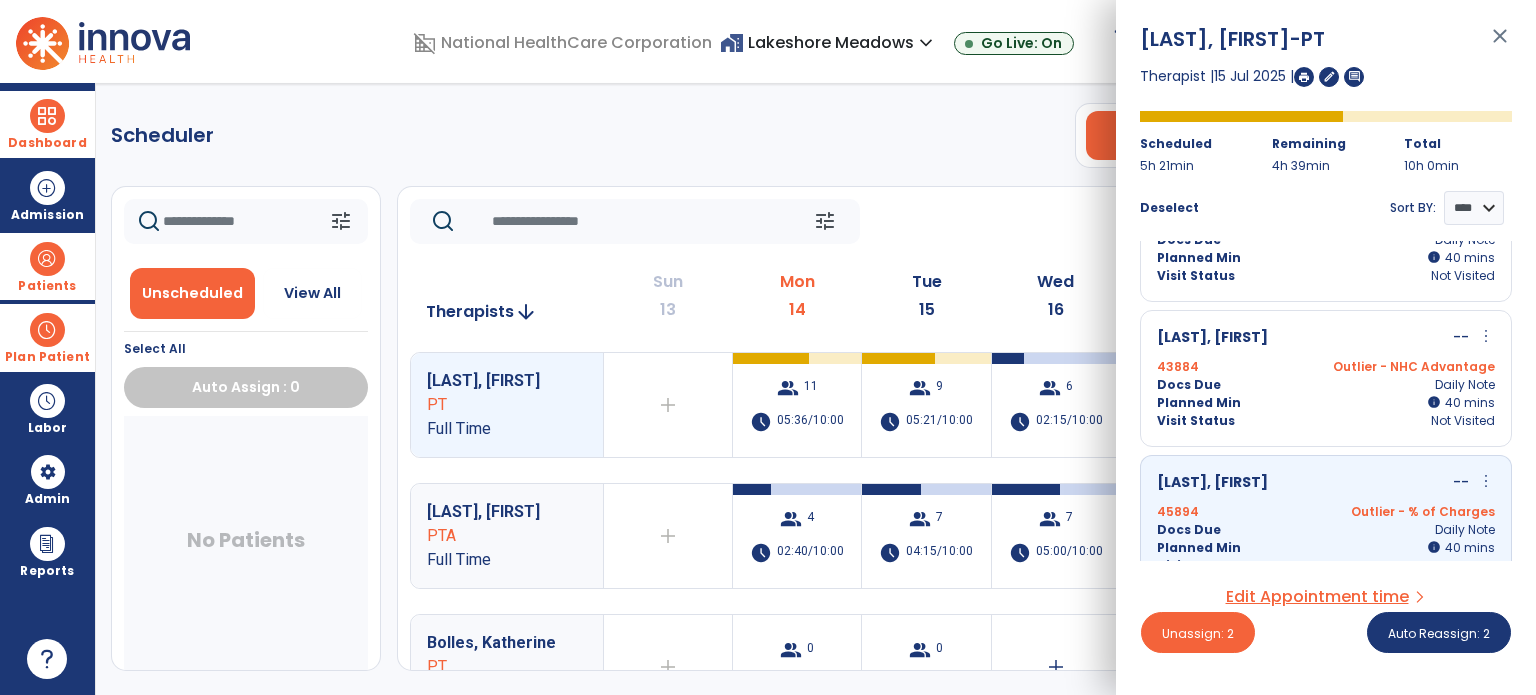 scroll, scrollTop: 594, scrollLeft: 0, axis: vertical 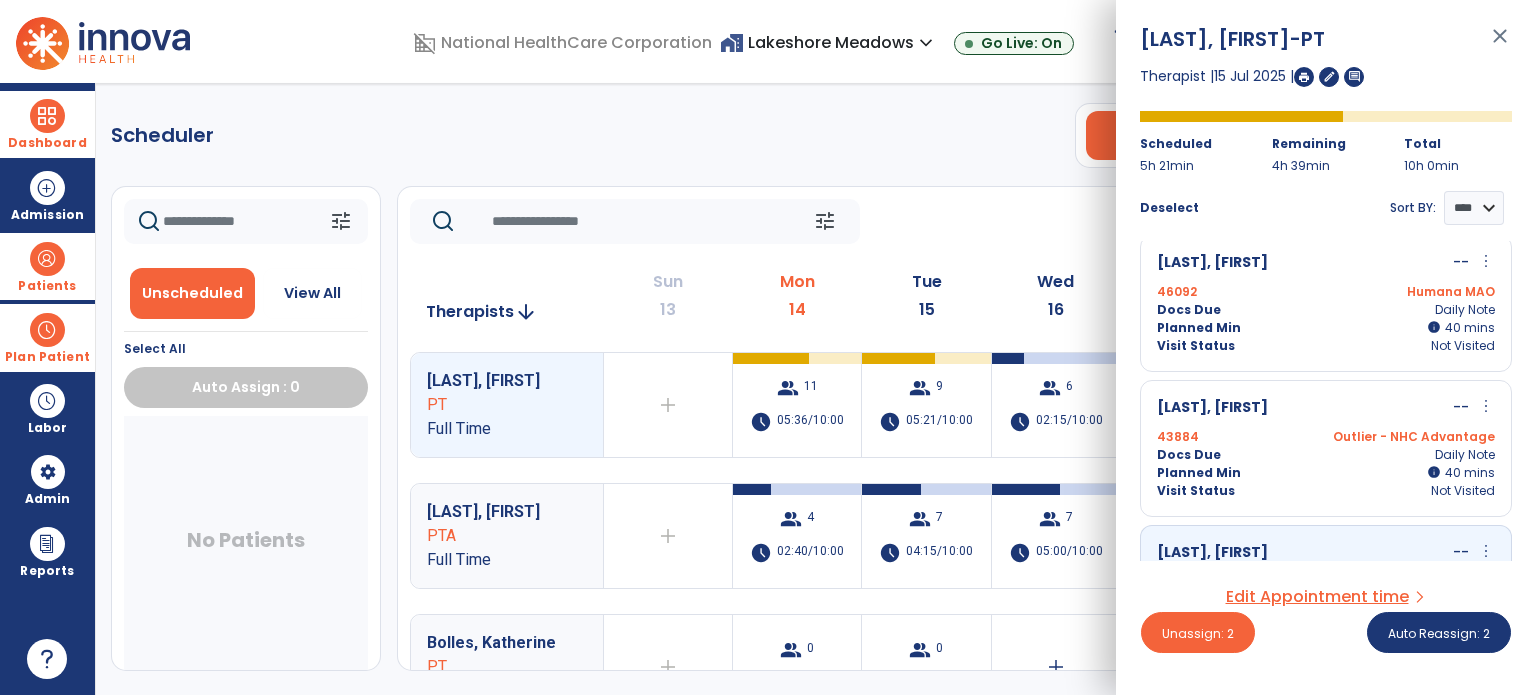 click on "43884 Outlier - NHC Advantage" at bounding box center [1326, 437] 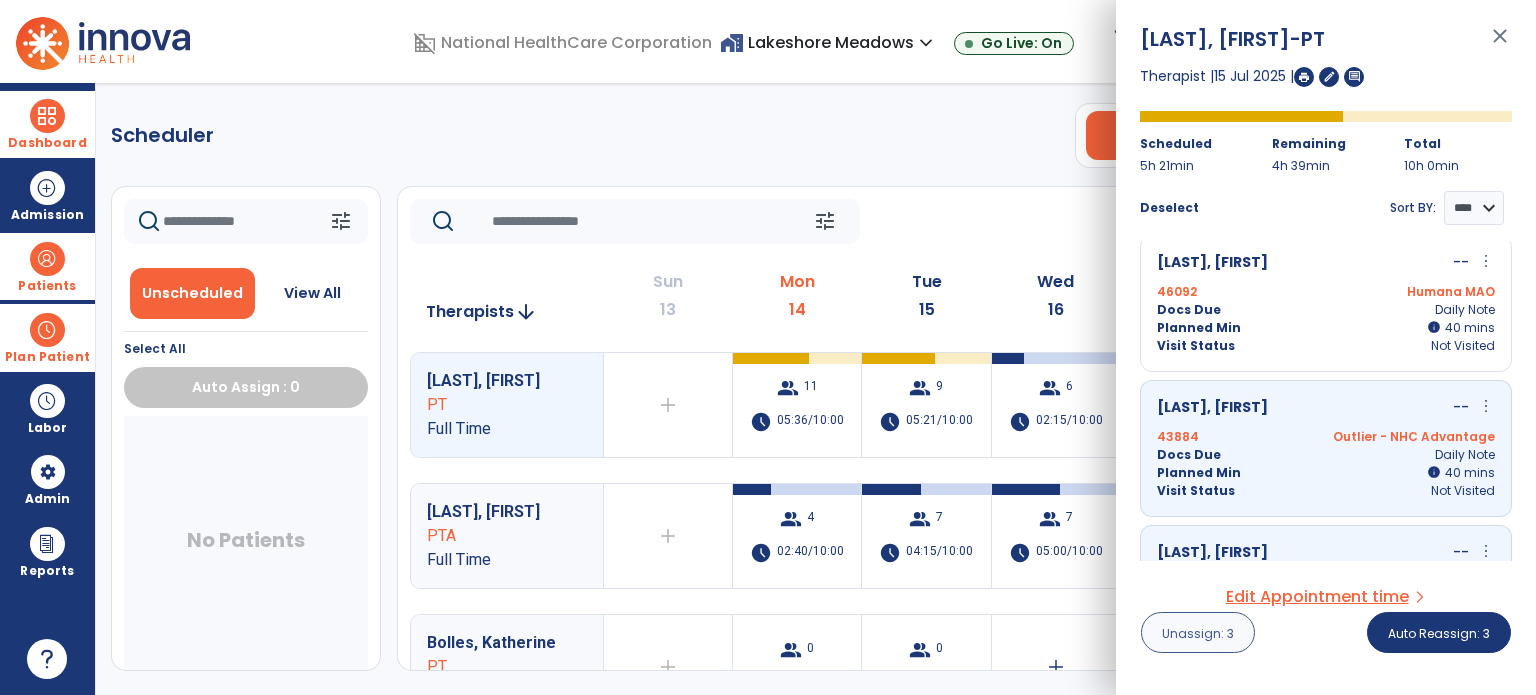 click on "Unassign: 3" at bounding box center (1198, 632) 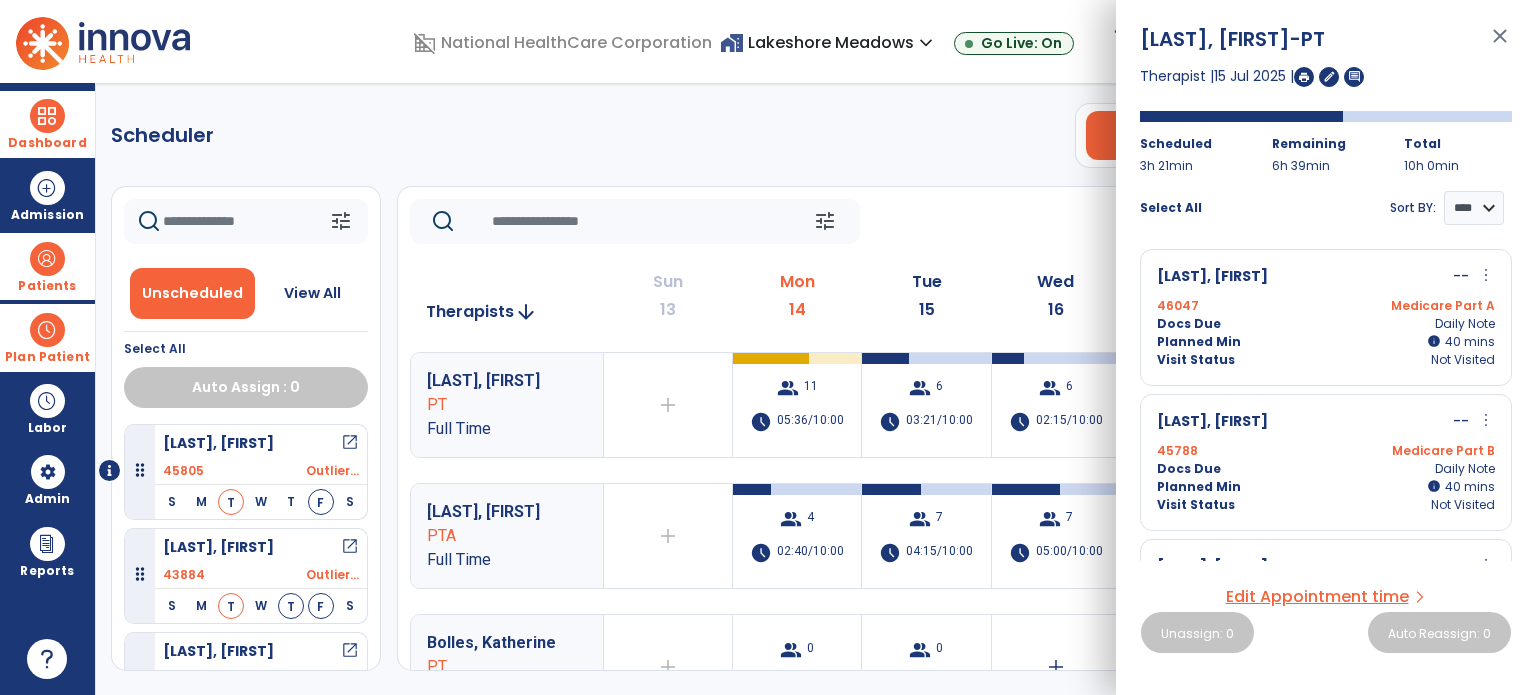 click on "Docs Due Daily Note" at bounding box center (1326, 469) 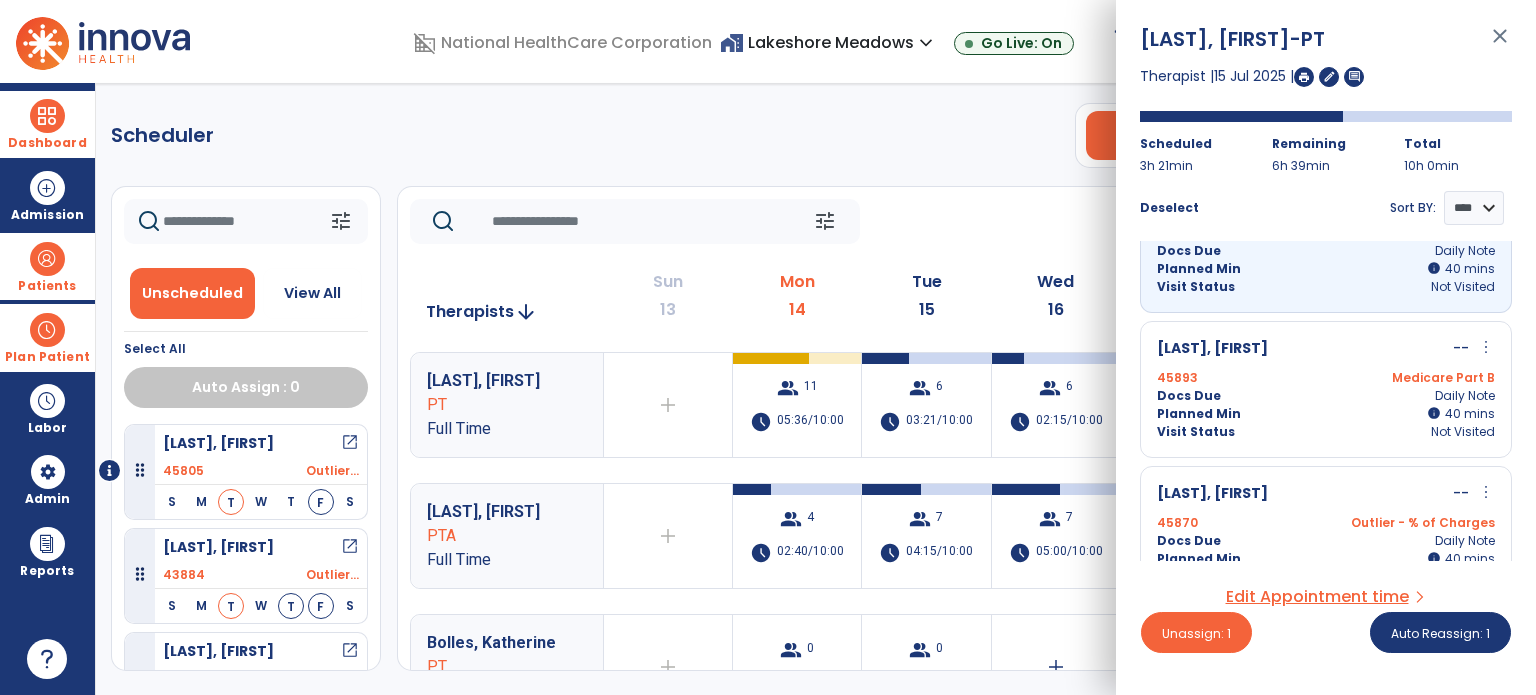 scroll, scrollTop: 220, scrollLeft: 0, axis: vertical 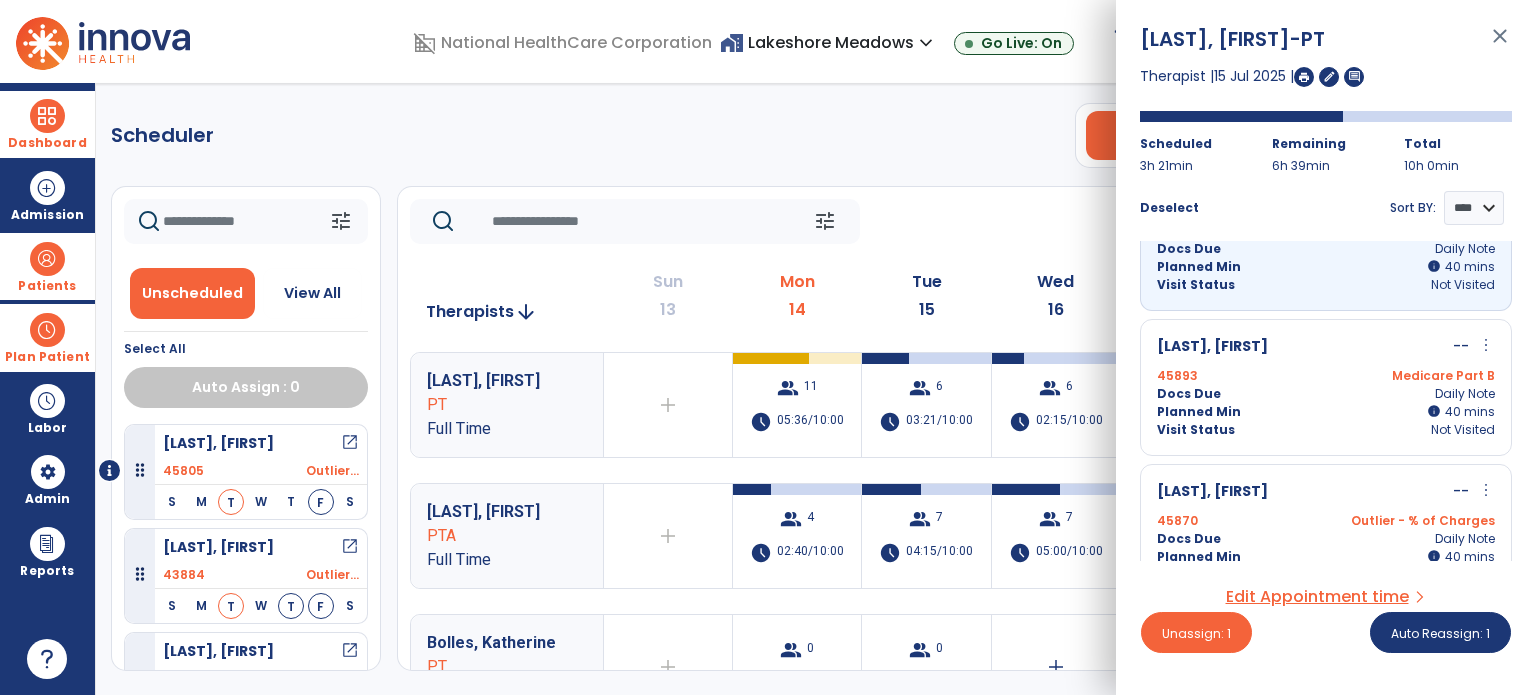 click on "Medicare Part B" at bounding box center [1410, 376] 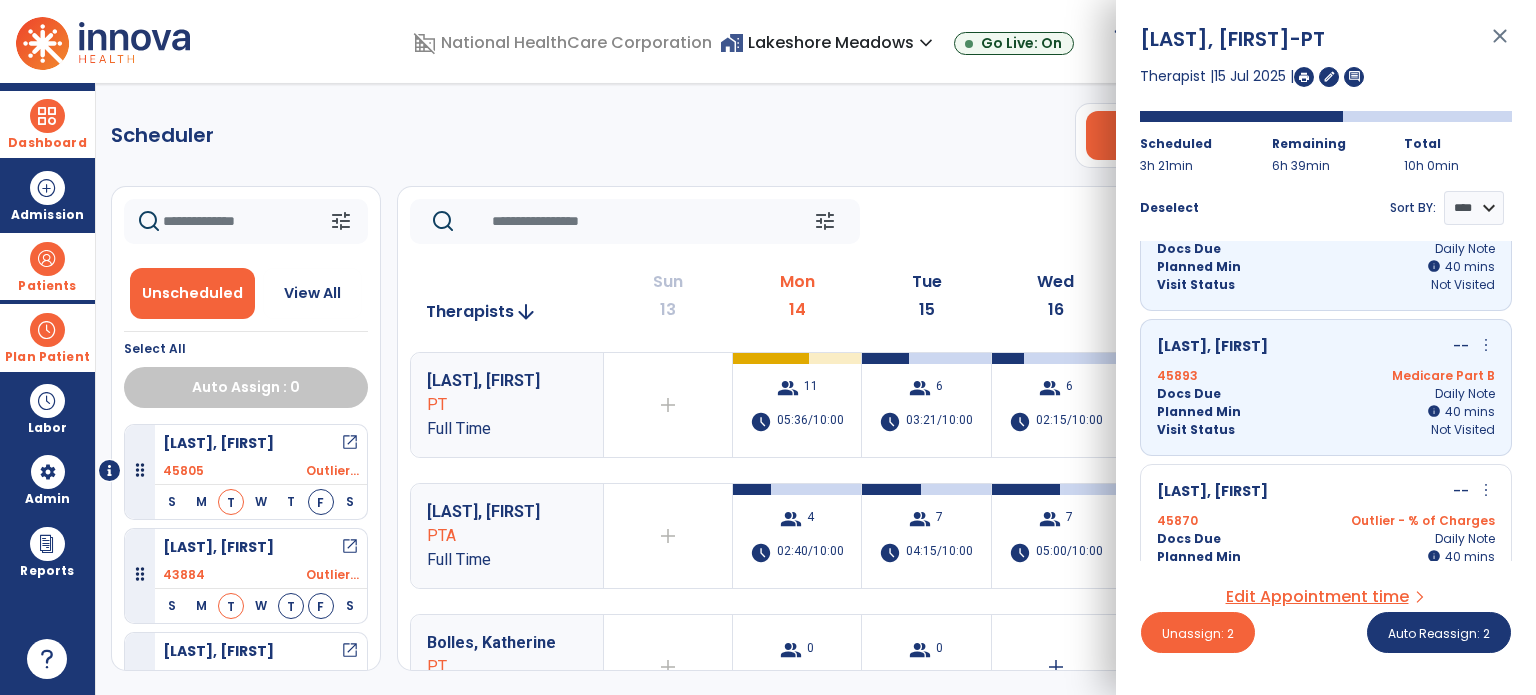 click on "45870 Outlier - % of Charges" at bounding box center [1326, 521] 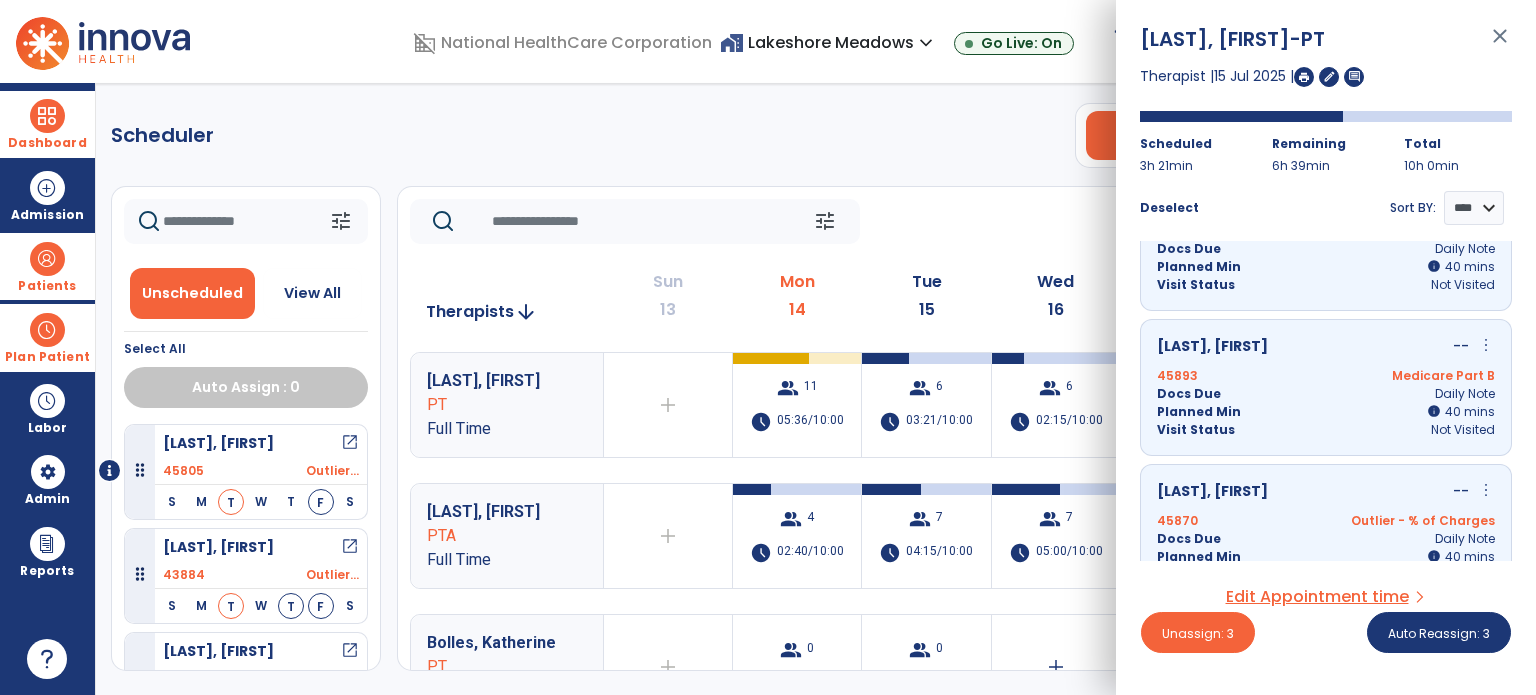 click on "Planned Min  info   40 I 40 mins" at bounding box center (1326, 267) 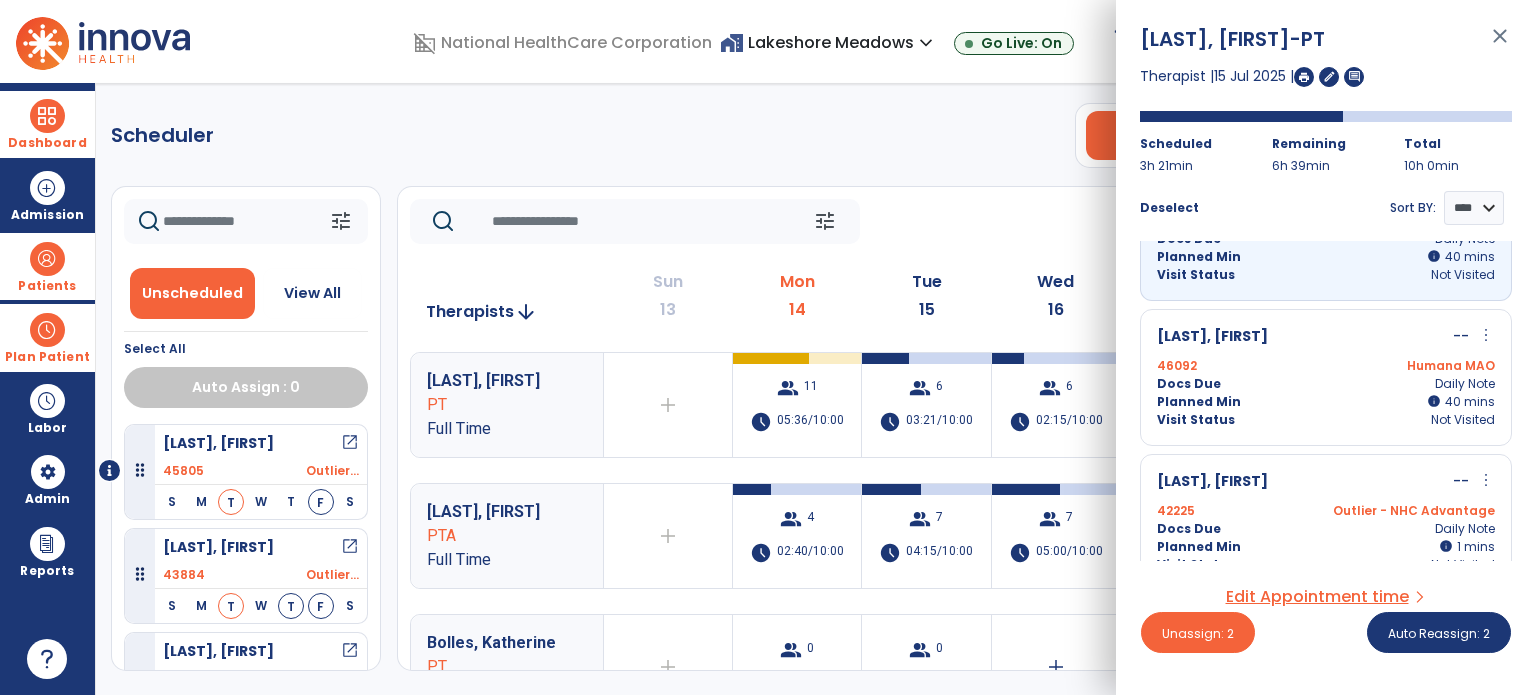 scroll, scrollTop: 546, scrollLeft: 0, axis: vertical 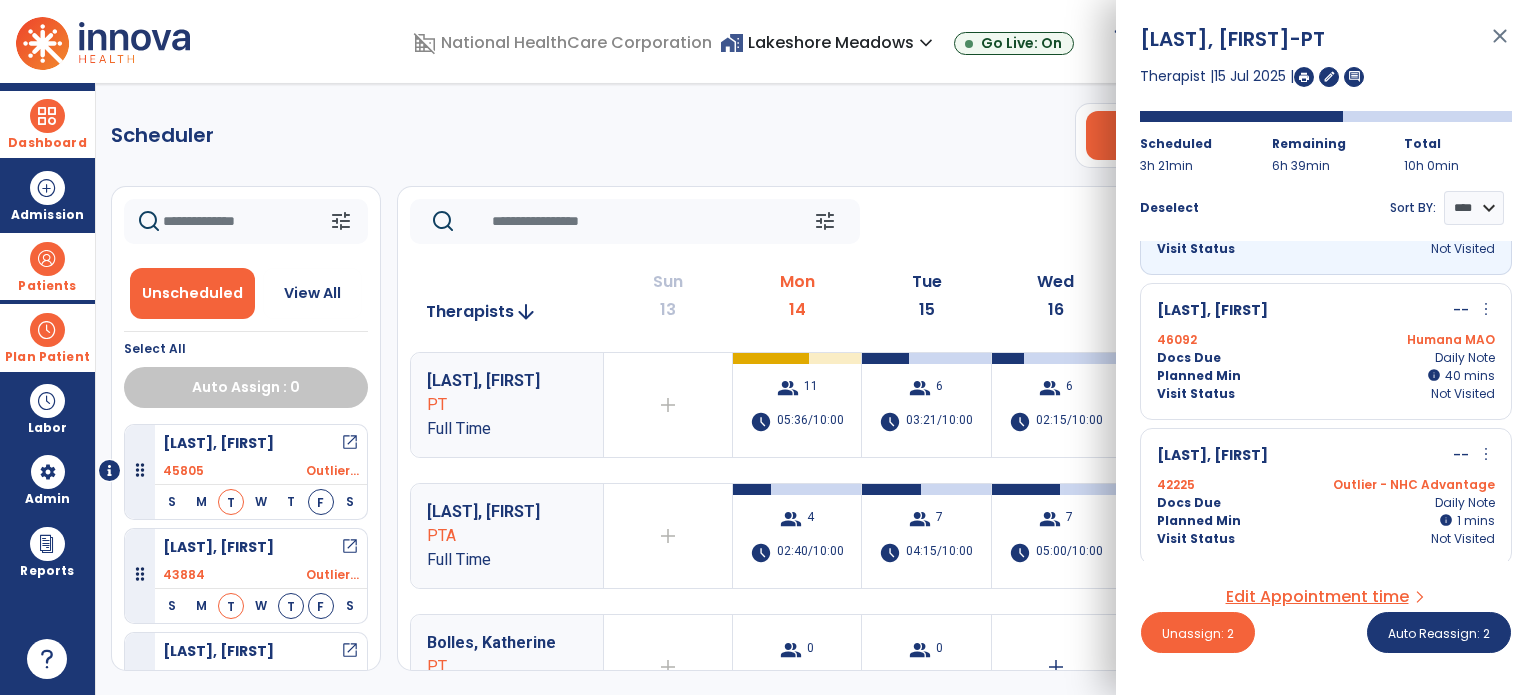 click on "Humana MAO" at bounding box center [1410, 340] 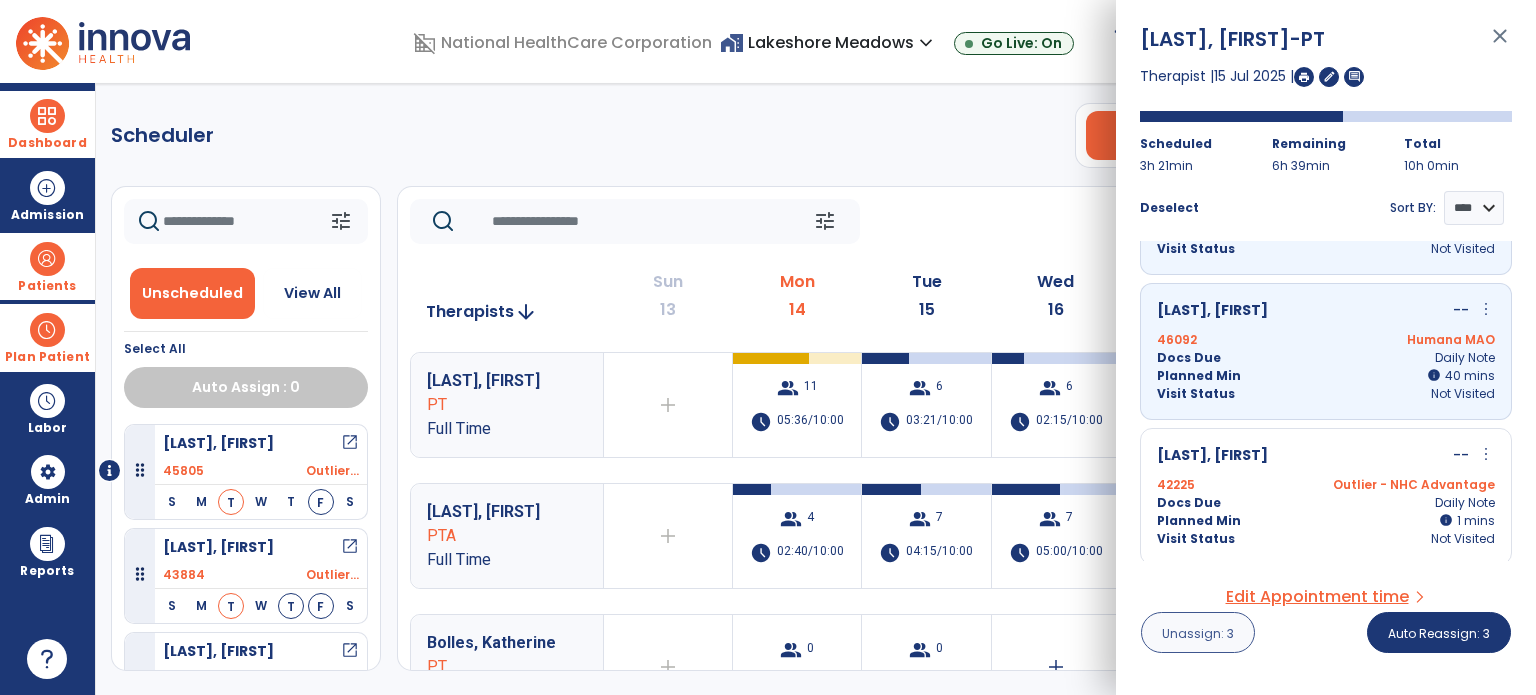 click on "Unassign: 3" at bounding box center [1198, 633] 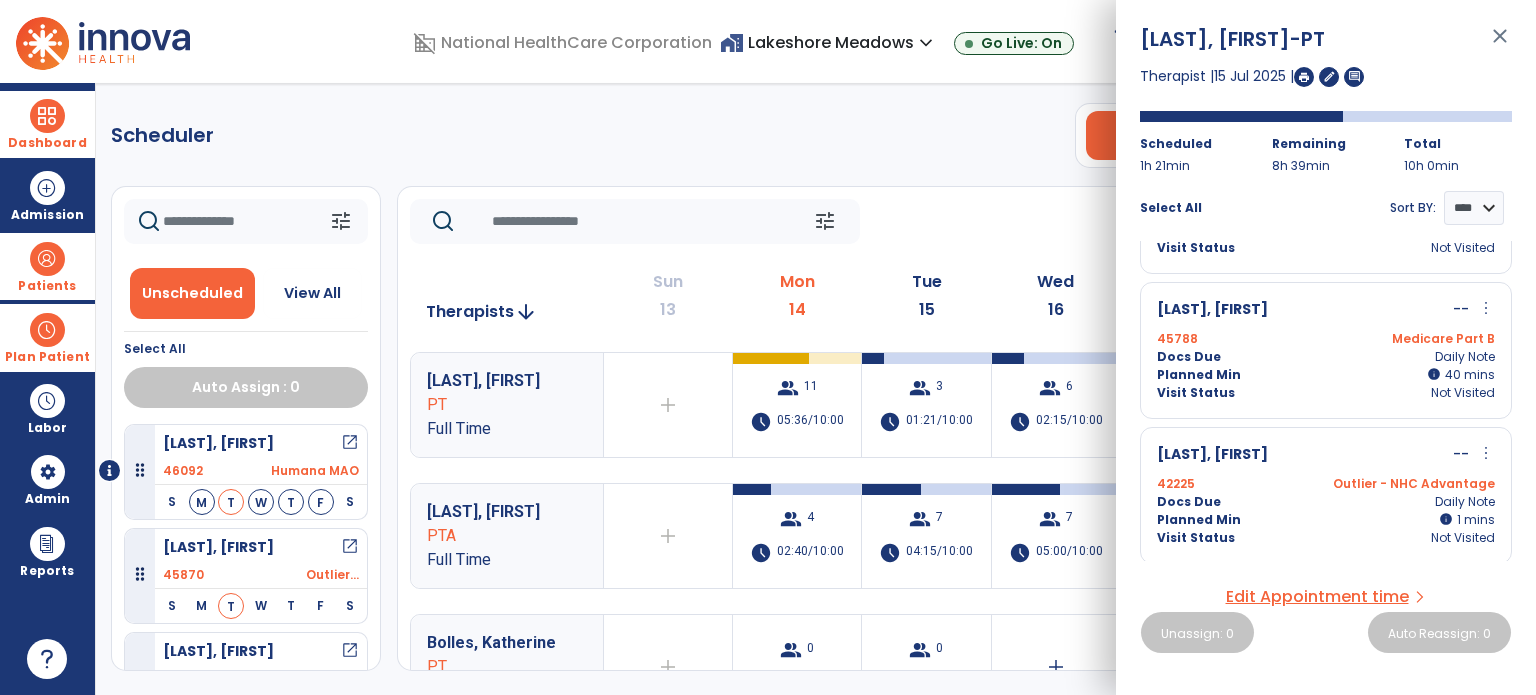scroll, scrollTop: 0, scrollLeft: 0, axis: both 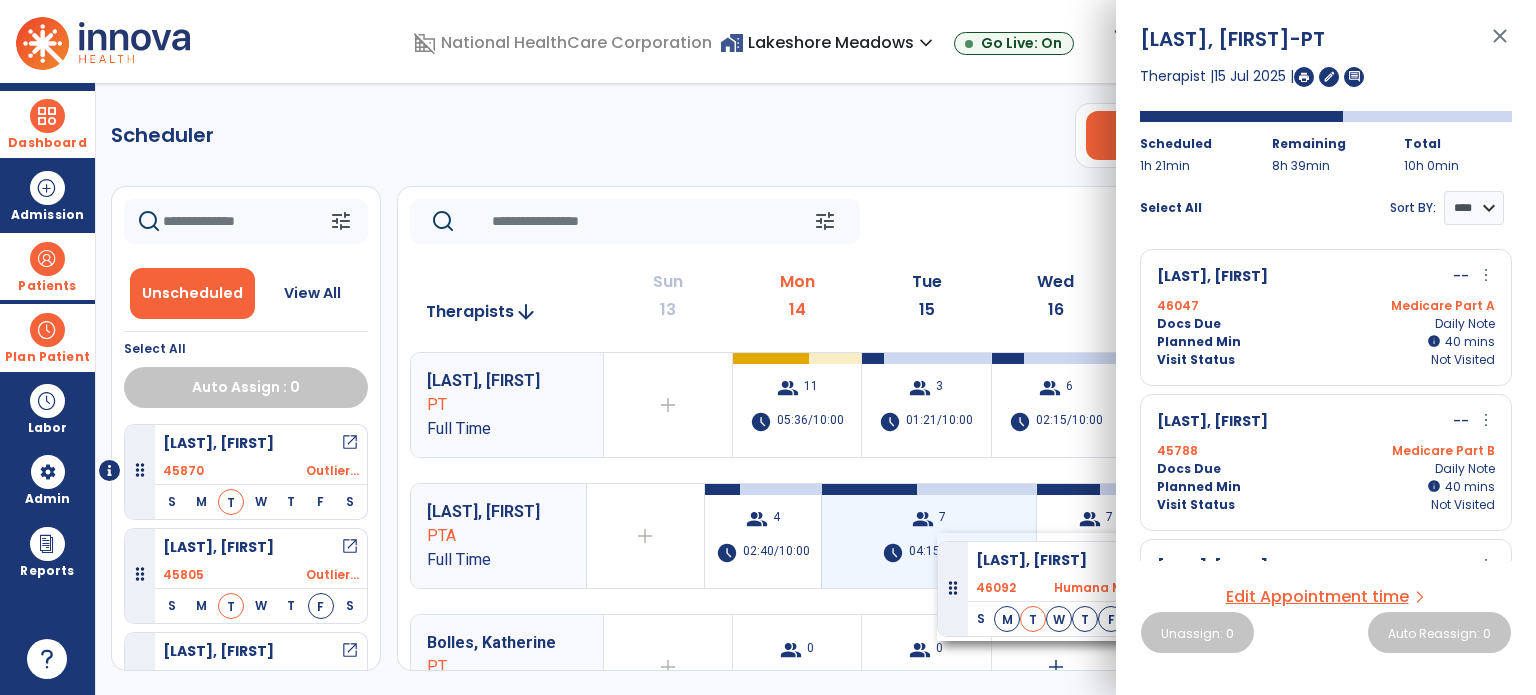 drag, startPoint x: 200, startPoint y: 435, endPoint x: 937, endPoint y: 532, distance: 743.3559 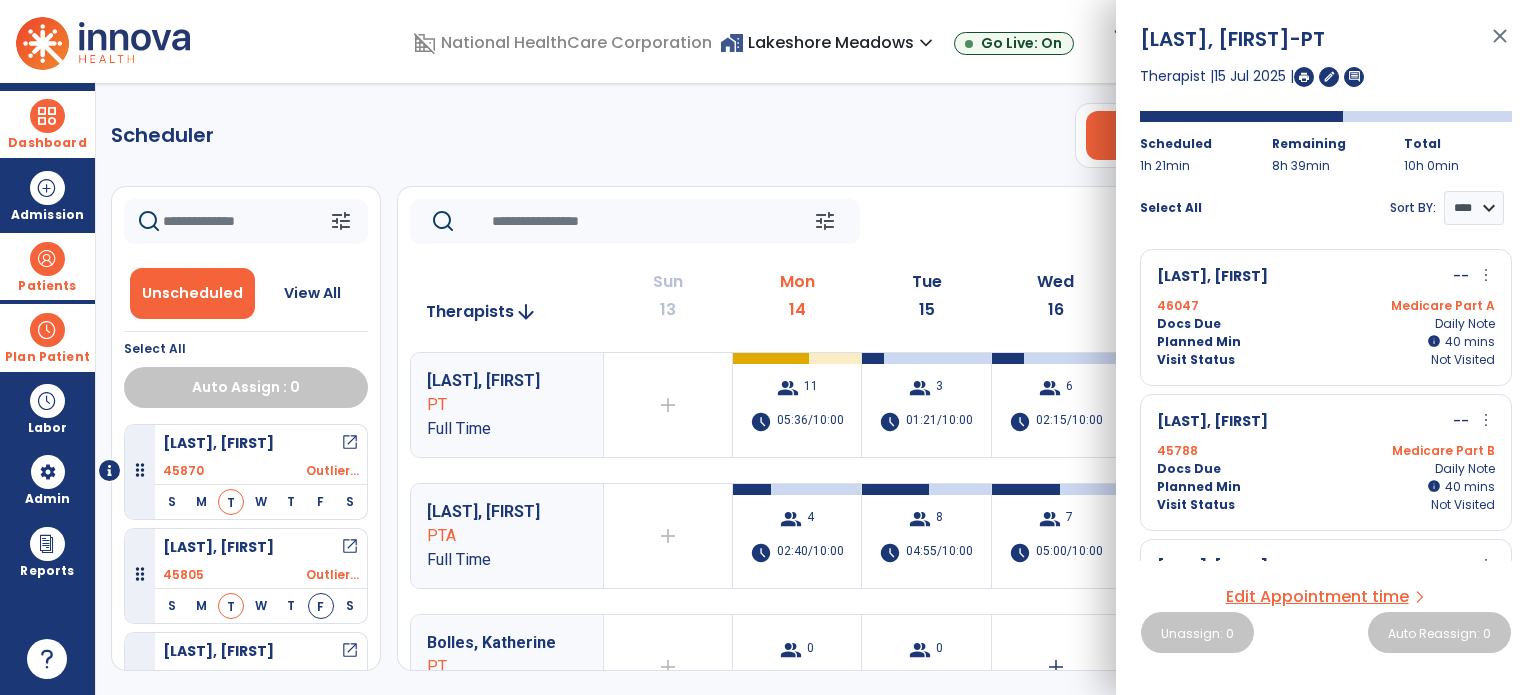 click on "tune   Today  chevron_left Jul 13, 2025 - Jul 19, 2025  *********  calendar_today  chevron_right" 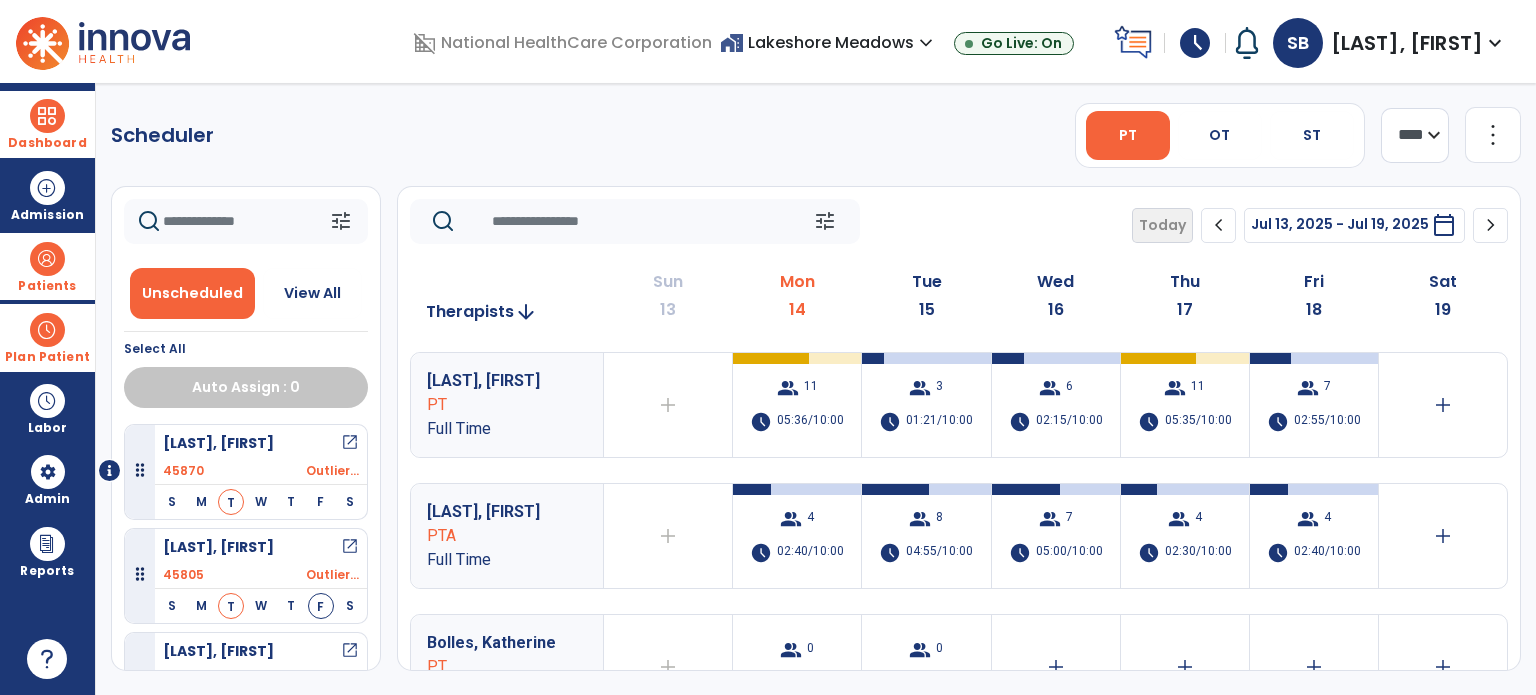 click on "Plan Patient" at bounding box center [47, 357] 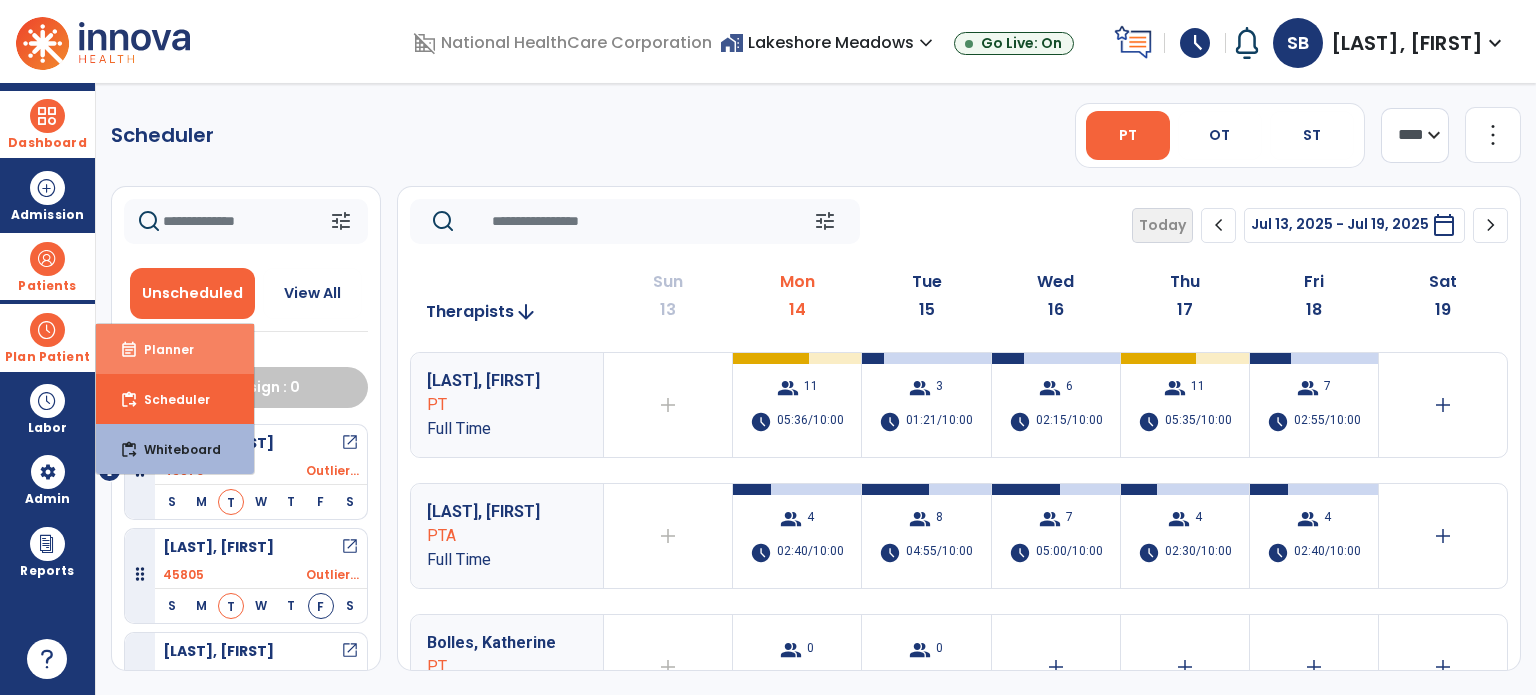 click on "event_note  Planner" at bounding box center [175, 349] 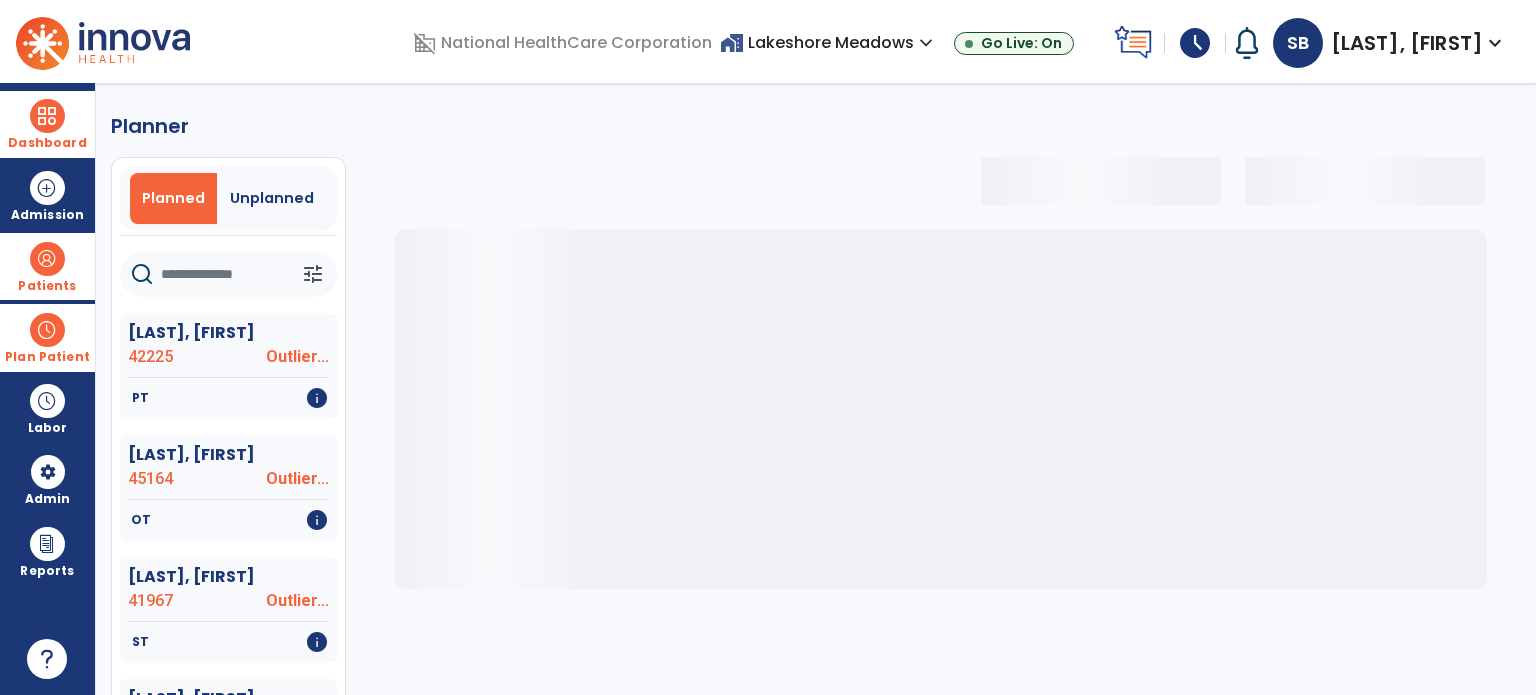 select on "***" 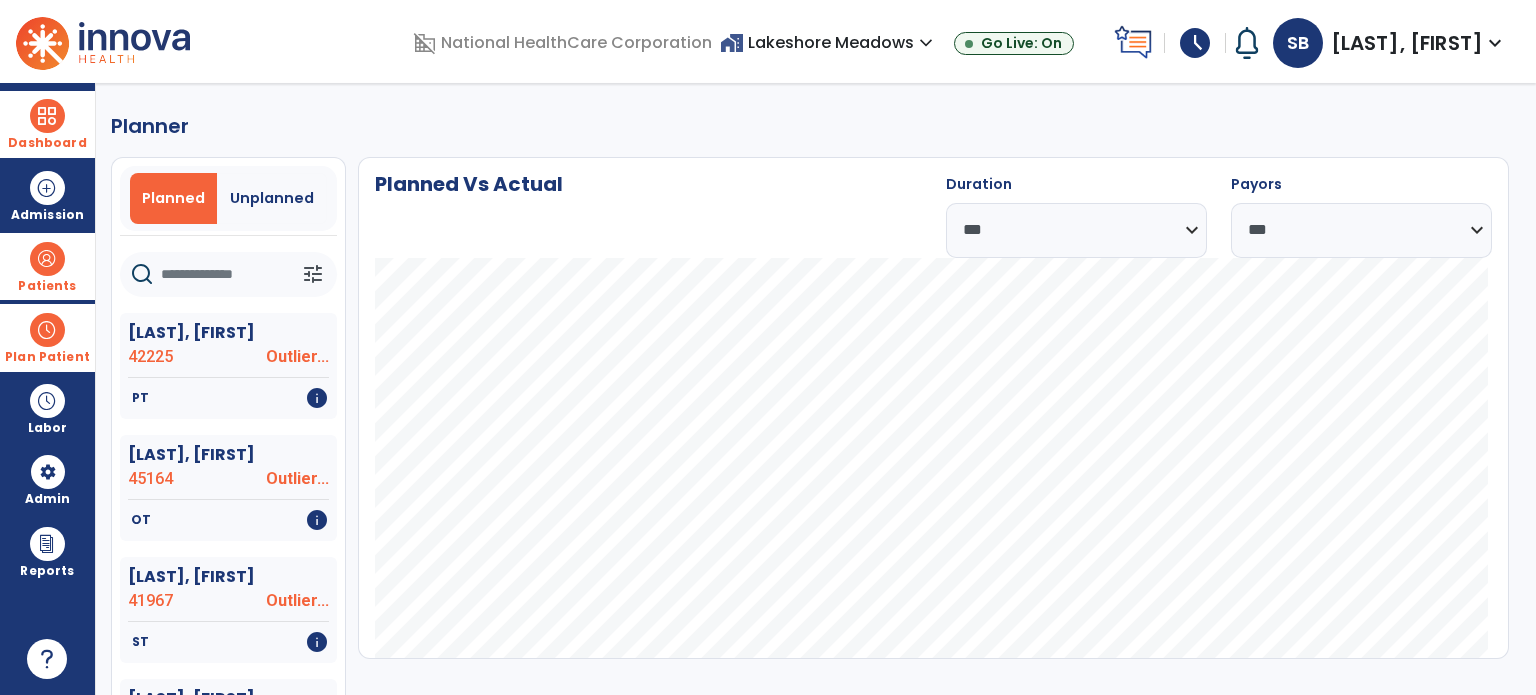 click 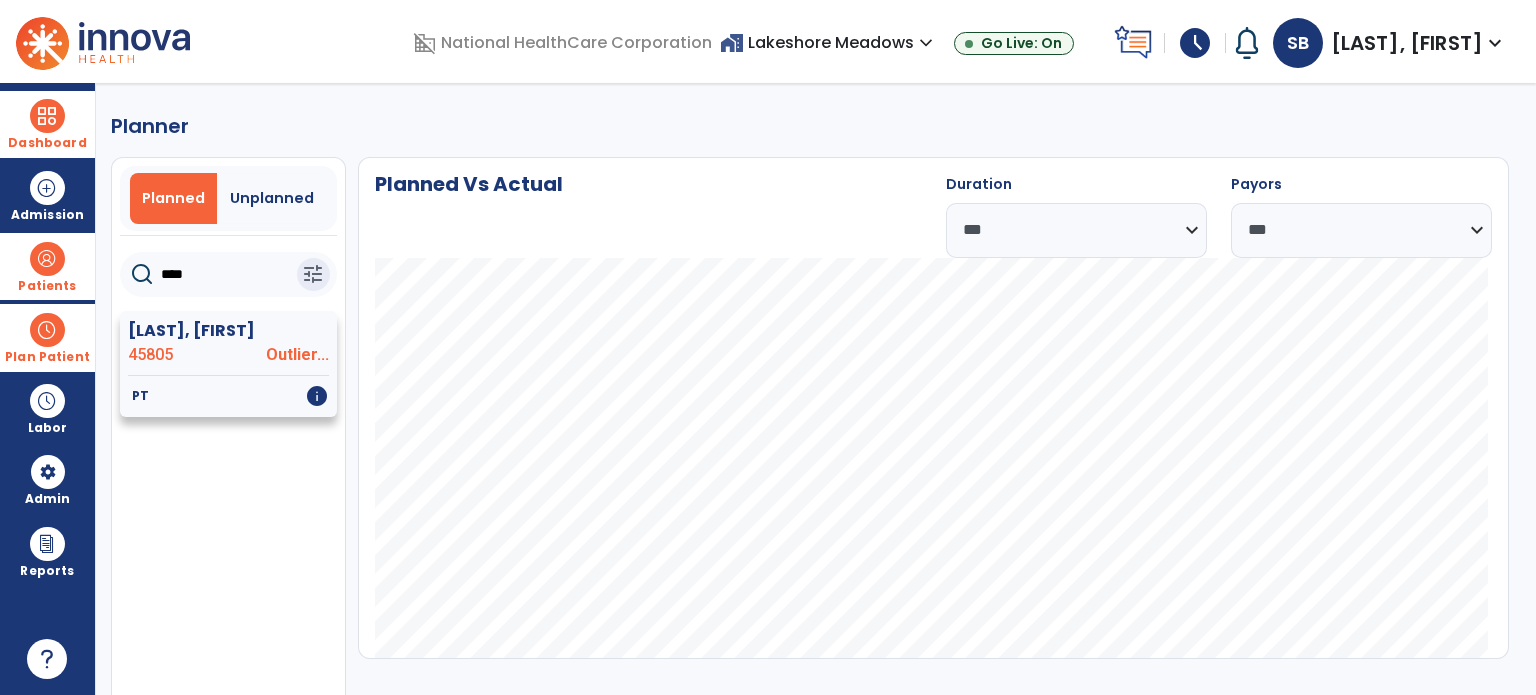 type on "****" 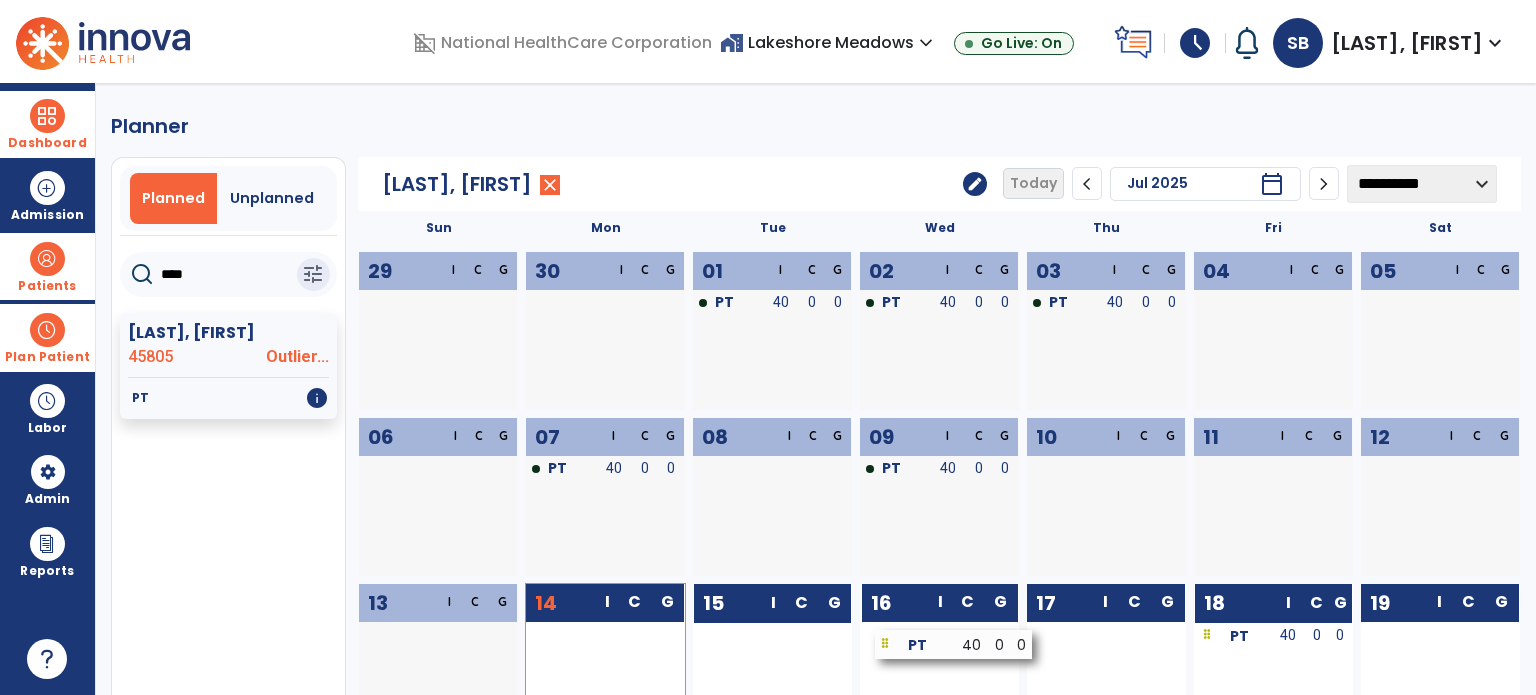drag, startPoint x: 760, startPoint y: 639, endPoint x: 941, endPoint y: 647, distance: 181.17671 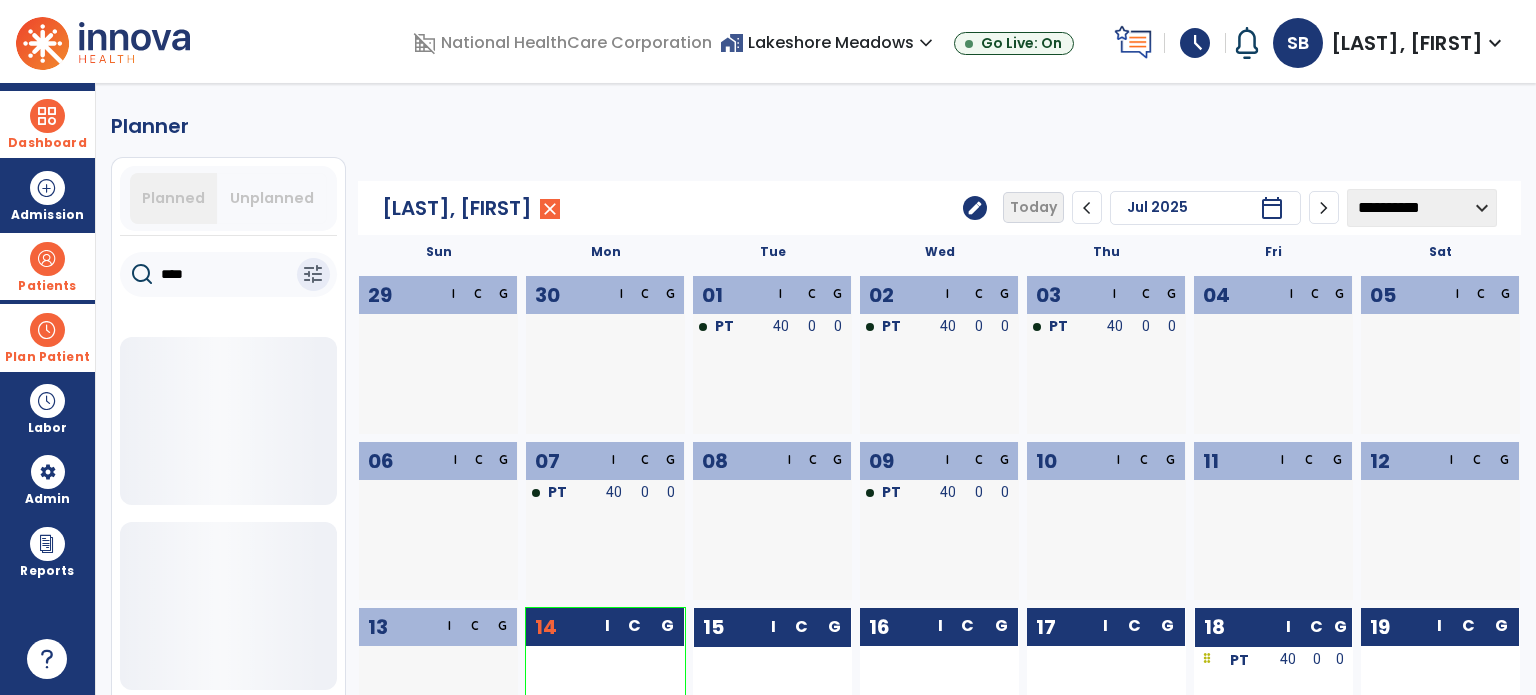 click on "****" 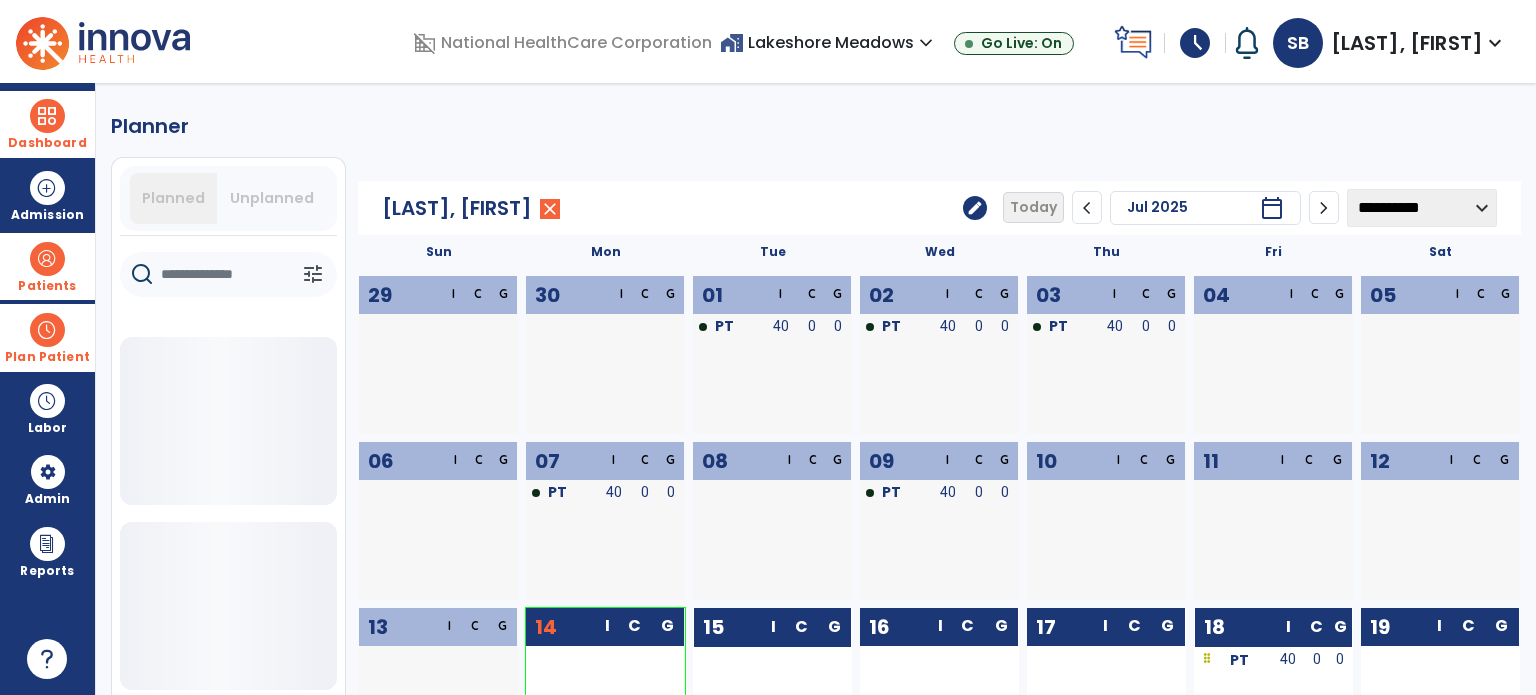 click 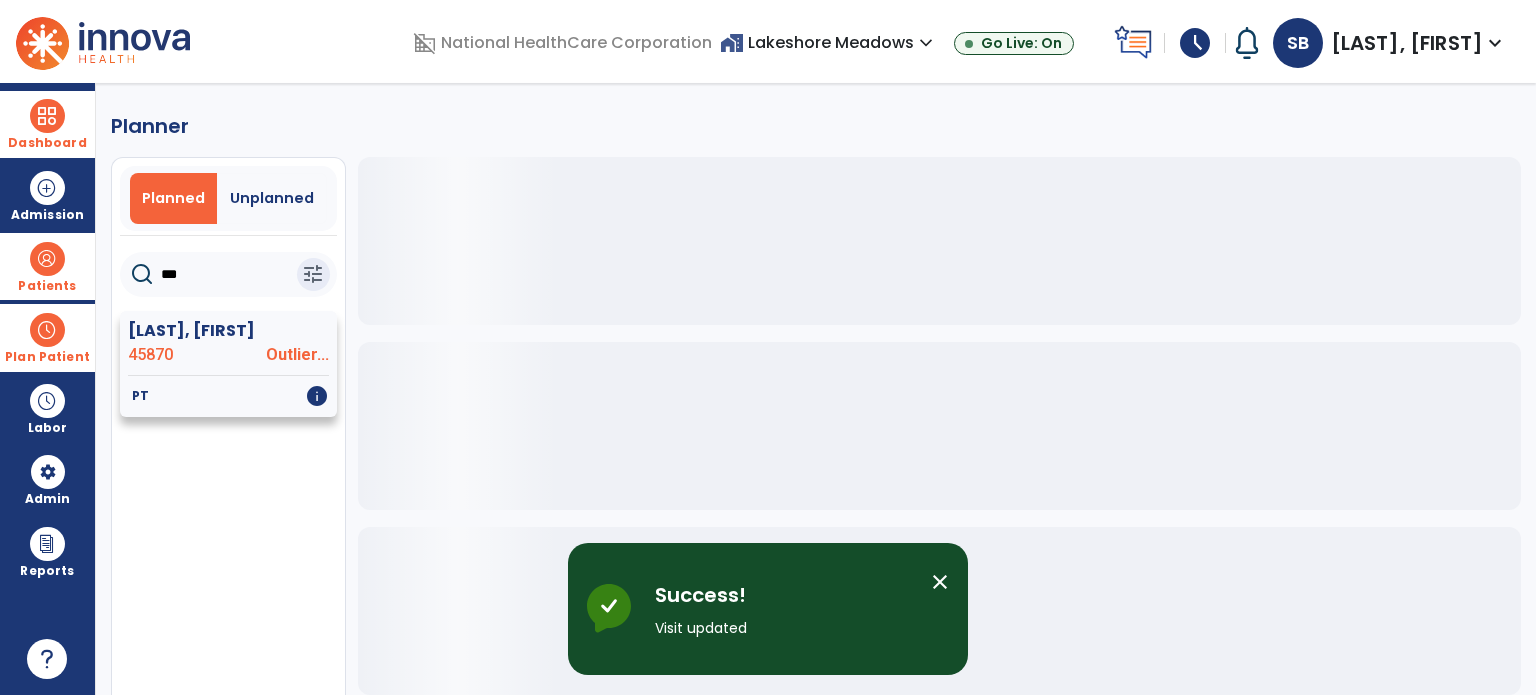 type on "***" 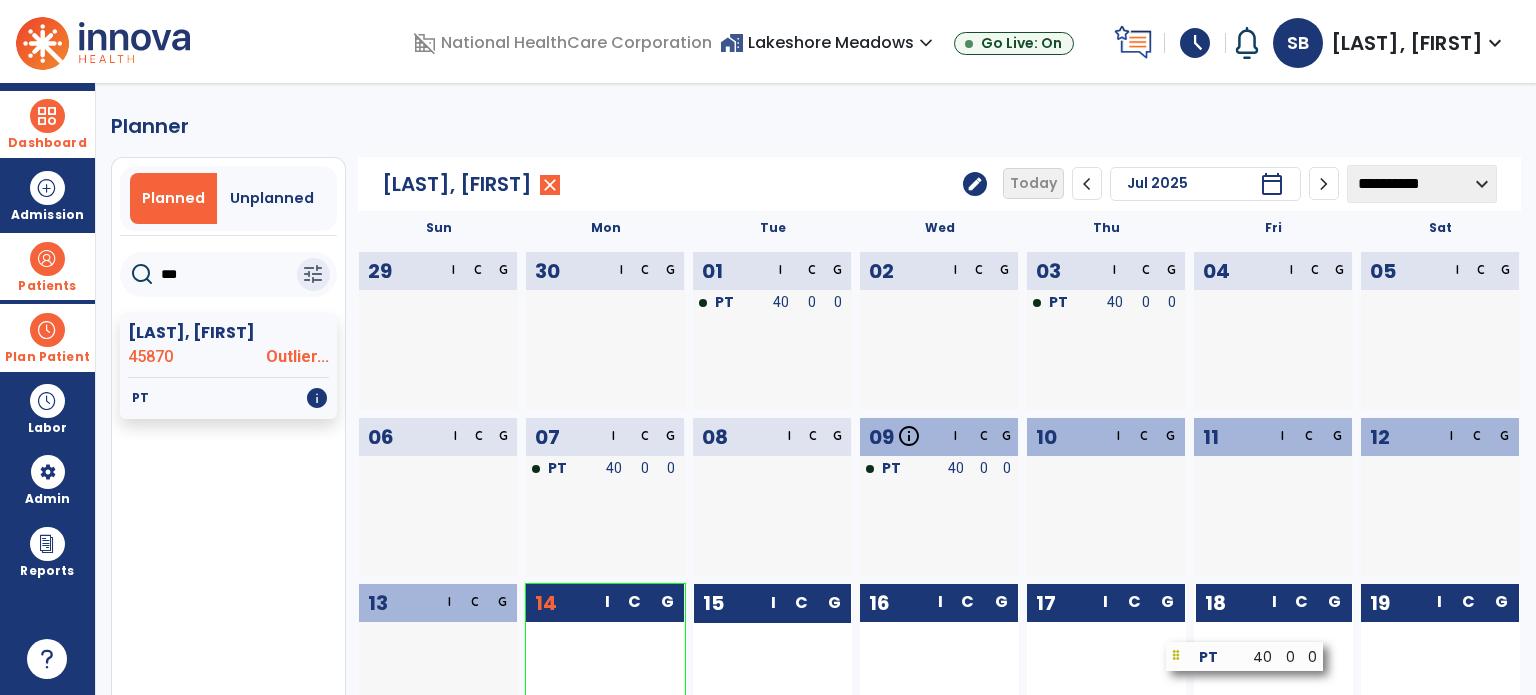 drag, startPoint x: 743, startPoint y: 643, endPoint x: 1216, endPoint y: 662, distance: 473.38144 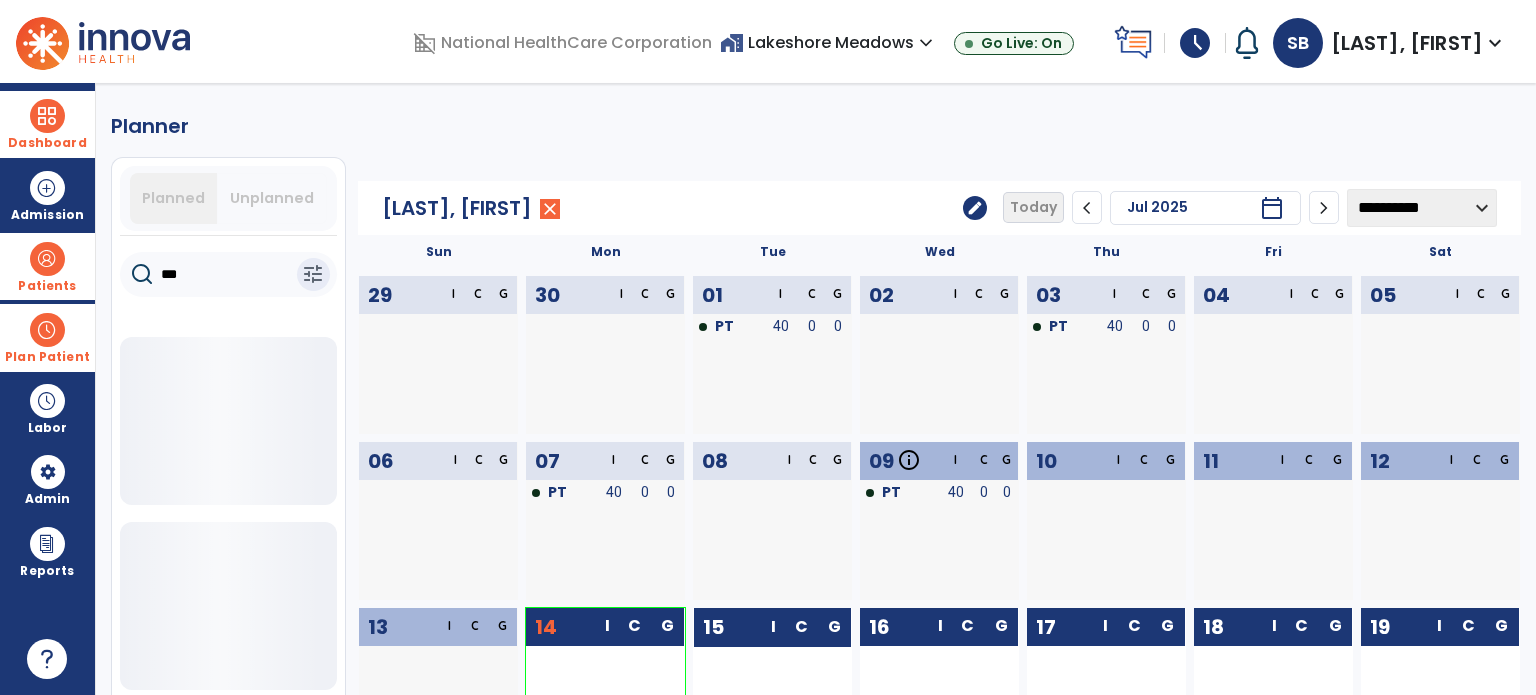 click on "***" 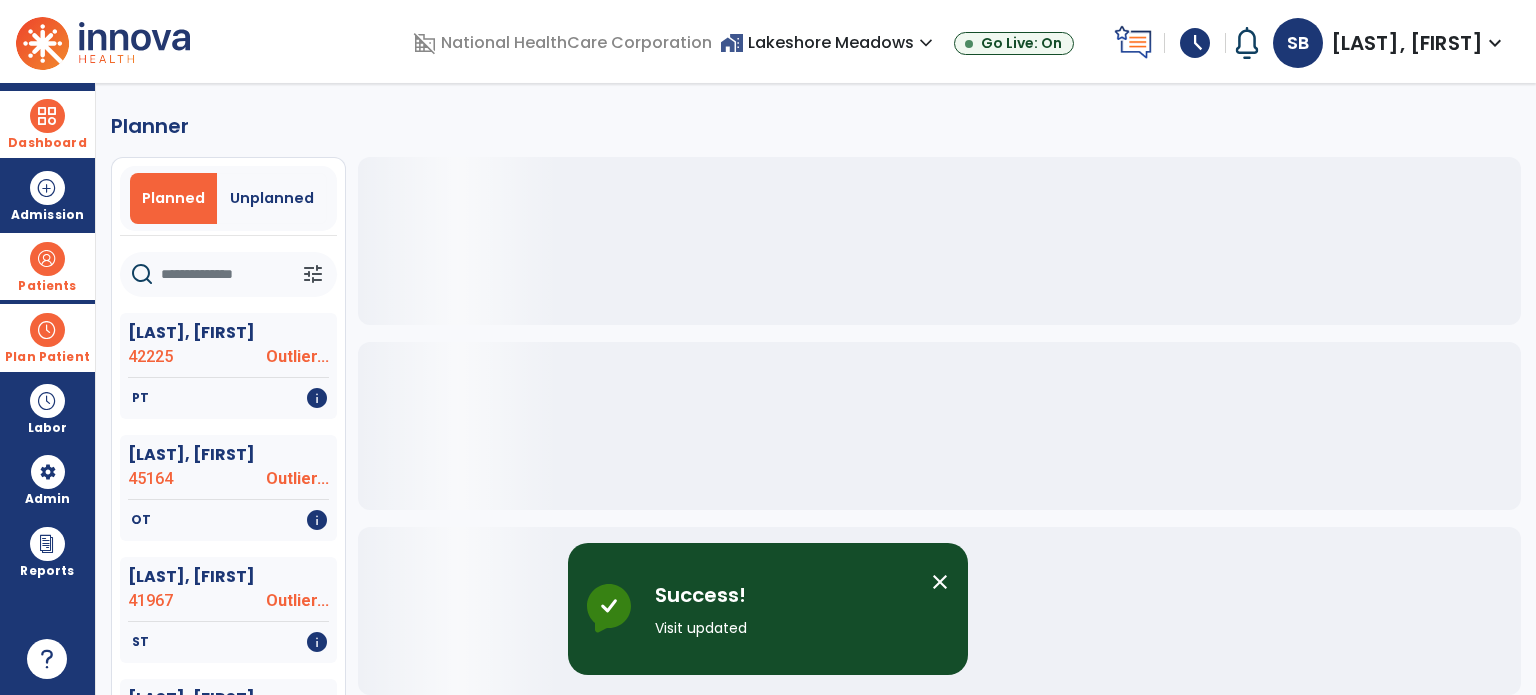 click 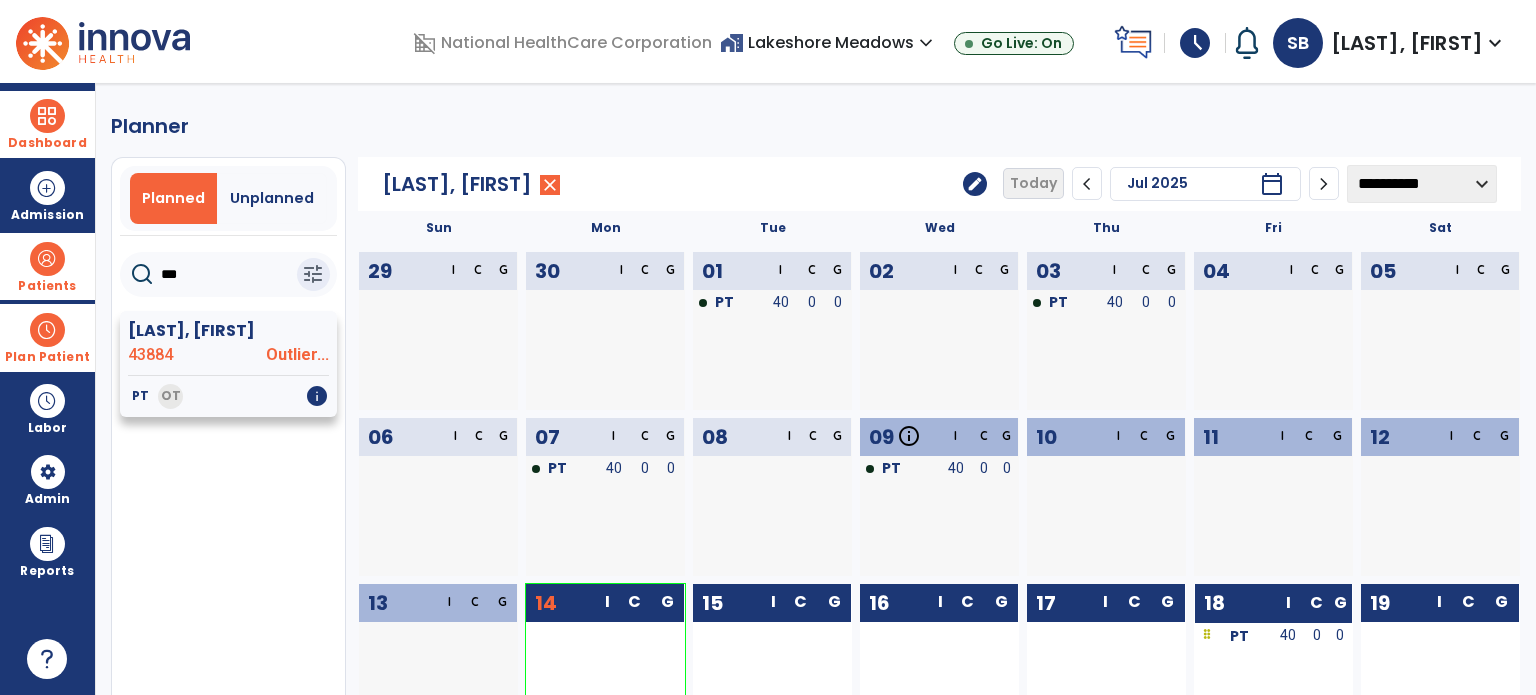 type on "***" 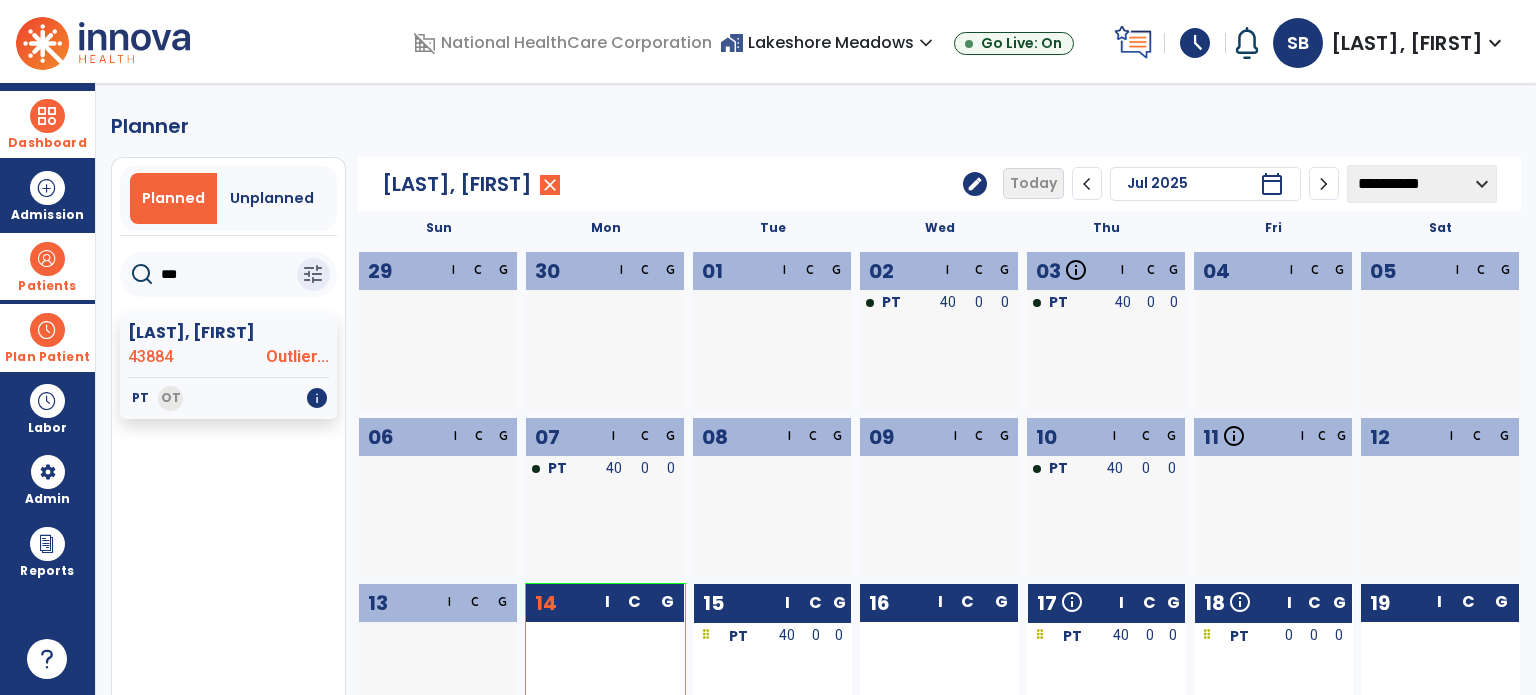 click on "Plan Patient" at bounding box center [47, 337] 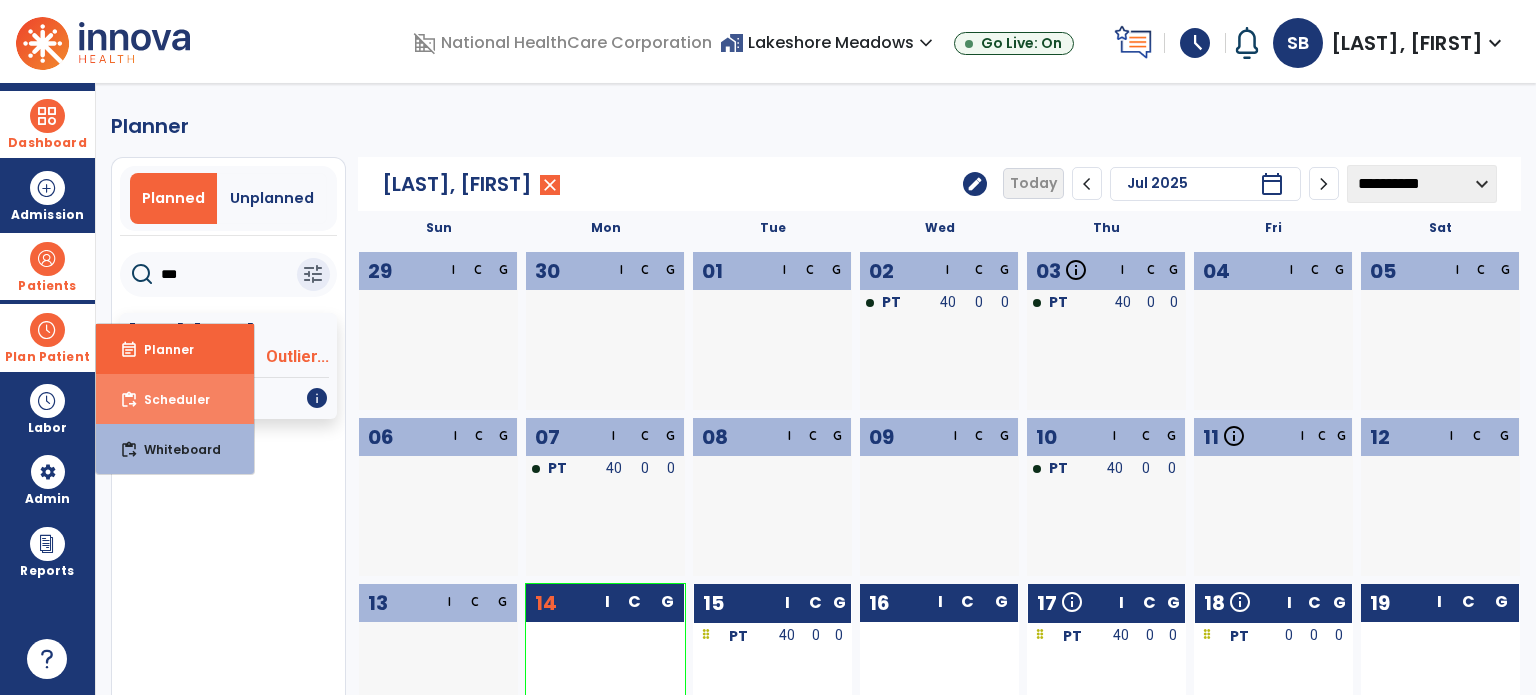 click on "content_paste_go  Scheduler" at bounding box center [175, 399] 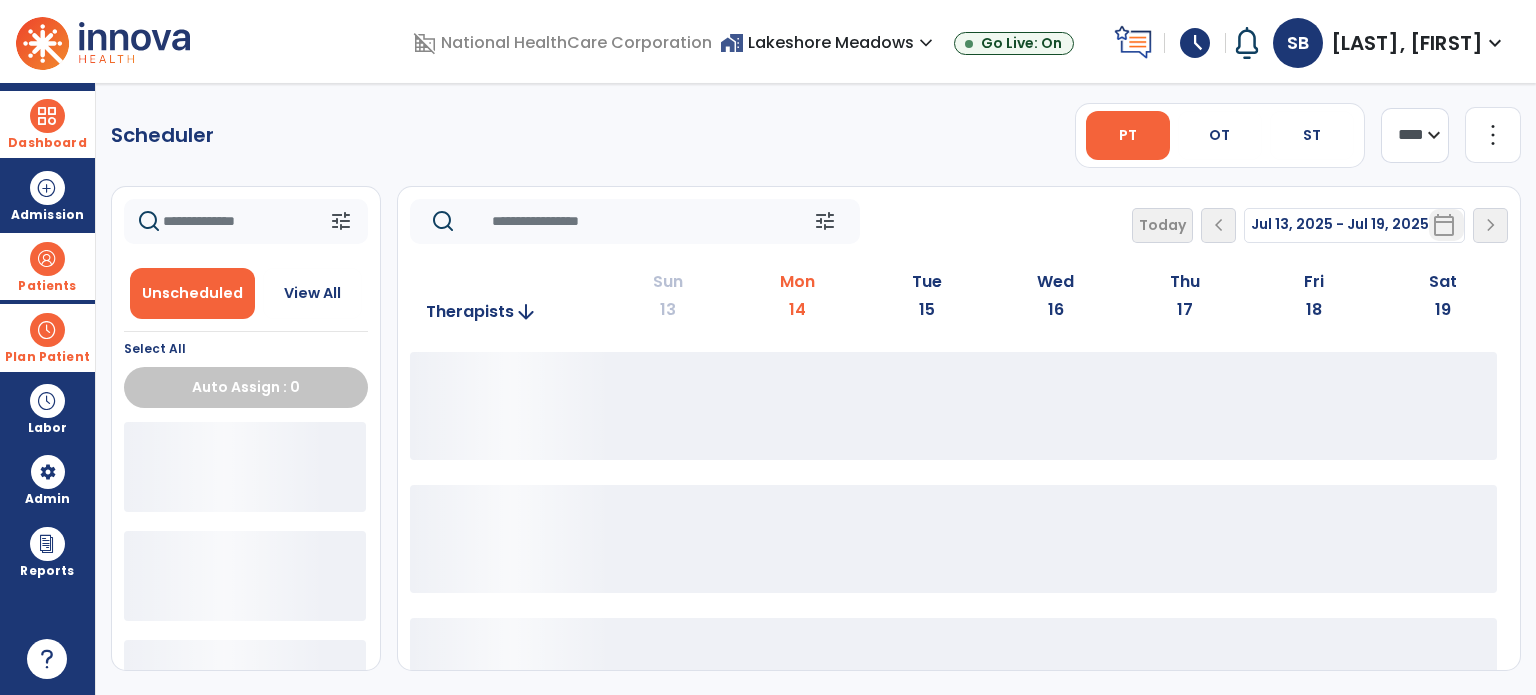 click on "tune   Today  chevron_left Jul 13, 2025 - Jul 19, 2025  *********  calendar_today  chevron_right" 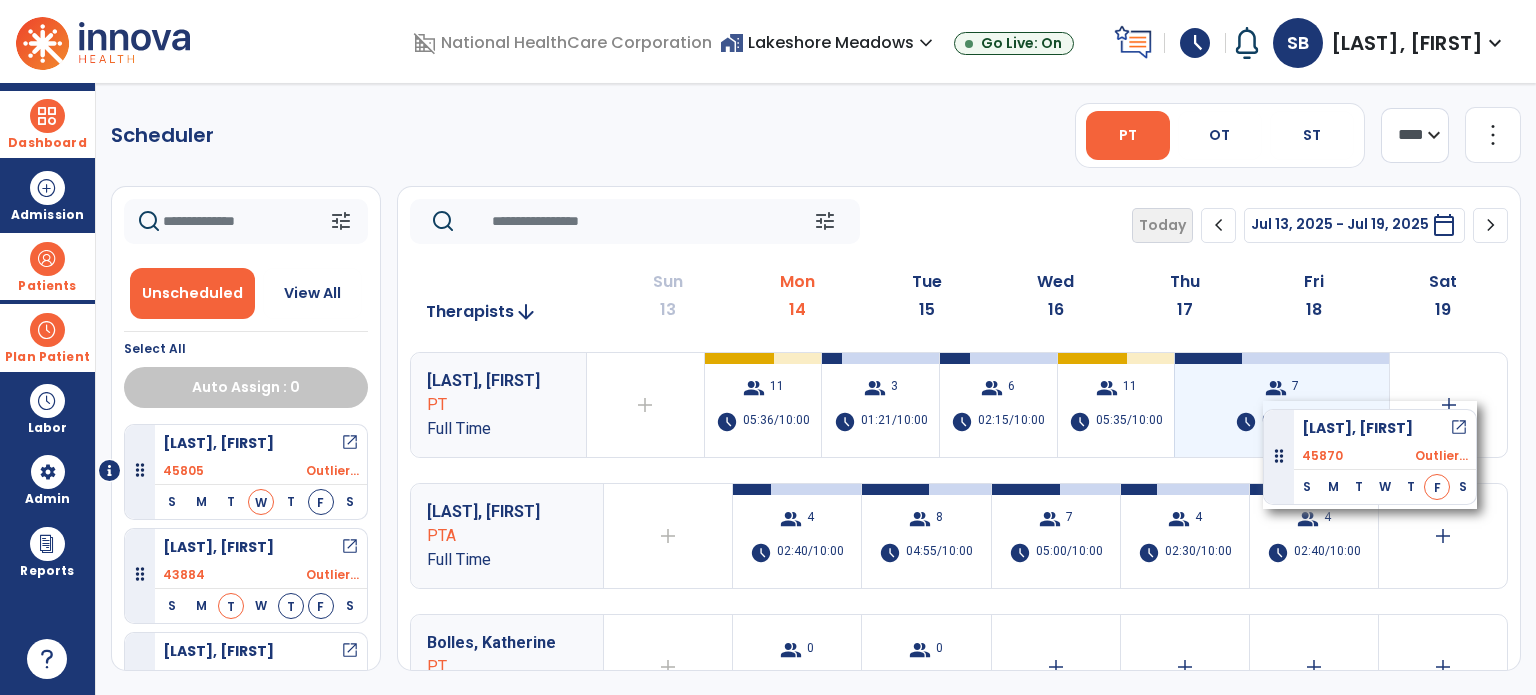 drag, startPoint x: 662, startPoint y: 446, endPoint x: 1265, endPoint y: 399, distance: 604.8289 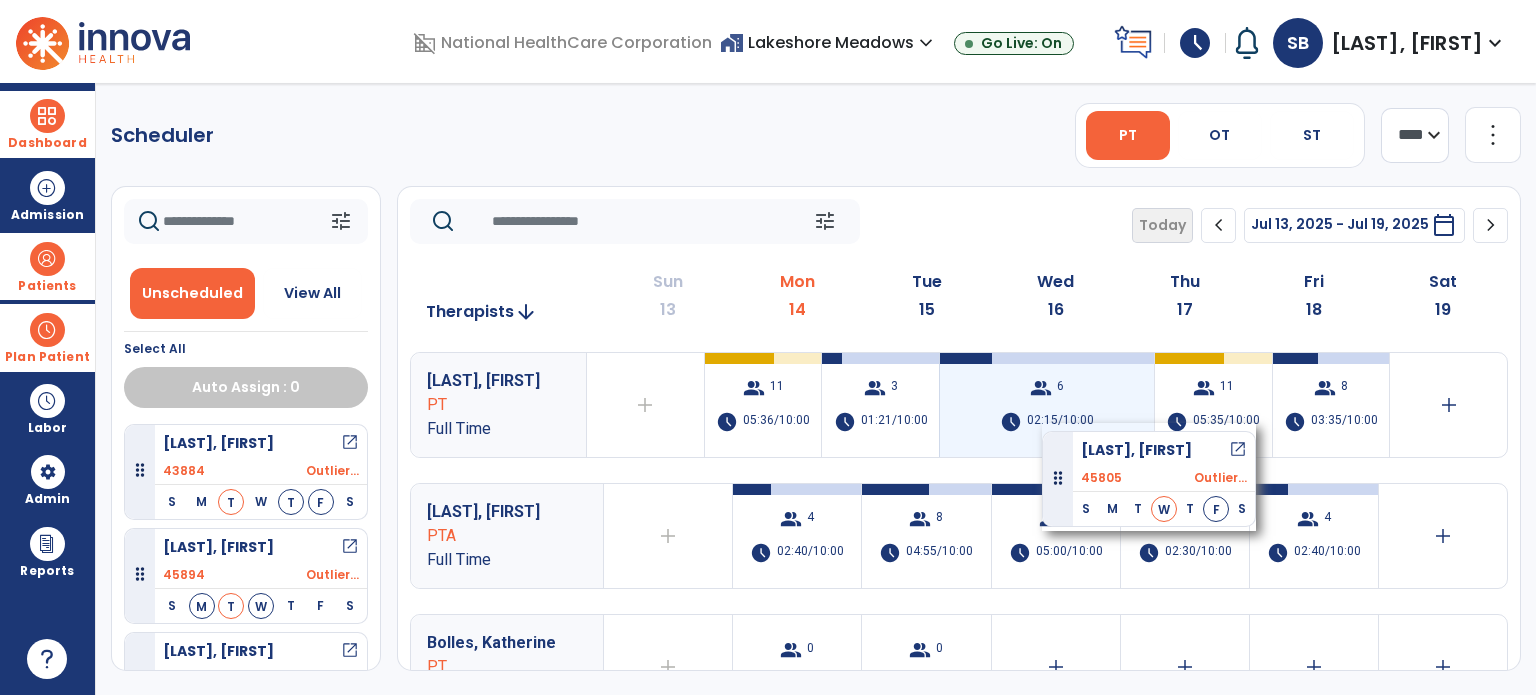 drag, startPoint x: 231, startPoint y: 458, endPoint x: 1044, endPoint y: 379, distance: 816.8292 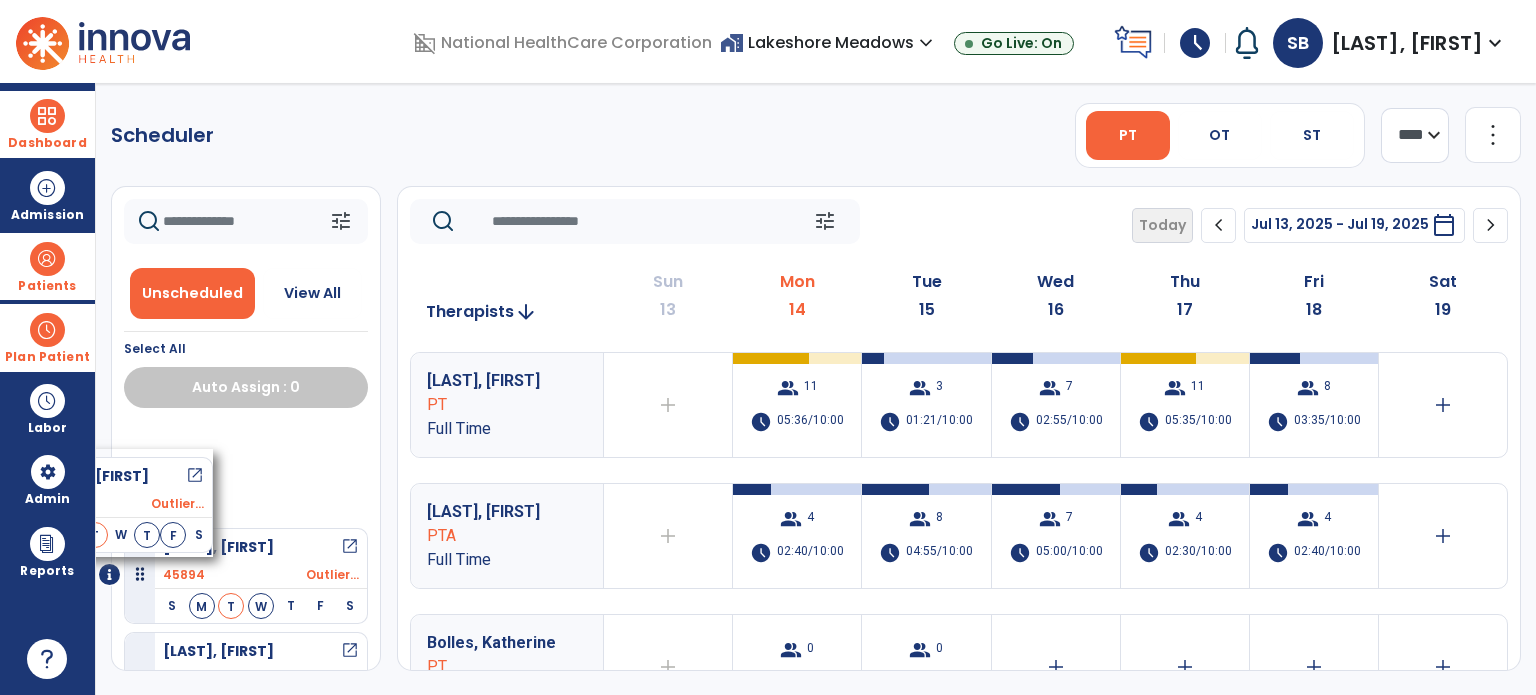 drag, startPoint x: 1044, startPoint y: 379, endPoint x: 151, endPoint y: 439, distance: 895.0134 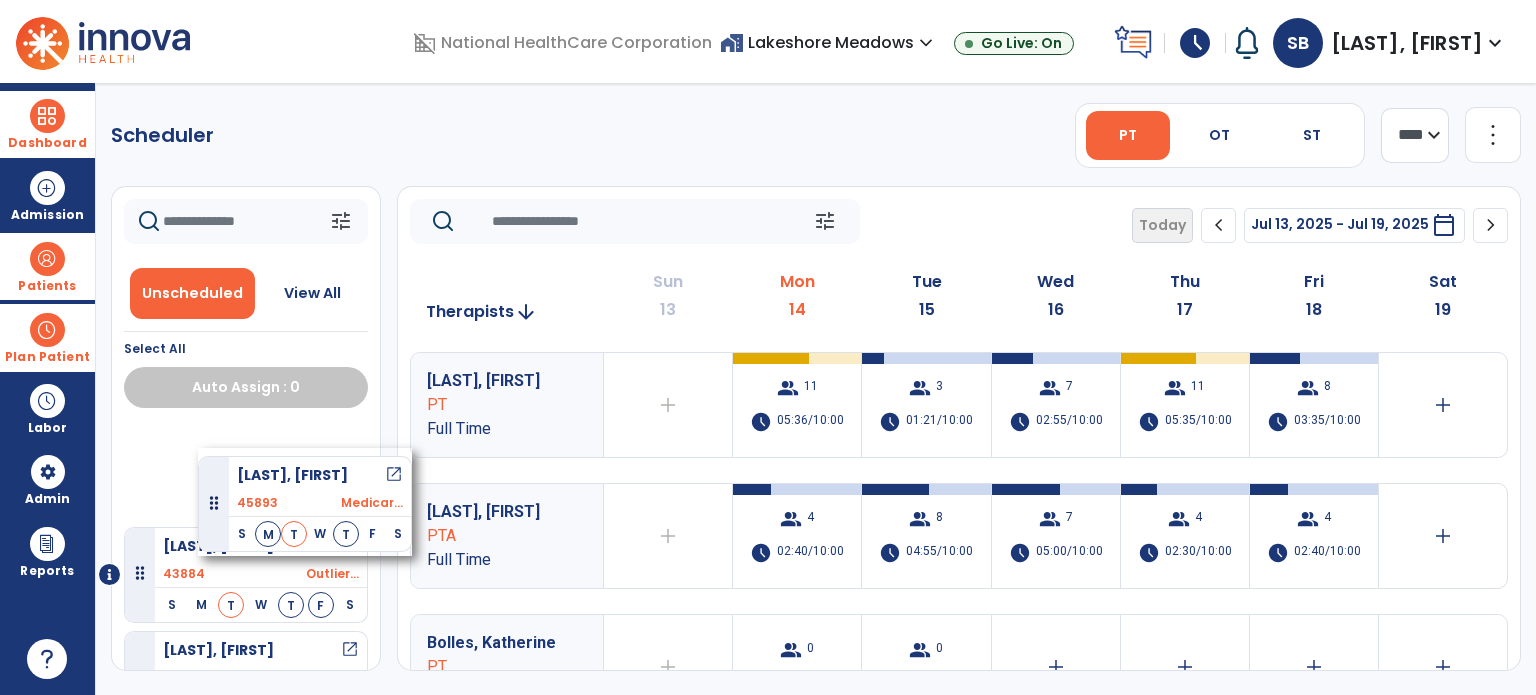 drag, startPoint x: 229, startPoint y: 515, endPoint x: 180, endPoint y: 438, distance: 91.26884 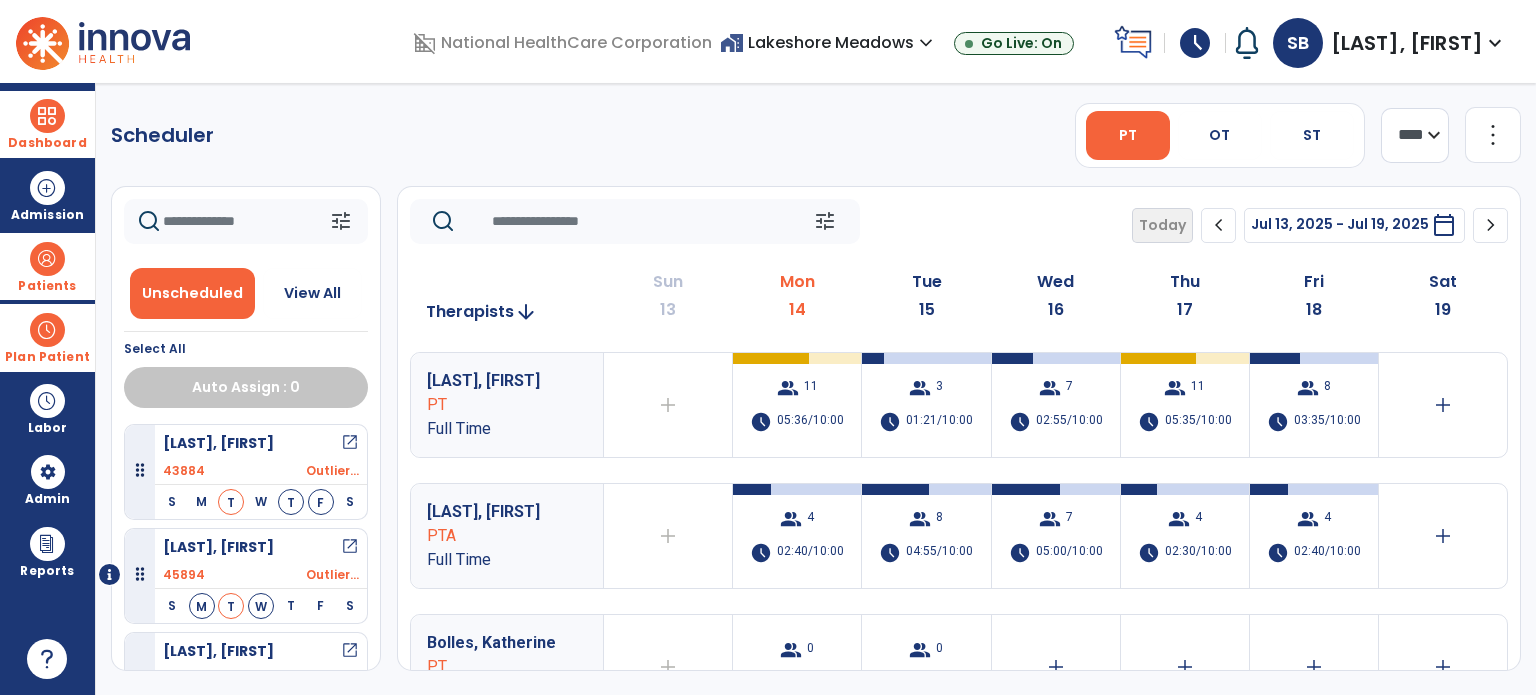click at bounding box center (47, 330) 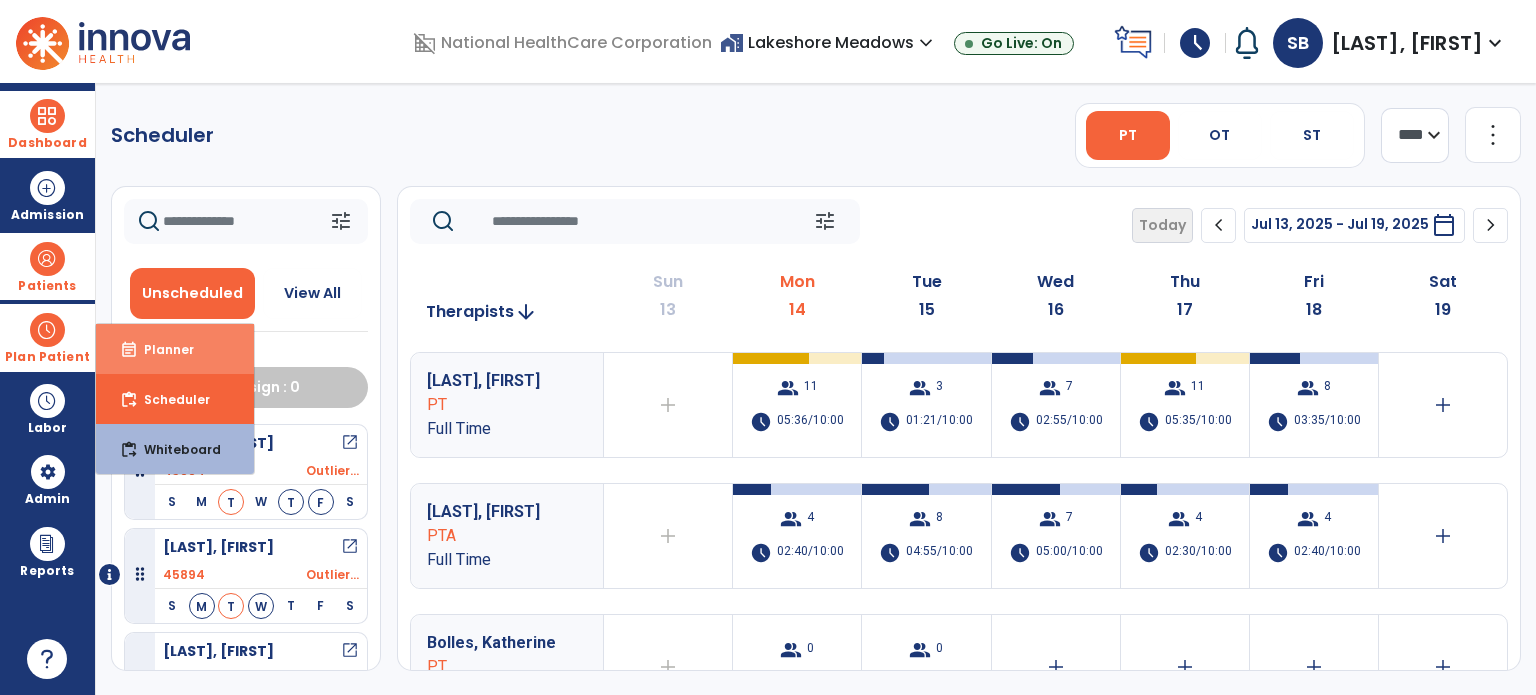 click on "event_note  Planner" at bounding box center [175, 349] 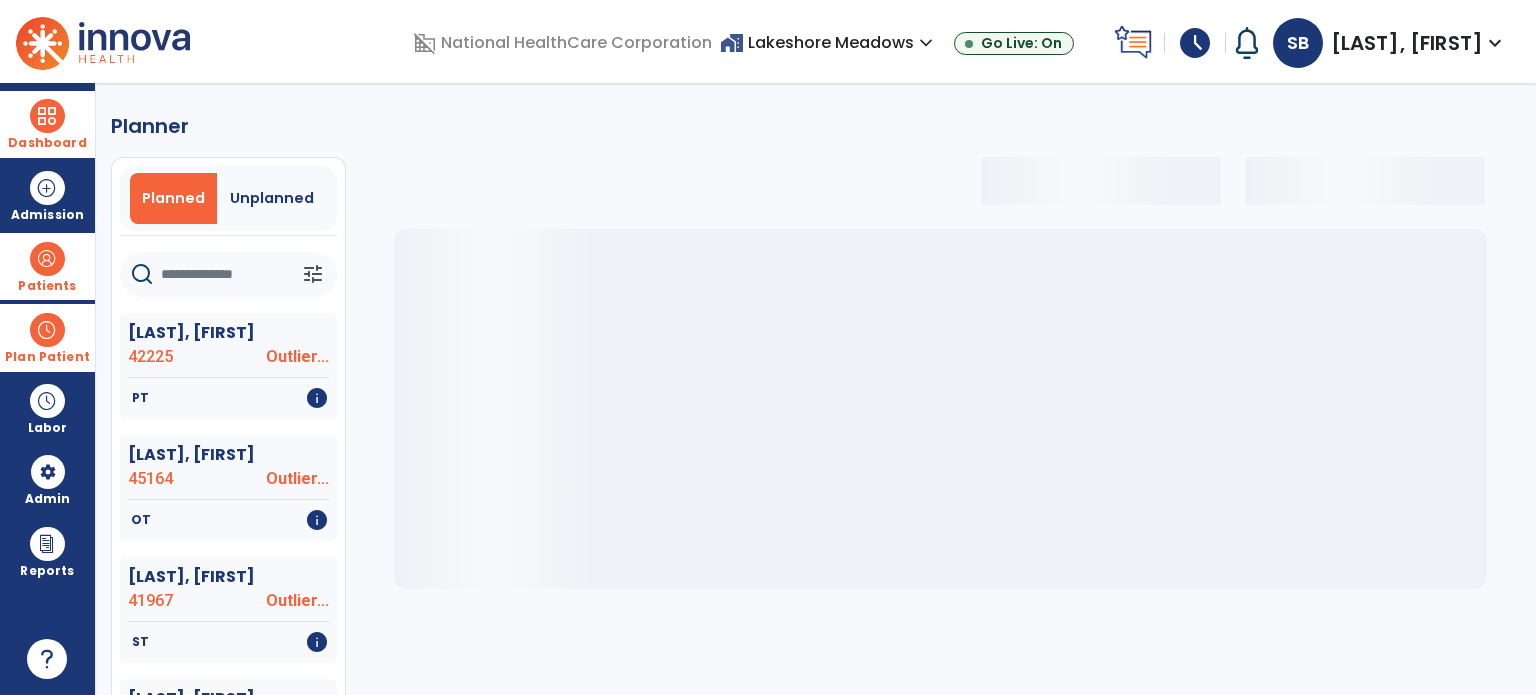 click 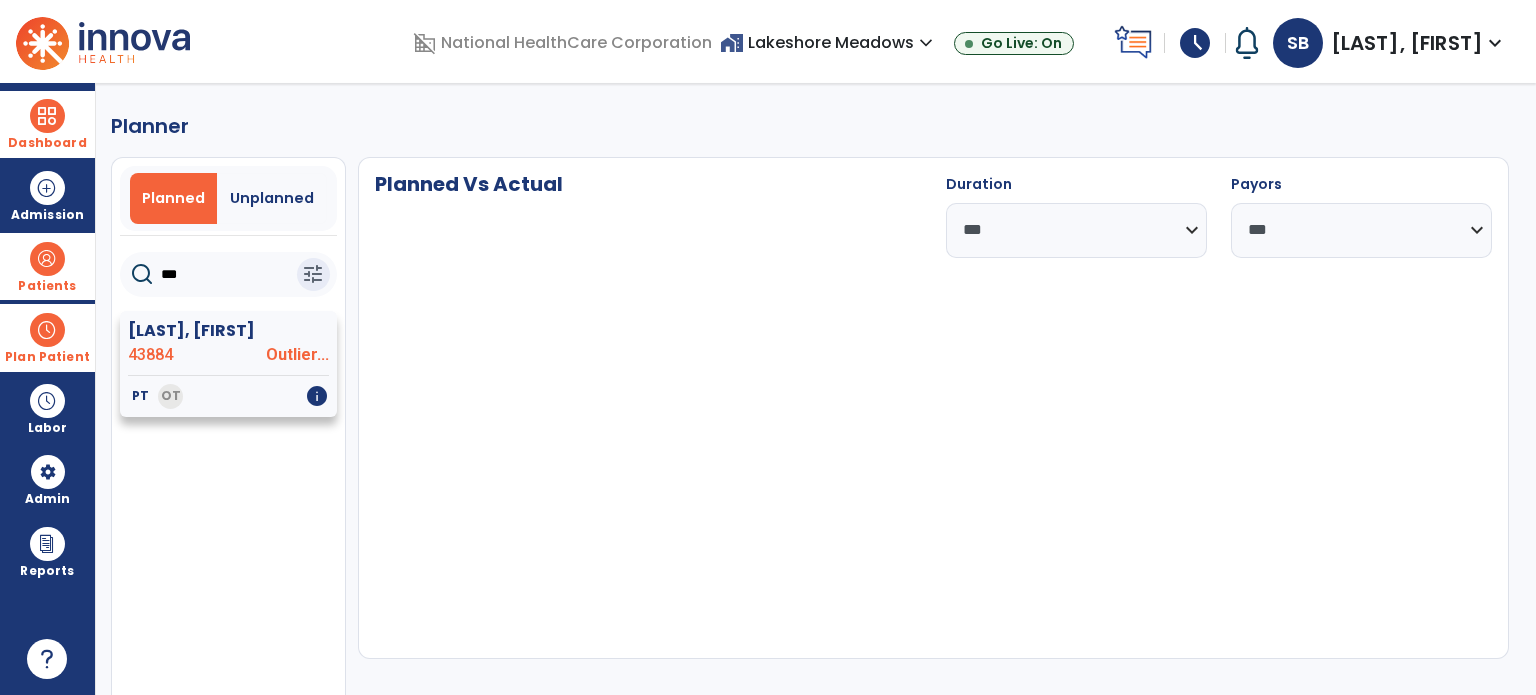 type on "***" 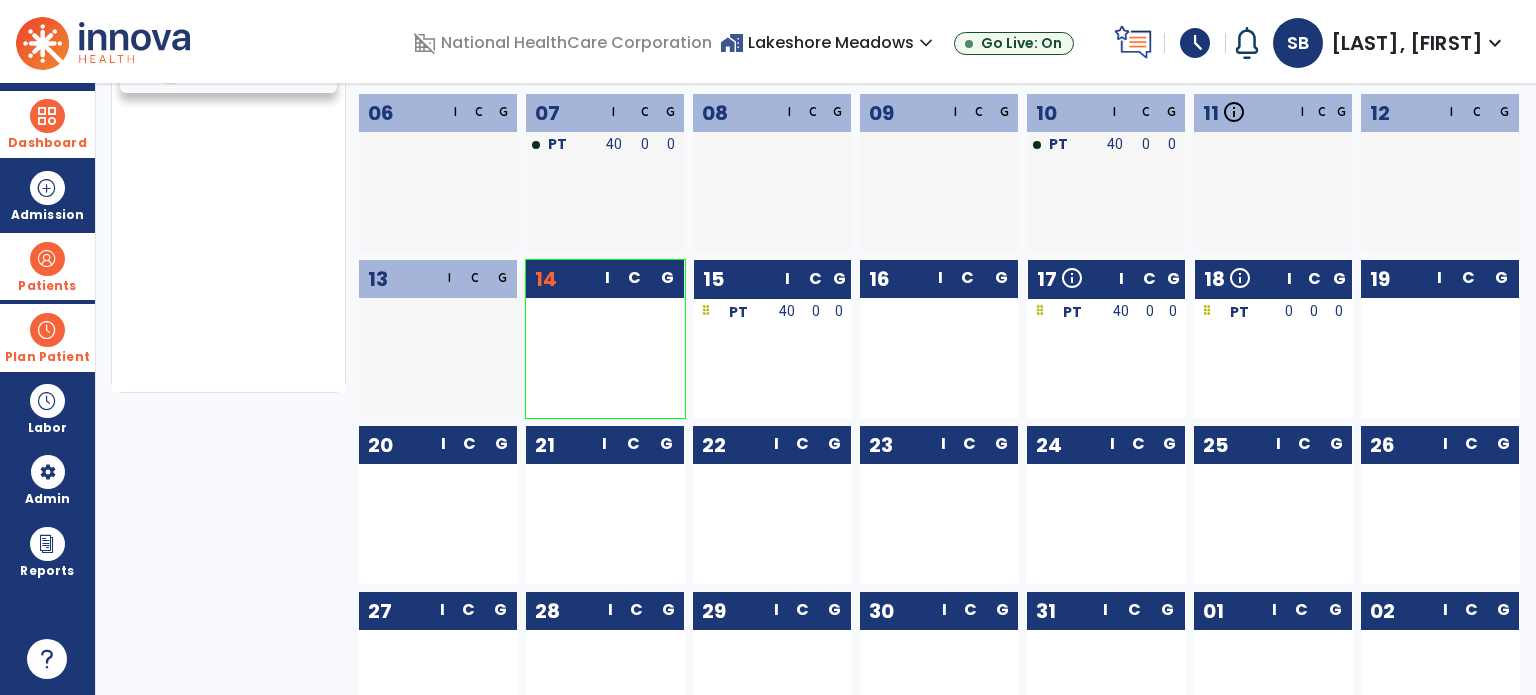 scroll, scrollTop: 335, scrollLeft: 0, axis: vertical 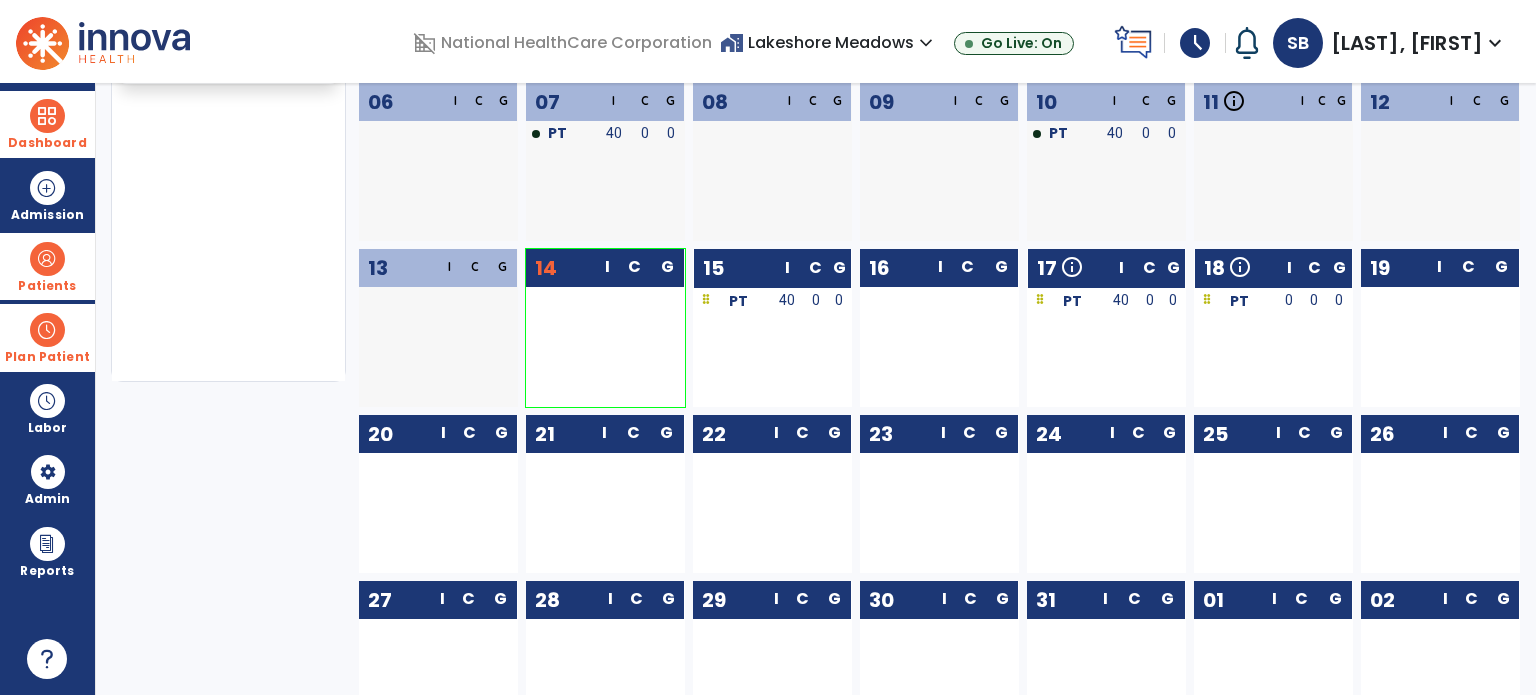 drag, startPoint x: 744, startPoint y: 307, endPoint x: 758, endPoint y: 494, distance: 187.52333 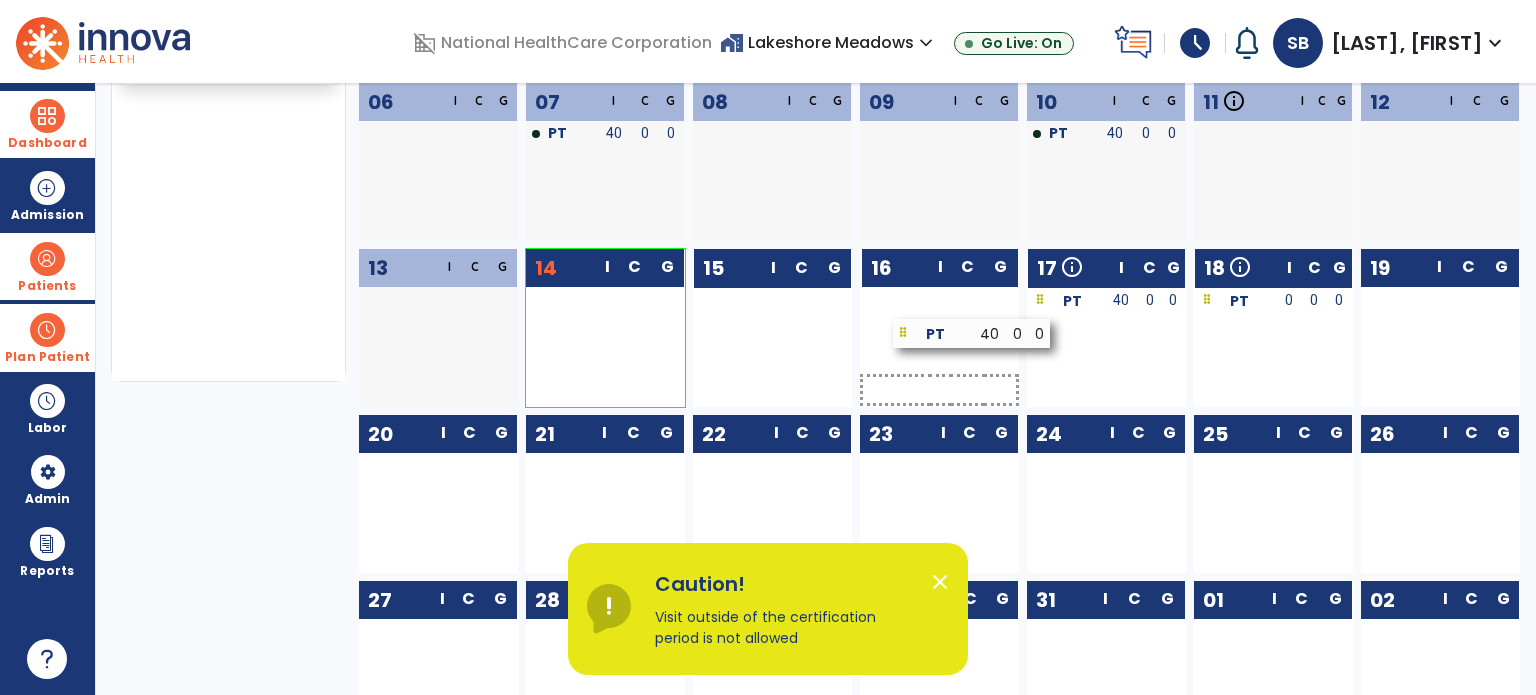 drag, startPoint x: 770, startPoint y: 306, endPoint x: 42, endPoint y: 354, distance: 729.5807 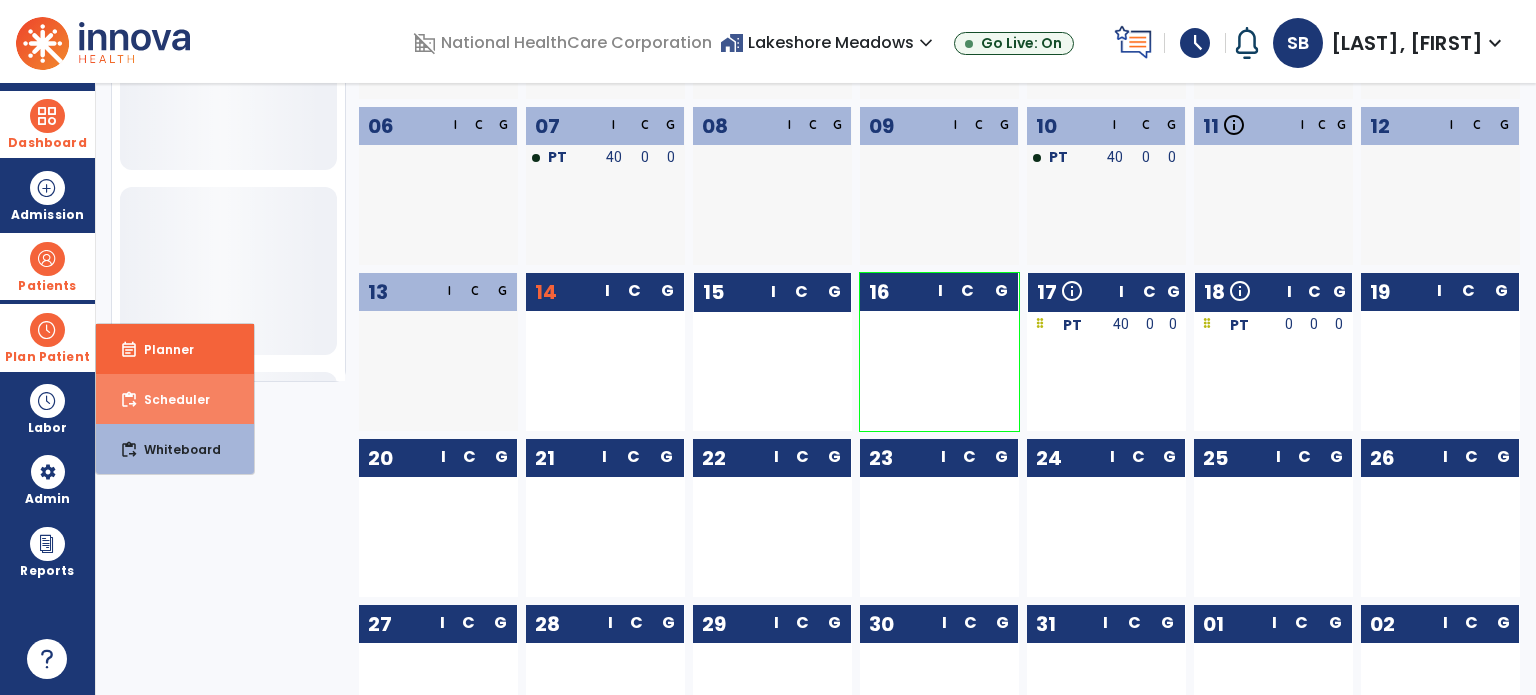 click on "Scheduler" at bounding box center (169, 399) 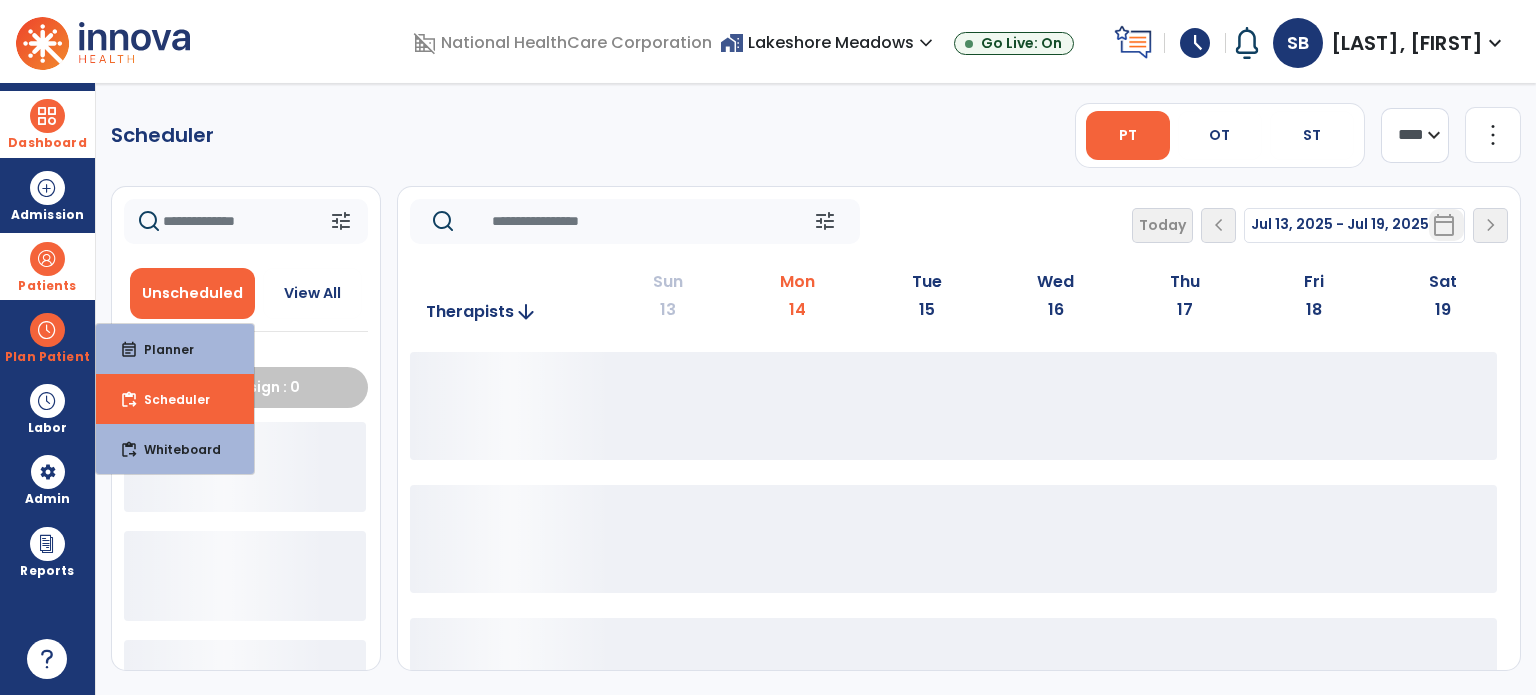 scroll, scrollTop: 0, scrollLeft: 0, axis: both 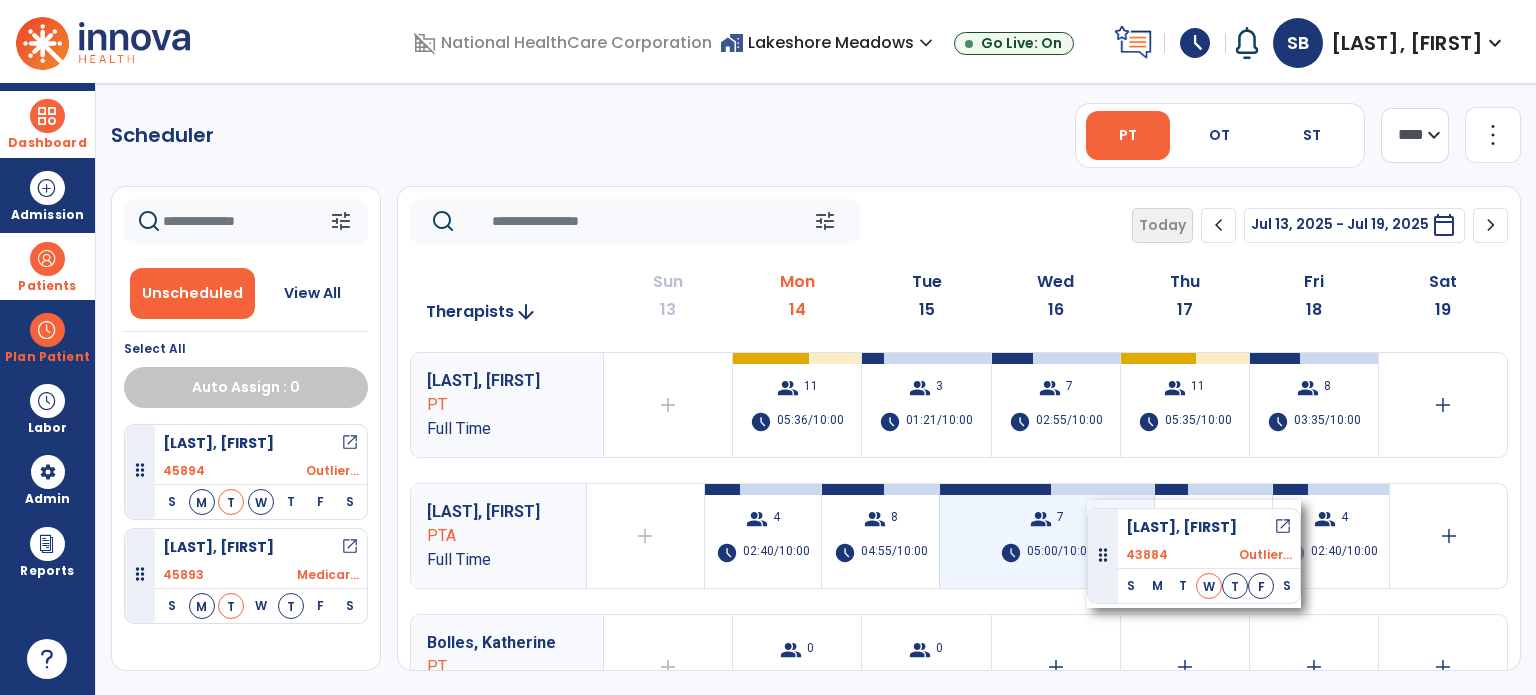 drag, startPoint x: 213, startPoint y: 452, endPoint x: 1020, endPoint y: 491, distance: 807.94183 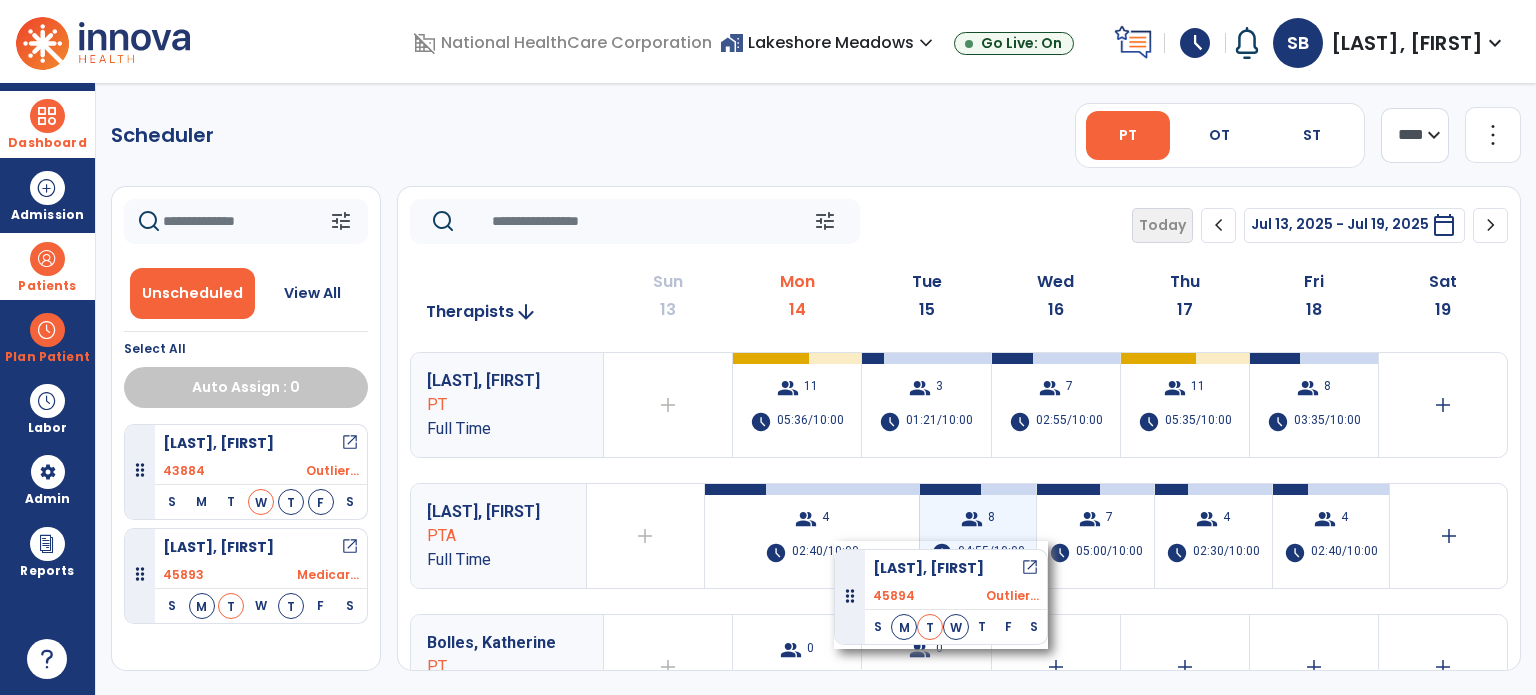 drag, startPoint x: 204, startPoint y: 562, endPoint x: 923, endPoint y: 534, distance: 719.545 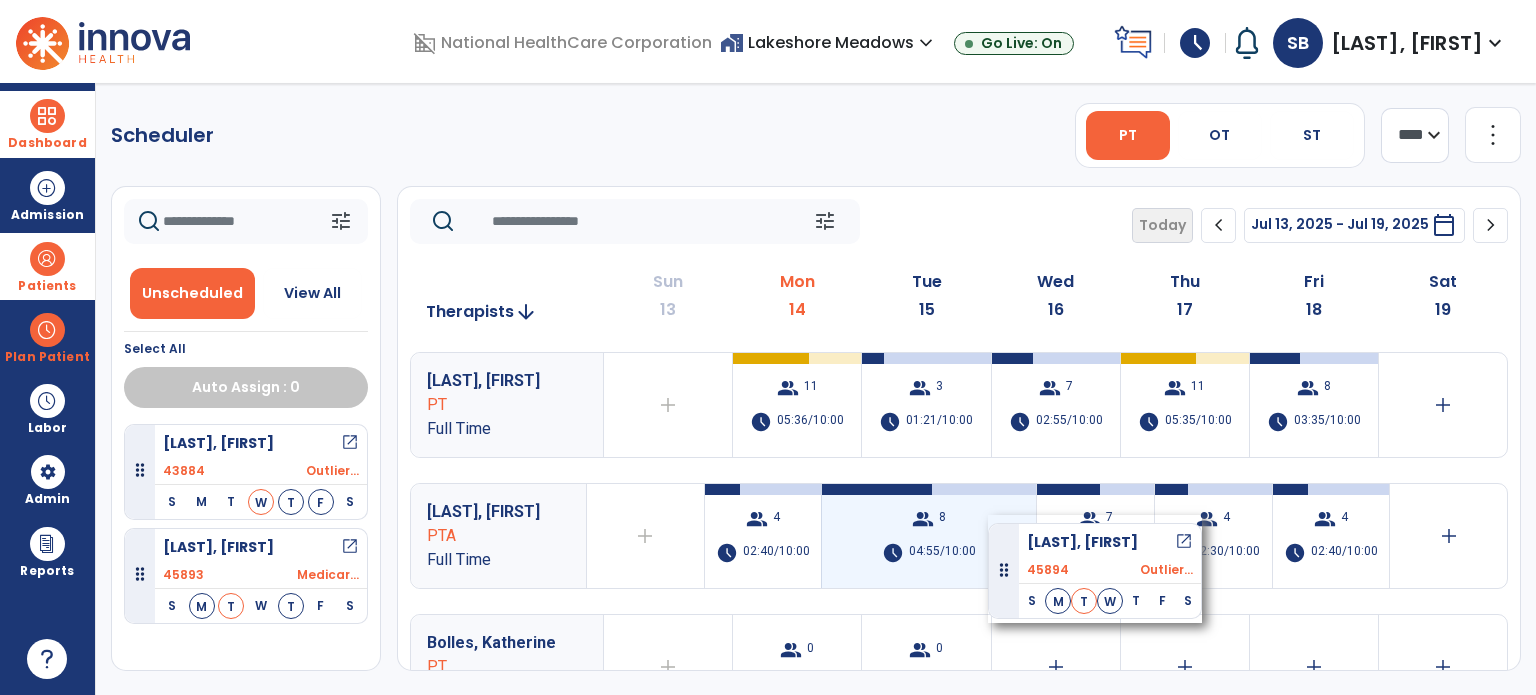drag, startPoint x: 188, startPoint y: 548, endPoint x: 996, endPoint y: 514, distance: 808.715 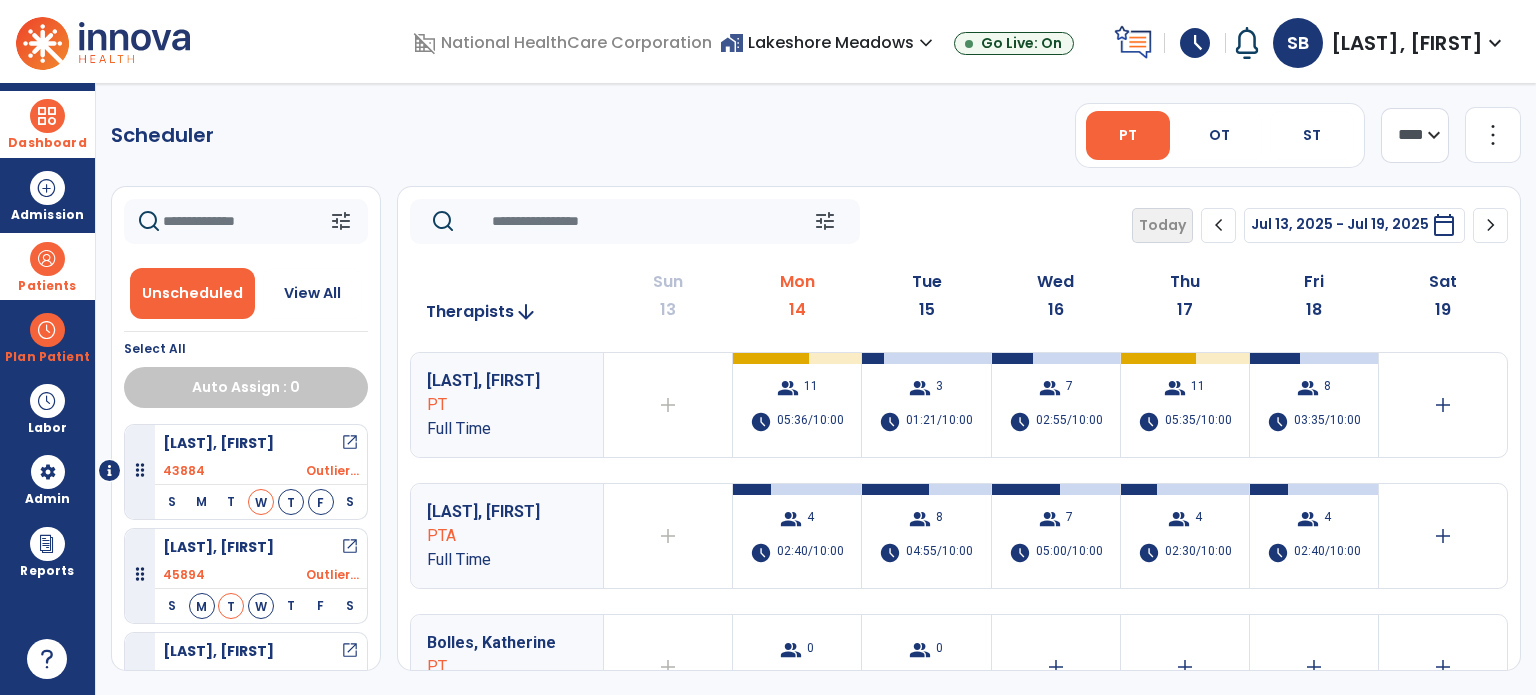 click on "Scheduler   PT   OT   ST  **** *** more_vert  Manage Labor   View All Therapists   Print" 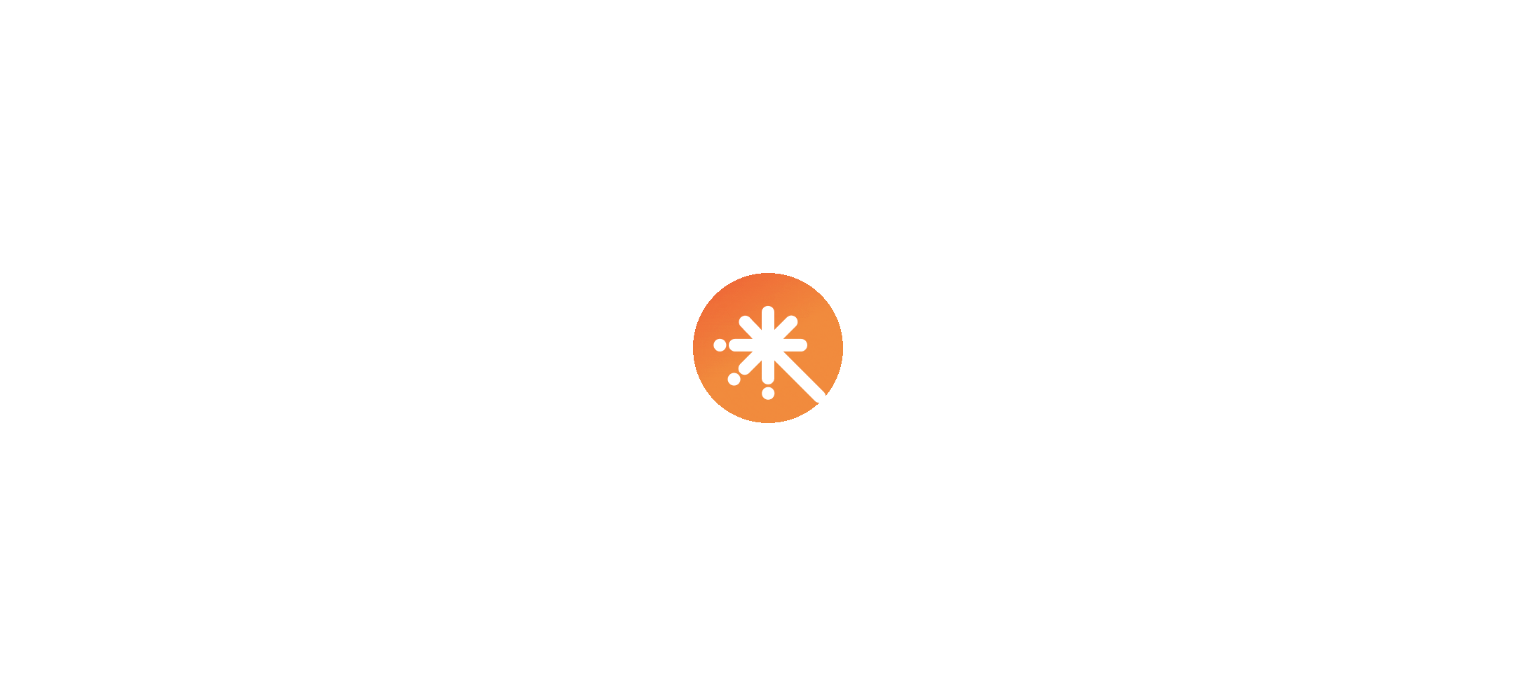 scroll, scrollTop: 0, scrollLeft: 0, axis: both 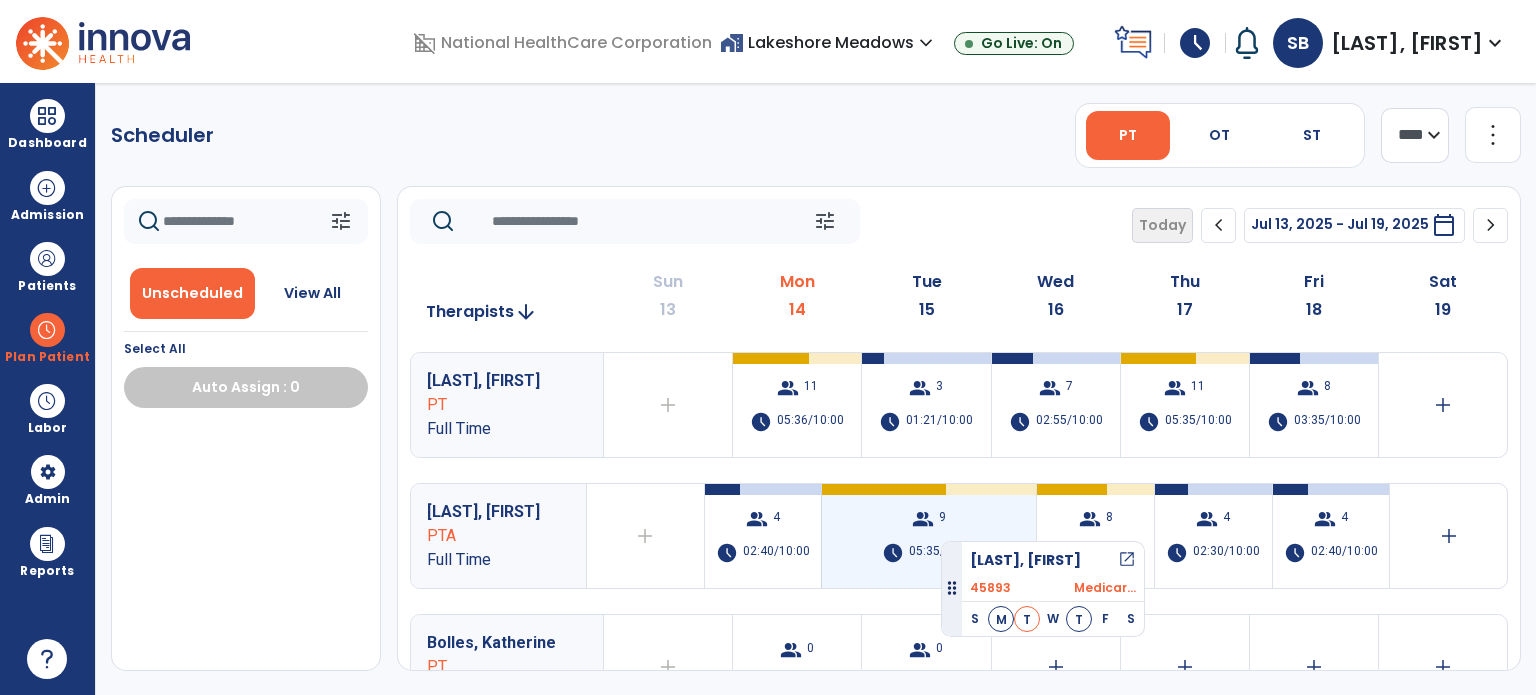 drag, startPoint x: 207, startPoint y: 453, endPoint x: 941, endPoint y: 533, distance: 738.3468 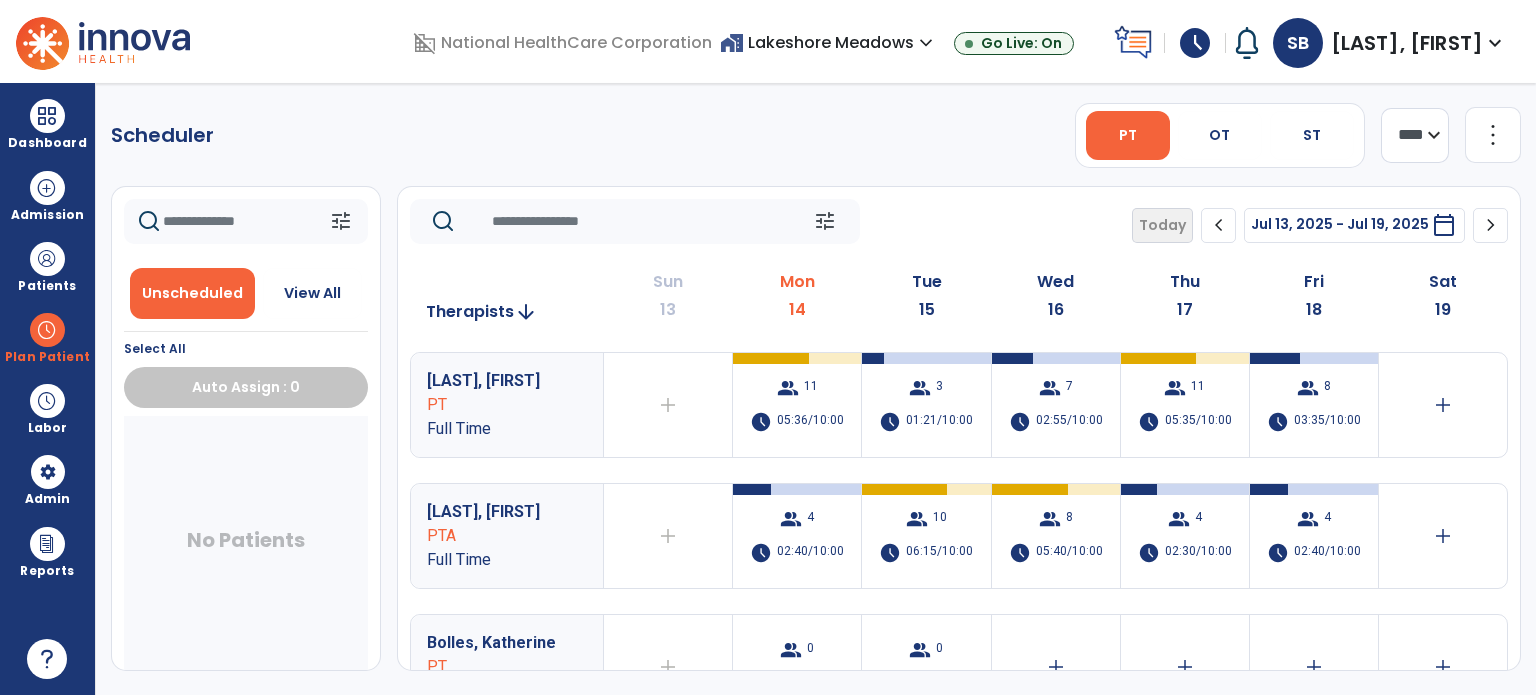 click on "tune   Today  chevron_left Jul 13, 2025 - Jul 19, 2025  *********  calendar_today  chevron_right" 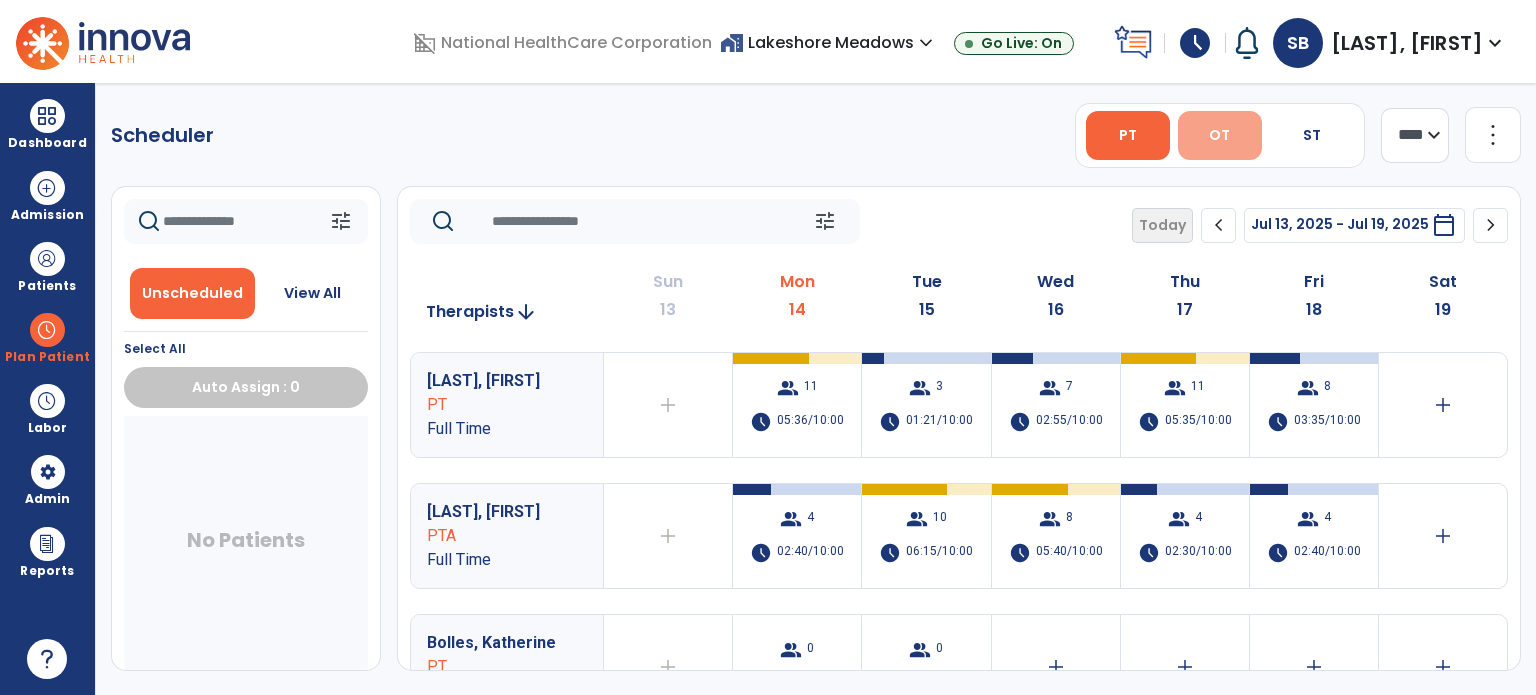click on "OT" at bounding box center [1220, 135] 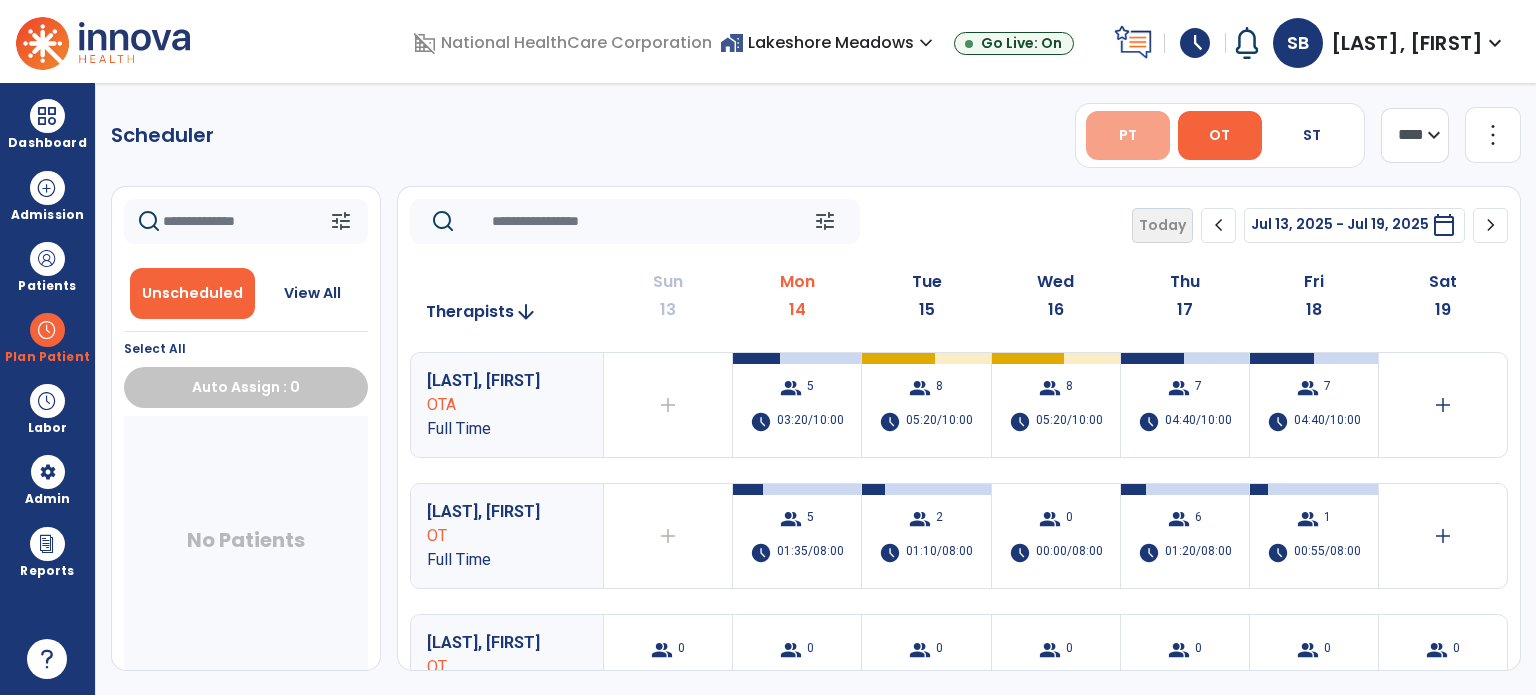 click on "PT" at bounding box center [1128, 135] 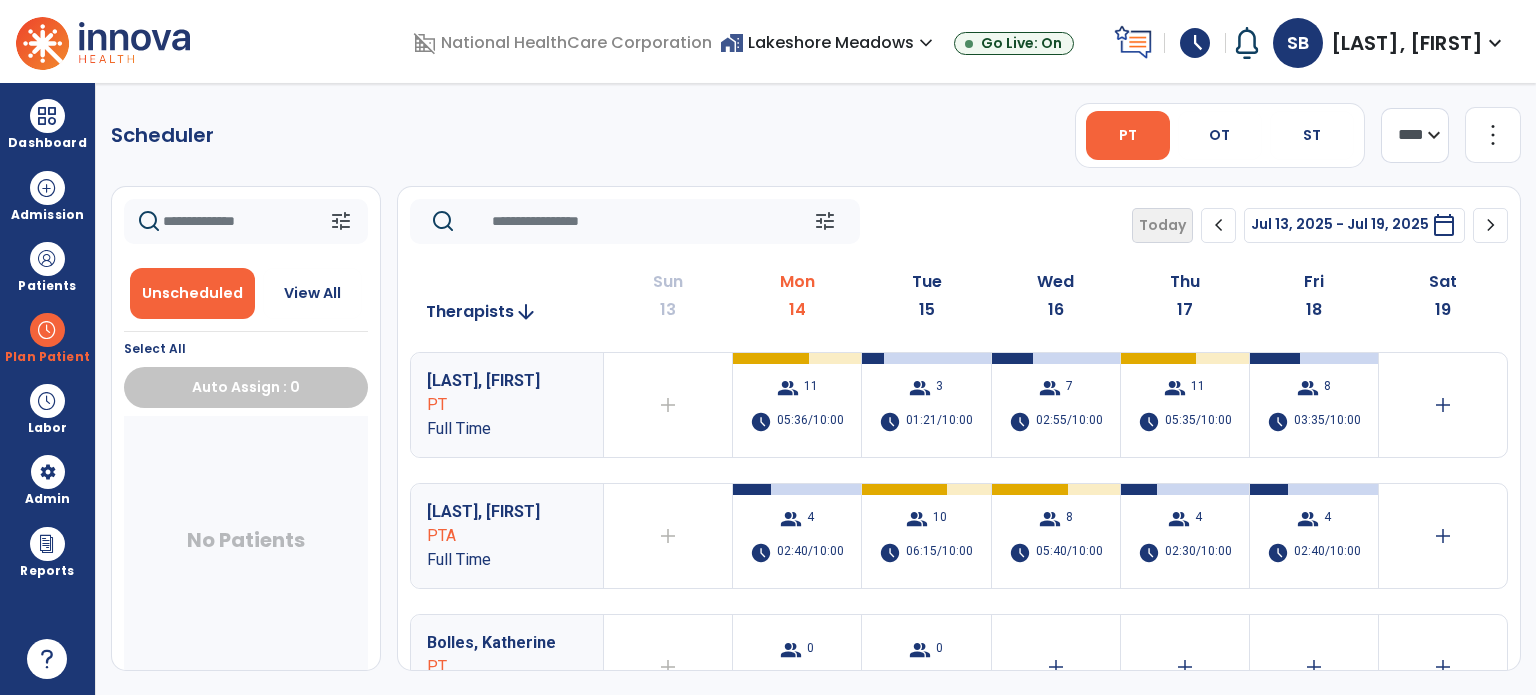 click on "Scheduler   PT   OT   ST  **** *** more_vert  Manage Labor   View All Therapists   Print" 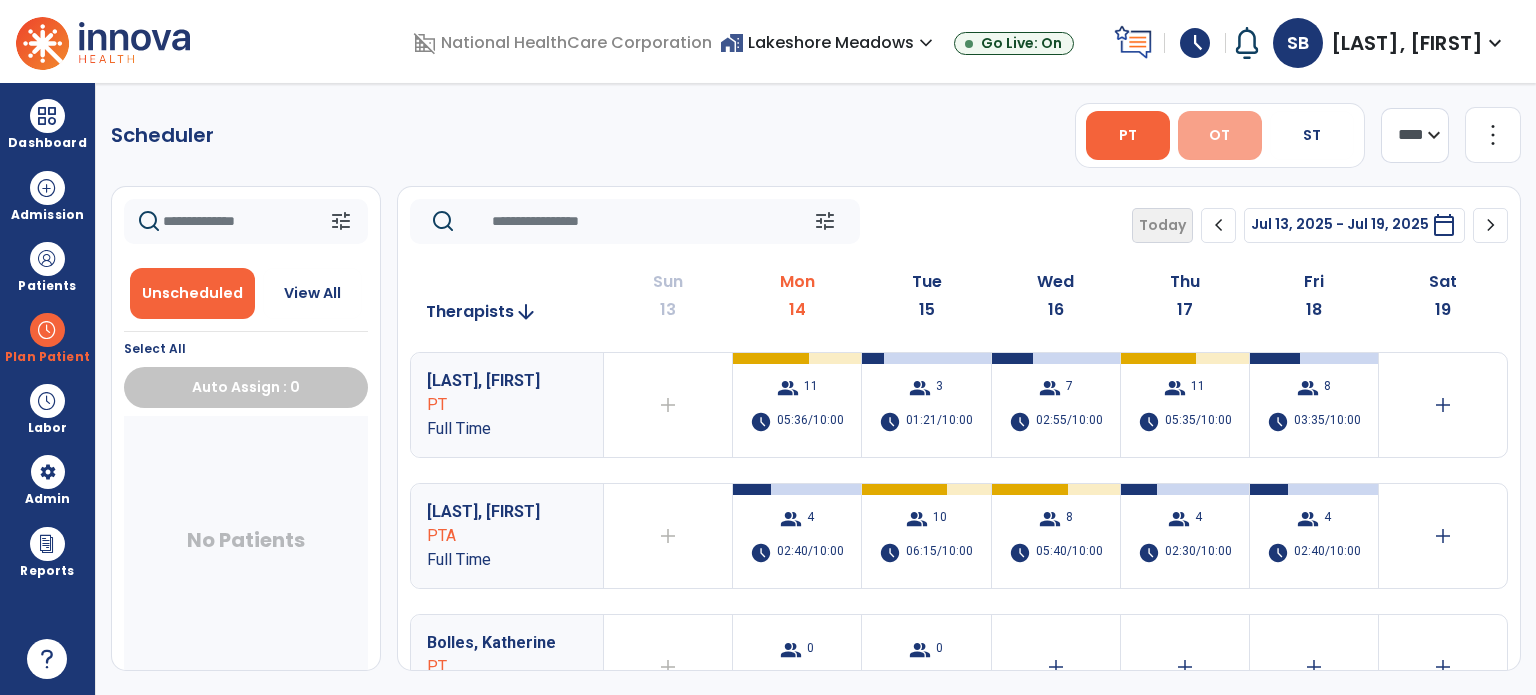 click on "OT" at bounding box center [1219, 135] 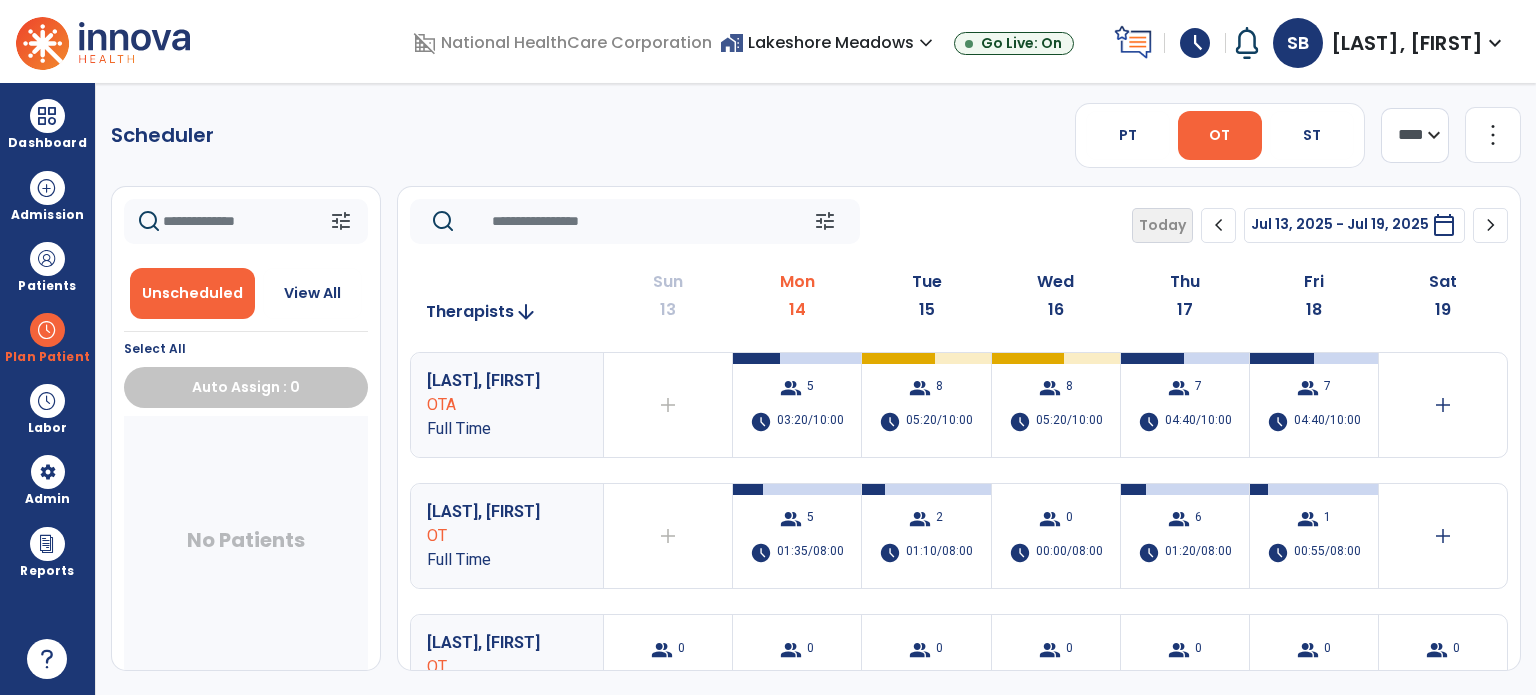 click on "Scheduler PT OT ST **** *** more_vert Manage Labor View All Therapists Print tune Unscheduled View All Select All Auto Assign : 0 No Patients tune Today chevron_left Jul 13, 2025 - Jul 19, 2025 ********* calendar_today chevron_right Therapists arrow_downward Sun 13 Mon 14 Tue 15 Wed 16 Thu 17 Fri 18 Sat 19 [LAST], [FIRST] OTA Full Time add Therapist not available for the day group 5 schedule 03:20/10:00 group 8 schedule 05:20/10:00 group 8 schedule 05:20/10:00 group 7 schedule 04:40/10:00 group 7 schedule 04:40/10:00 add [LAST], [FIRST] OT Full Time add Therapist not available for the day group 5 schedule 01:35/08:00 group 2 schedule 01:10/08:00 group 0 schedule 00:00/08:00 group 6 schedule 01:20/08:00 group 1 schedule 00:55/08:00 add [LAST], [FIRST] OT Full Time group 0 schedule 0:00/08:00 group 0 schedule 0:00/08:00 group 0 schedule 0:00/08:00 group 0 schedule 0:00/08:00 group 0" at bounding box center [816, 389] 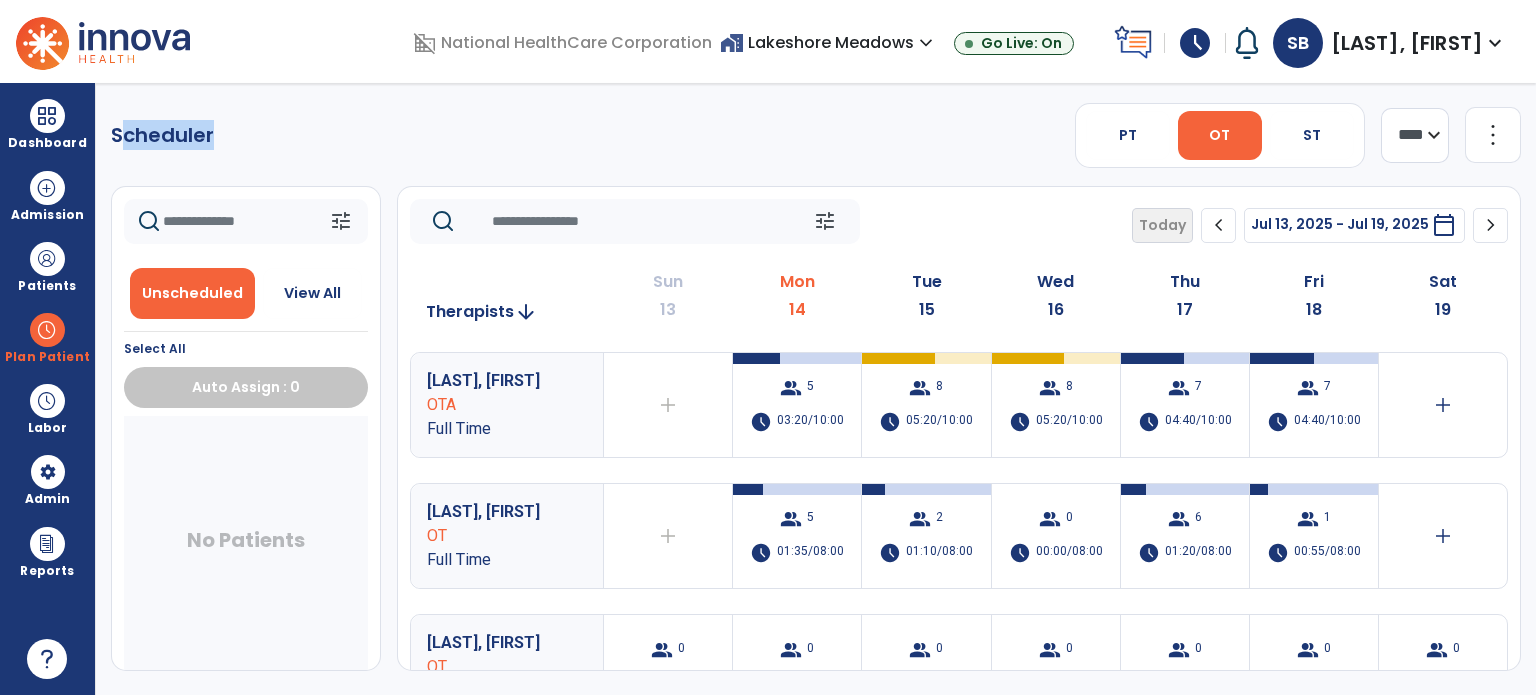 click on "Scheduler" 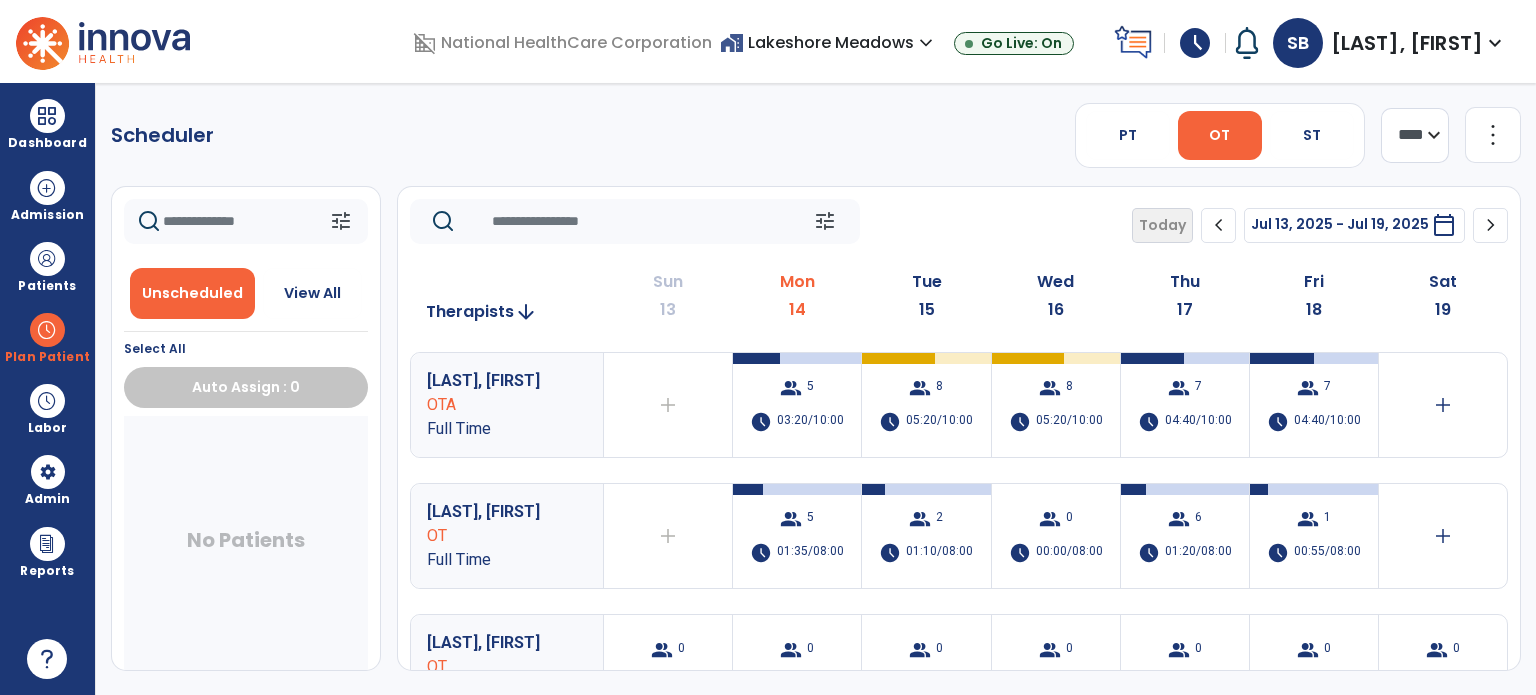 click on "tune   Today  chevron_left Jul 13, 2025 - Jul 19, 2025  *********  calendar_today  chevron_right" 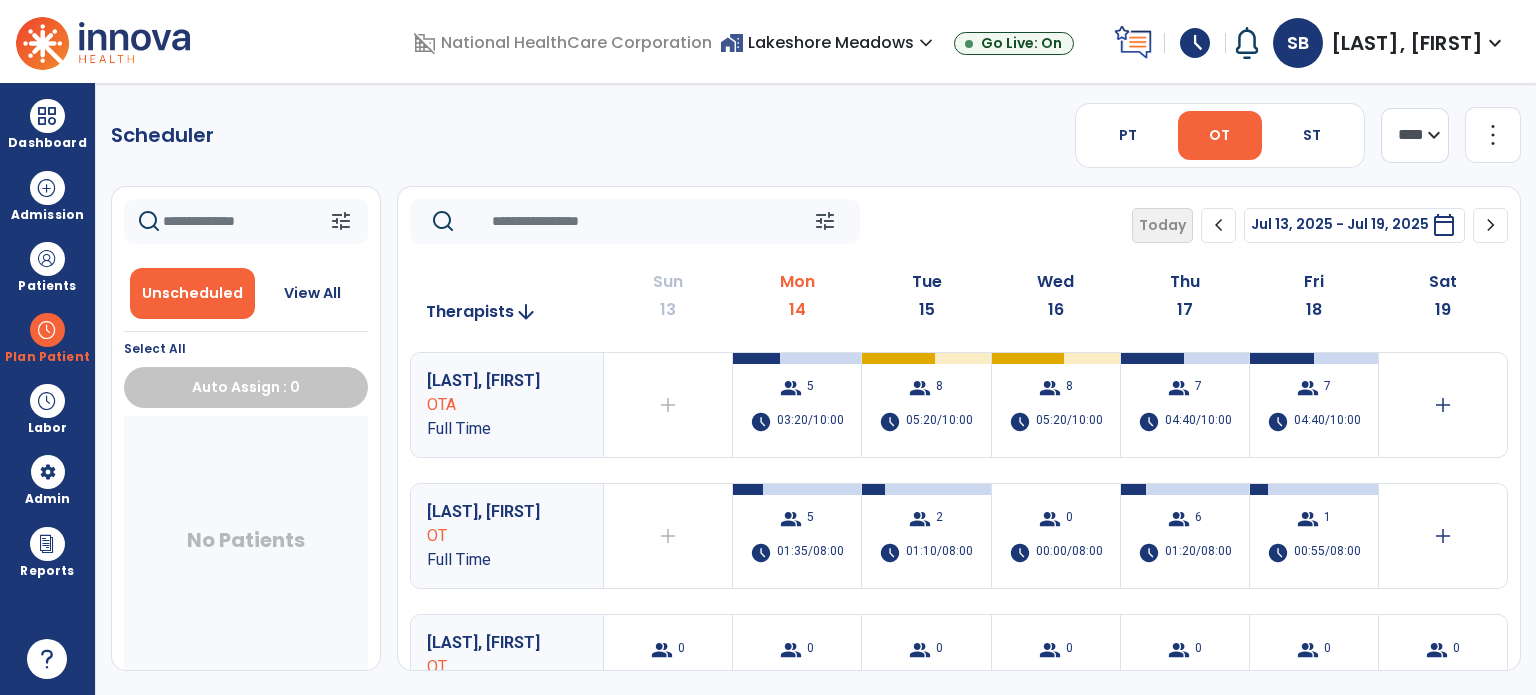 click on "Scheduler" 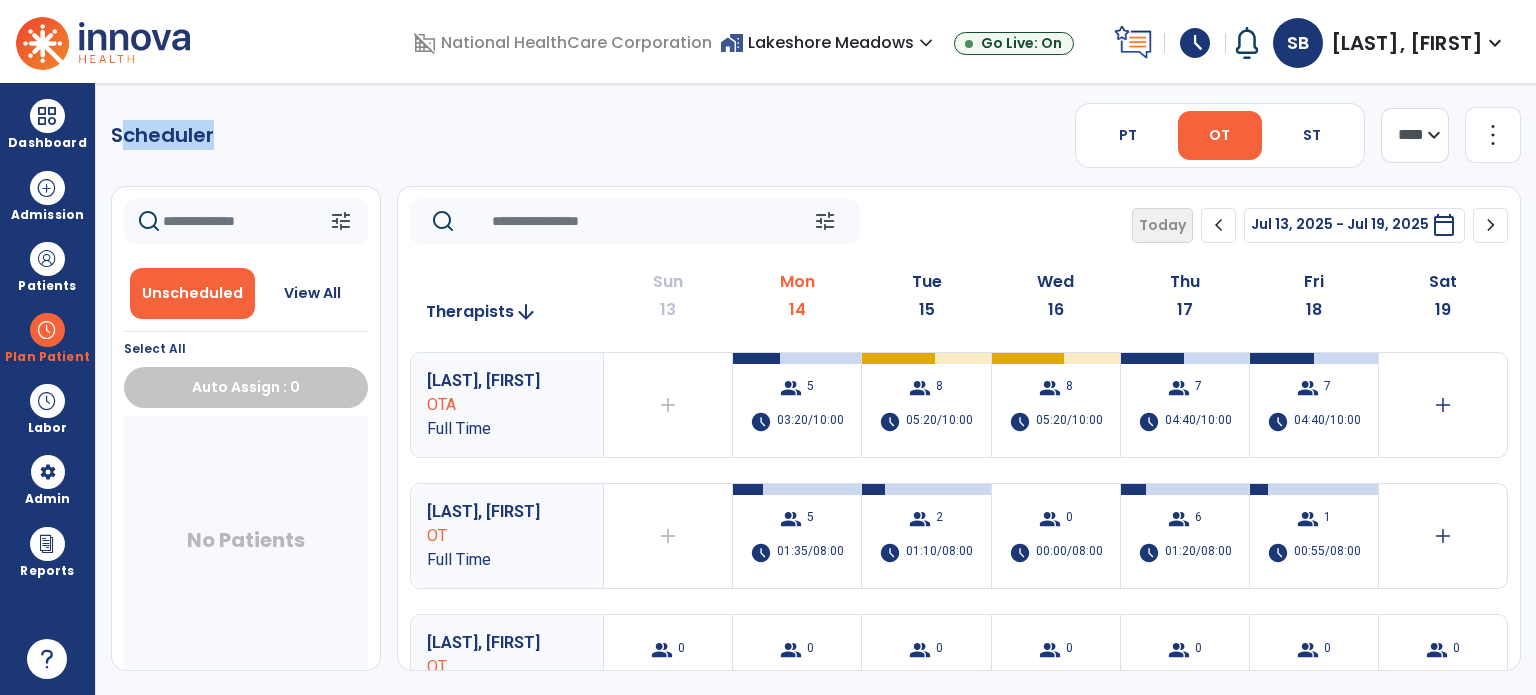 click on "Scheduler" 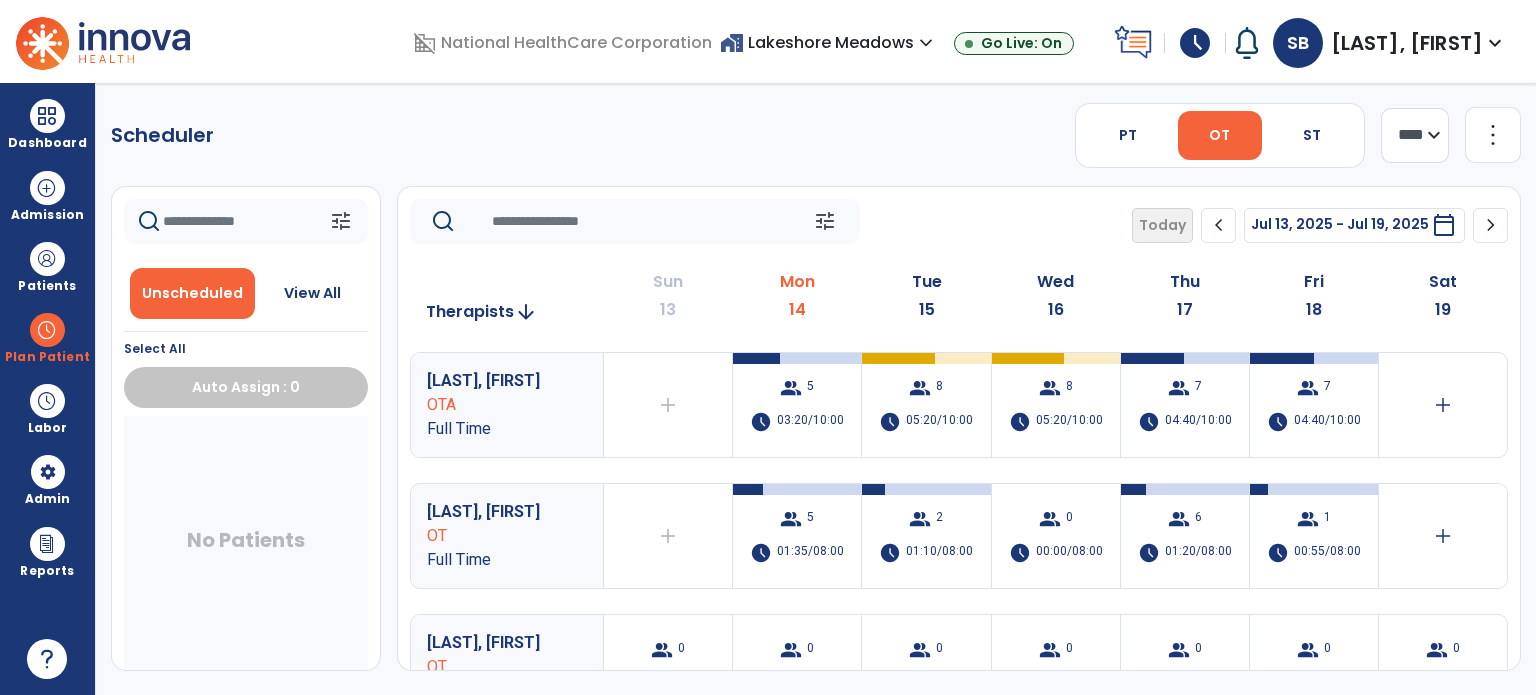 click on "tune   Today  chevron_left Jul 13, 2025 - Jul 19, 2025  *********  calendar_today  chevron_right" 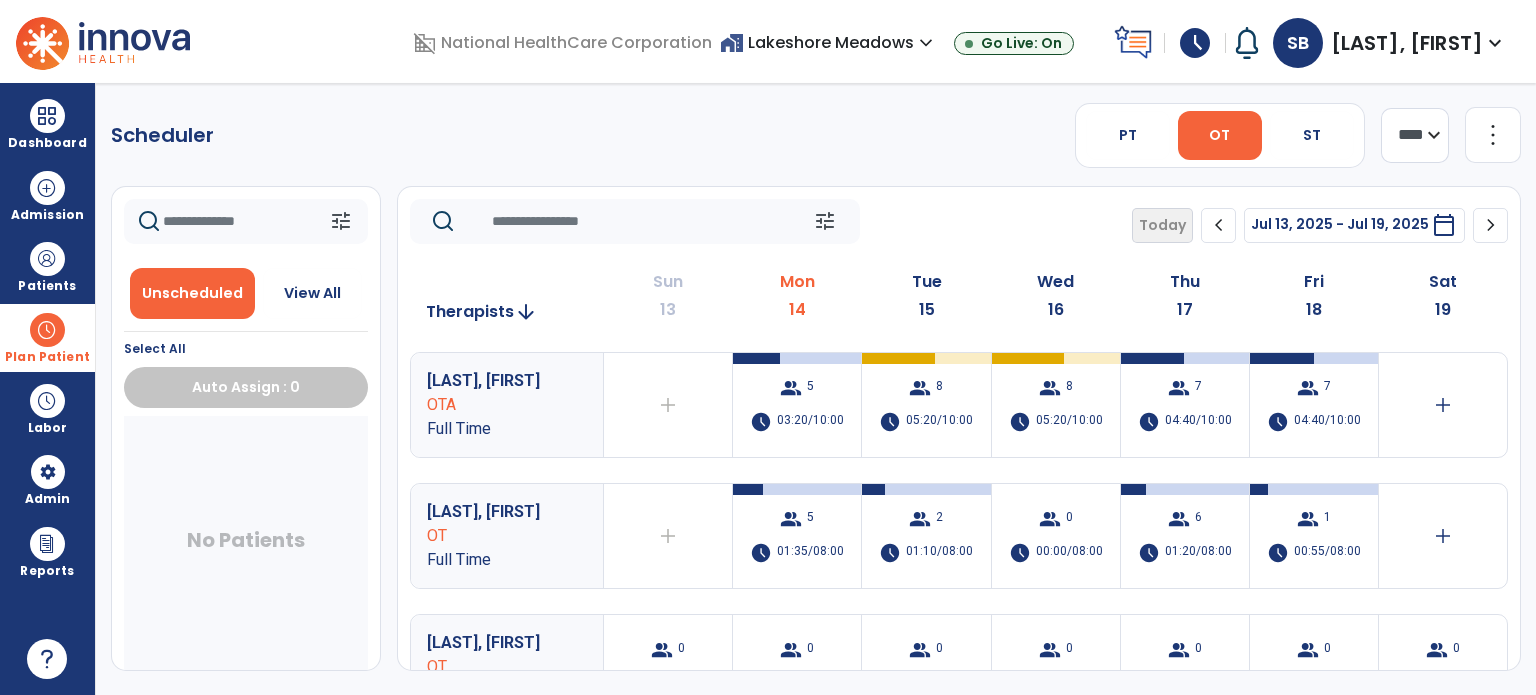 click at bounding box center [47, 330] 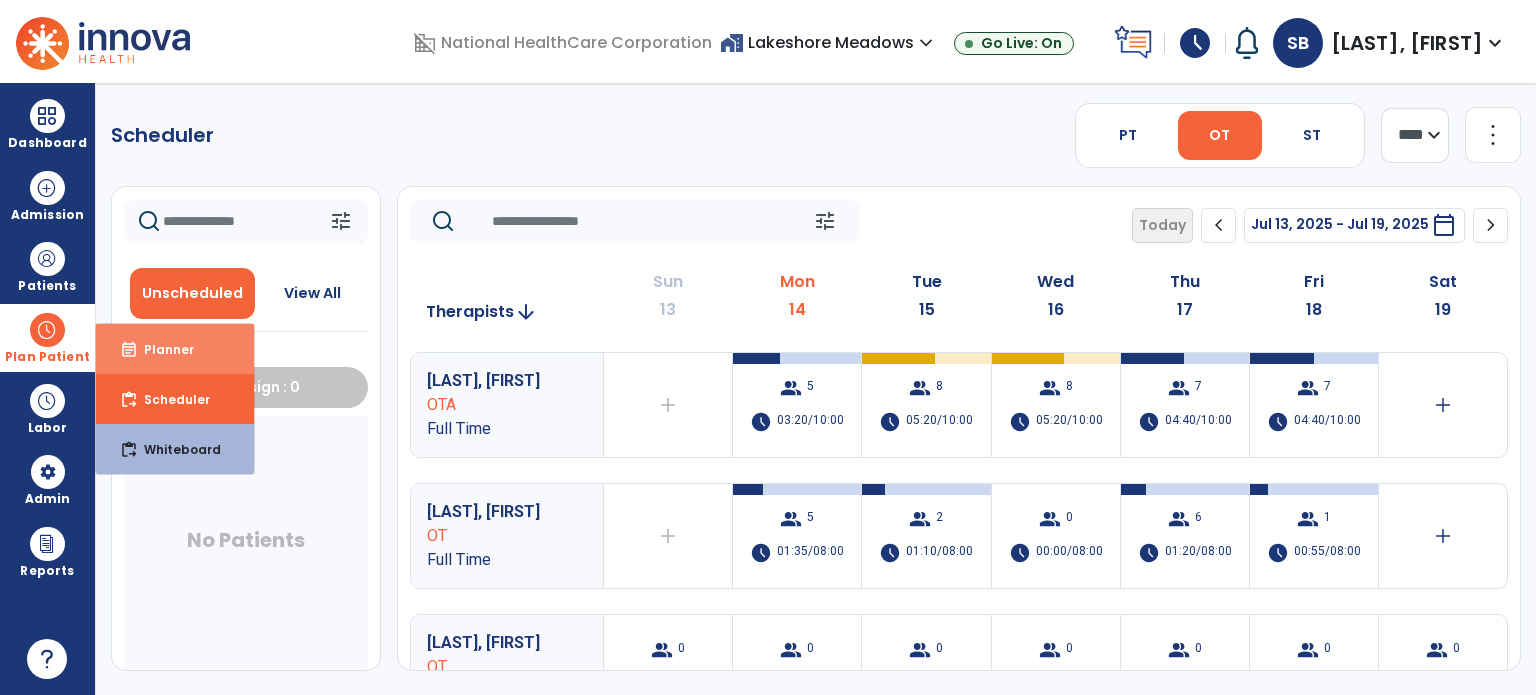 click on "event_note  Planner" at bounding box center (175, 349) 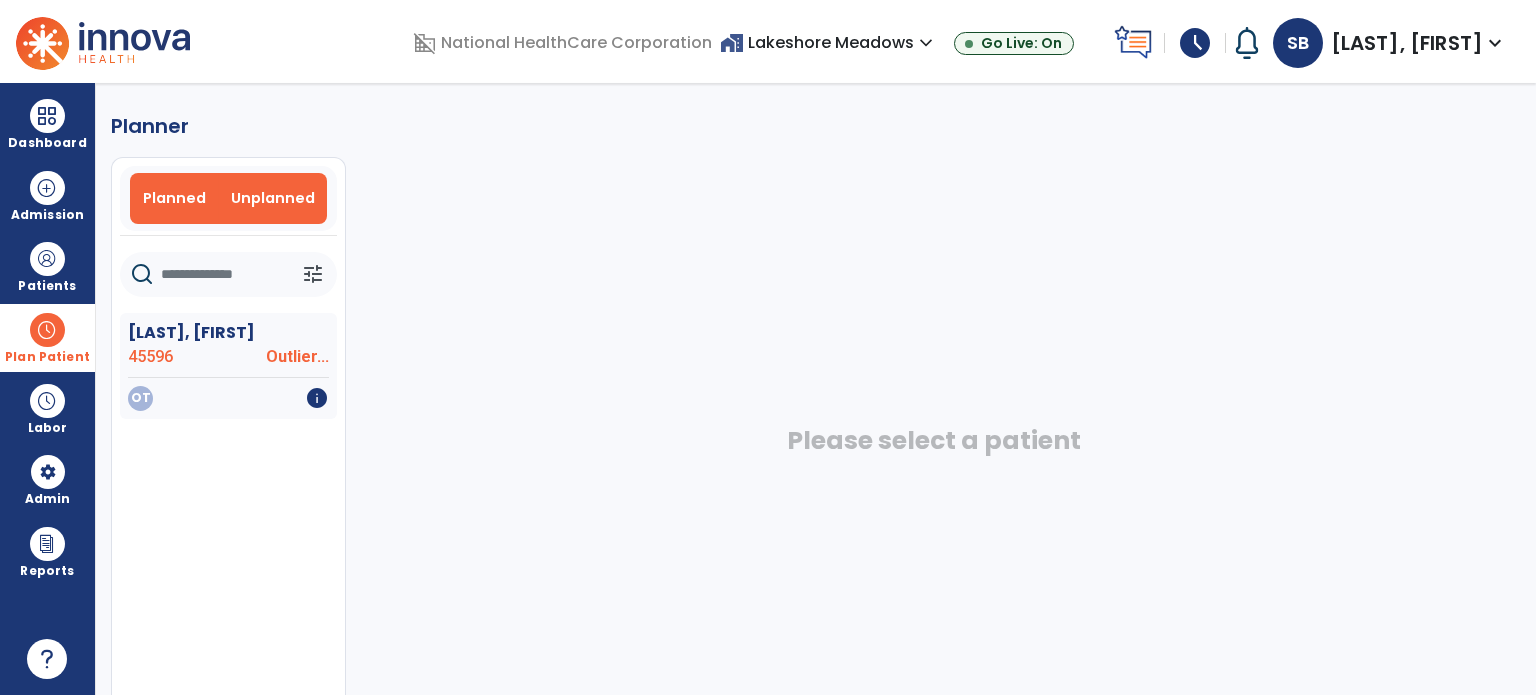click on "Planned" at bounding box center [175, 198] 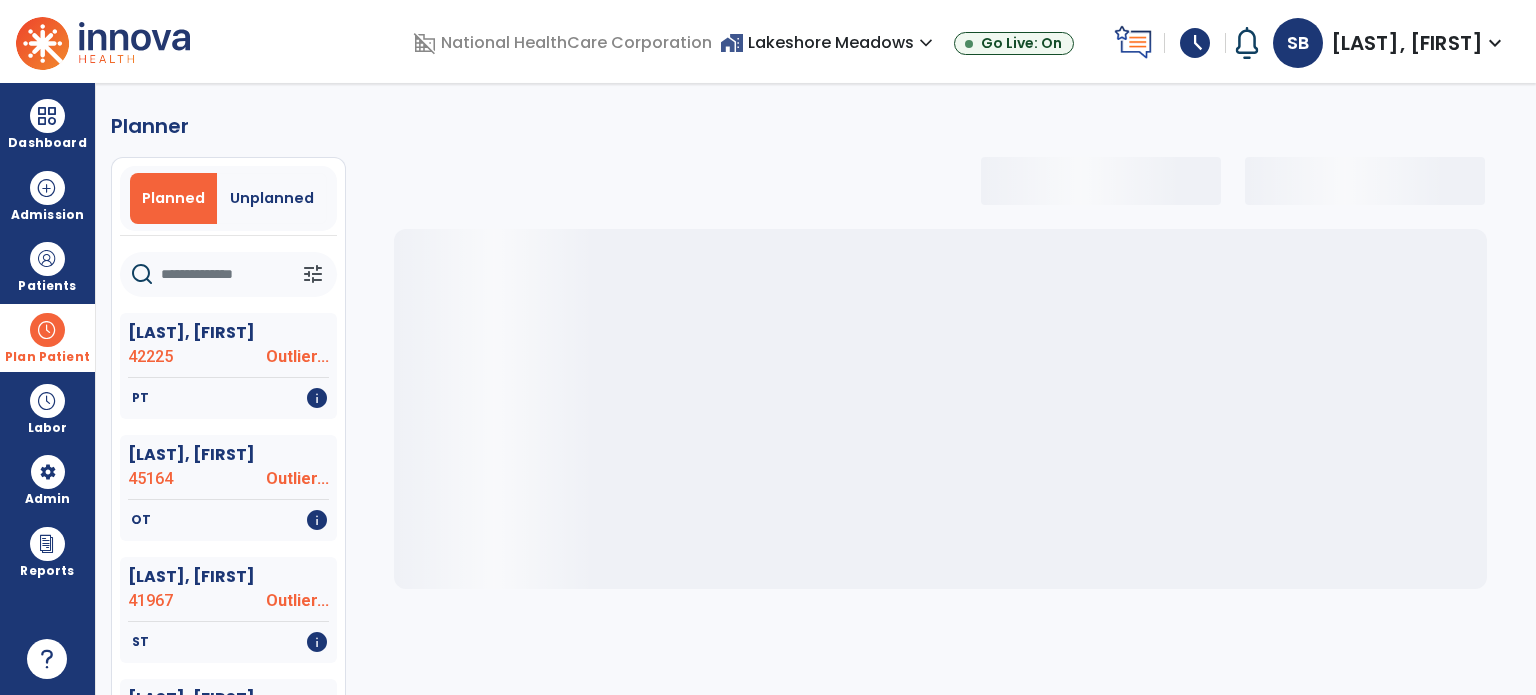 click 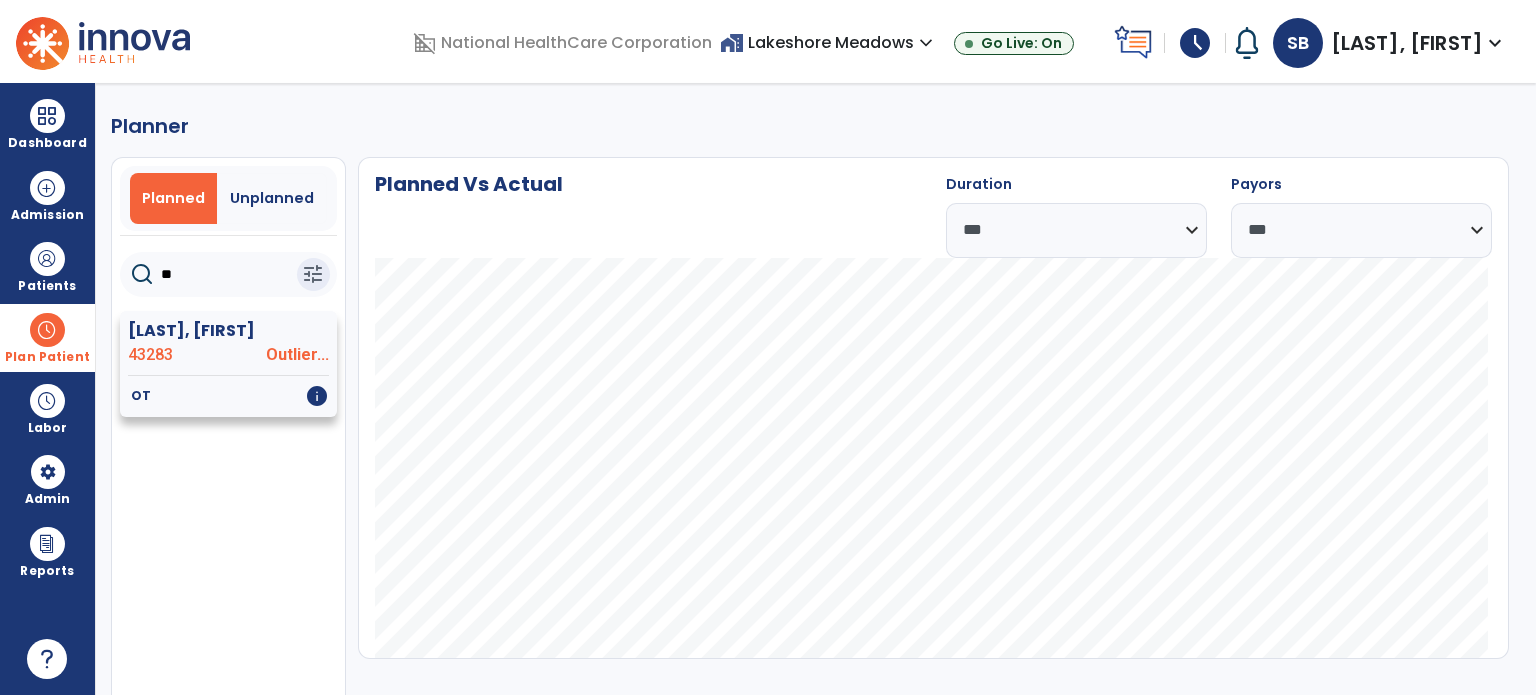 type on "**" 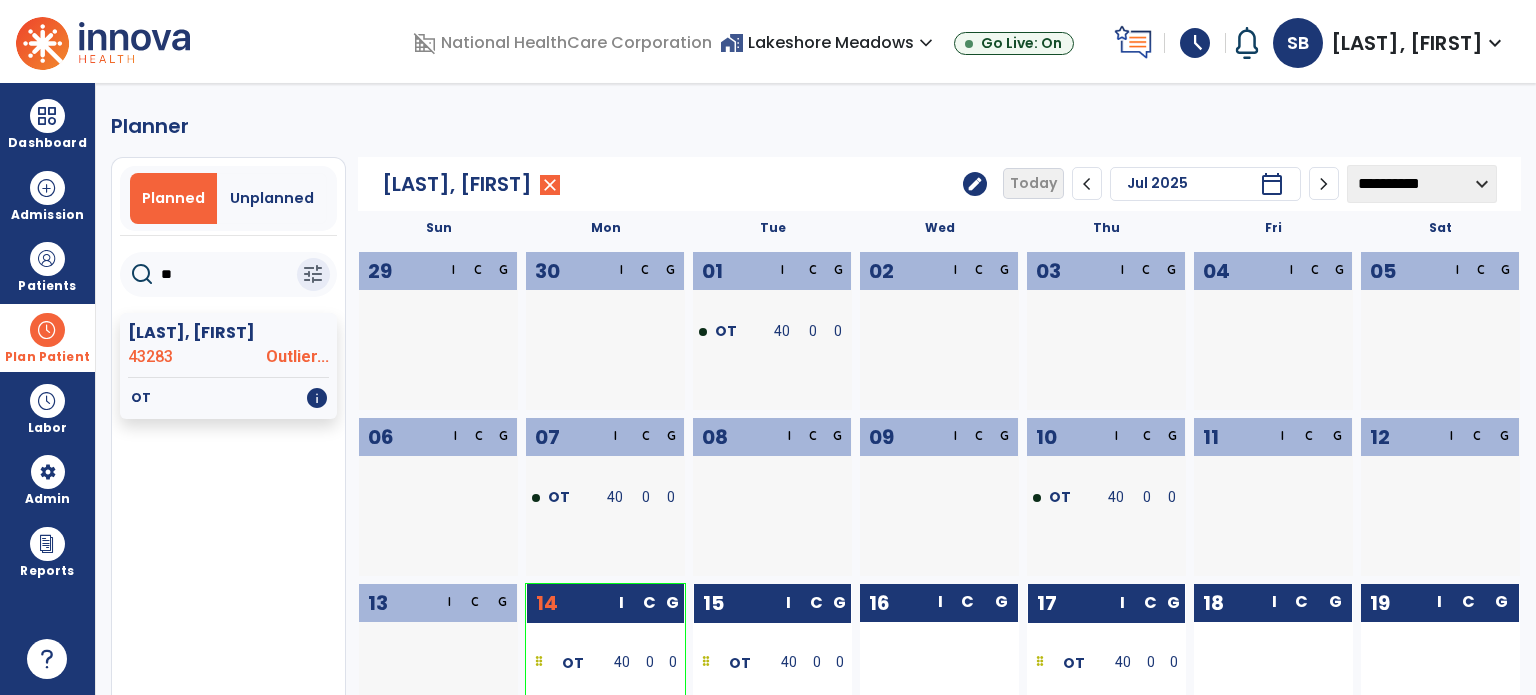 click on "**********" at bounding box center [816, 389] 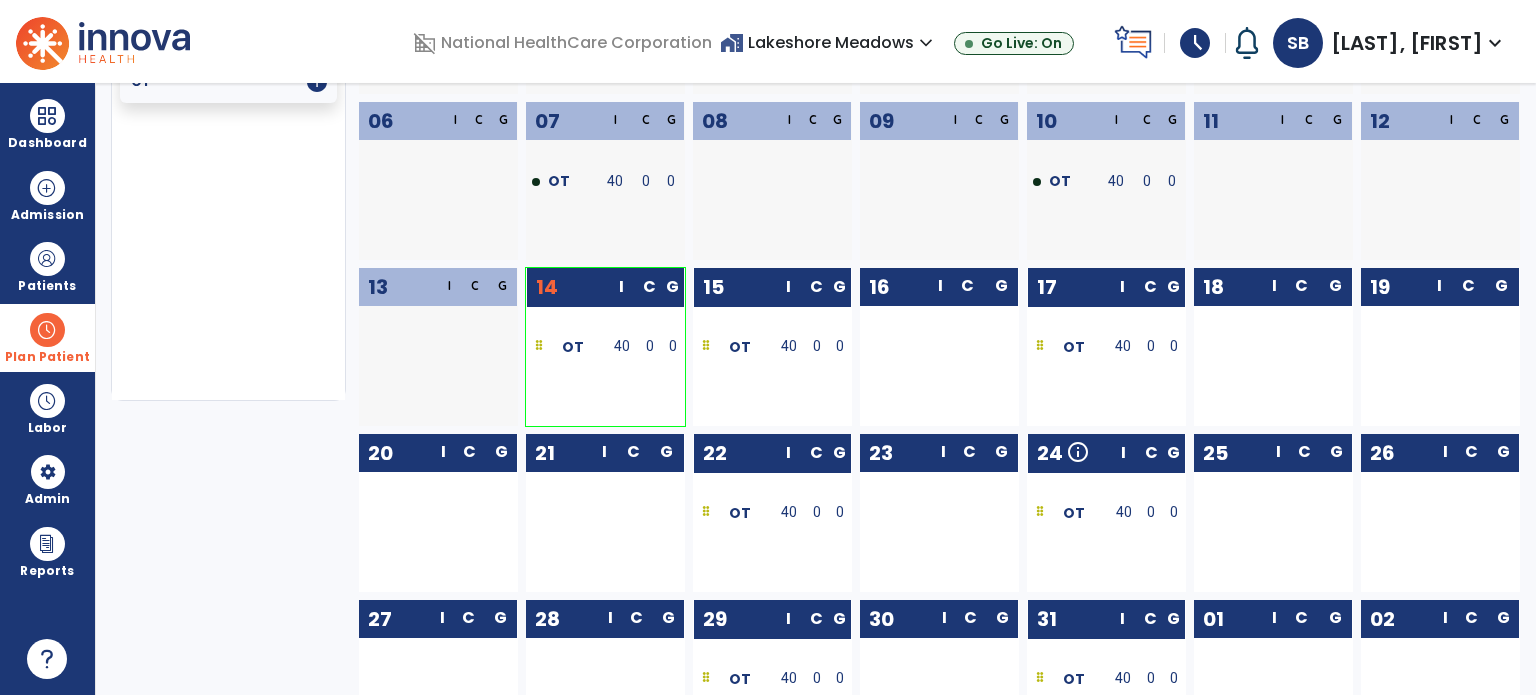 scroll, scrollTop: 320, scrollLeft: 0, axis: vertical 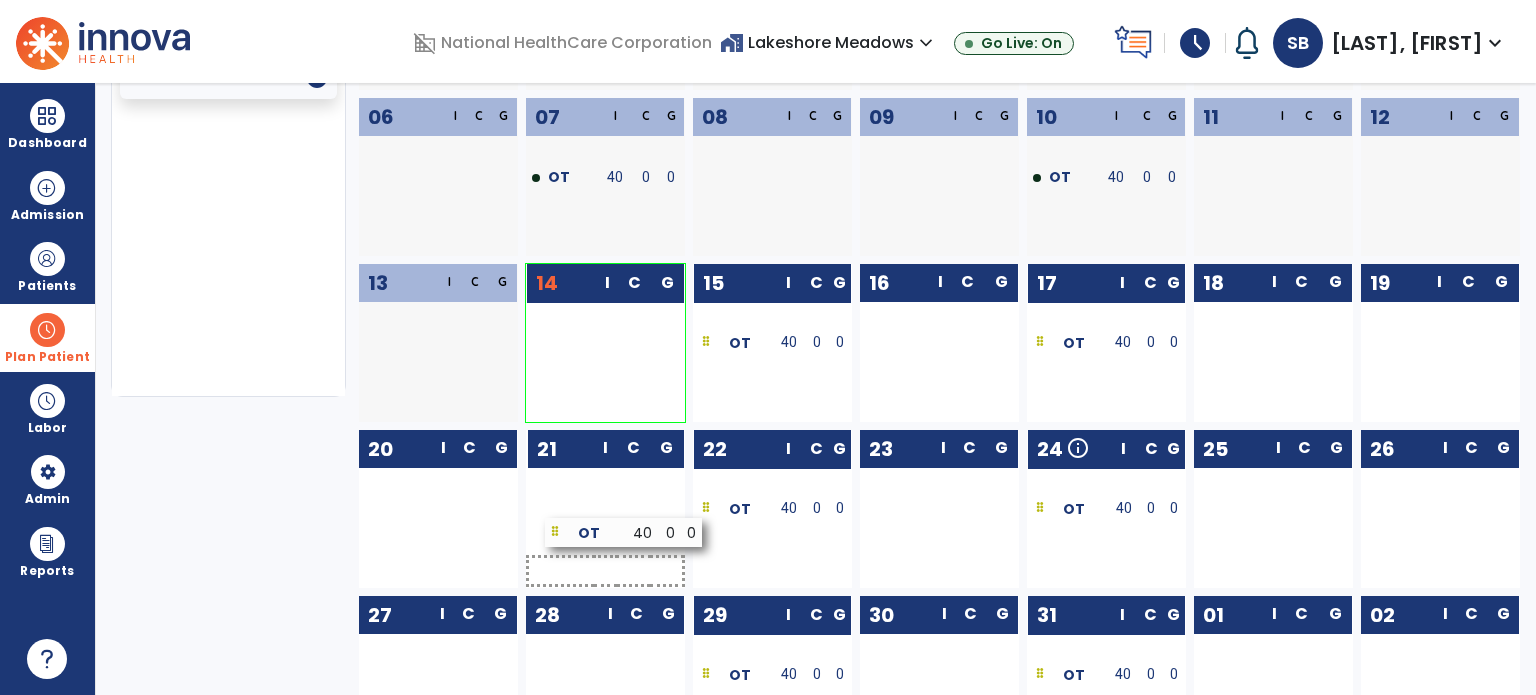 drag, startPoint x: 631, startPoint y: 356, endPoint x: 648, endPoint y: 541, distance: 185.77943 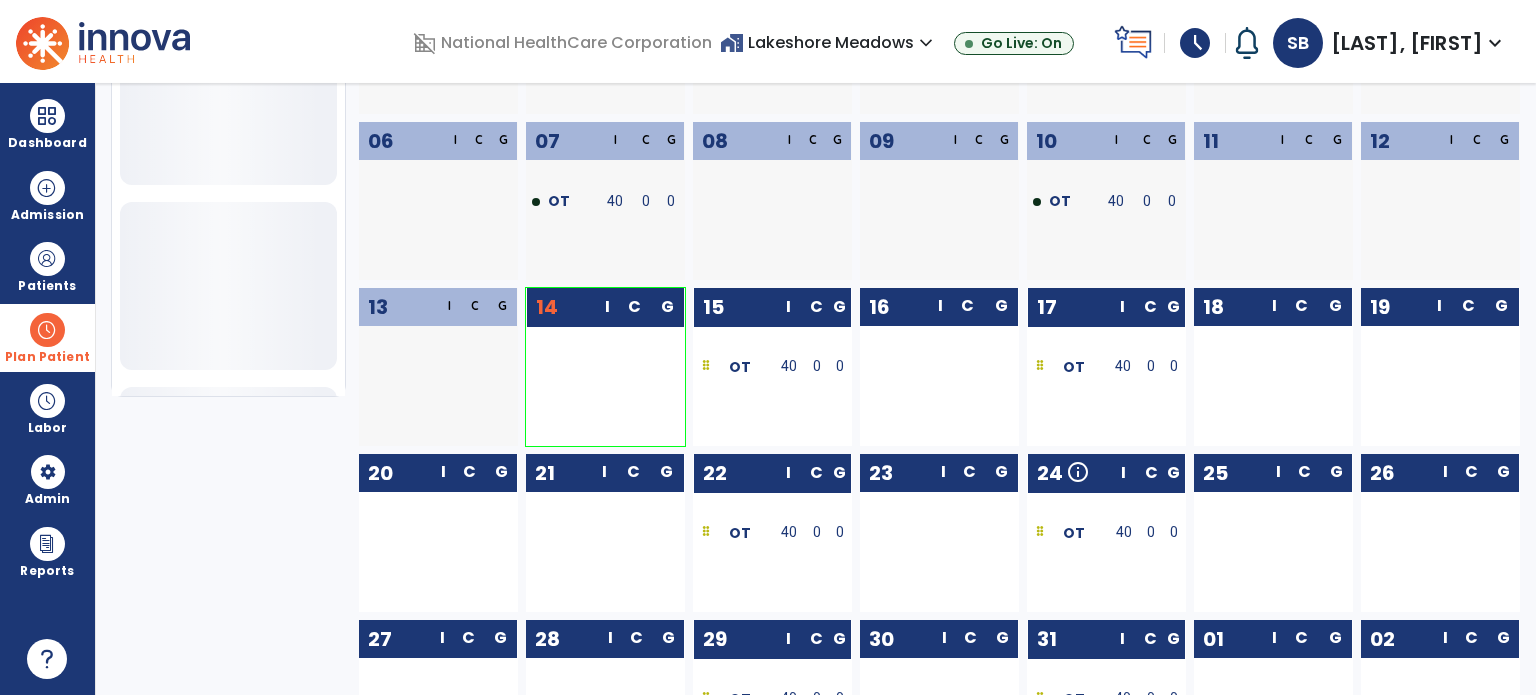 click at bounding box center (47, 330) 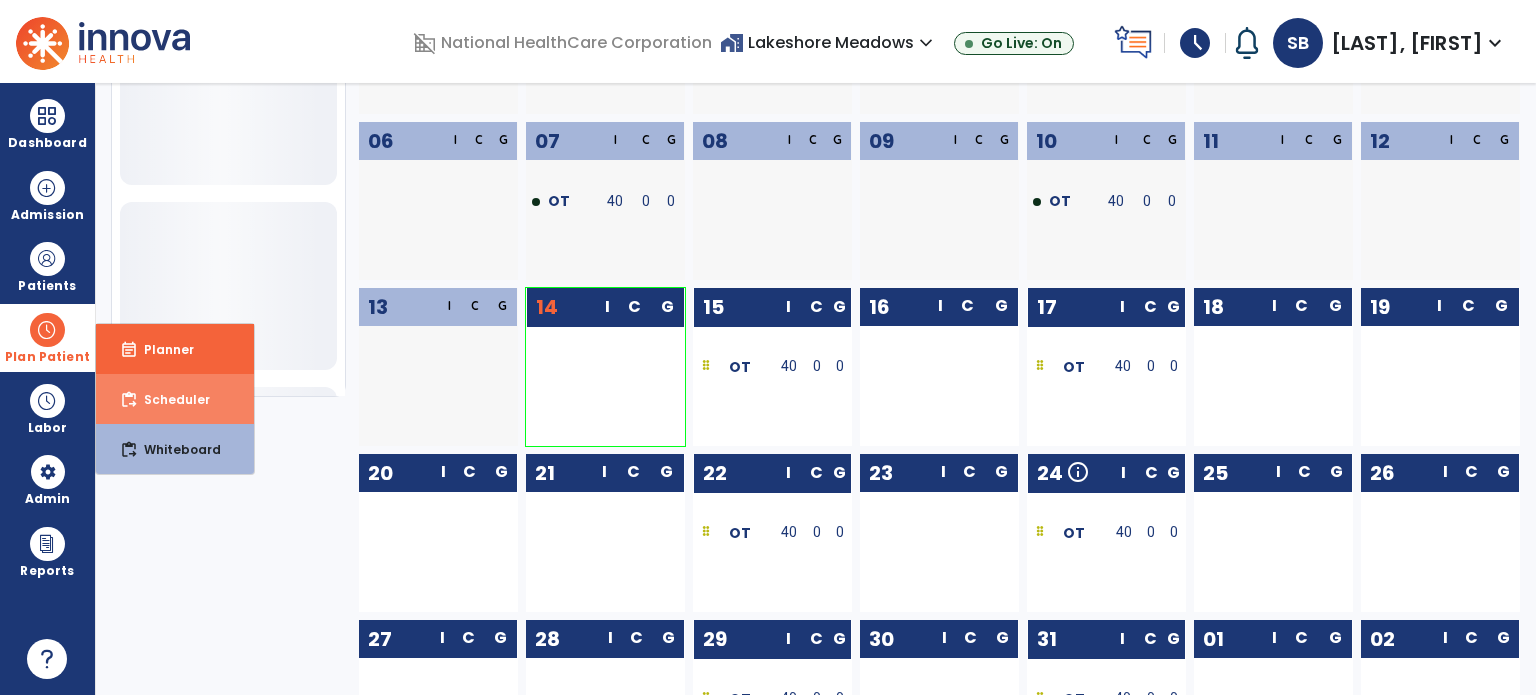 click on "Scheduler" at bounding box center [169, 399] 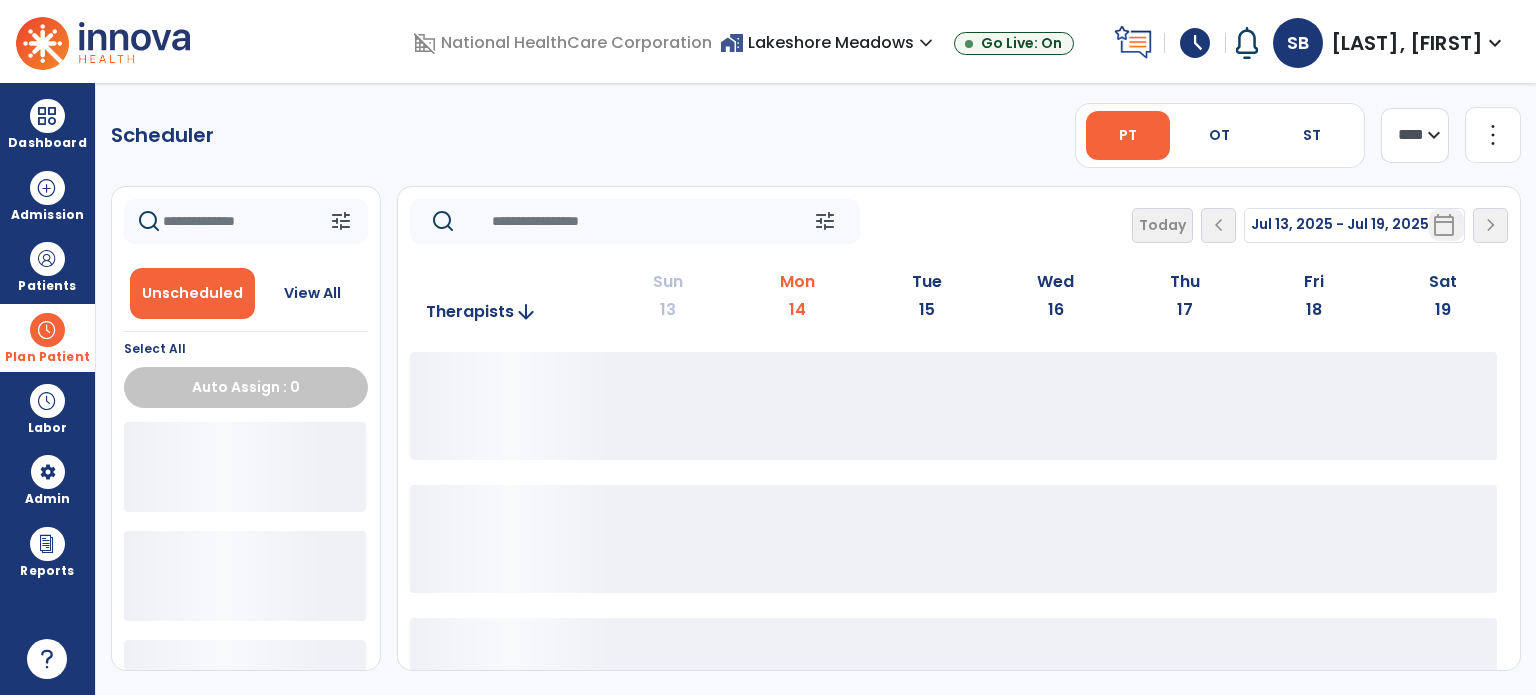 scroll, scrollTop: 0, scrollLeft: 0, axis: both 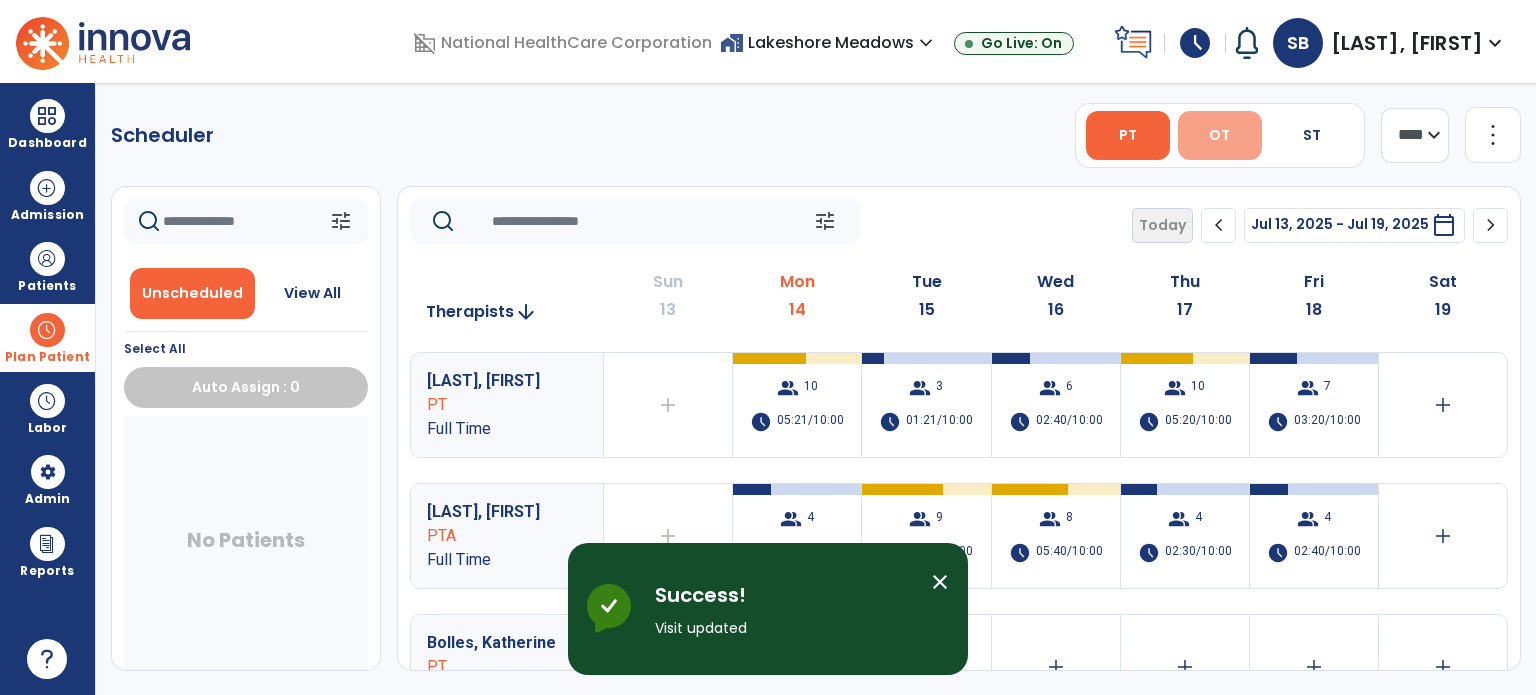click on "OT" at bounding box center [1220, 135] 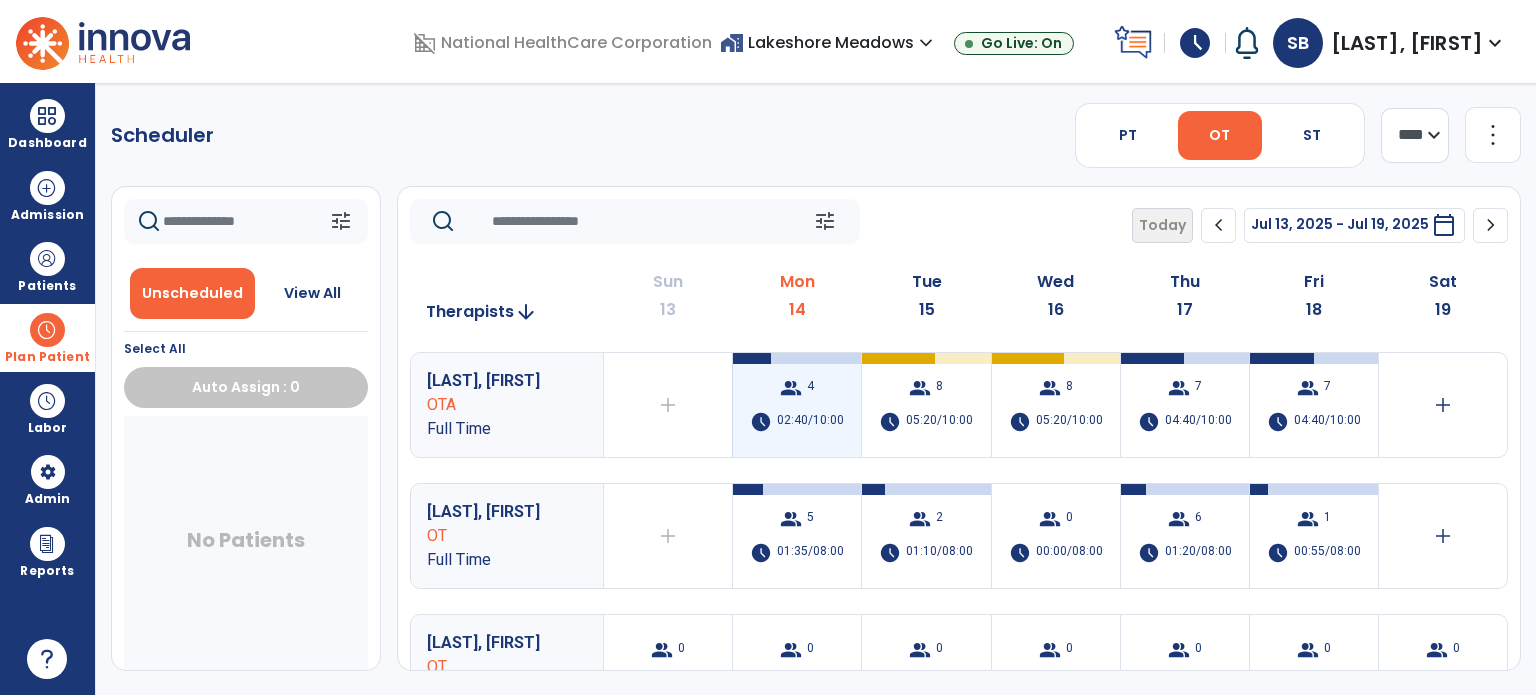 click on "group" at bounding box center [791, 388] 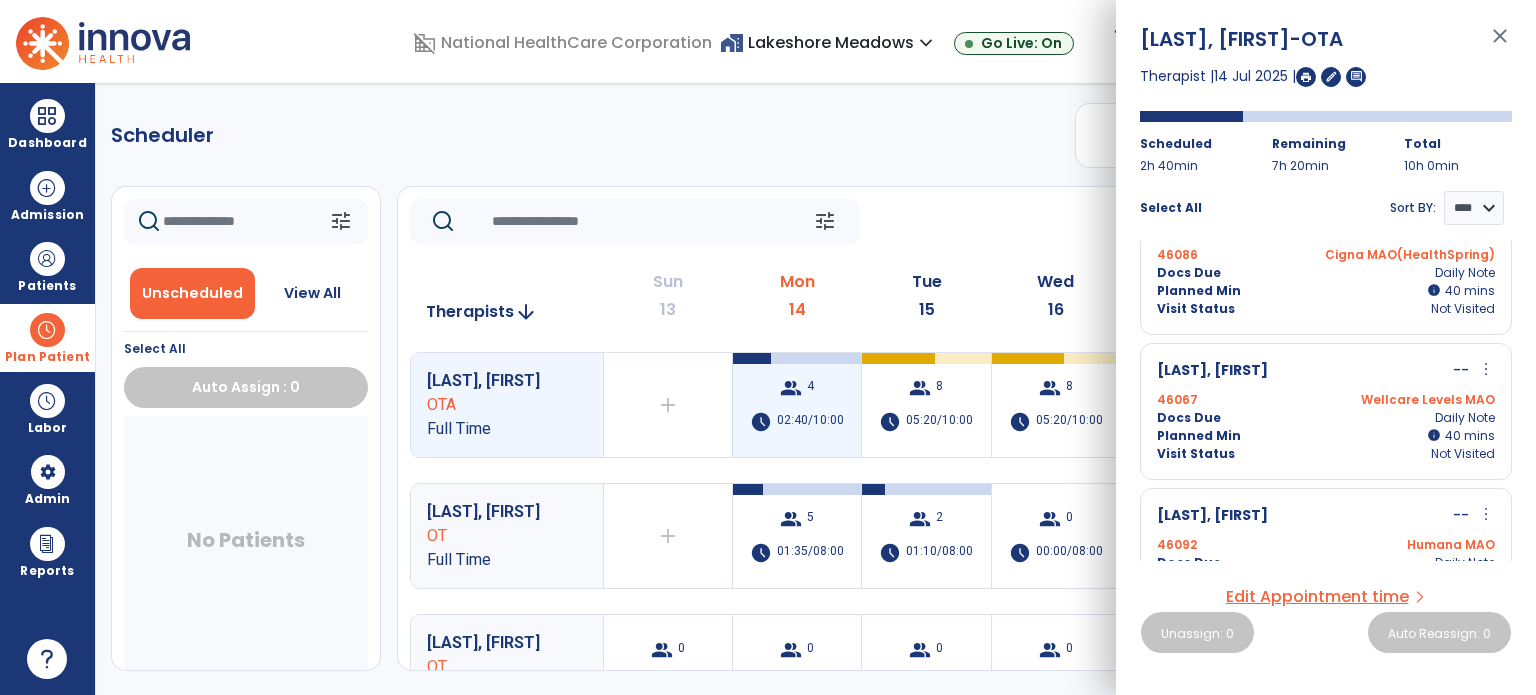 scroll, scrollTop: 257, scrollLeft: 0, axis: vertical 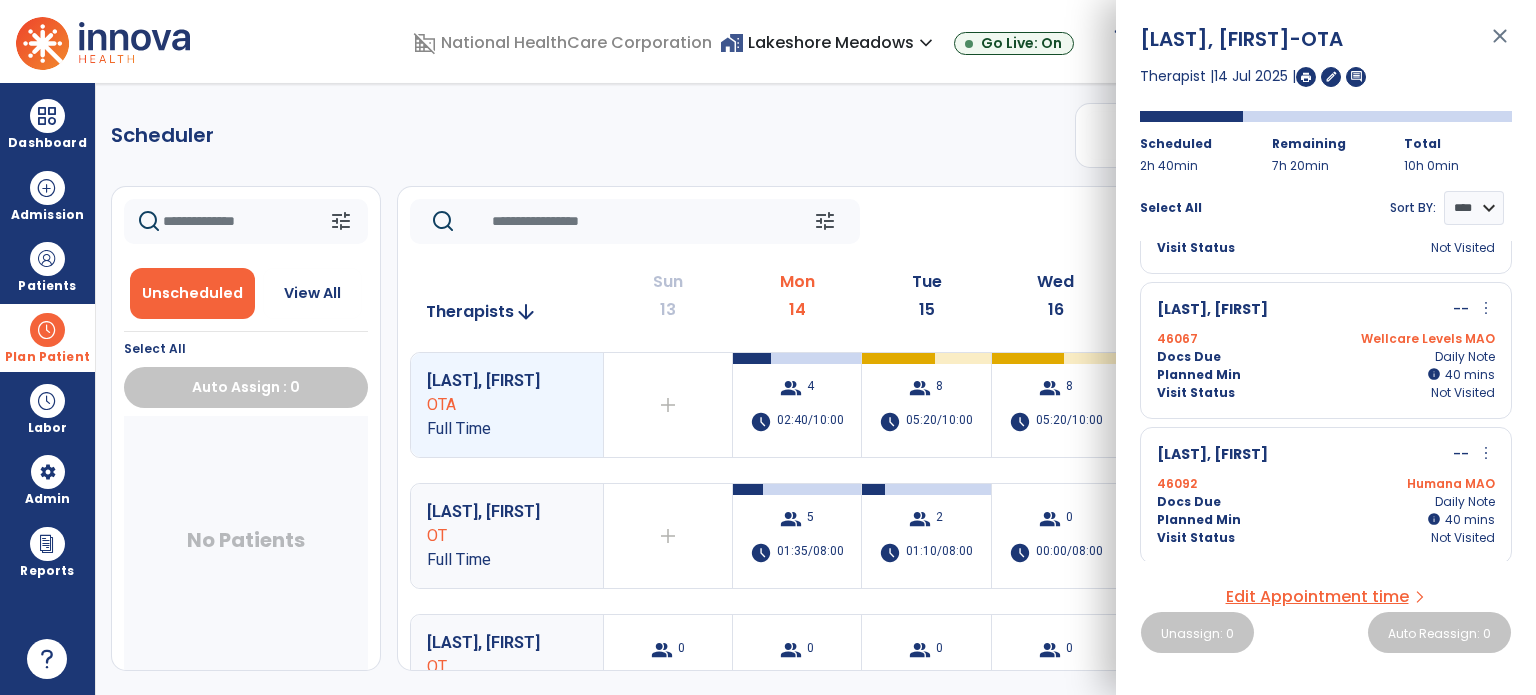 click on "tune   Today  chevron_left Jul 13, 2025 - Jul 19, 2025  *********  calendar_today  chevron_right" 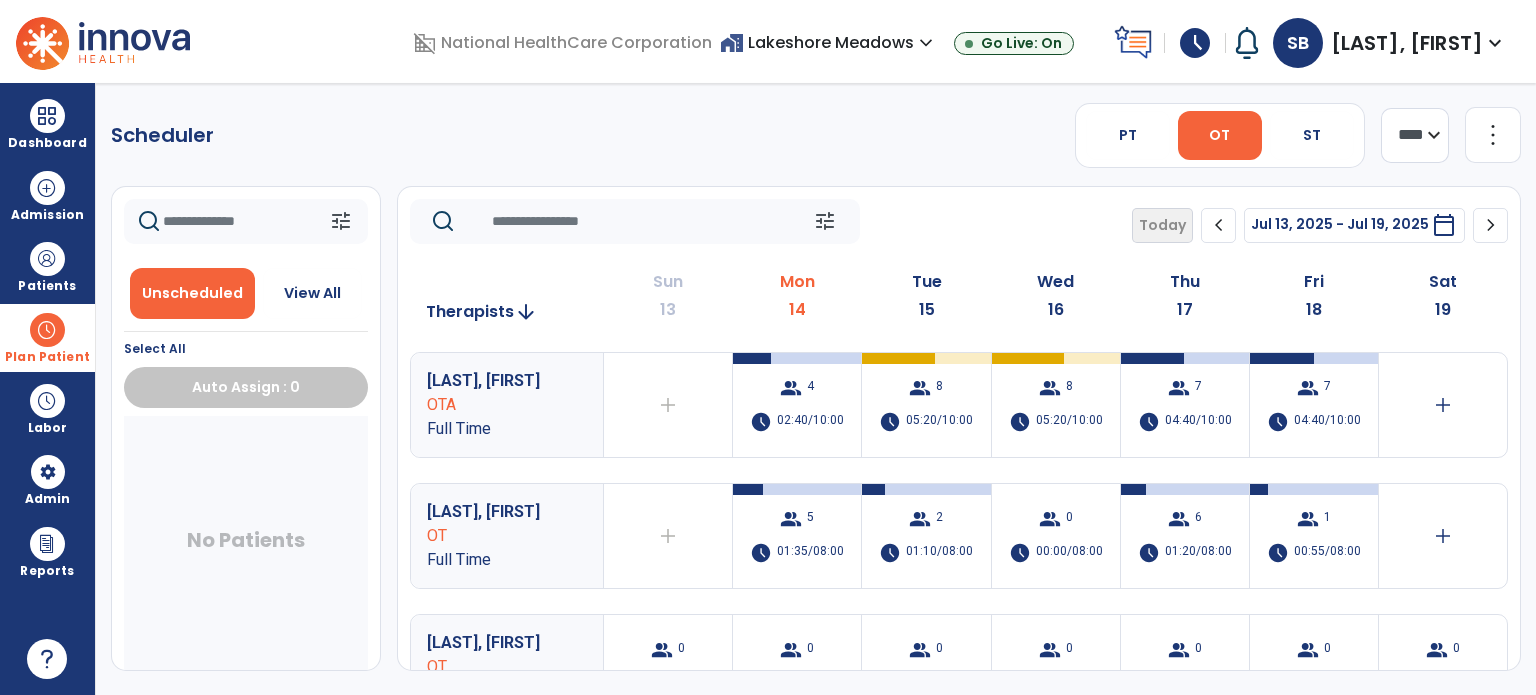 click on "tune   Today  chevron_left Jul 13, 2025 - Jul 19, 2025  *********  calendar_today  chevron_right" 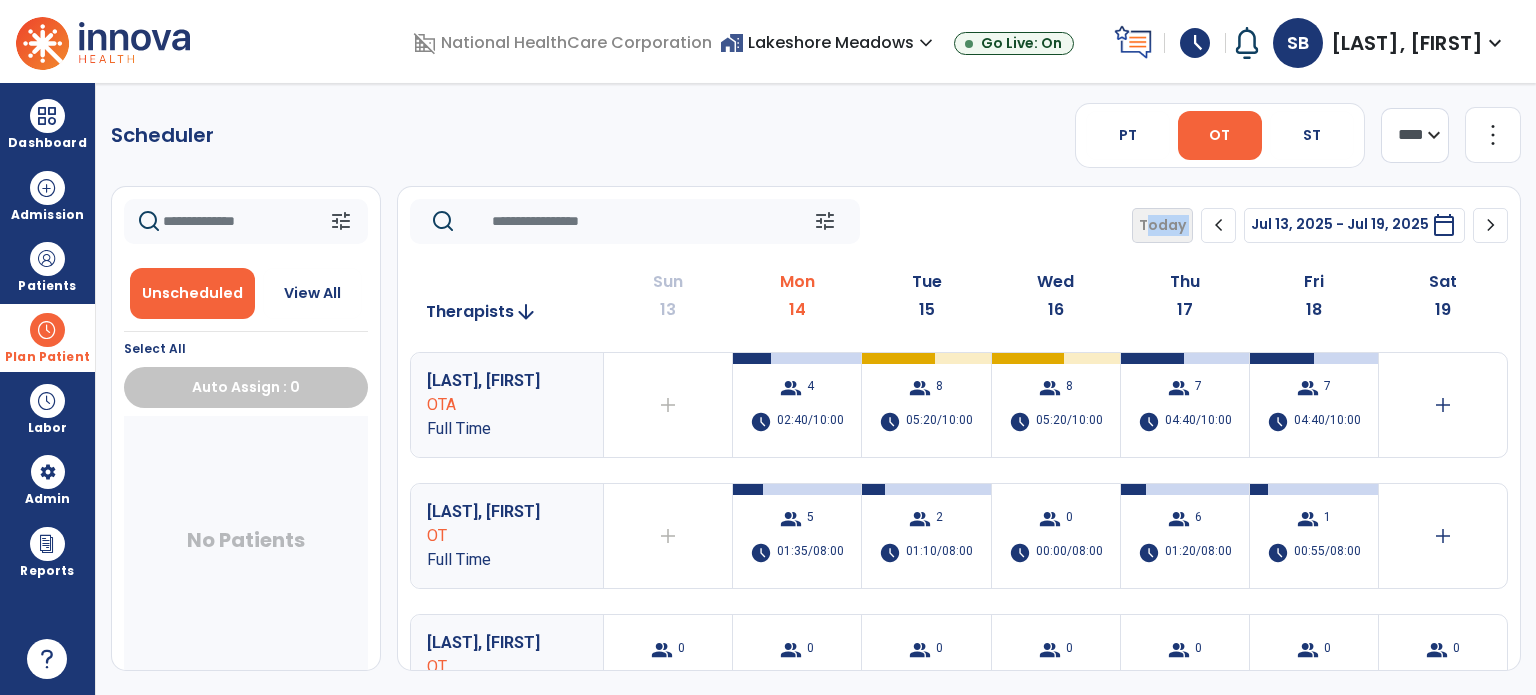 click on "tune   Today  chevron_left Jul 13, 2025 - Jul 19, 2025  *********  calendar_today  chevron_right" 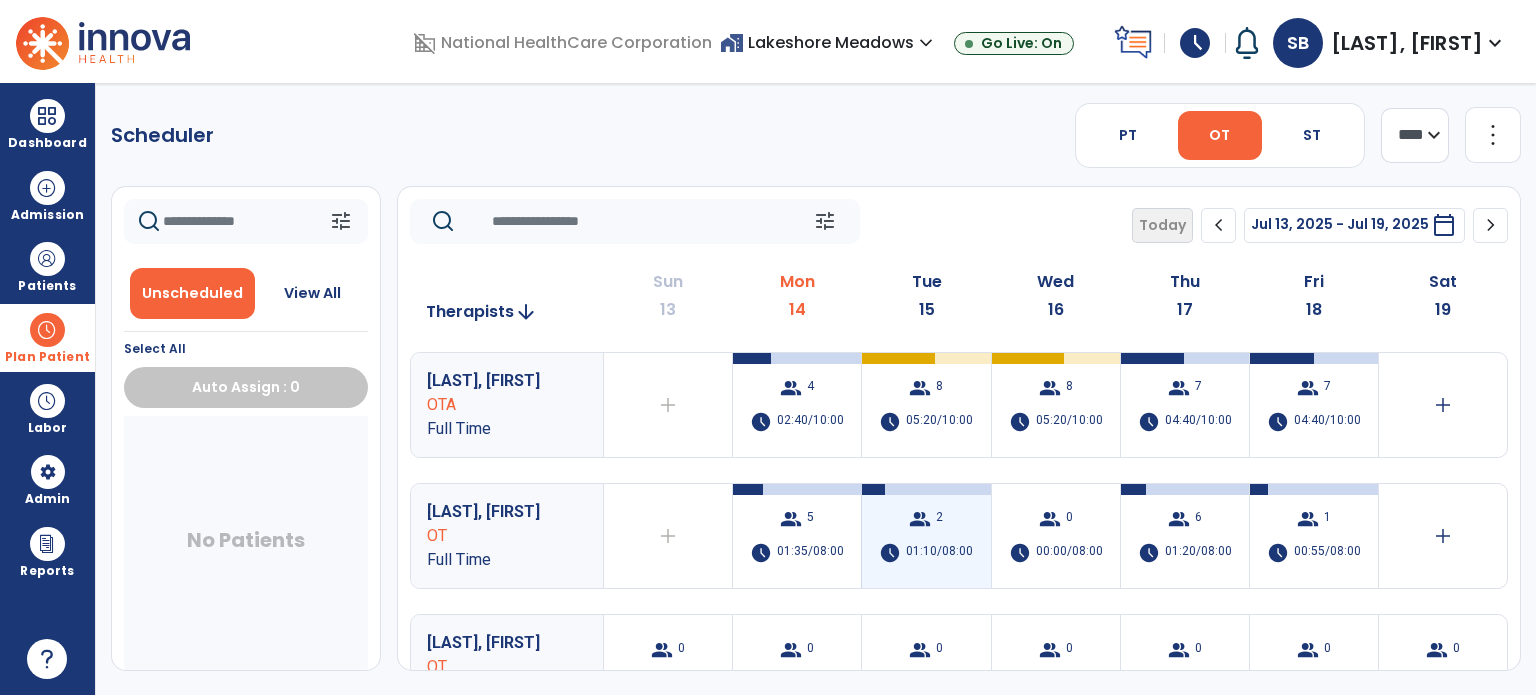 click on "group  2  schedule  01:10/08:00" at bounding box center (926, 536) 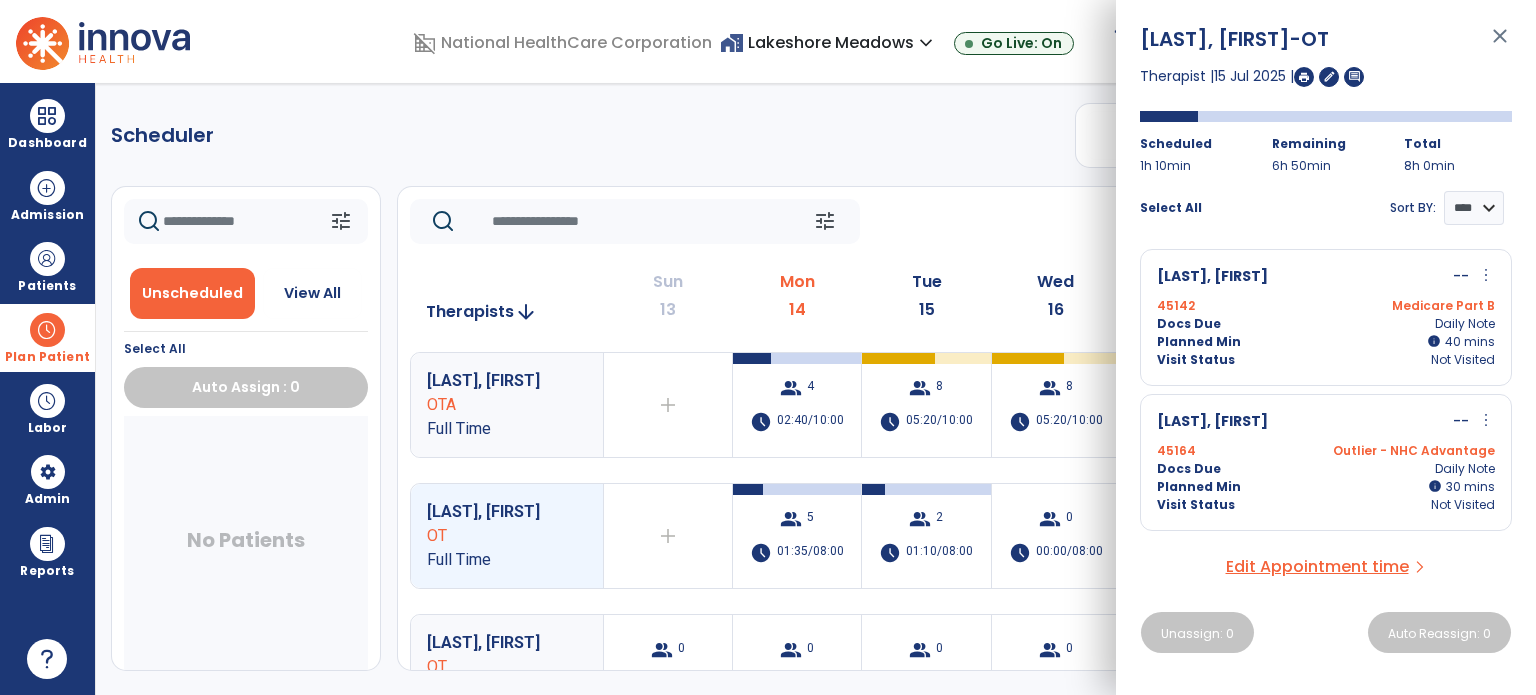 click on "tune   Today  chevron_left Jul 13, 2025 - Jul 19, 2025  *********  calendar_today  chevron_right" 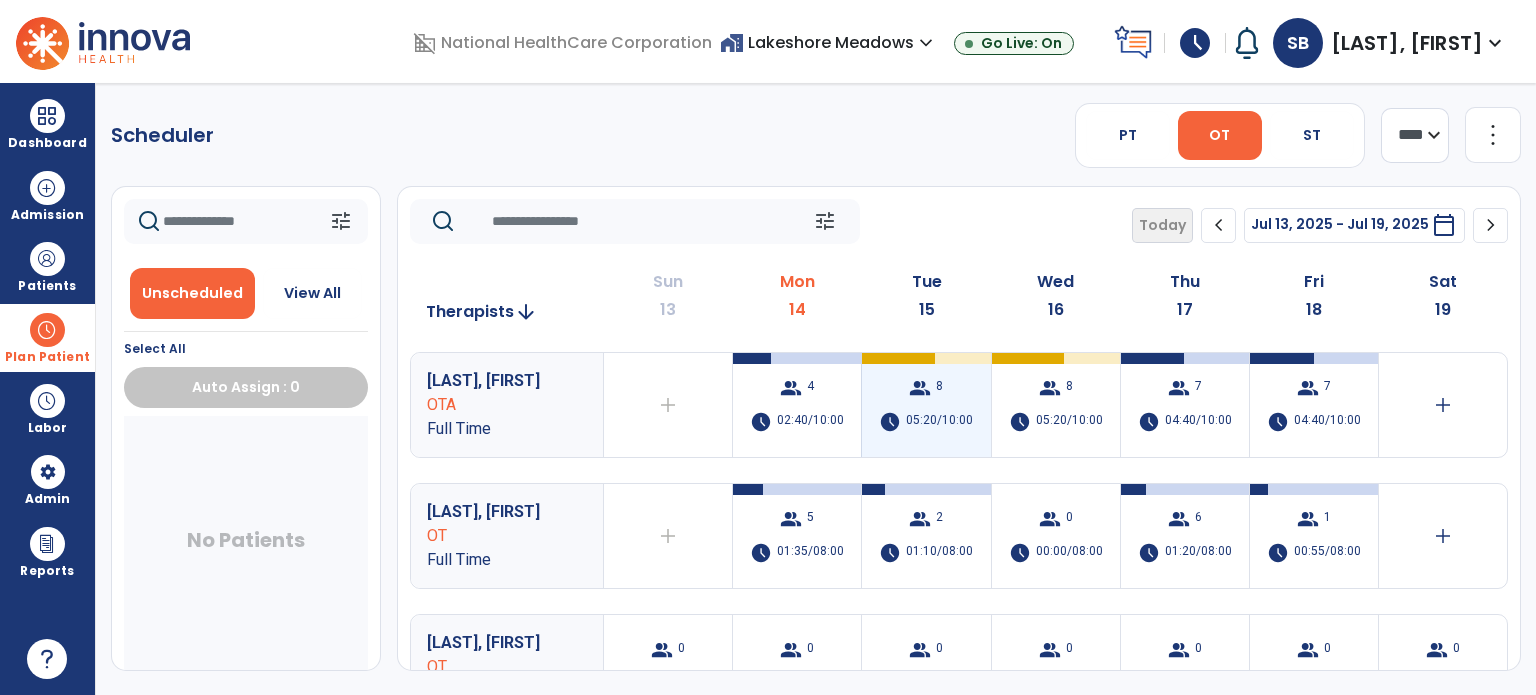 click on "group" at bounding box center (920, 388) 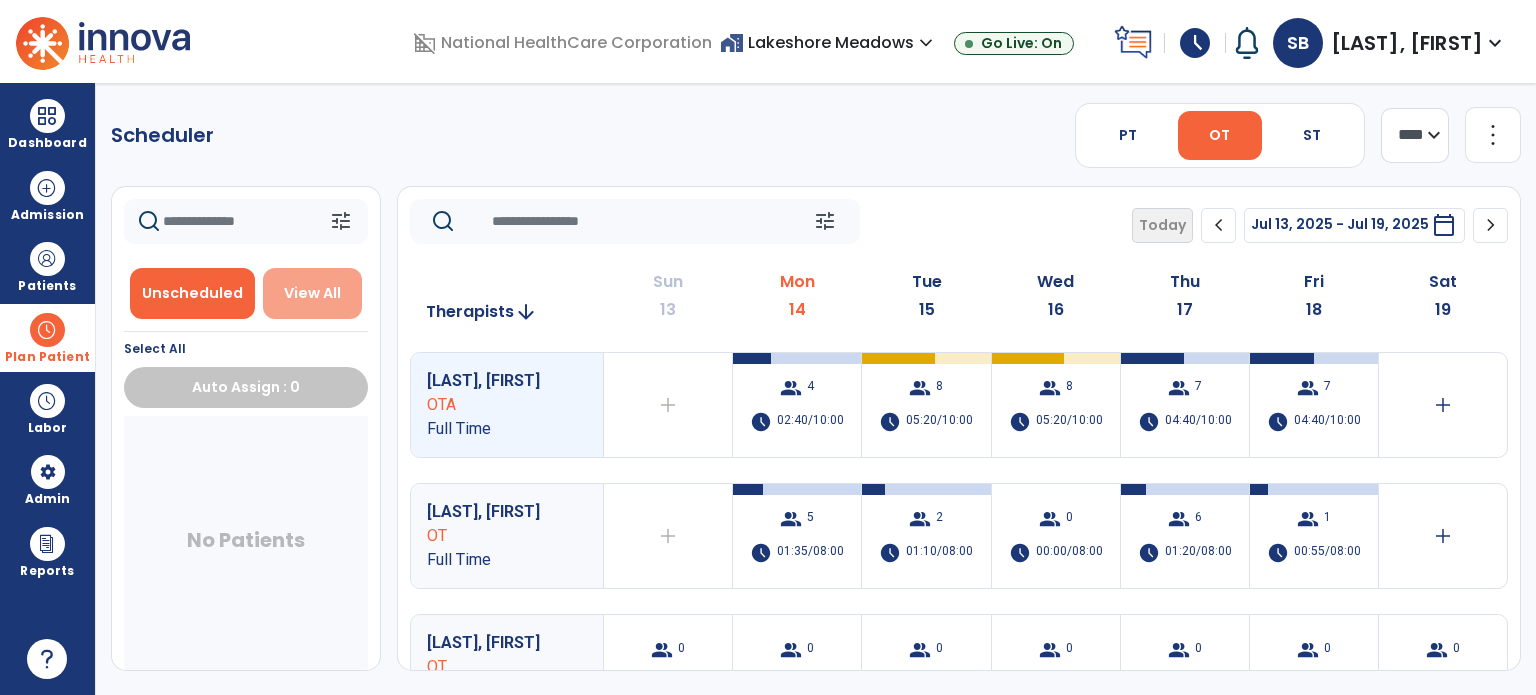 click on "View All" at bounding box center [312, 293] 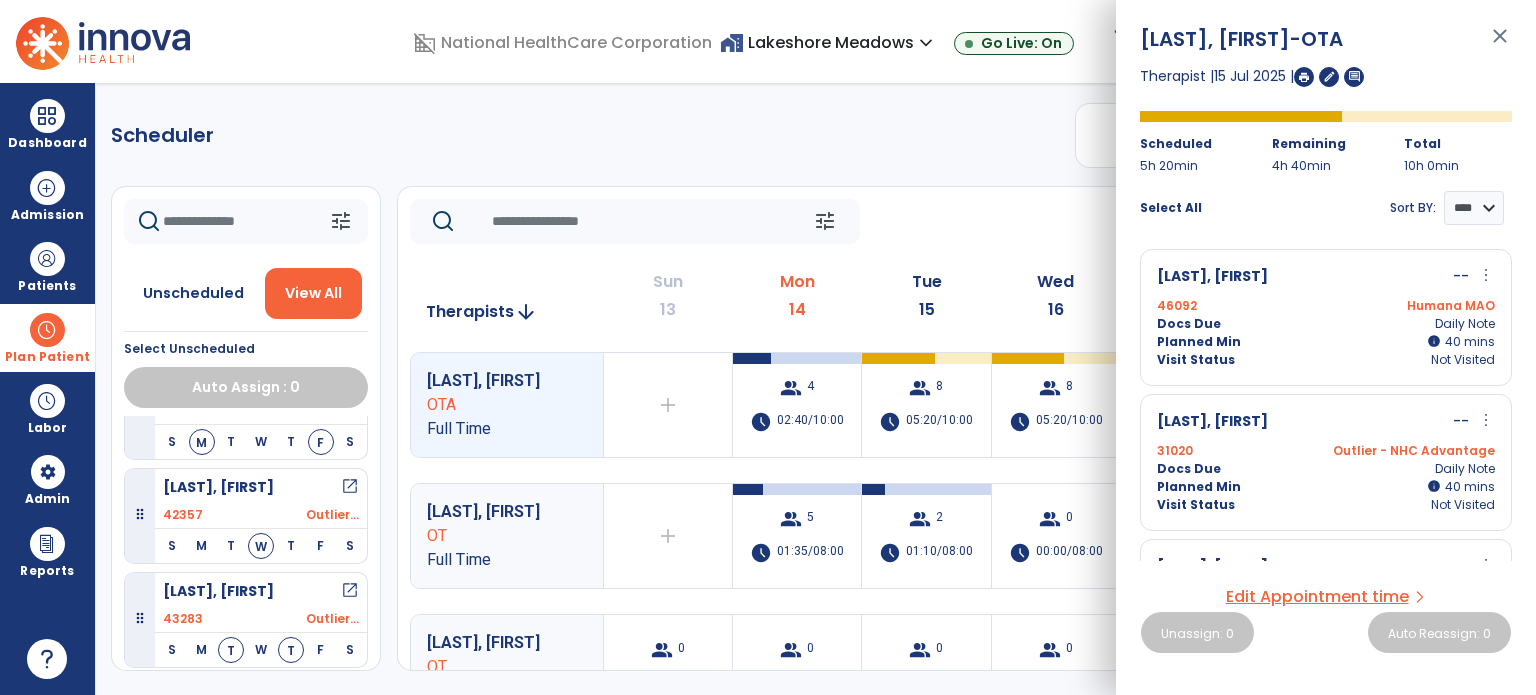 scroll, scrollTop: 374, scrollLeft: 0, axis: vertical 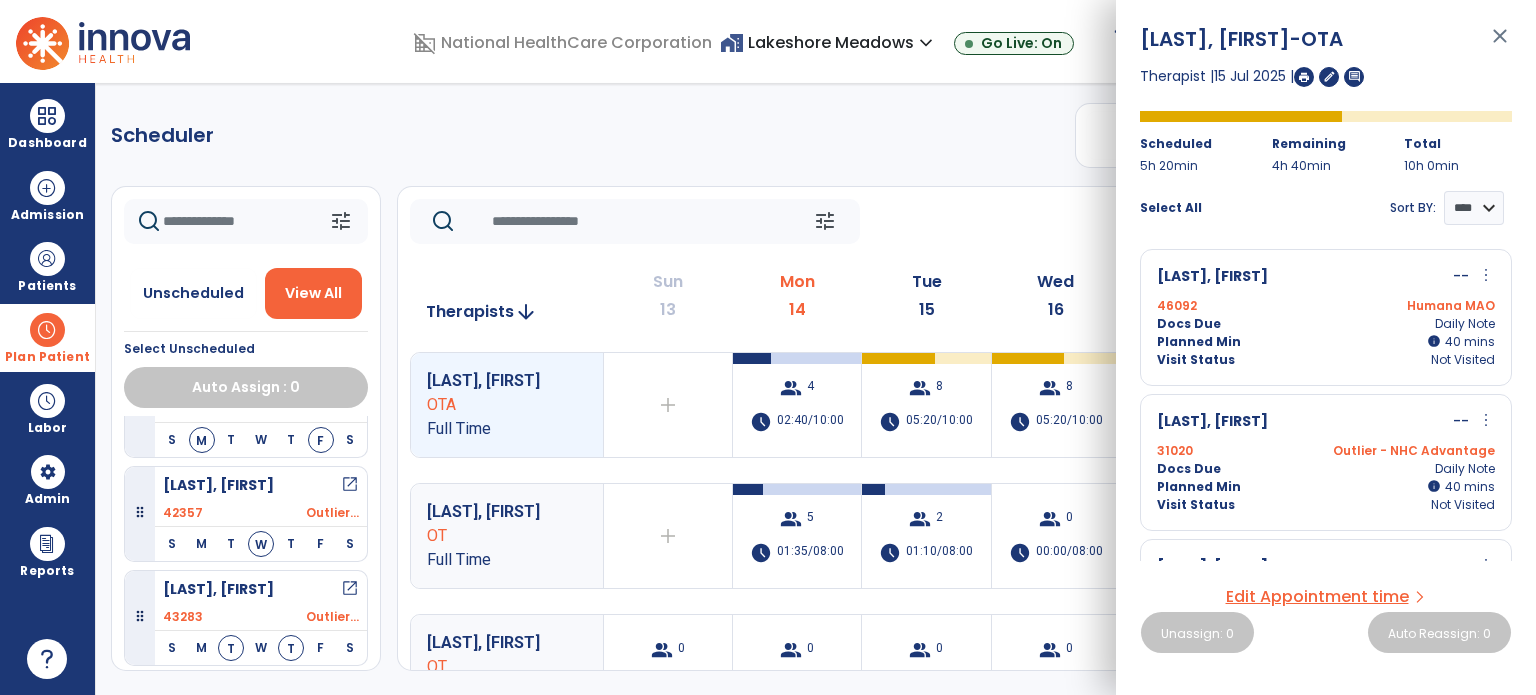 click at bounding box center (47, 330) 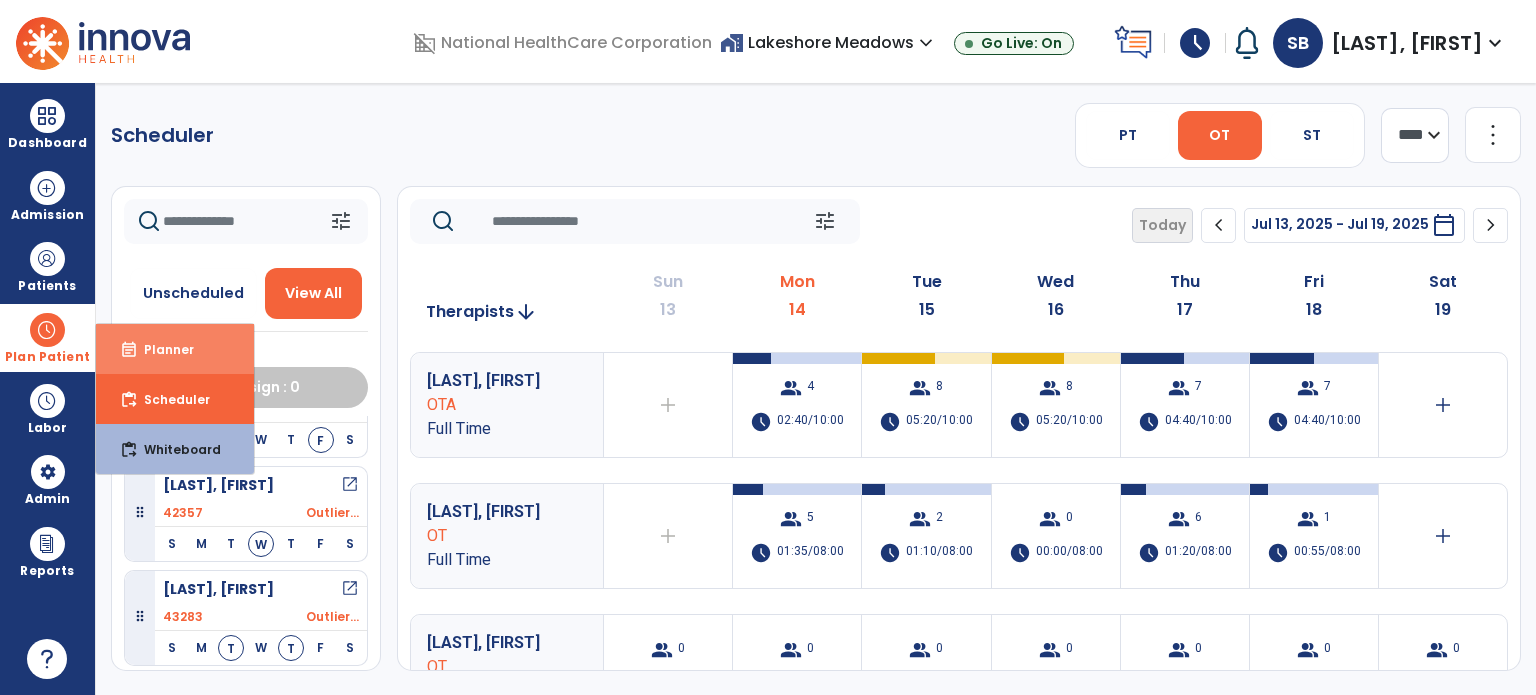 click on "event_note  Planner" at bounding box center (175, 349) 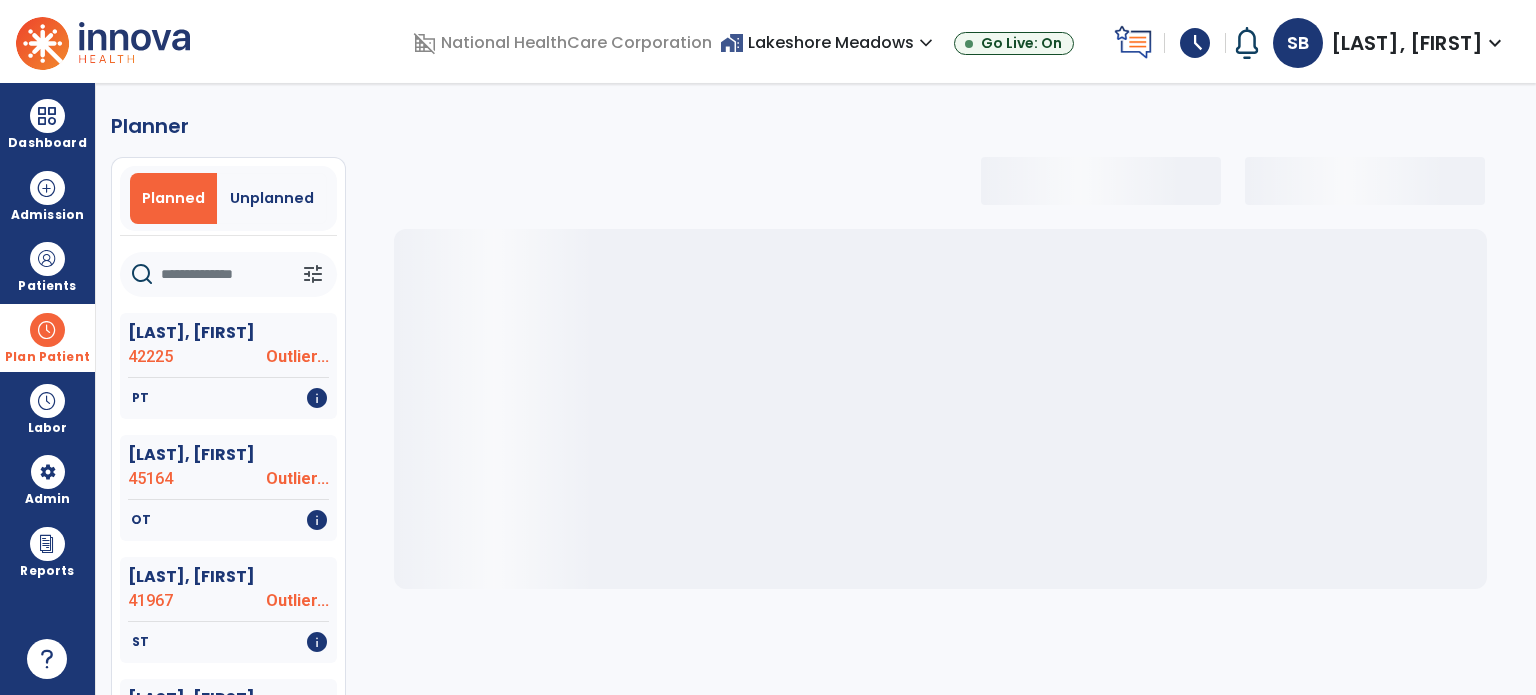 select on "***" 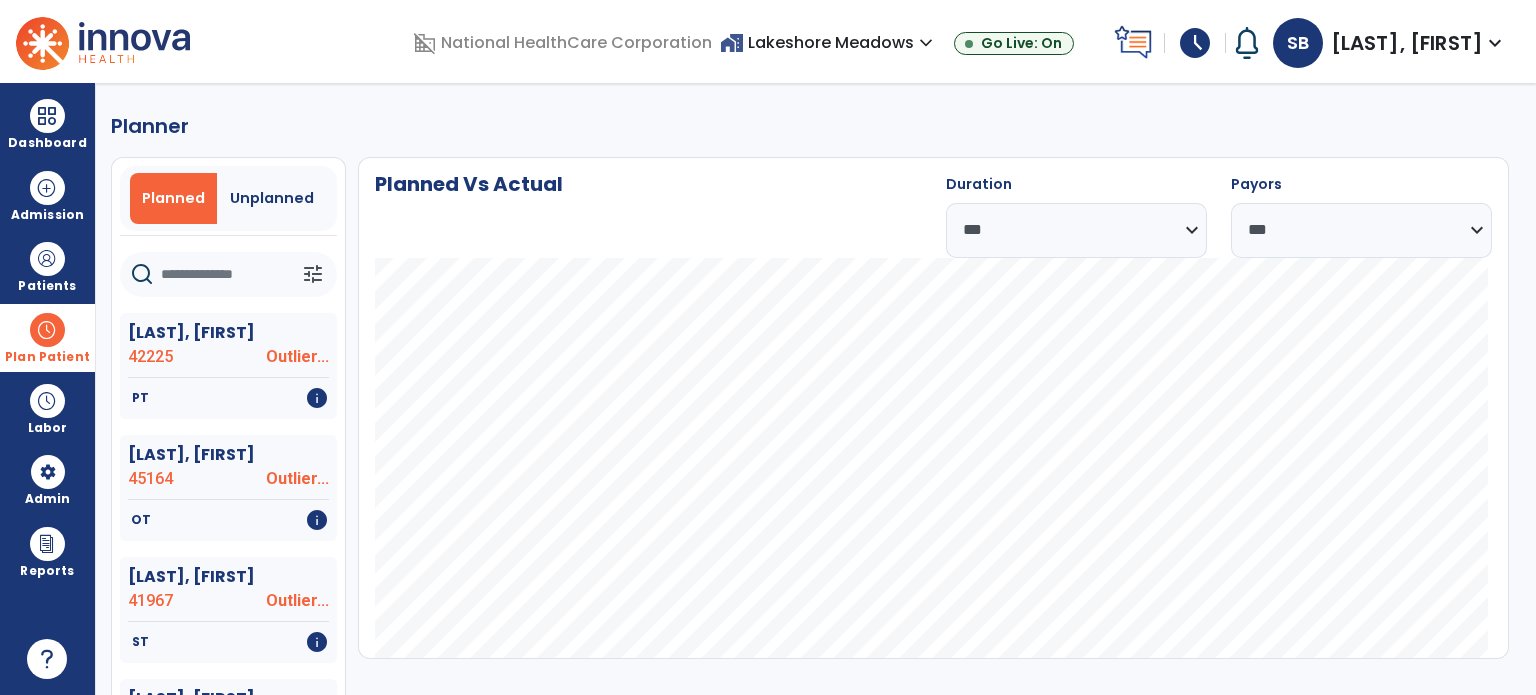 click 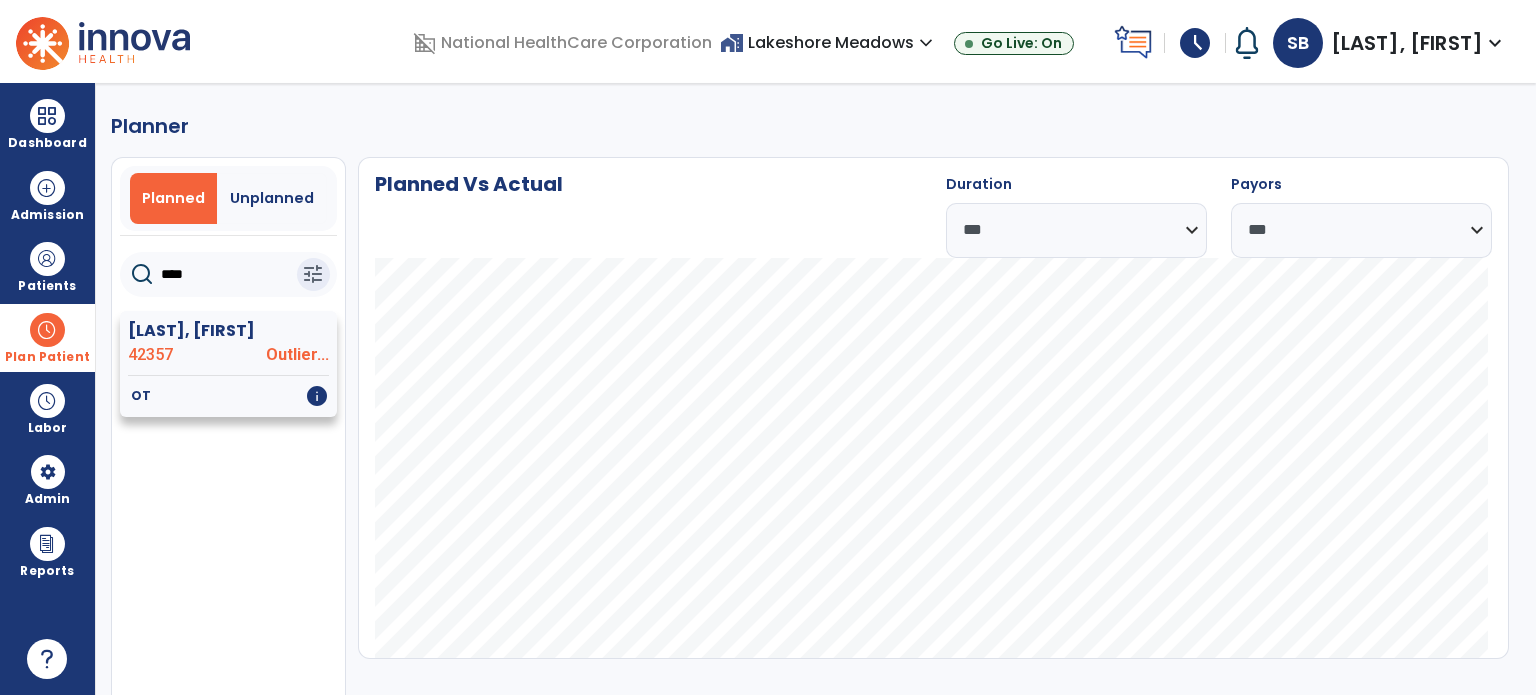 type on "****" 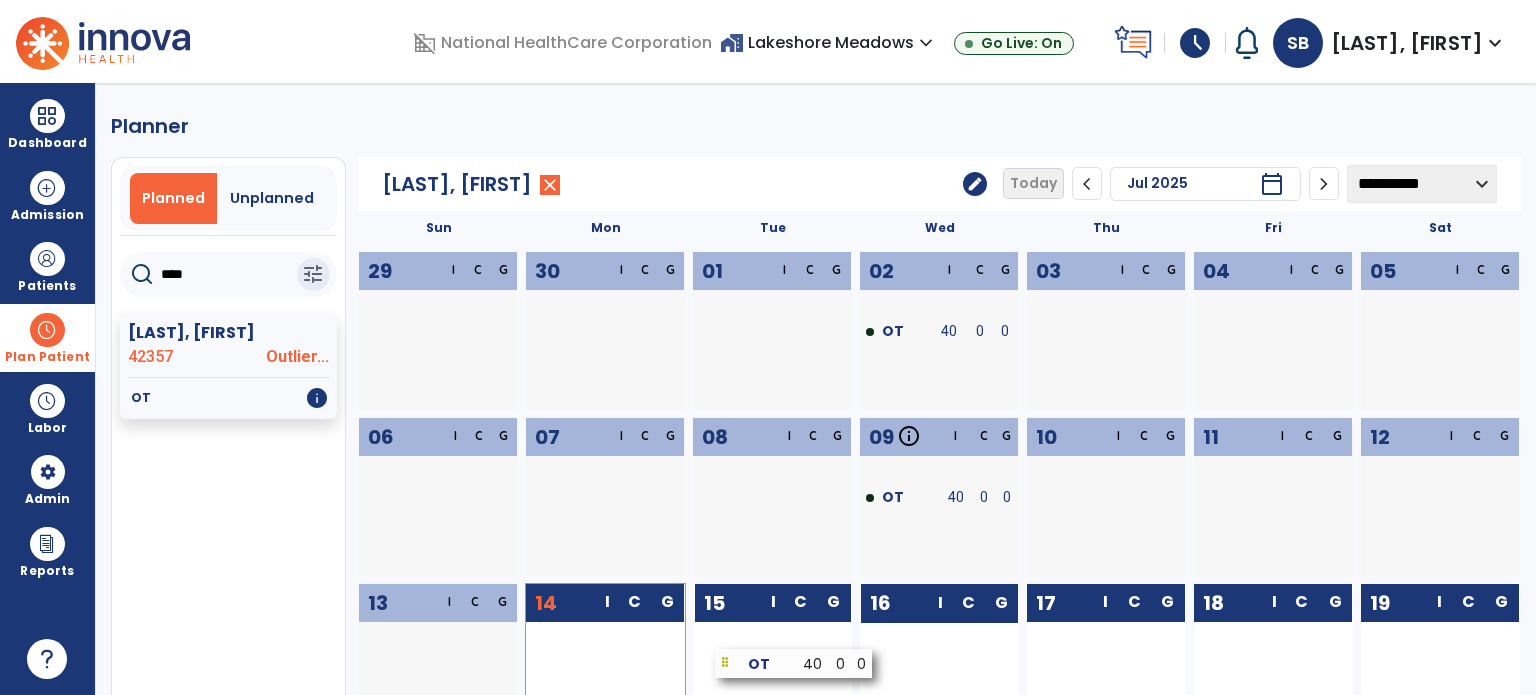 drag, startPoint x: 929, startPoint y: 666, endPoint x: 778, endPoint y: 655, distance: 151.40013 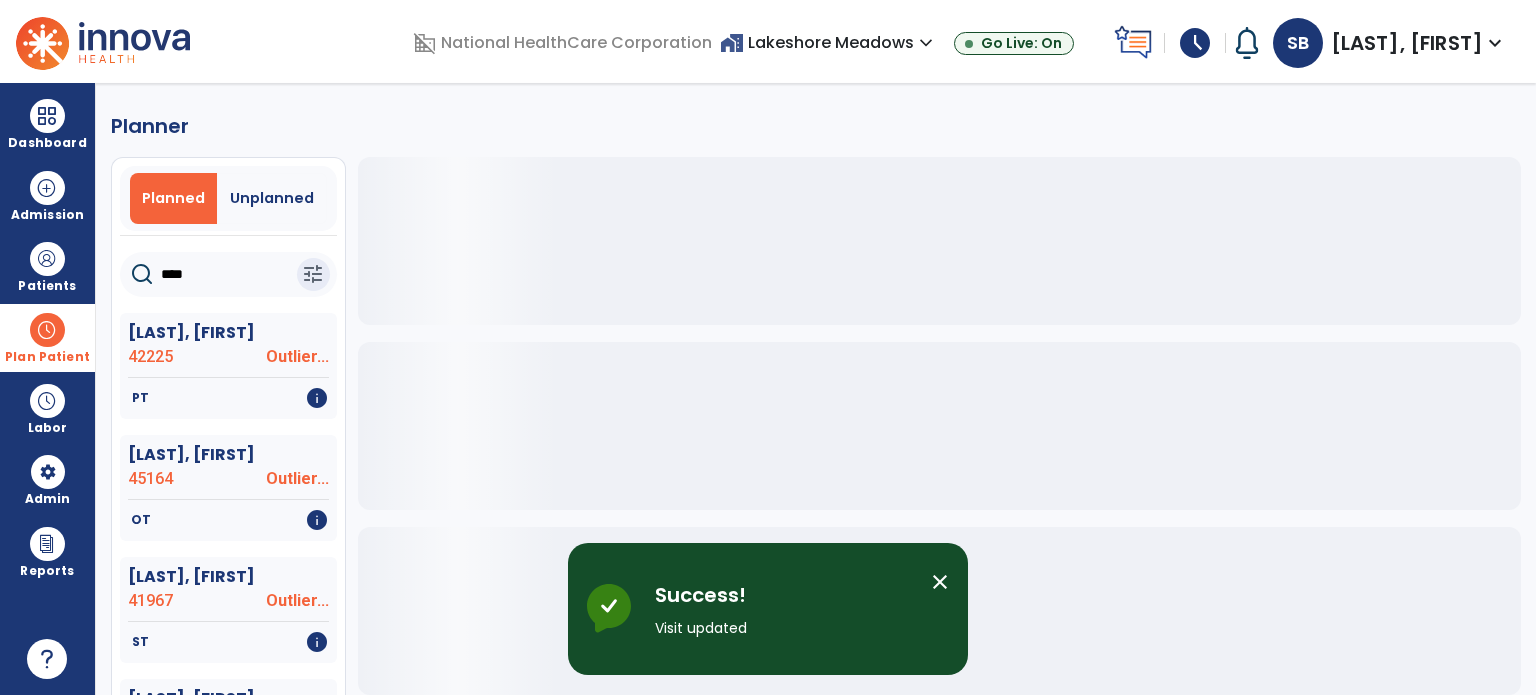click at bounding box center [47, 330] 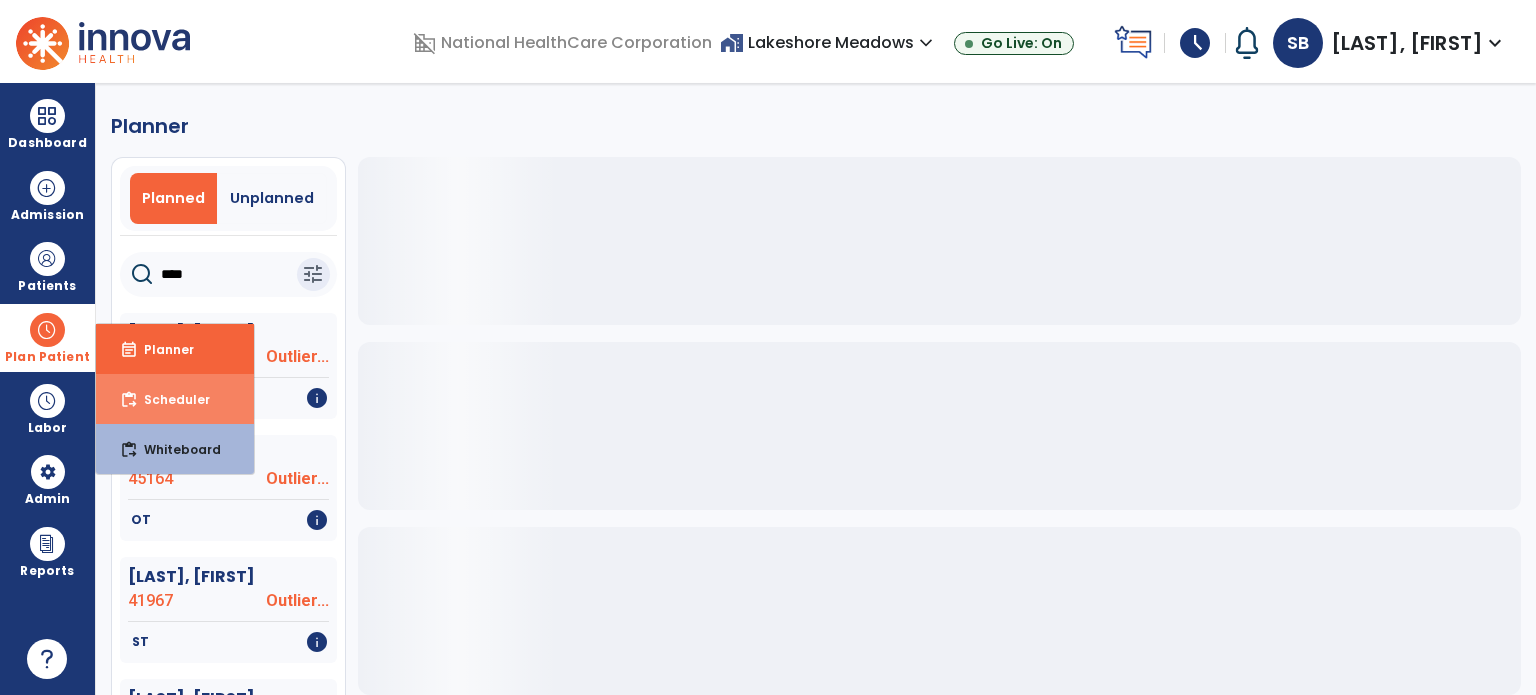 click on "content_paste_go  Scheduler" at bounding box center (175, 399) 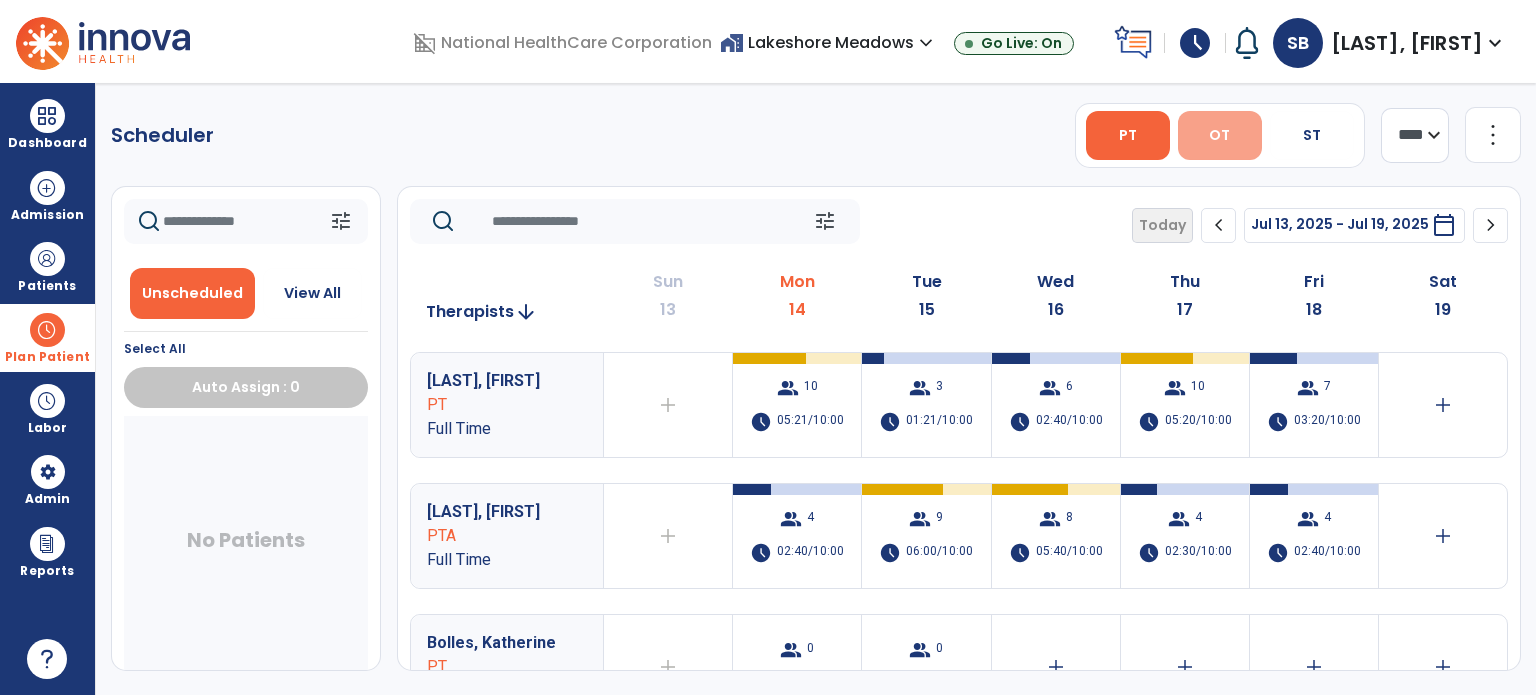 click on "OT" at bounding box center (1219, 135) 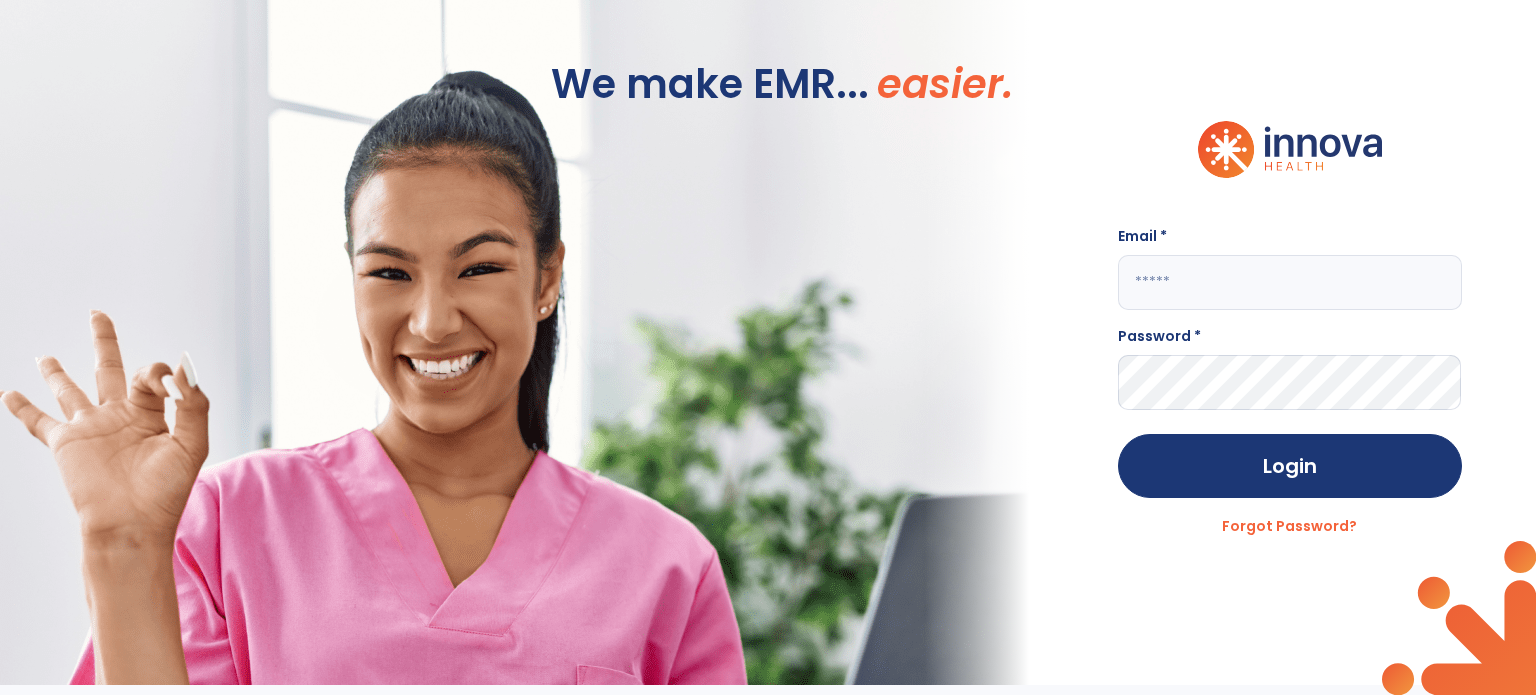 type on "**********" 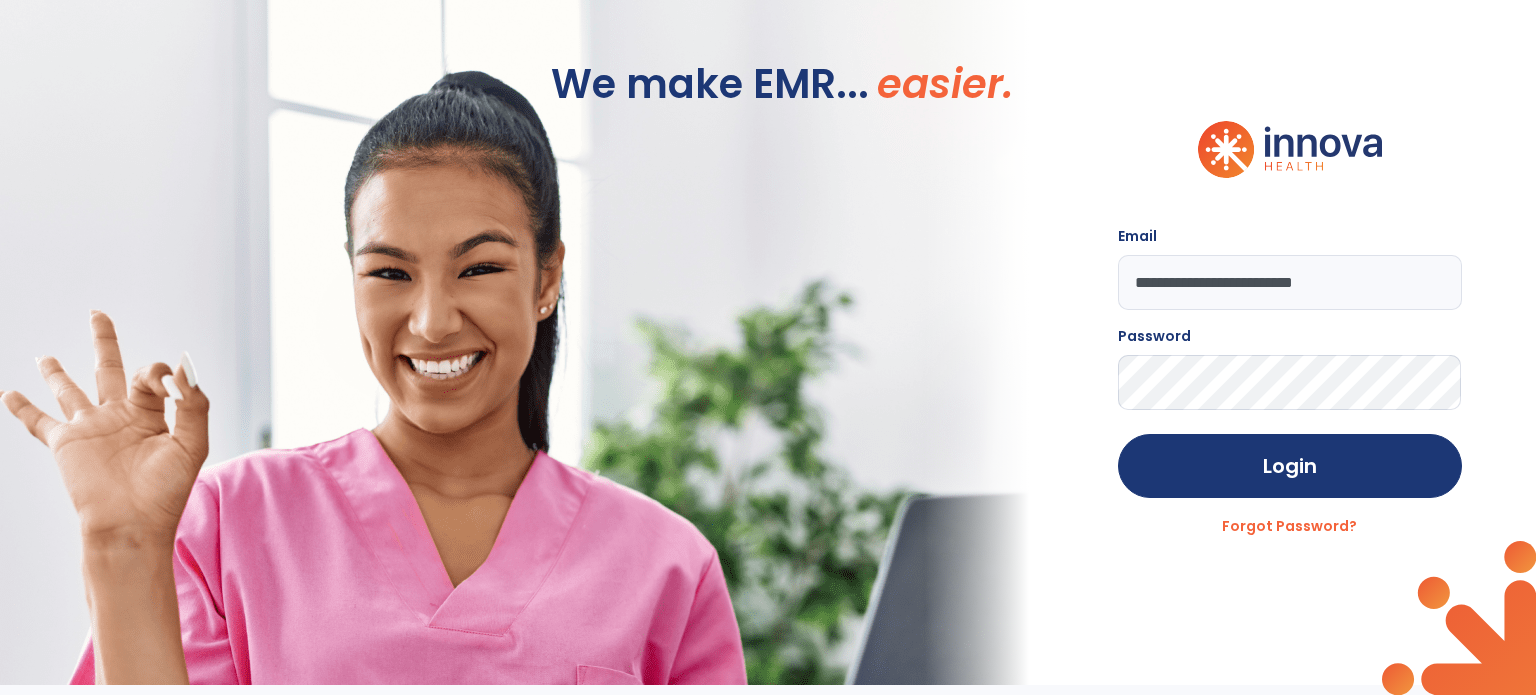 click on "**********" 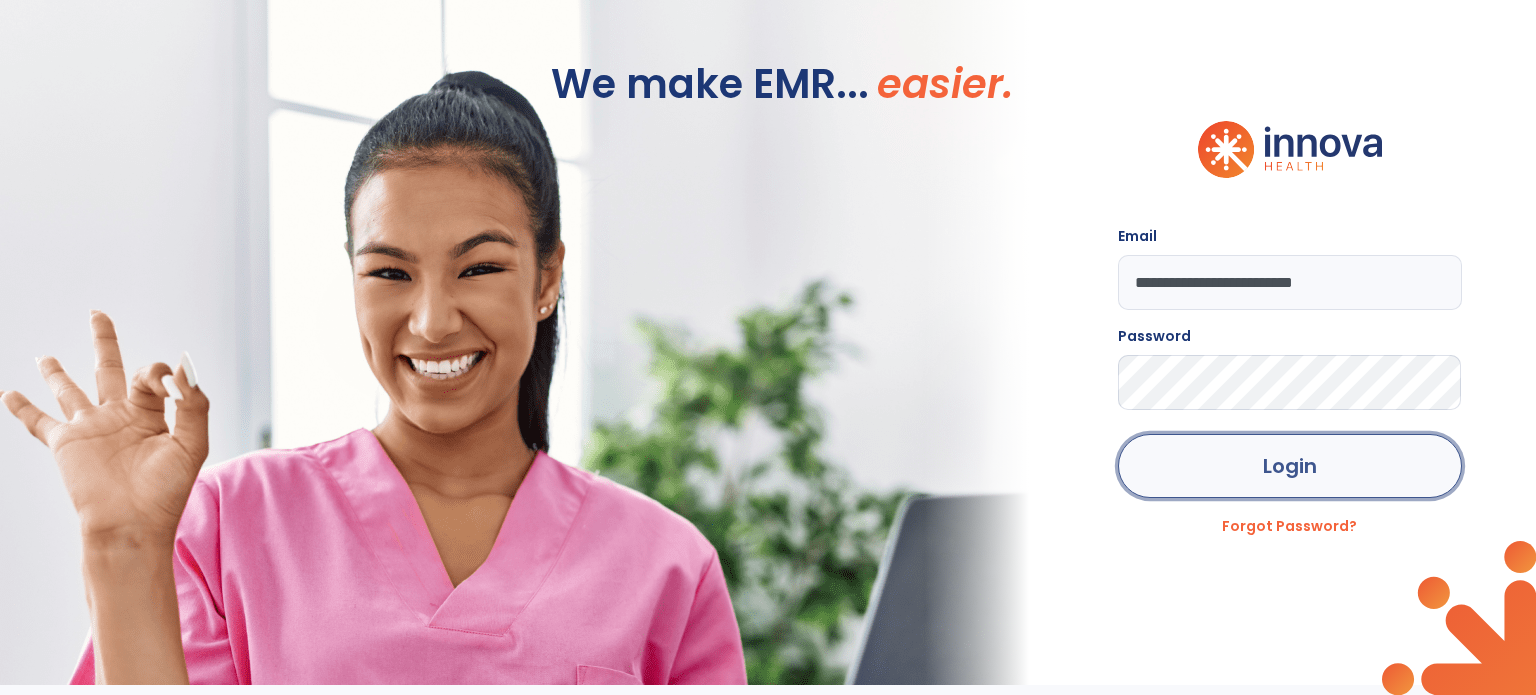 click on "Login" 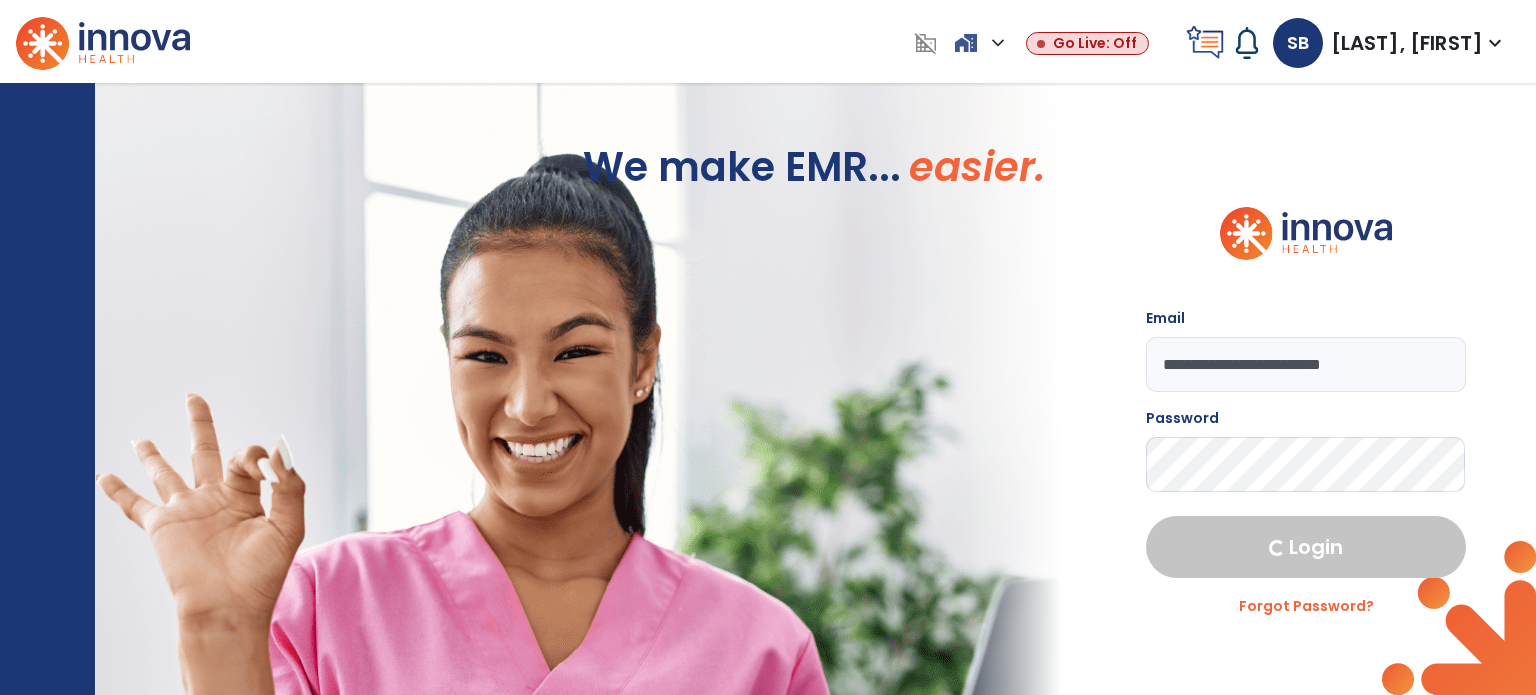 select on "***" 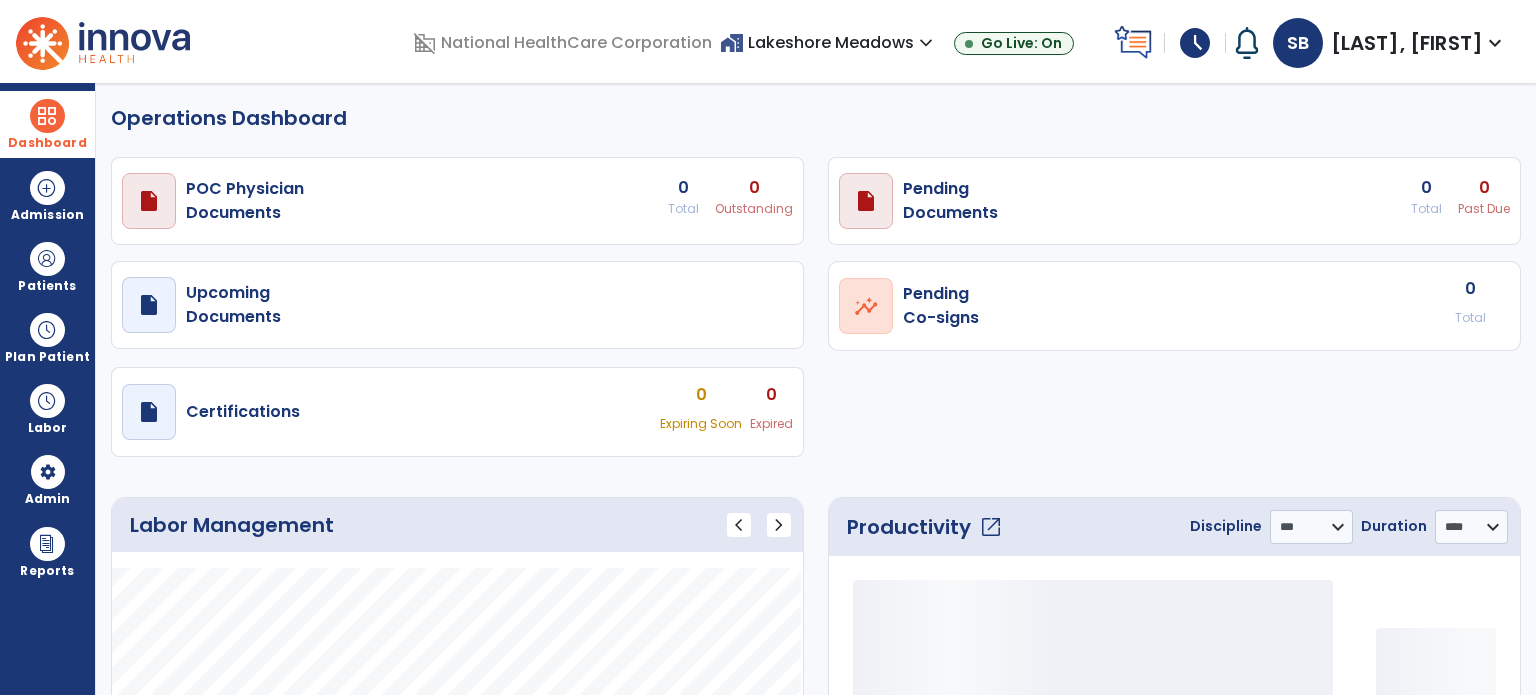 select on "***" 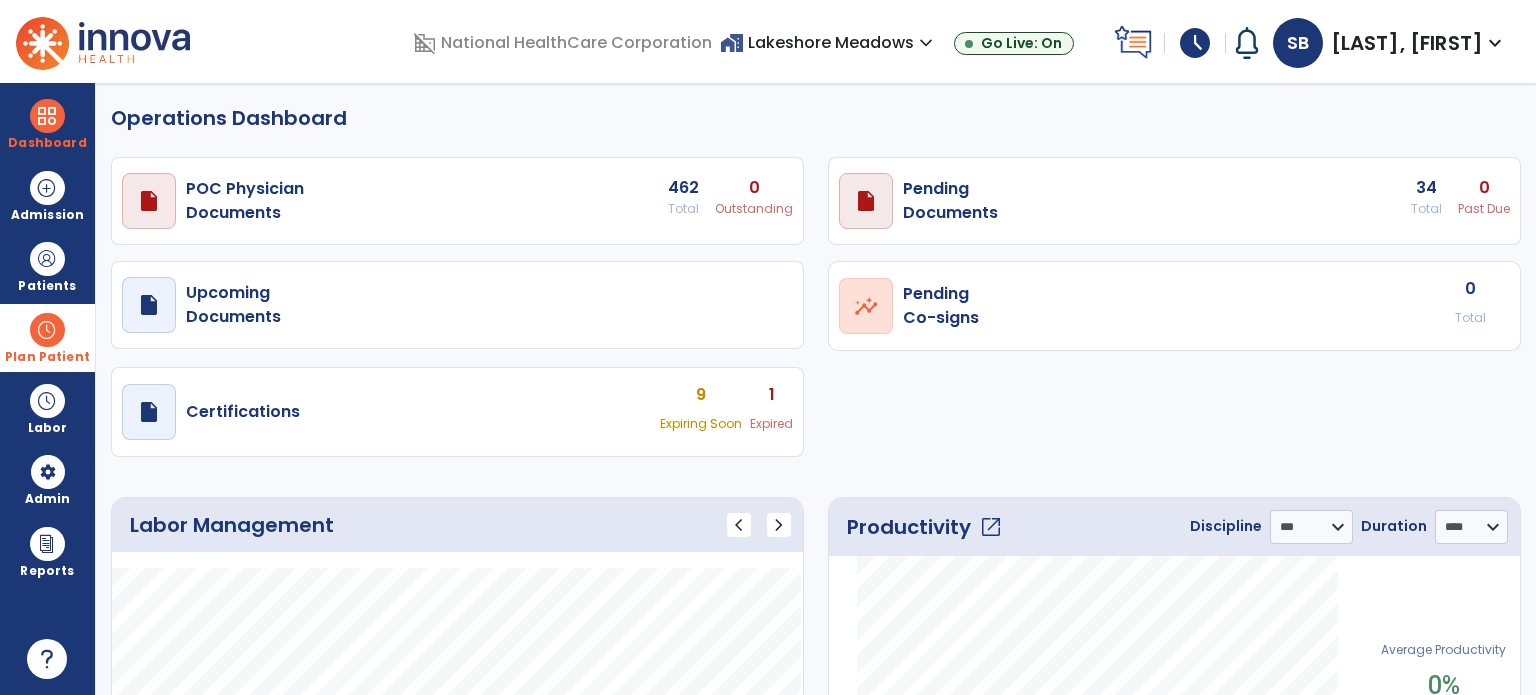 click on "Plan Patient" at bounding box center (47, 266) 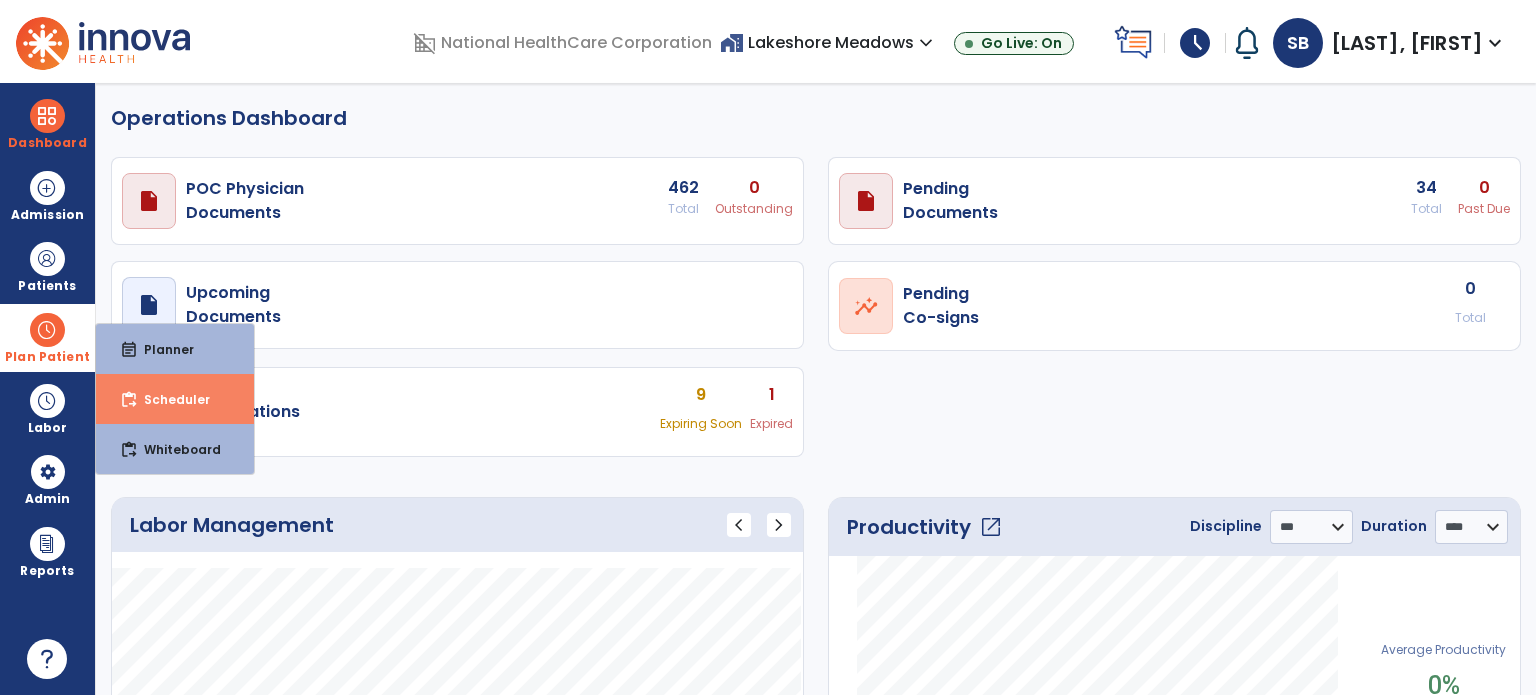 click on "content_paste_go  Scheduler" at bounding box center [175, 399] 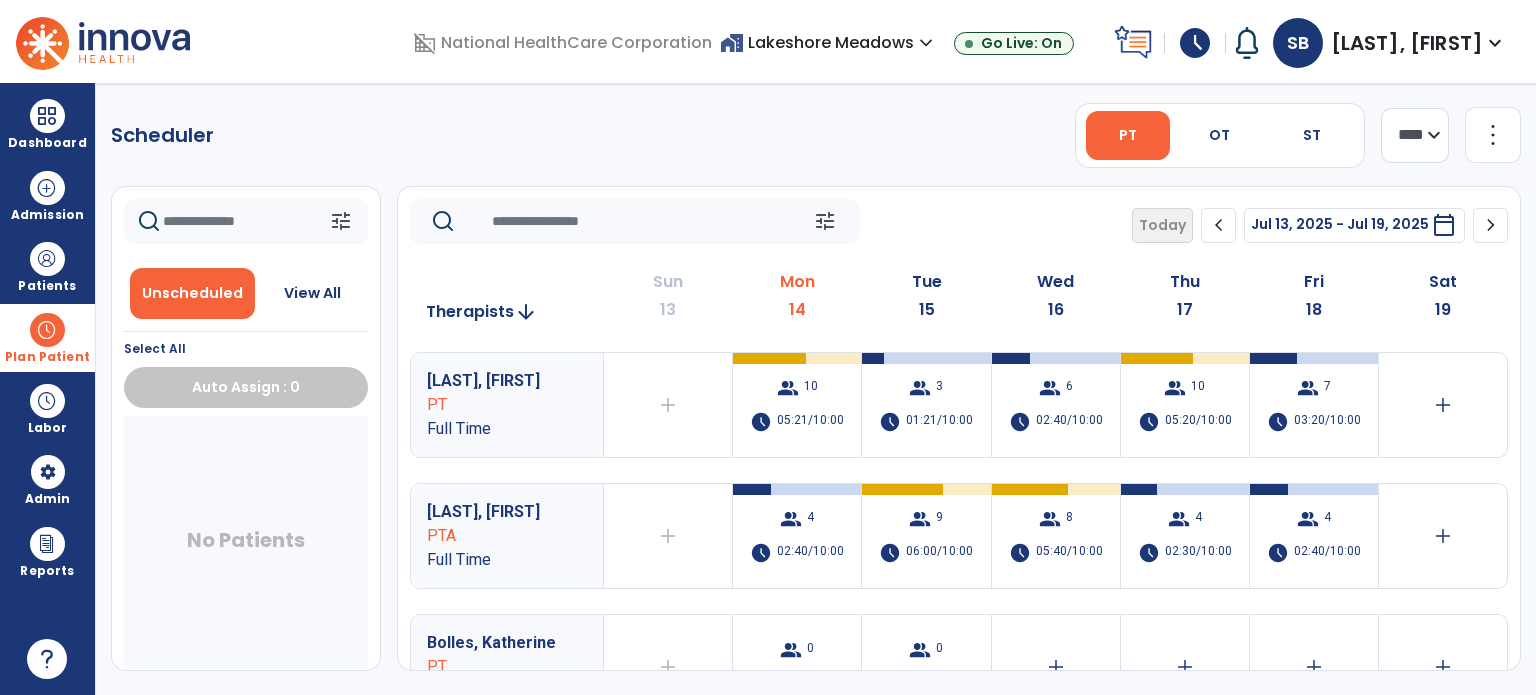 click on "tune   Today  chevron_left Jul 13, 2025 - Jul 19, 2025  *********  calendar_today  chevron_right" 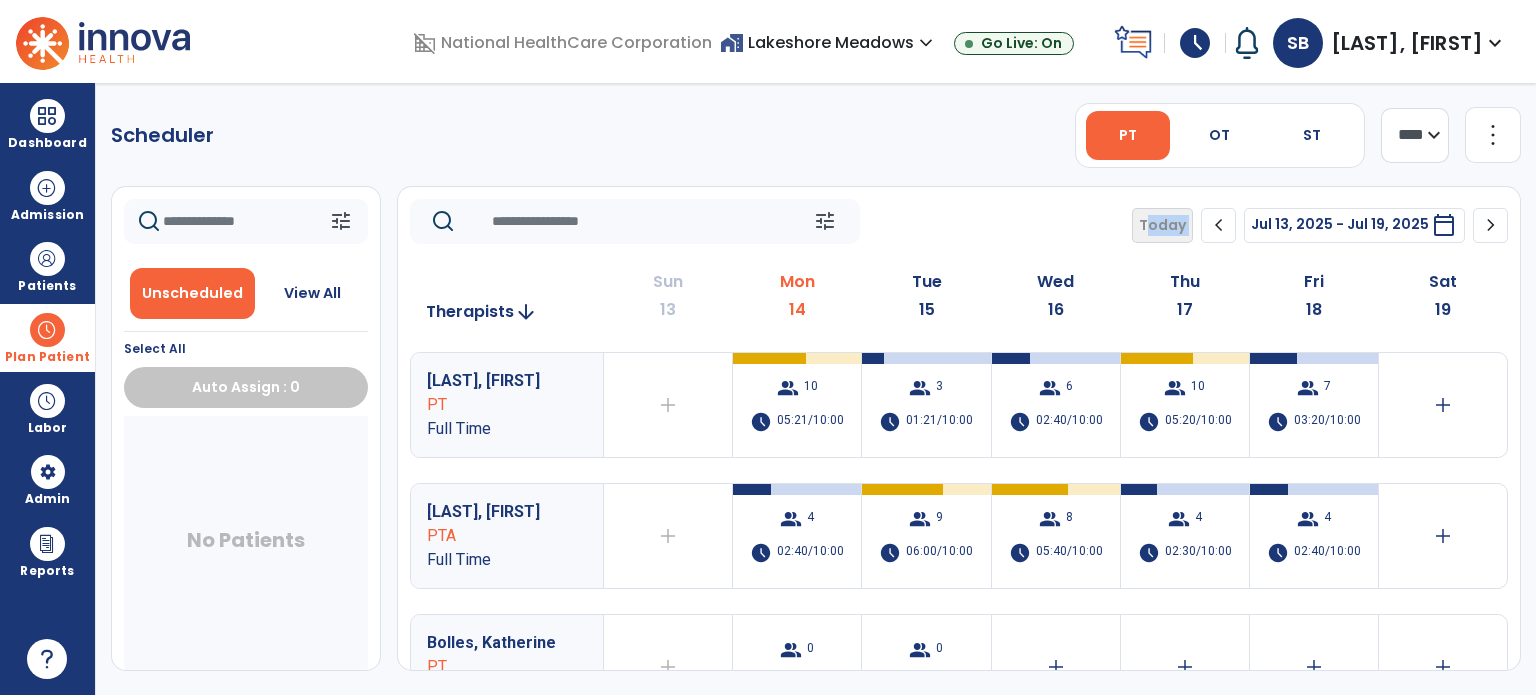click on "tune   Today  chevron_left Jul 13, 2025 - Jul 19, 2025  *********  calendar_today  chevron_right" 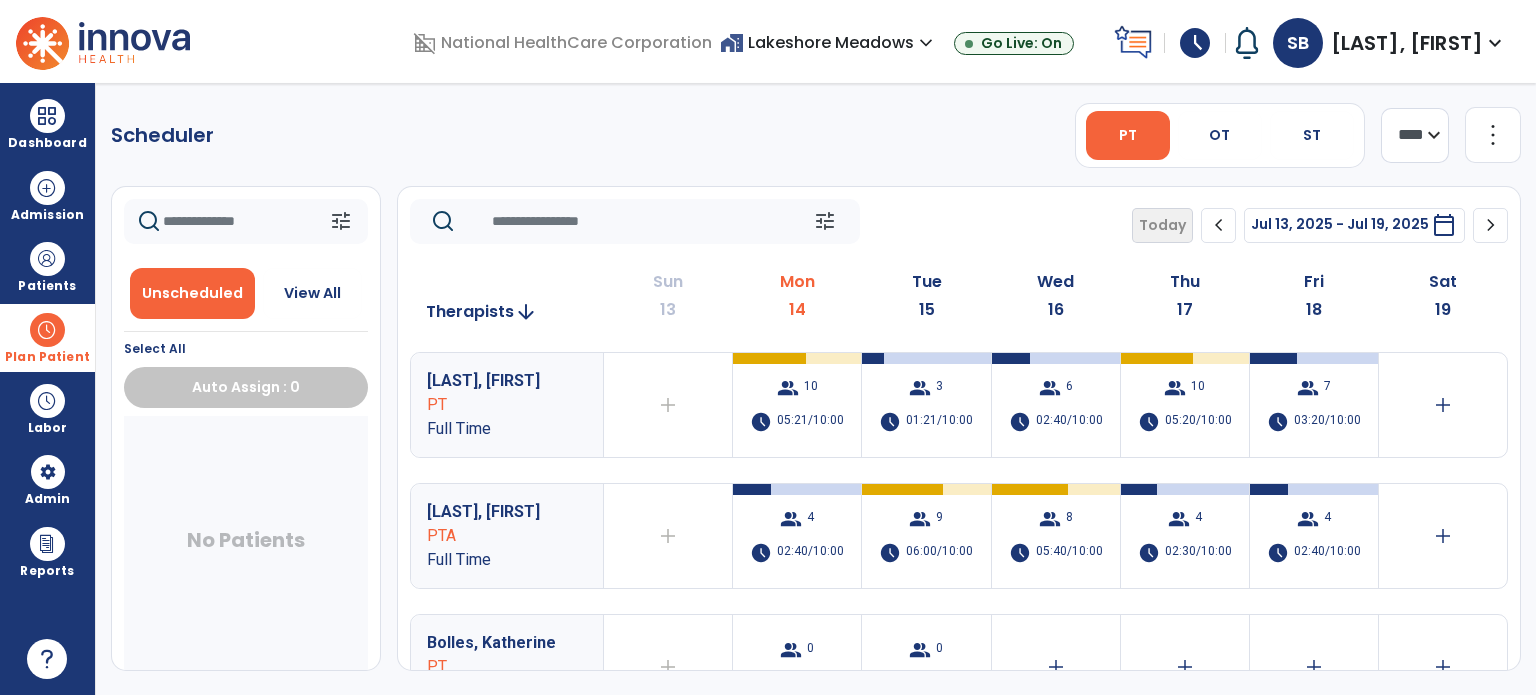 drag, startPoint x: 177, startPoint y: 135, endPoint x: 188, endPoint y: 135, distance: 11 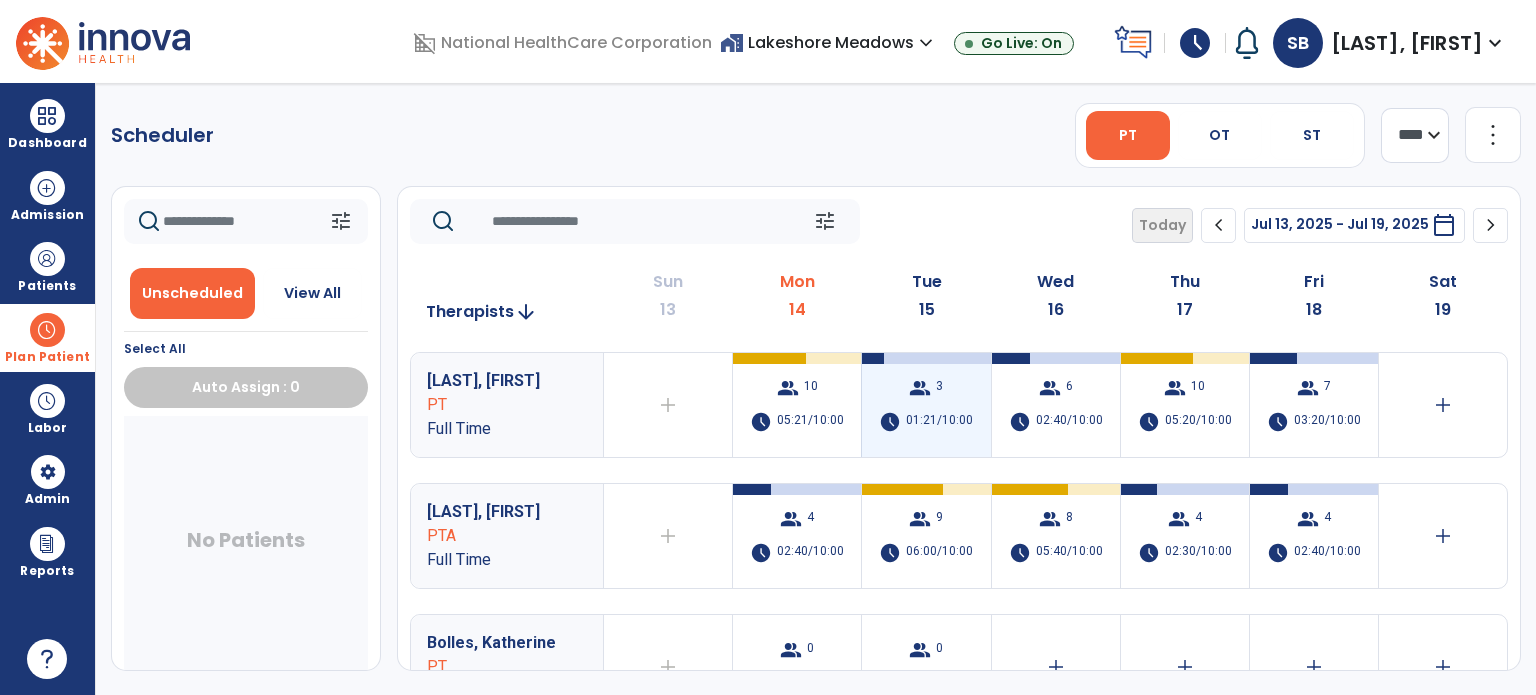click on "01:21/10:00" at bounding box center [939, 422] 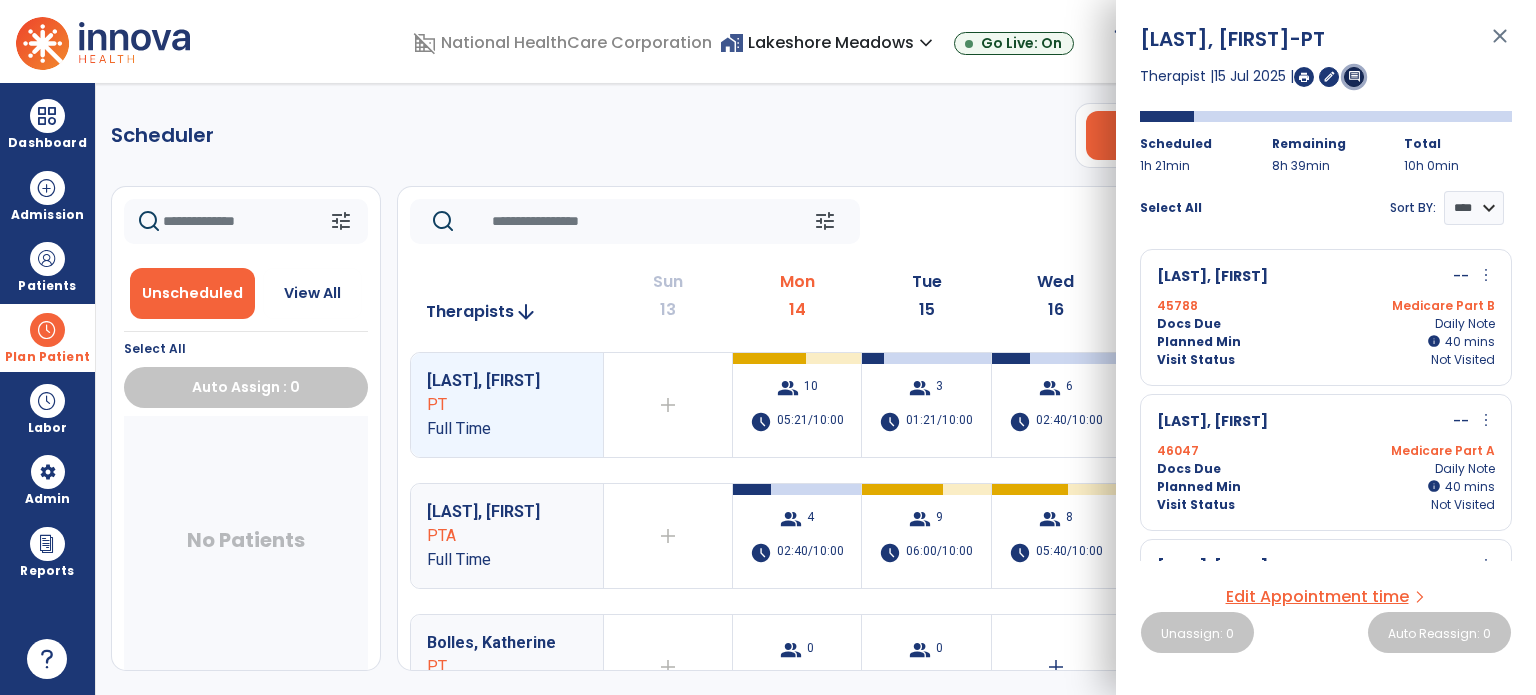 click on "comment" at bounding box center [1354, 76] 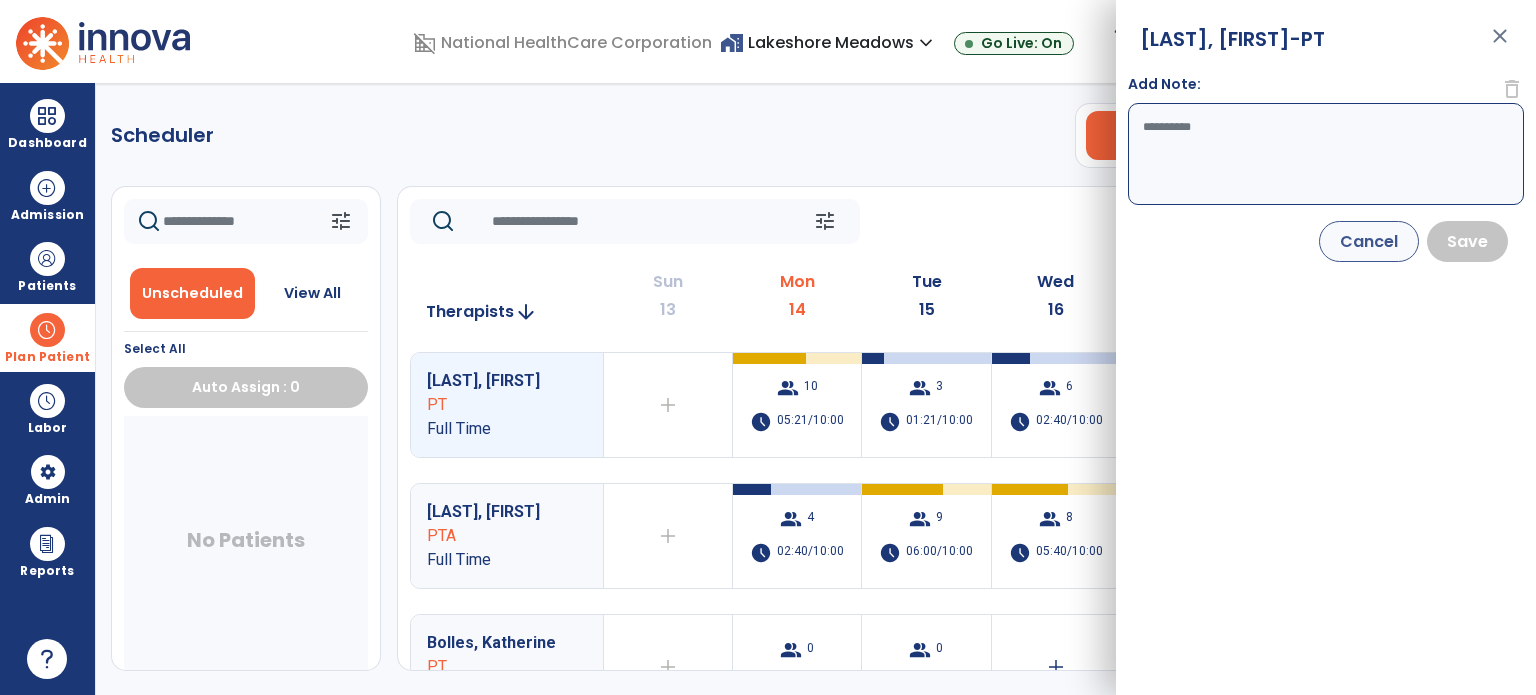 click on "Add Note:" at bounding box center [1326, 154] 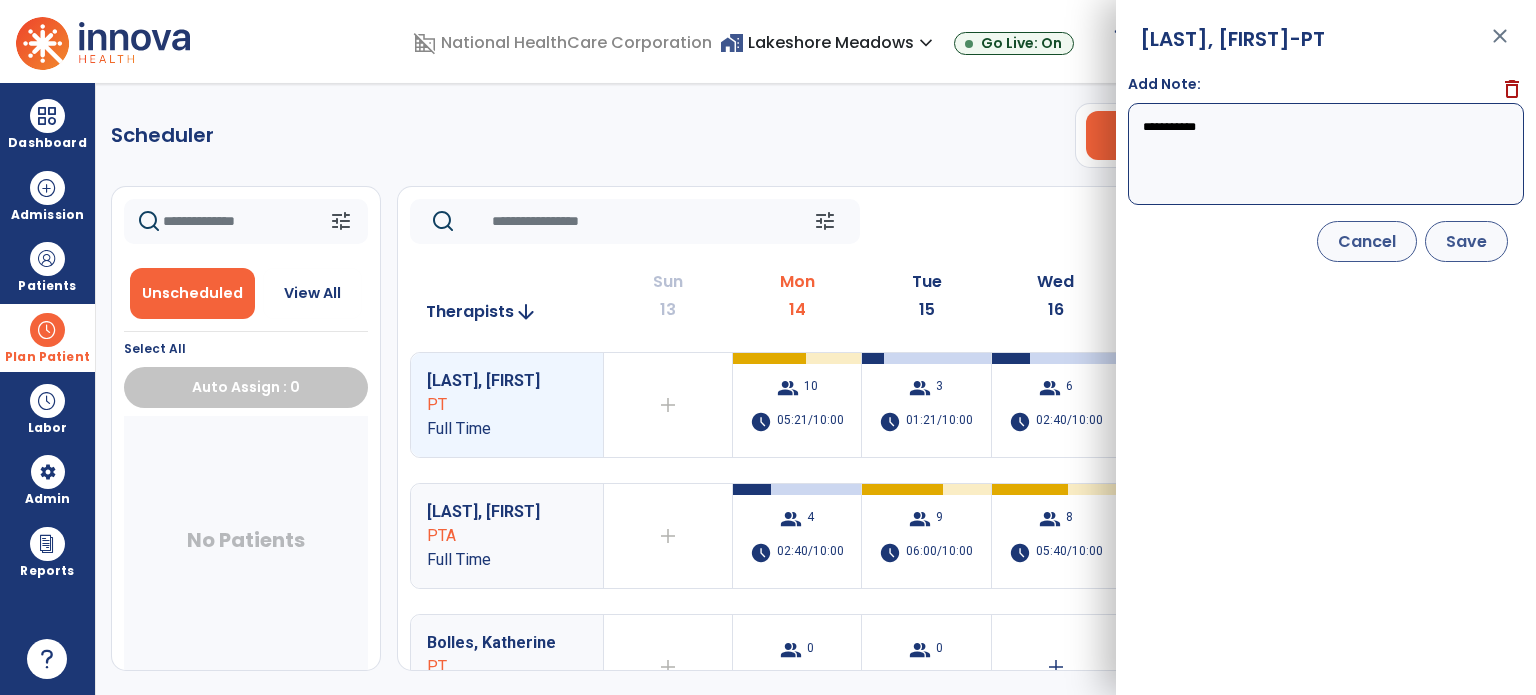 type on "**********" 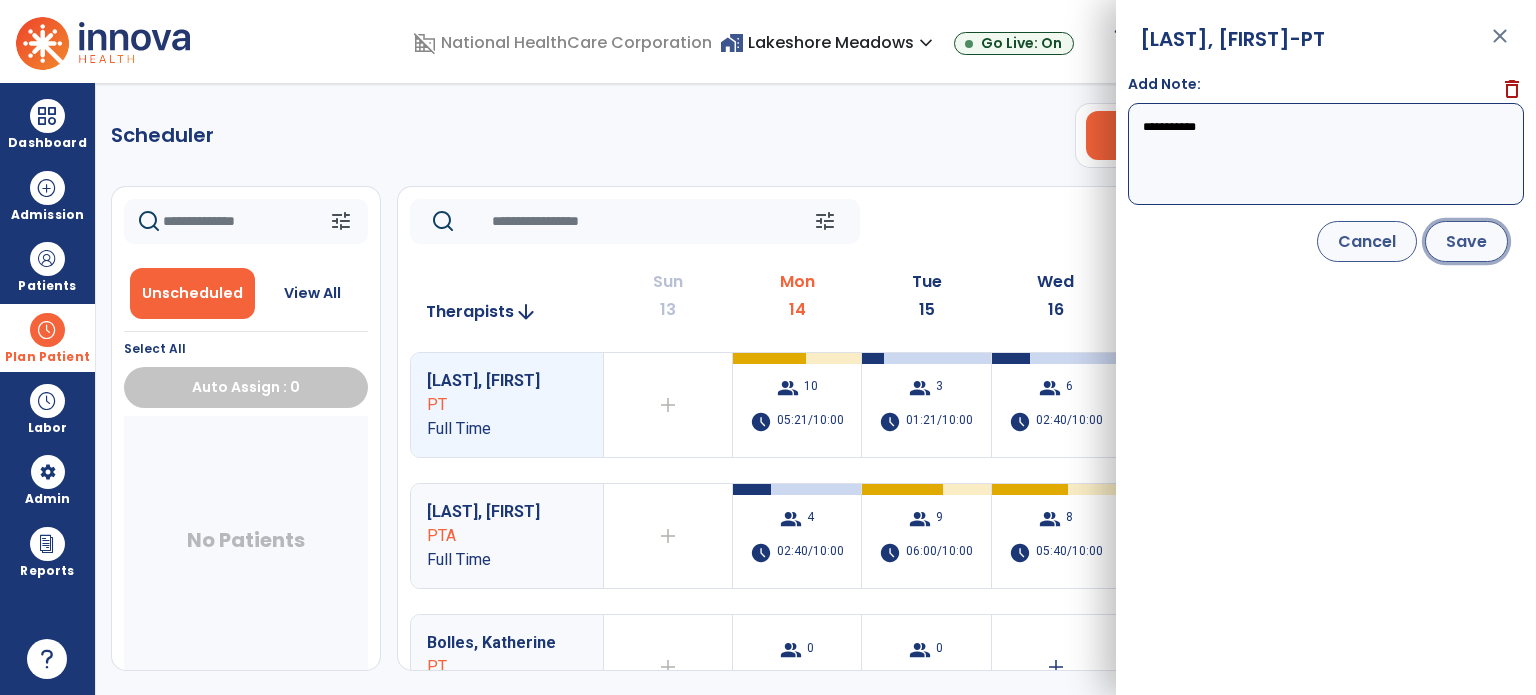 click on "Save" at bounding box center (1466, 241) 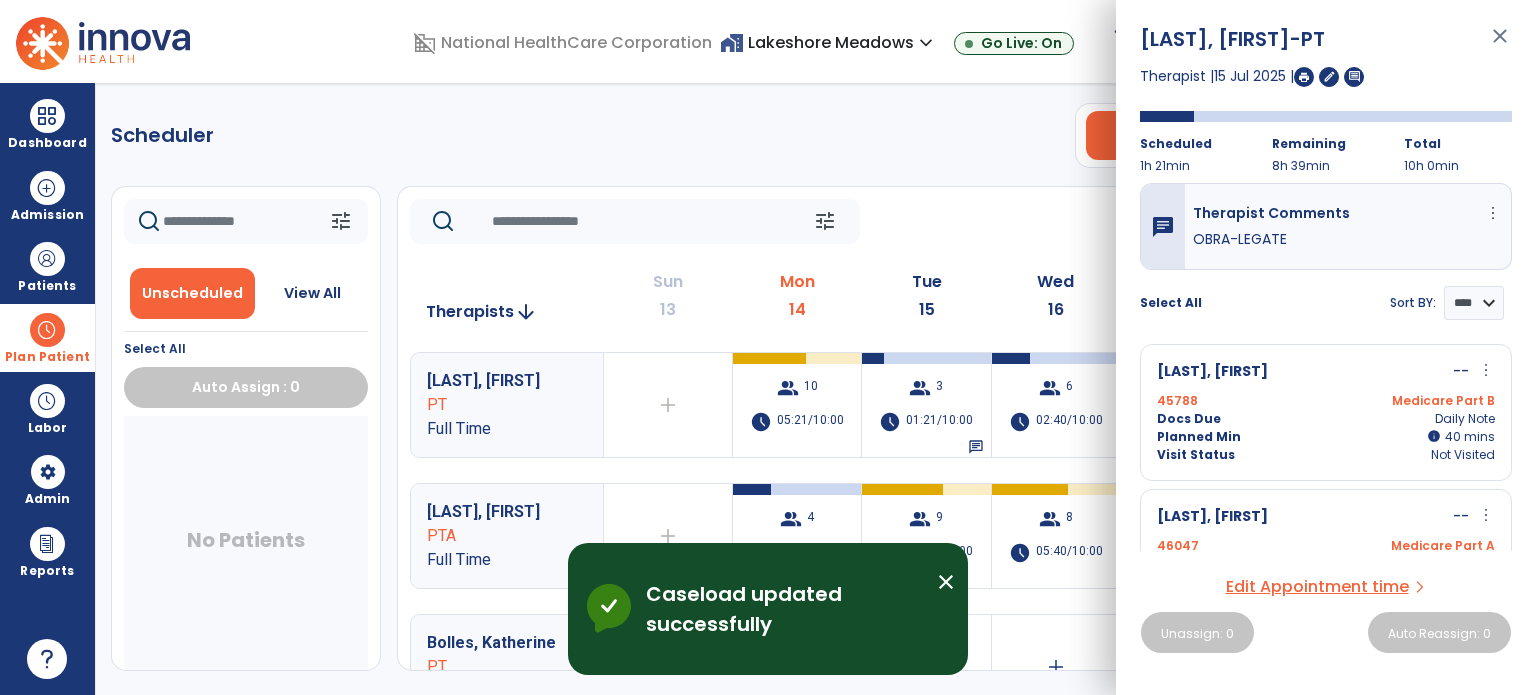 click on "tune   Today  chevron_left Jul 13, 2025 - Jul 19, 2025  *********  calendar_today  chevron_right" 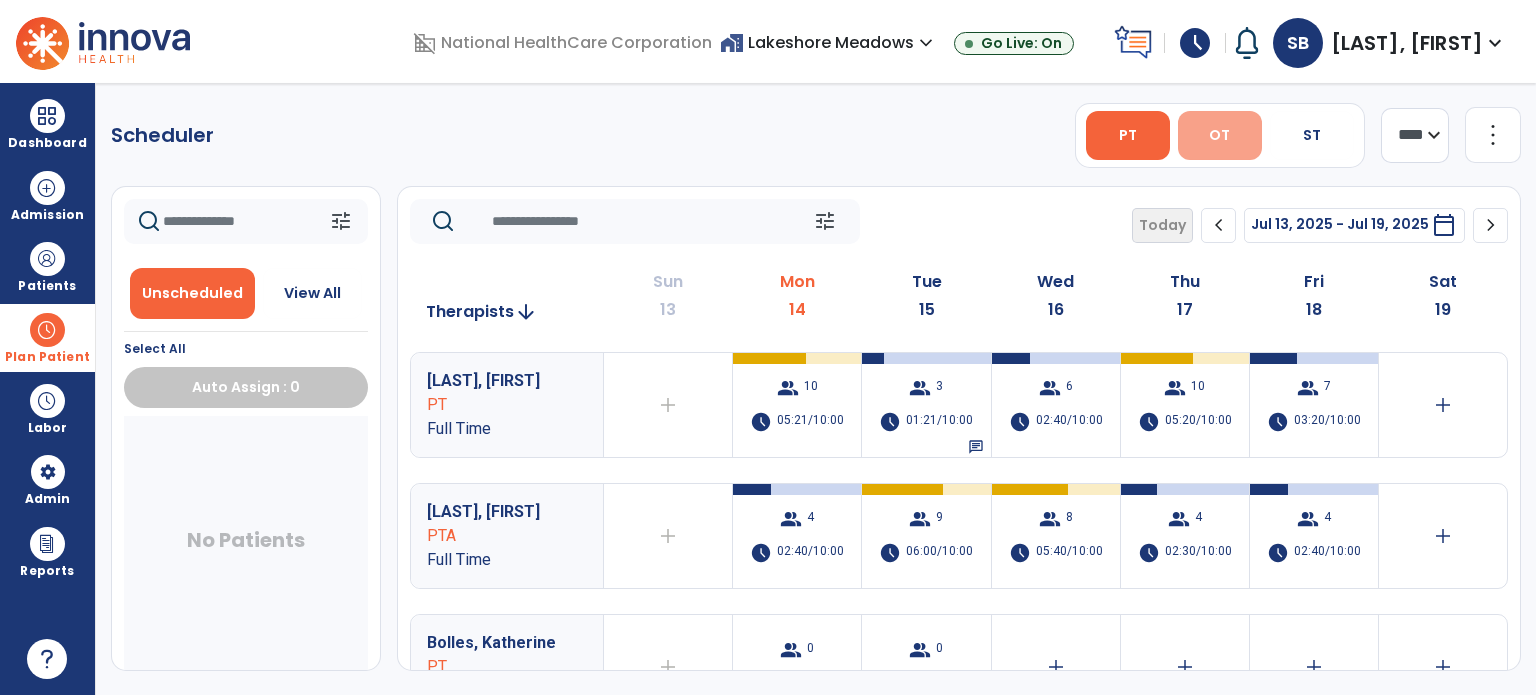 click on "OT" at bounding box center (1219, 135) 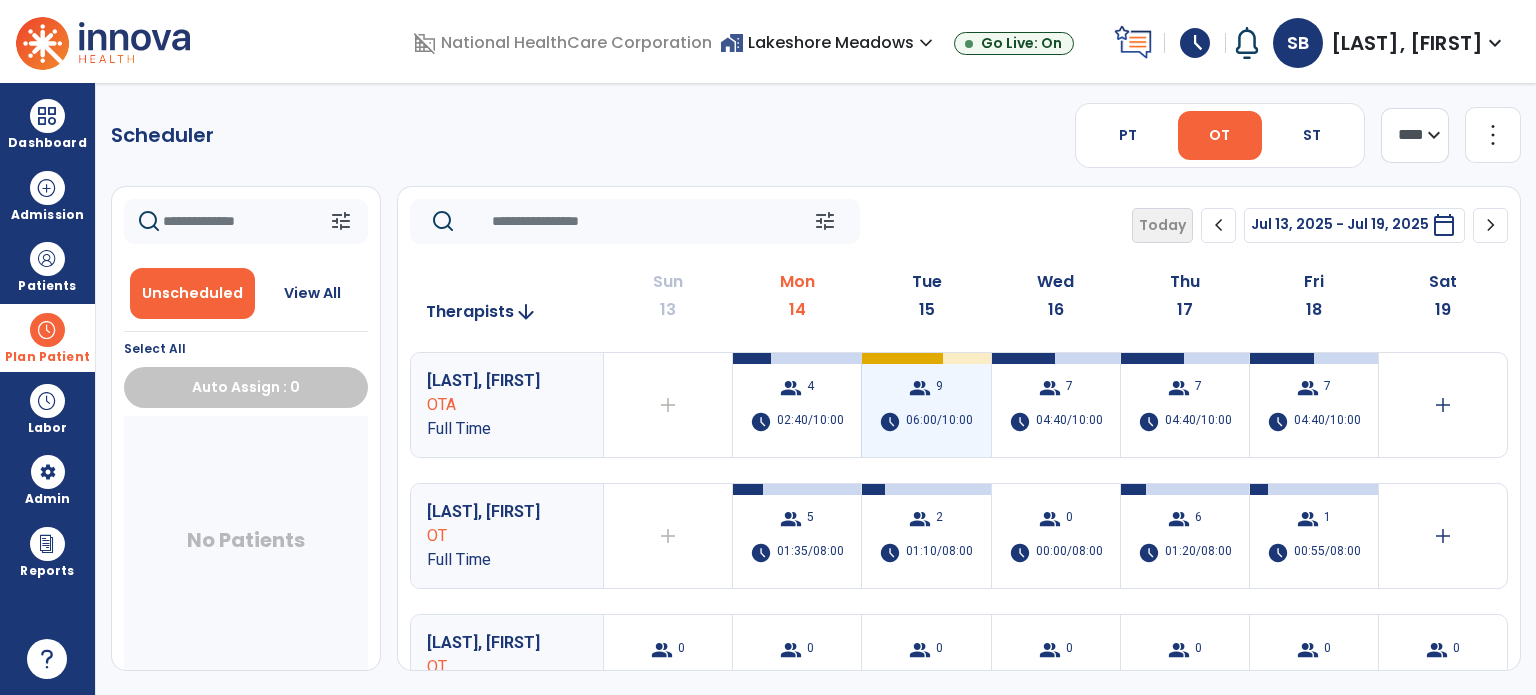 click on "06:00/10:00" at bounding box center (939, 422) 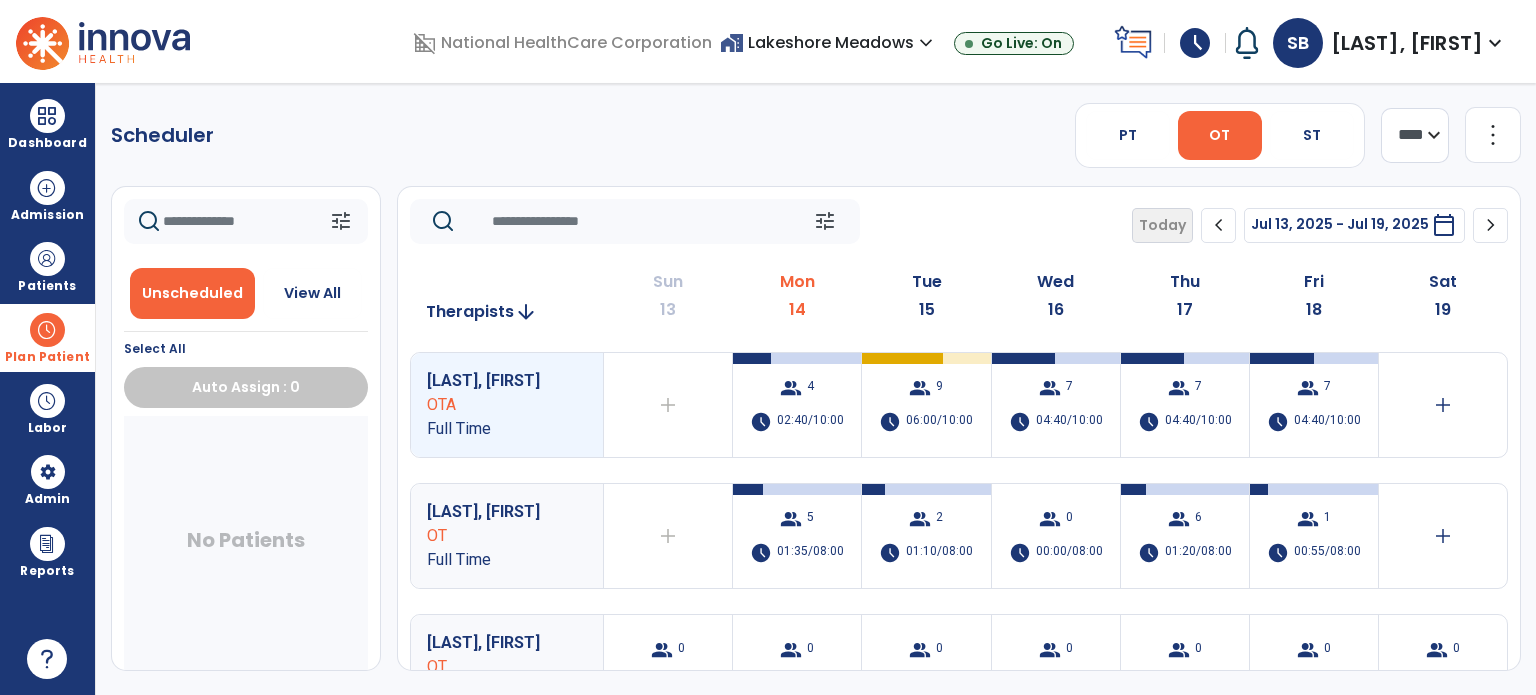 click on "Scheduler PT OT ST **** *** more_vert Manage Labor View All Therapists Print tune Unscheduled View All Select All Auto Assign : 0 No Patients tune Today chevron_left Jul 13, 2025 - Jul 19, 2025 ********* calendar_today chevron_right Therapists arrow_downward Sun 13 Mon 14 Tue 15 Wed 16 Thu 17 Fri 18 Sat 19 [LAST], [FIRST] OTA Full Time add Therapist not available for the day group 4 schedule 02:40/10:00 group 9 schedule 06:00/10:00 group 7 schedule 04:40/10:00 group 7 schedule 04:40/10:00 group 7 schedule 04:40/10:00 add [LAST], [FIRST] OT Full Time add Therapist not available for the day group 5 schedule 01:35/08:00 group 2 schedule 01:10/08:00 group 0 schedule 00:00/08:00 group 6 schedule 01:20/08:00 group 1 schedule 00:55/08:00 add [LAST], [FIRST] OT Full Time group 0 schedule 0:00/08:00 group 0 schedule 0:00/08:00 group 0 schedule 0:00/08:00 group 0 schedule 0:00/08:00 group 0" at bounding box center [816, 389] 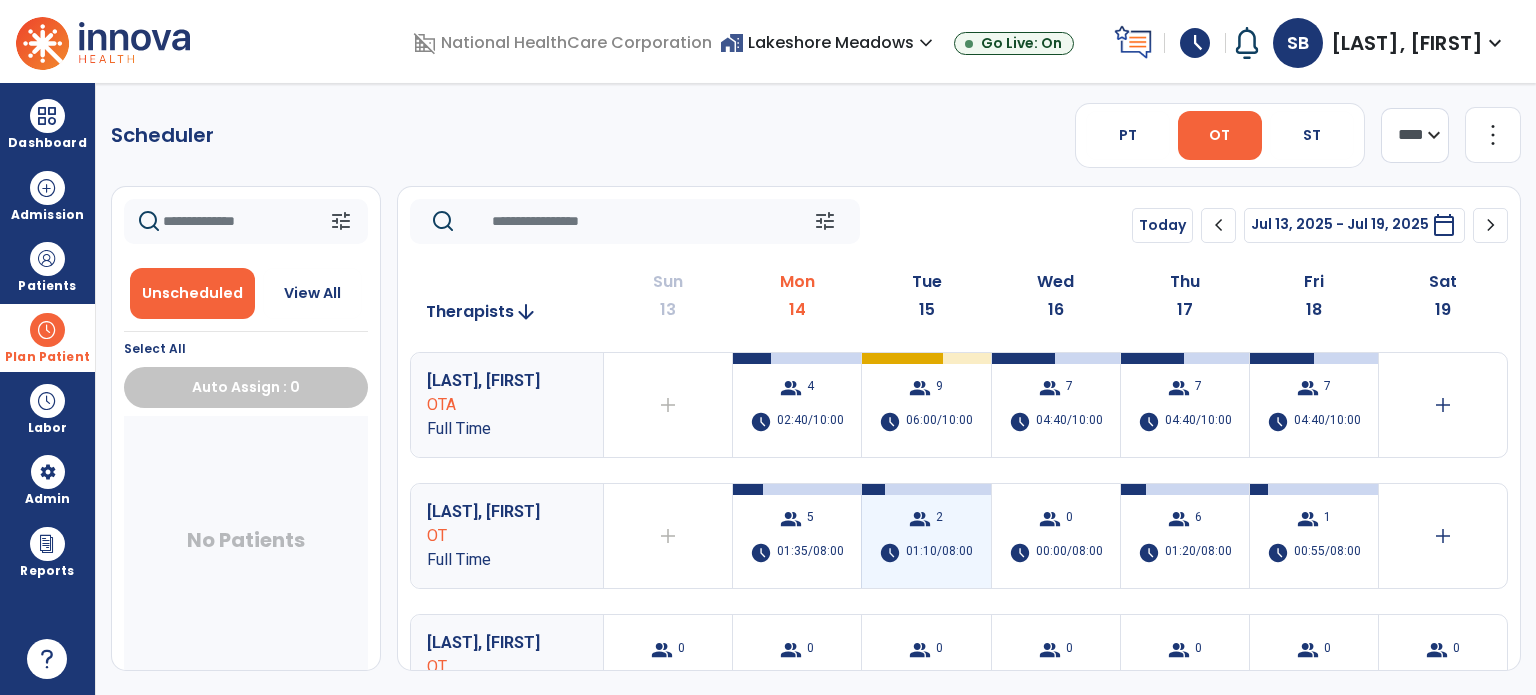 click on "group  2  schedule  01:10/08:00" at bounding box center [926, 536] 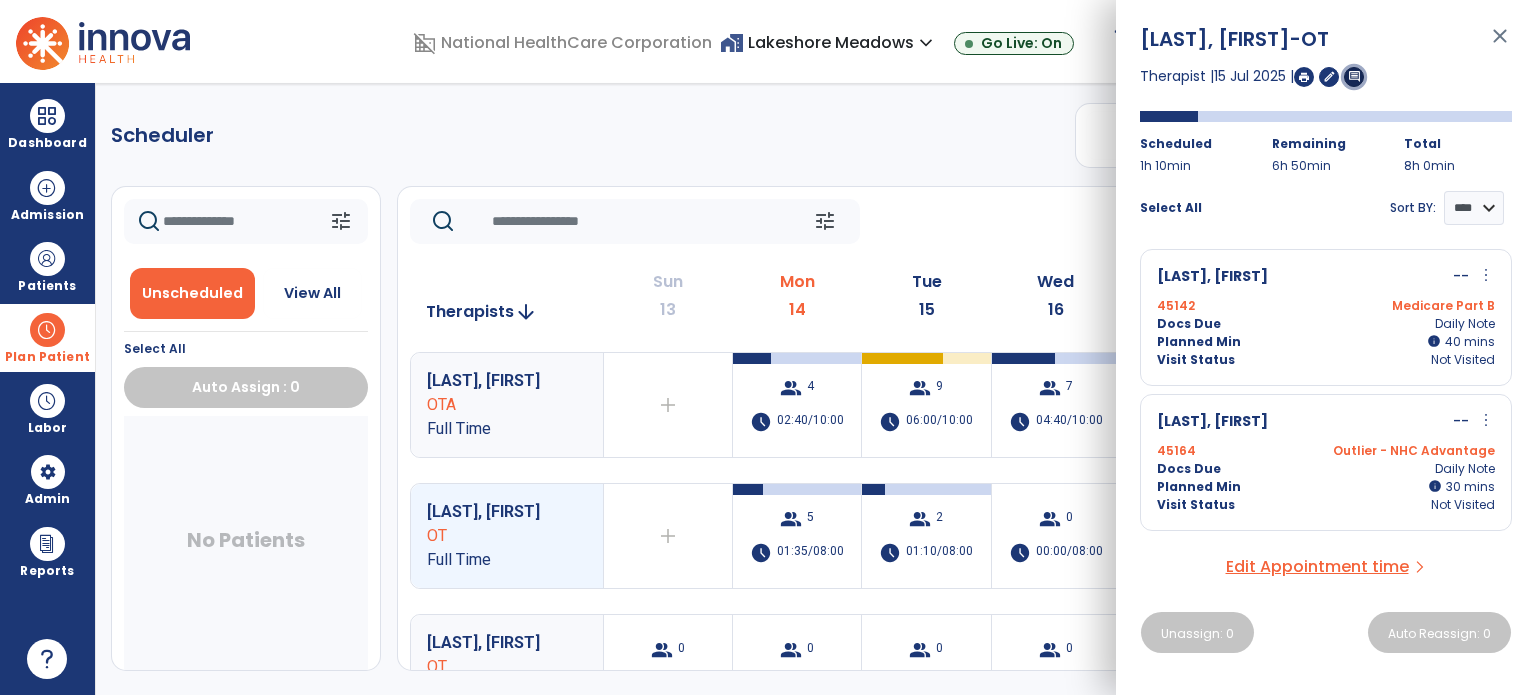 click on "comment" at bounding box center (1354, 76) 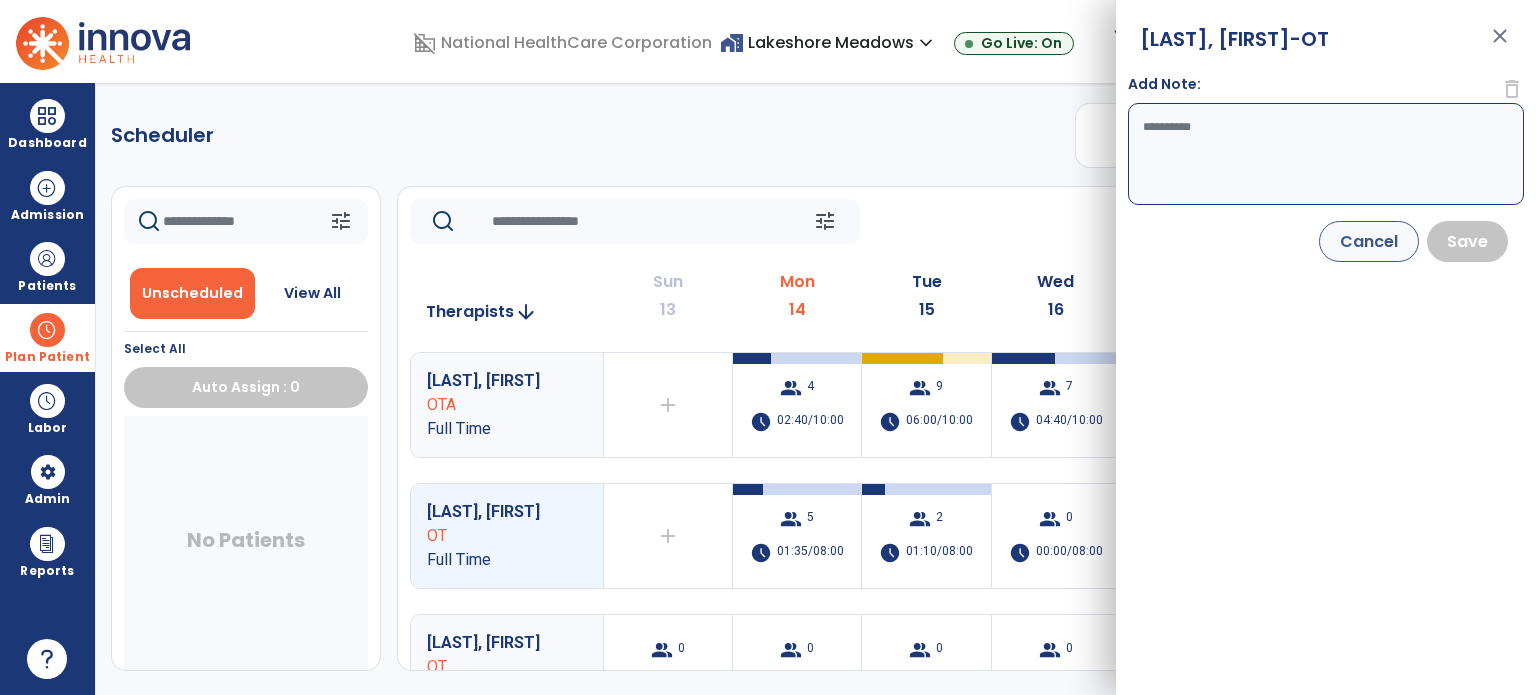 click on "Add Note:" at bounding box center (1326, 154) 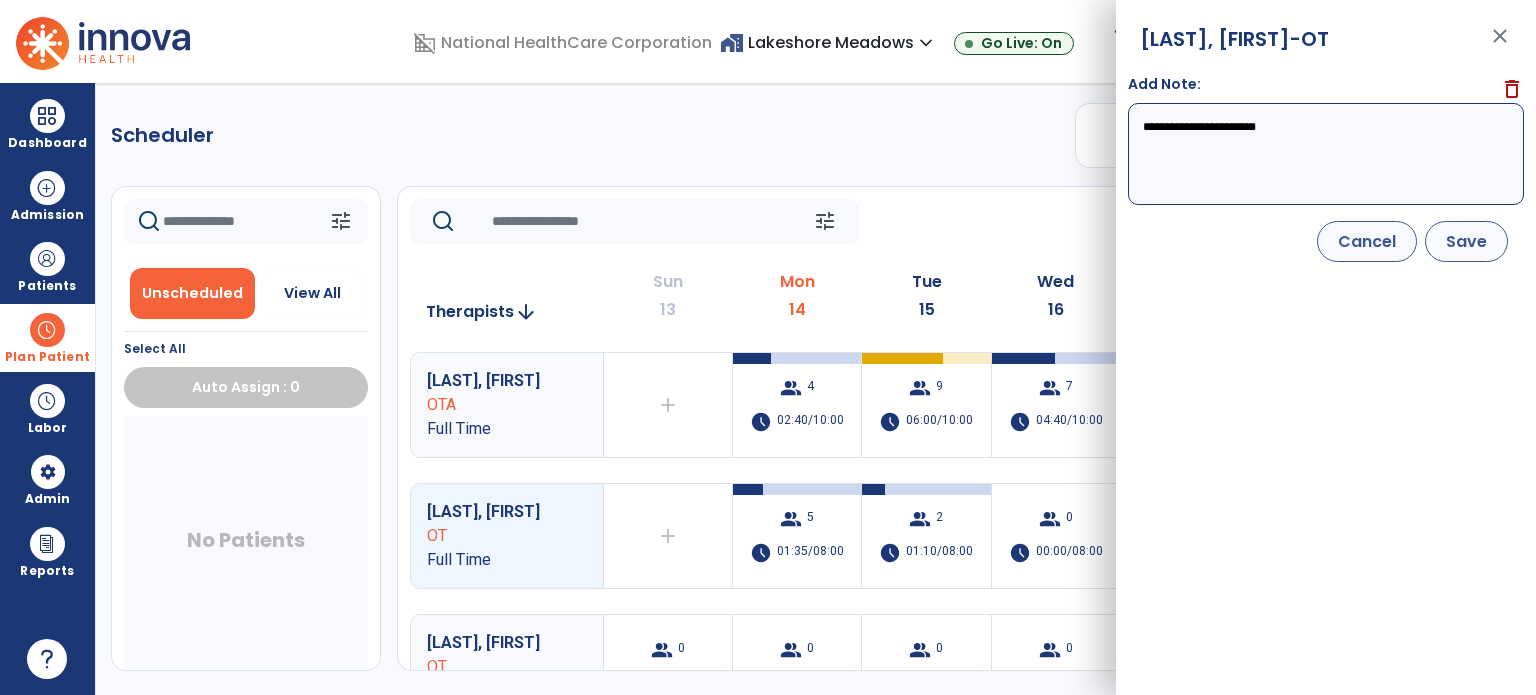 type on "**********" 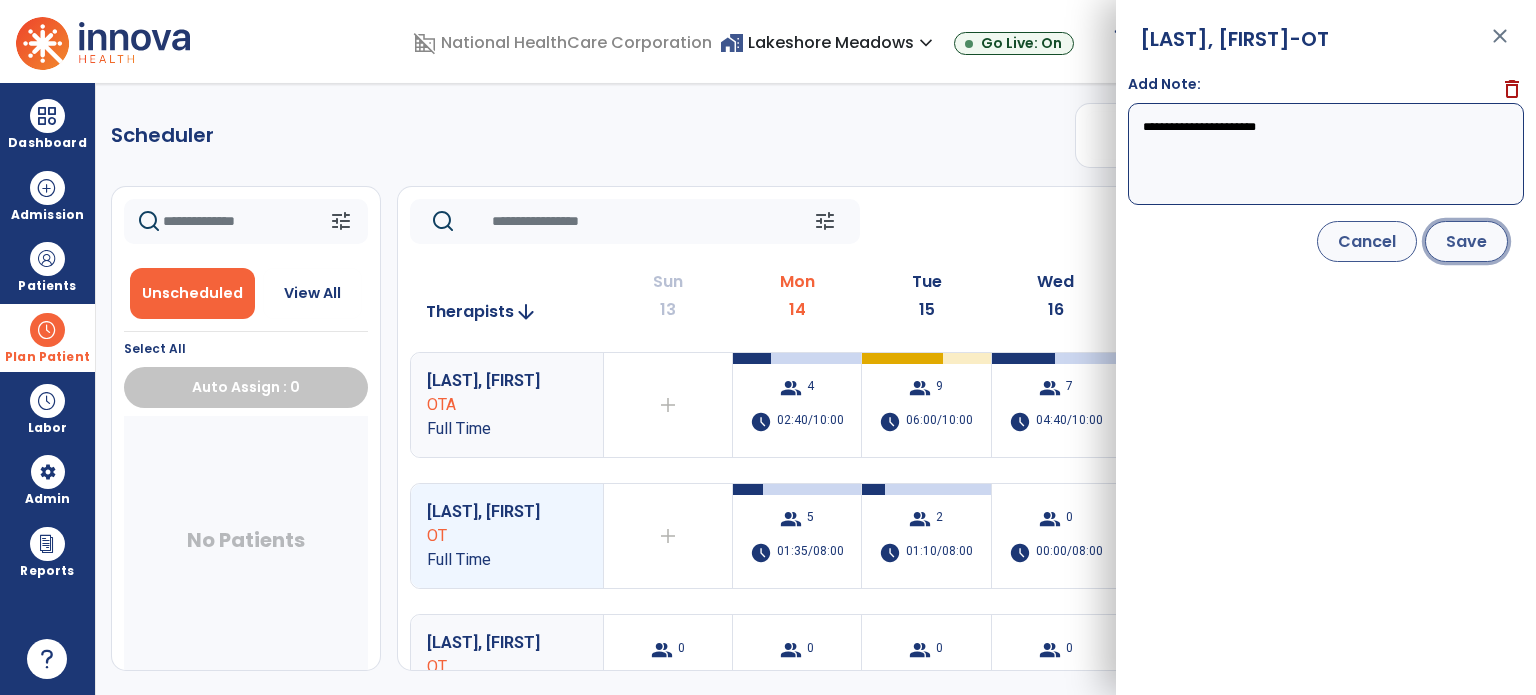 click on "Save" at bounding box center (1466, 241) 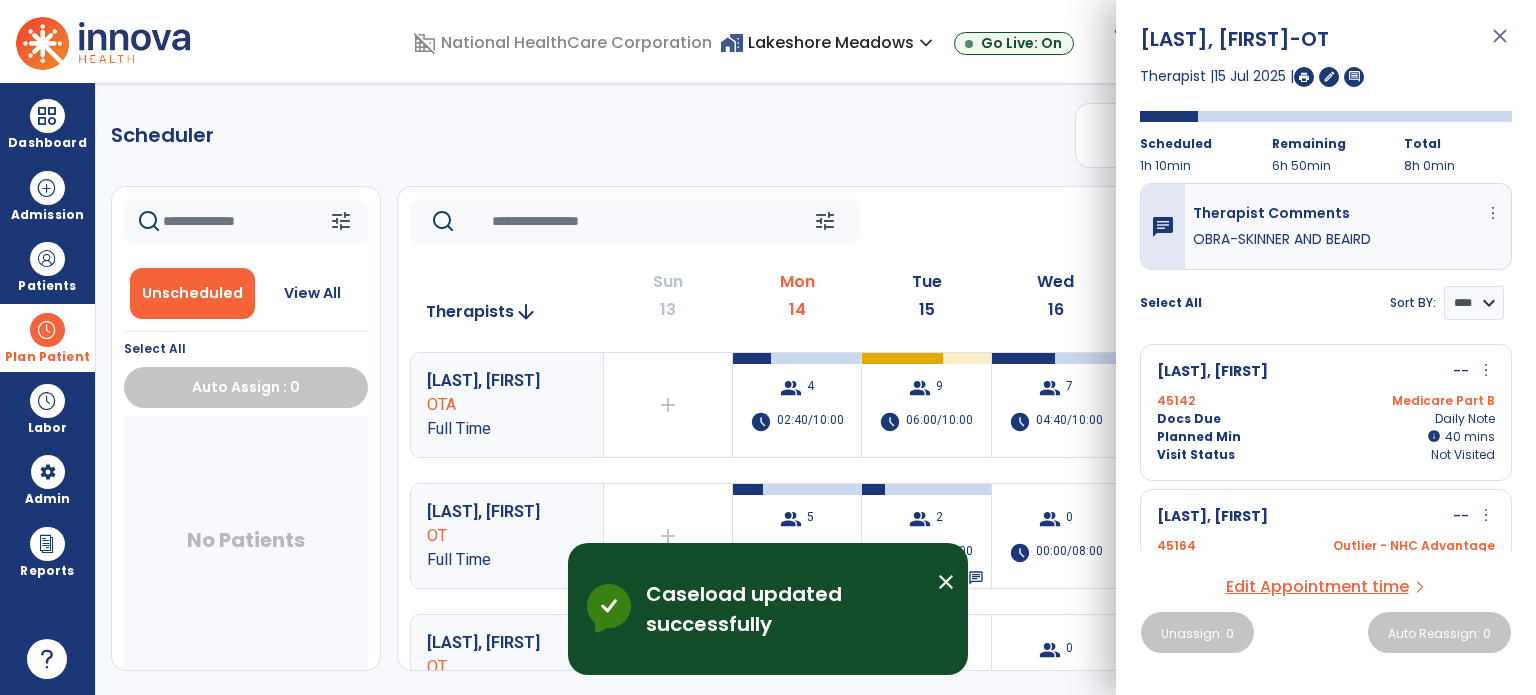 click on "Scheduler   PT   OT   ST  **** *** more_vert  Manage Labor   View All Therapists   Print" 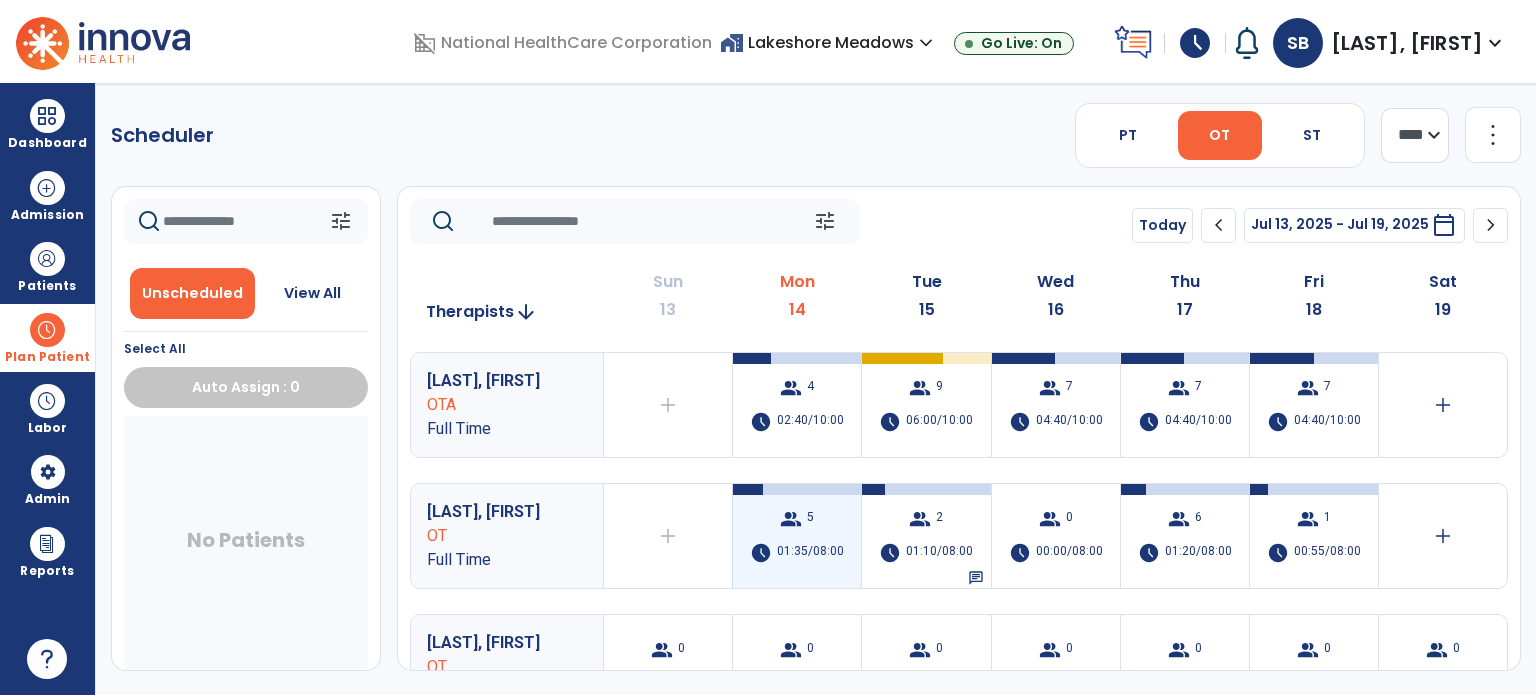 click on "group  5  schedule  01:35/08:00" at bounding box center [797, 536] 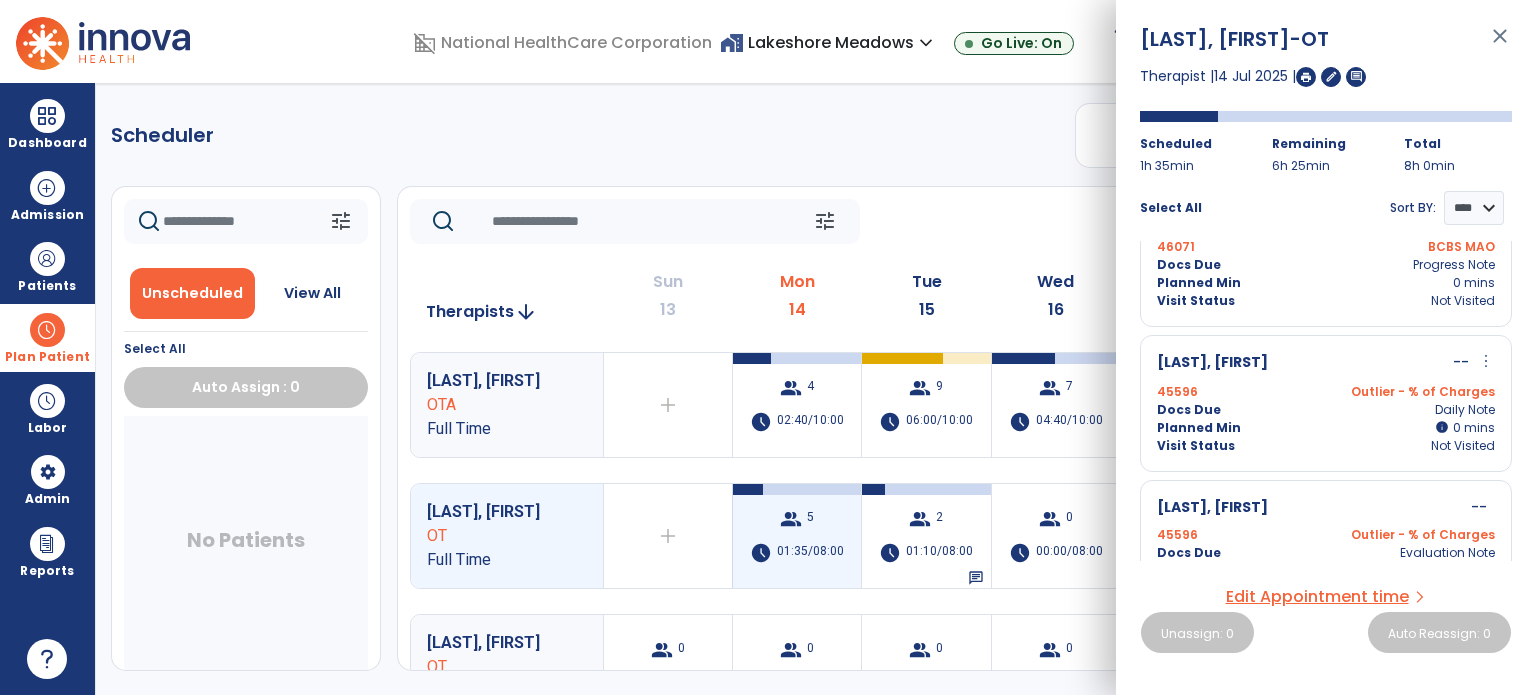 scroll, scrollTop: 398, scrollLeft: 0, axis: vertical 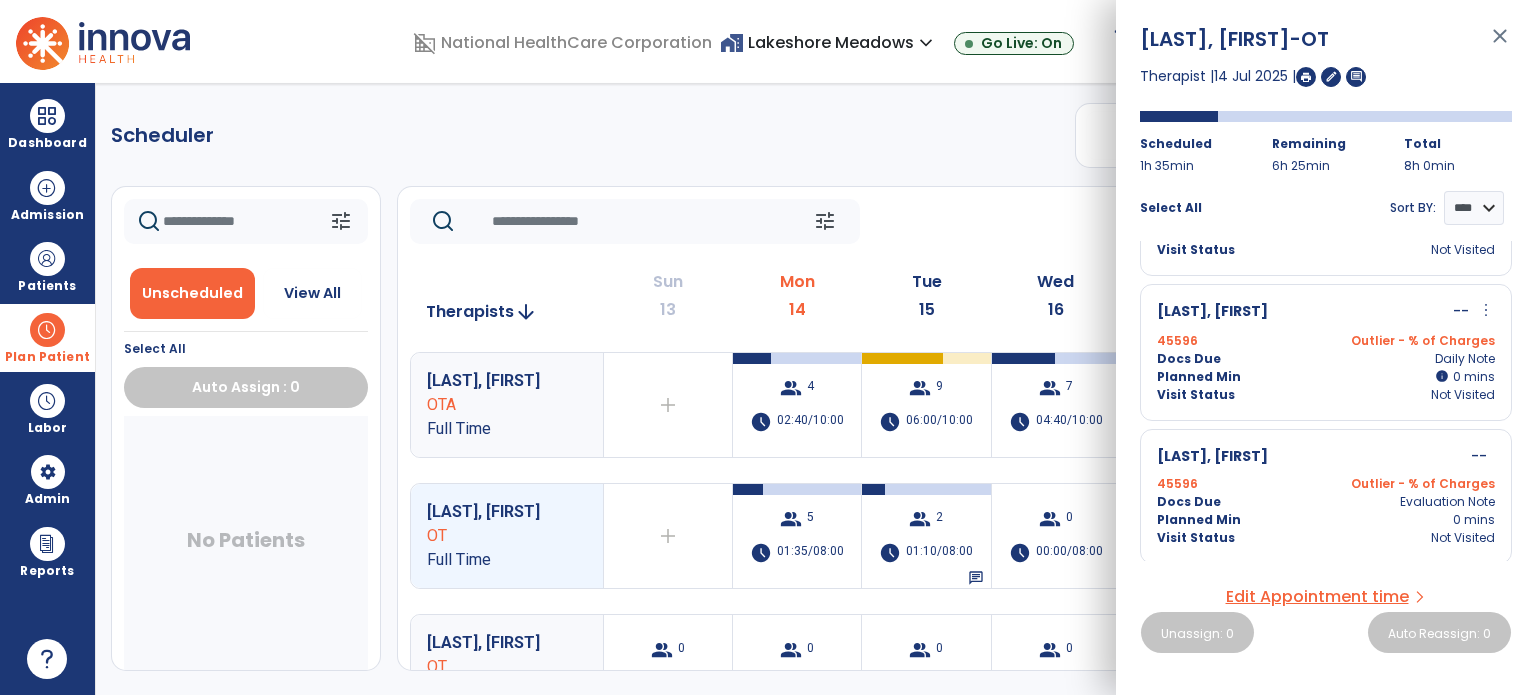 click on "Scheduler PT OT ST **** *** more_vert Manage Labor View All Therapists Print tune Unscheduled View All Select All Auto Assign : 0 No Patients tune Today chevron_left Jul 13, 2025 - Jul 19, 2025 ********* calendar_today chevron_right Therapists arrow_downward Sun 13 Mon 14 Tue 15 Wed 16 Thu 17 Fri 18 Sat 19 [LAST], [FIRST] OTA Full Time add Therapist not available for the day group 4 schedule 02:40/10:00 group 9 schedule 06:00/10:00 group 7 schedule 04:40/10:00 group 7 schedule 04:40/10:00 group 7 schedule 04:40/10:00 add [LAST], [FIRST] OT Full Time add Therapist not available for the day group 5 schedule 01:35/08:00 group 2 schedule 01:10/08:00 chat group 0 schedule 00:00/08:00 group 6 schedule 01:20/08:00 group 1 schedule 00:55/08:00 add [LAST], [FIRST] OT Full Time group 0 schedule 0:00/08:00 group 0 schedule 0:00/08:00 group 0 schedule 0:00/08:00 group 0 schedule 0:00/08:00 group 0 0 0" at bounding box center [816, 389] 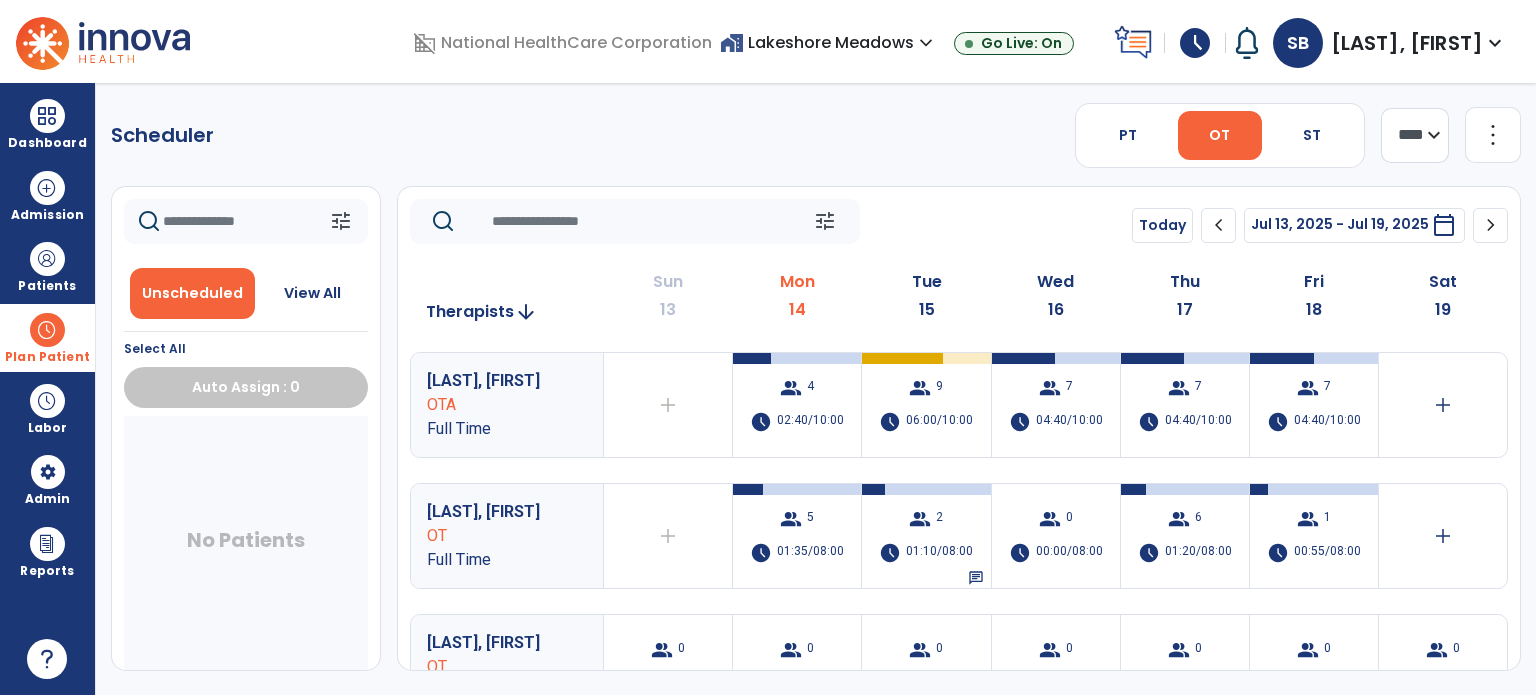 click on "Sat  19" 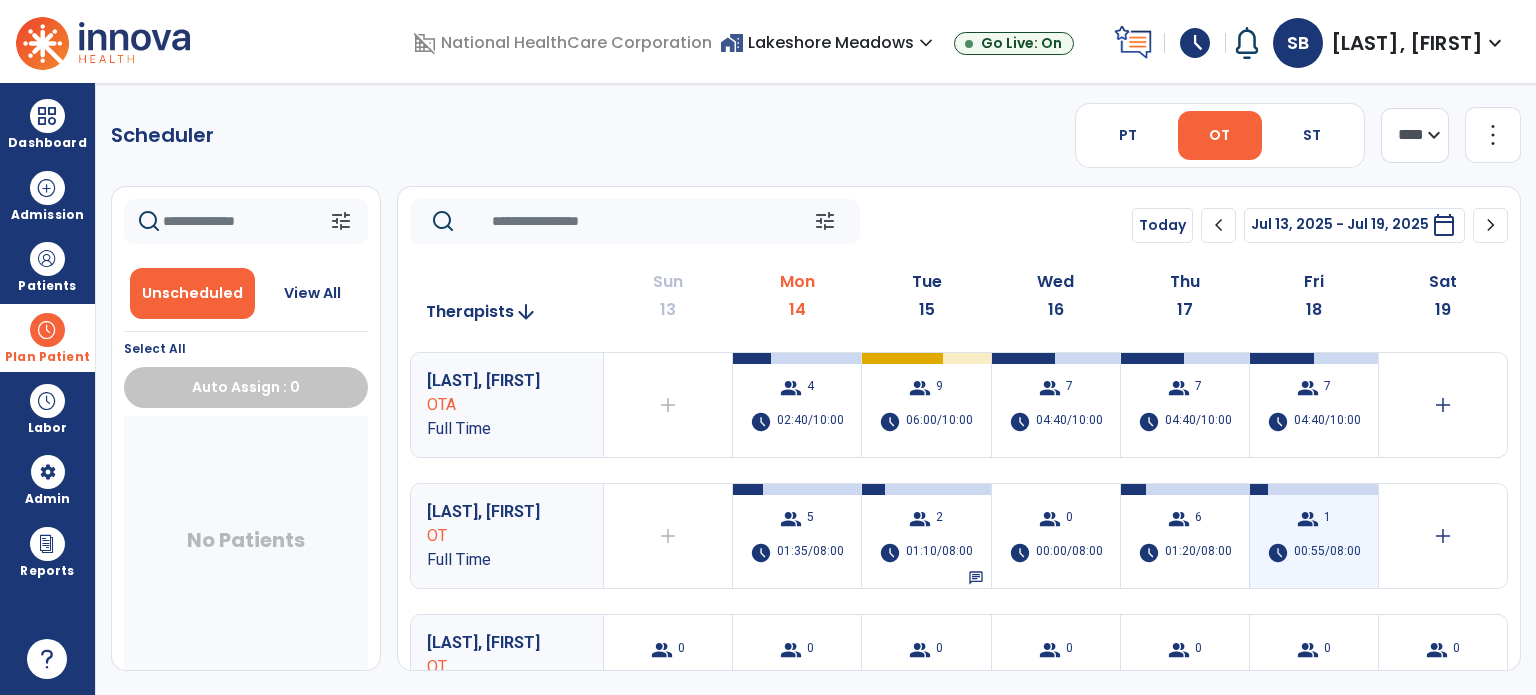 click on "group  1  schedule  00:55/08:00" at bounding box center (1314, 536) 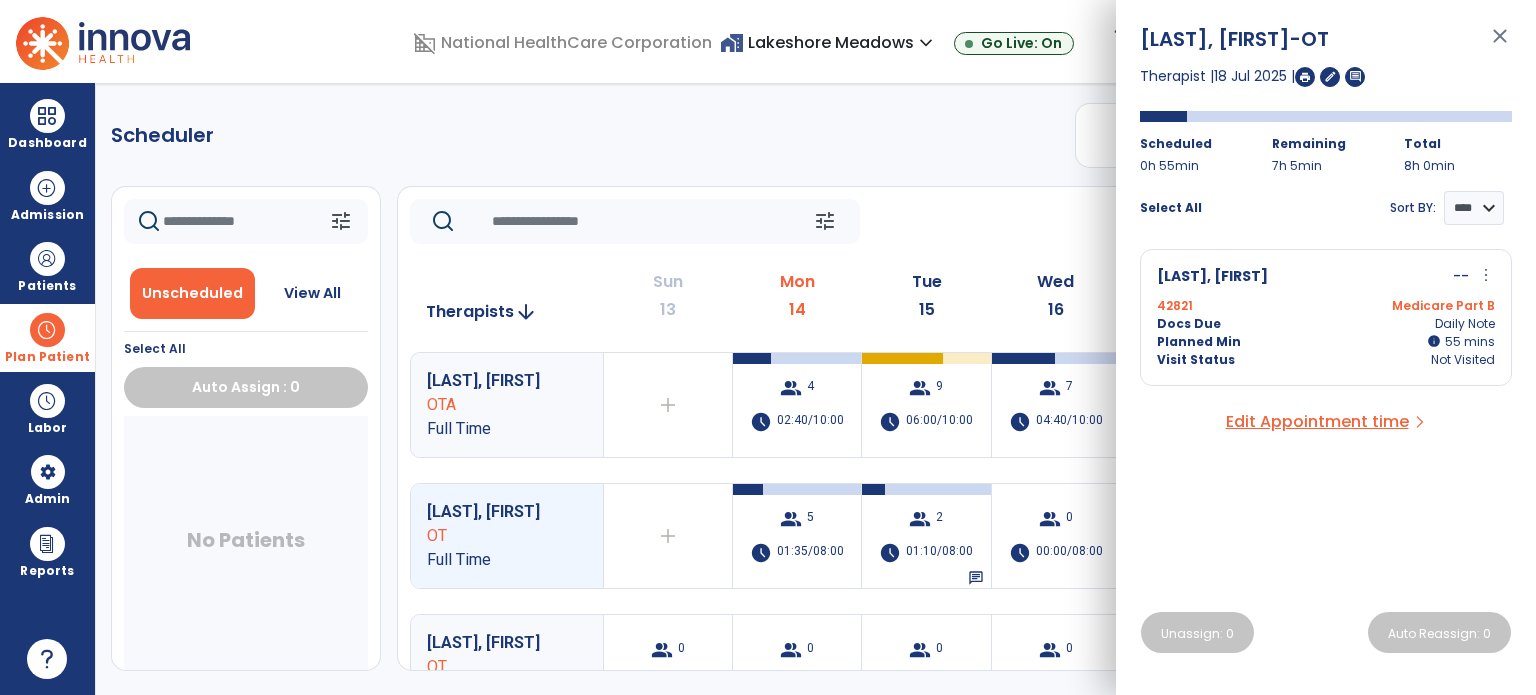 click on "Scheduler   PT   OT   ST  **** *** more_vert  Manage Labor   View All Therapists   Print" 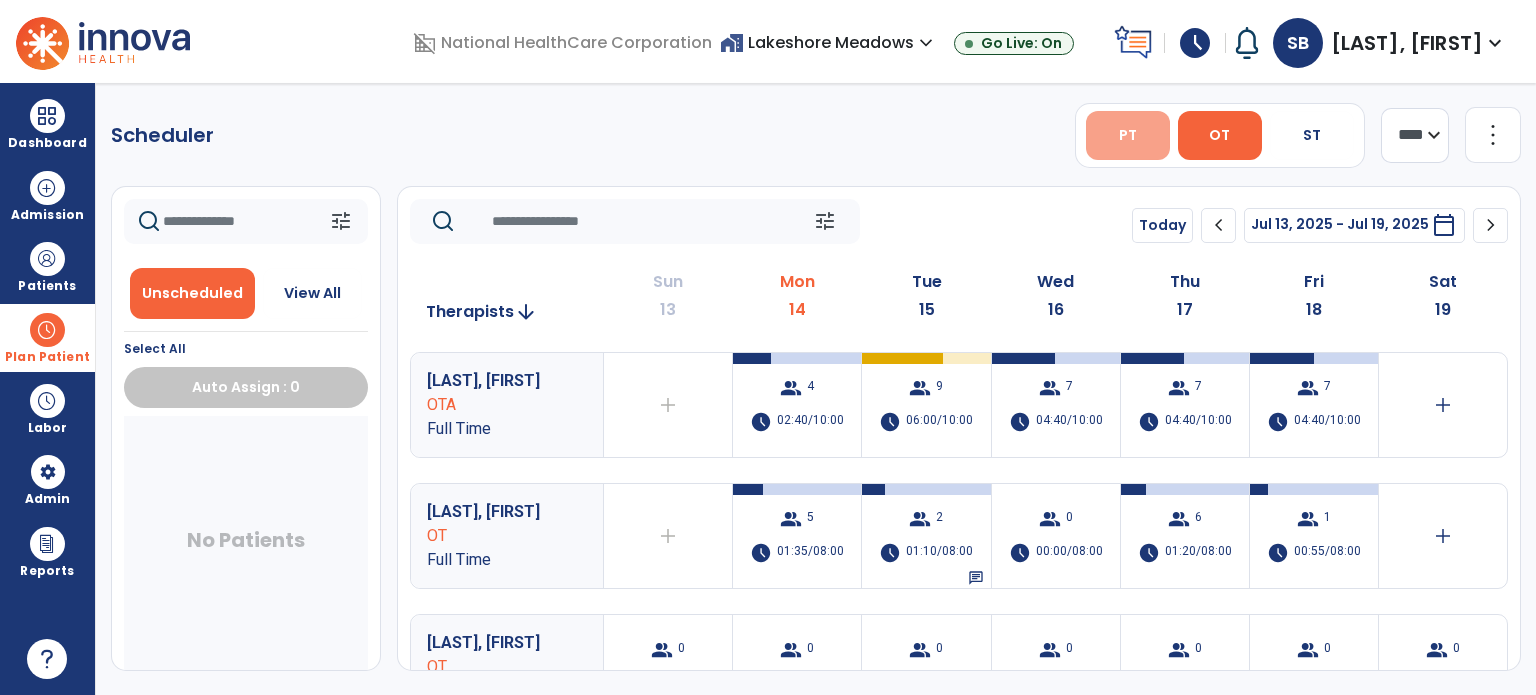 click on "PT" at bounding box center (1128, 135) 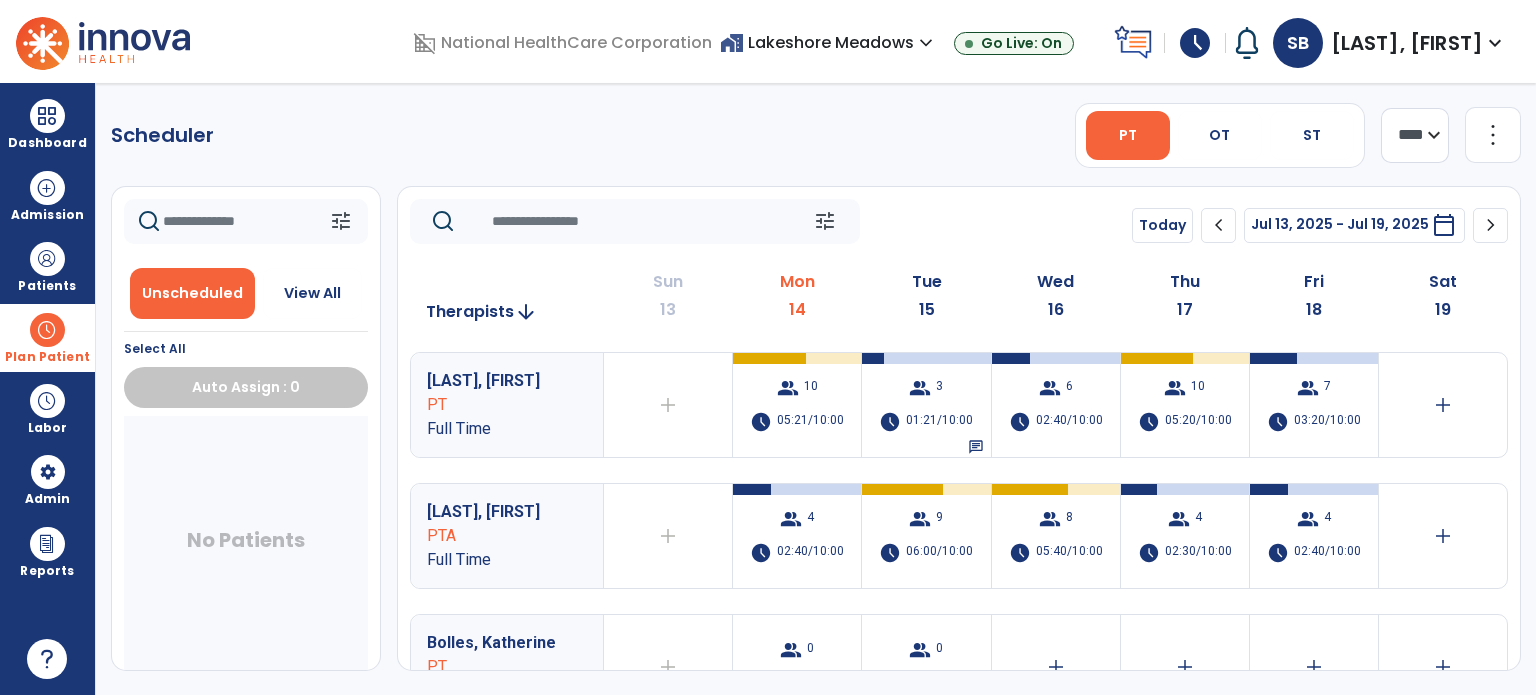 click on "tune   Today  chevron_left Jul 13, 2025 - Jul 19, 2025  *********  calendar_today  chevron_right" 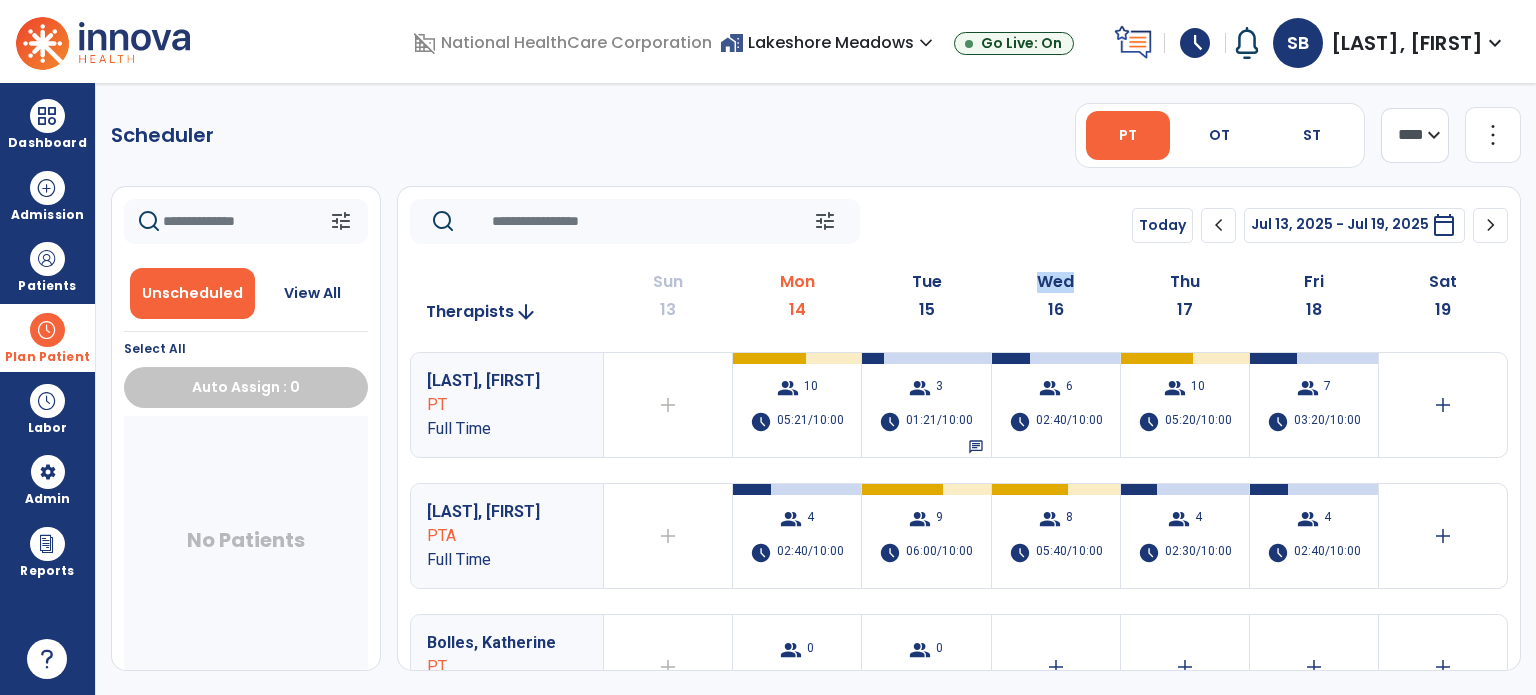 click on "Wed" 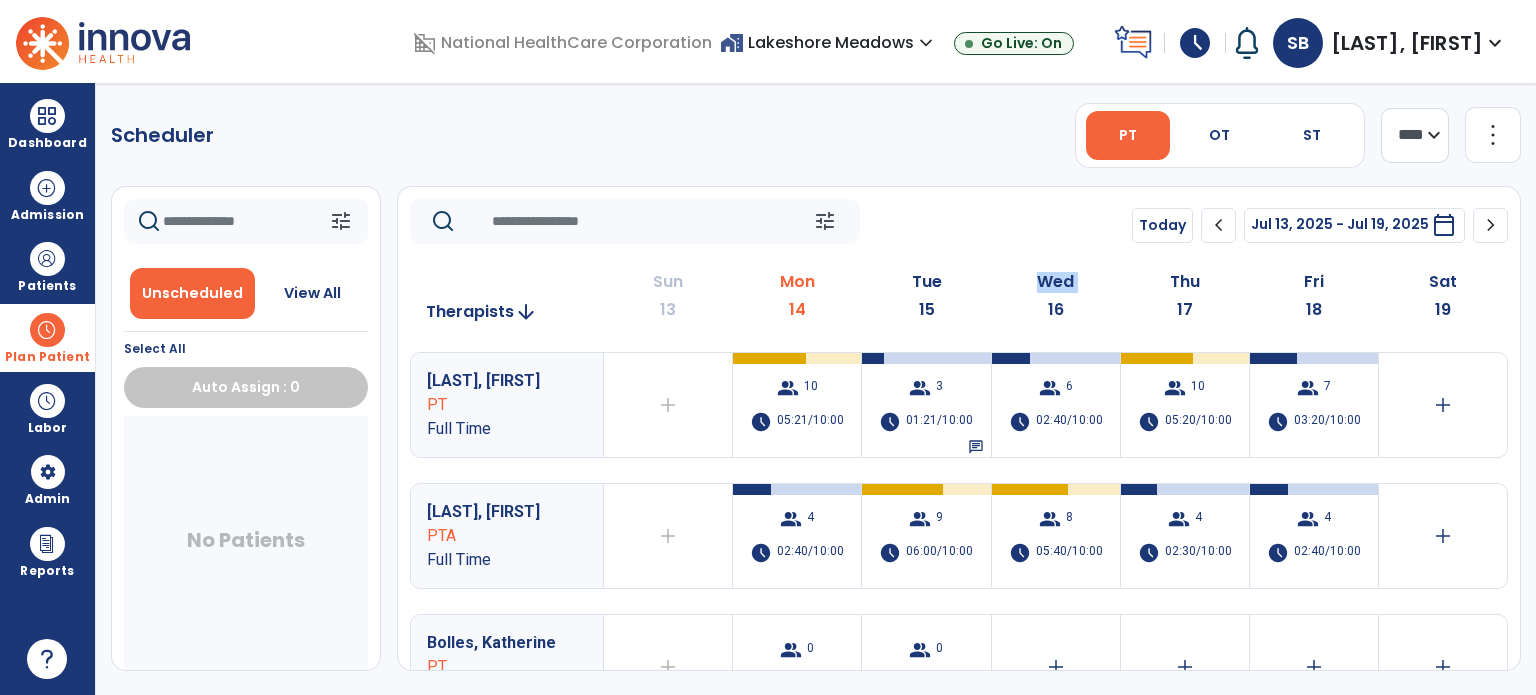 click on "Wed" 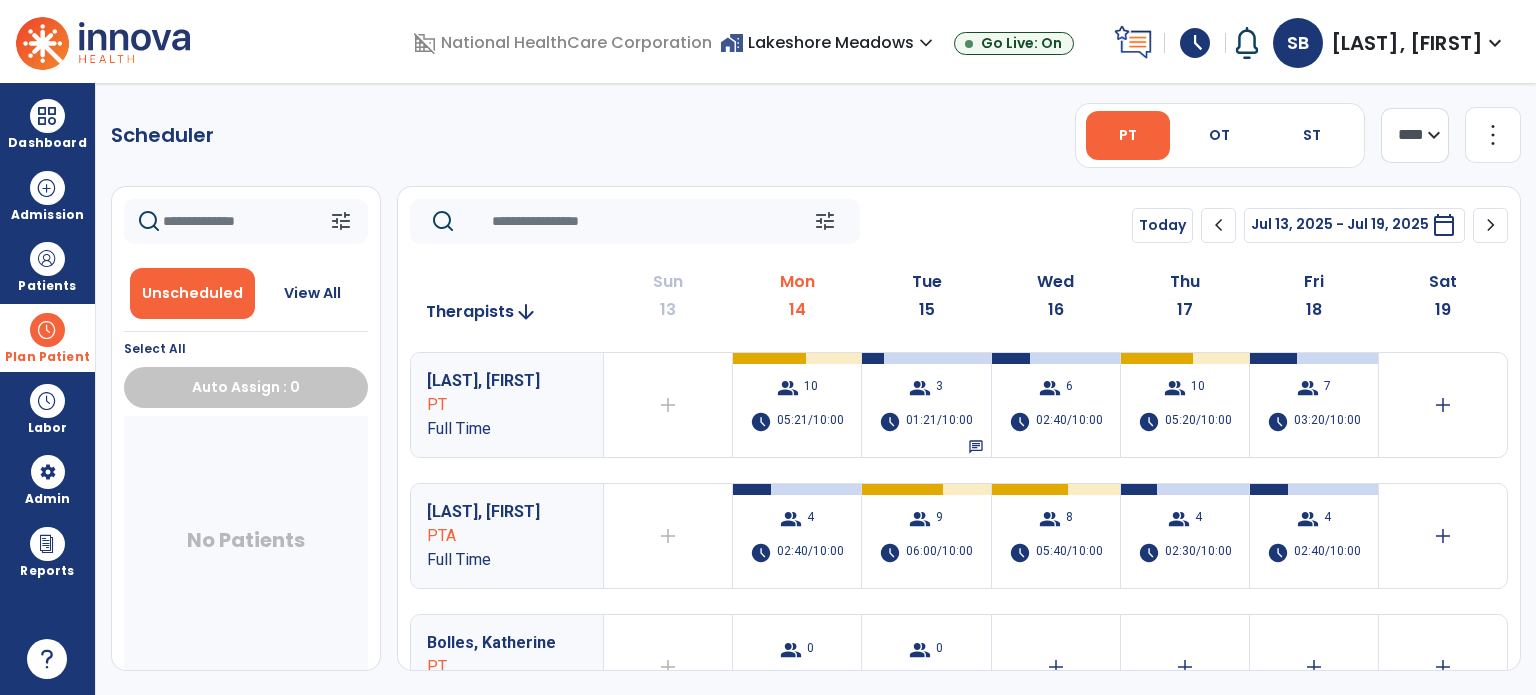 click on "16" 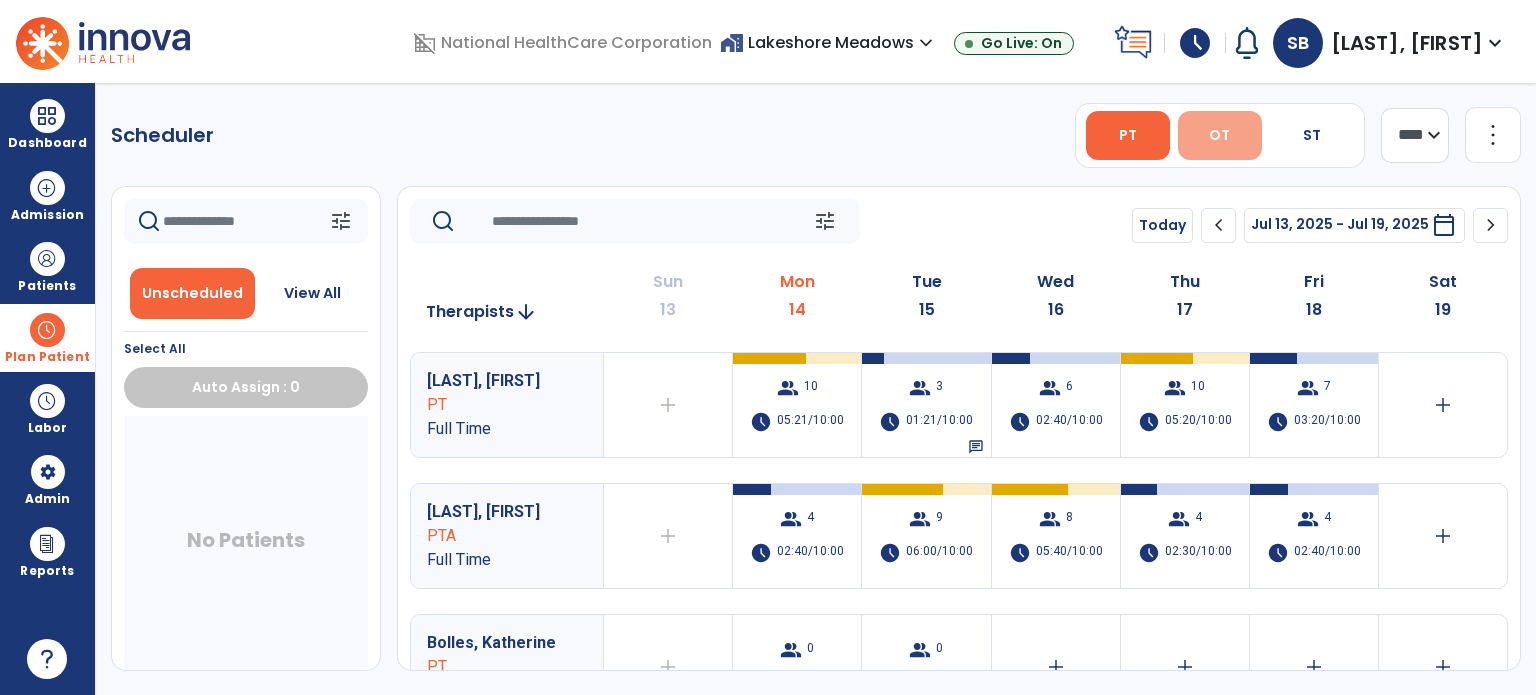 click on "OT" at bounding box center [1219, 135] 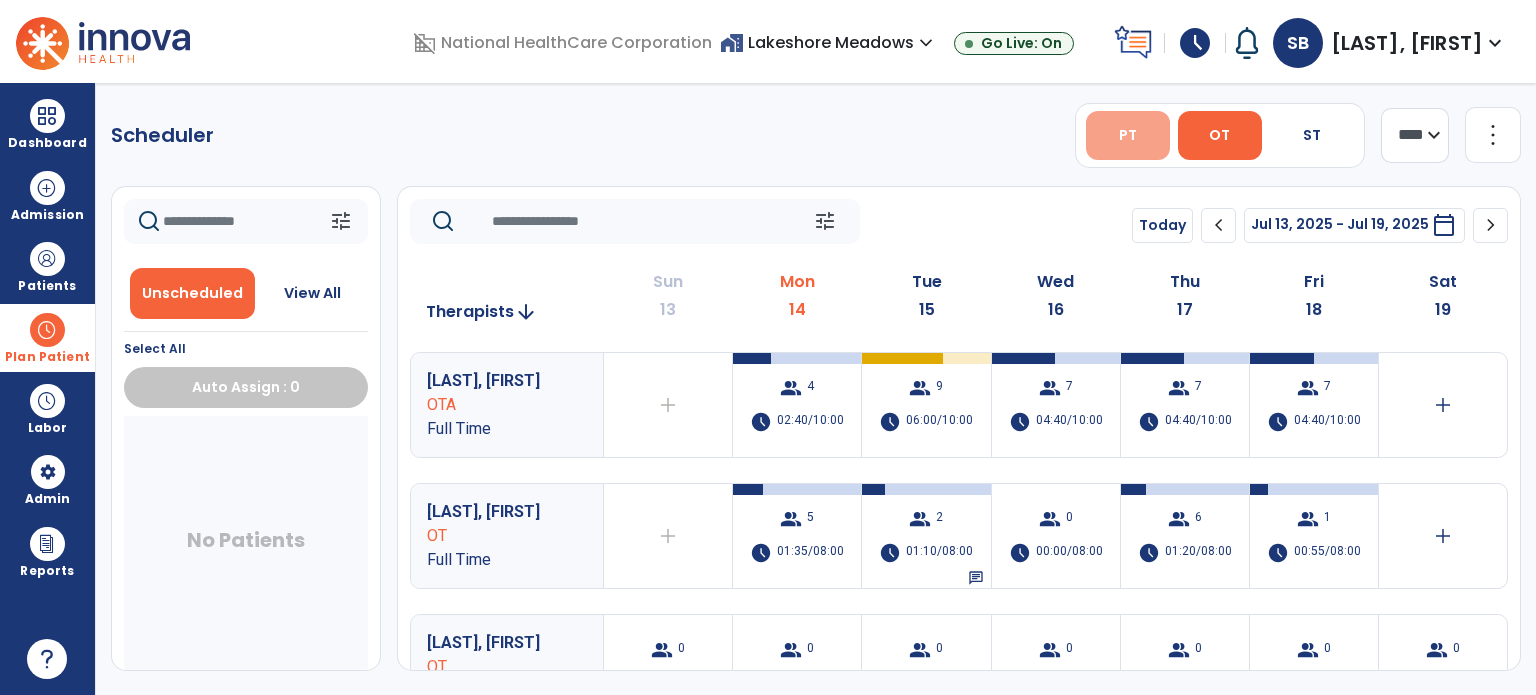 click on "PT" at bounding box center [1128, 135] 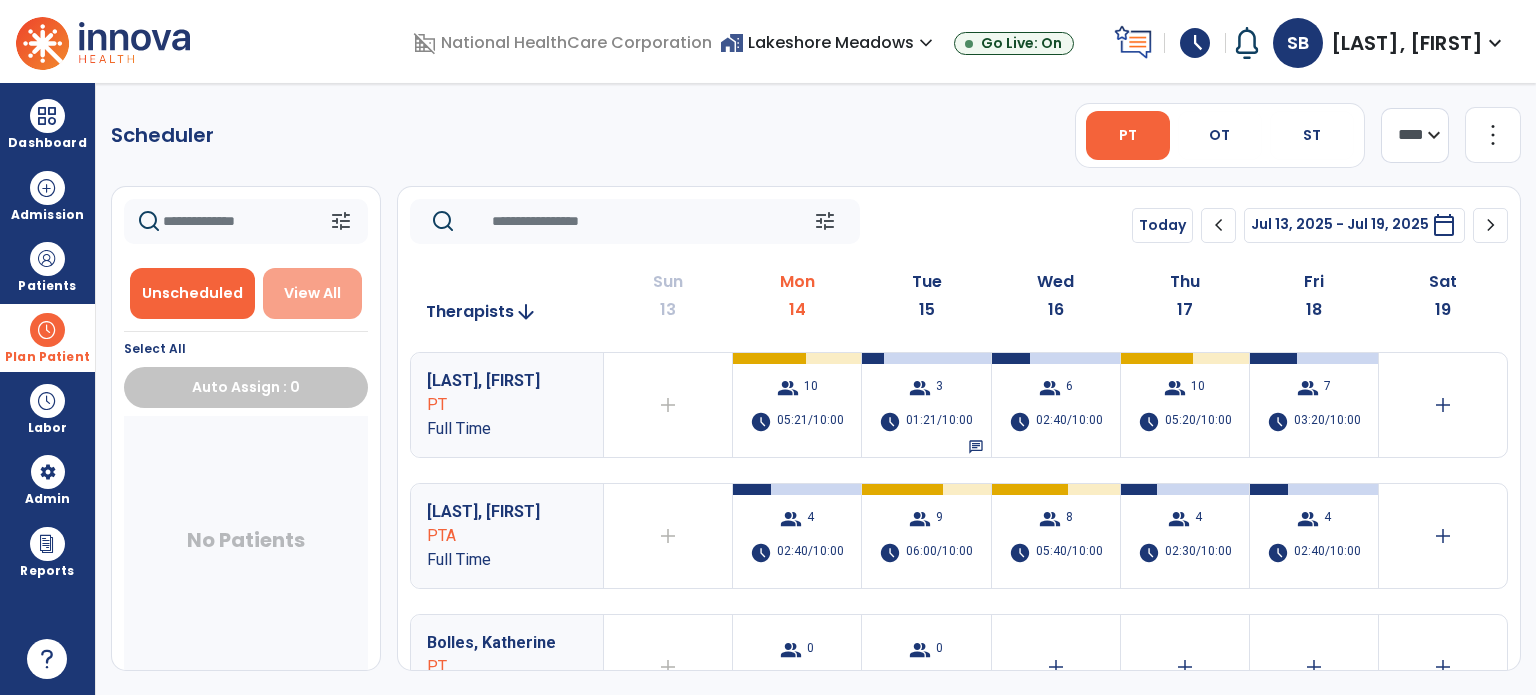 click on "View All" at bounding box center (312, 293) 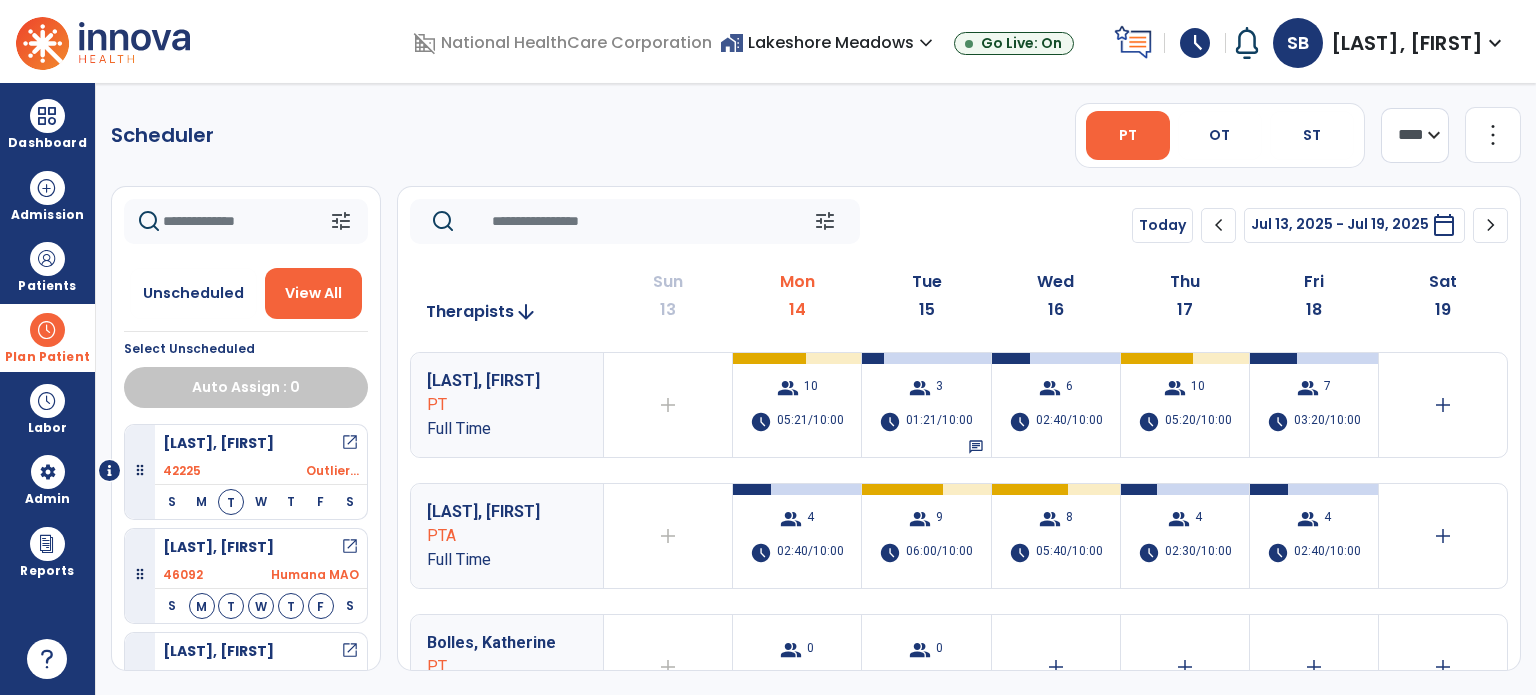 click 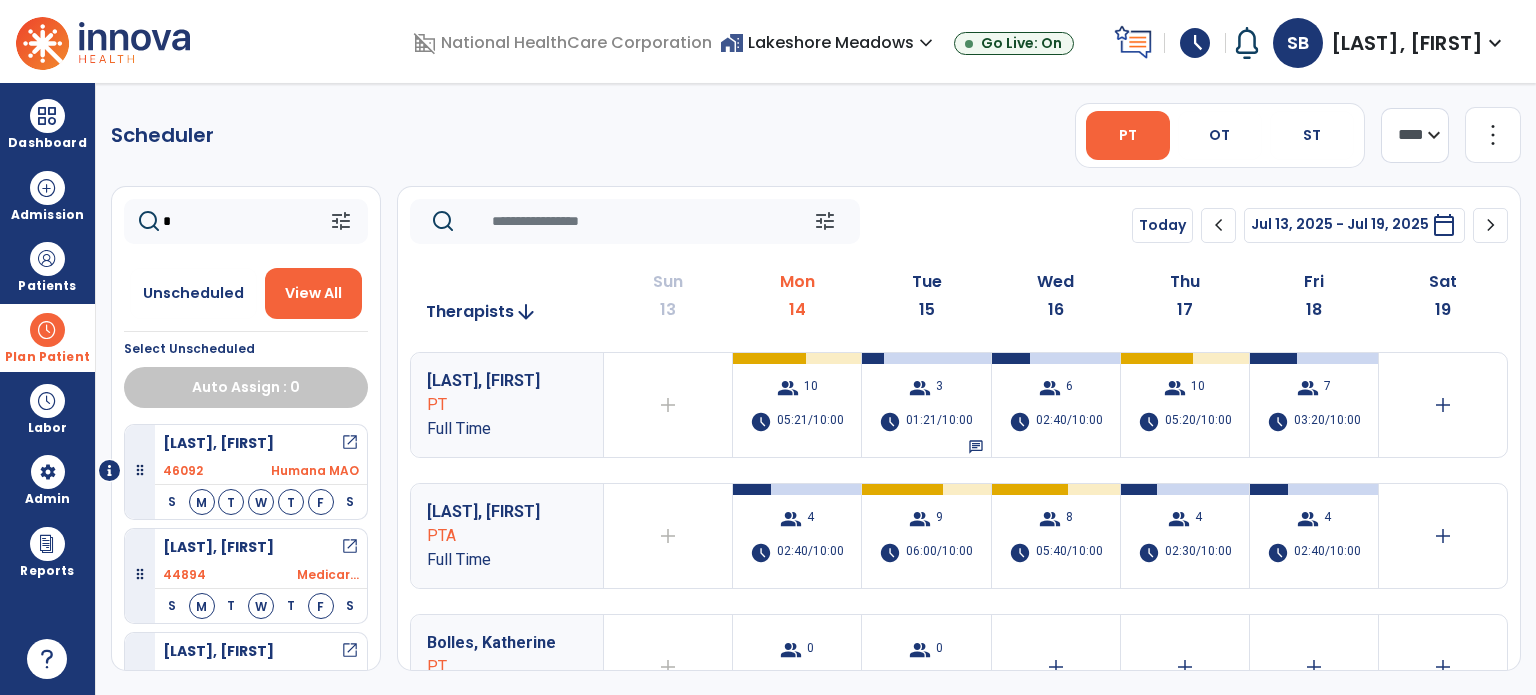 type on "**" 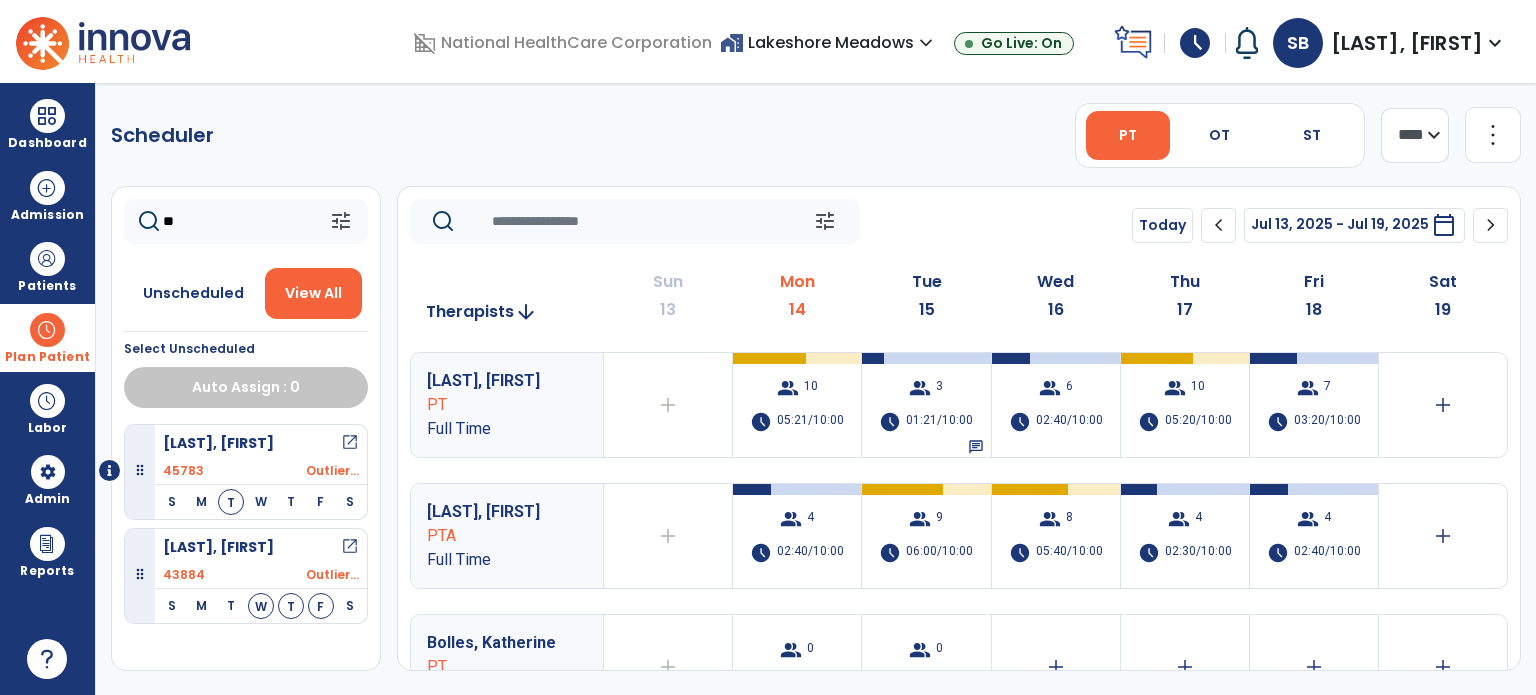 click on "**" 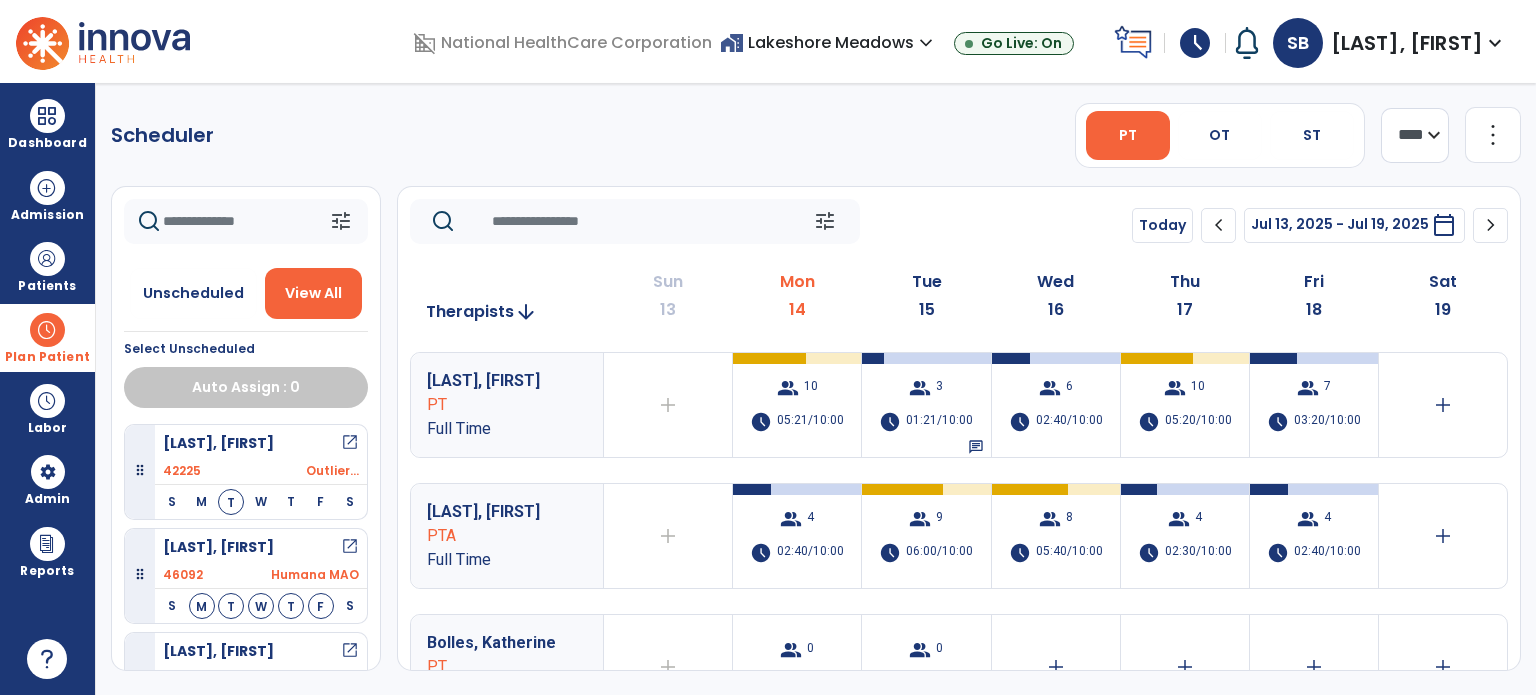 click on "tune   Today  chevron_left Jul 13, 2025 - Jul 19, 2025  *********  calendar_today  chevron_right" 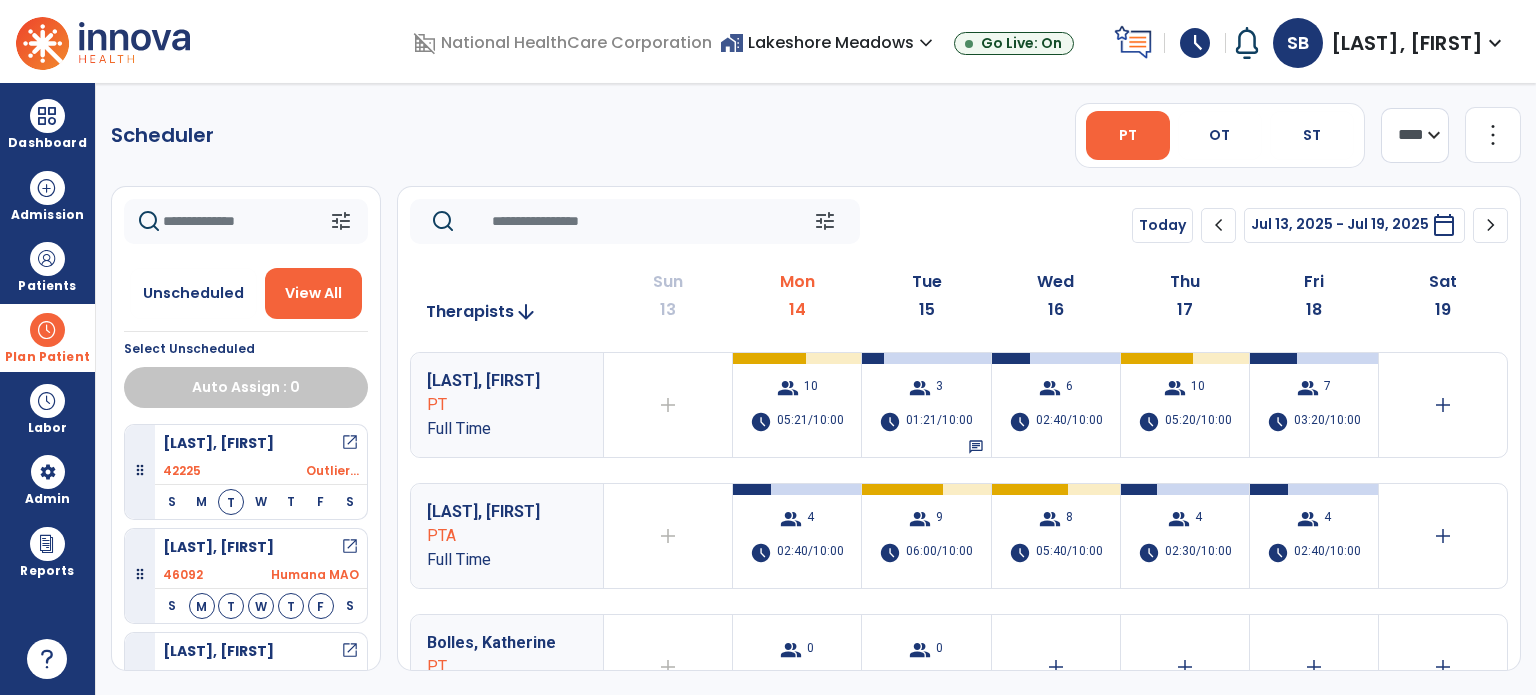 click on "Scheduler   PT   OT   ST  **** *** more_vert  Manage Labor   View All Therapists   Print" 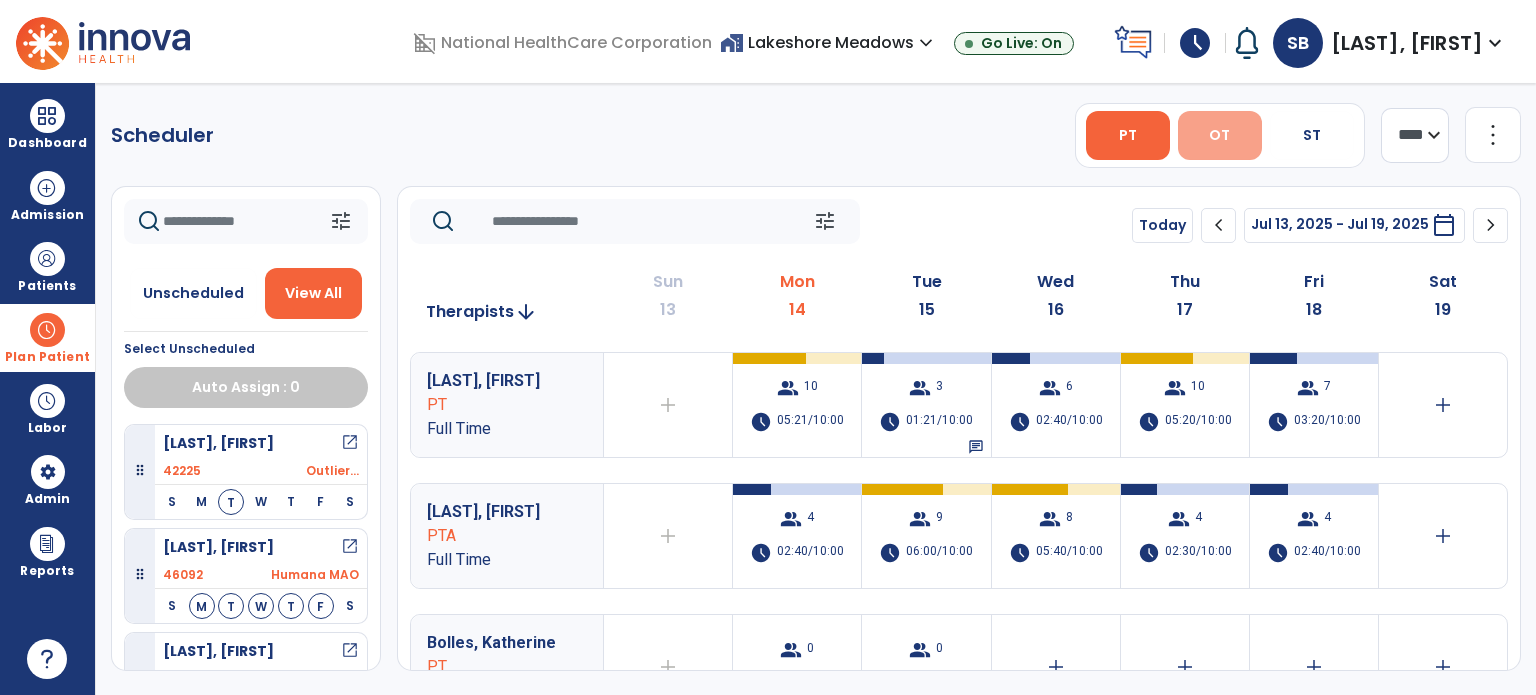 click on "OT" at bounding box center [1219, 135] 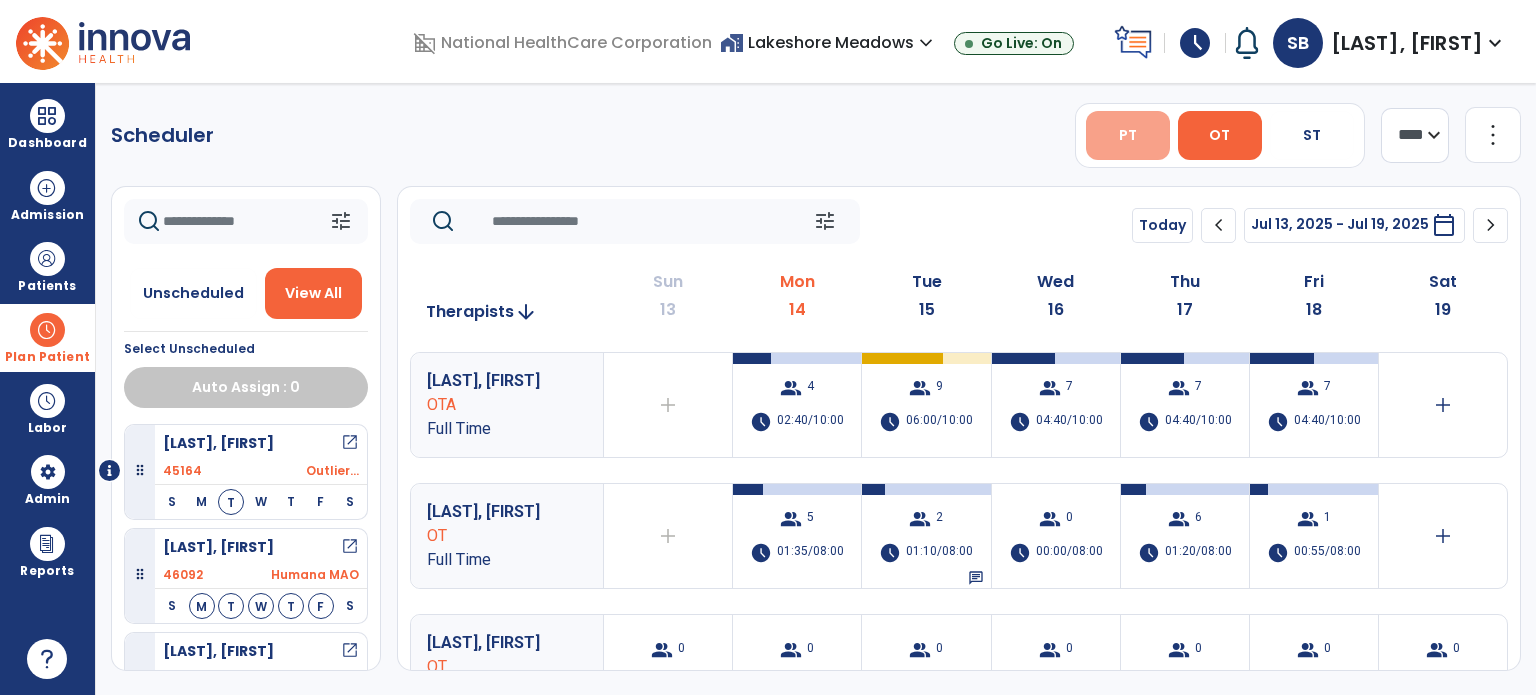 click on "PT" at bounding box center [1128, 135] 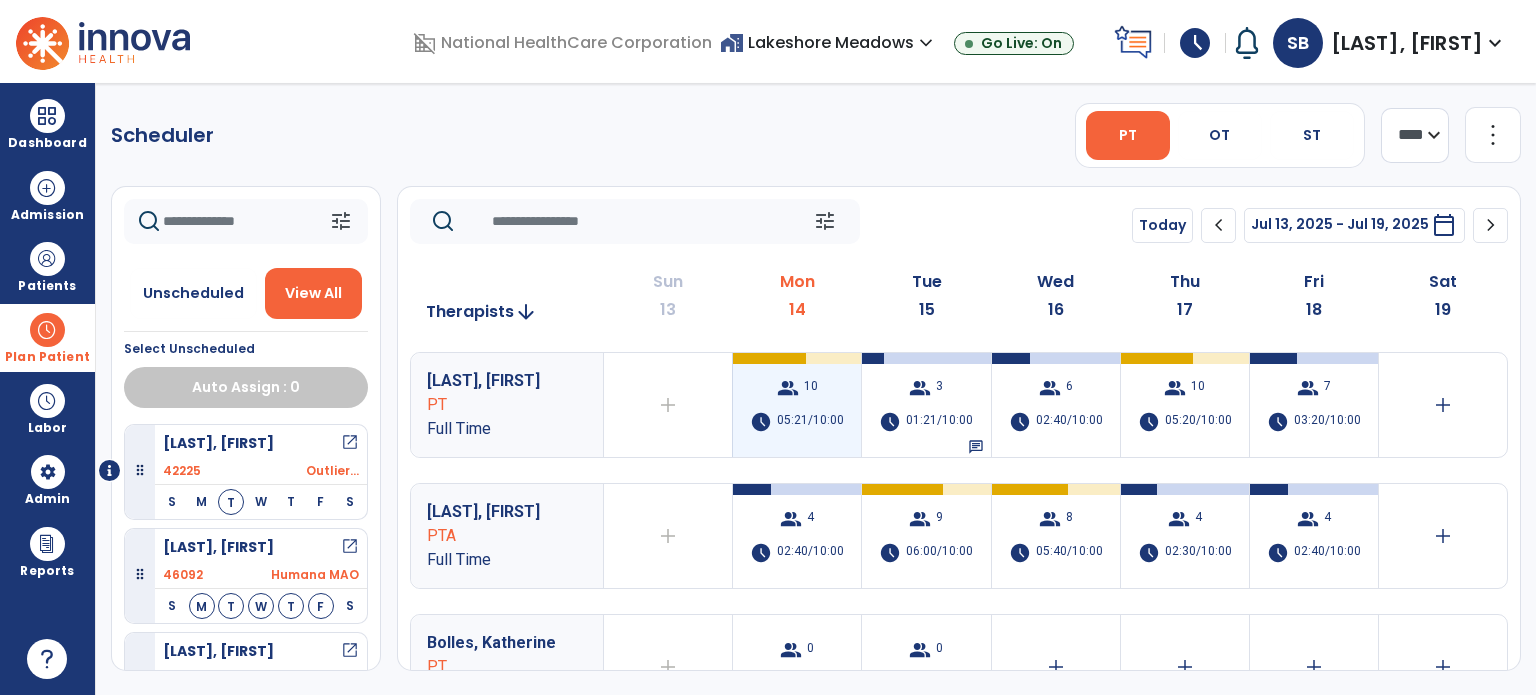 click on "05:21/10:00" at bounding box center [810, 422] 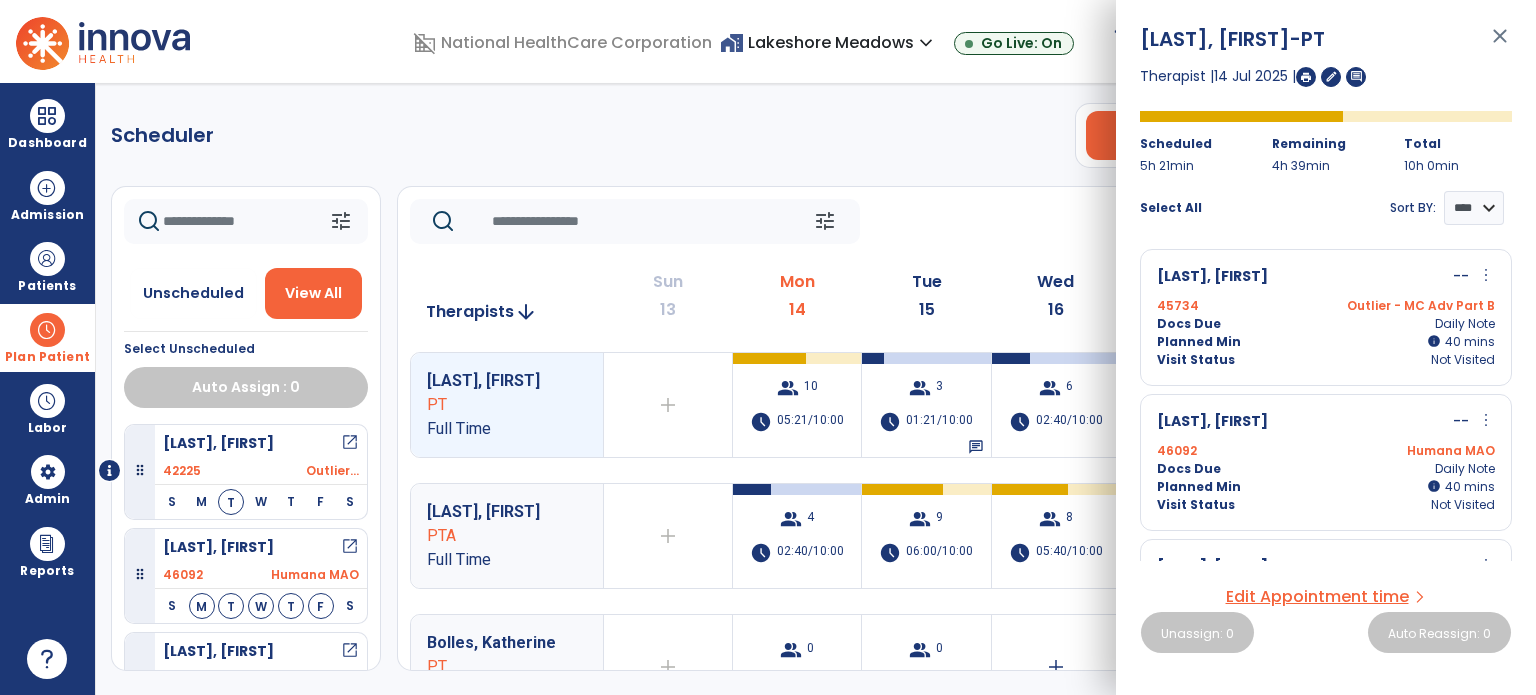 click on "tune   Today  chevron_left Jul 13, 2025 - Jul 19, 2025  *********  calendar_today  chevron_right" 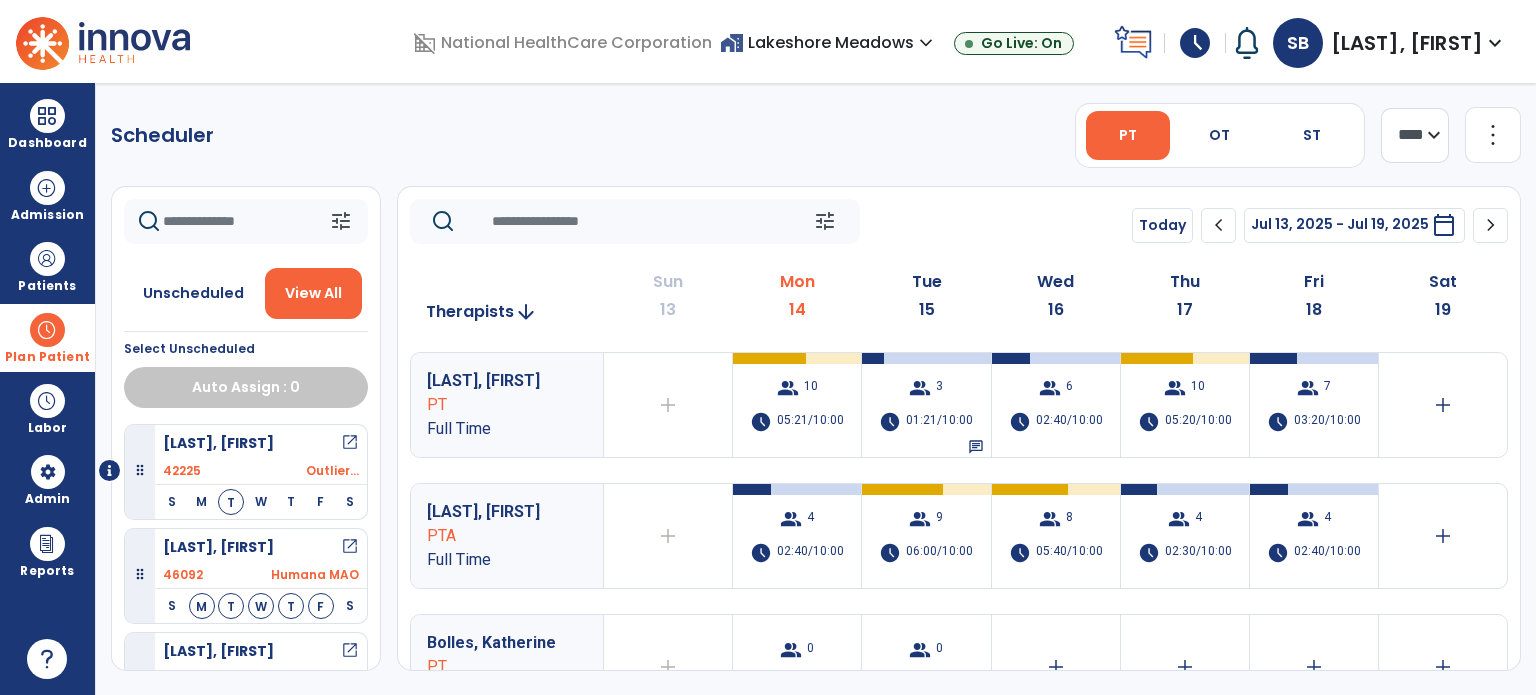 click on "tune   Today  chevron_left Jul 13, 2025 - Jul 19, 2025  *********  calendar_today  chevron_right" 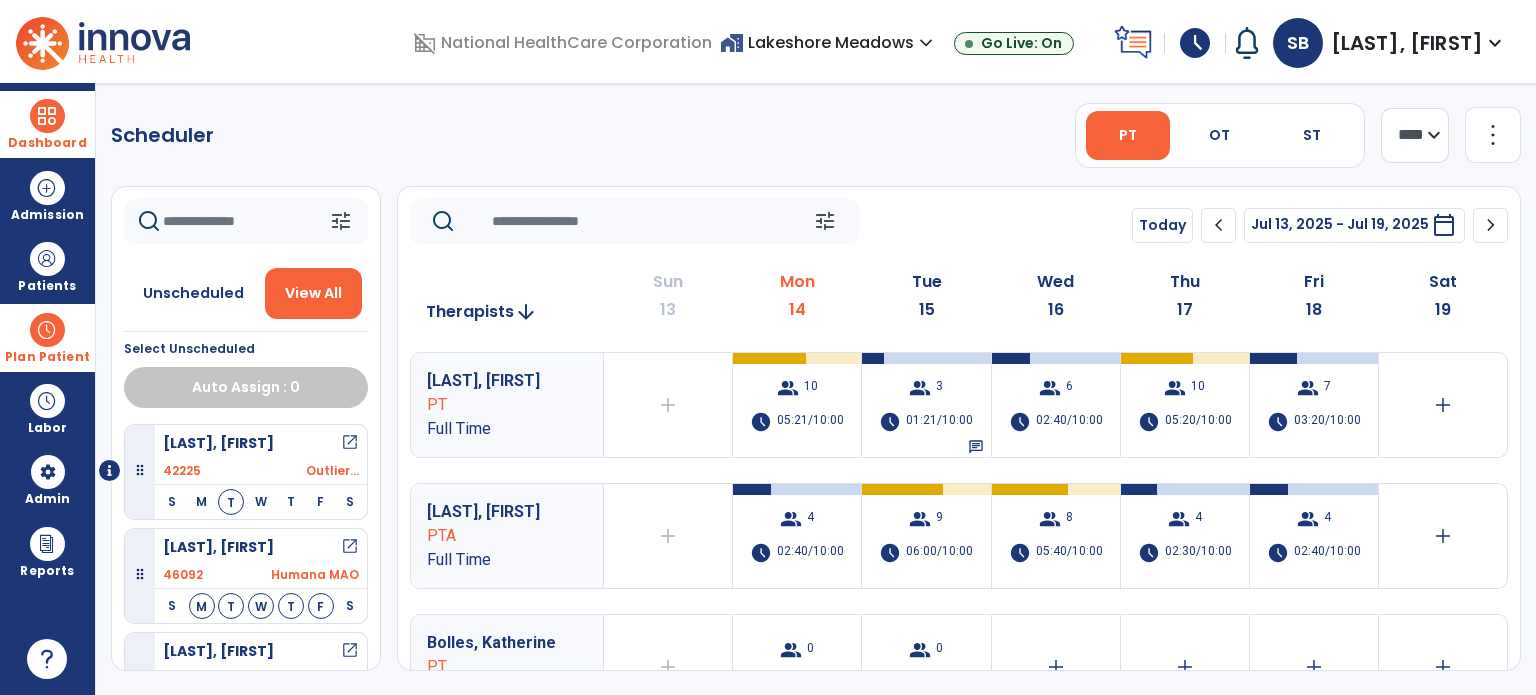click on "Dashboard" at bounding box center (47, 124) 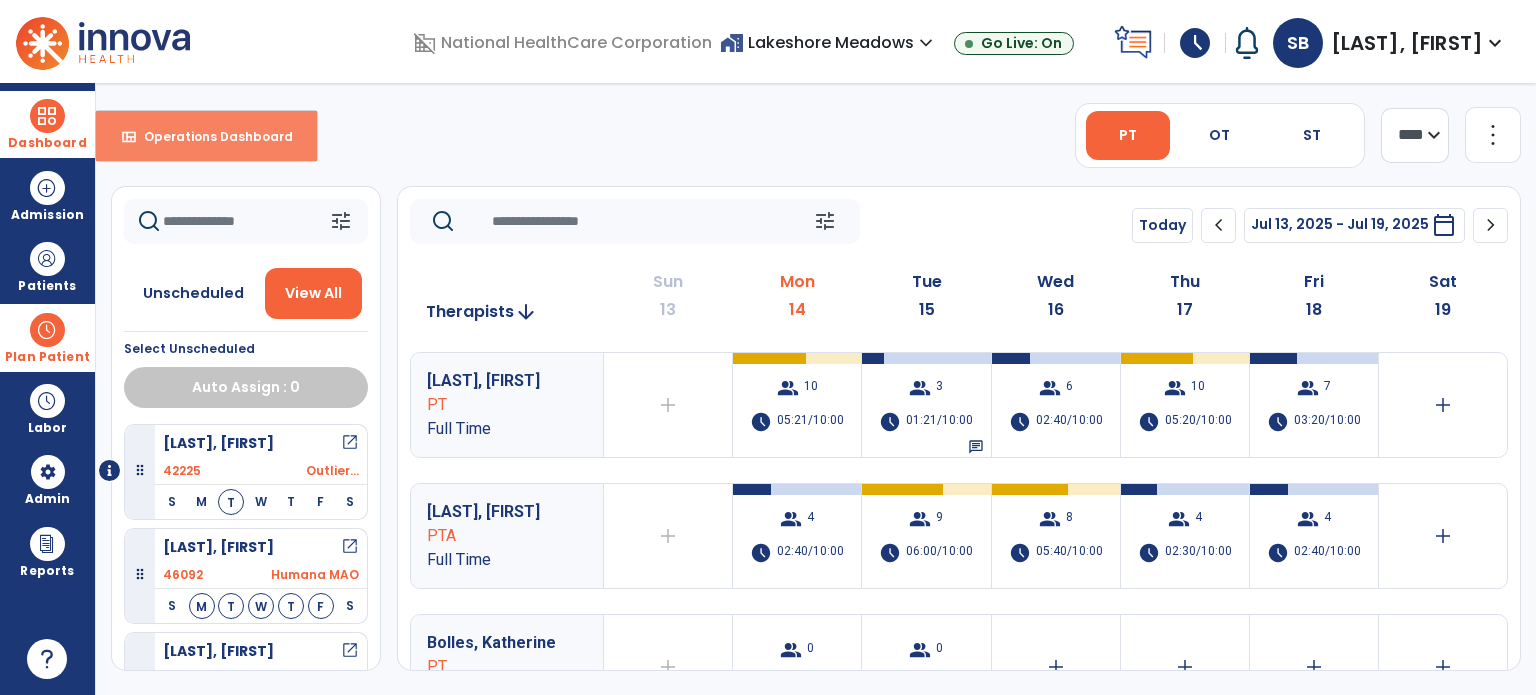 click on "Operations Dashboard" at bounding box center [210, 136] 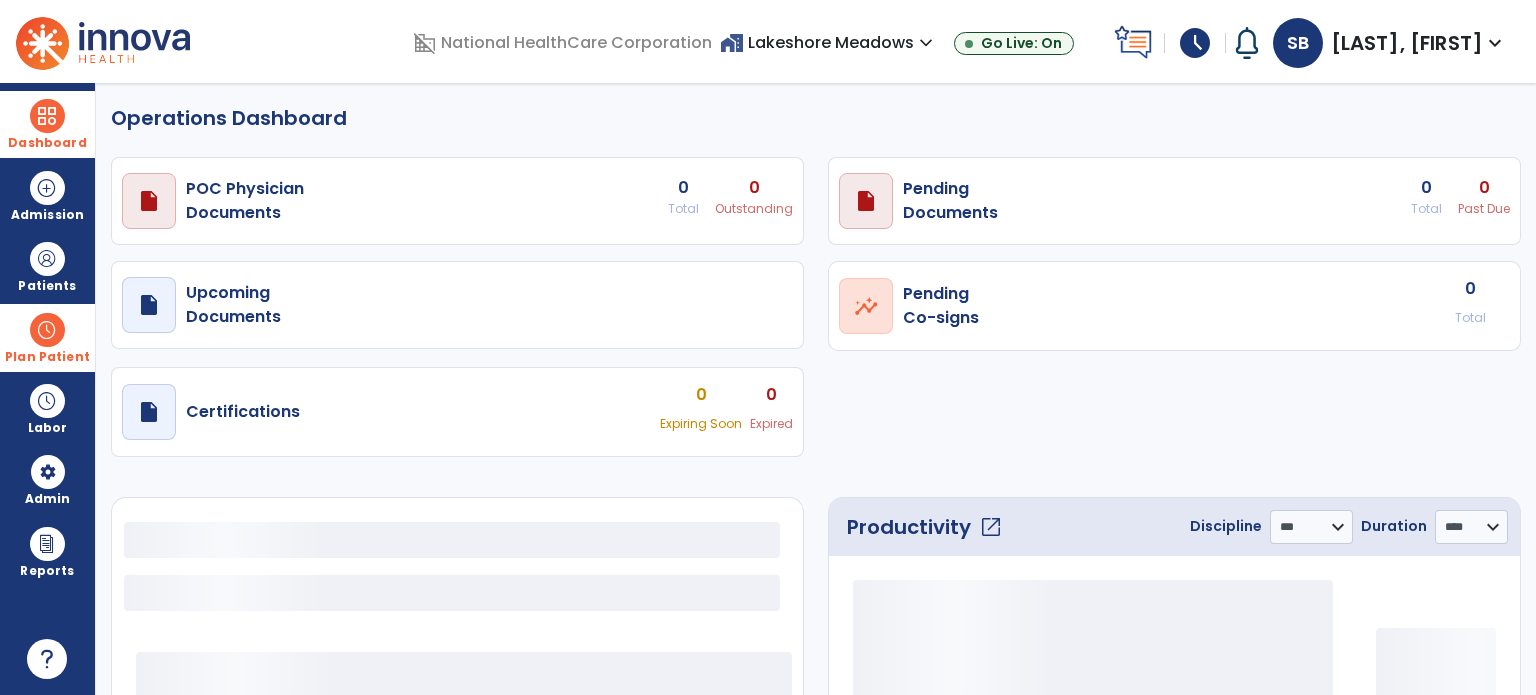 select on "***" 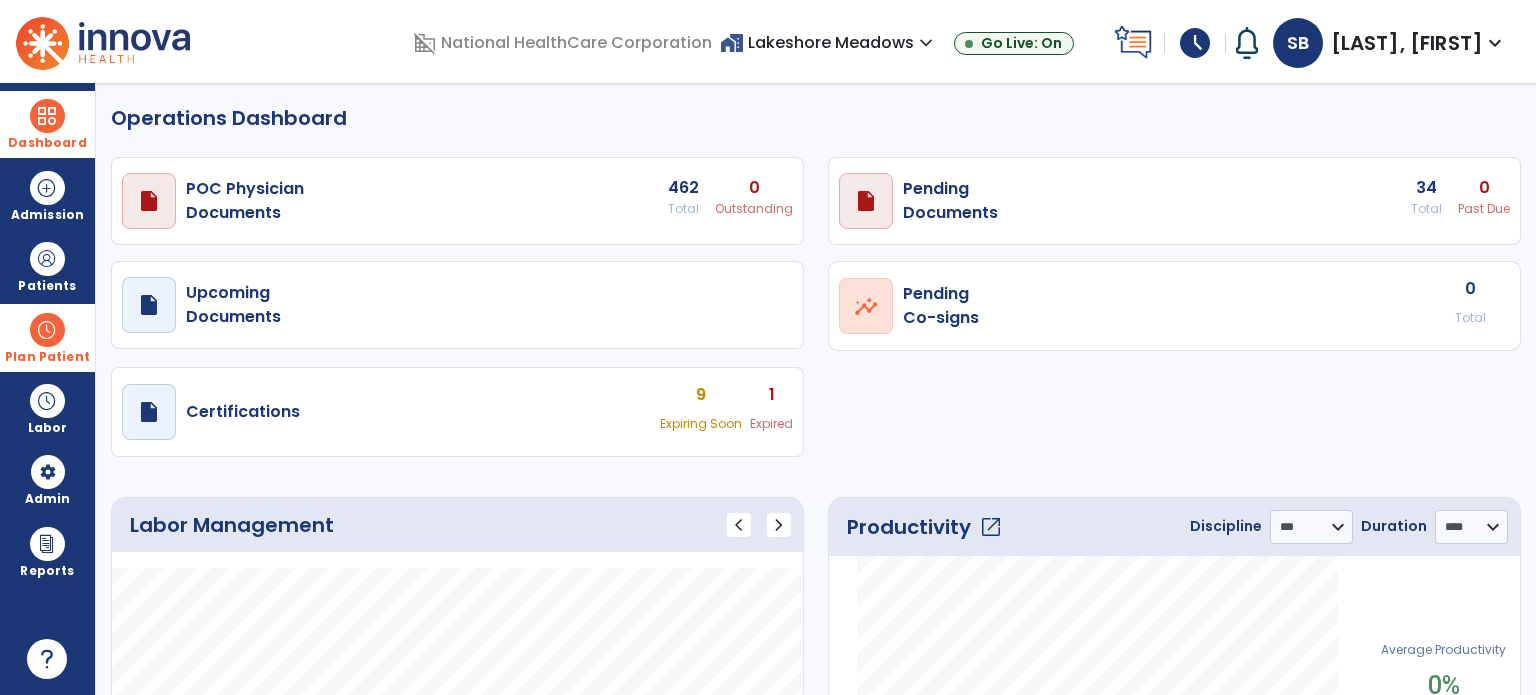 click at bounding box center [47, 330] 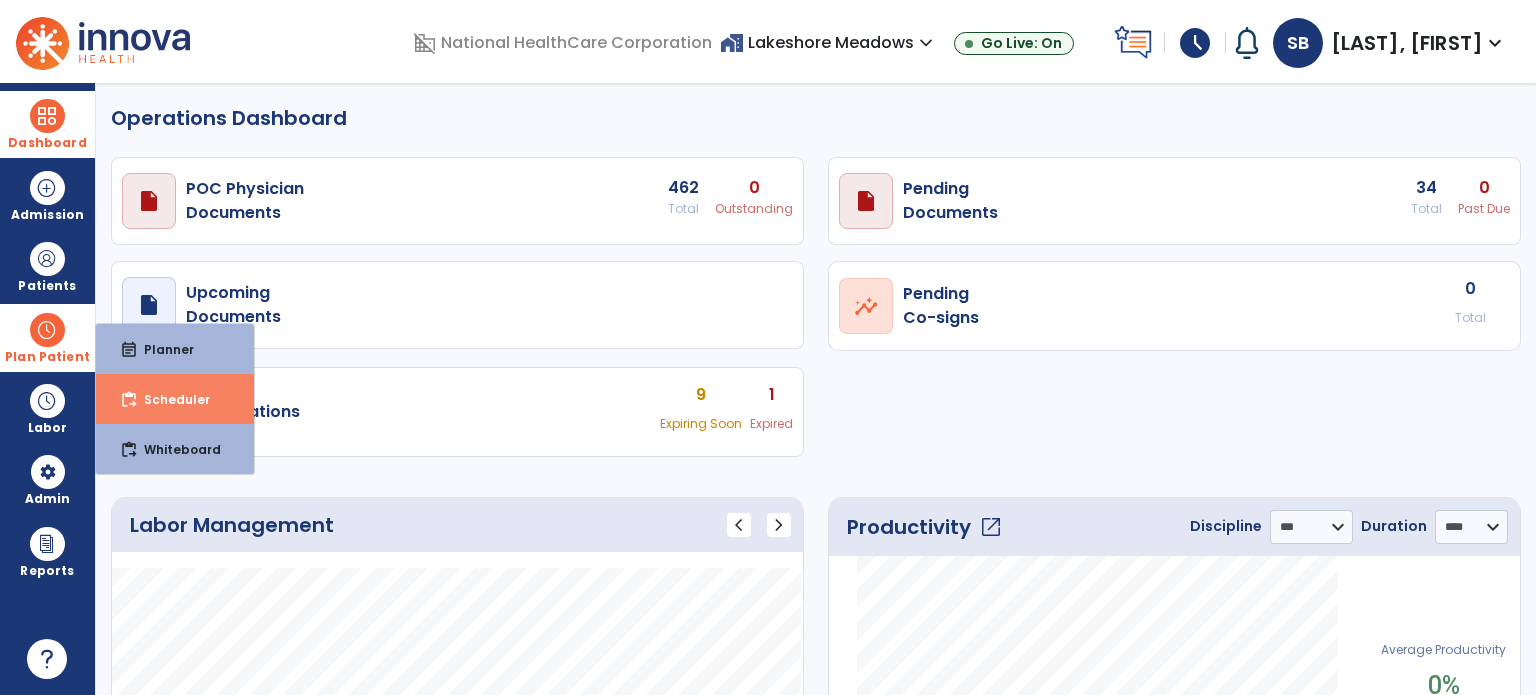 click on "Scheduler" at bounding box center [169, 399] 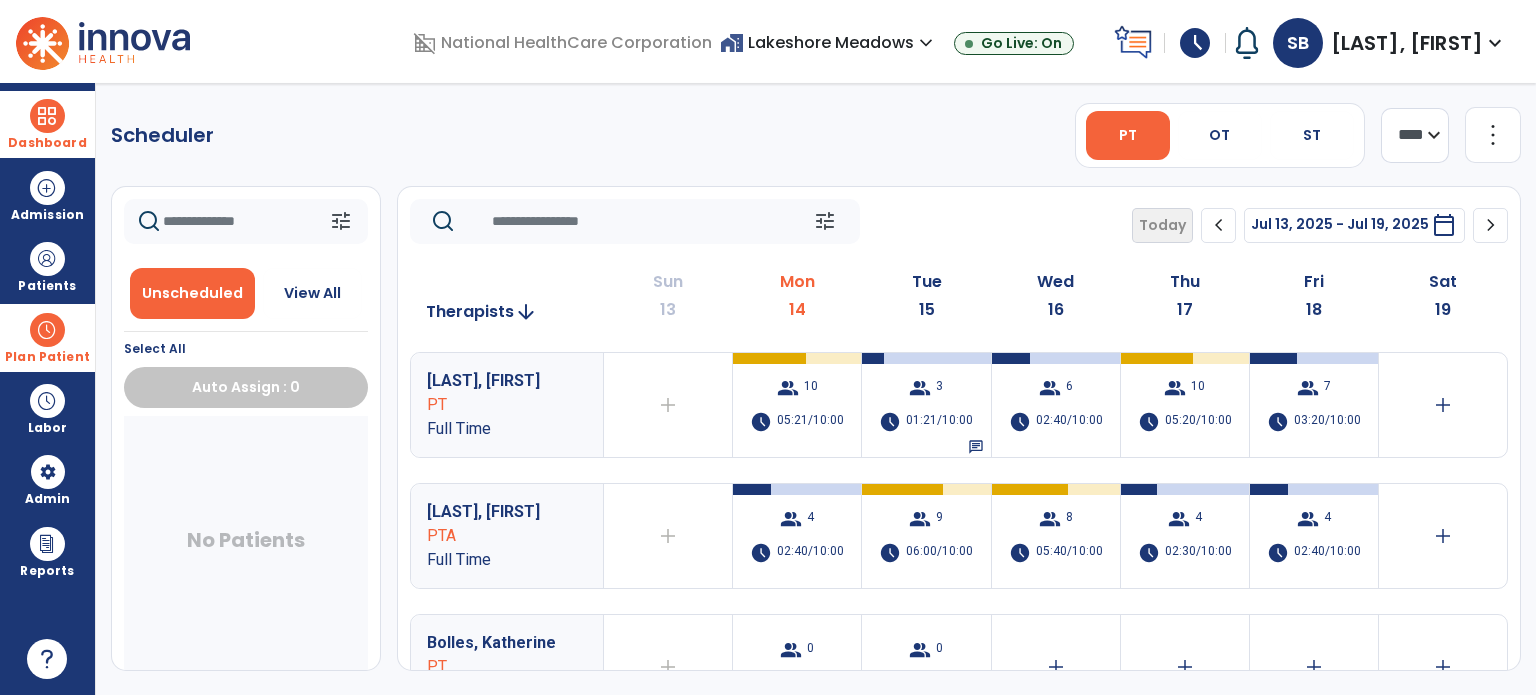 click on "tune   Today  chevron_left Jul 13, 2025 - Jul 19, 2025  *********  calendar_today  chevron_right" 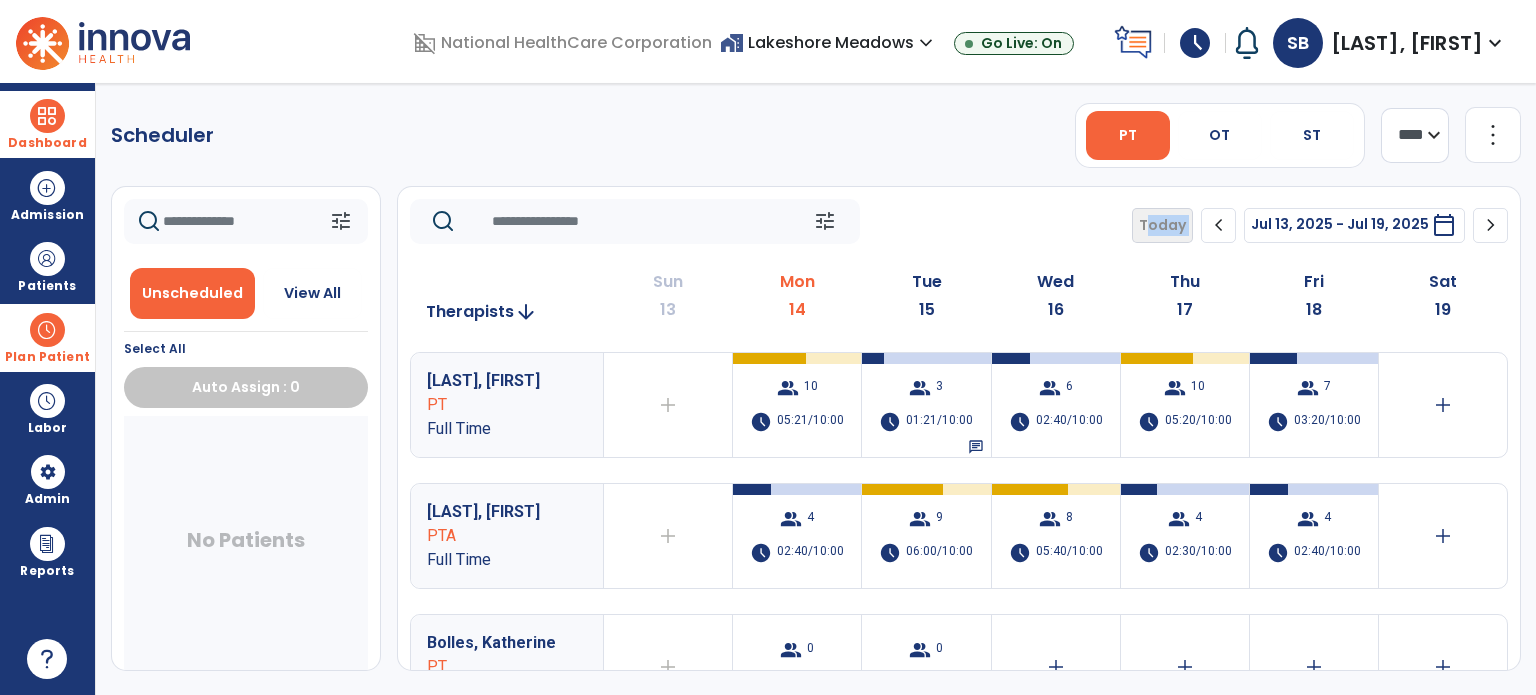 click on "tune   Today  chevron_left Jul 13, 2025 - Jul 19, 2025  *********  calendar_today  chevron_right" 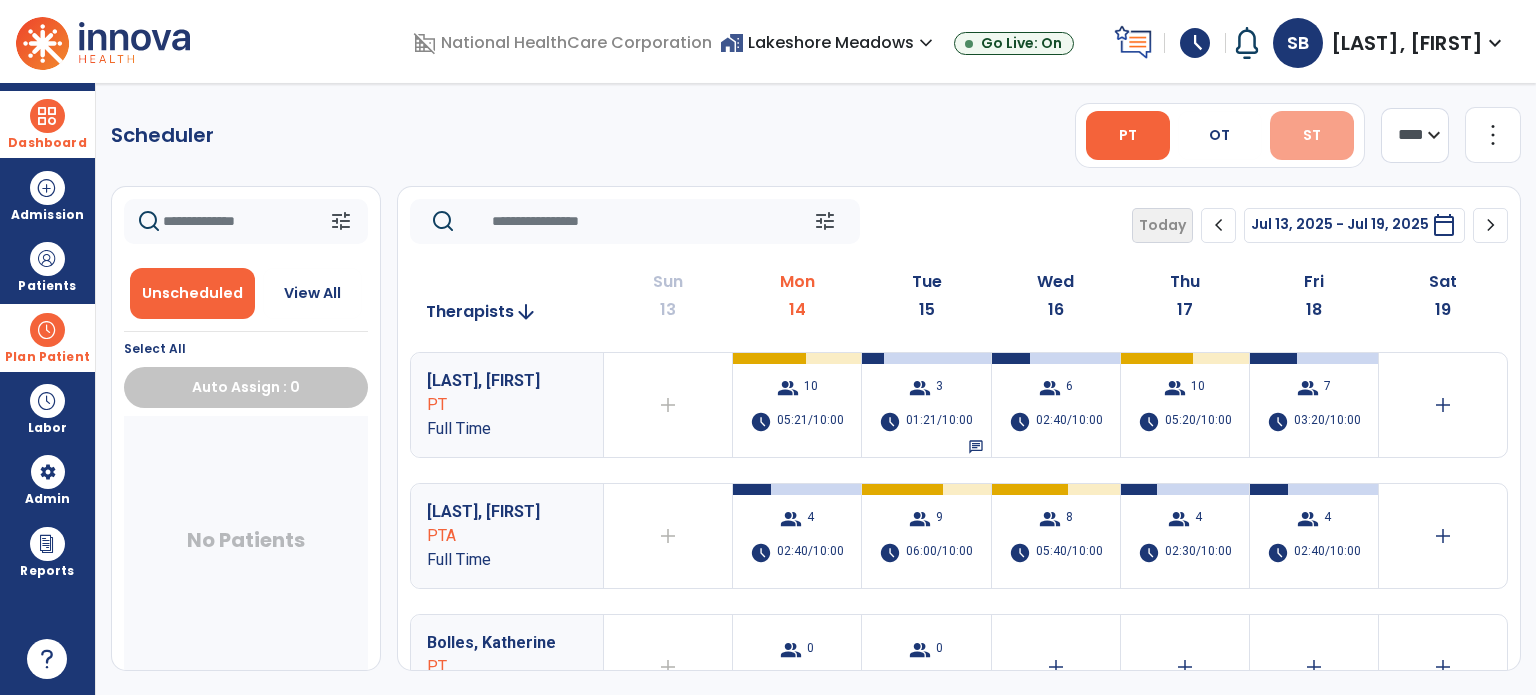 click on "ST" at bounding box center [1312, 135] 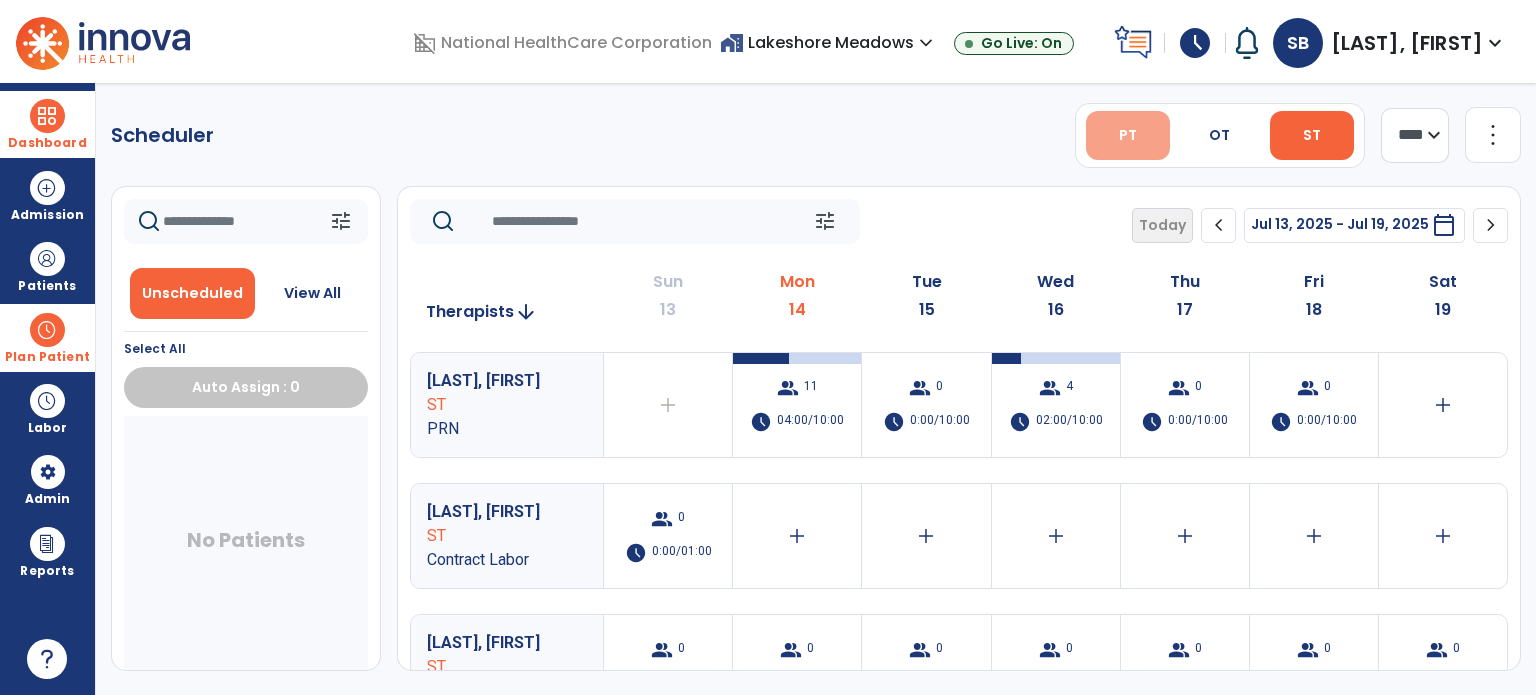 click on "PT" at bounding box center (1128, 135) 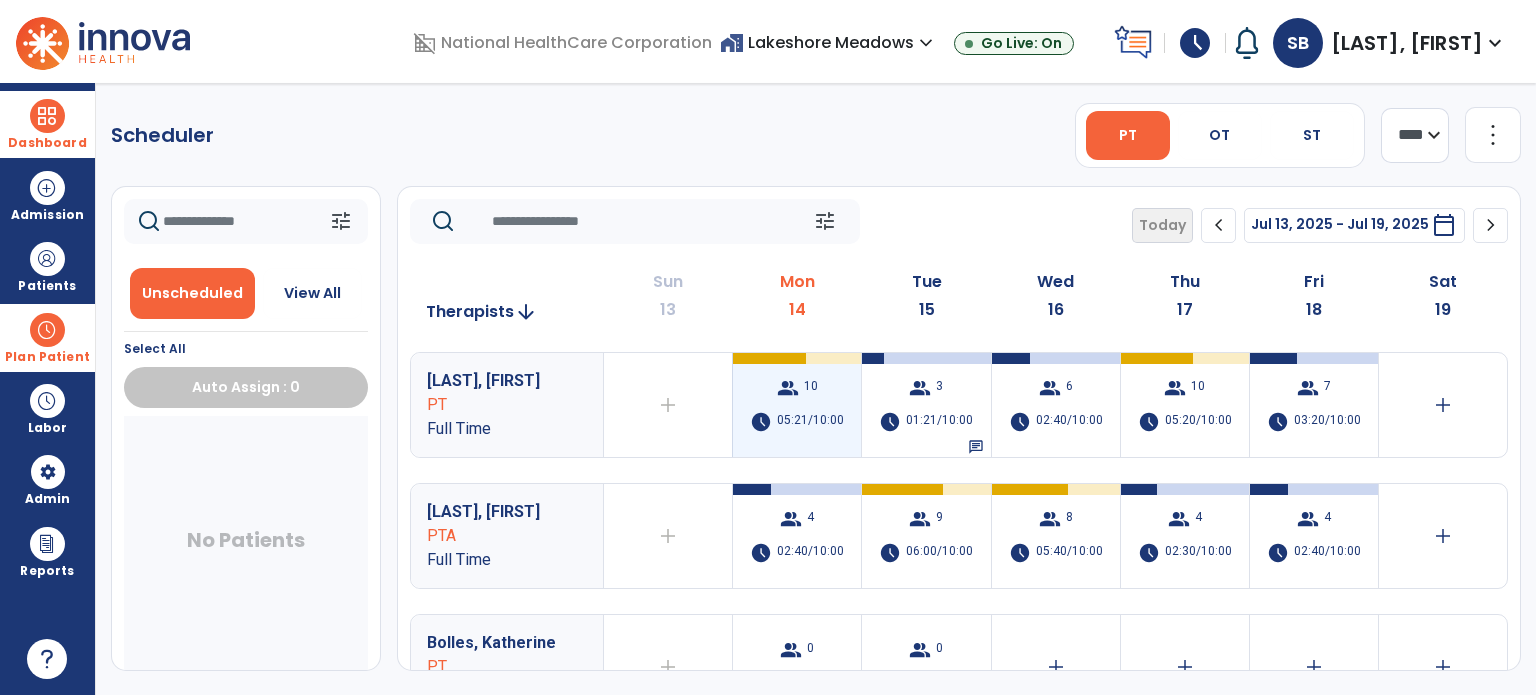 click on "05:21/10:00" at bounding box center (810, 422) 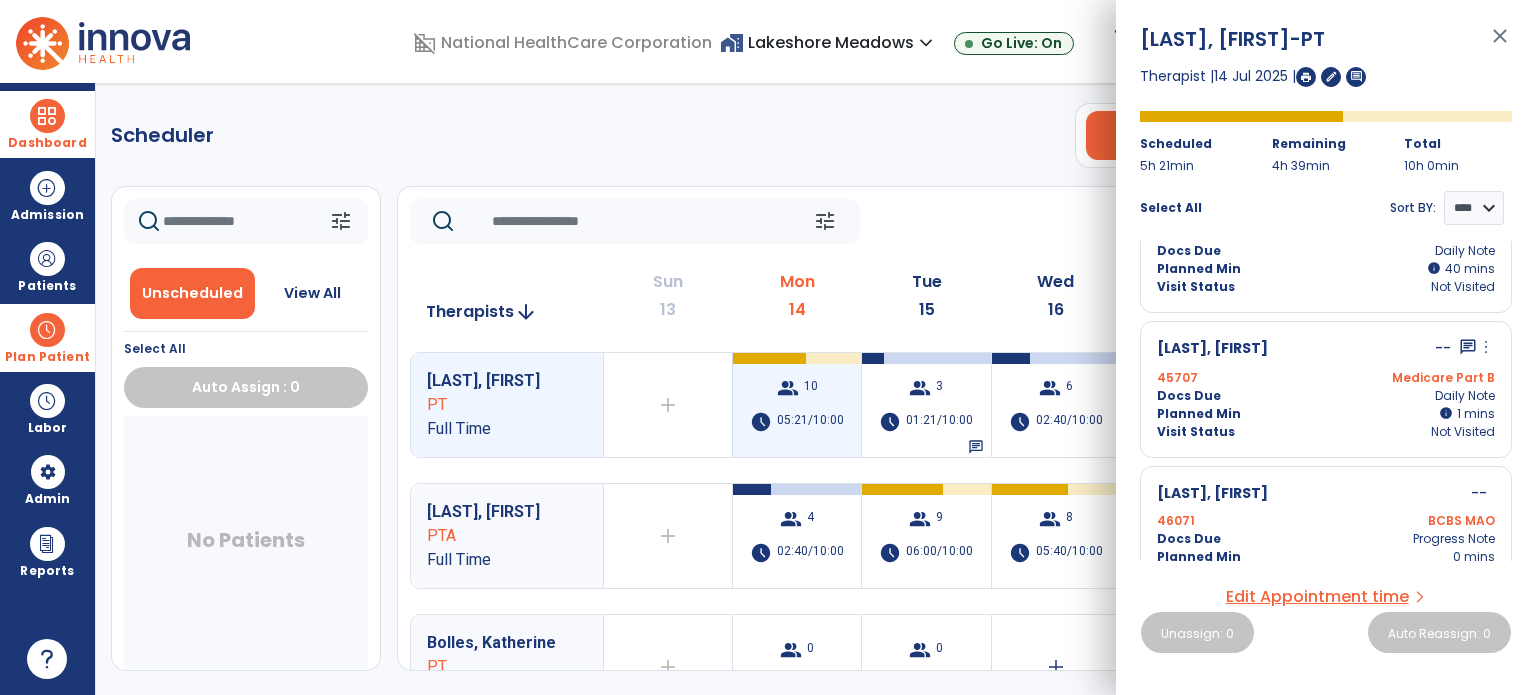 scroll, scrollTop: 1121, scrollLeft: 0, axis: vertical 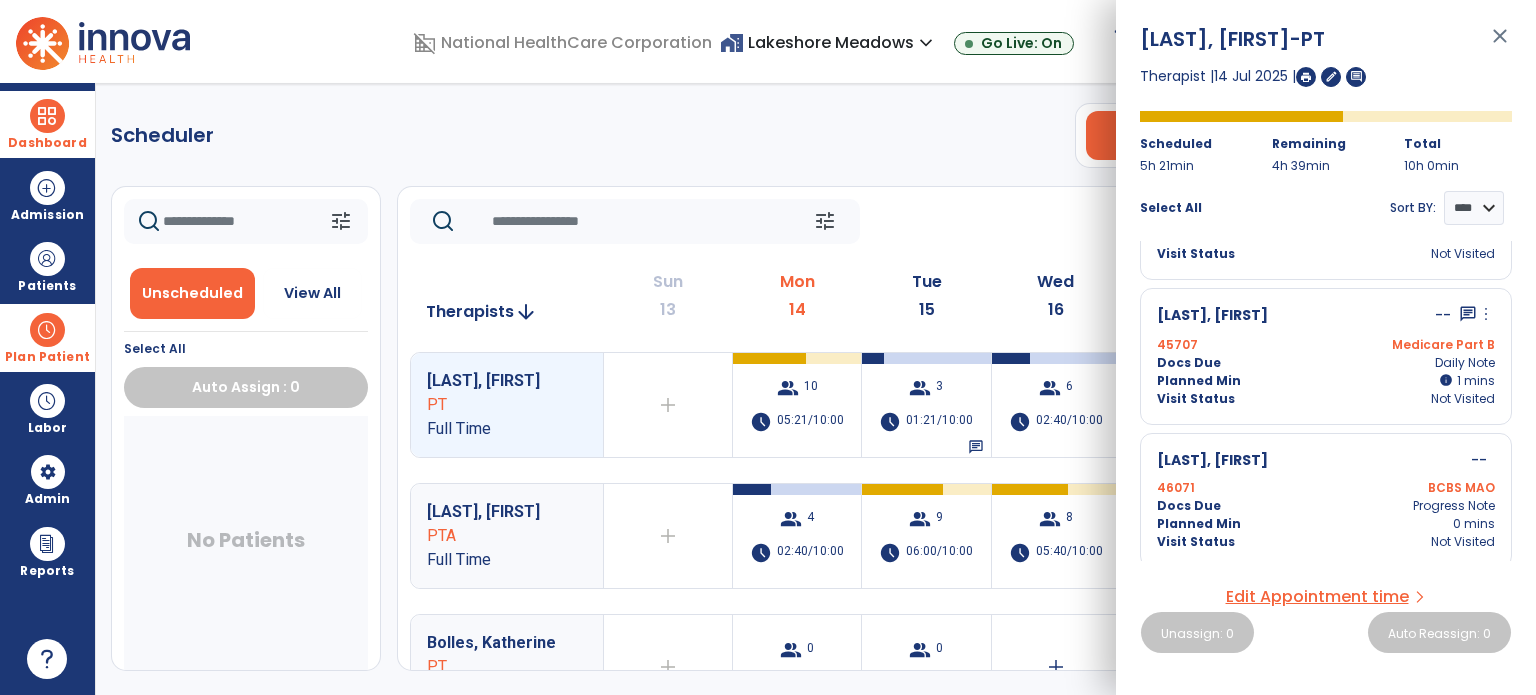 click on "tune   Today  chevron_left Jul 13, 2025 - Jul 19, 2025  *********  calendar_today  chevron_right" 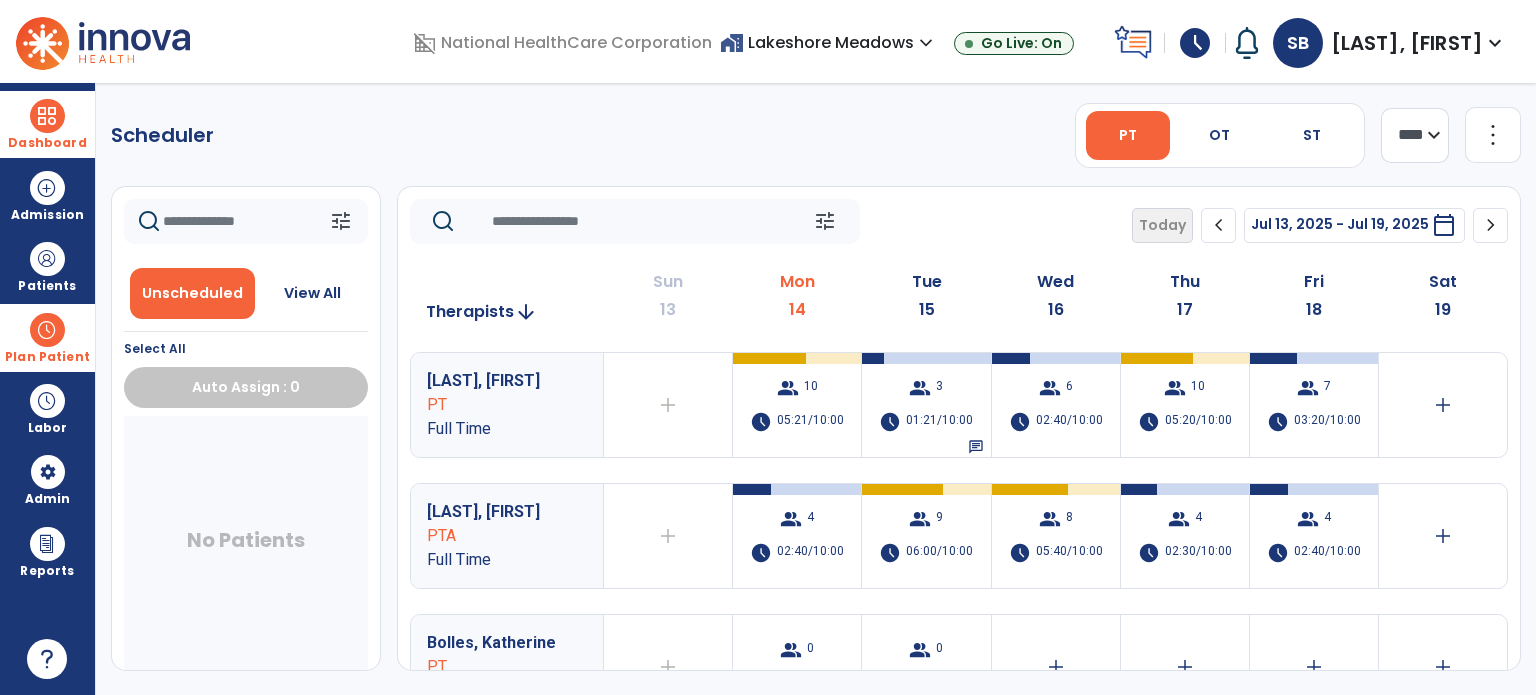 click on "tune   Today  chevron_left Jul 13, 2025 - Jul 19, 2025  *********  calendar_today  chevron_right" 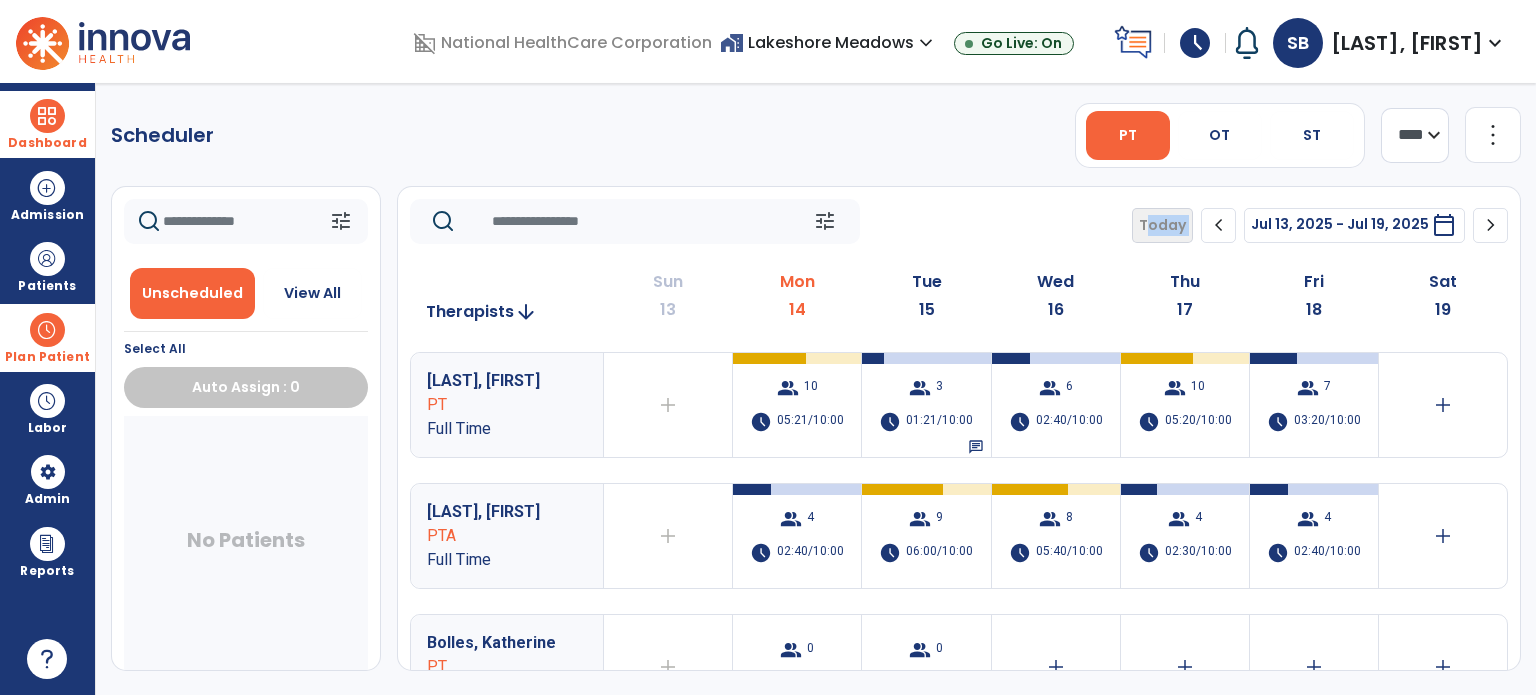 click on "tune   Today  chevron_left Jul 13, 2025 - Jul 19, 2025  *********  calendar_today  chevron_right" 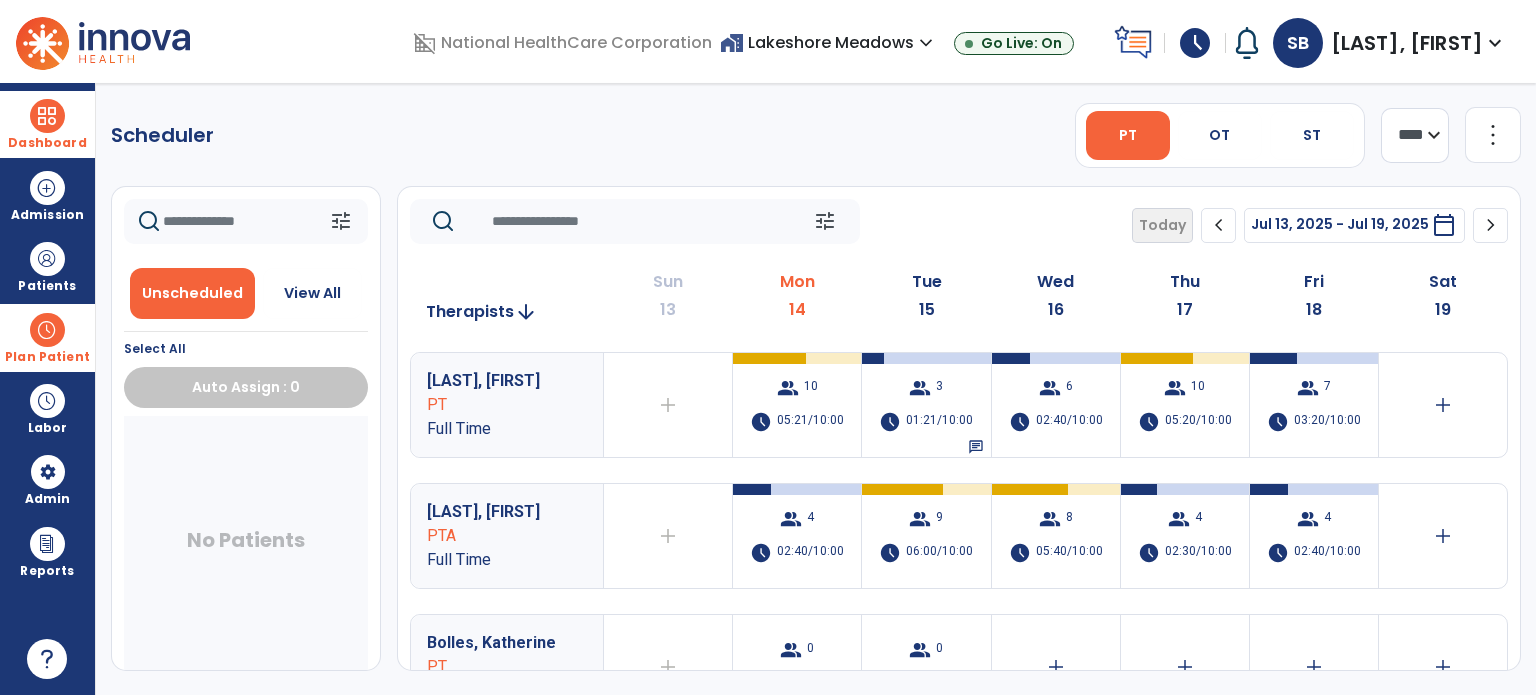 click on "tune   Today  chevron_left Jul 13, 2025 - Jul 19, 2025  *********  calendar_today  chevron_right" 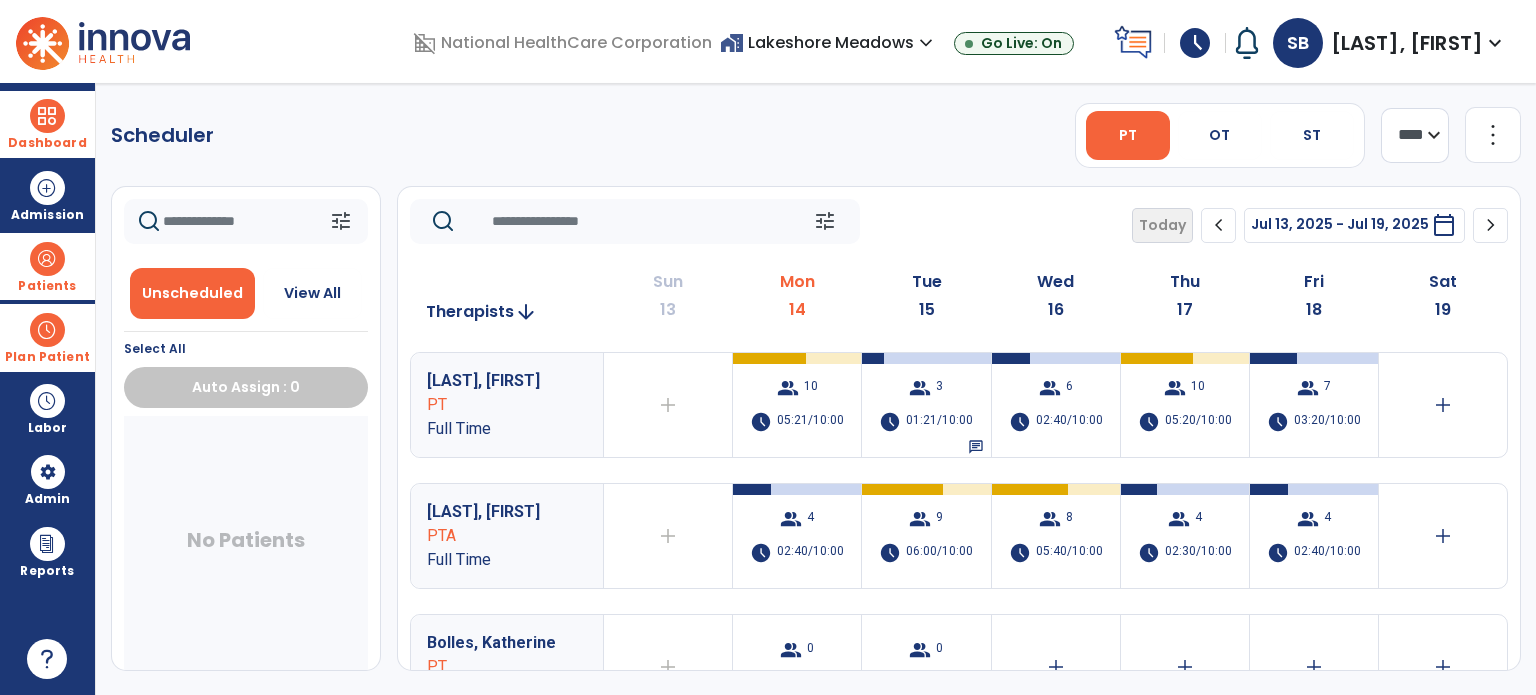 click on "Patients" at bounding box center [47, 286] 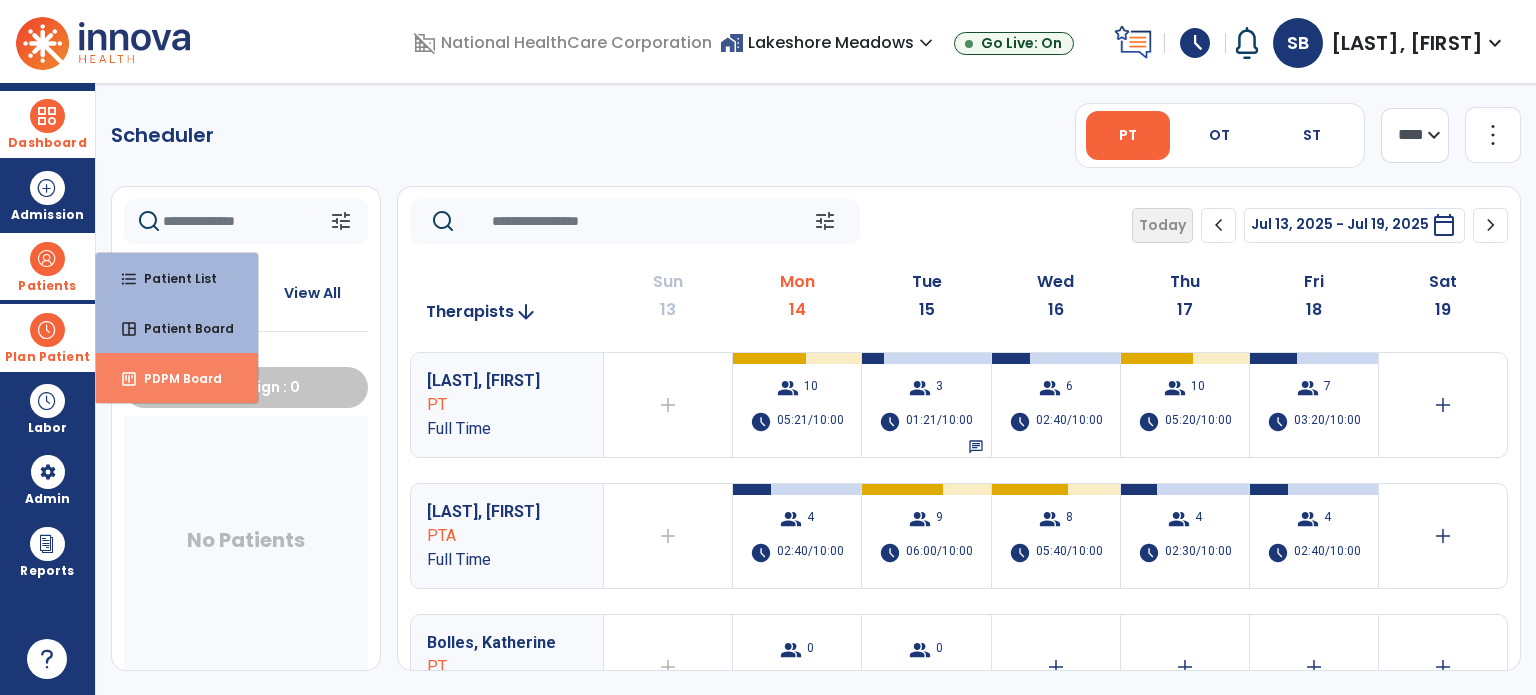 click on "PDPM Board" at bounding box center (175, 378) 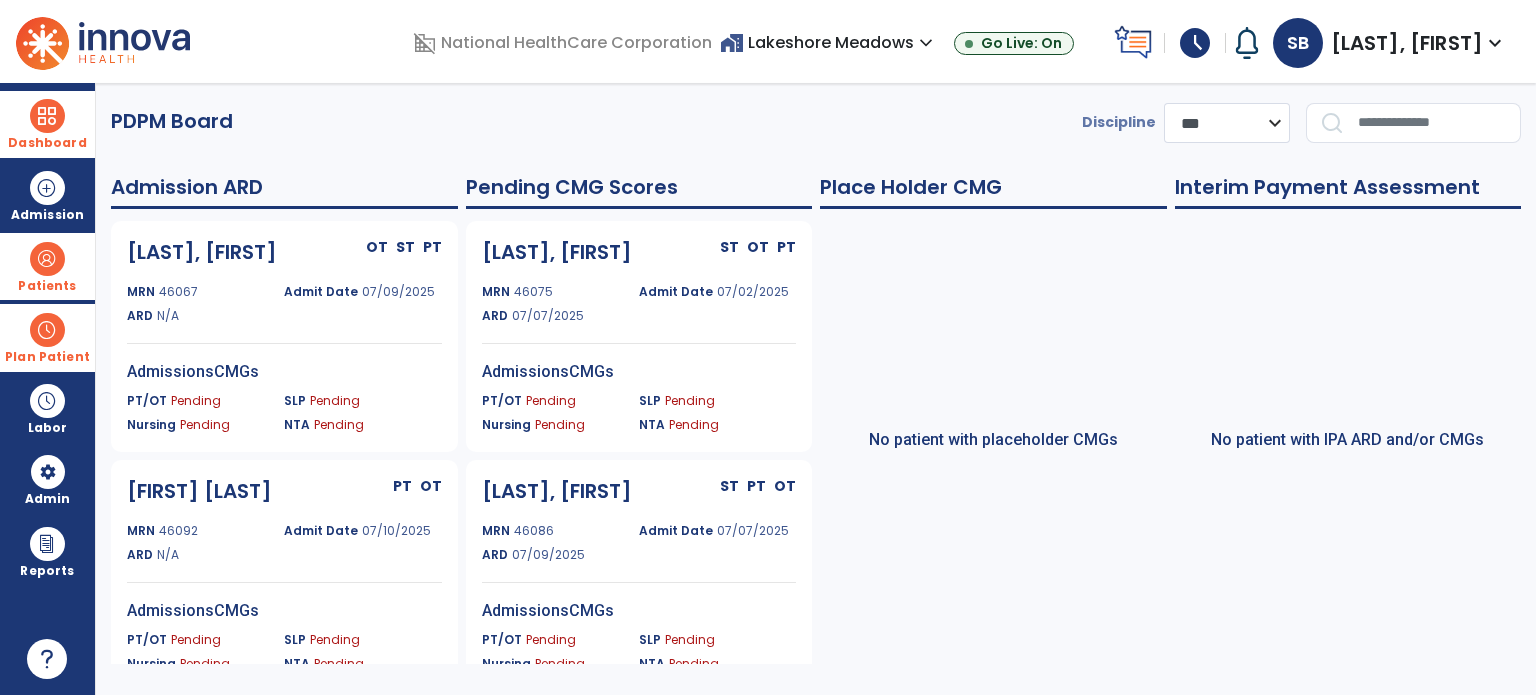 click on "Dashboard" at bounding box center [47, 143] 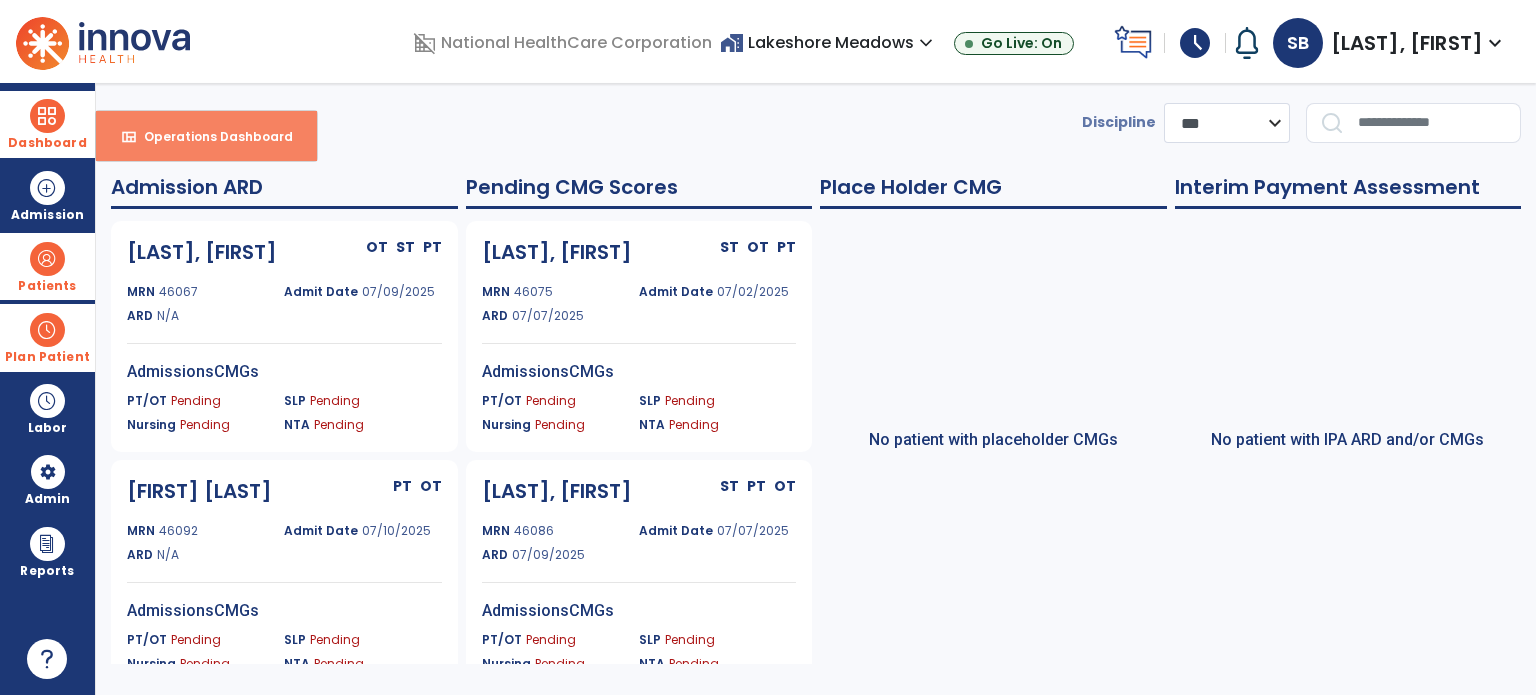 click on "view_quilt  Operations Dashboard" at bounding box center [206, 136] 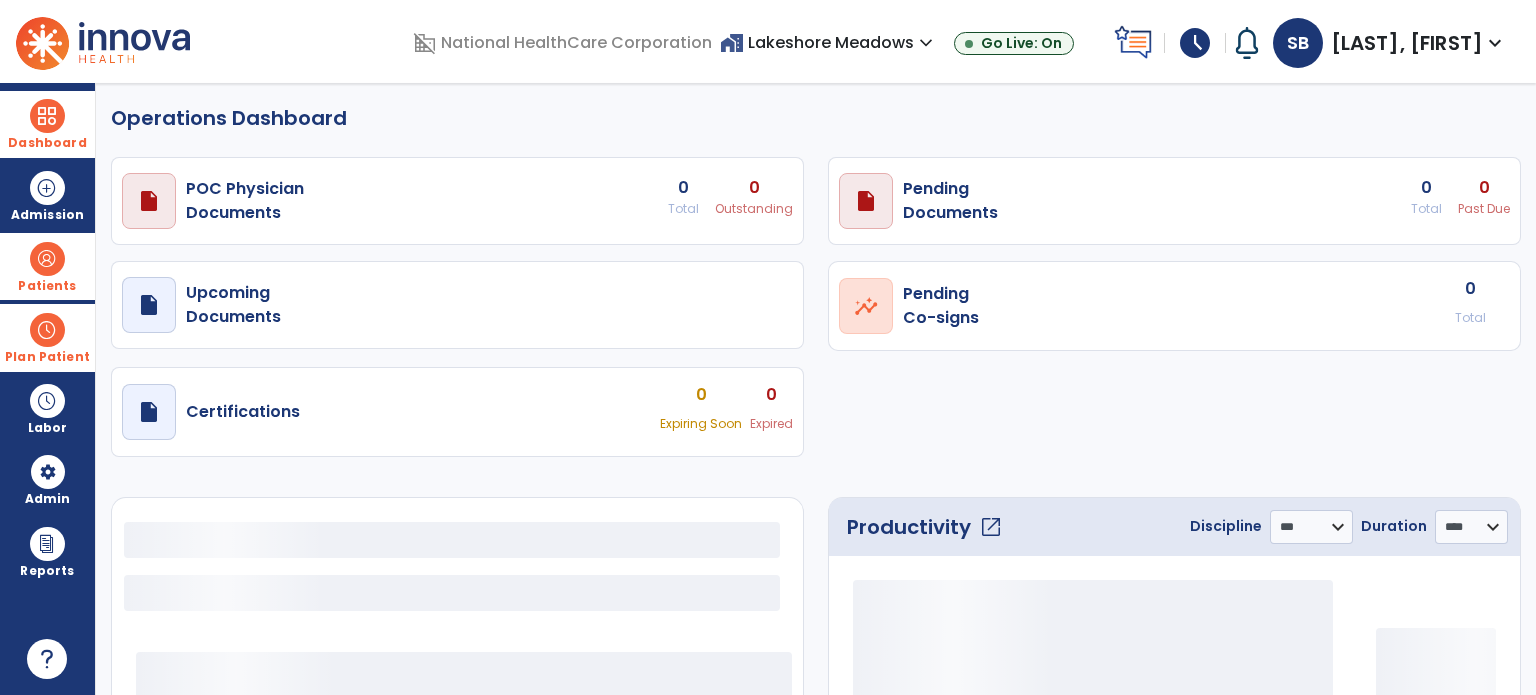 select on "***" 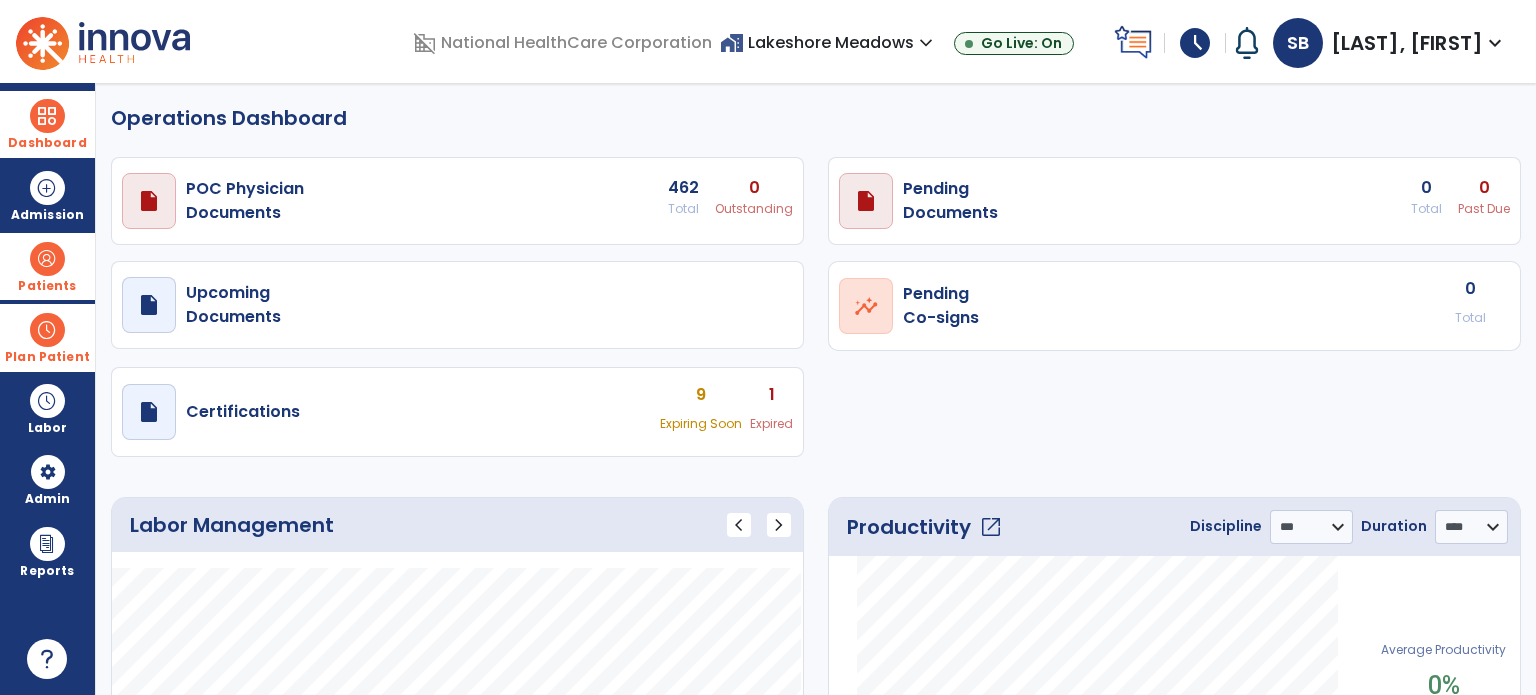 click on "Operations Dashboard" 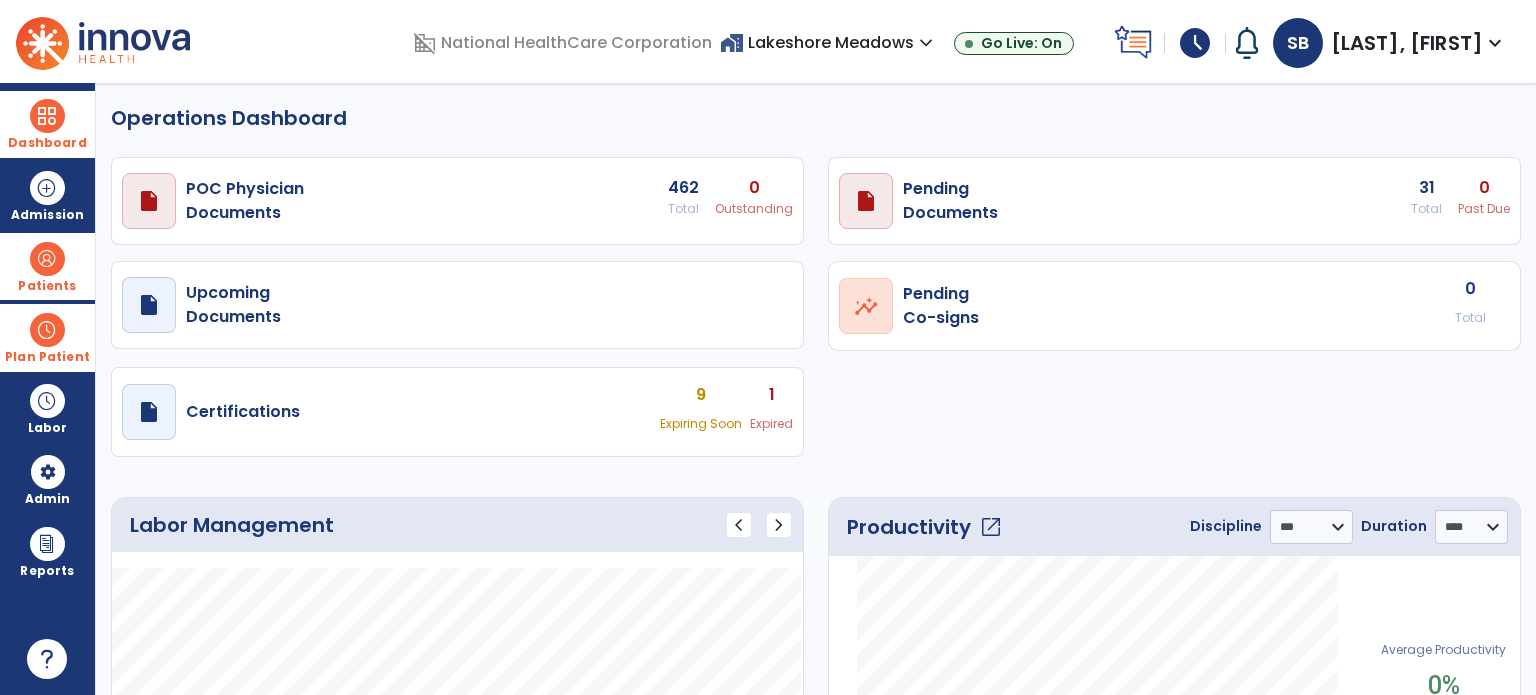 click on "Plan Patient" at bounding box center [47, 286] 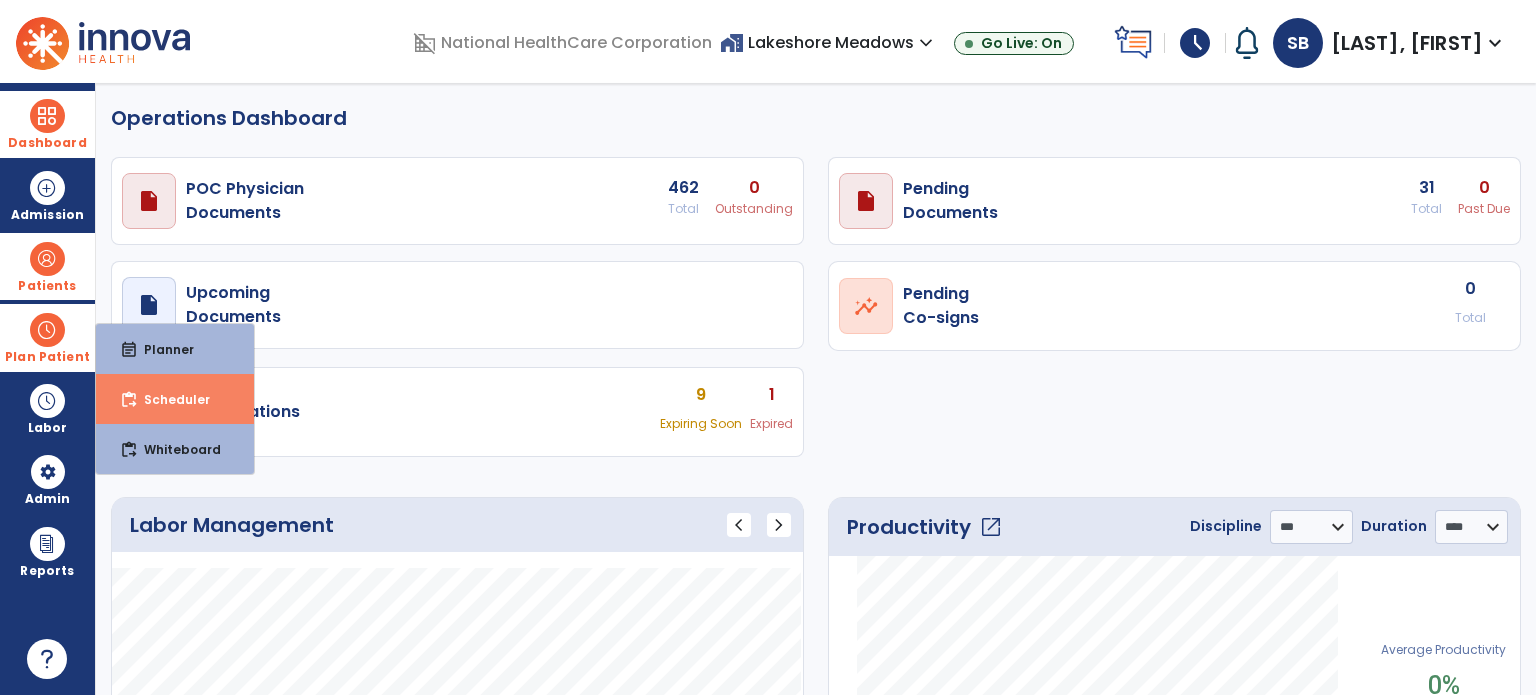 click on "Scheduler" at bounding box center (169, 399) 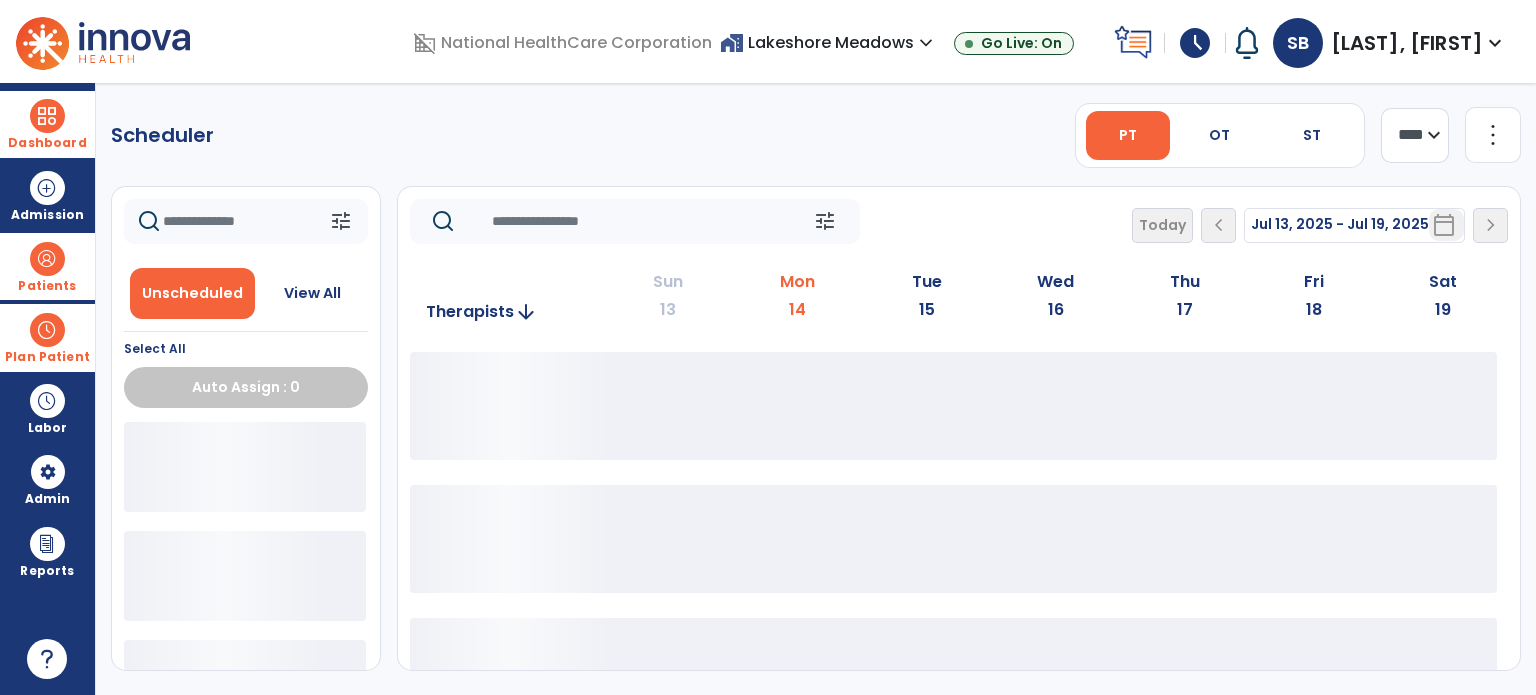 click on "tune   Today  chevron_left Jul 13, 2025 - Jul 19, 2025  *********  calendar_today  chevron_right" 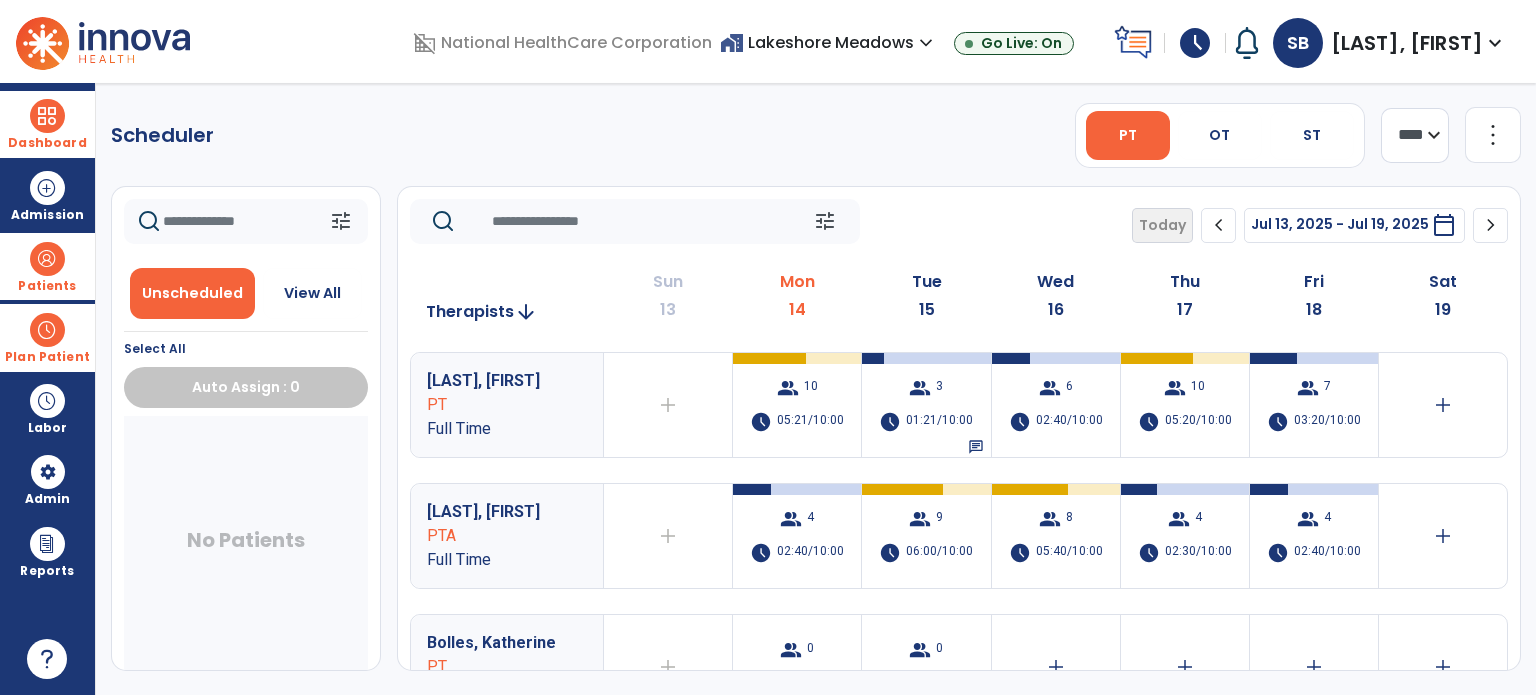 click on "Scheduler   PT   OT   ST  **** *** more_vert  Manage Labor   View All Therapists   Print" 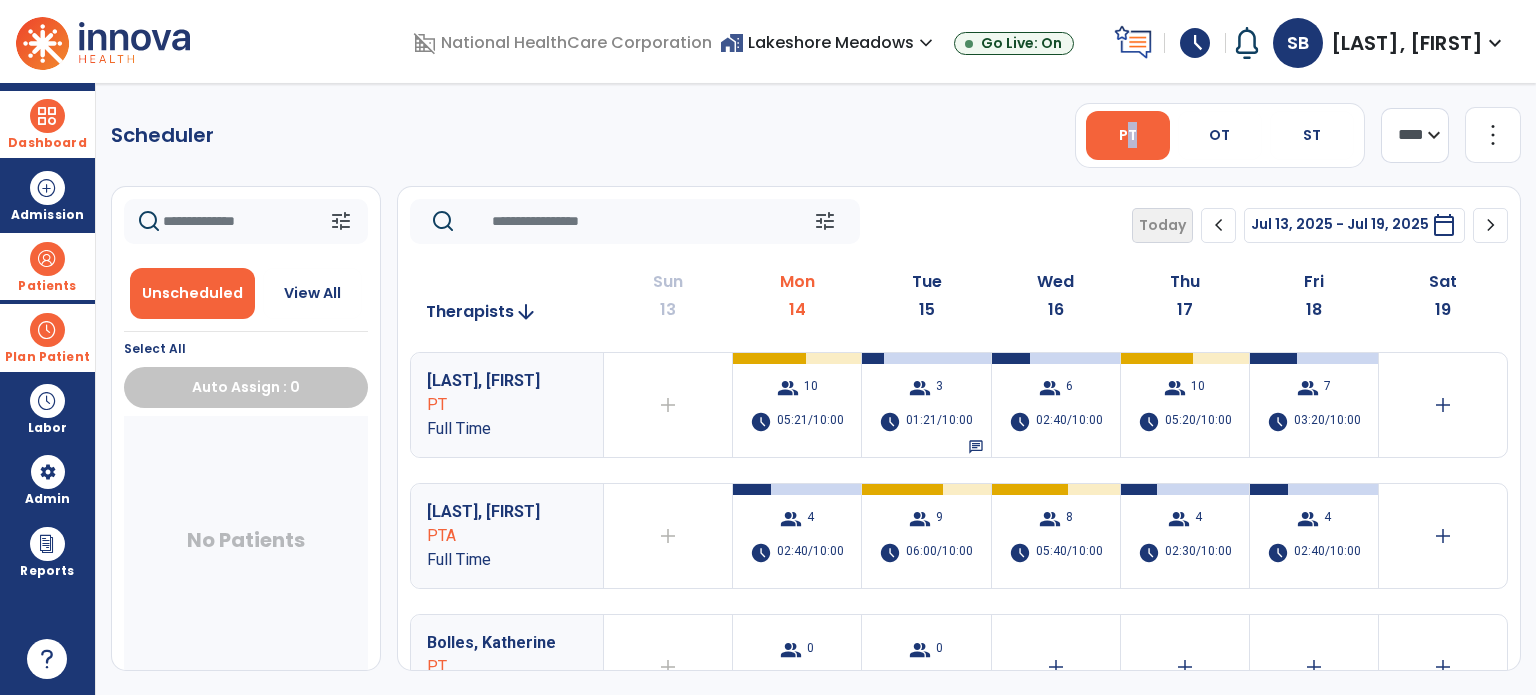 click on "Scheduler   PT   OT   ST  **** *** more_vert  Manage Labor   View All Therapists   Print" 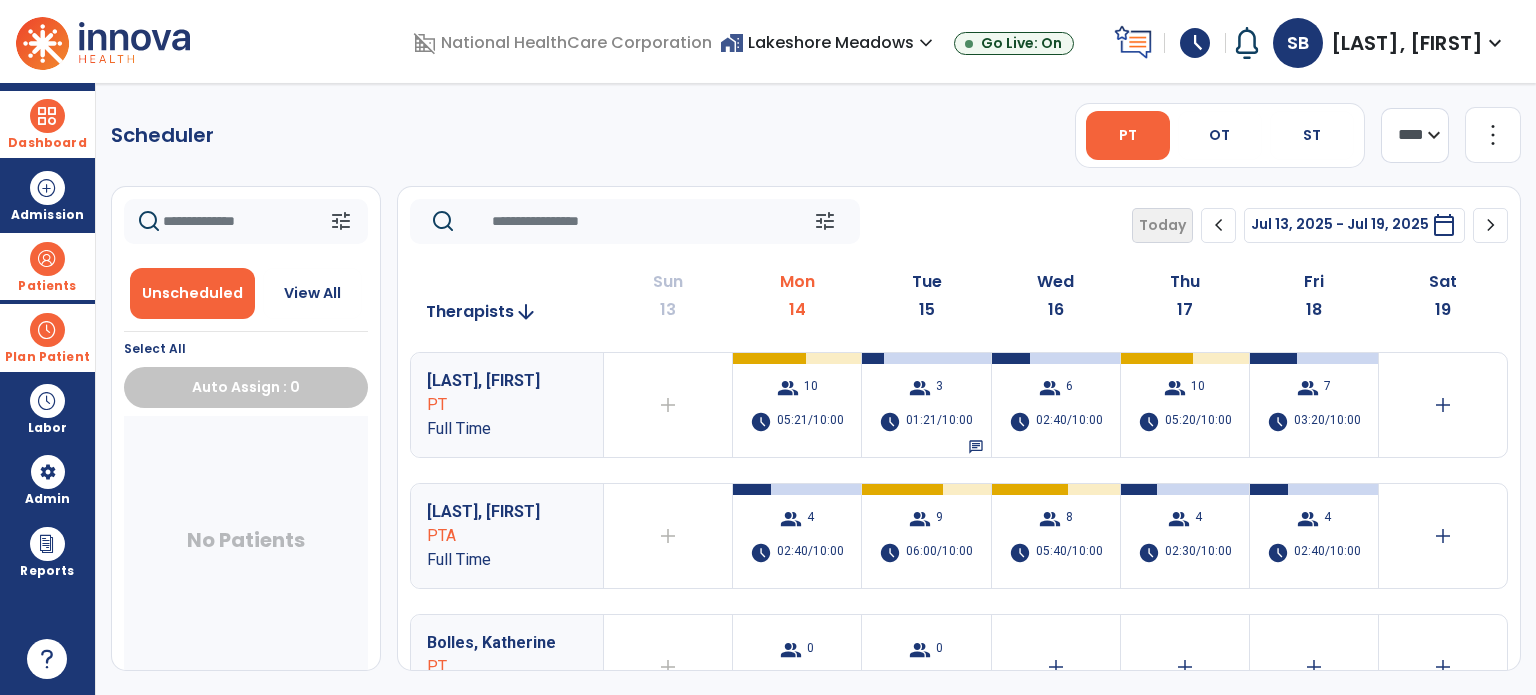 click on "tune   Today  chevron_left Jul 13, 2025 - Jul 19, 2025  *********  calendar_today  chevron_right" 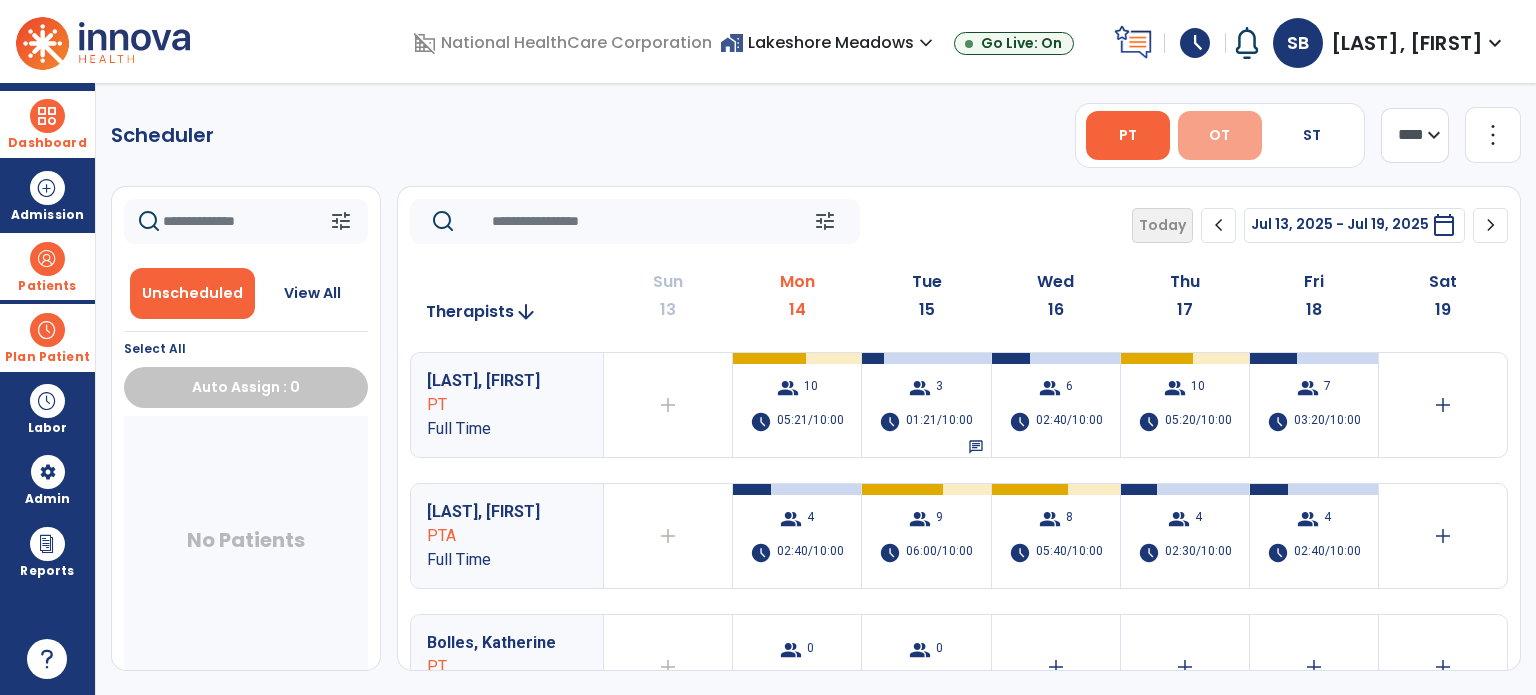 click on "OT" at bounding box center [1219, 135] 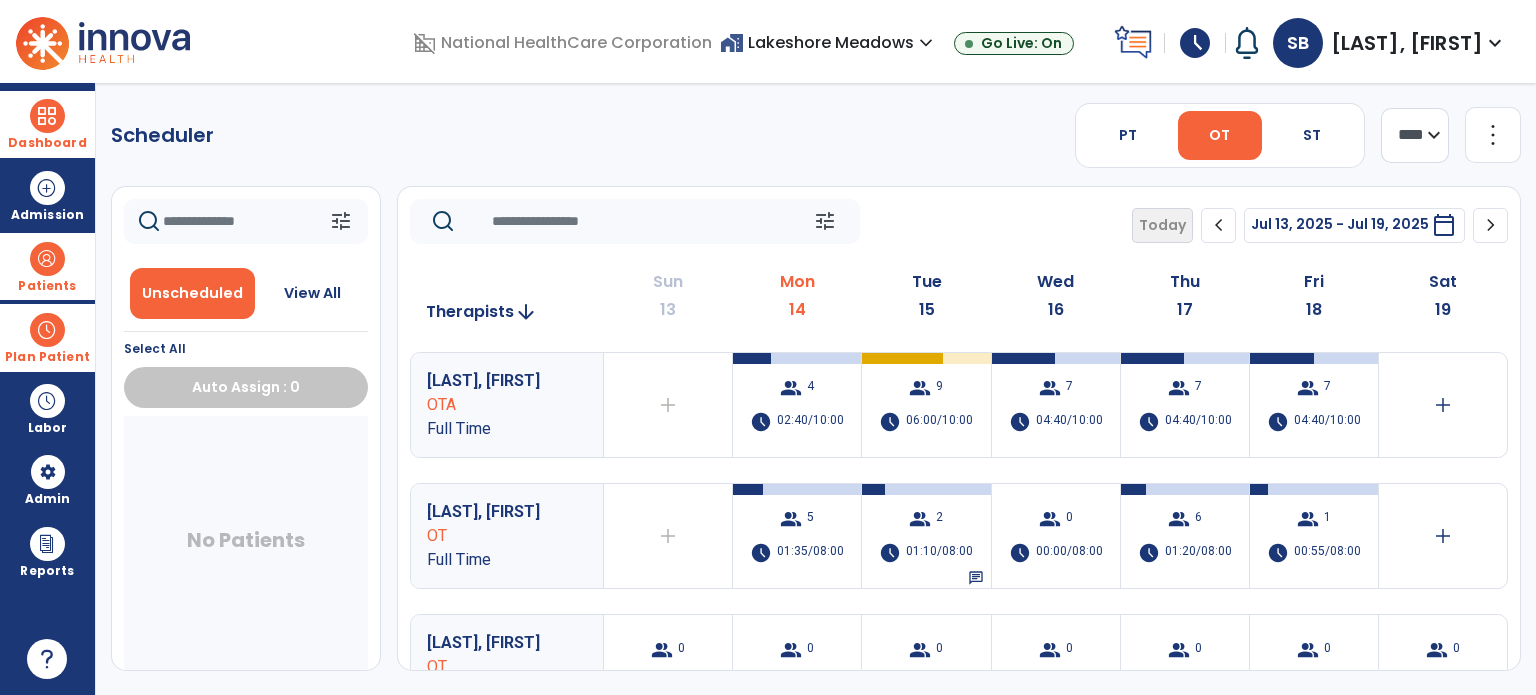 click on "Scheduler   PT   OT   ST  **** *** more_vert  Manage Labor   View All Therapists   Print" 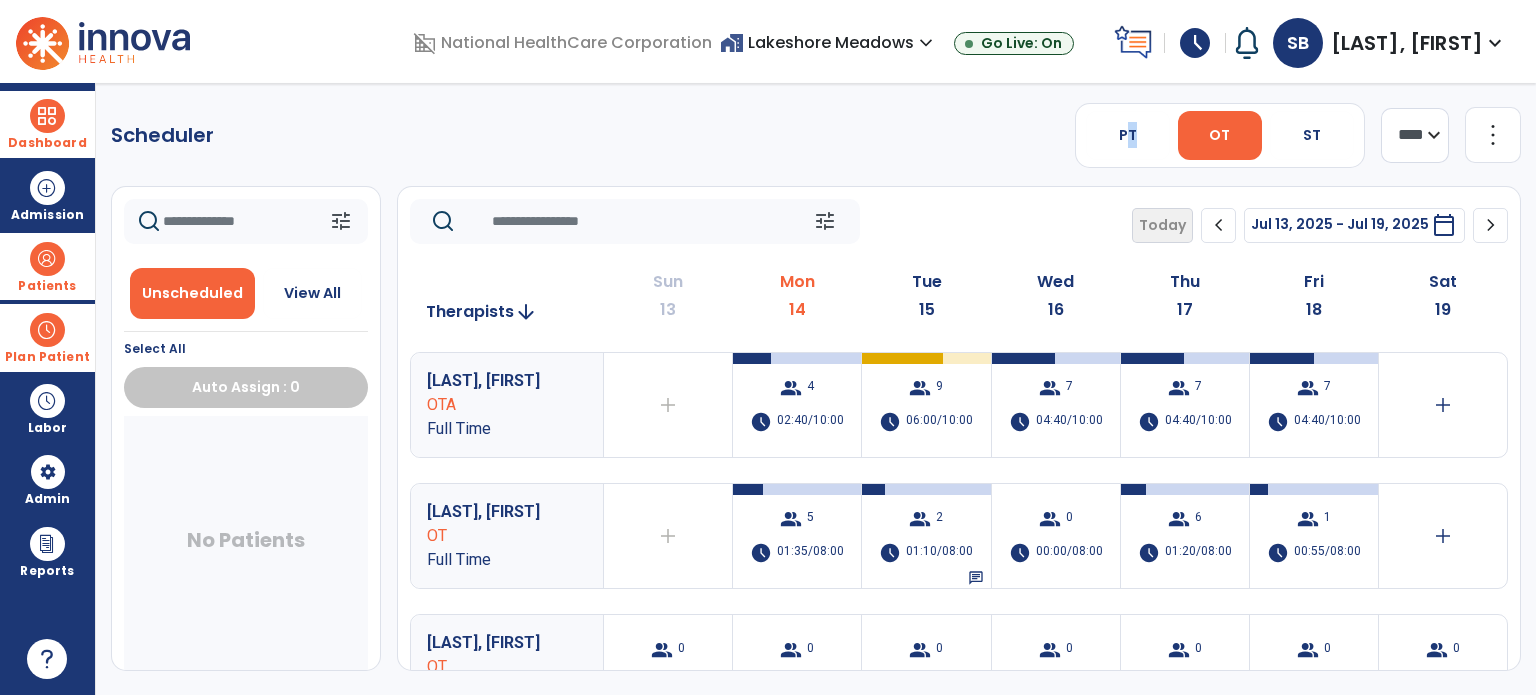 click on "Scheduler   PT   OT   ST  **** *** more_vert  Manage Labor   View All Therapists   Print" 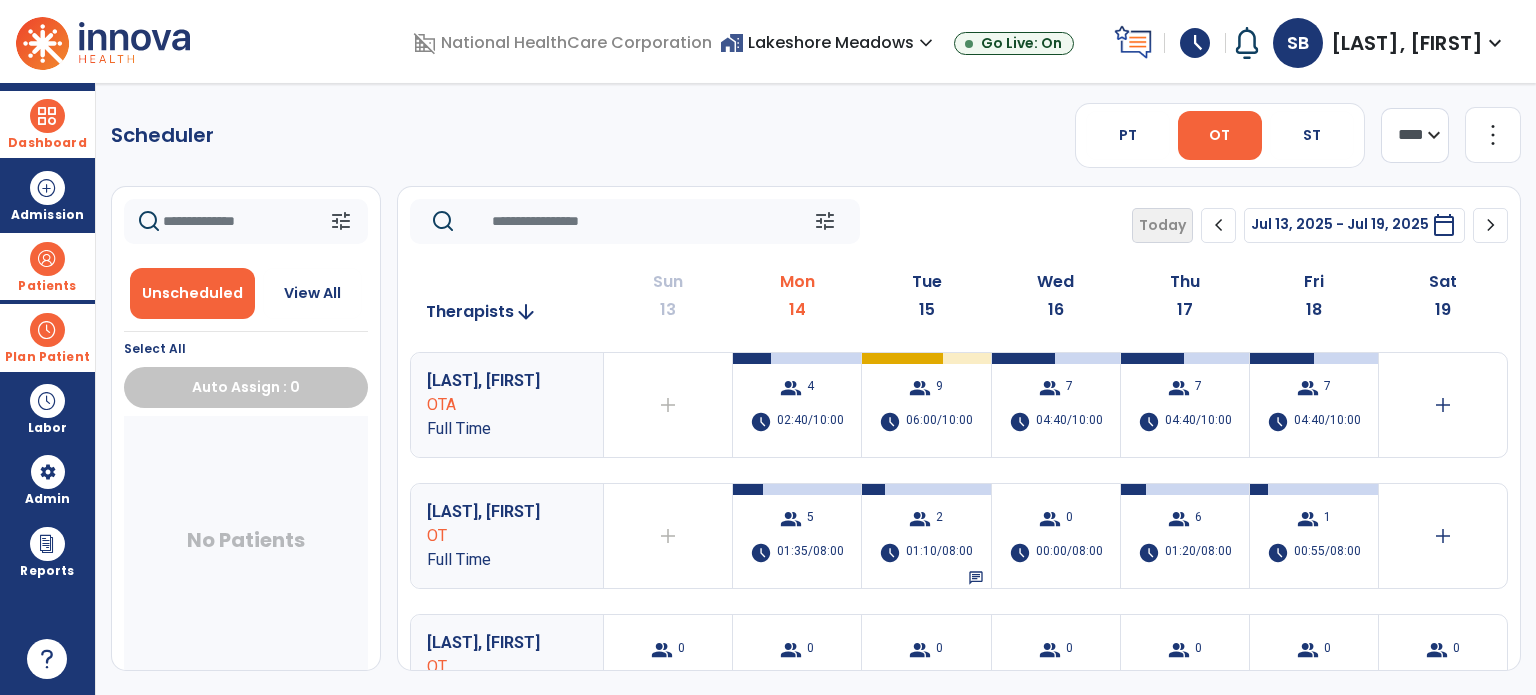 click on "Scheduler   PT   OT   ST  **** *** more_vert  Manage Labor   View All Therapists   Print" 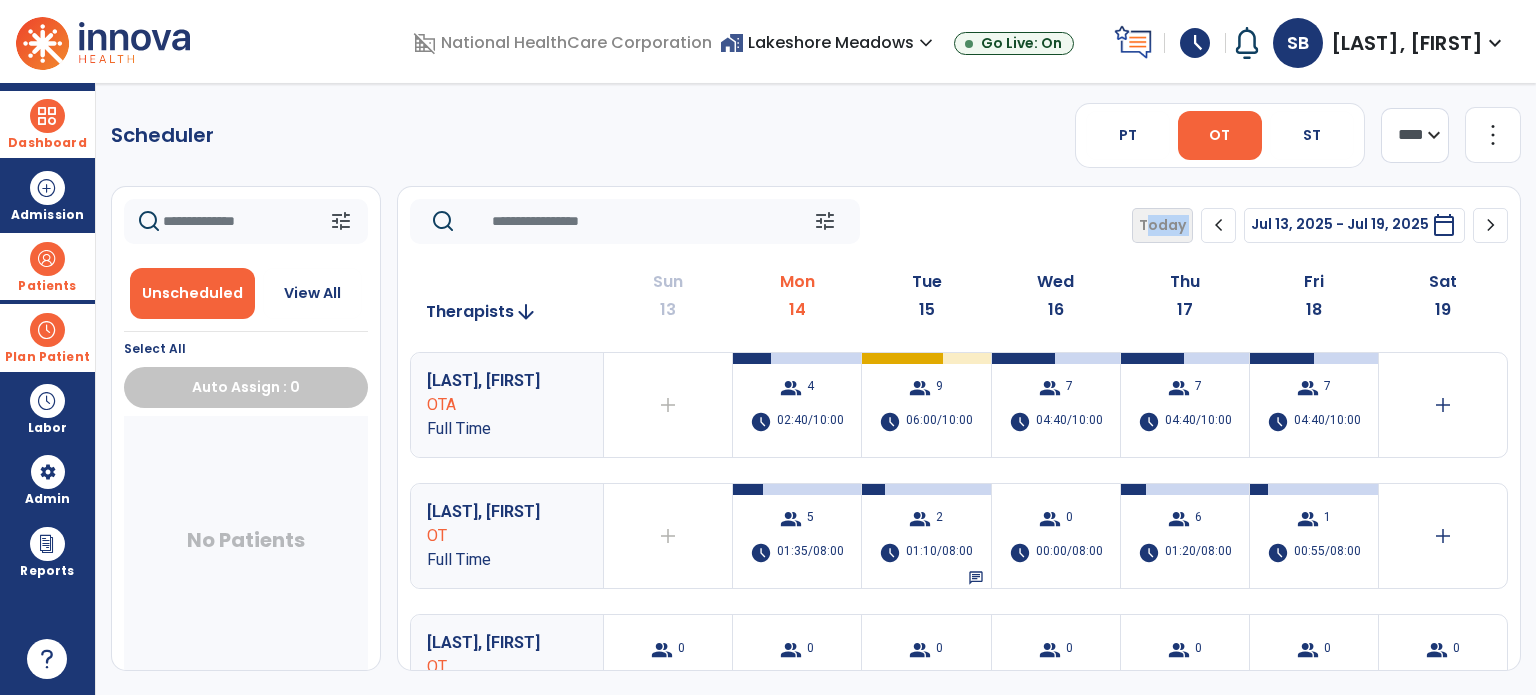 click on "tune   Today  chevron_left Jul 13, 2025 - Jul 19, 2025  *********  calendar_today  chevron_right" 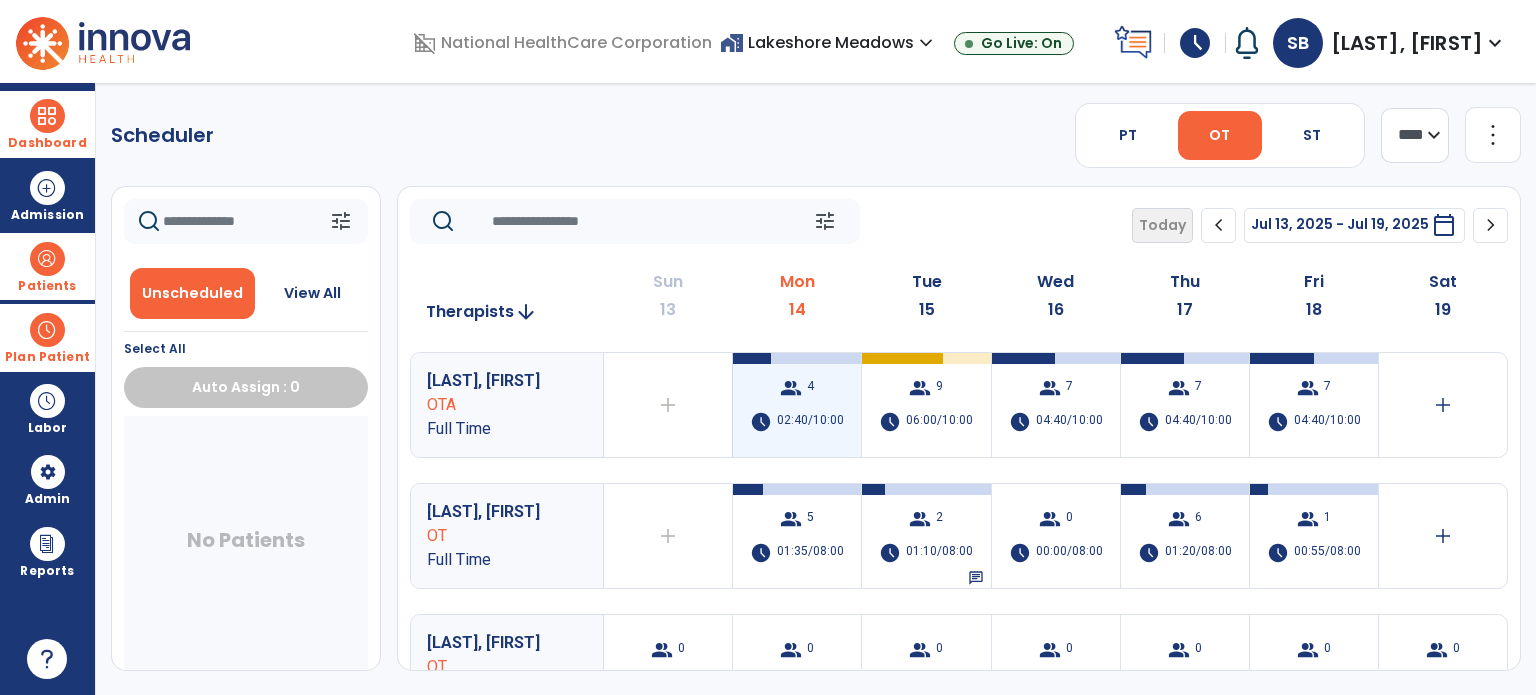click on "02:40/10:00" at bounding box center [810, 422] 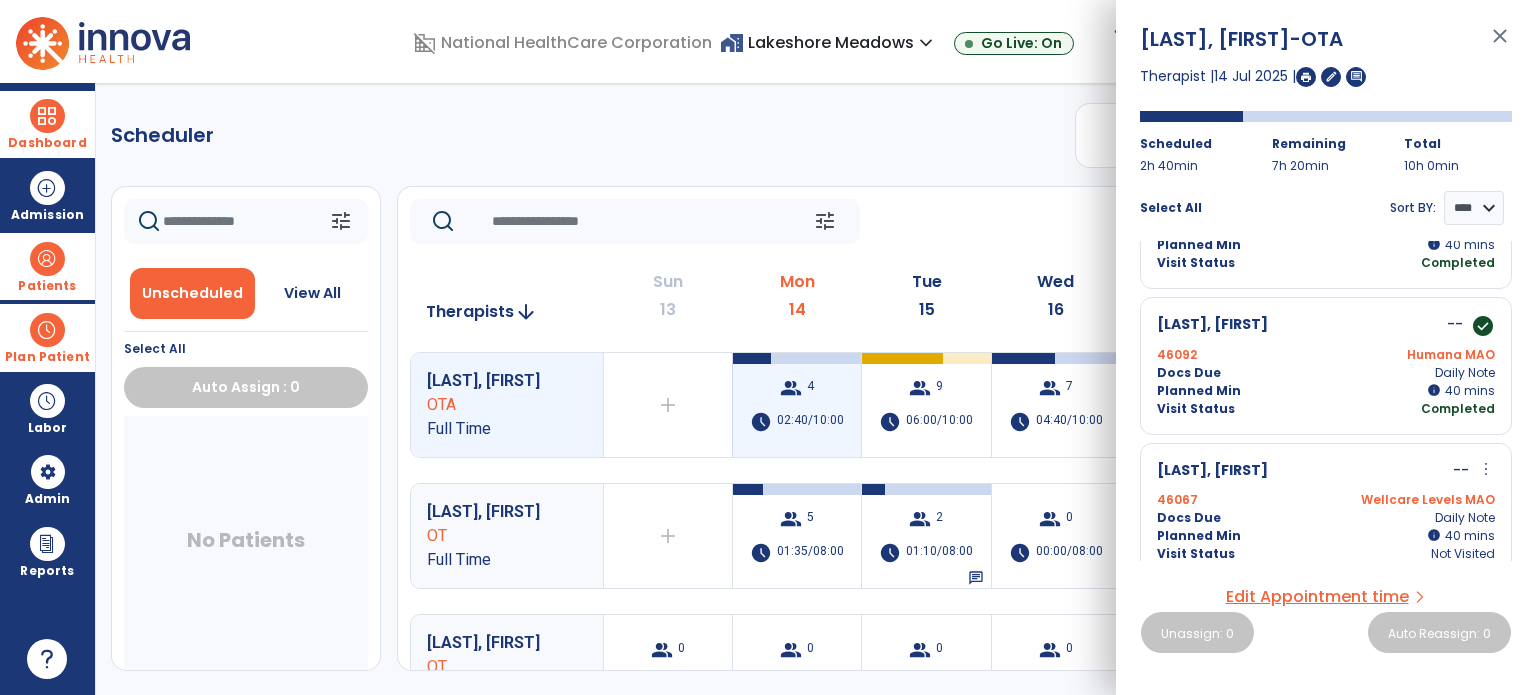 scroll, scrollTop: 0, scrollLeft: 0, axis: both 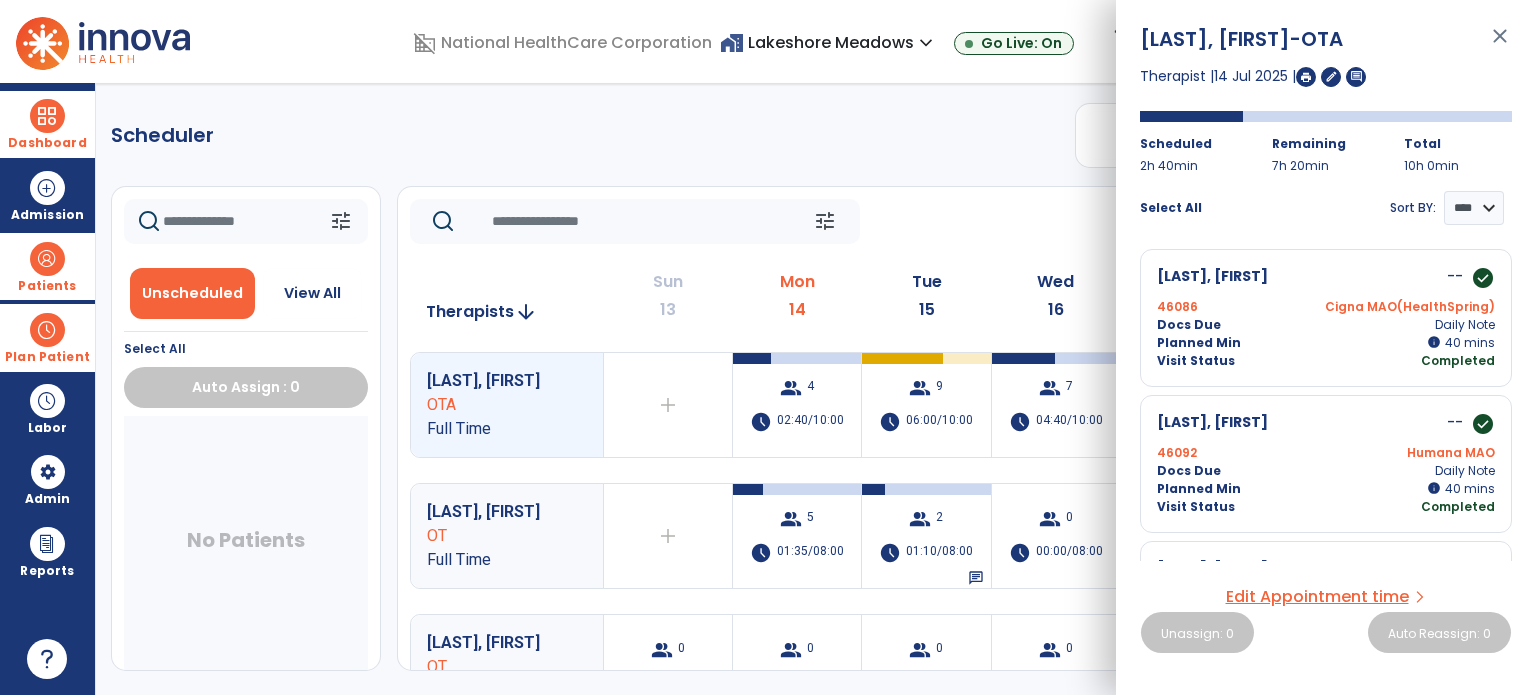 click on "Scheduler PT OT ST **** *** more_vert Manage Labor View All Therapists Print tune Unscheduled View All Select All Auto Assign : 0 No Patients tune Today chevron_left Jul 13, 2025 - Jul 19, 2025 ********* calendar_today chevron_right Therapists arrow_downward Sun 13 Mon 14 Tue 15 Wed 16 Thu 17 Fri 18 Sat 19 [LAST], [FIRST] OTA Full Time add Therapist not available for the day group 4 schedule 02:40/10:00 group 9 schedule 06:00/10:00 group 7 schedule 04:40/10:00 group 7 schedule 04:40/10:00 group 7 schedule 04:40/10:00 add [LAST], [FIRST] OT Full Time add Therapist not available for the day group 5 schedule 01:35/08:00 group 2 schedule 01:10/08:00 chat group 0 schedule 00:00/08:00 group 6 schedule 01:20/08:00 group 1 schedule 00:55/08:00 add [LAST], [FIRST] OT Full Time group 0 schedule 0:00/08:00 group 0 schedule 0:00/08:00 group 0 schedule 0:00/08:00 group 0 schedule 0:00/08:00 group 0 0 0" at bounding box center [816, 389] 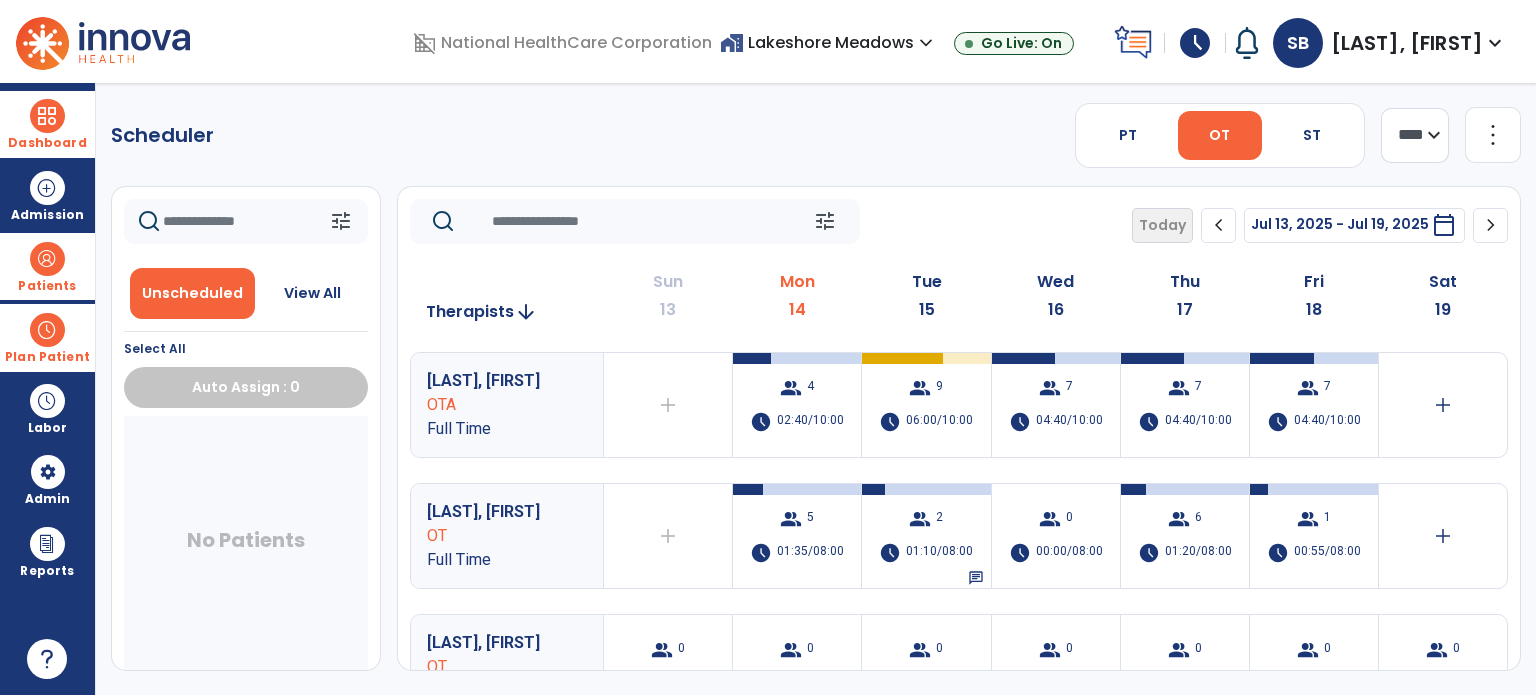 click on "tune   Today  chevron_left Jul 13, 2025 - Jul 19, 2025  *********  calendar_today  chevron_right" 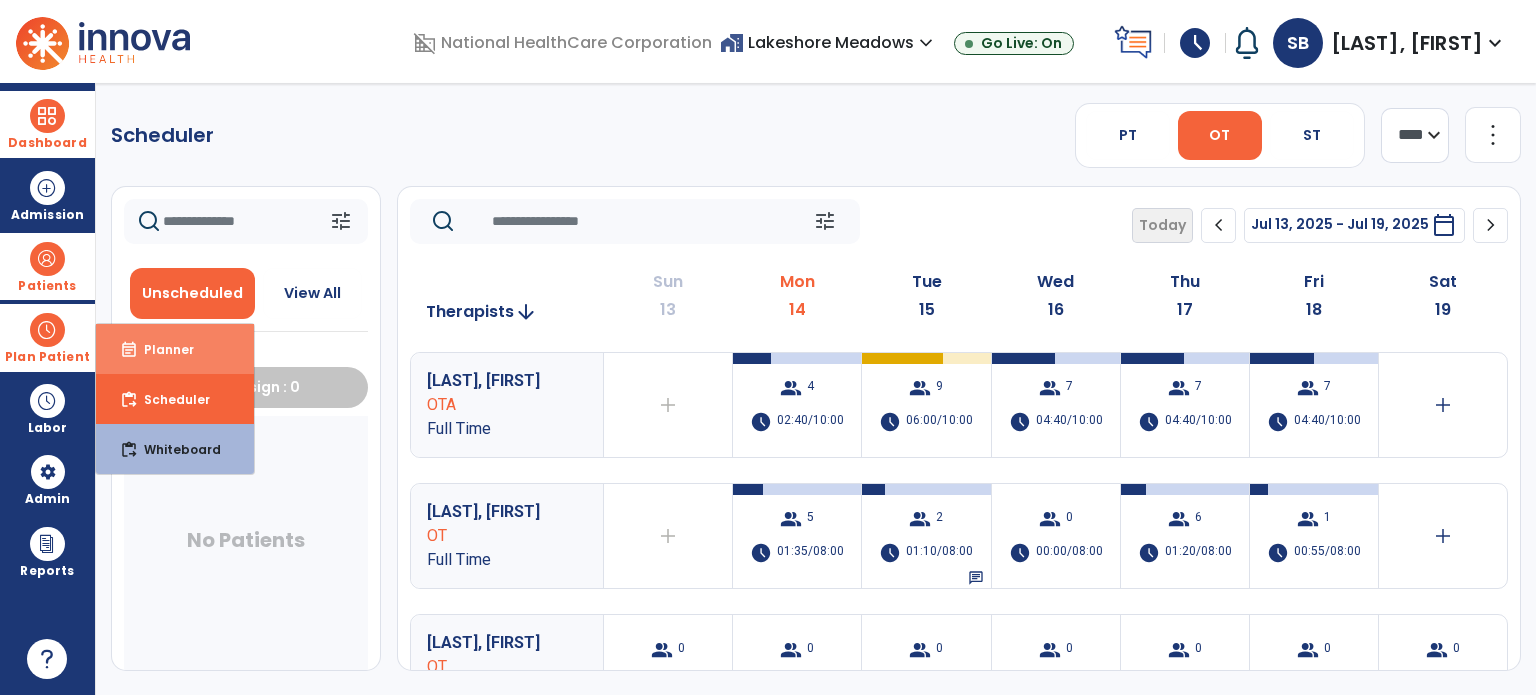 click on "event_note  Planner" at bounding box center [175, 349] 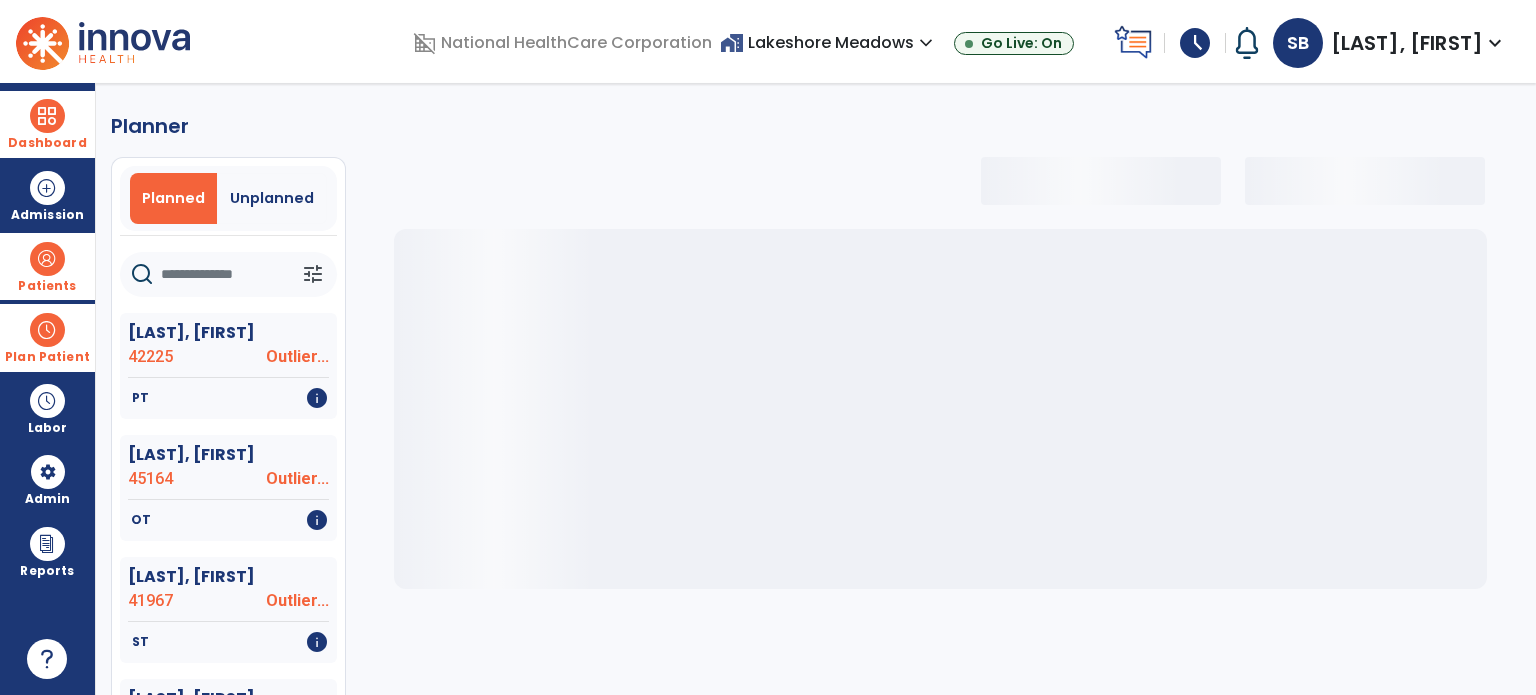 click 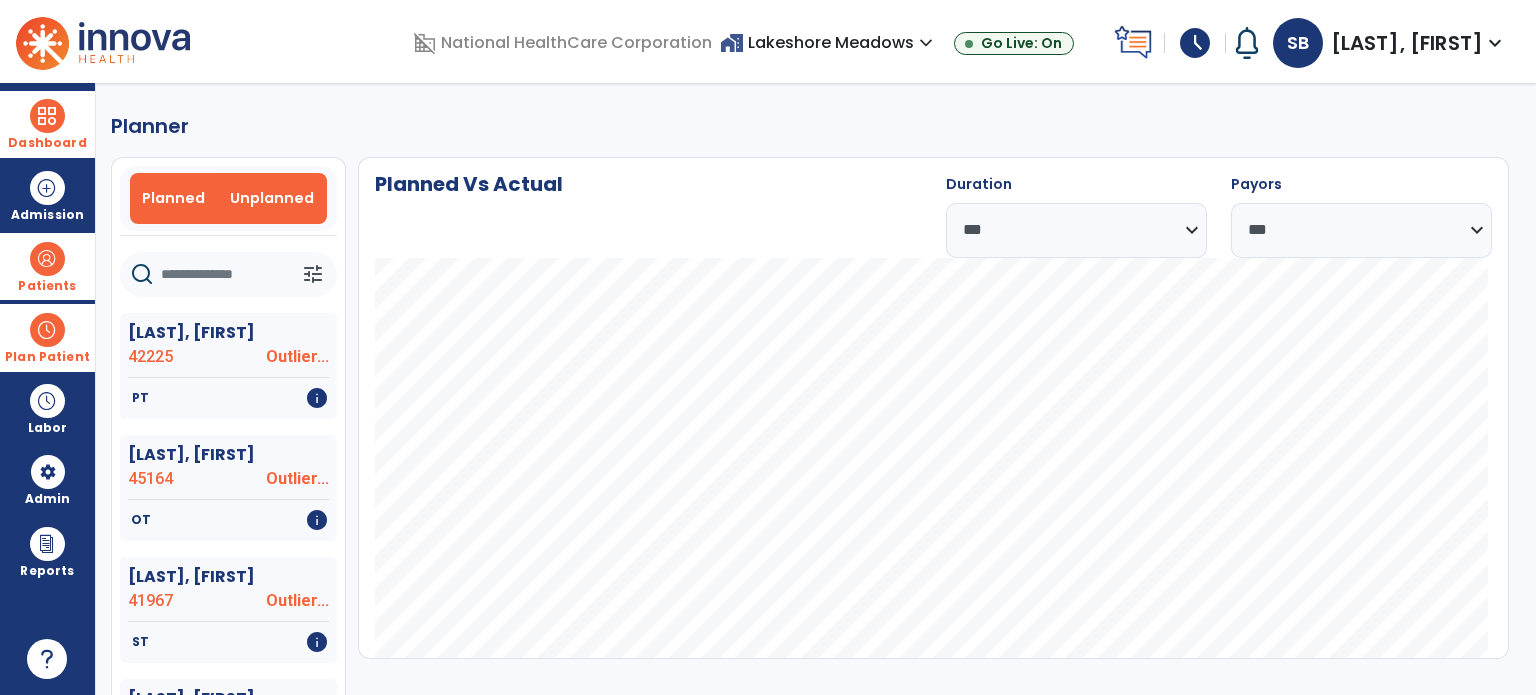 click on "Unplanned" at bounding box center [272, 198] 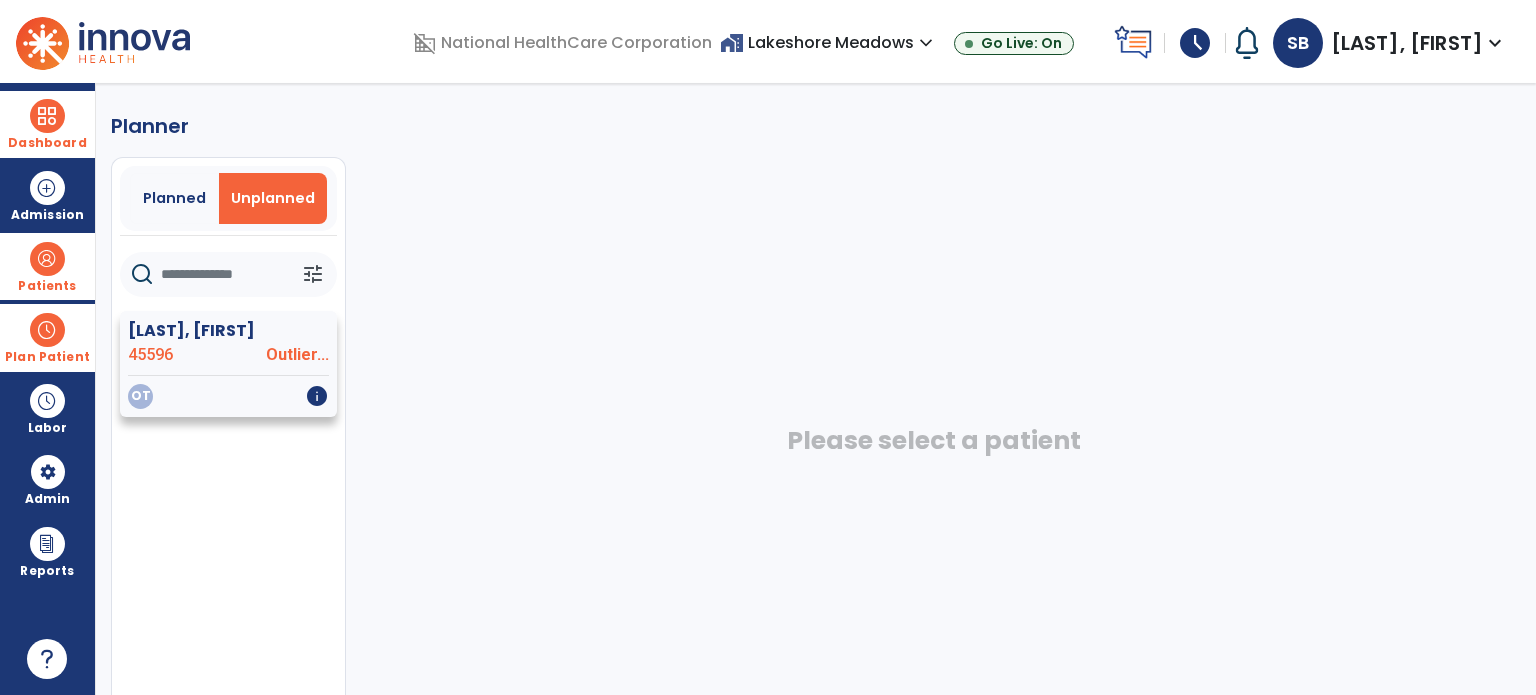 click on "Outlier..." 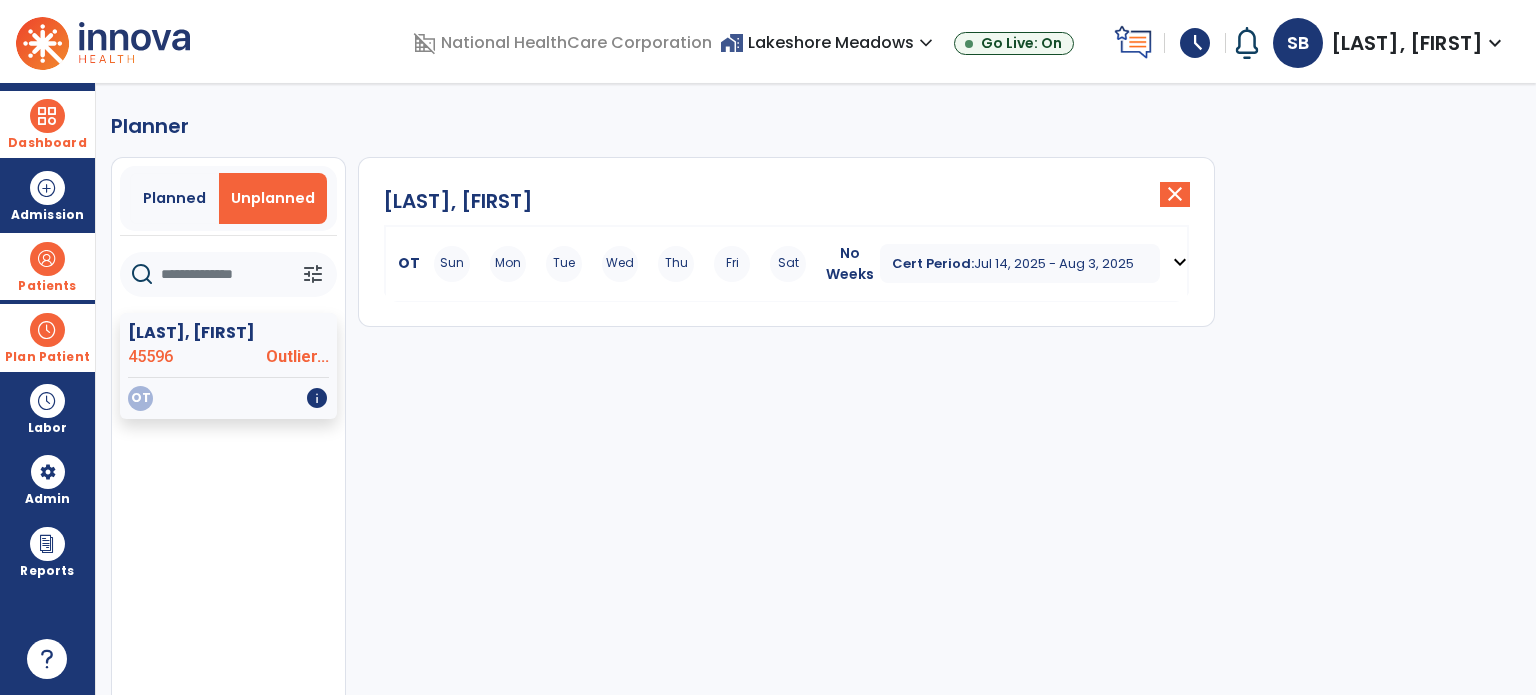 click on "Jul 14, 2025 - Aug 3, 2025" at bounding box center [1054, 263] 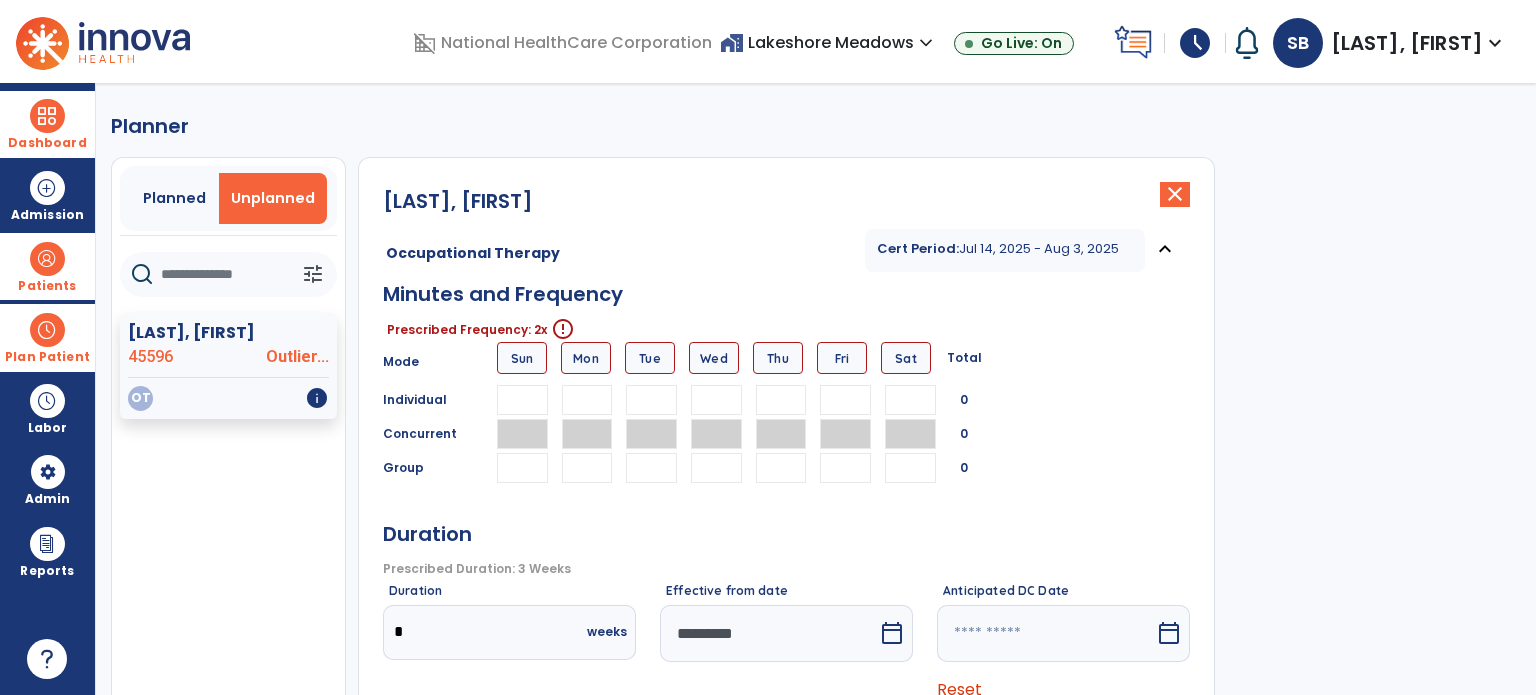click at bounding box center [717, 400] 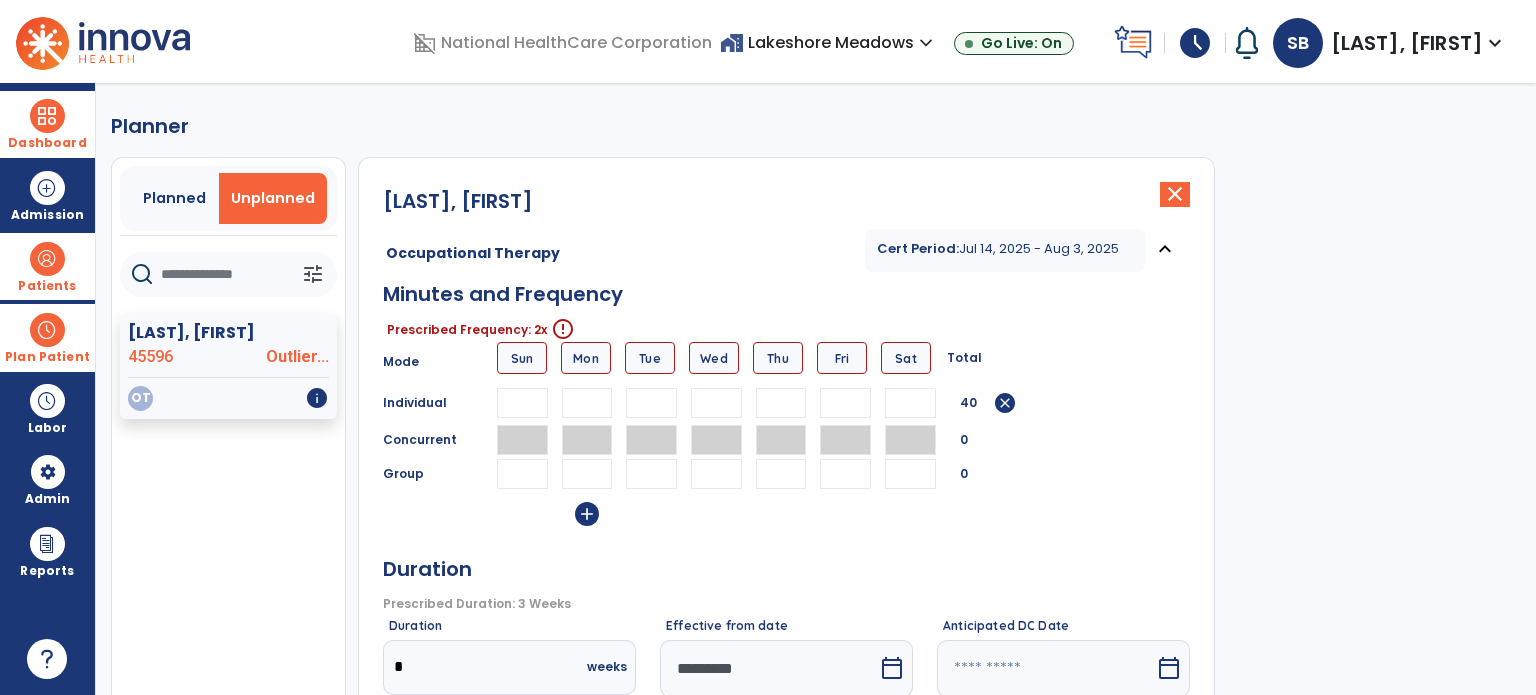 type on "**" 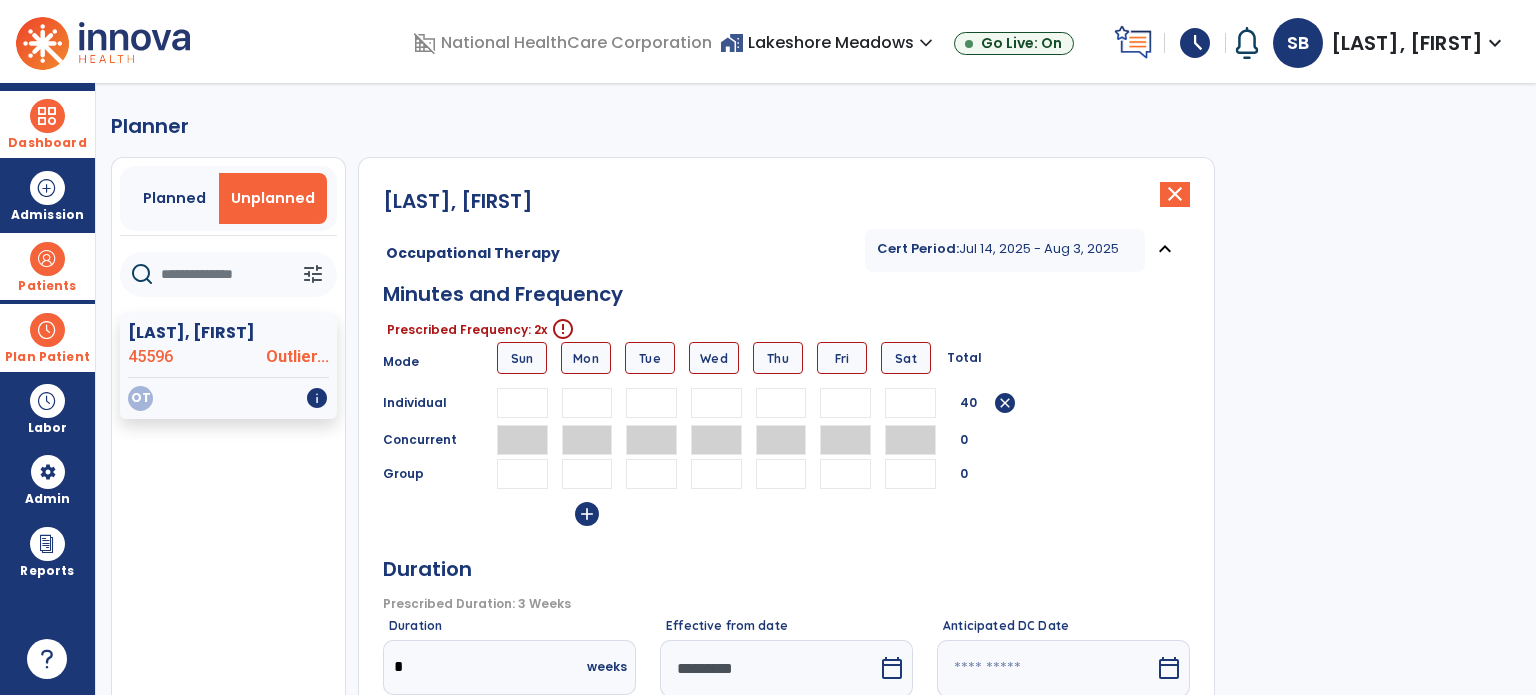 type on "*" 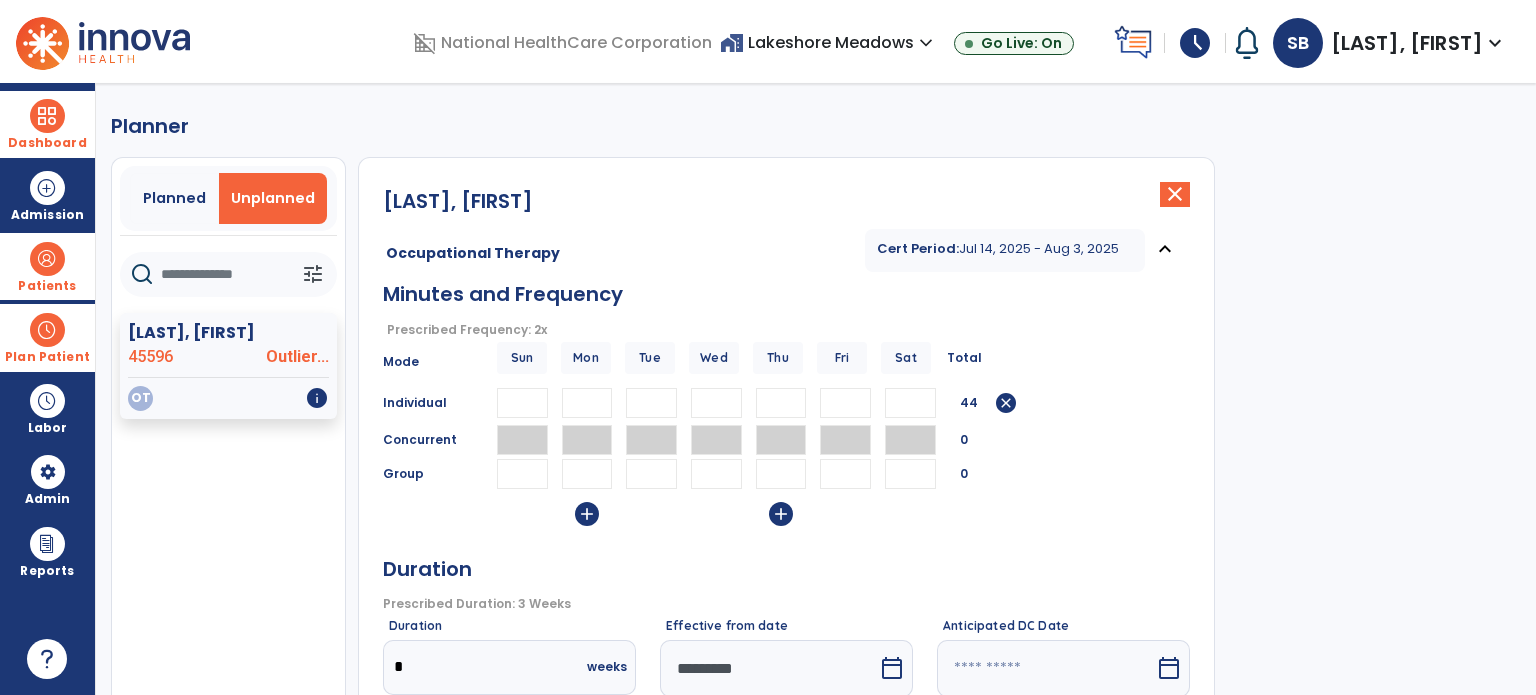 type 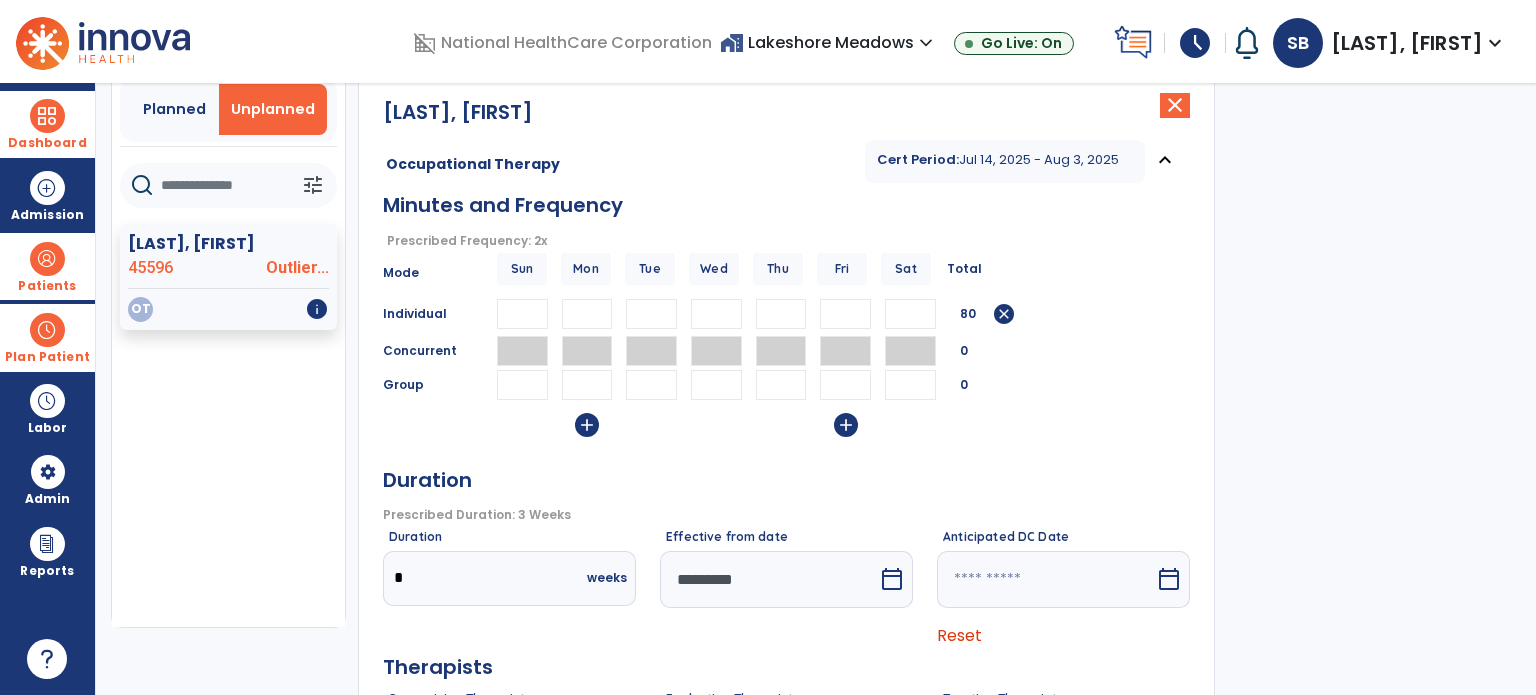 scroll, scrollTop: 300, scrollLeft: 0, axis: vertical 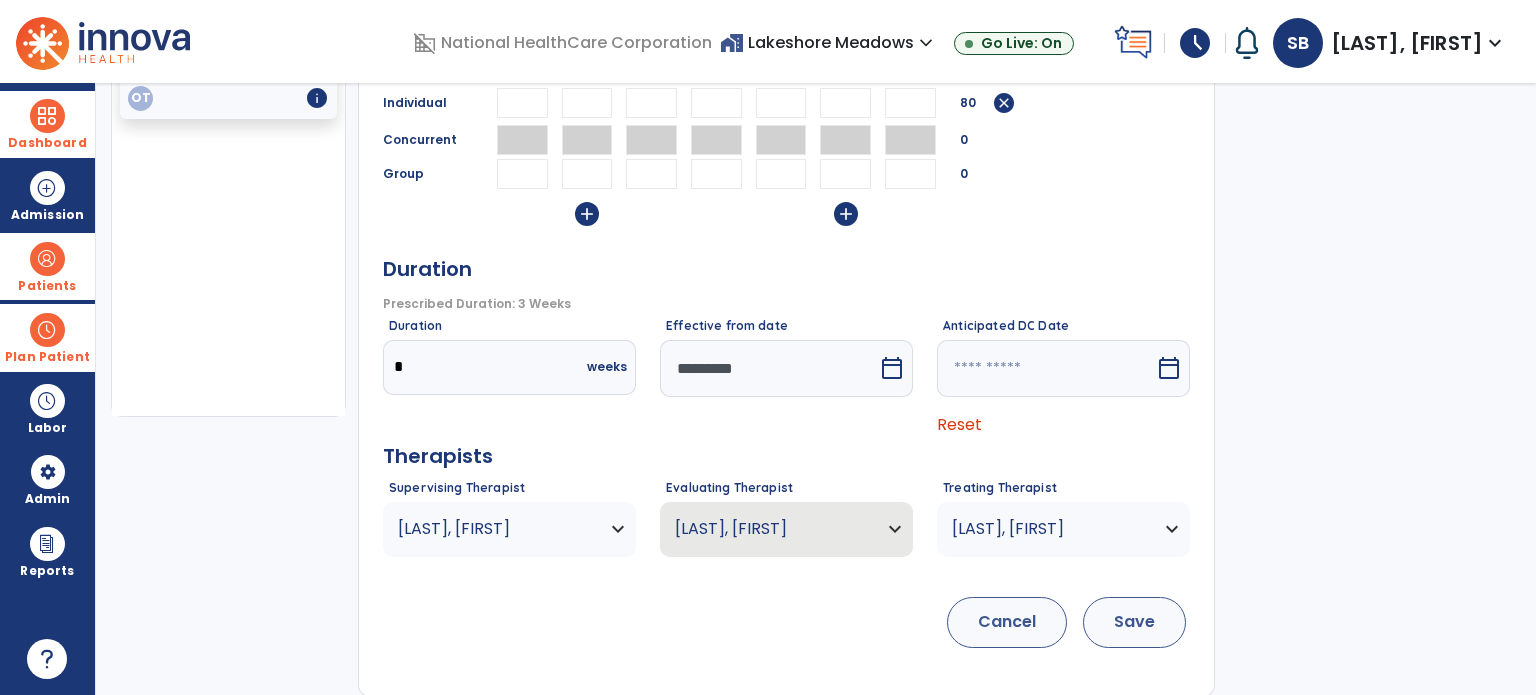 type on "**" 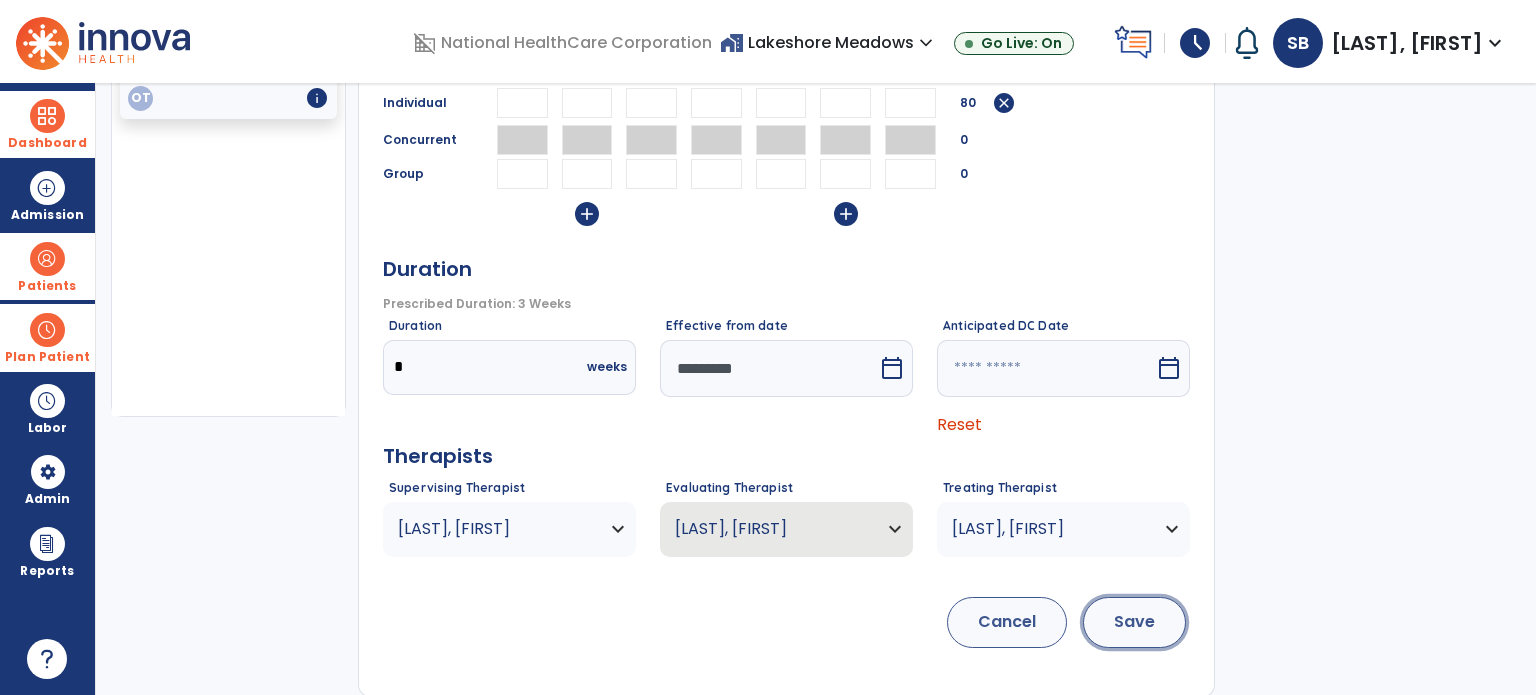 click on "Save" at bounding box center (1134, 622) 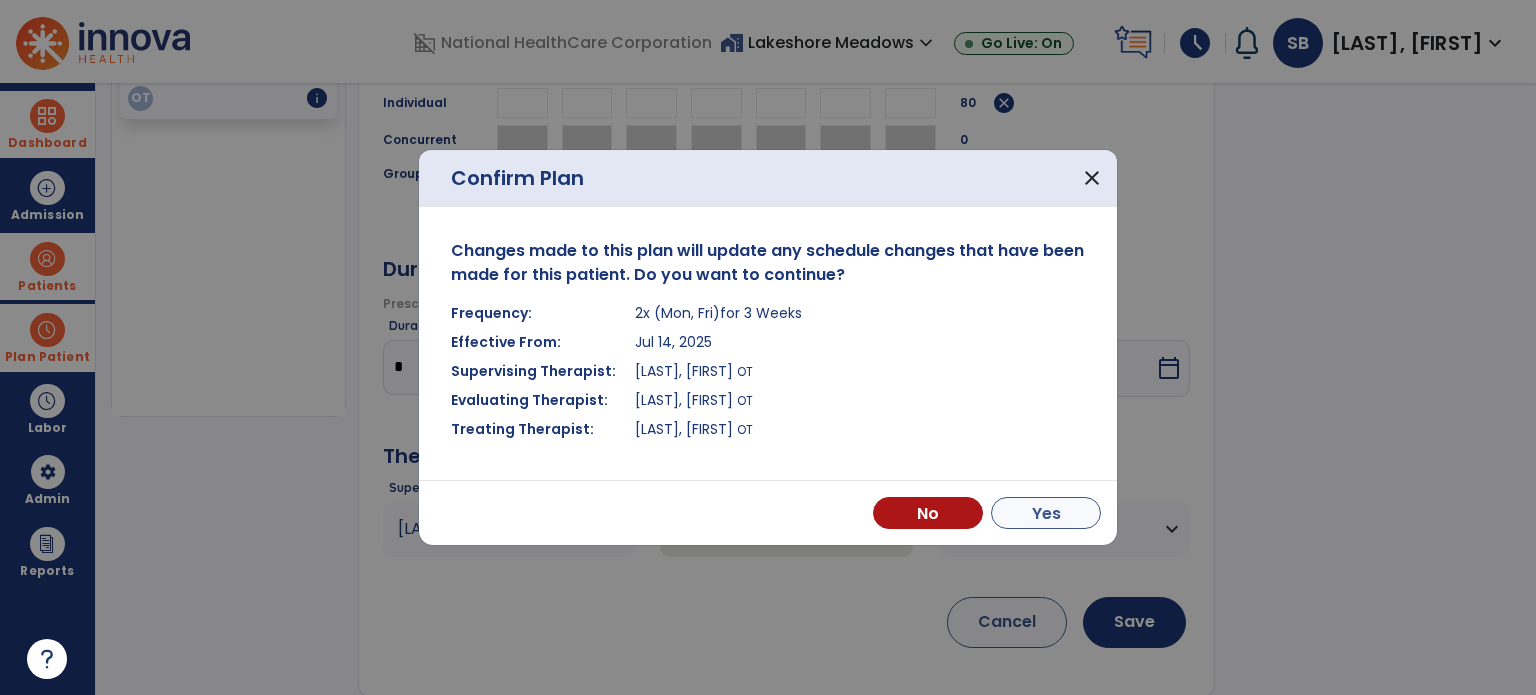 click on "Yes" at bounding box center (1046, 513) 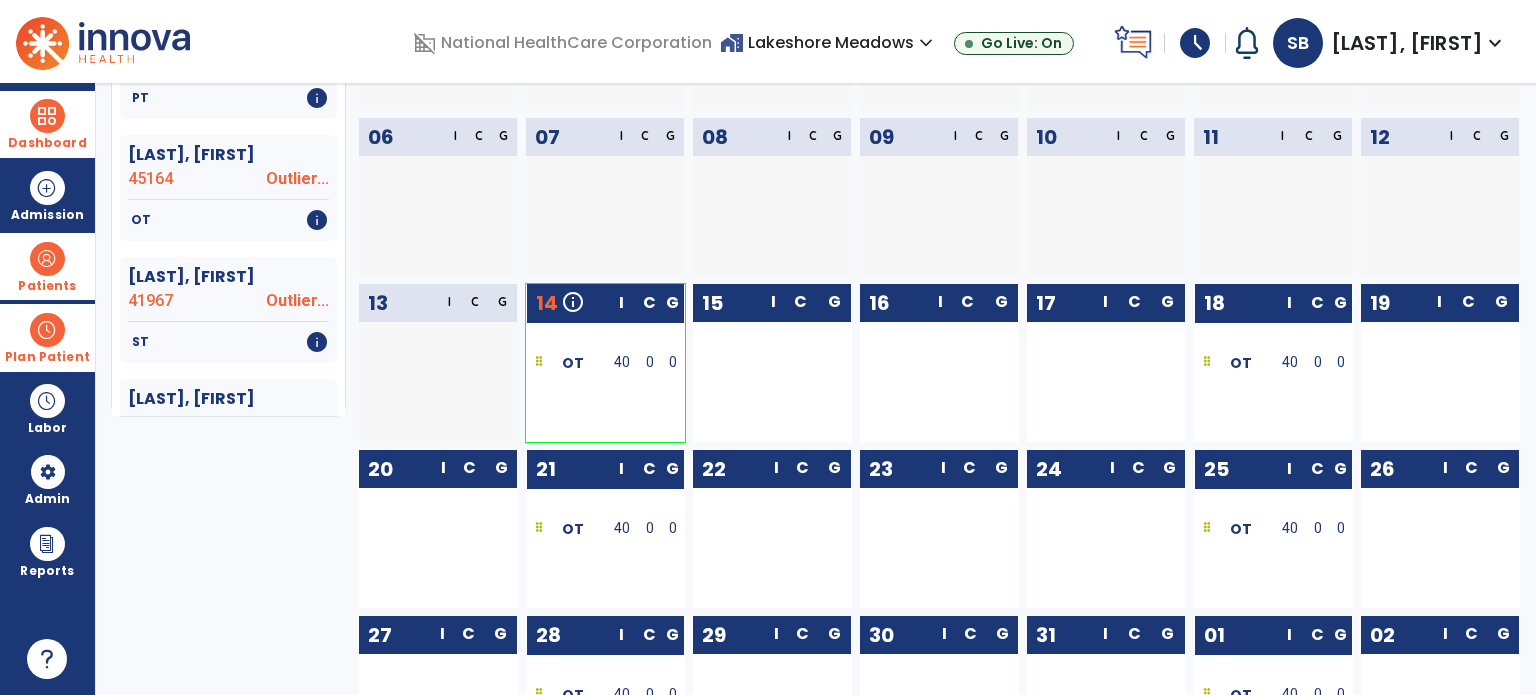 click on "Plan Patient" at bounding box center [47, 357] 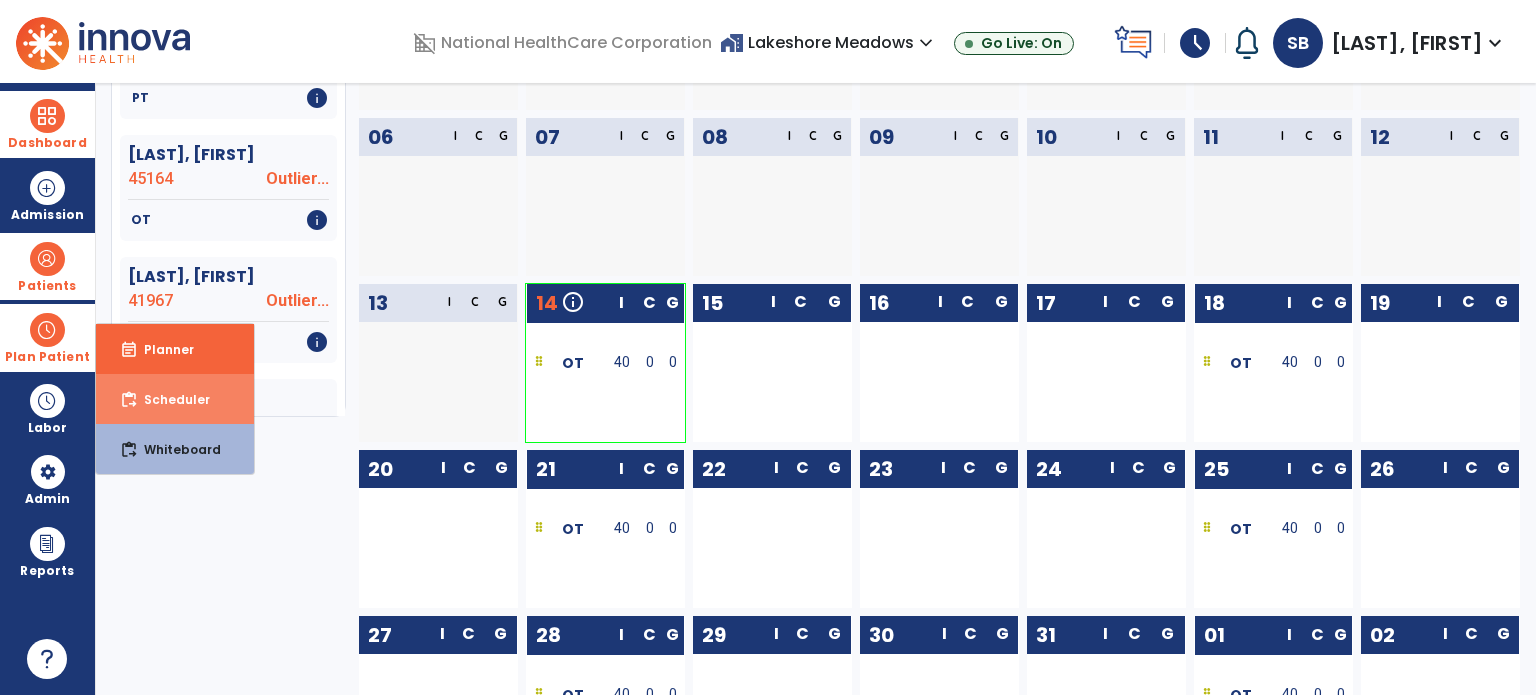 click on "content_paste_go  Scheduler" at bounding box center [175, 399] 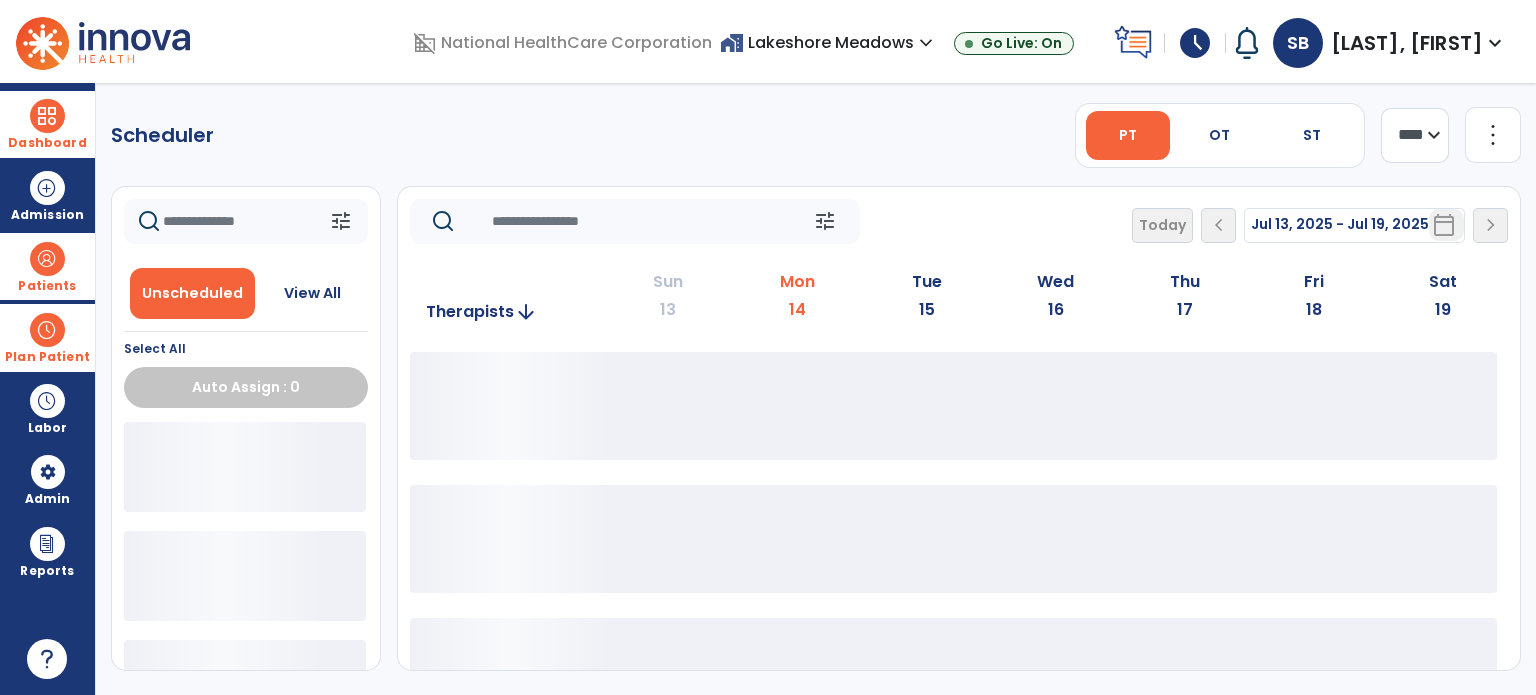 scroll, scrollTop: 0, scrollLeft: 0, axis: both 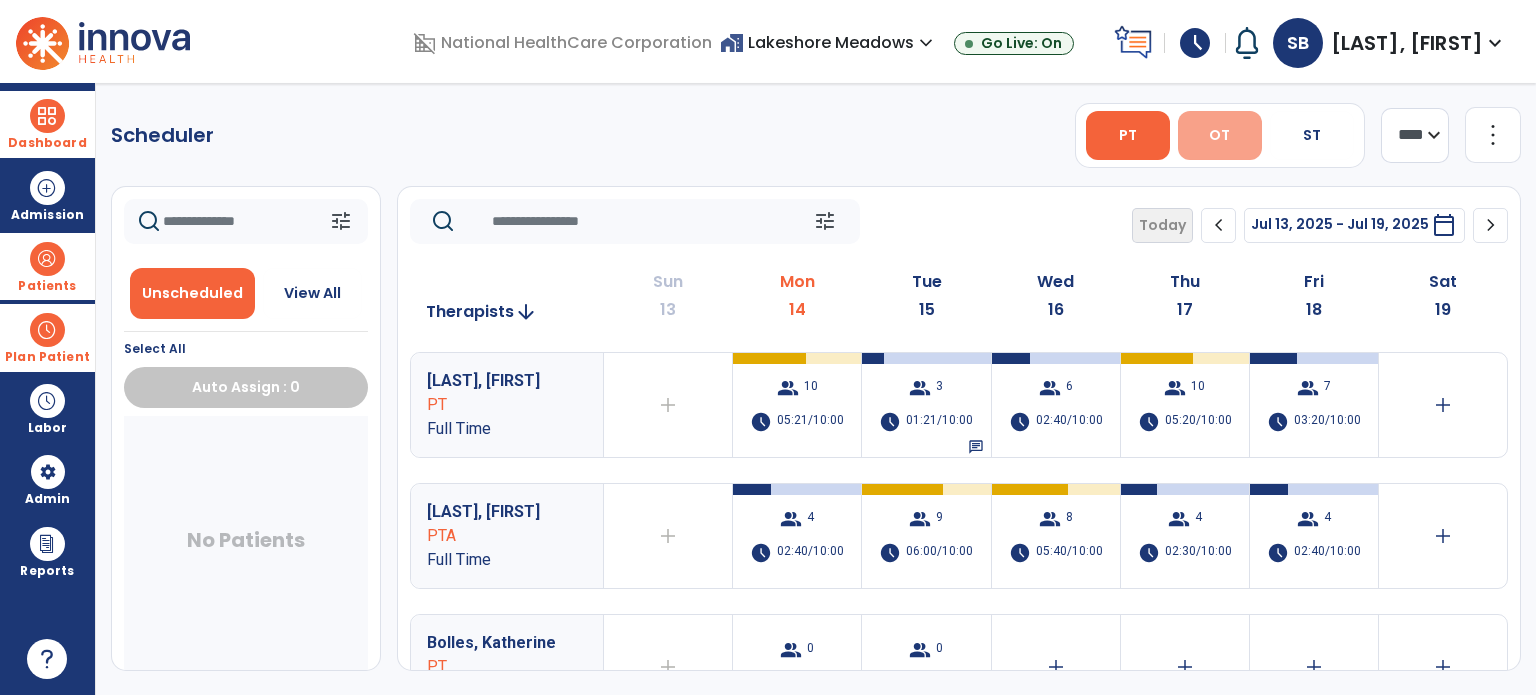 click on "OT" at bounding box center [1220, 135] 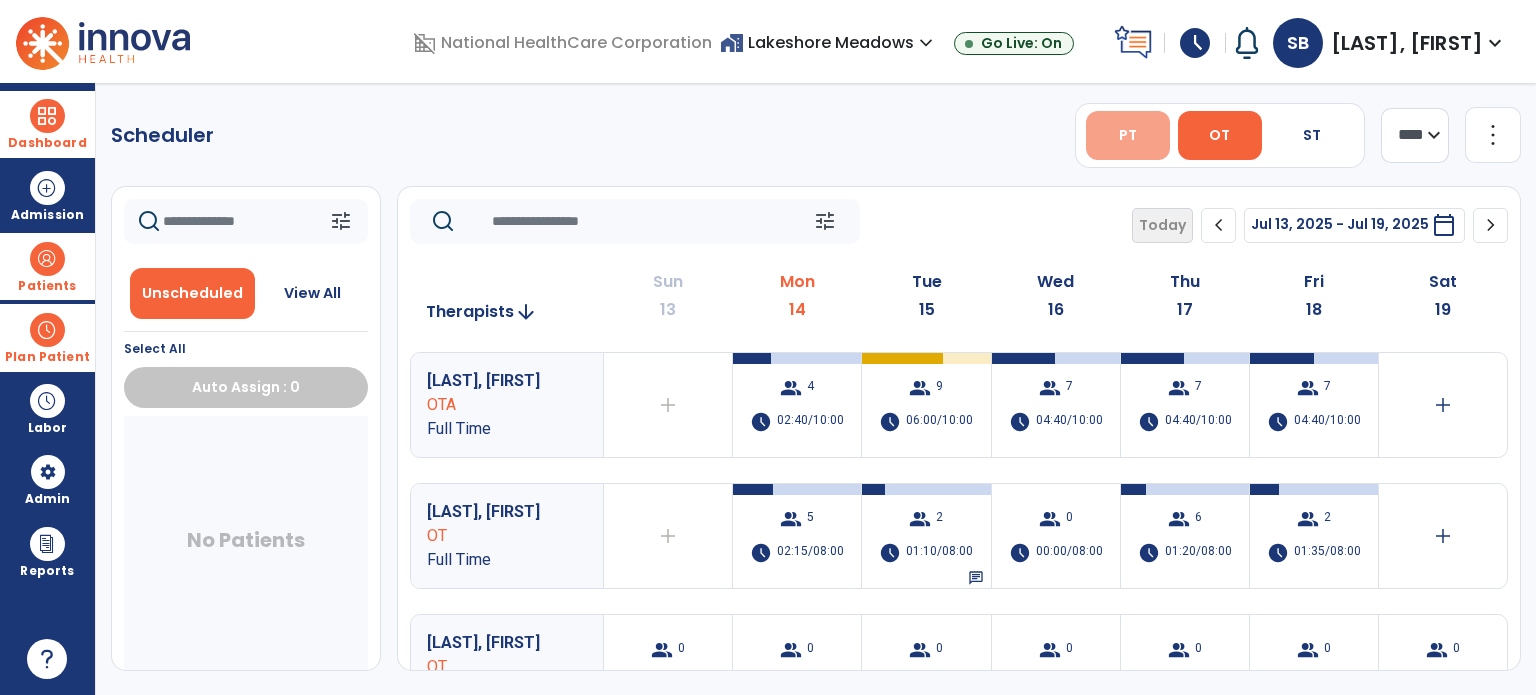 click on "PT" at bounding box center (1128, 135) 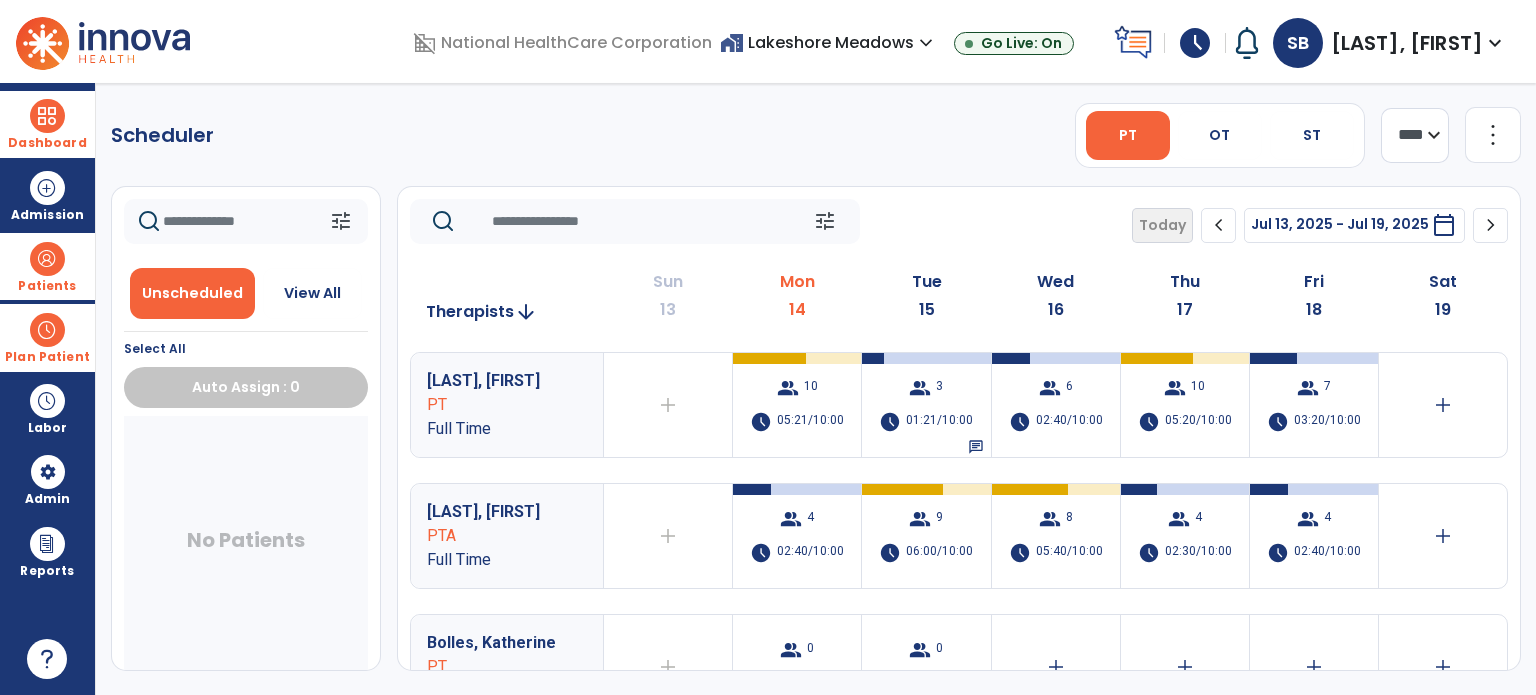 click on "tune   Today  chevron_left Jul 13, 2025 - Jul 19, 2025  *********  calendar_today  chevron_right" 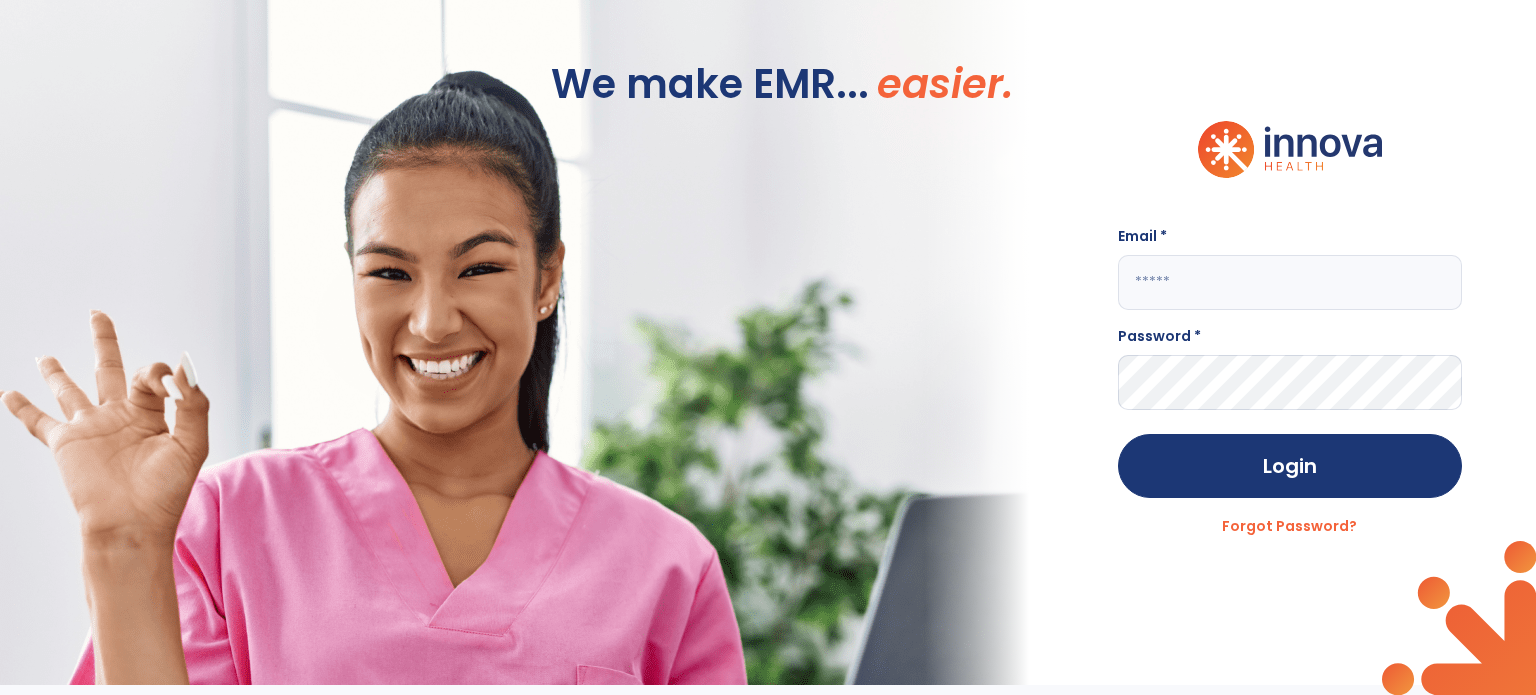 type on "**********" 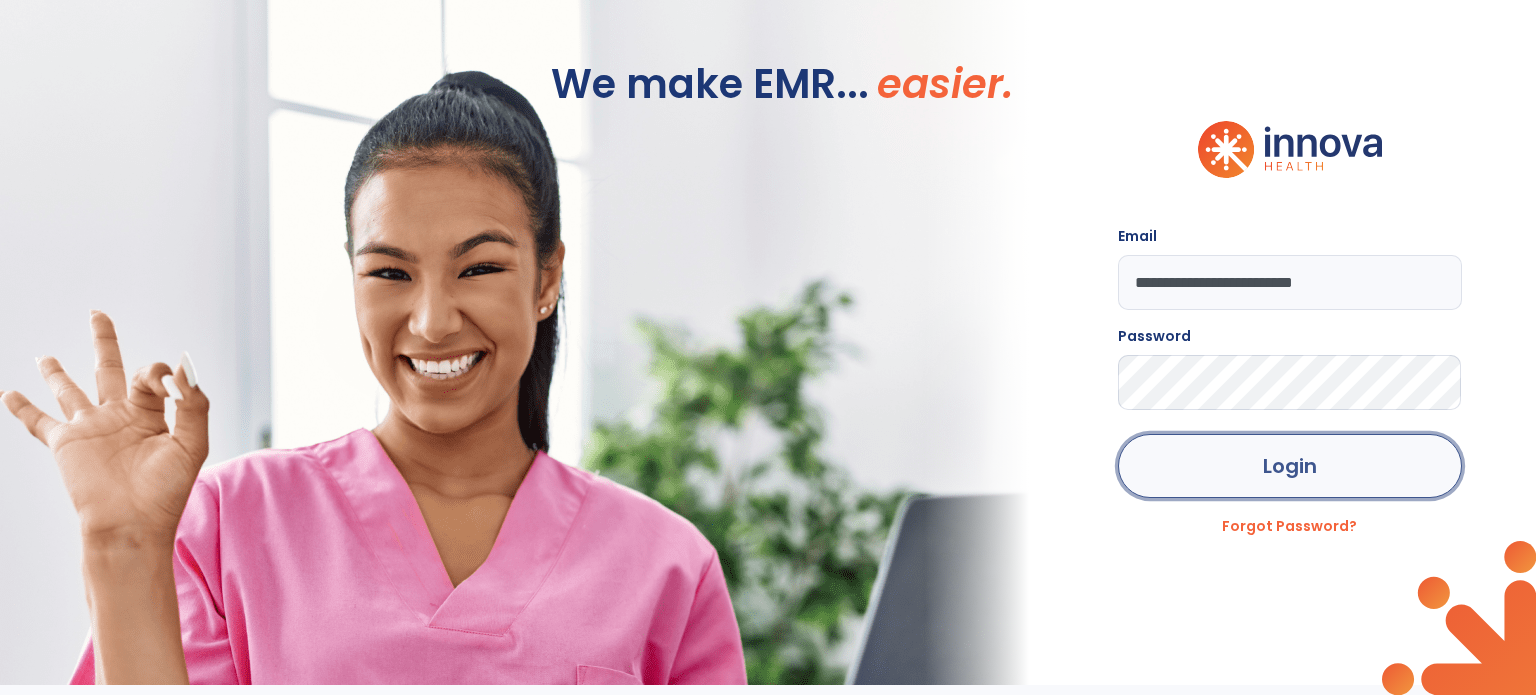 click on "Login" 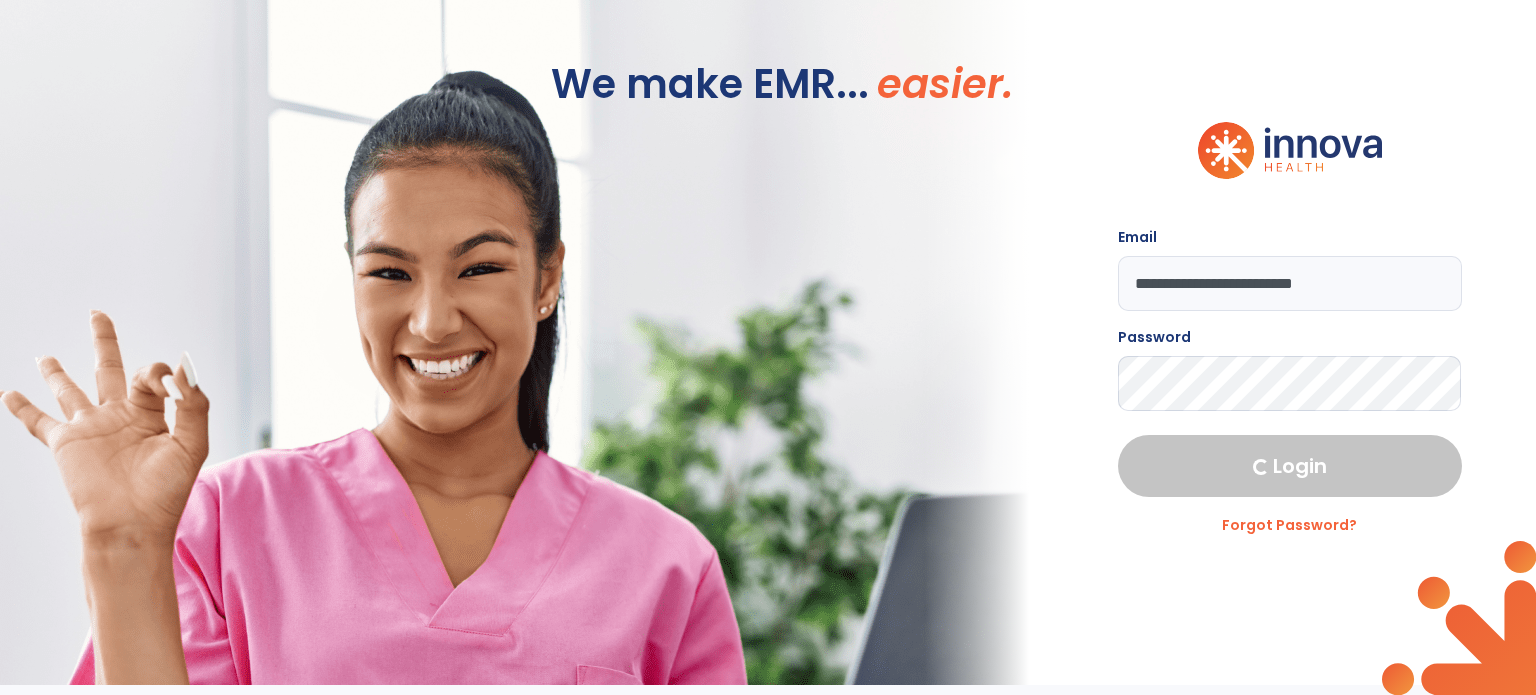 select on "***" 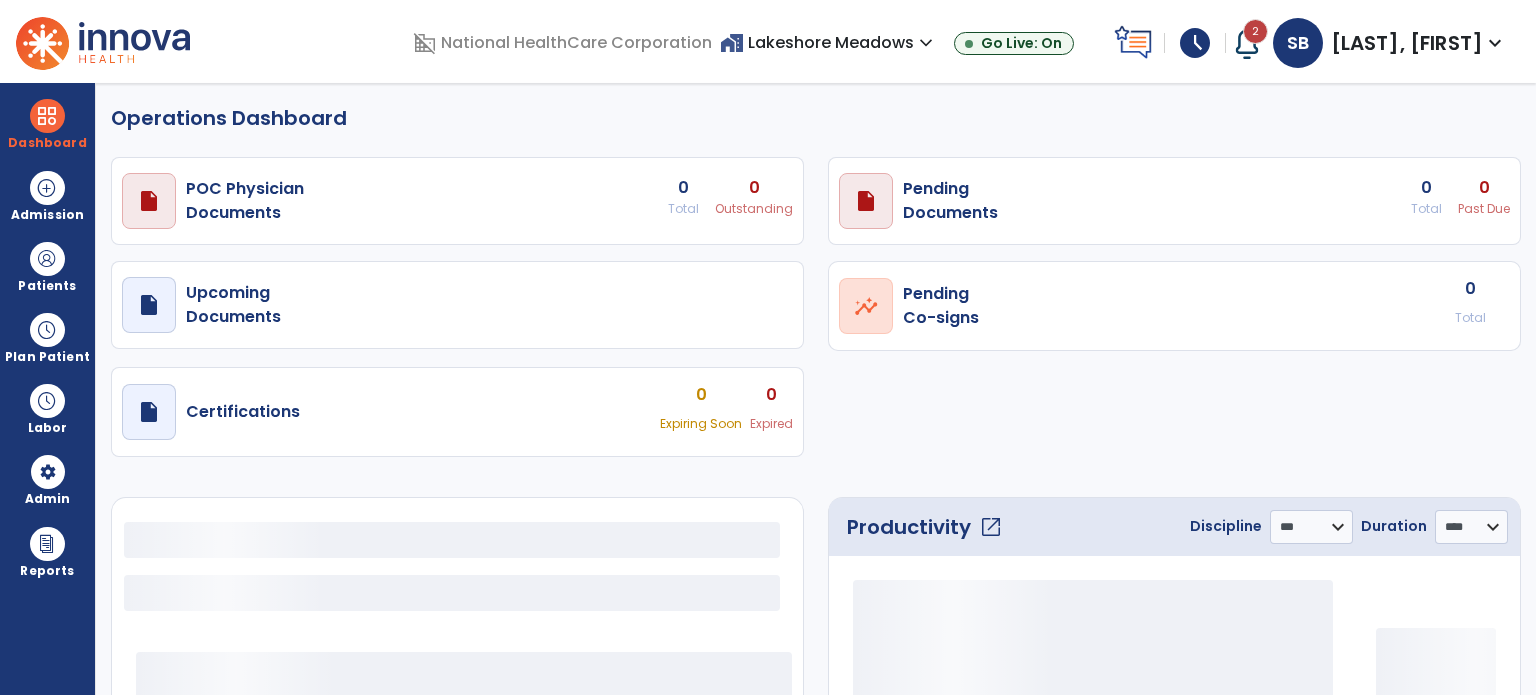 select on "***" 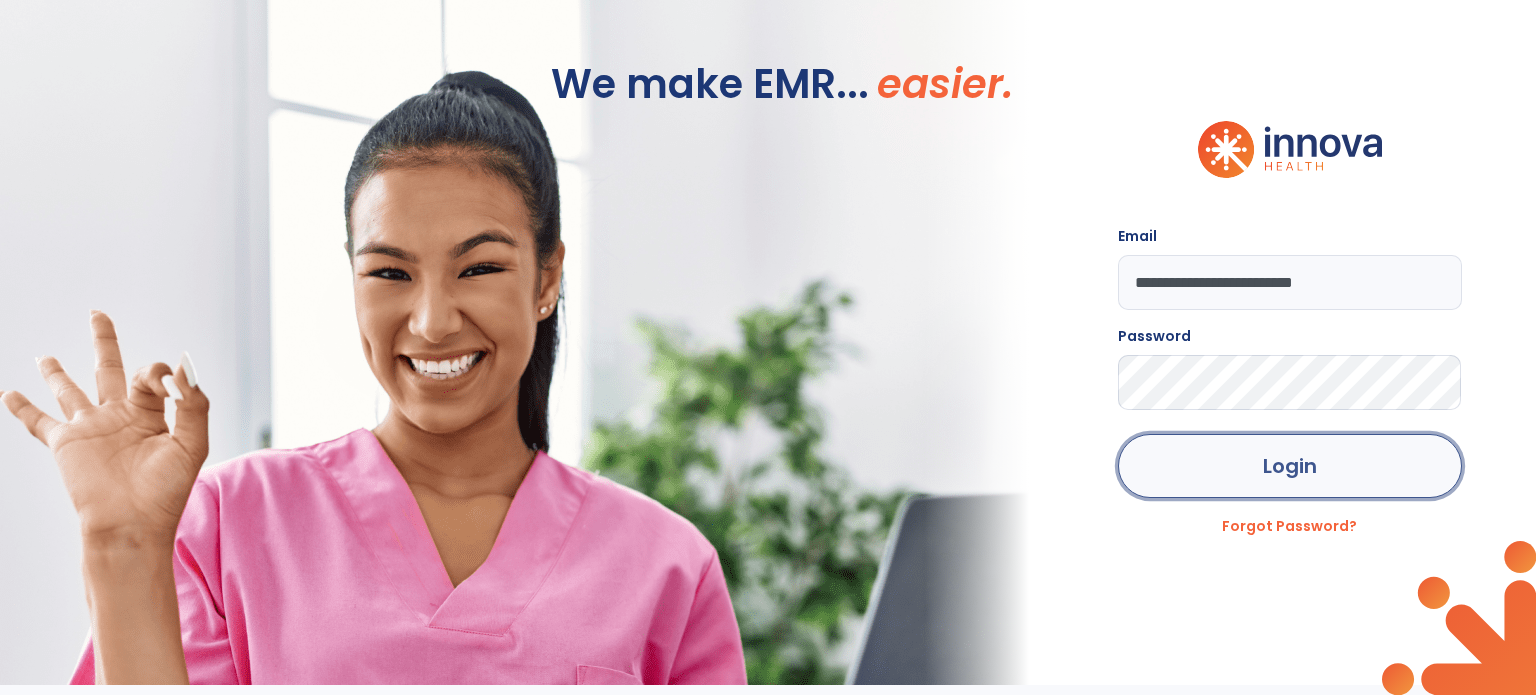 click on "Login" 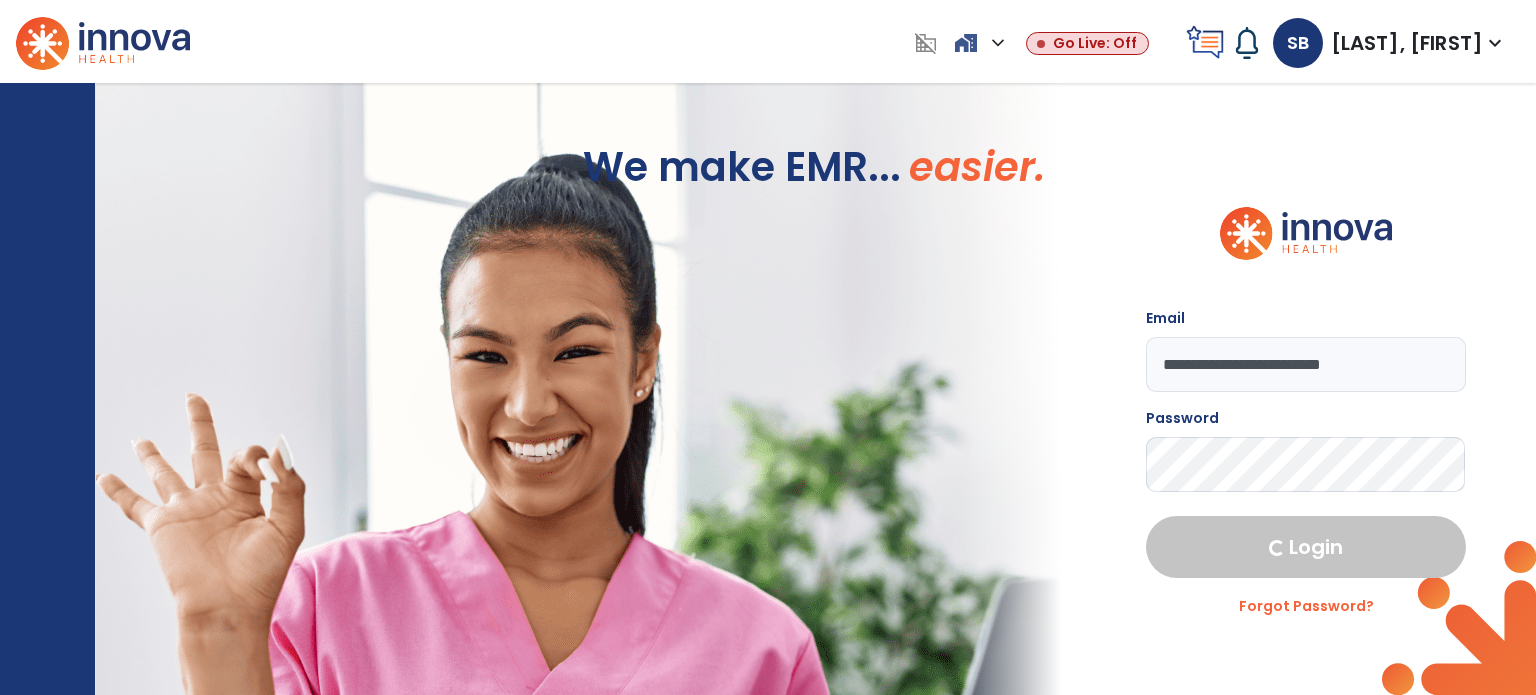 select on "***" 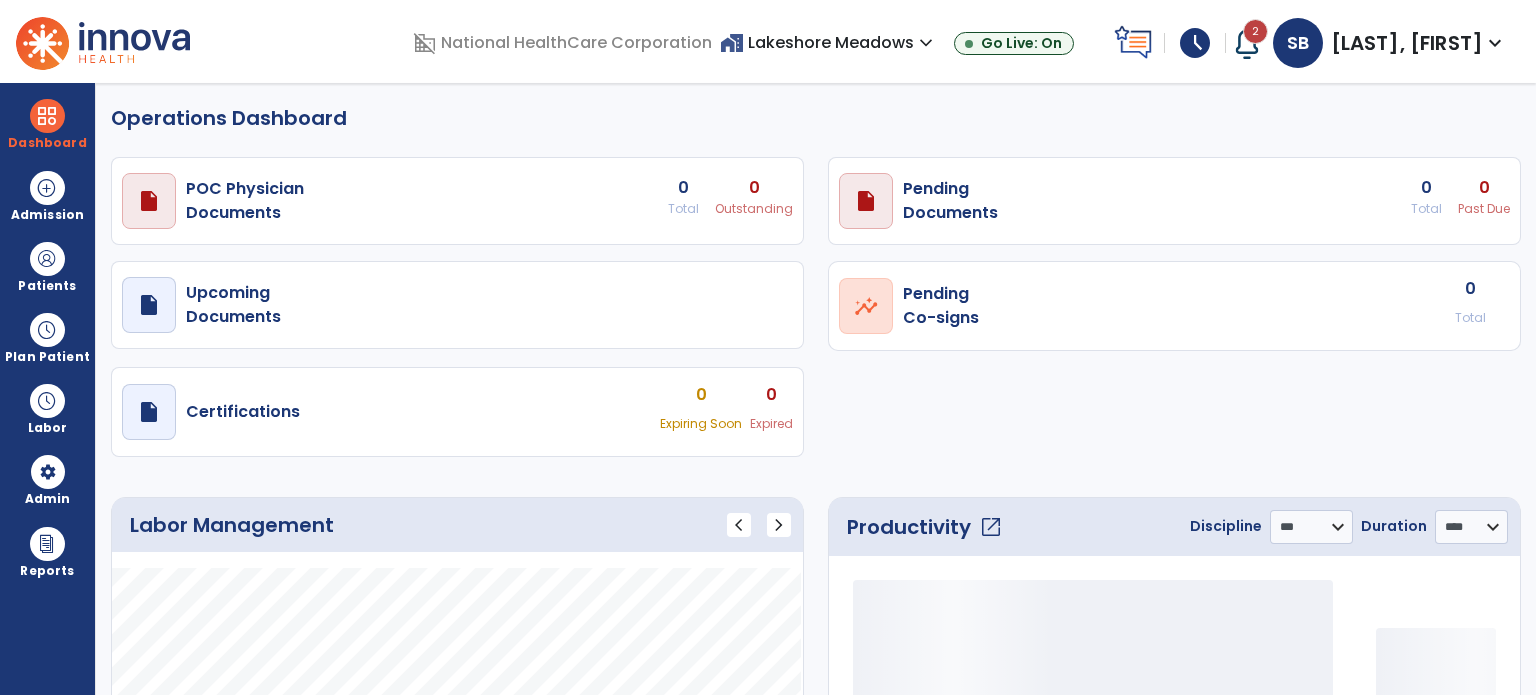select on "***" 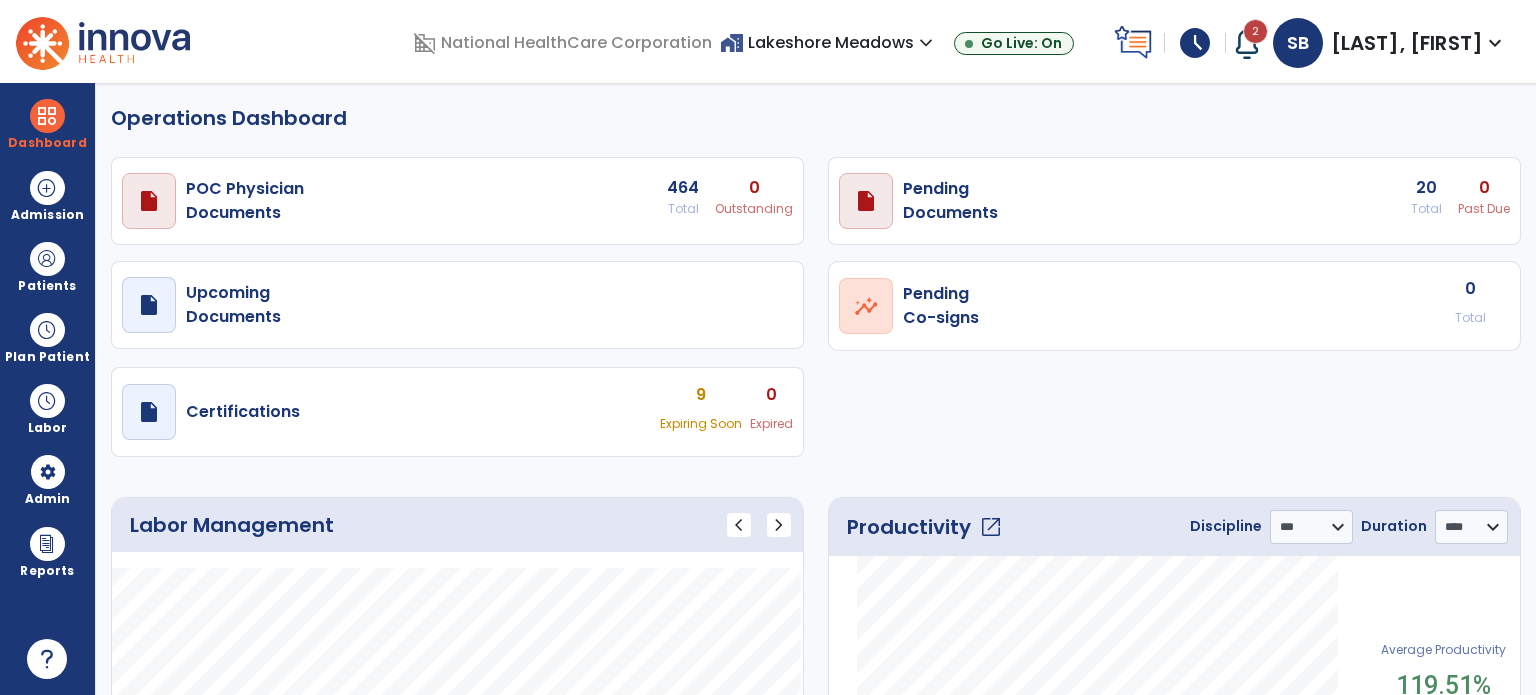 click on "2" at bounding box center (1255, 31) 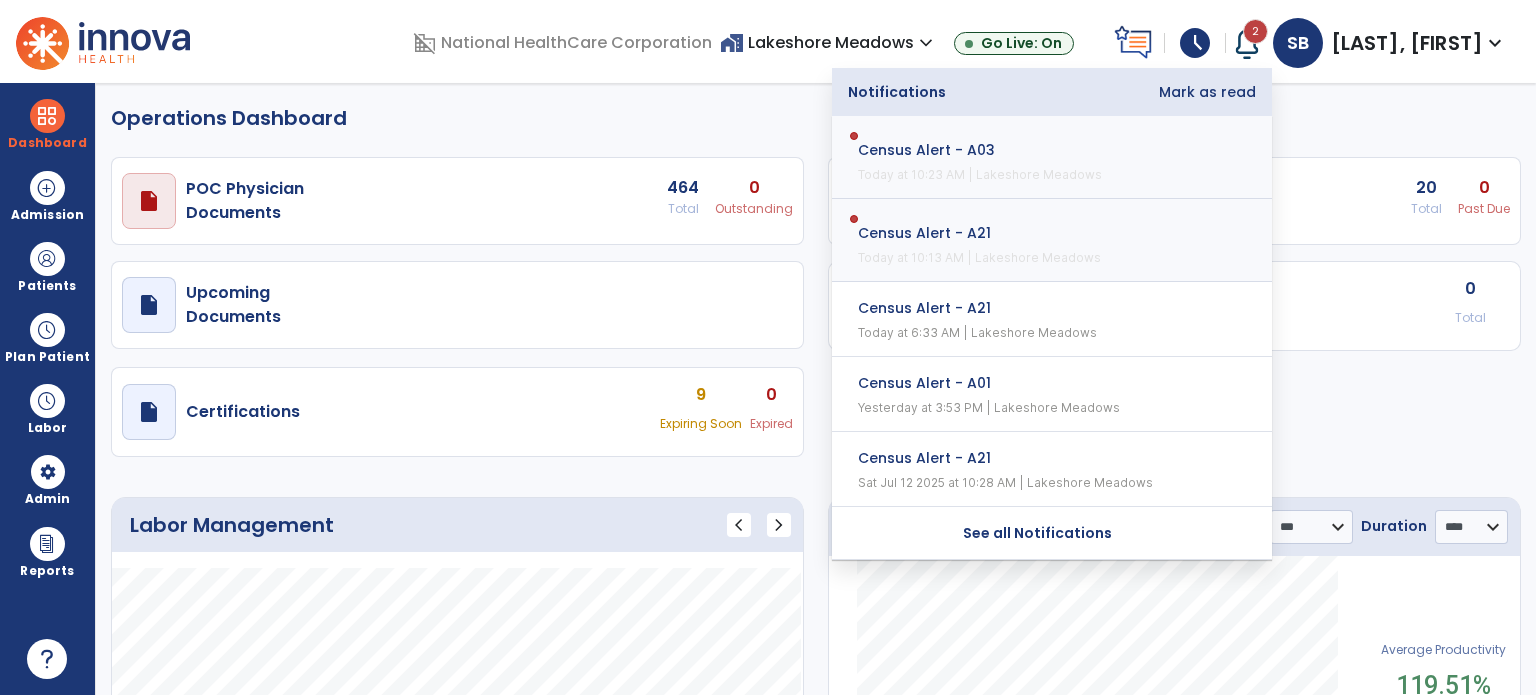 click on "Mark as read" at bounding box center (1207, 92) 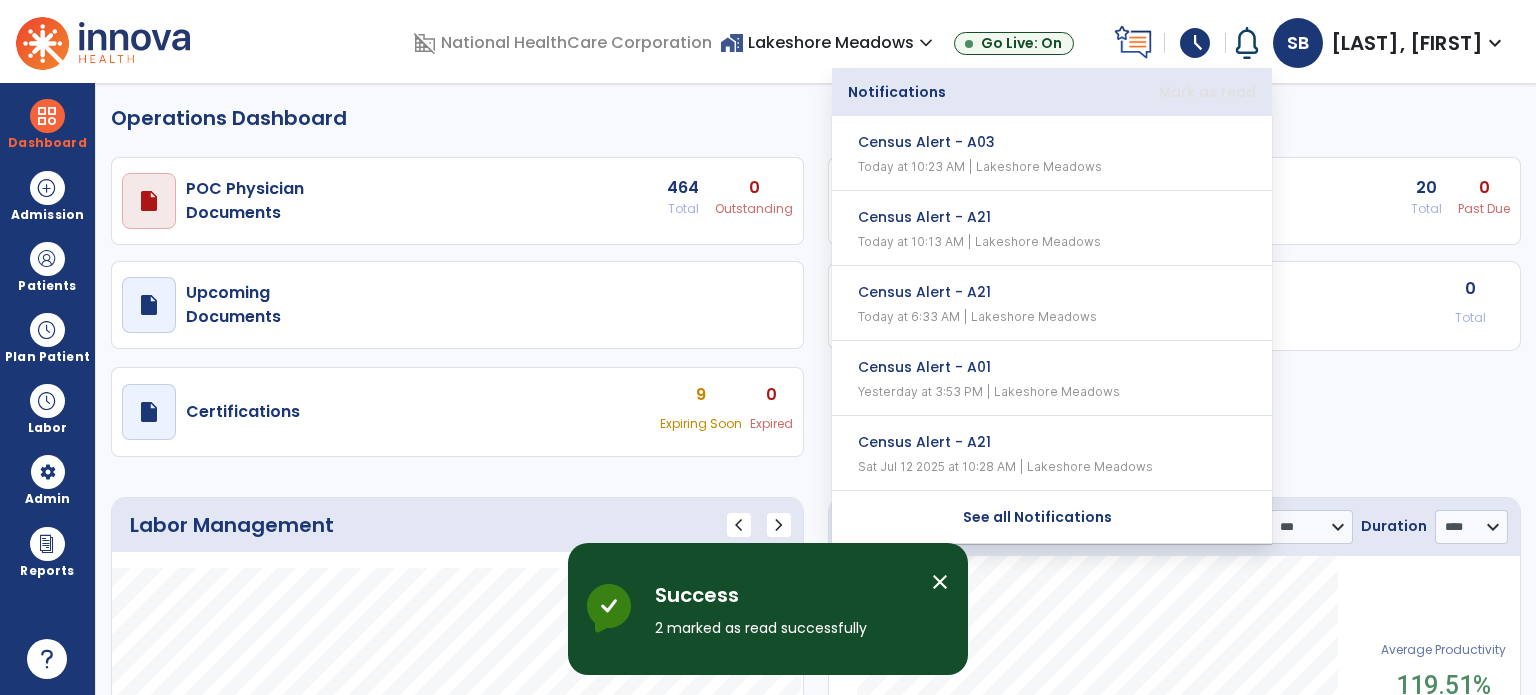 click on "Operations Dashboard" 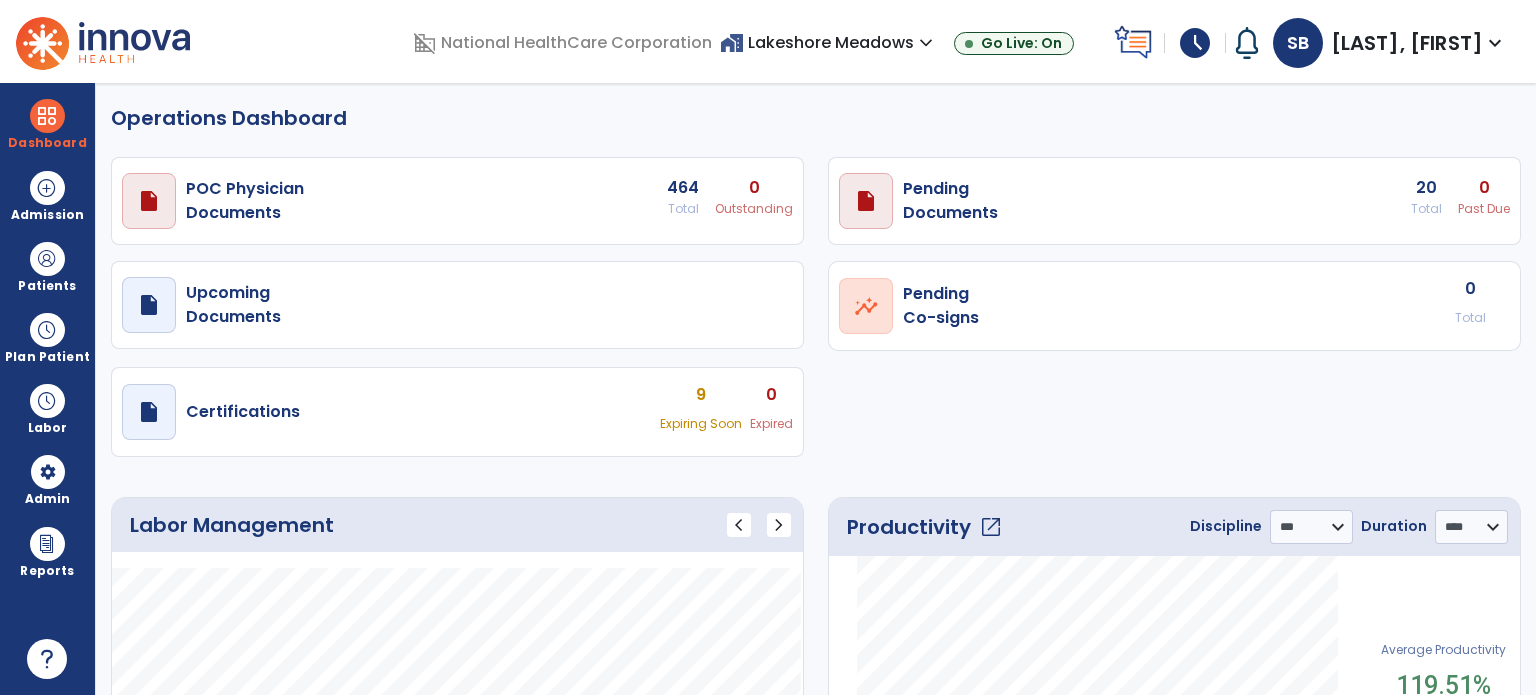 click on "Operations Dashboard" 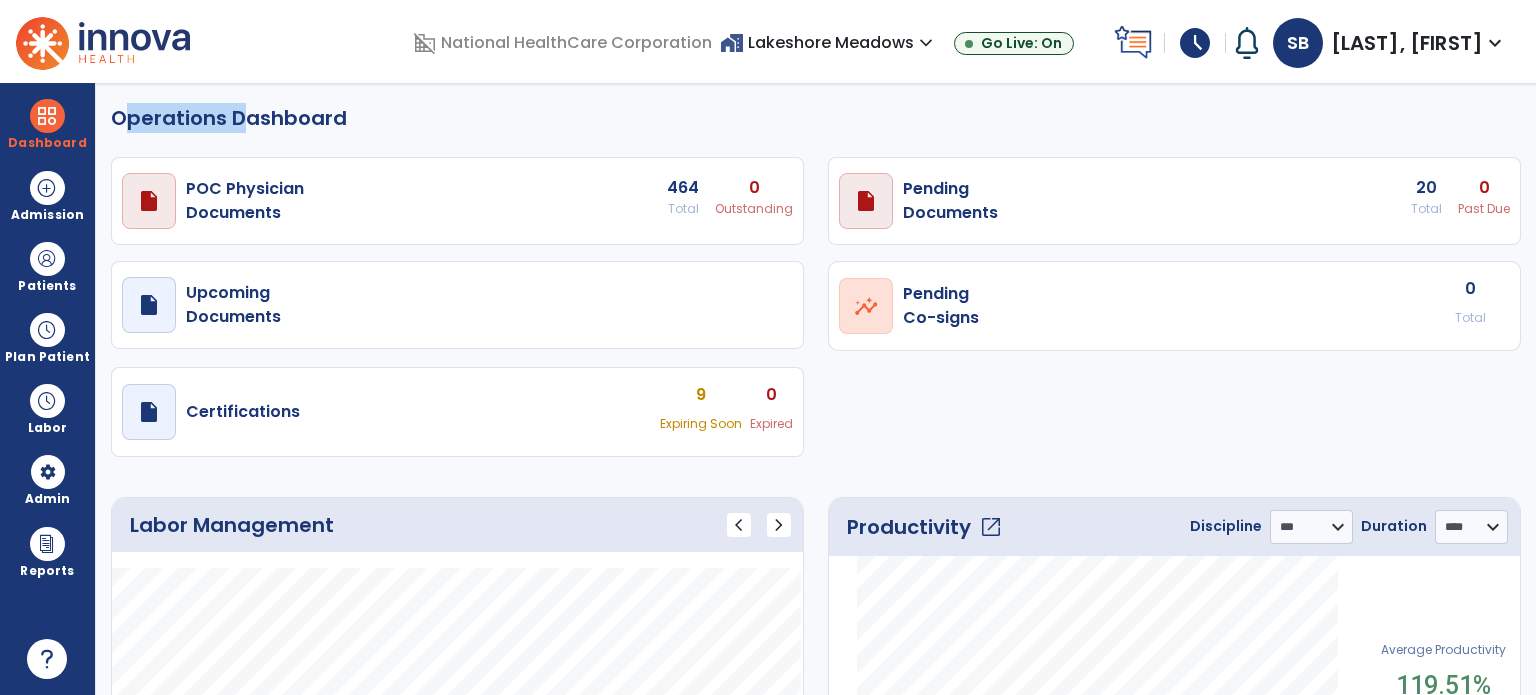 click on "Operations Dashboard" 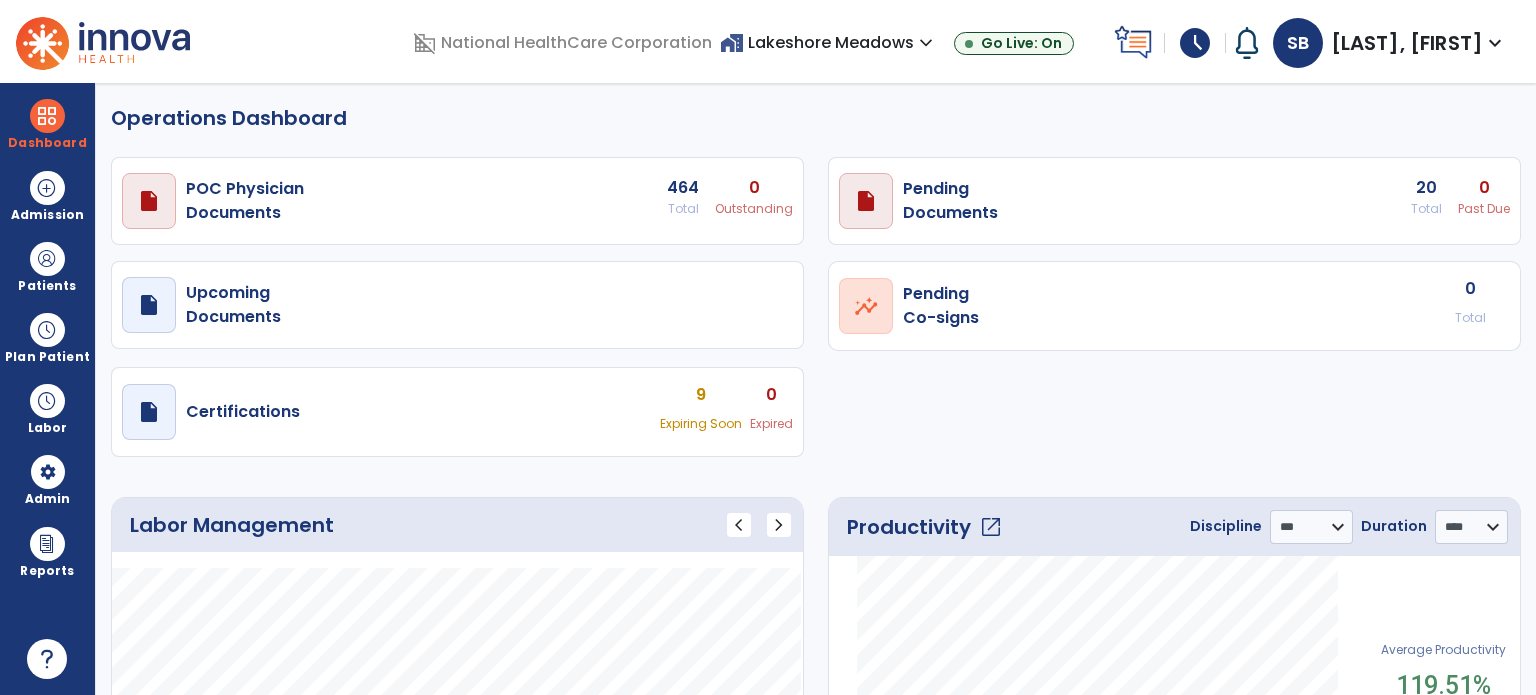 click on "Operations Dashboard" 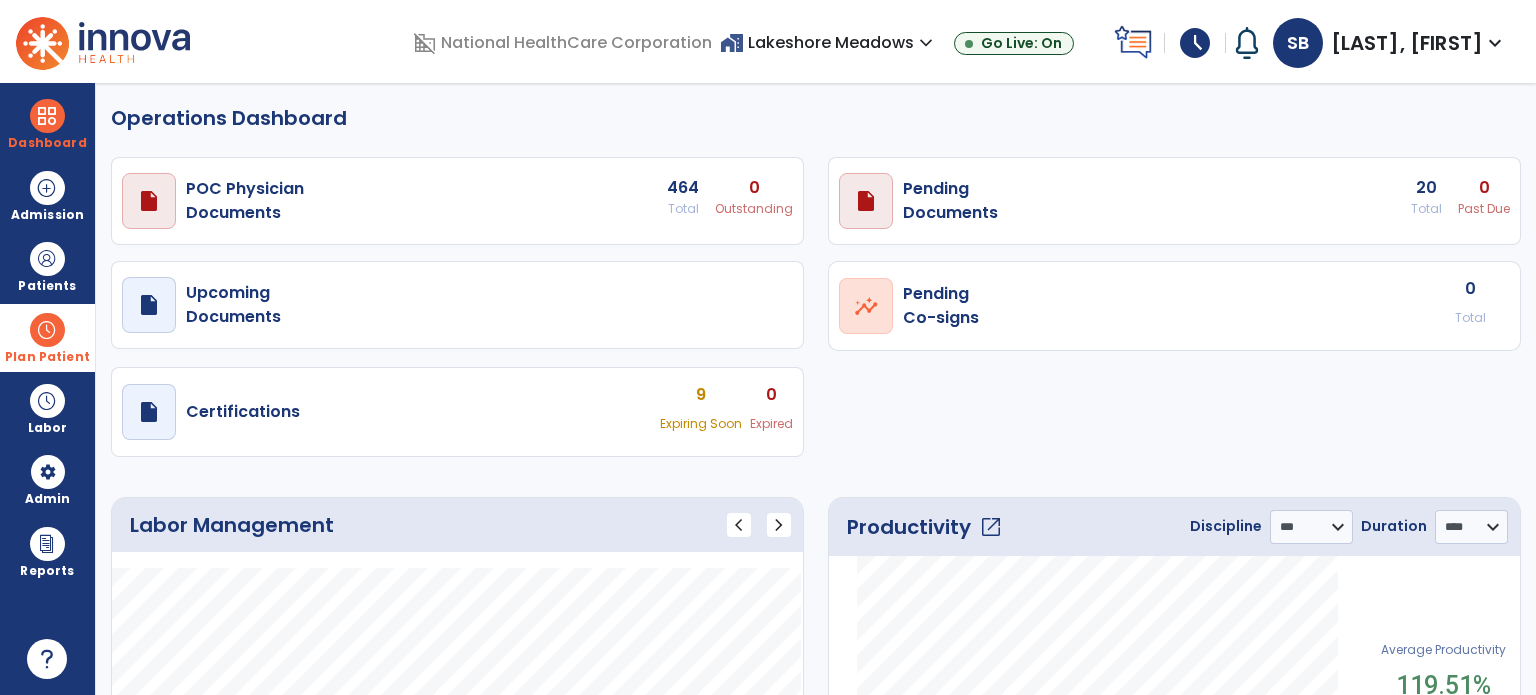 click on "Plan Patient" at bounding box center (47, 266) 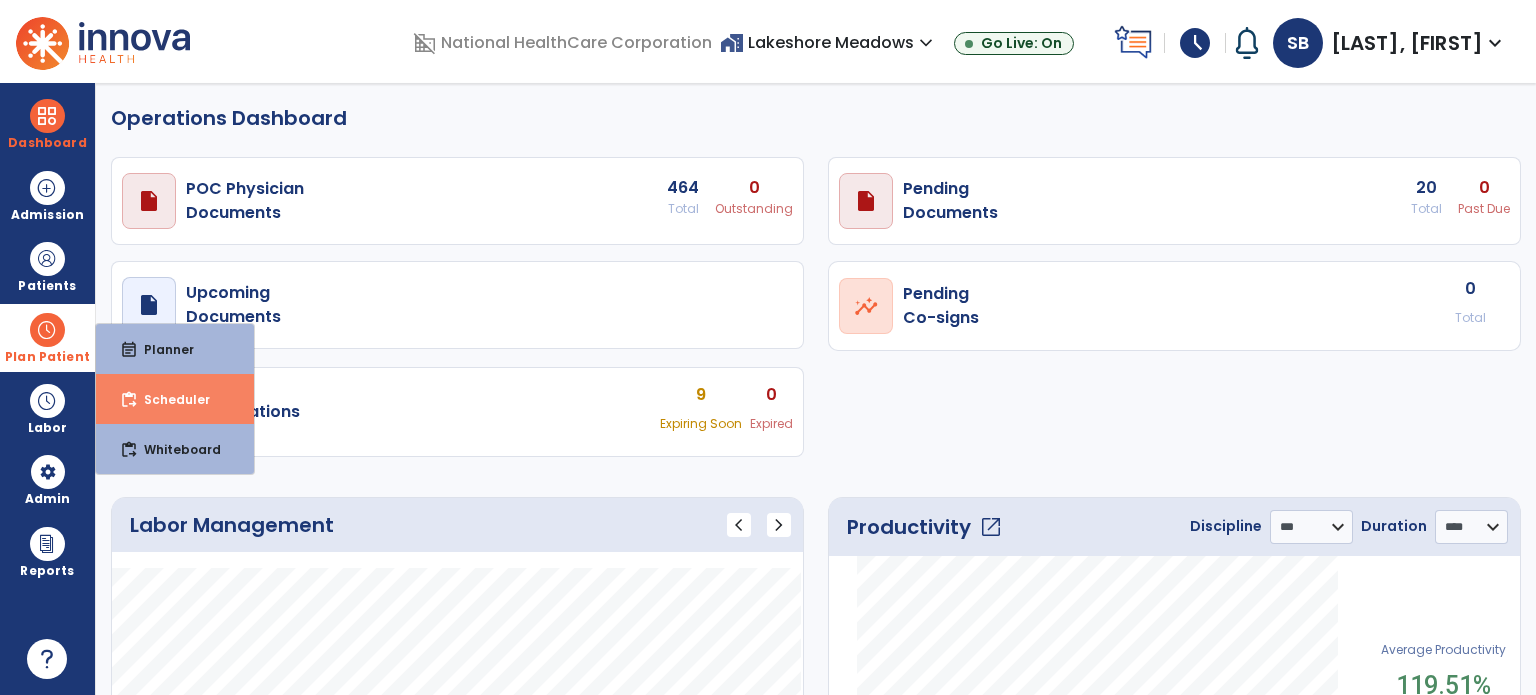 click on "Scheduler" at bounding box center (169, 399) 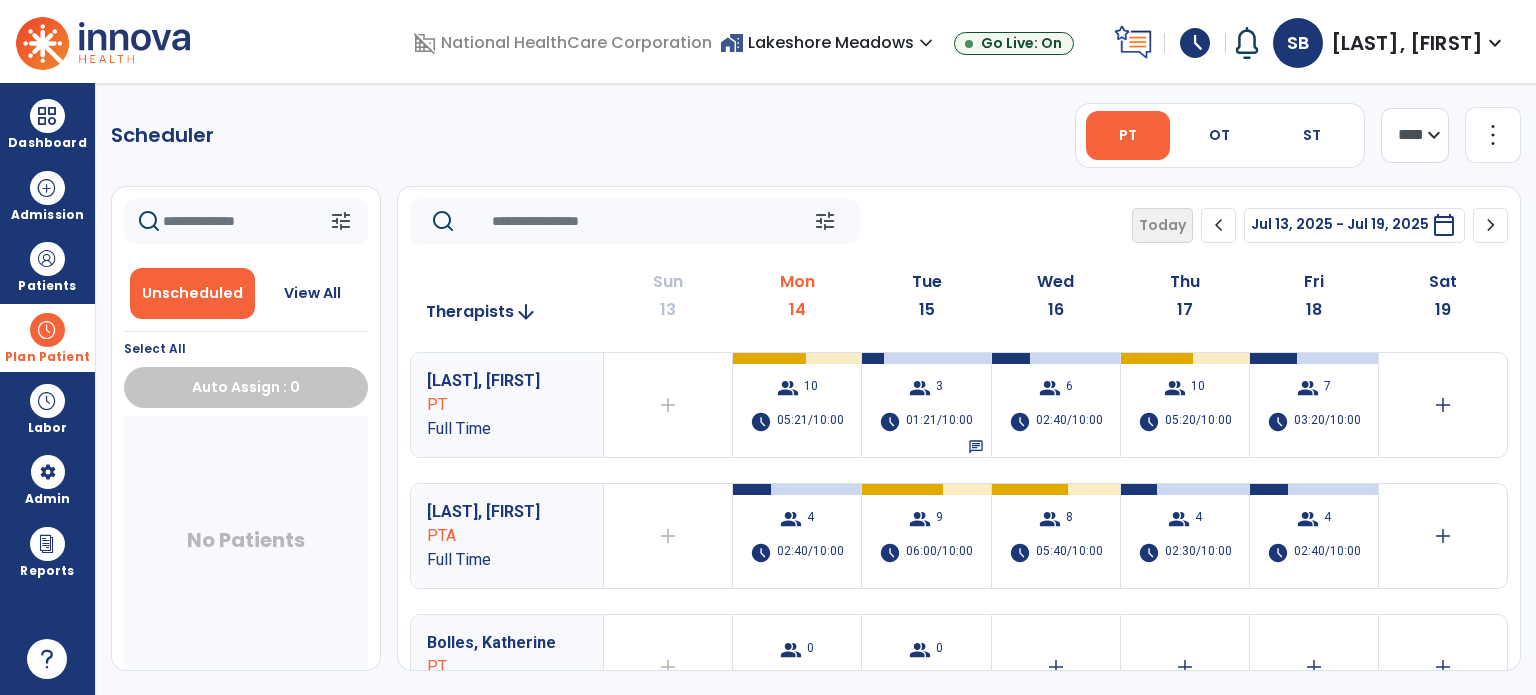 click on "chevron_right" 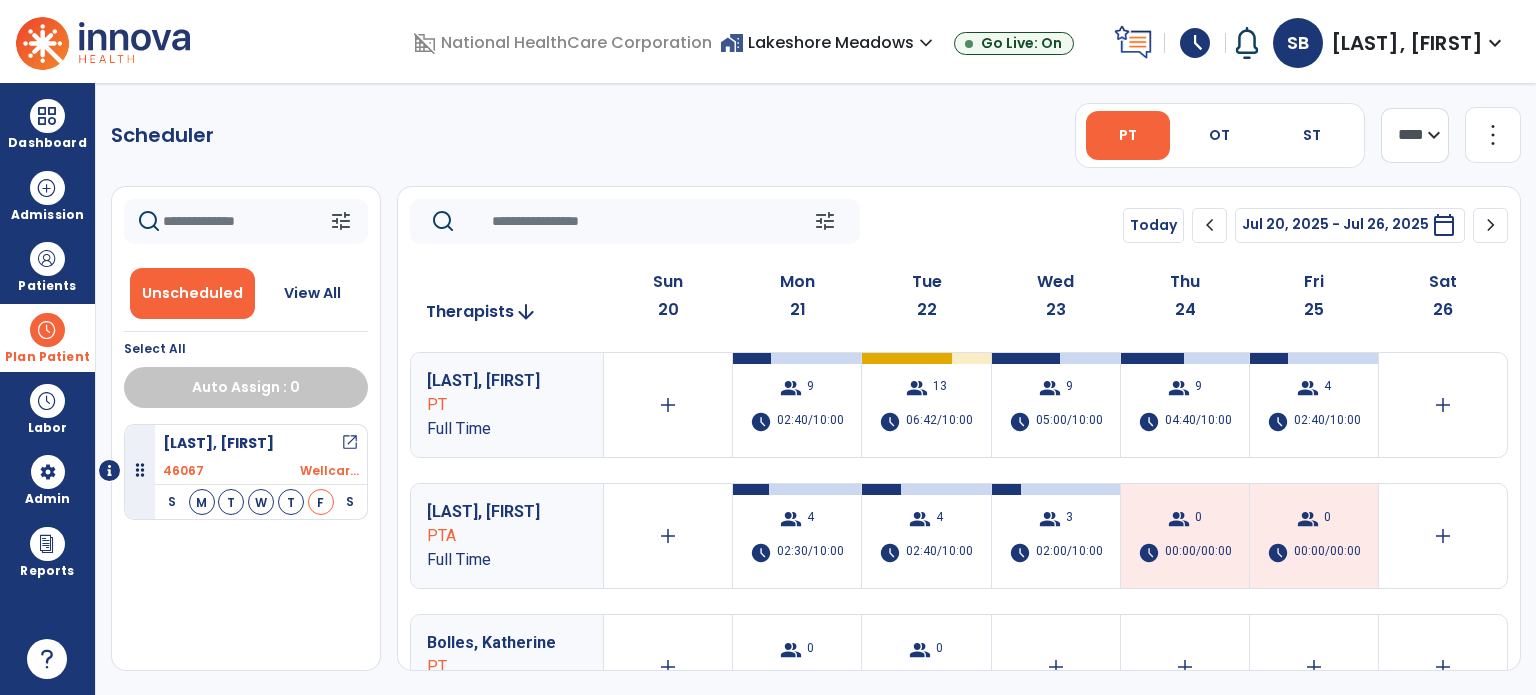 click on "chevron_left" 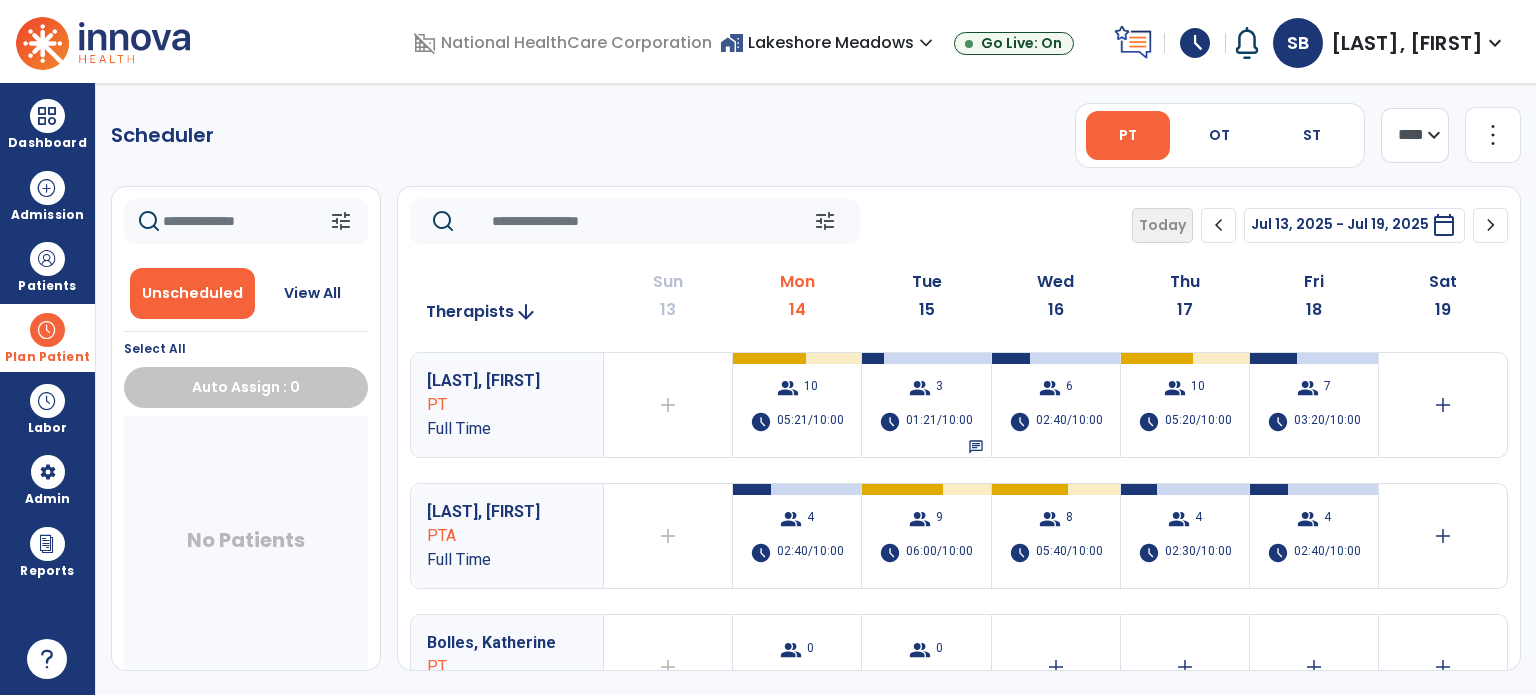 click on "Plan Patient" at bounding box center (47, 337) 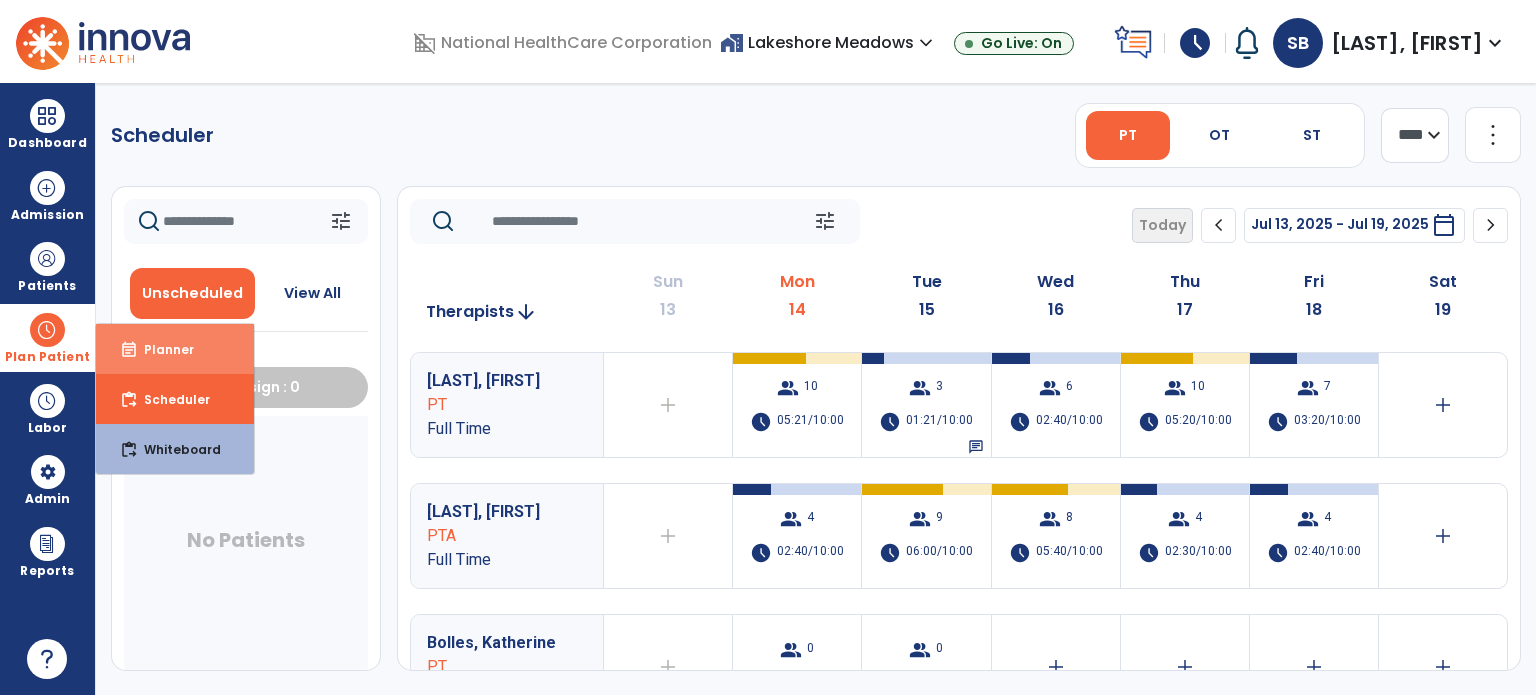 click on "Planner" at bounding box center (161, 349) 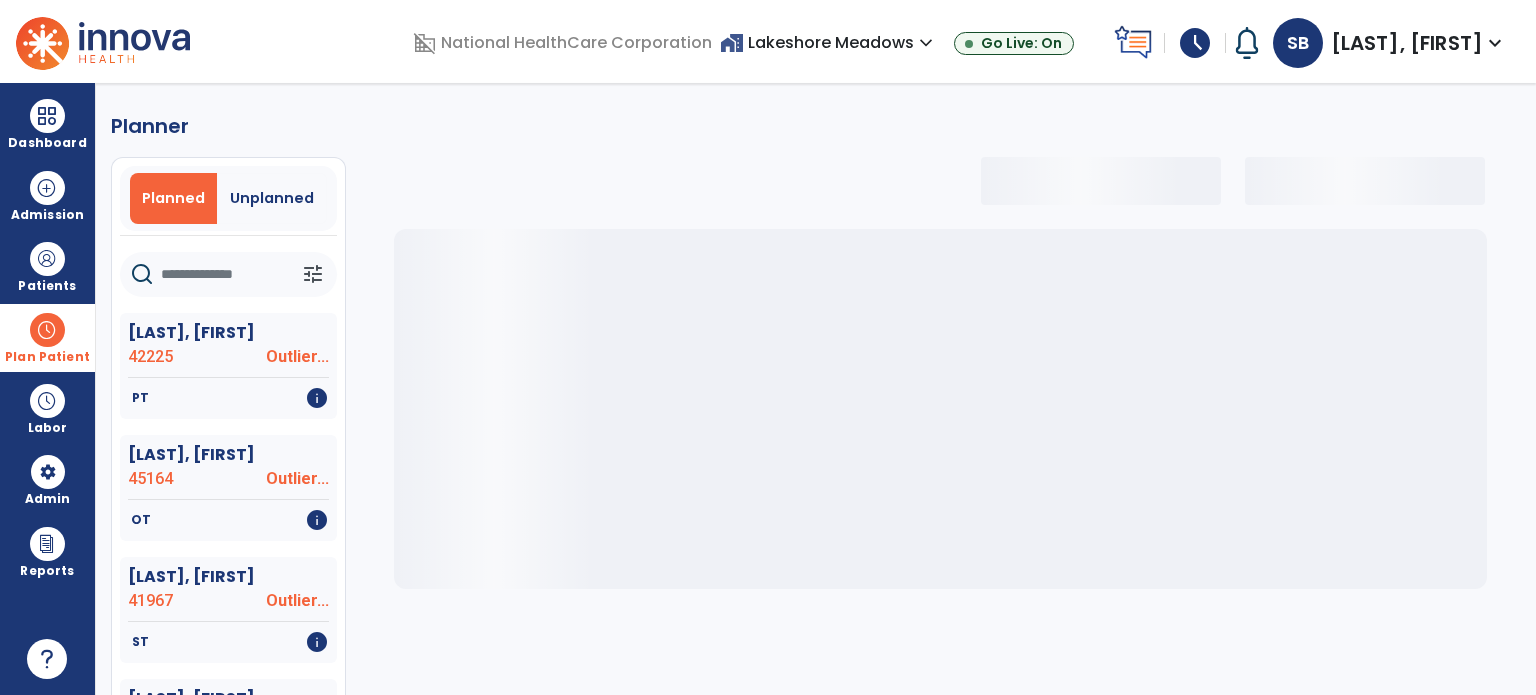 select on "***" 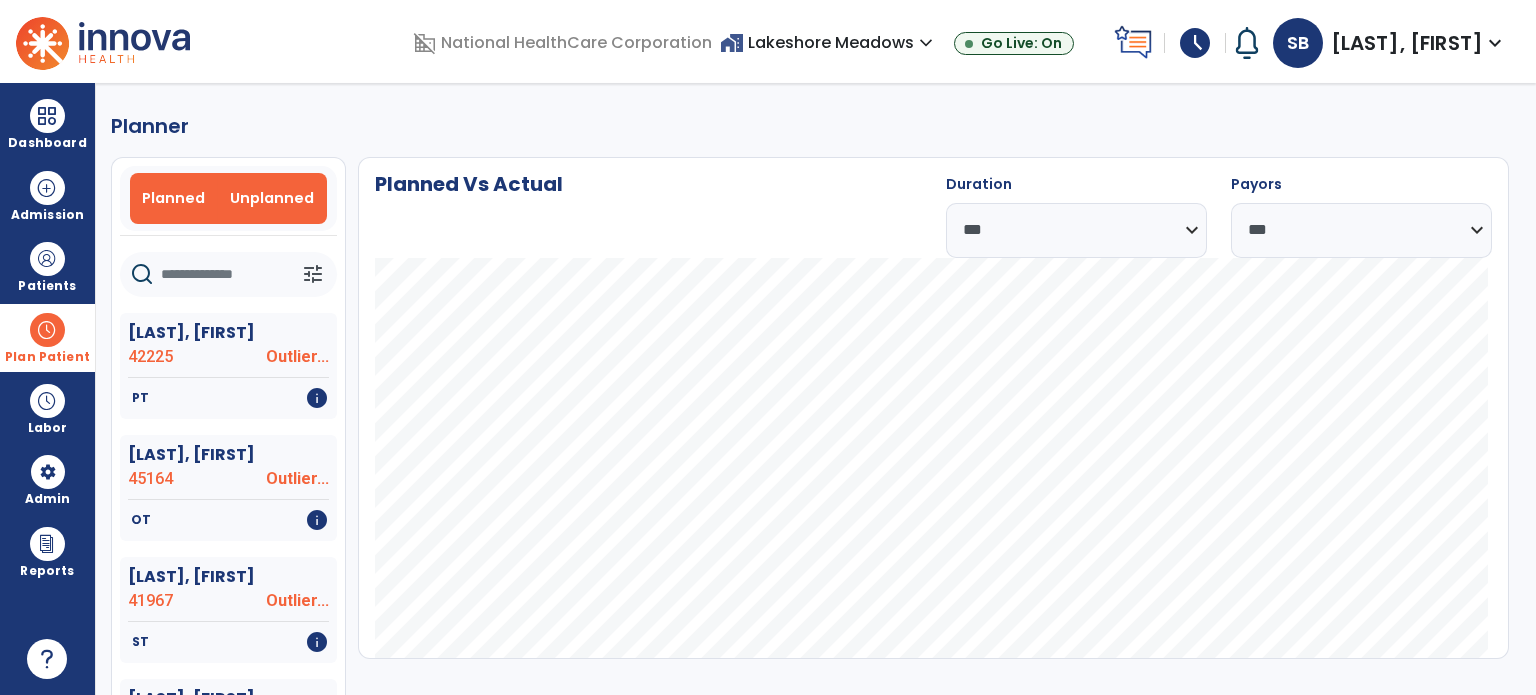 click on "Unplanned" at bounding box center [272, 198] 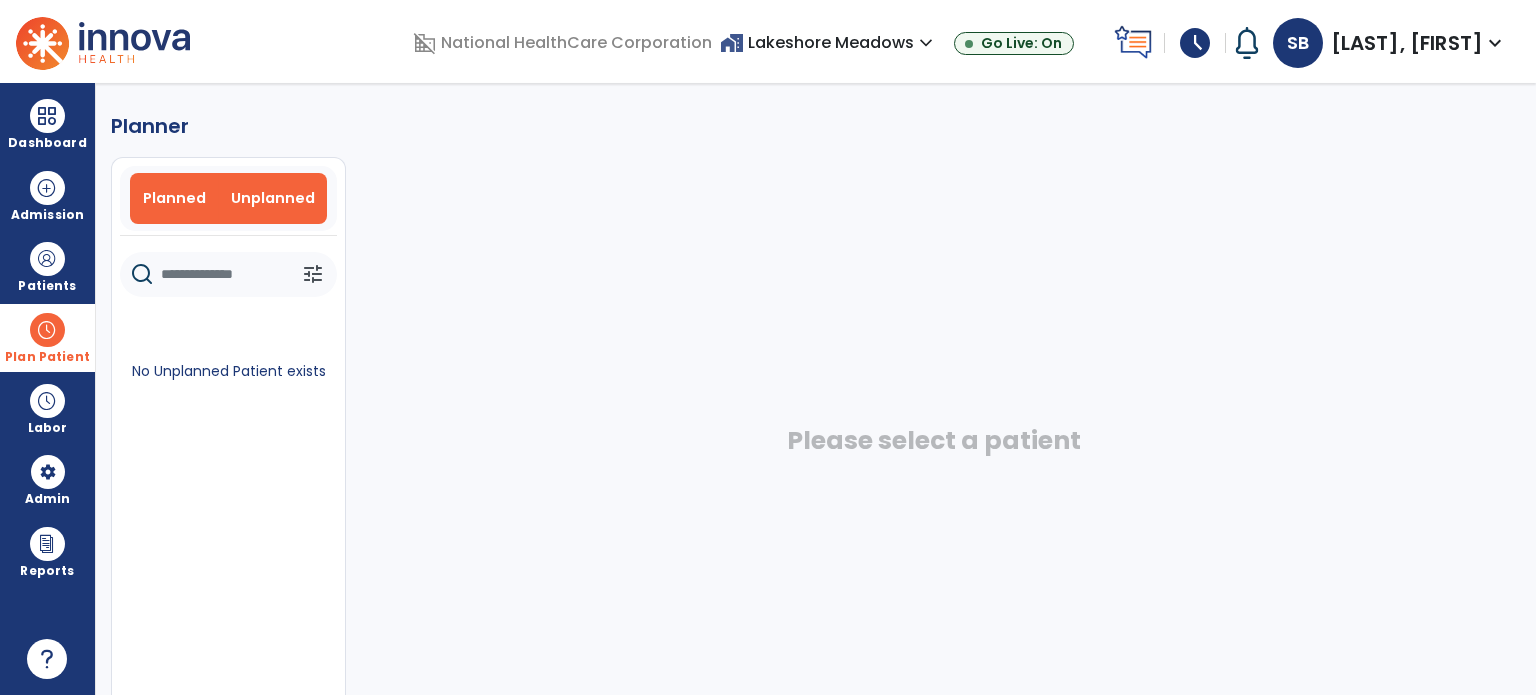 click on "Planned" at bounding box center (174, 198) 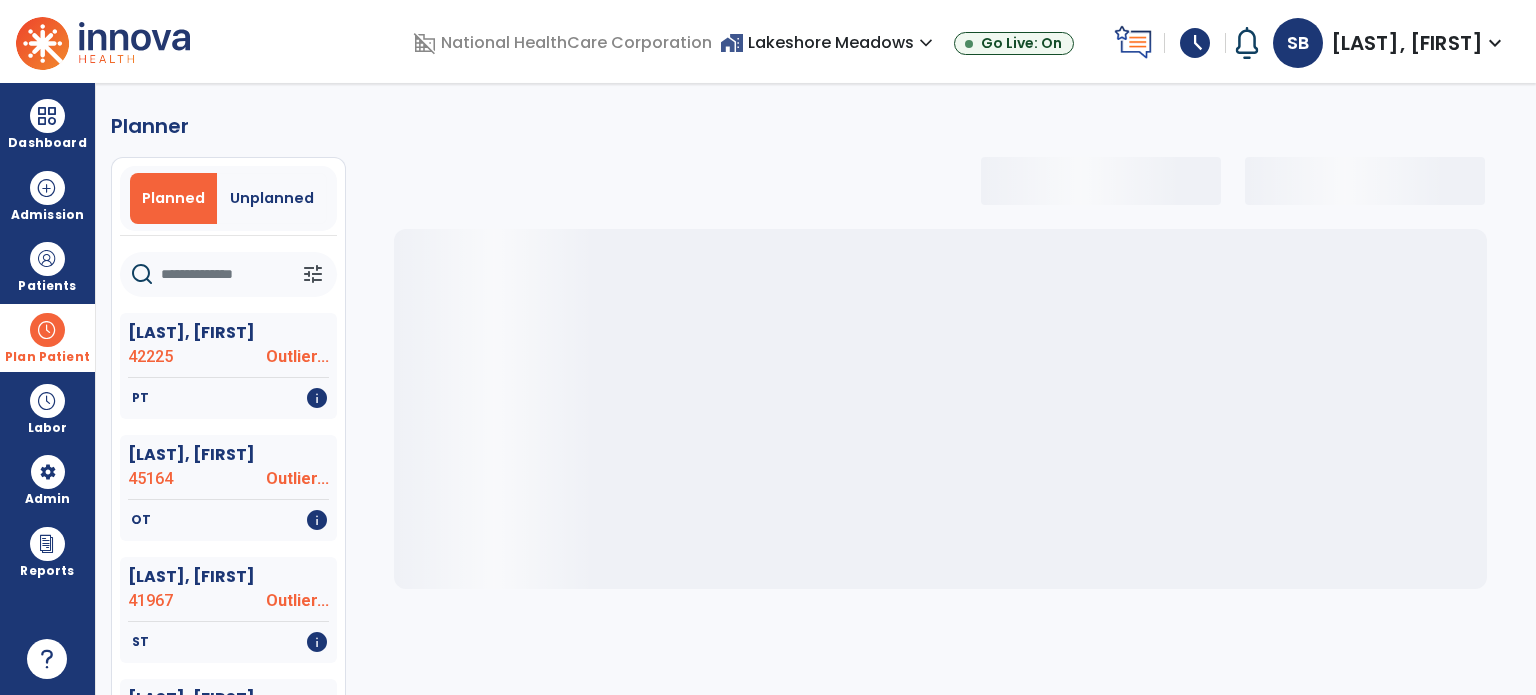 click on "Plan Patient" at bounding box center [47, 357] 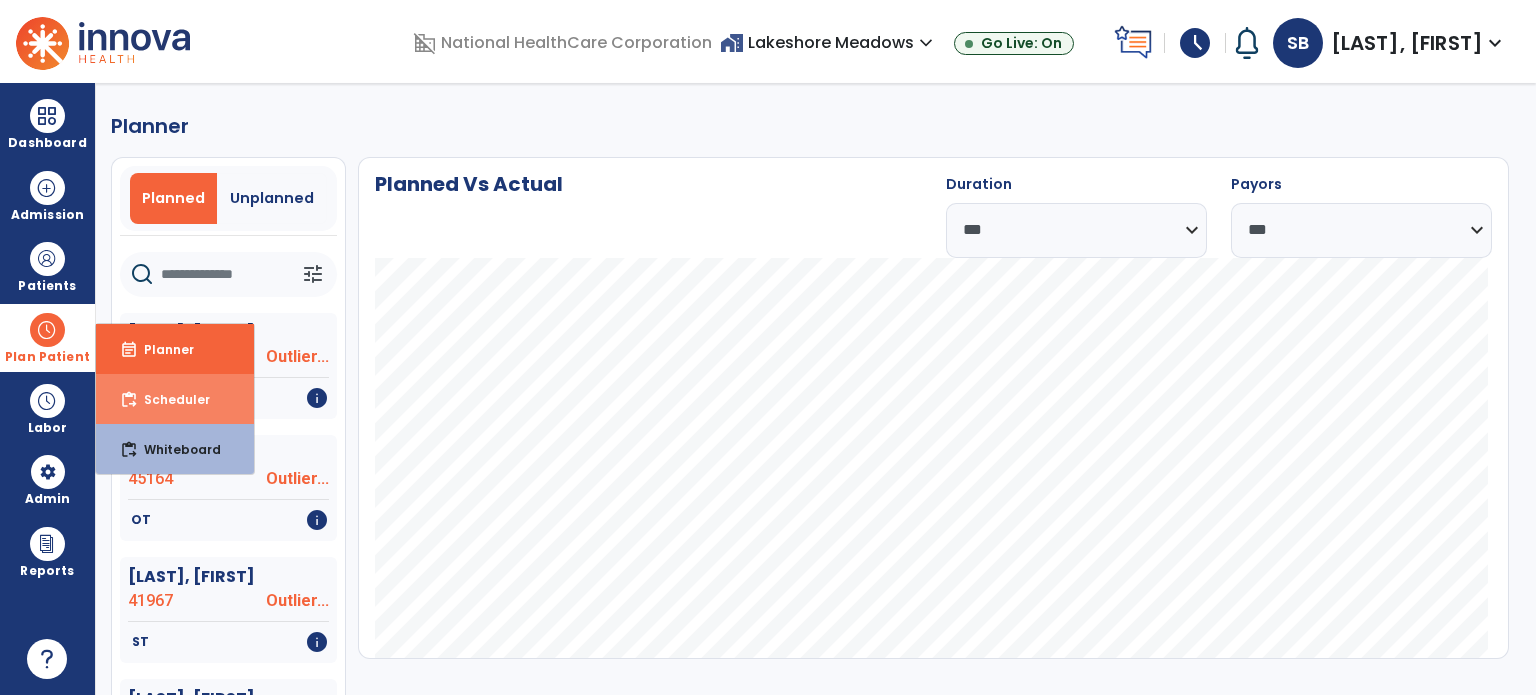 click on "content_paste_go  Scheduler" at bounding box center [175, 399] 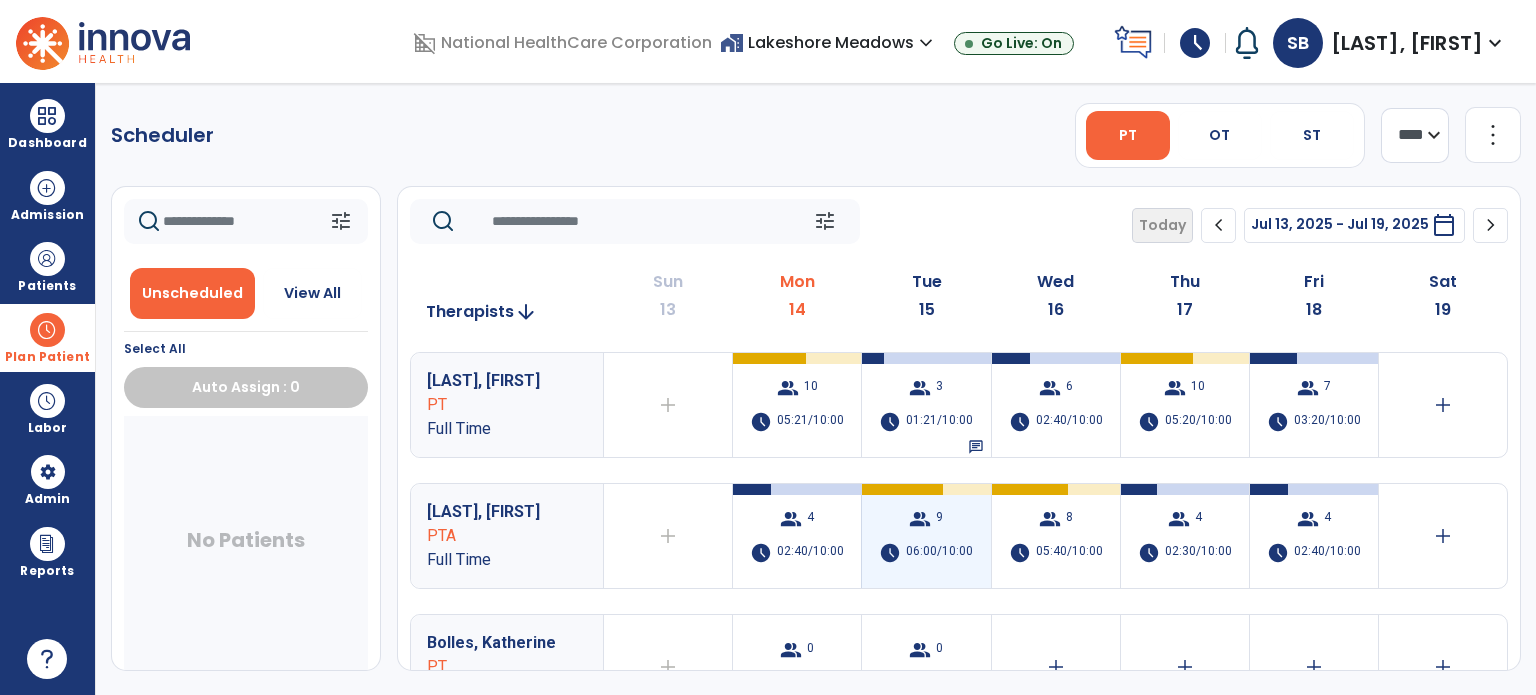 click on "group  9  schedule  06:00/10:00" at bounding box center [926, 536] 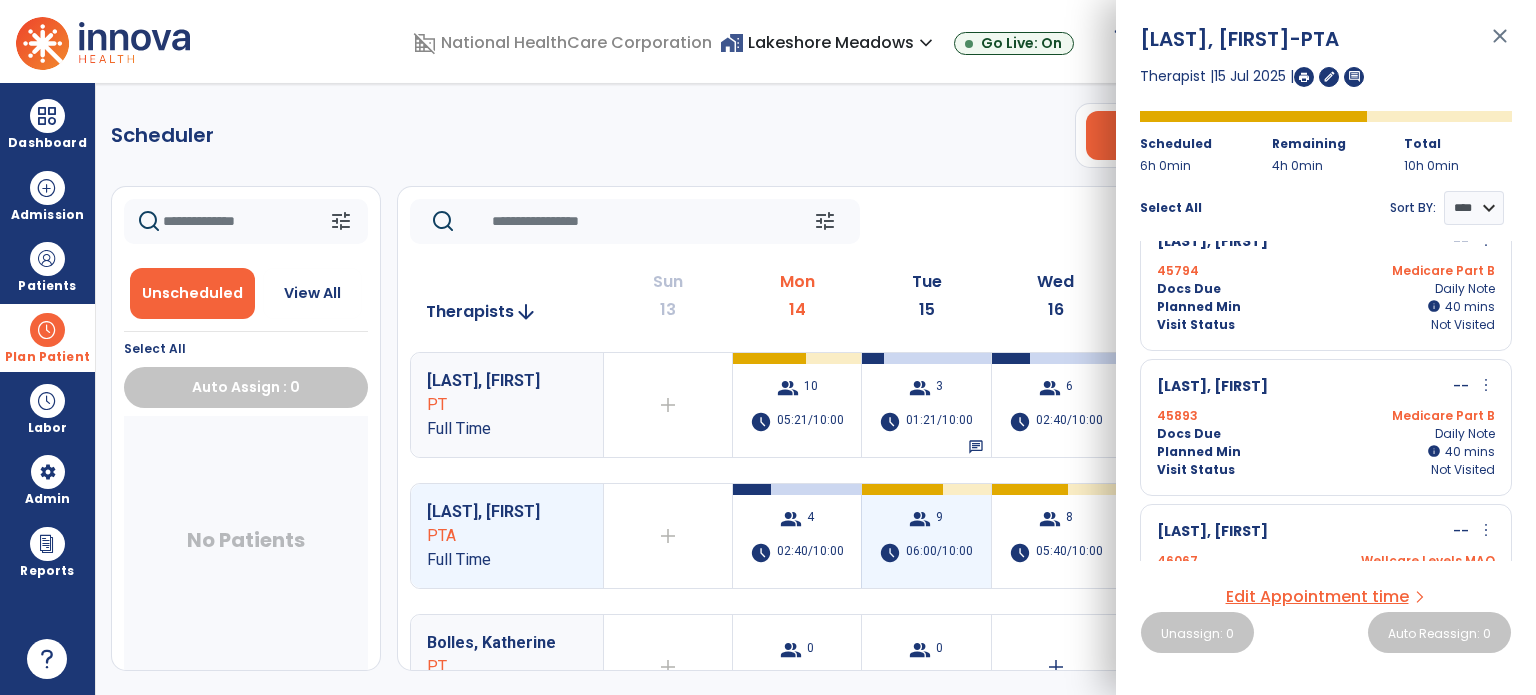 scroll, scrollTop: 0, scrollLeft: 0, axis: both 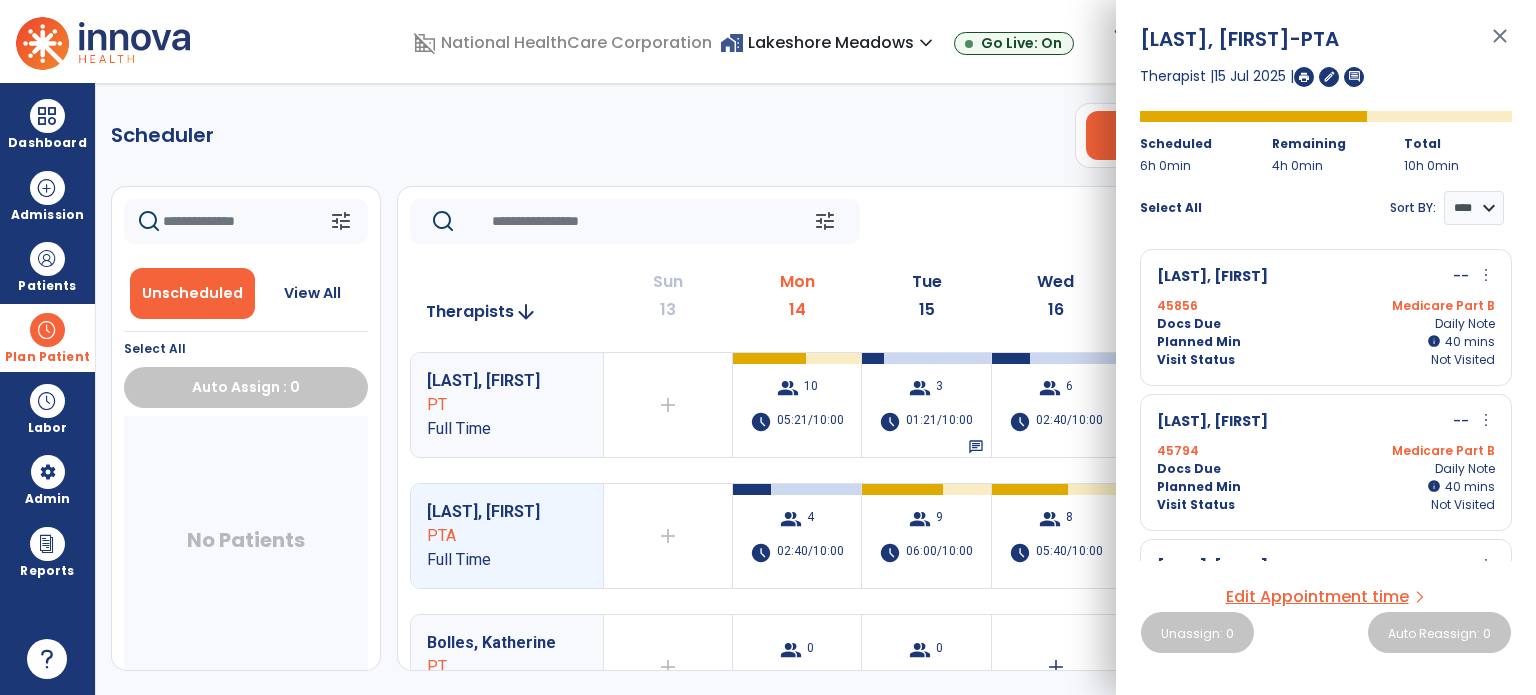 click on "Scheduler PT OT ST **** *** more_vert Manage Labor View All Therapists Print tune Unscheduled View All Select All Auto Assign : 0 No Patients tune Today chevron_left Jul 13, 2025 - Jul 19, 2025 ********* calendar_today chevron_right Therapists arrow_downward Sun 13 Mon 14 Tue 15 Wed 16 Thu 17 Fri 18 Sat 19 [LAST], [FIRST] PT Full Time add Therapist not available for the day group 10 schedule 05:21/10:00 group 3 schedule 01:21/10:00 chat group 6 schedule 02:40/10:00 group 10 schedule 05:20/10:00 group 7 schedule 03:20/10:00 add [LAST], [FIRST] PTA Full Time add Therapist not available for the day group 4 schedule 02:40/10:00 group 9 schedule 06:00/10:00 group 8 schedule 05:40/10:00 group 4 schedule 02:30/10:00 group 4 schedule 02:40/10:00 add [LAST], [FIRST] PT PRN add Therapist not available for the day group 0 schedule 0:00/08:00 group 0 schedule 0:00/08:00 add add add add PT 0 0 0" at bounding box center (816, 389) 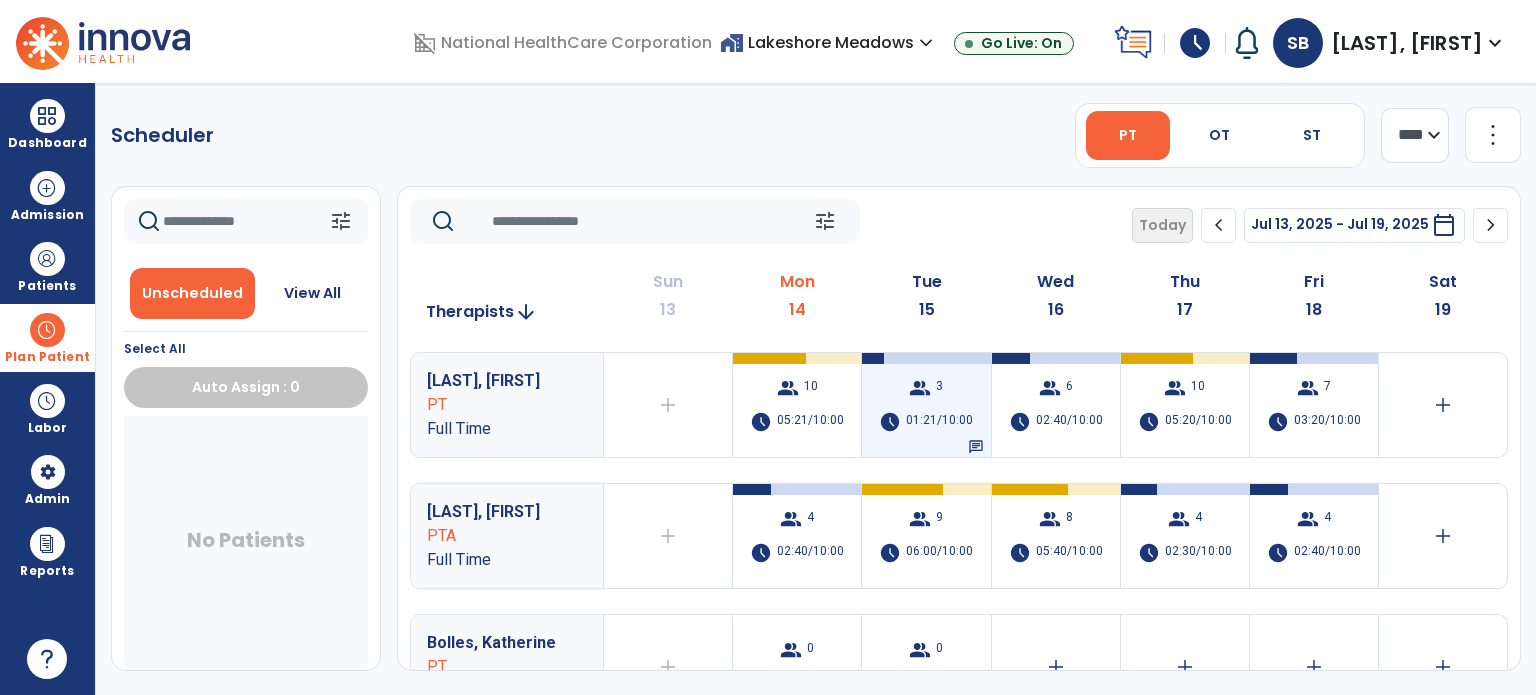 click on "01:21/10:00" at bounding box center [939, 422] 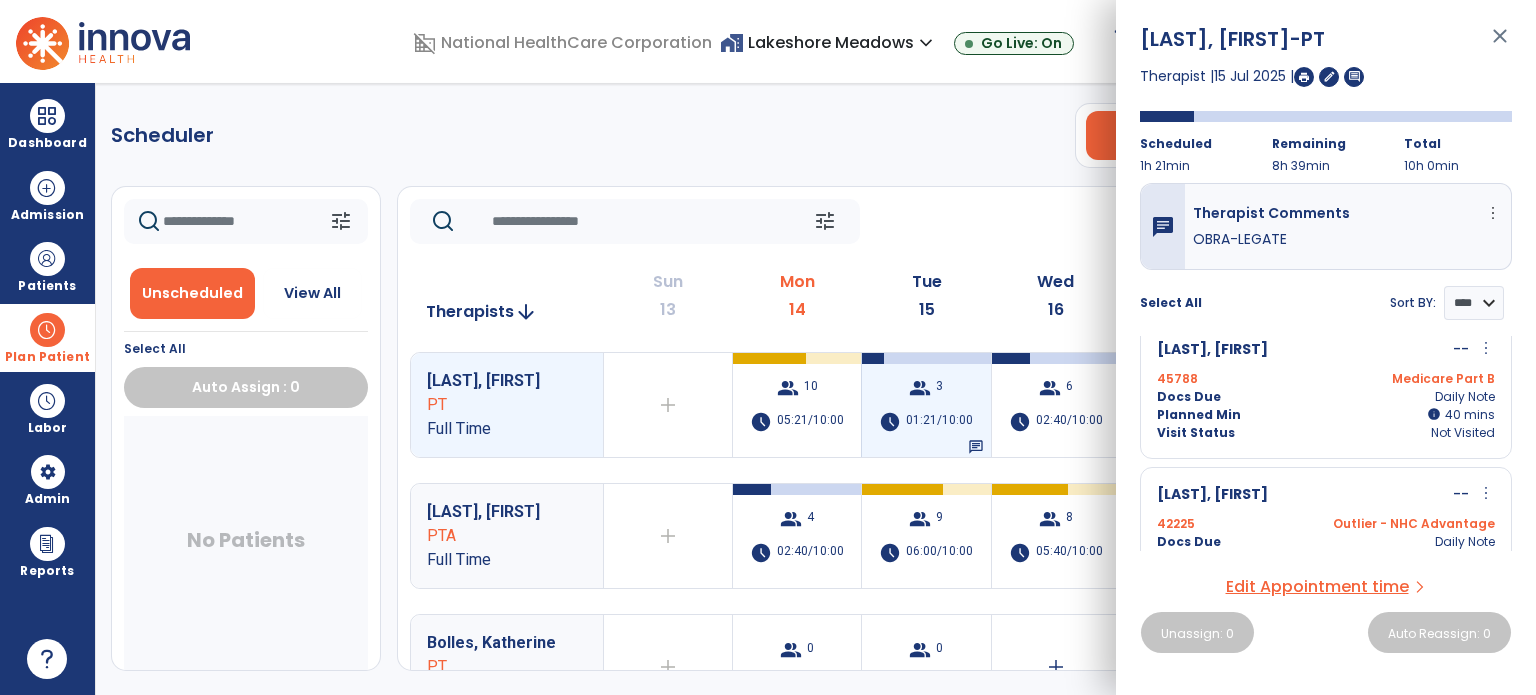 scroll, scrollTop: 217, scrollLeft: 0, axis: vertical 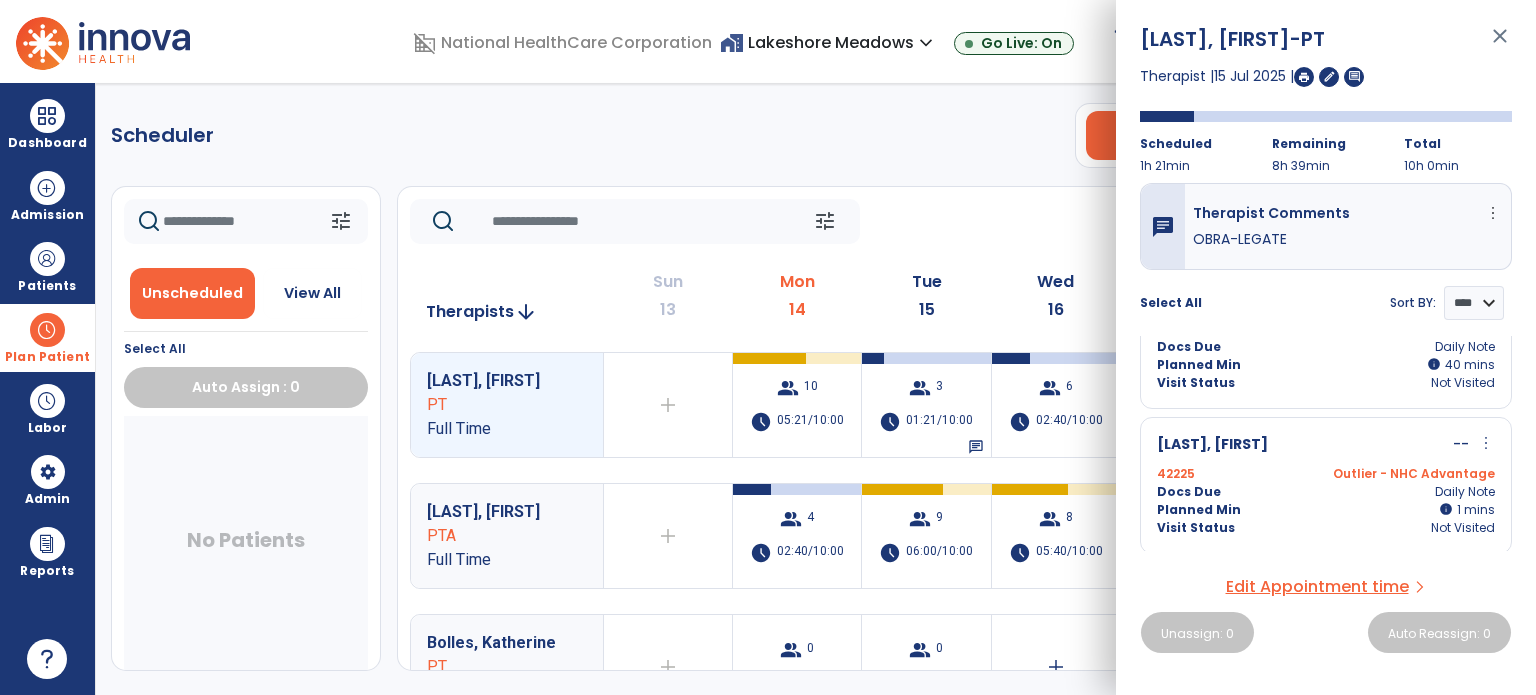 click on "Scheduler   PT   OT   ST  **** *** more_vert  Manage Labor   View All Therapists   Print" 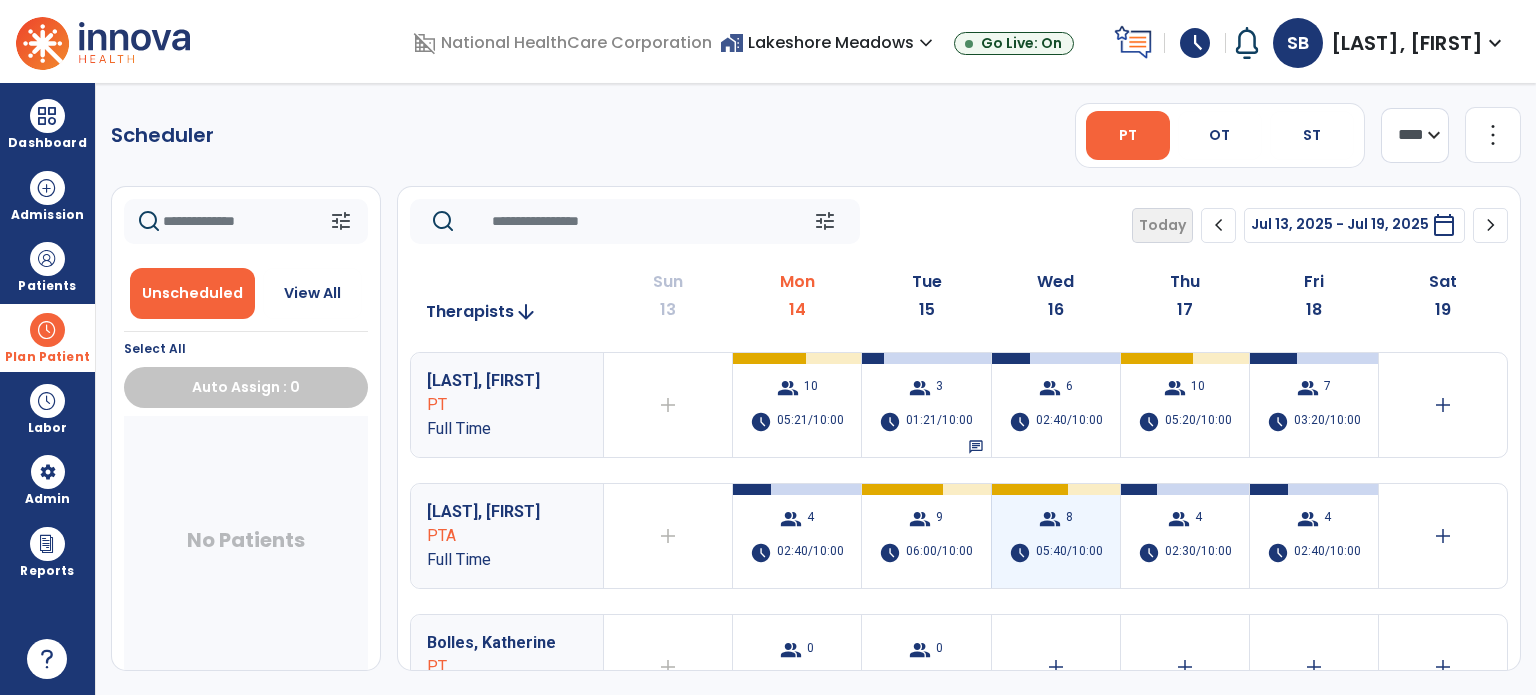 click on "05:40/10:00" at bounding box center (1069, 553) 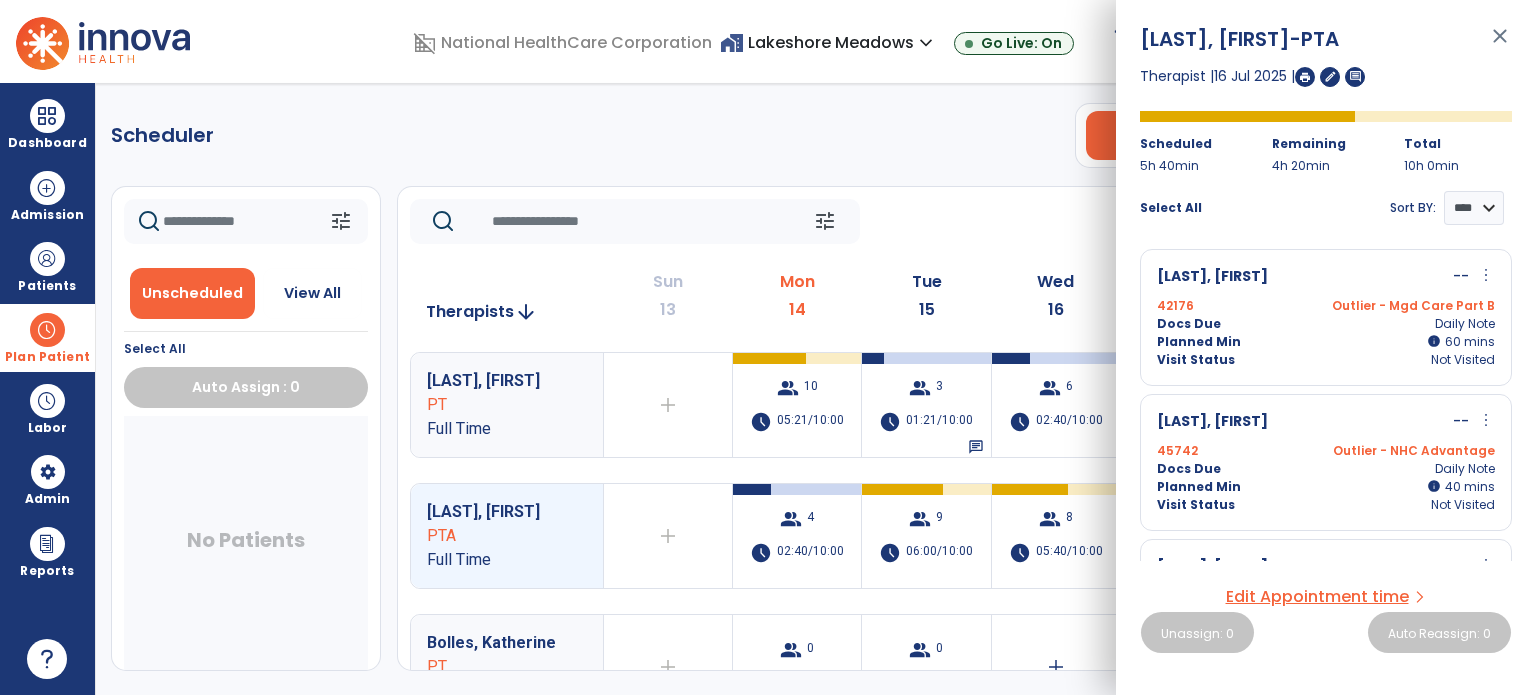 click on "more_vert" at bounding box center (1486, 275) 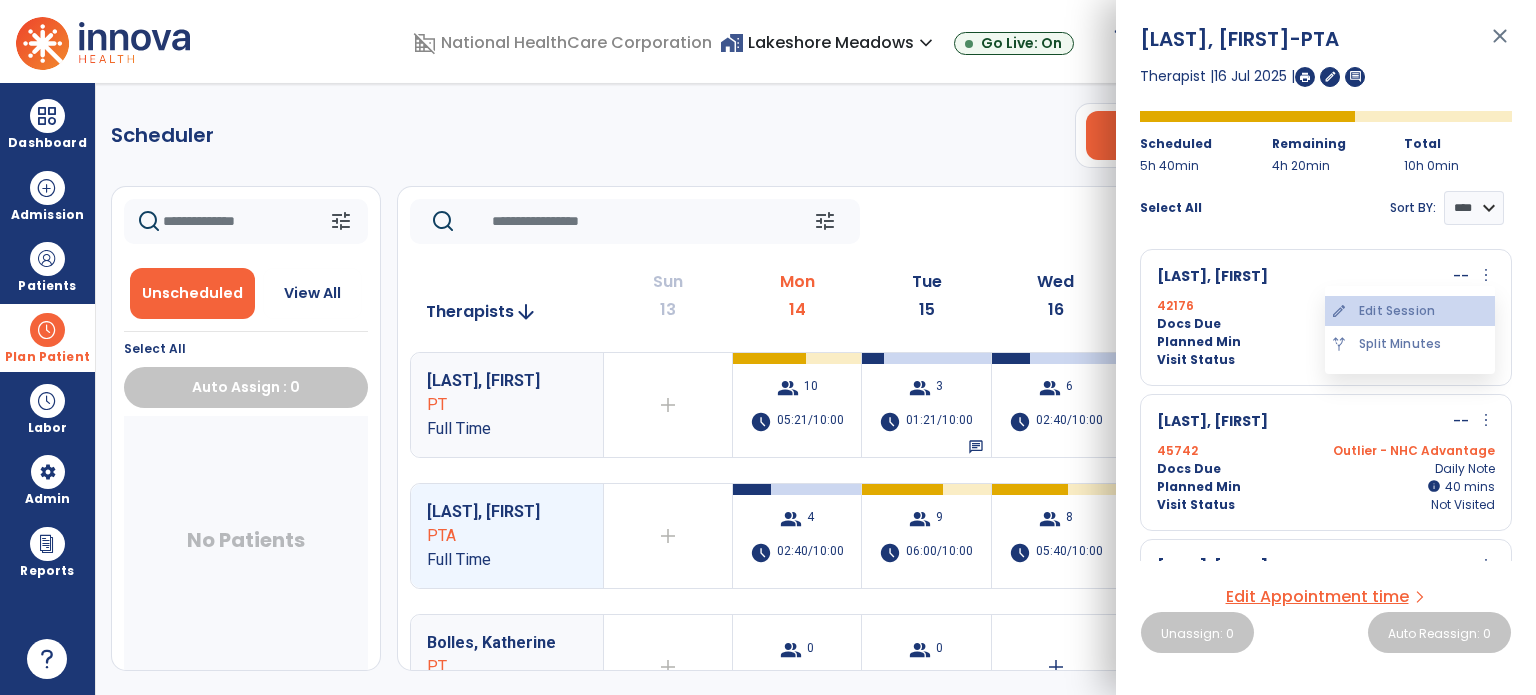 click on "edit   Edit Session" at bounding box center (1410, 311) 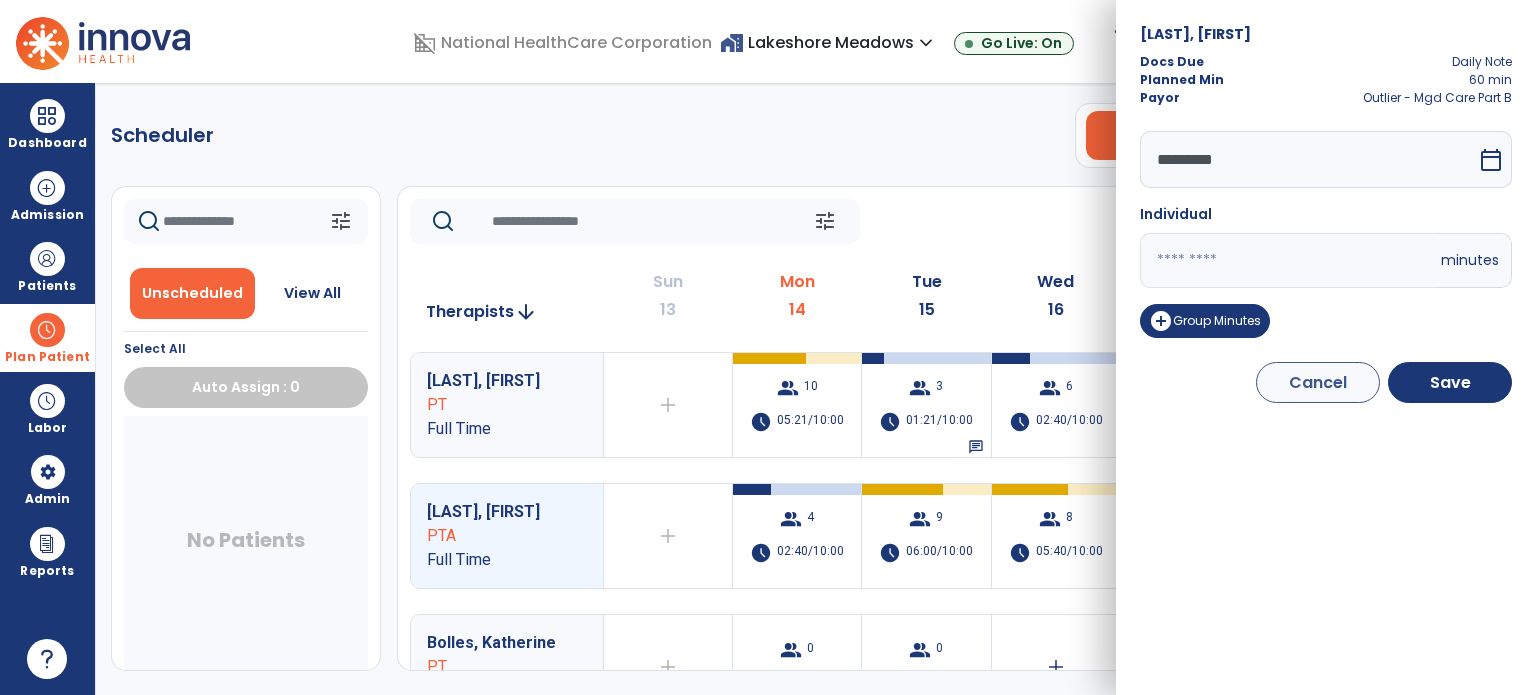 click on "**" at bounding box center [1288, 260] 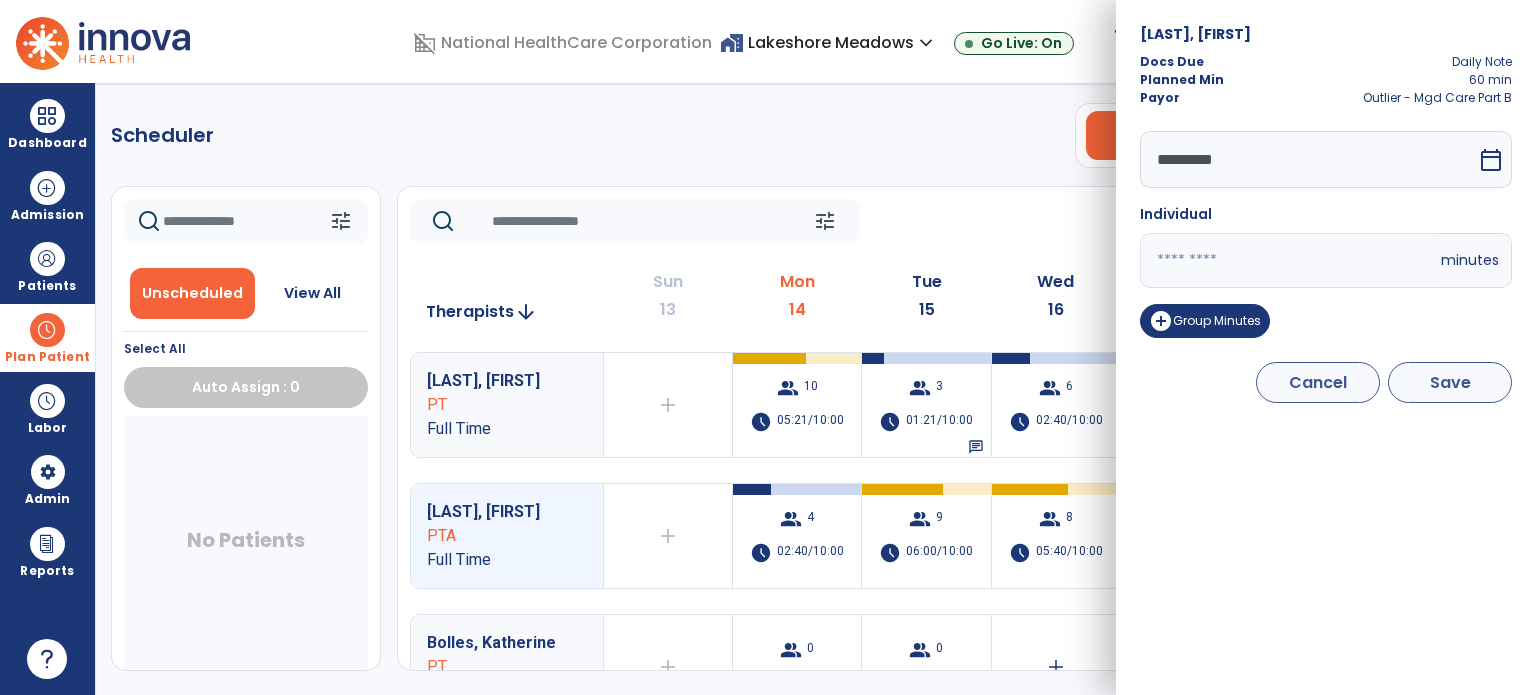 type on "*" 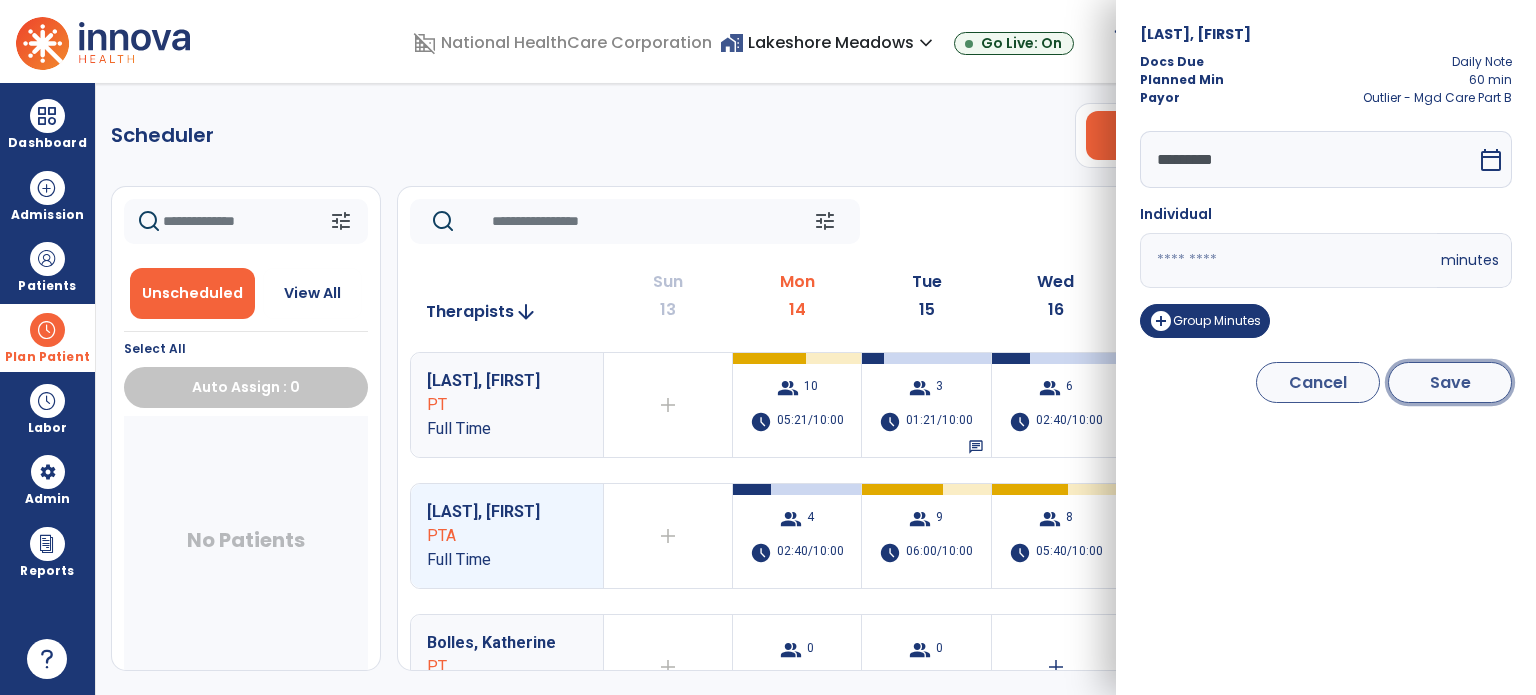 click on "Save" at bounding box center [1450, 382] 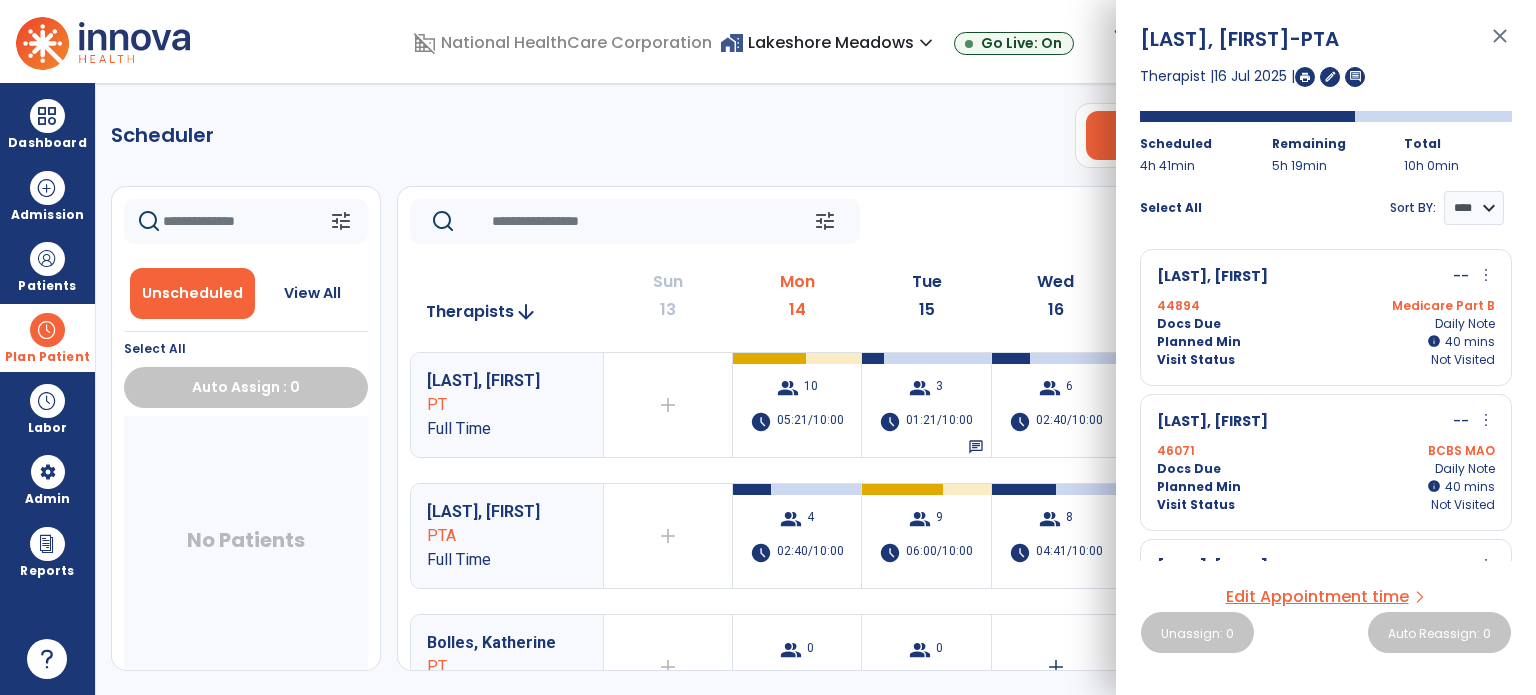click on "tune   Today  chevron_left Jul 13, 2025 - Jul 19, 2025  *********  calendar_today  chevron_right" 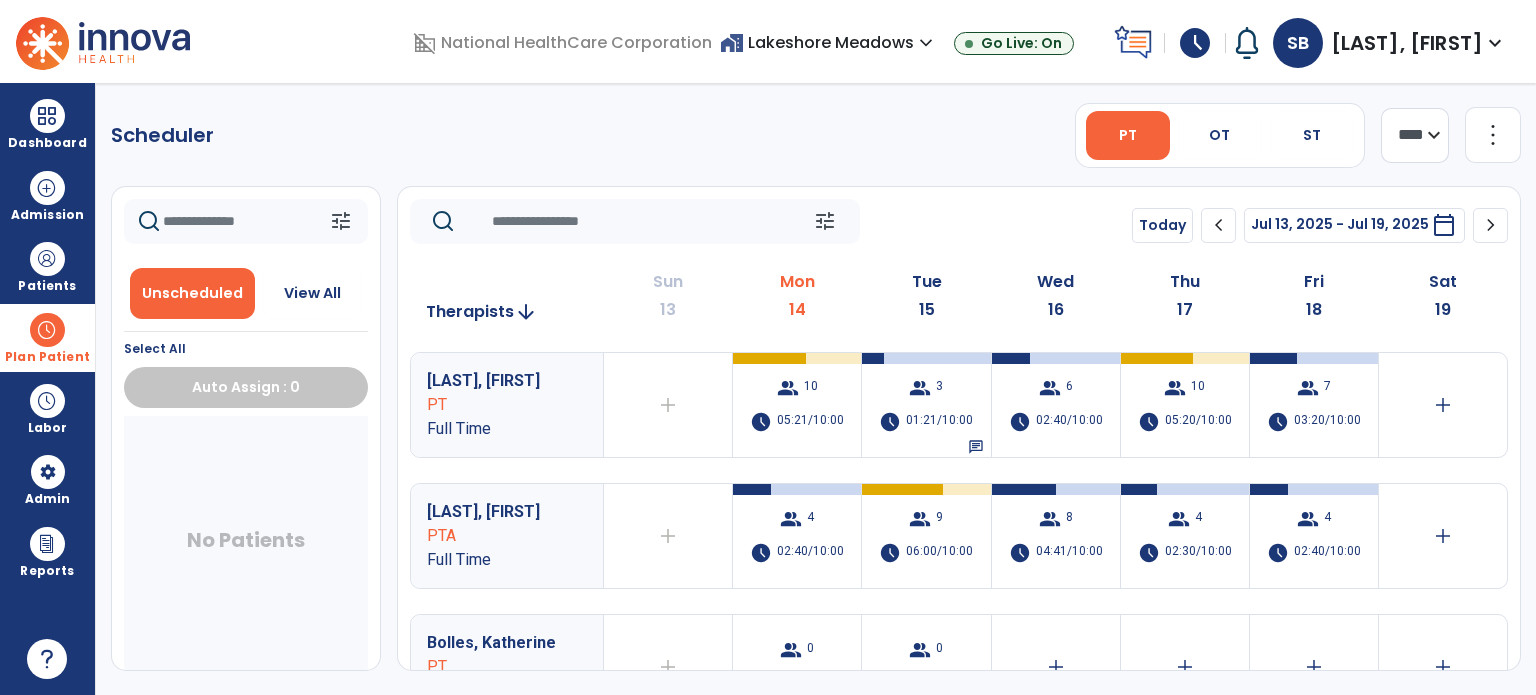 click at bounding box center [47, 330] 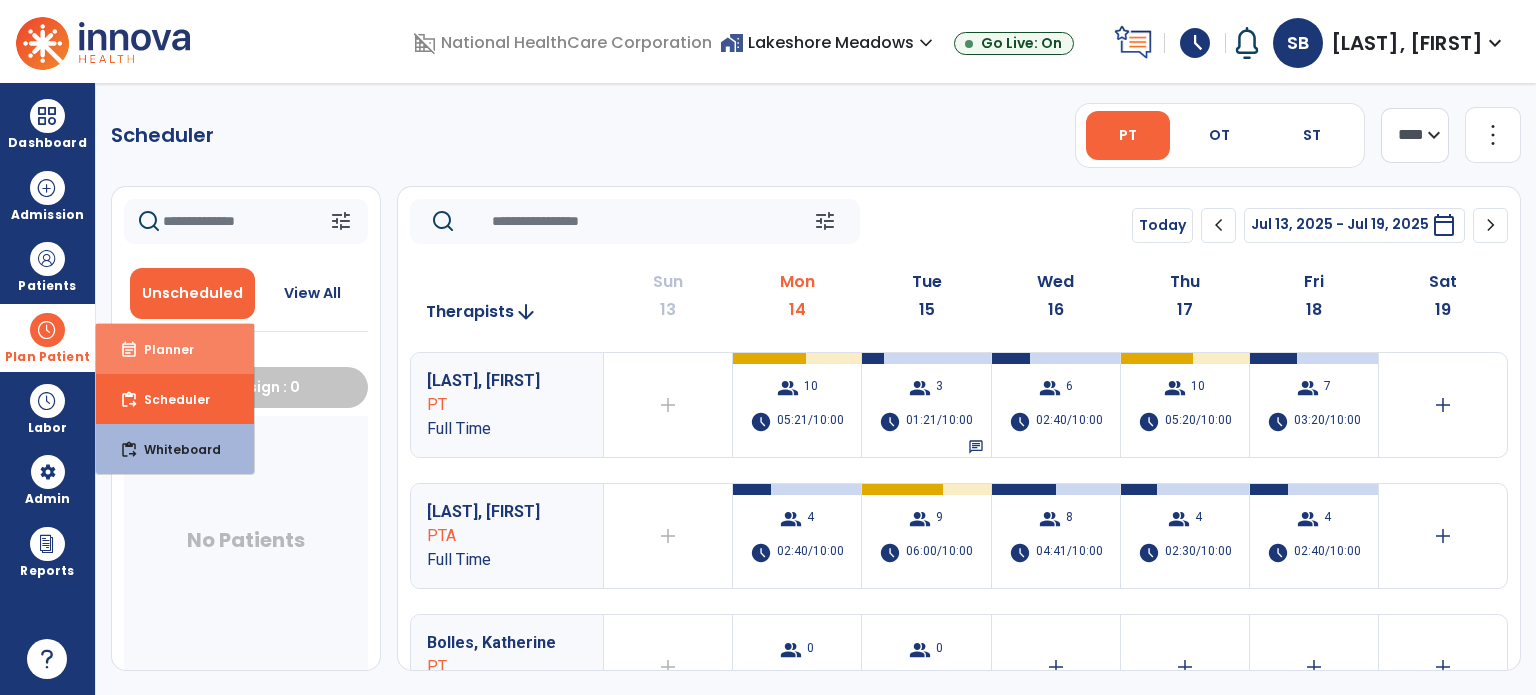 click on "event_note  Planner" at bounding box center (175, 349) 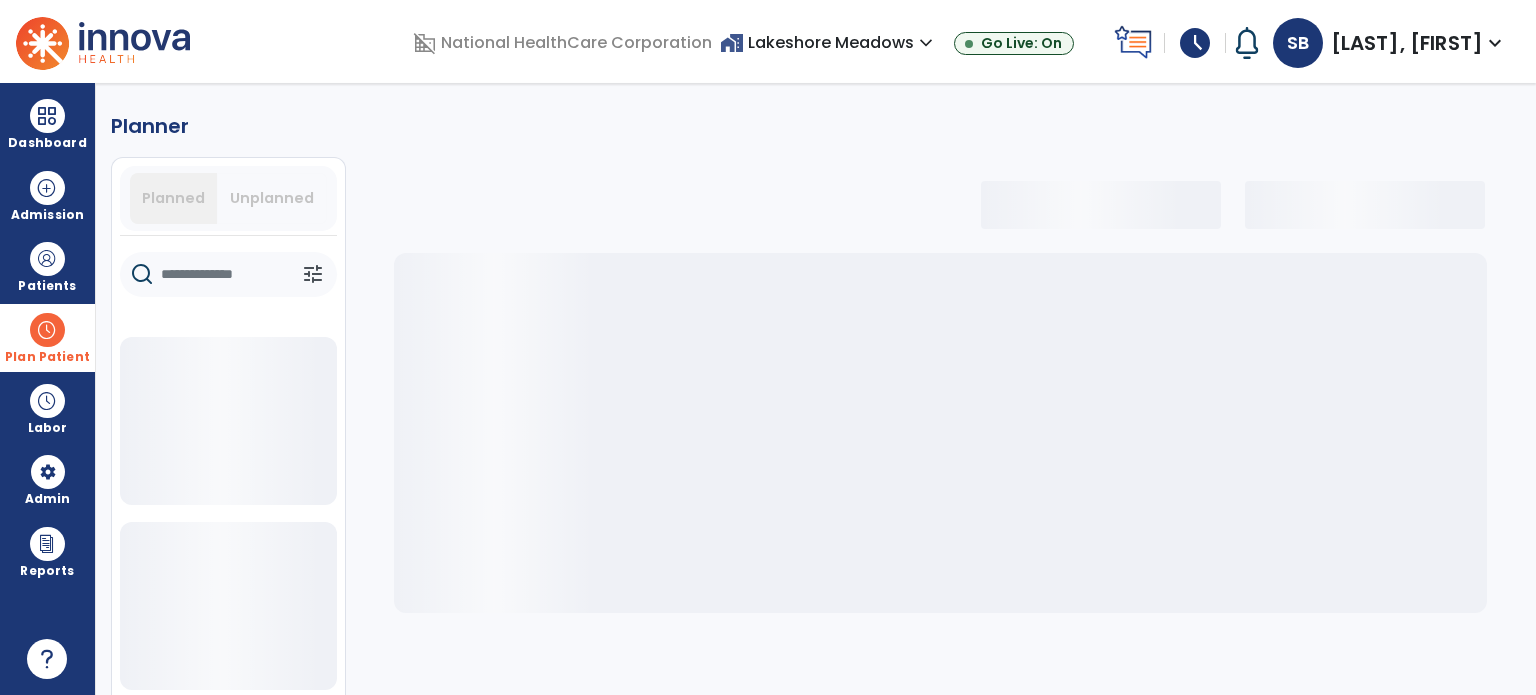 click on "Unplanned" at bounding box center [272, 198] 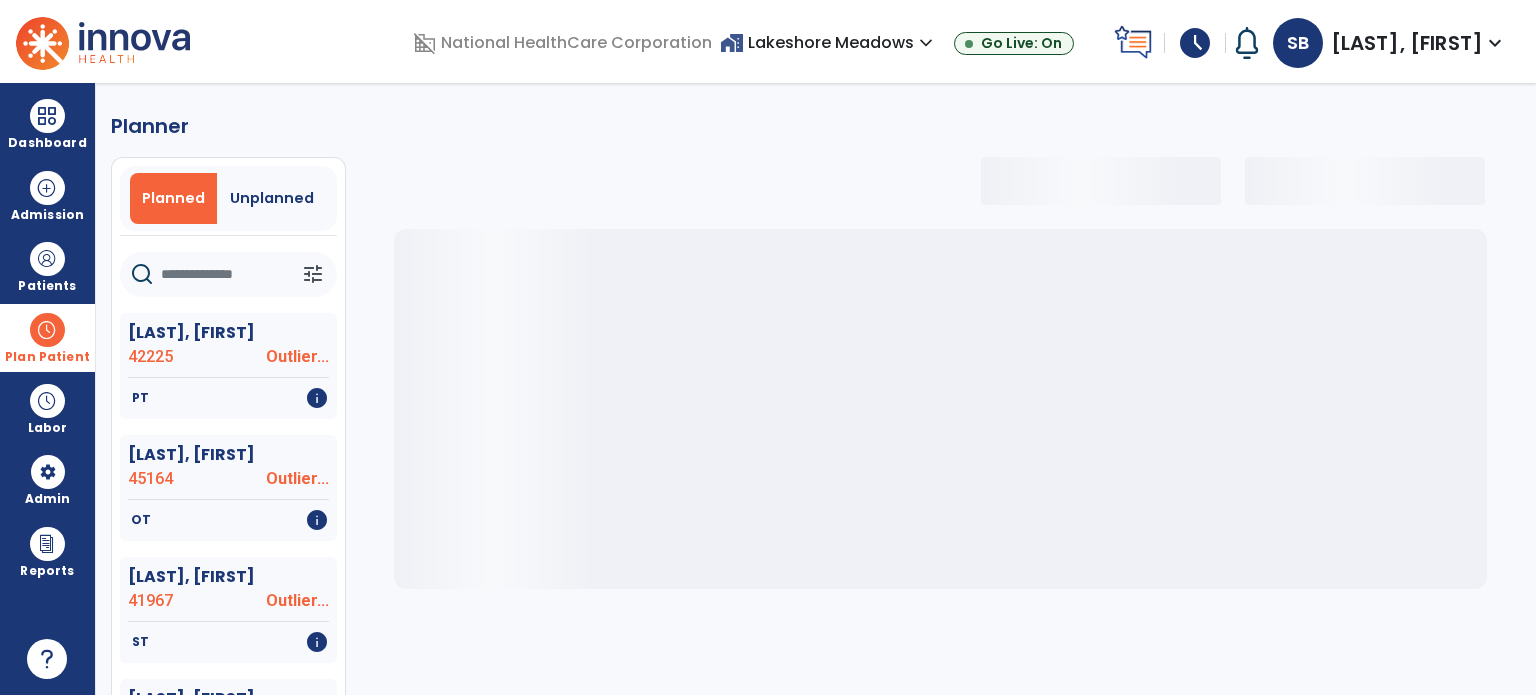 click on "Planned" at bounding box center [173, 198] 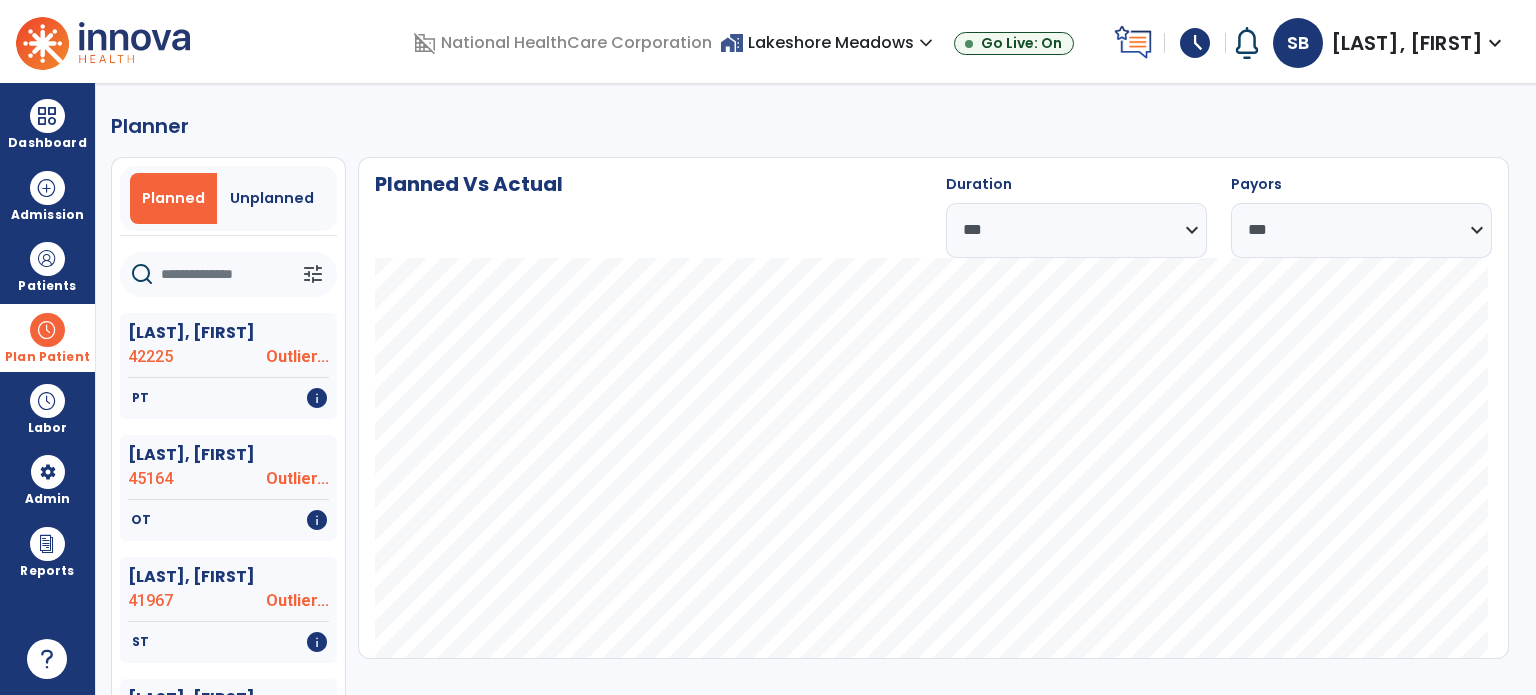 click at bounding box center (47, 330) 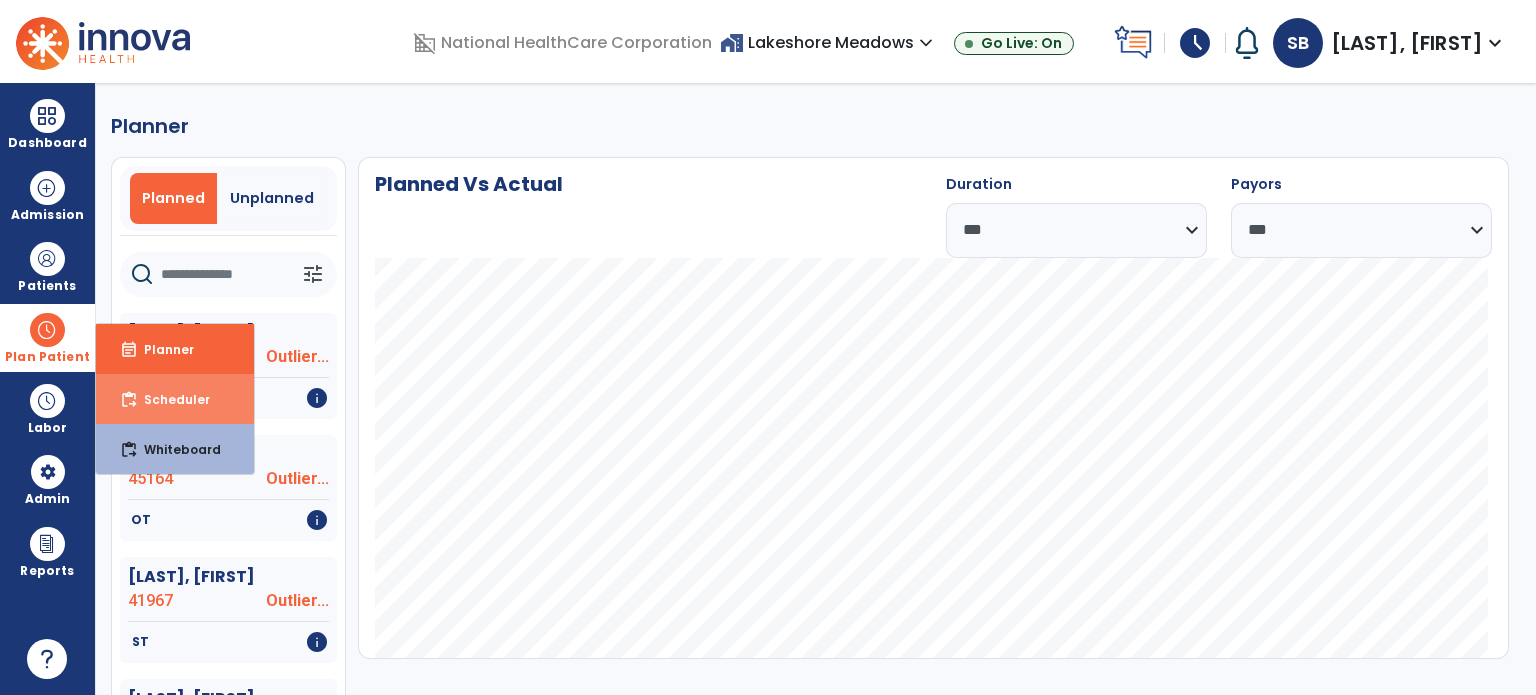 click on "Scheduler" at bounding box center (169, 399) 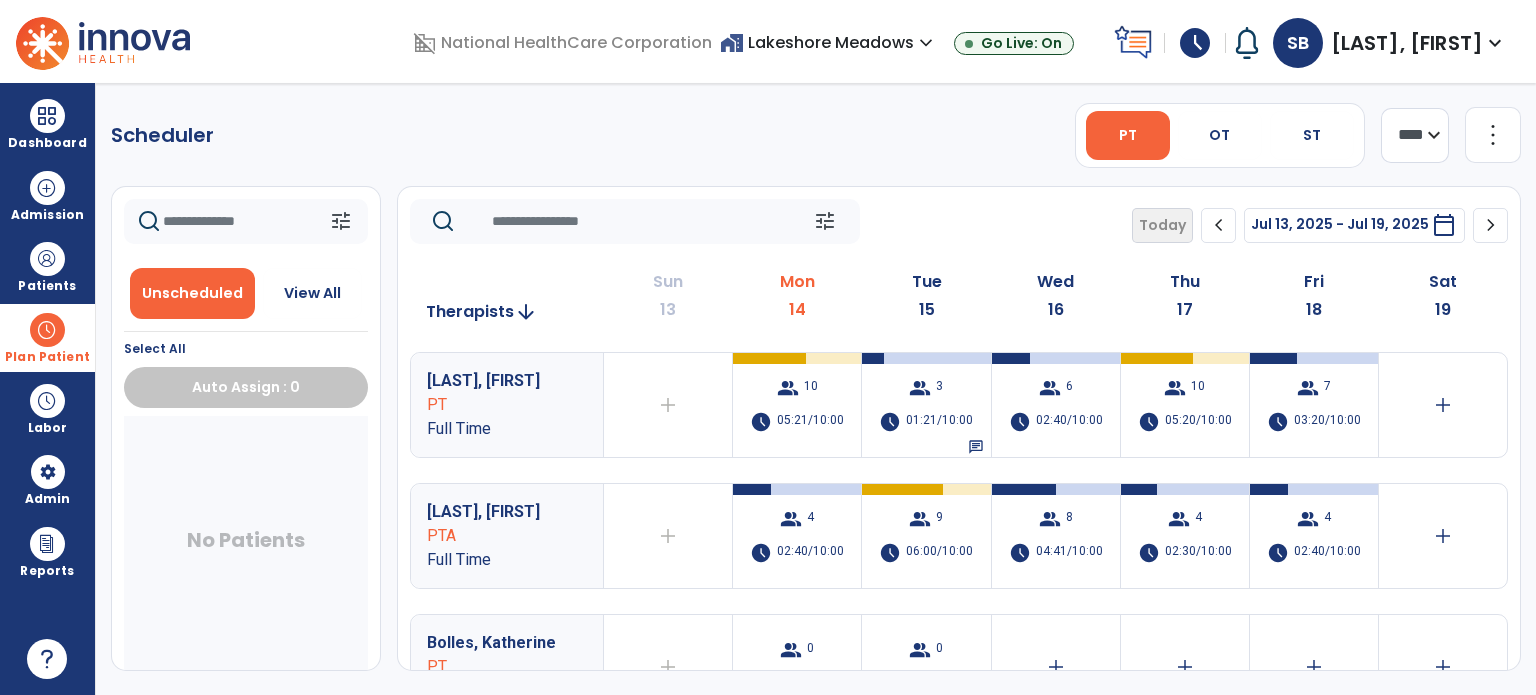click at bounding box center (47, 330) 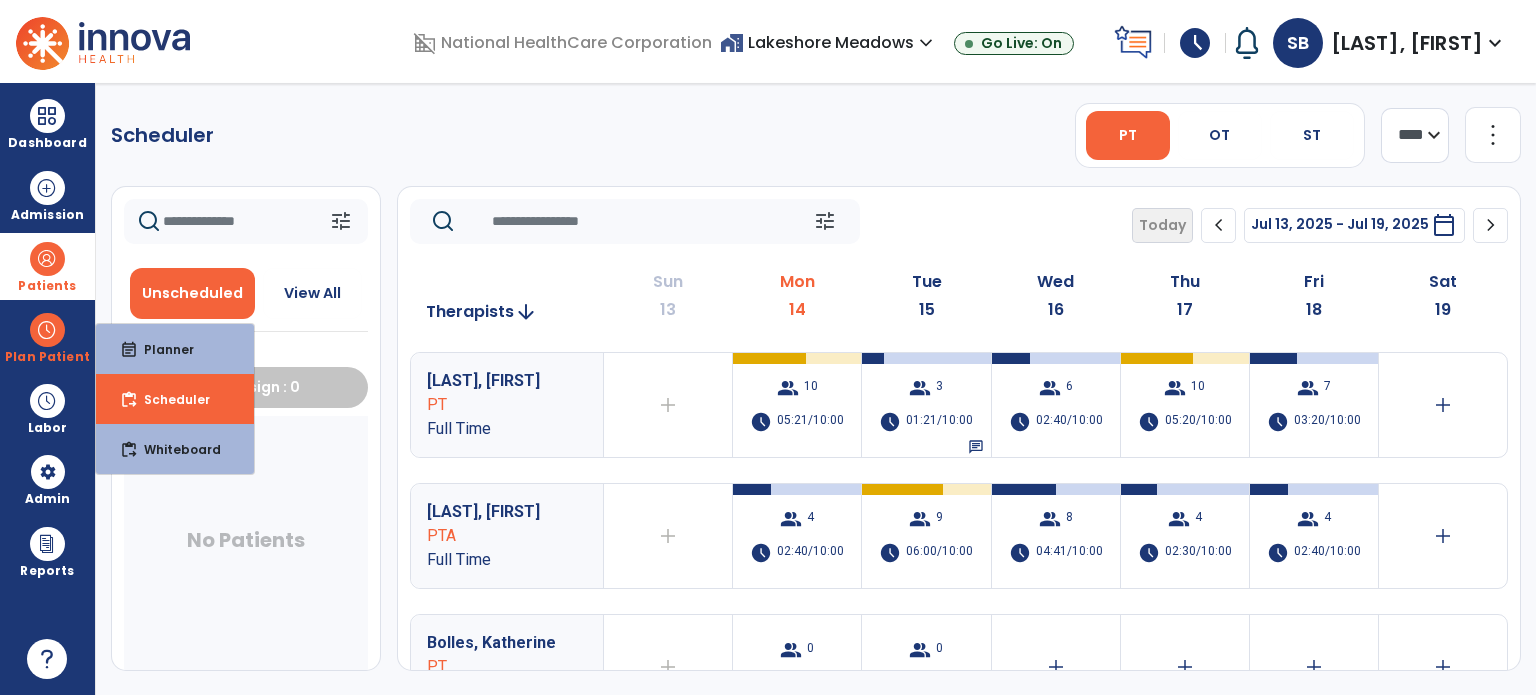 click at bounding box center [47, 259] 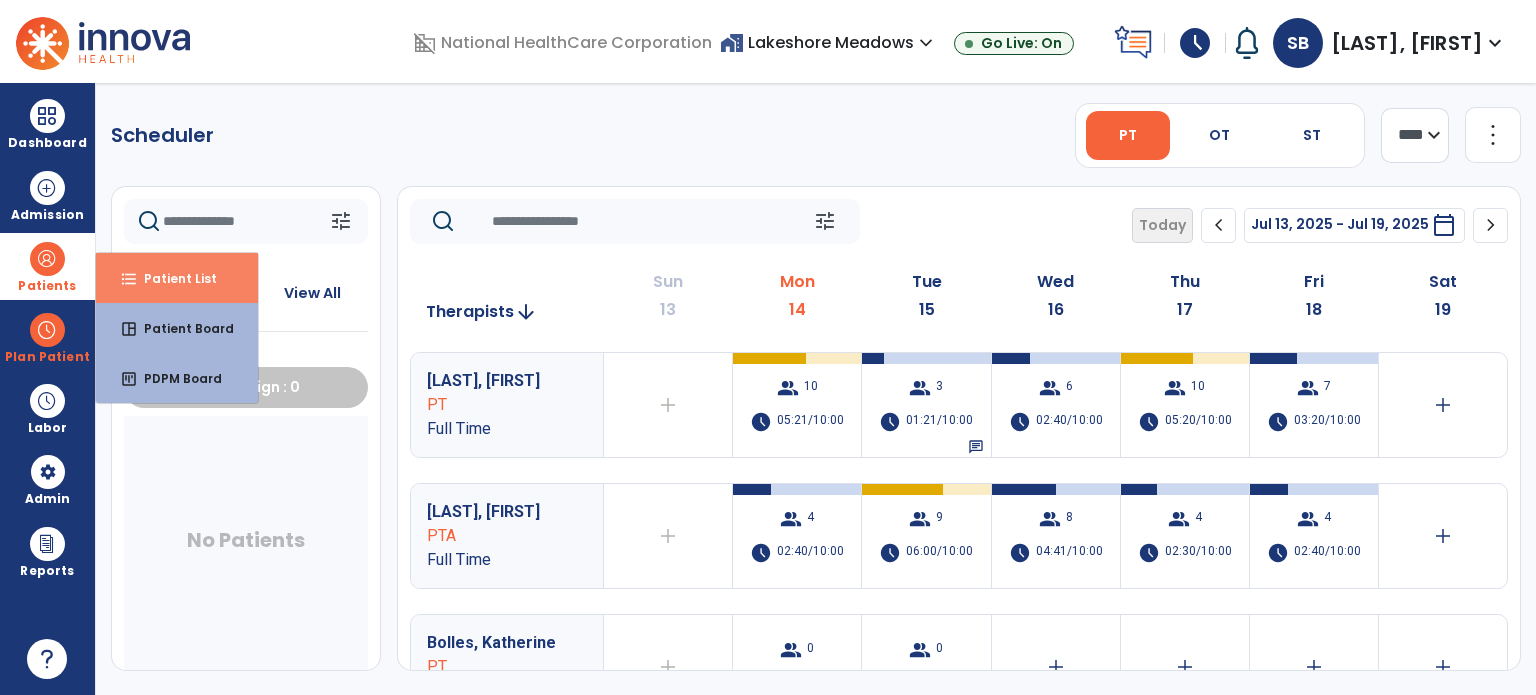 click on "format_list_bulleted  Patient List" at bounding box center [177, 278] 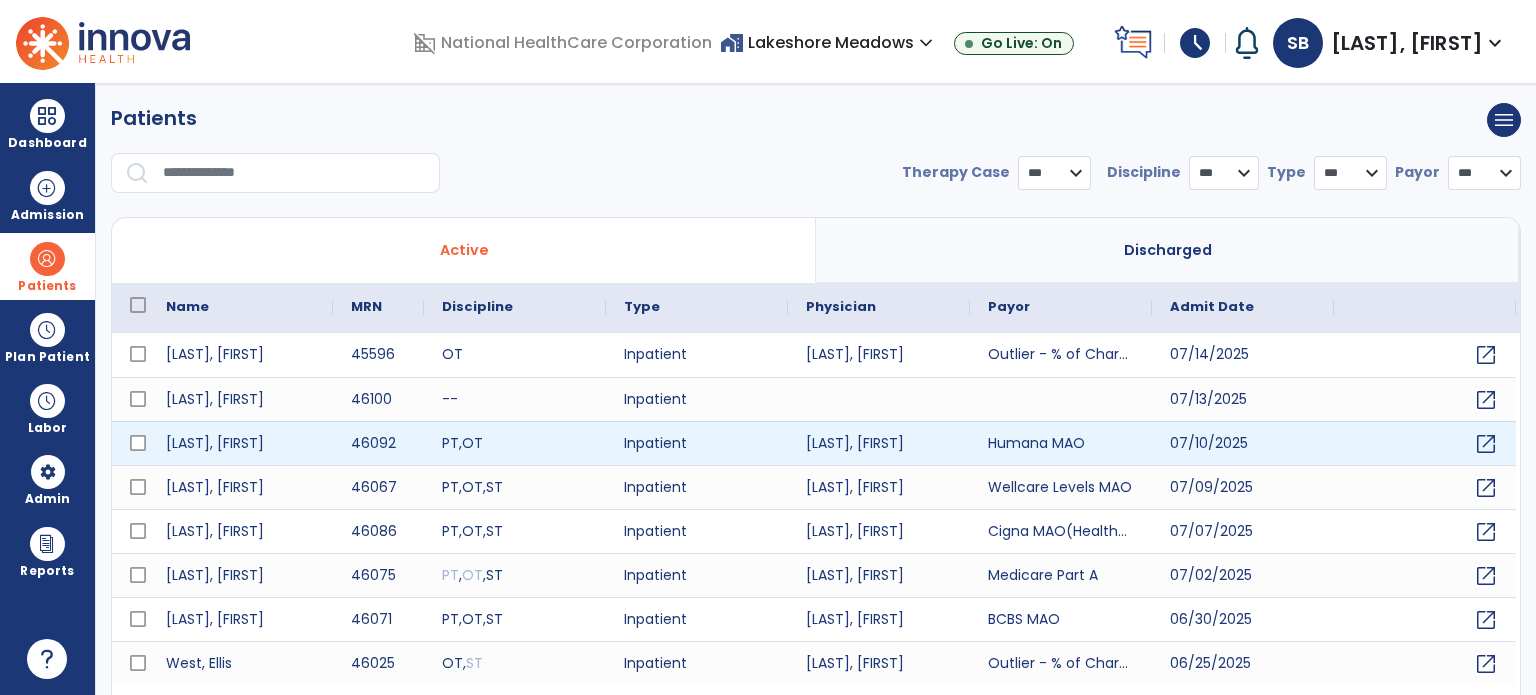 select on "***" 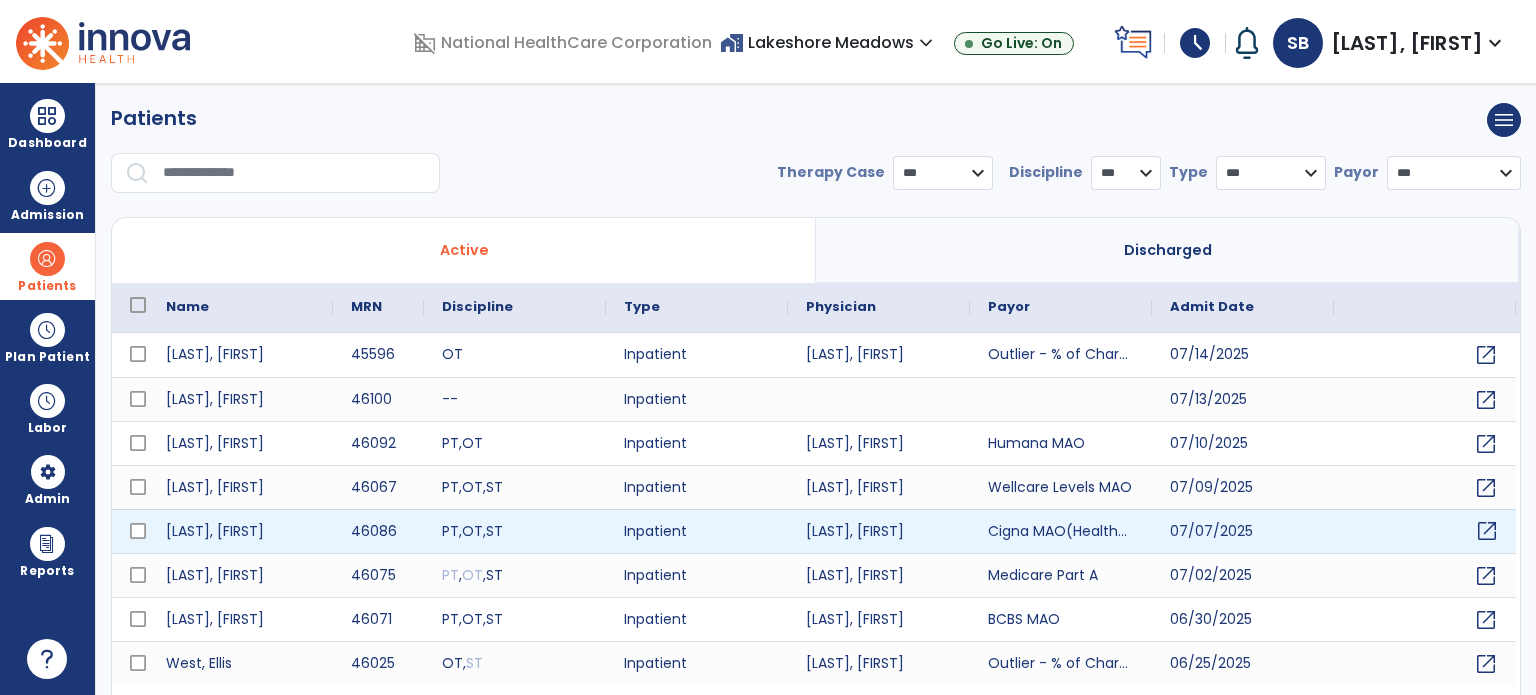 click on "open_in_new" at bounding box center (1487, 531) 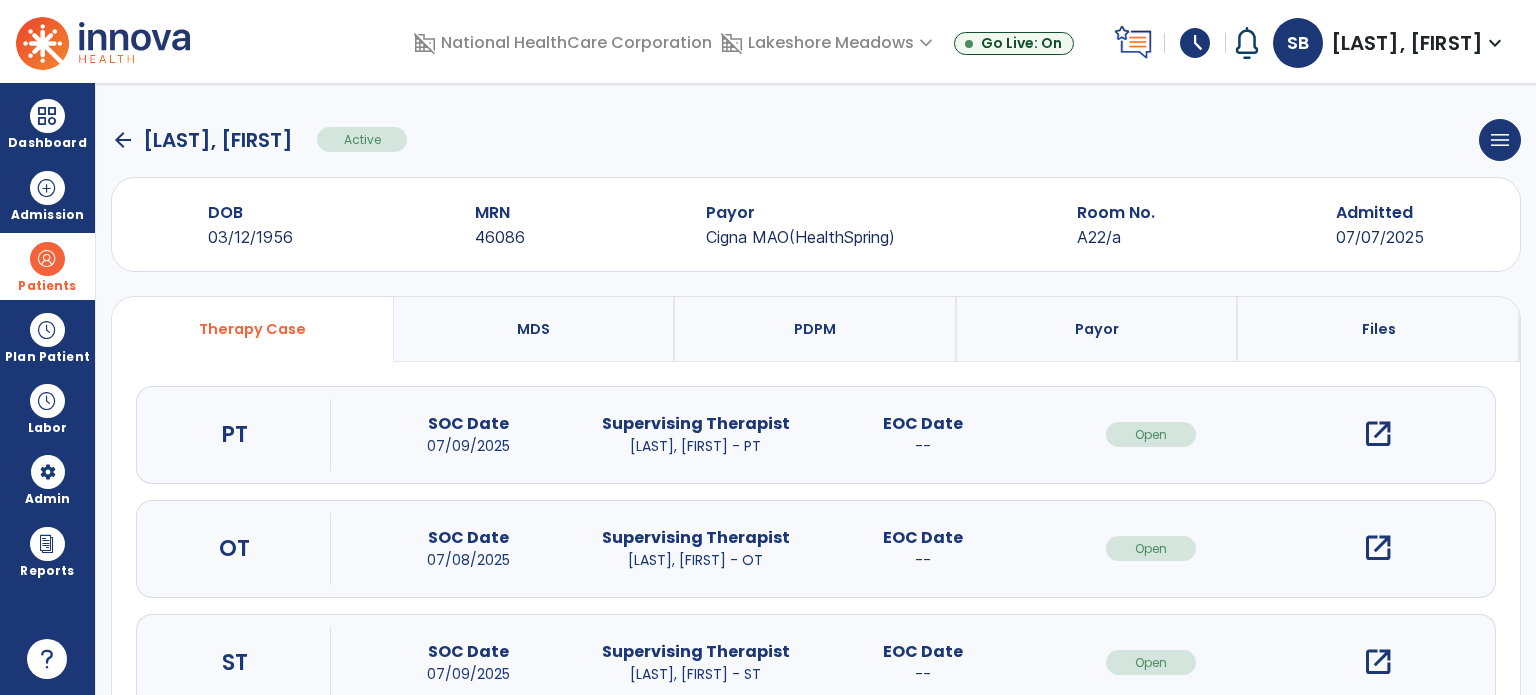 click on "open_in_new" at bounding box center [1378, 548] 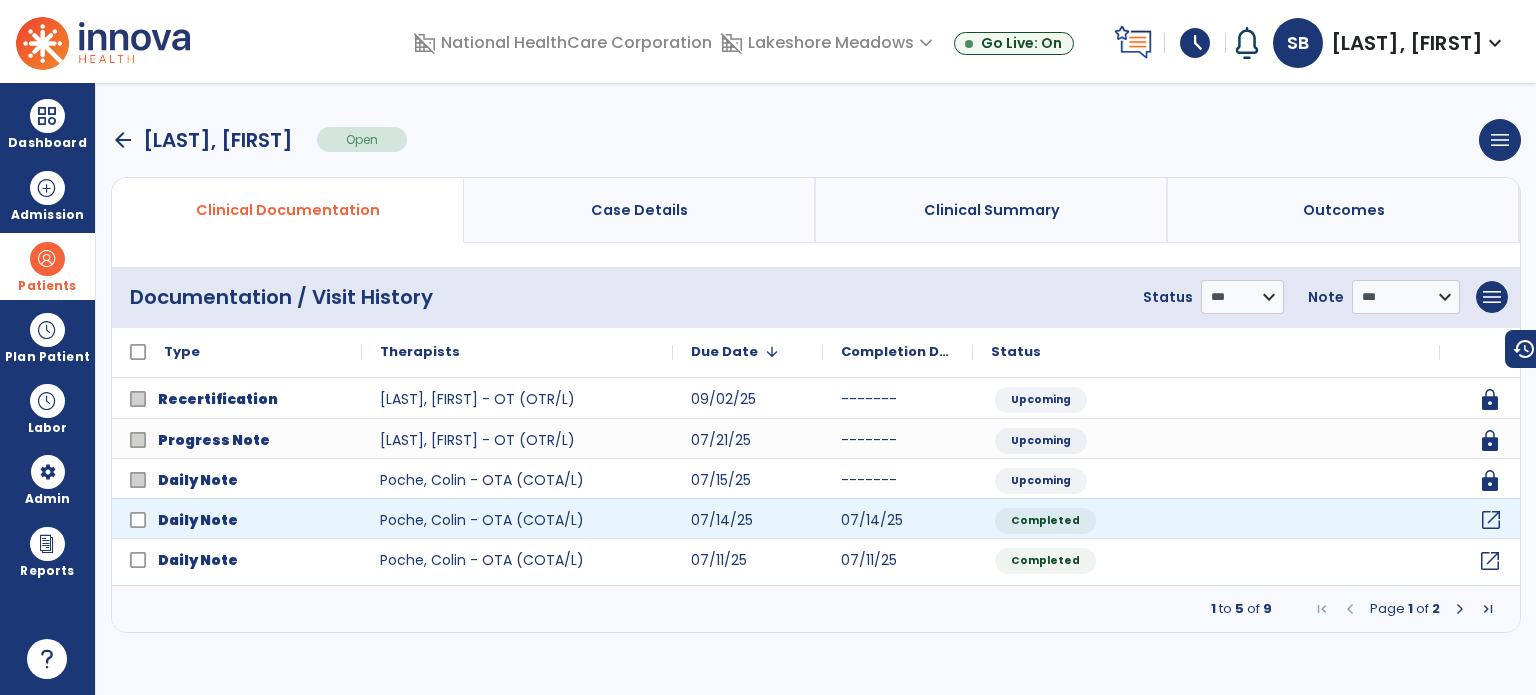 click on "open_in_new" 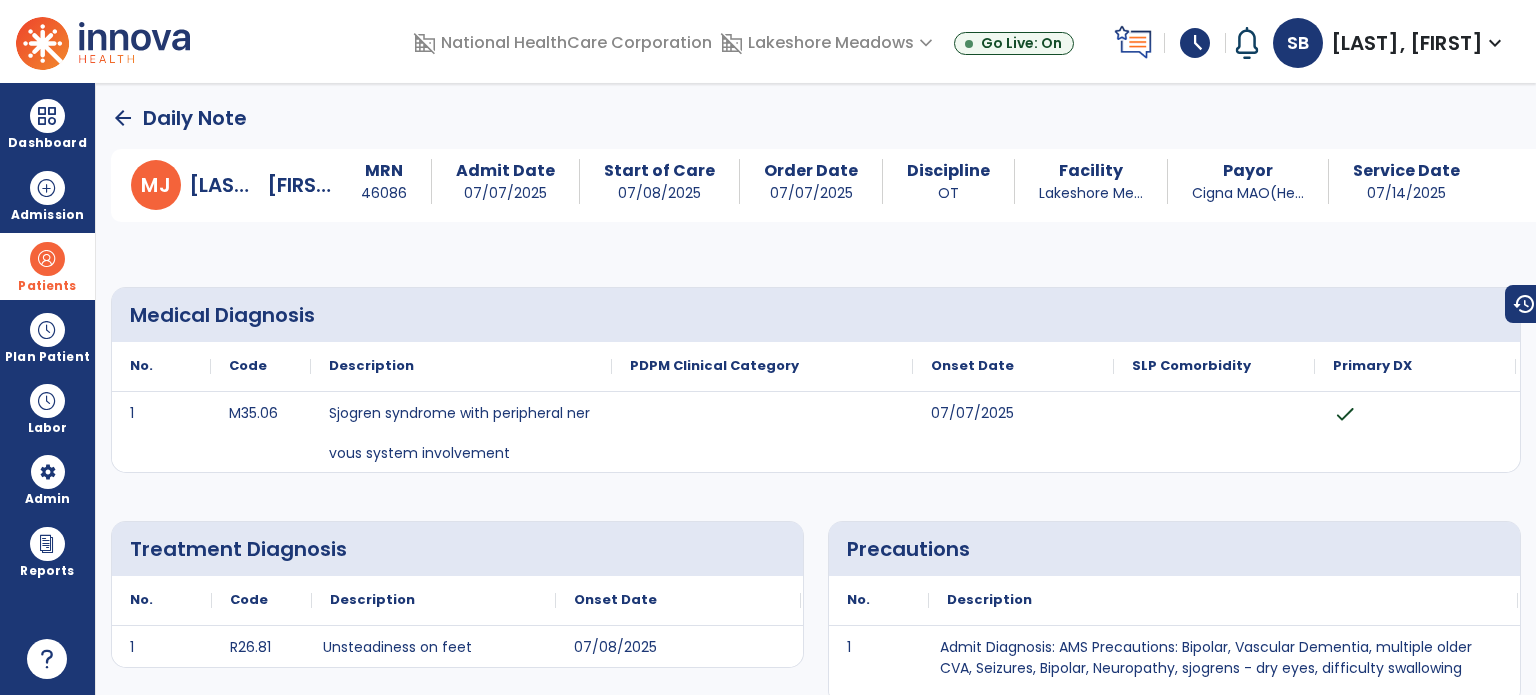 click on "arrow_back" 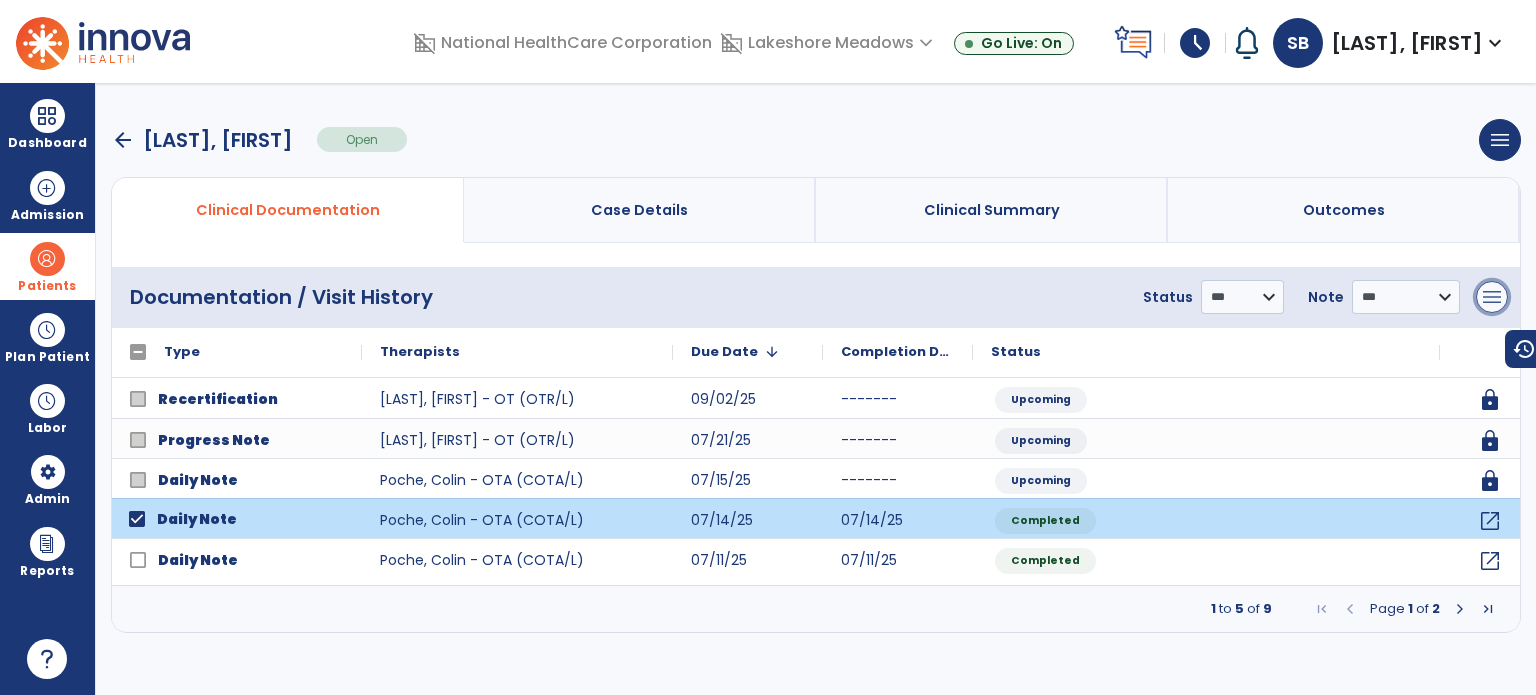 click on "menu" at bounding box center [1492, 297] 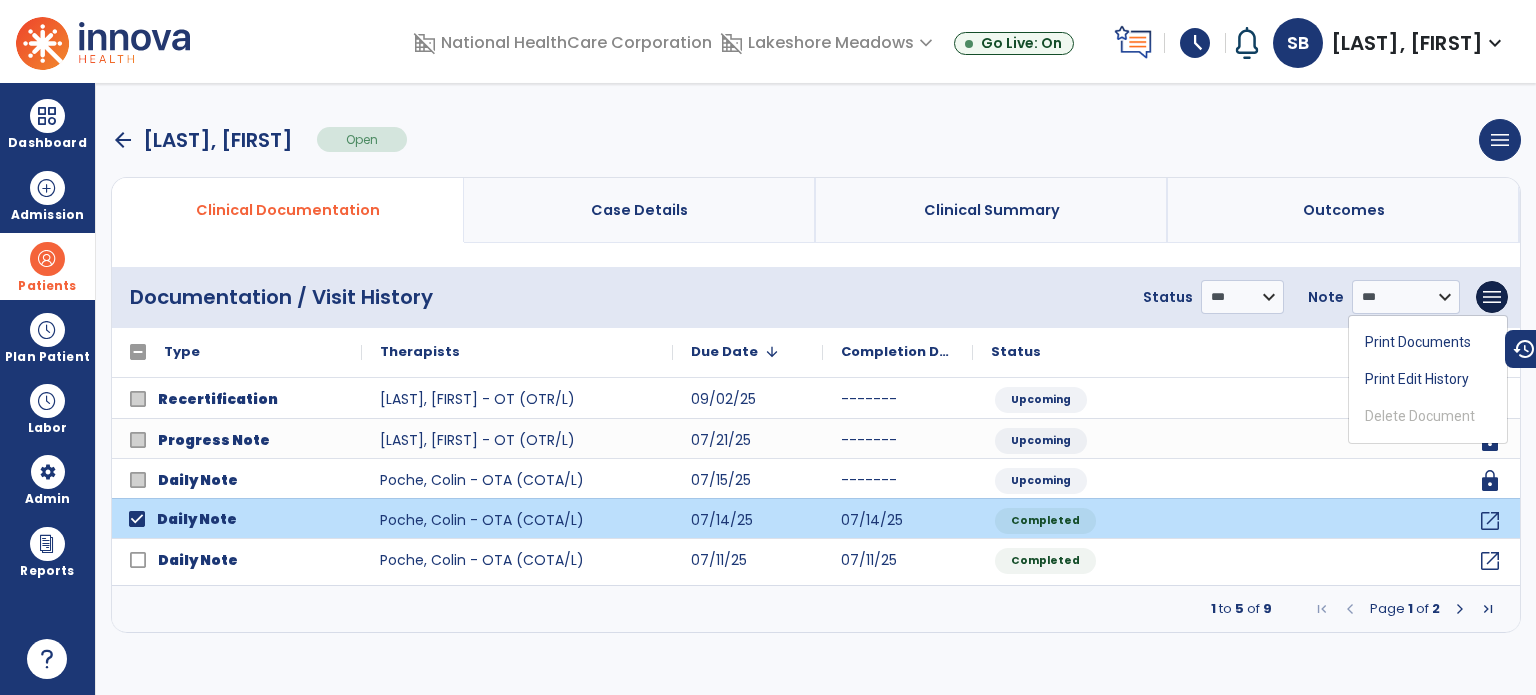 click on "Print Documents   Print Edit History   Delete Document" at bounding box center [1428, 379] 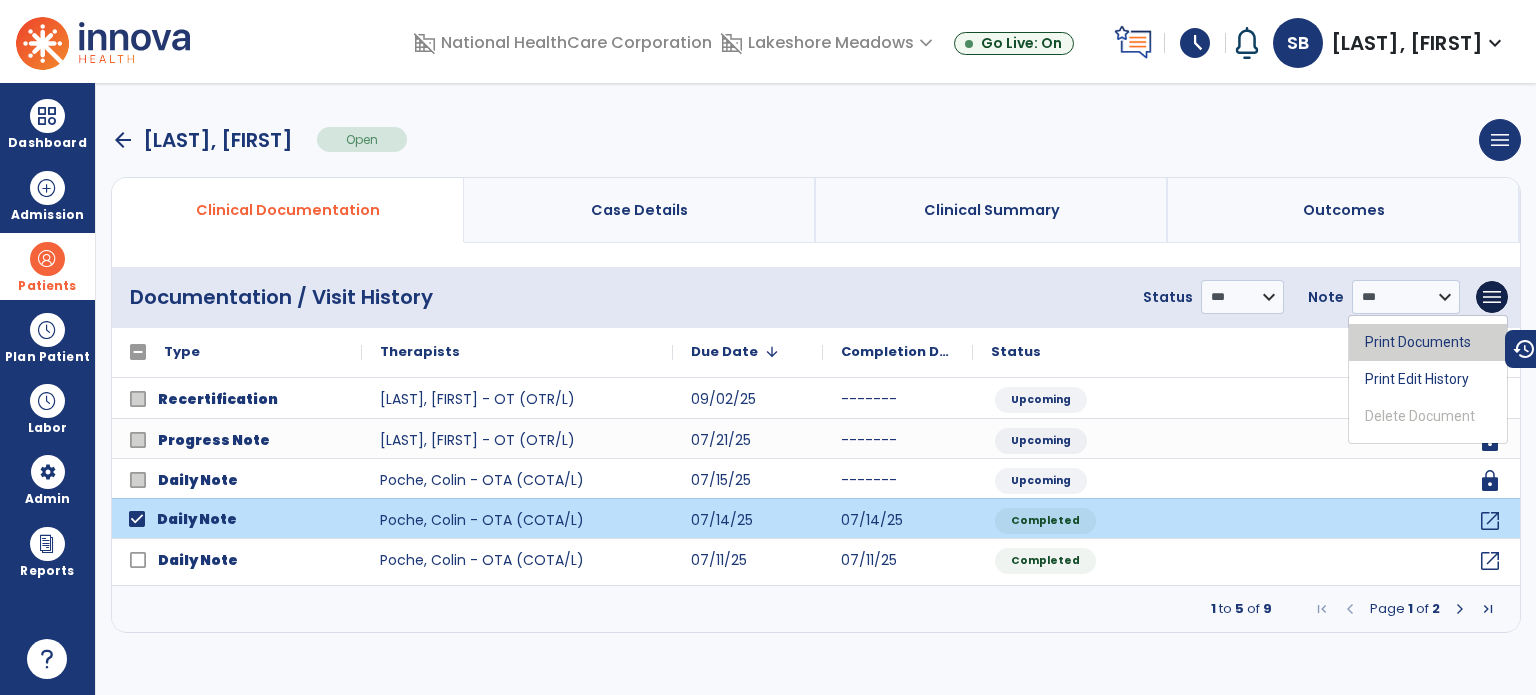 click on "Print Documents" at bounding box center [1428, 342] 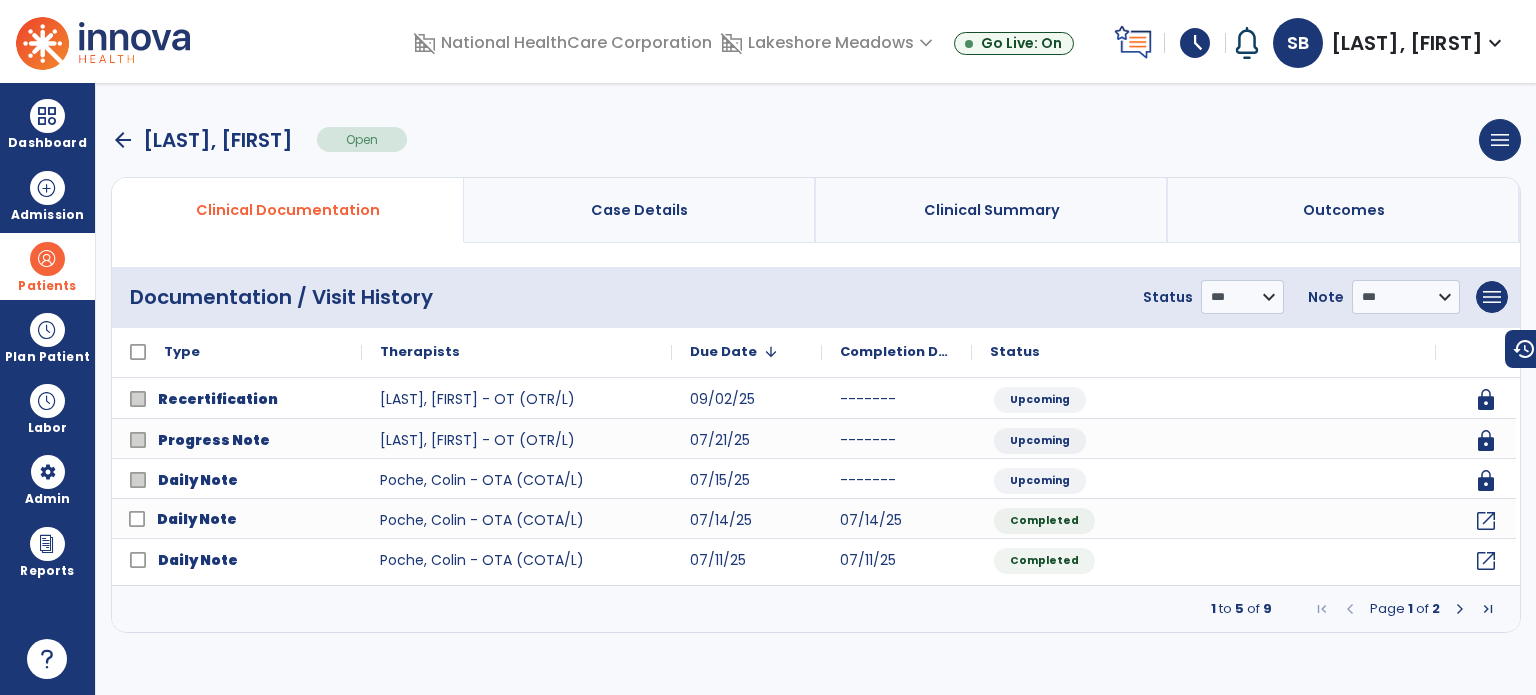 click on "arrow_back" at bounding box center (123, 140) 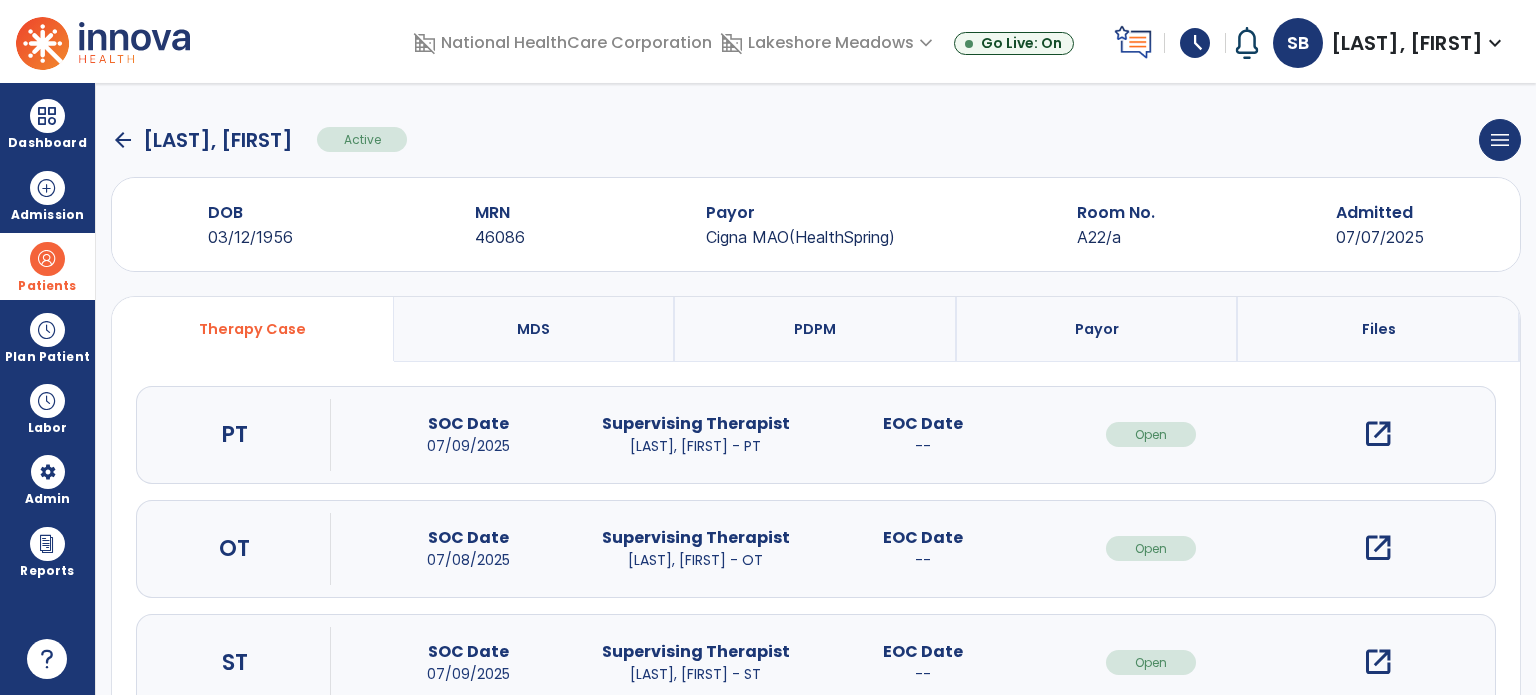 click on "open_in_new" at bounding box center (1378, 434) 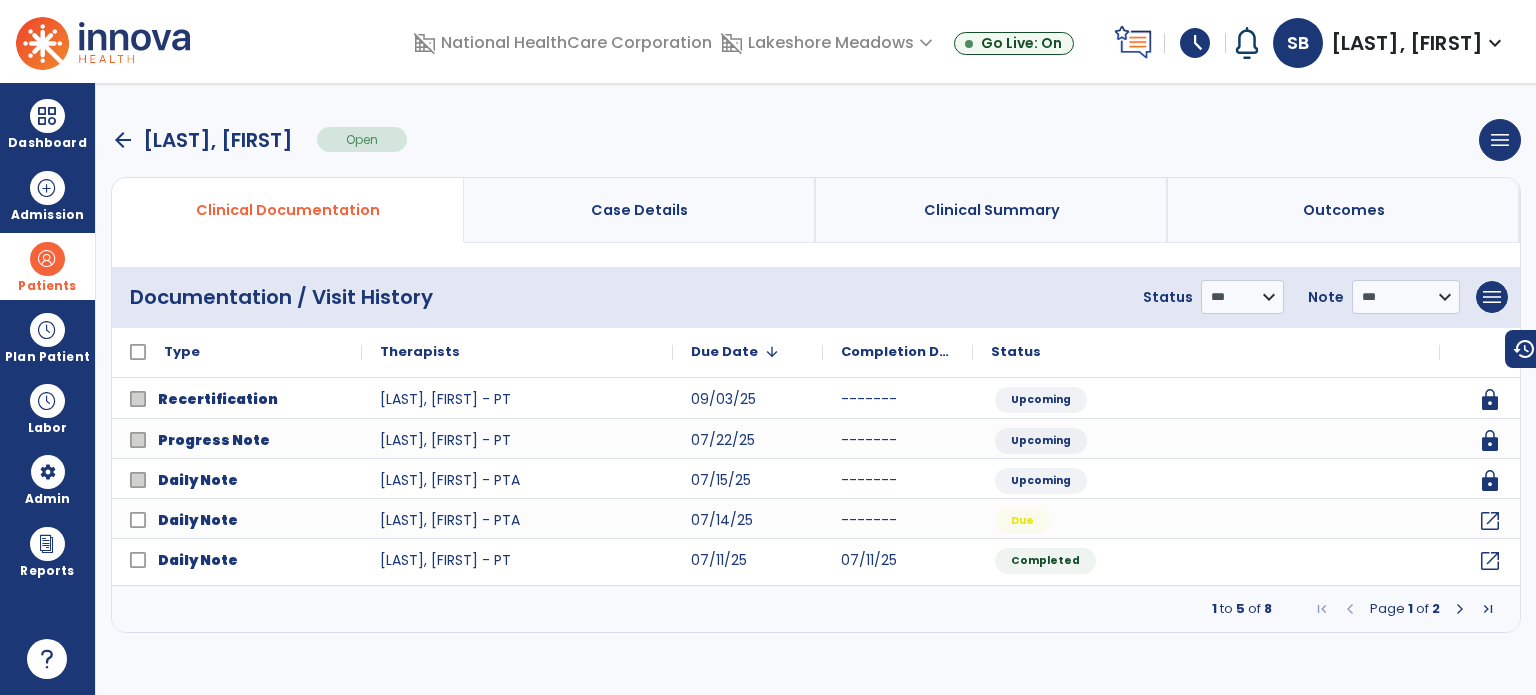 click on "arrow_back" at bounding box center (123, 140) 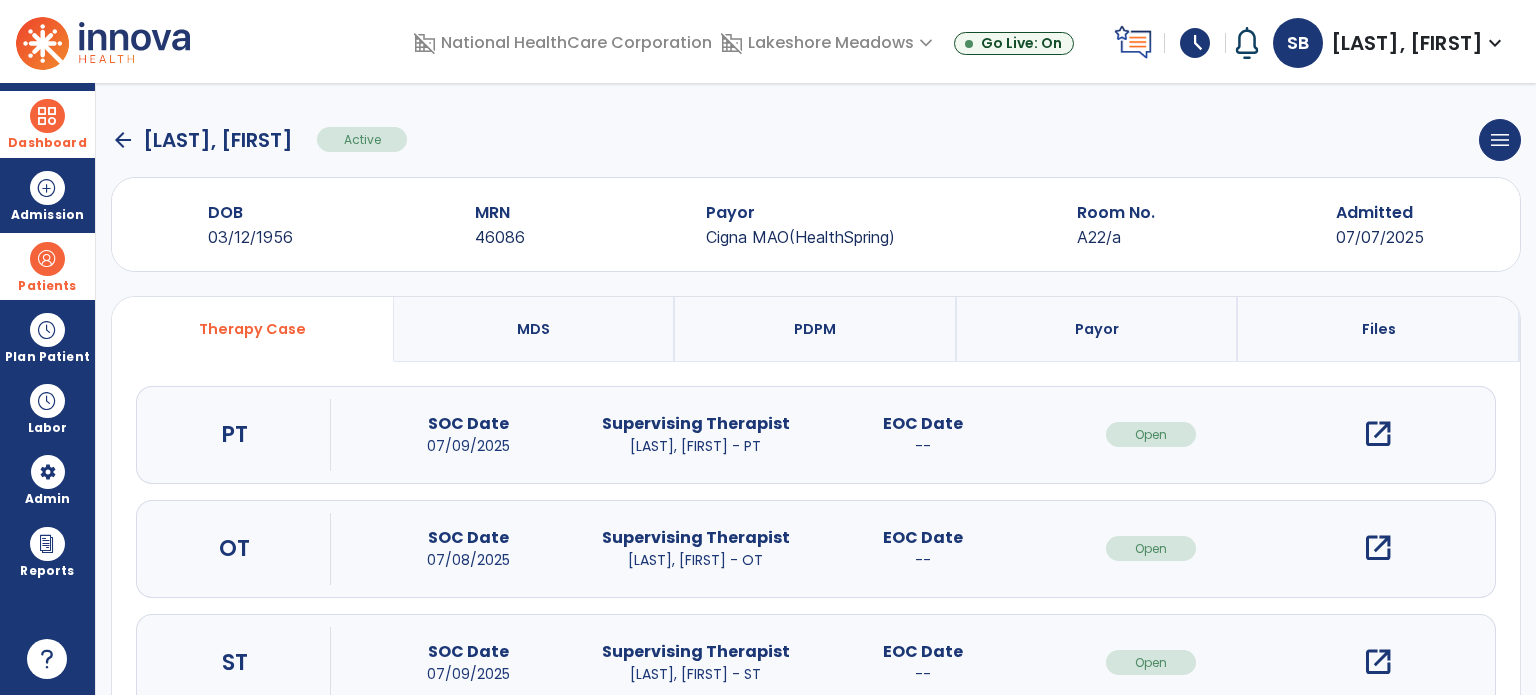 click on "Dashboard" at bounding box center [47, 124] 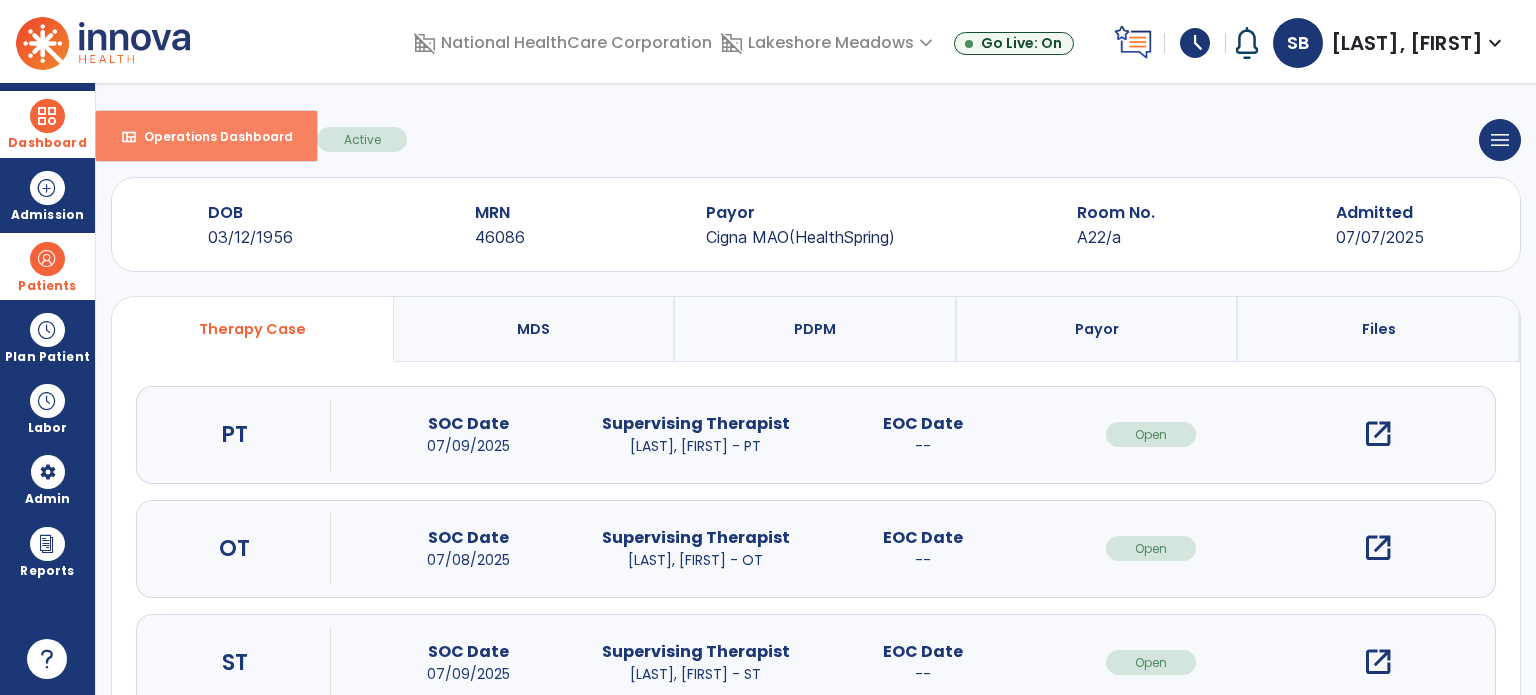 drag, startPoint x: 164, startPoint y: 122, endPoint x: 156, endPoint y: 115, distance: 10.630146 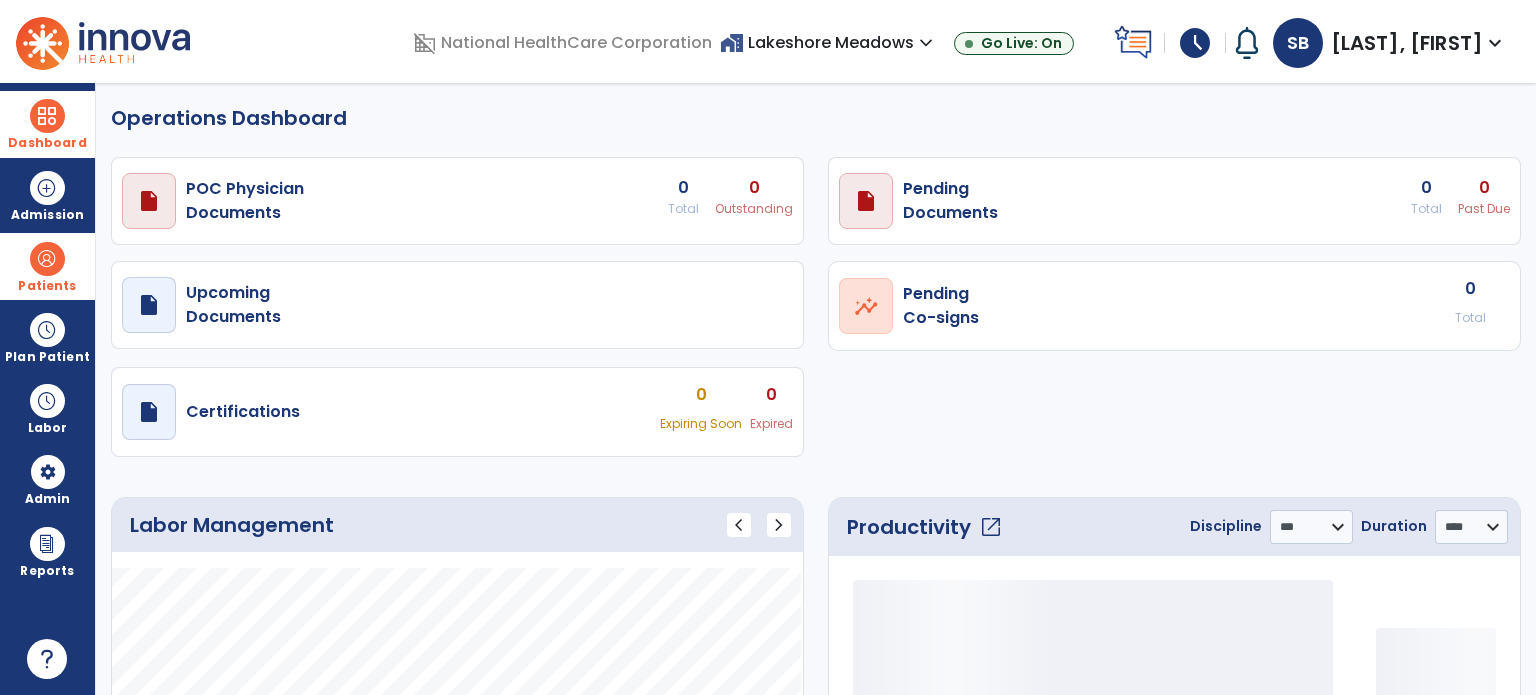 select on "***" 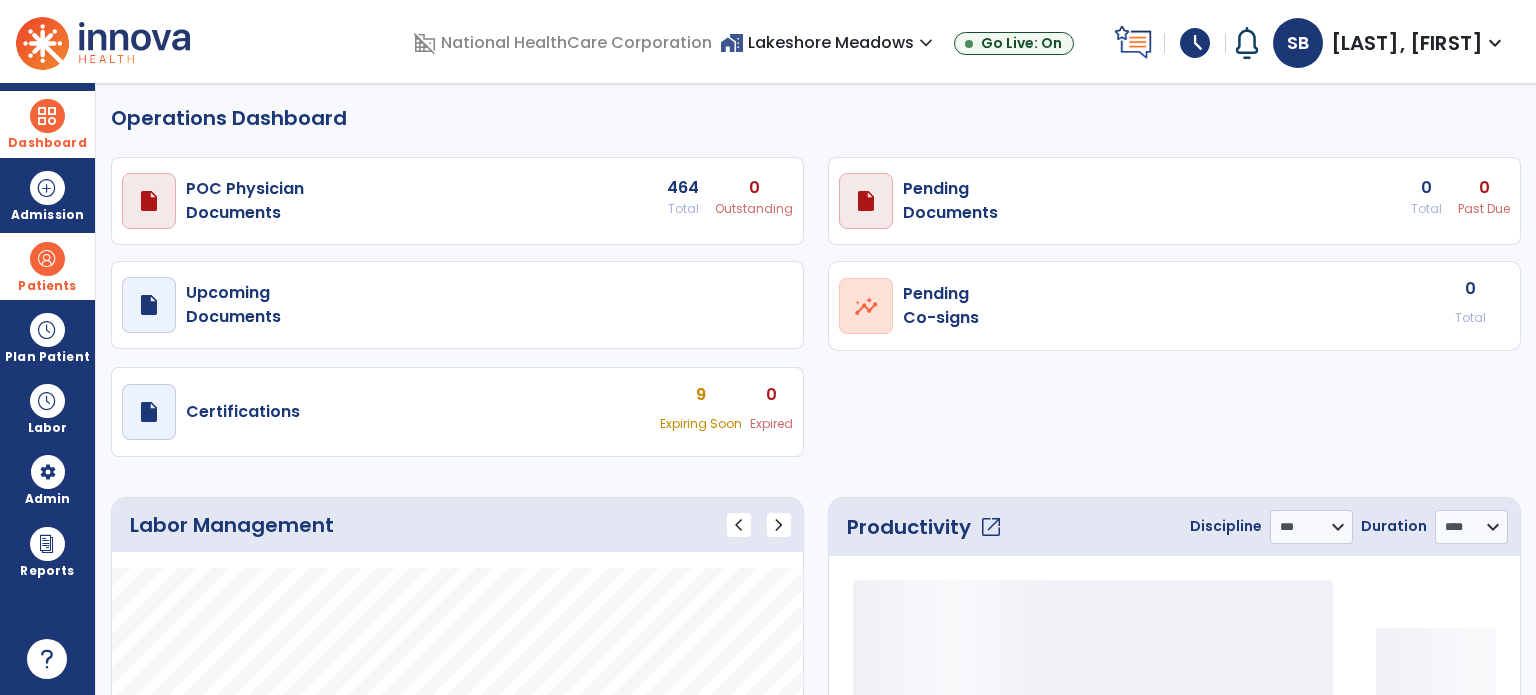 click on "Operations Dashboard" 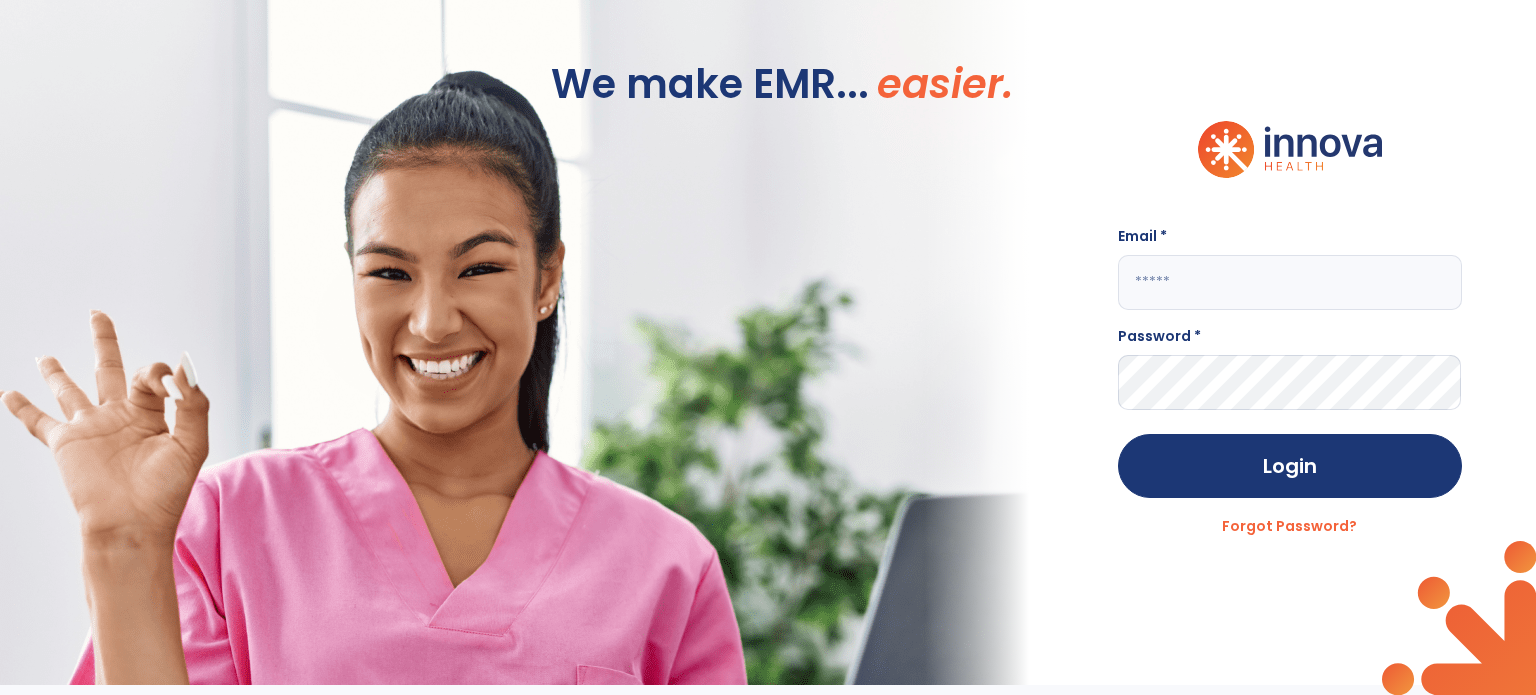 type on "**********" 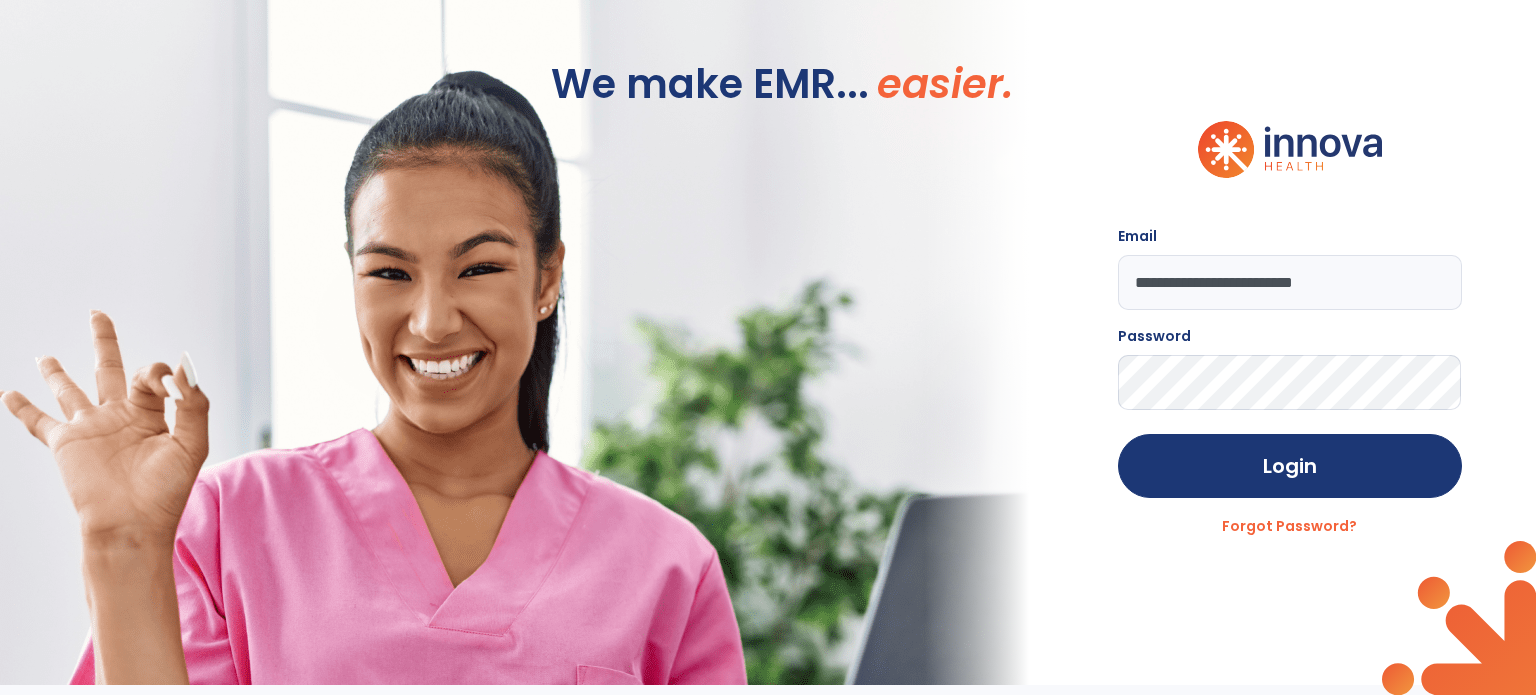 click on "**********" 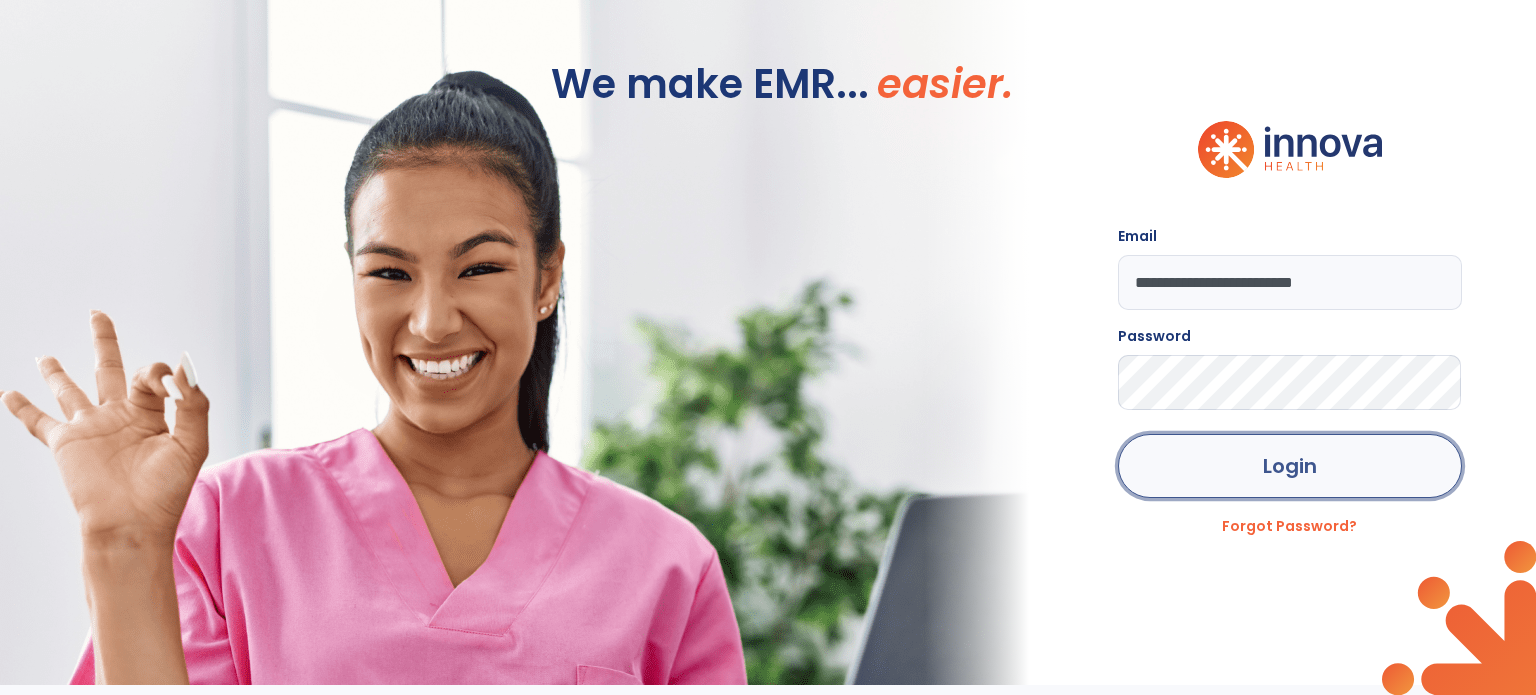 click on "Login" 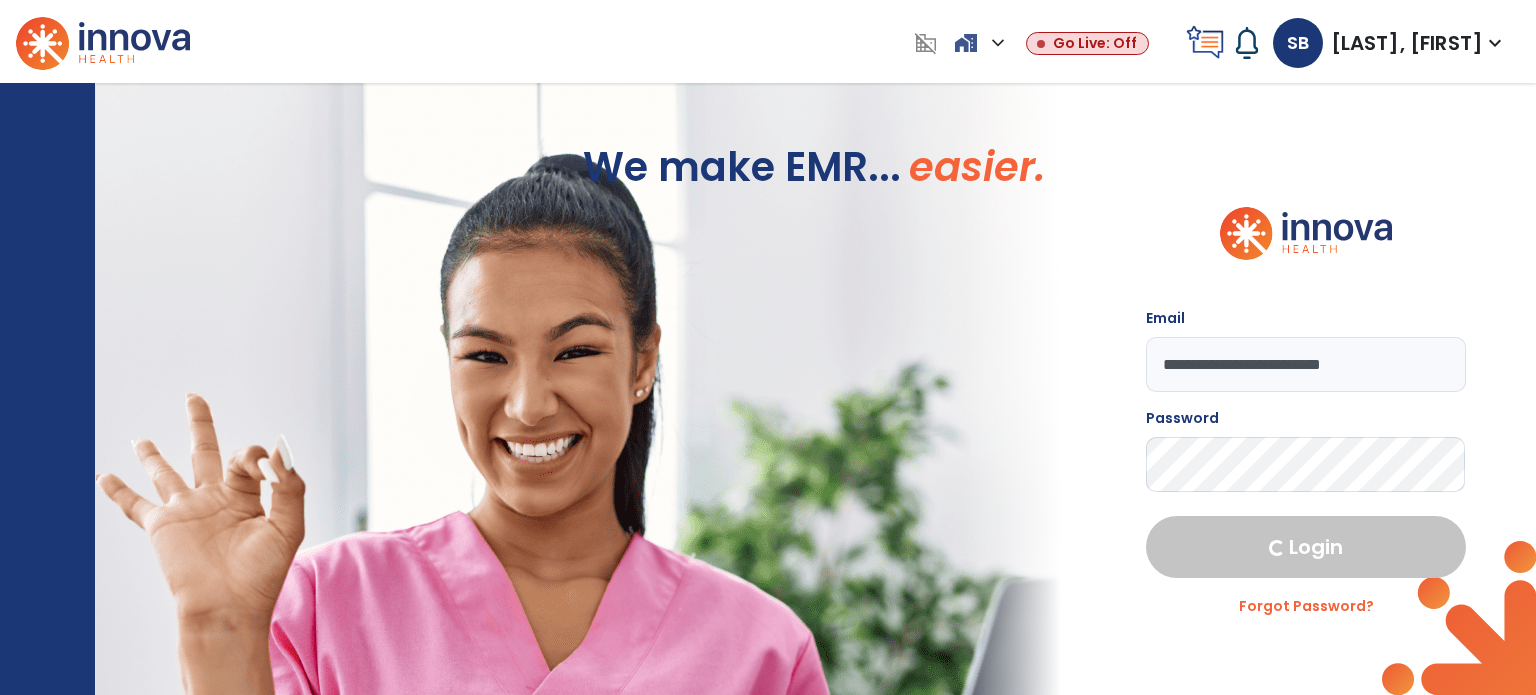 select on "***" 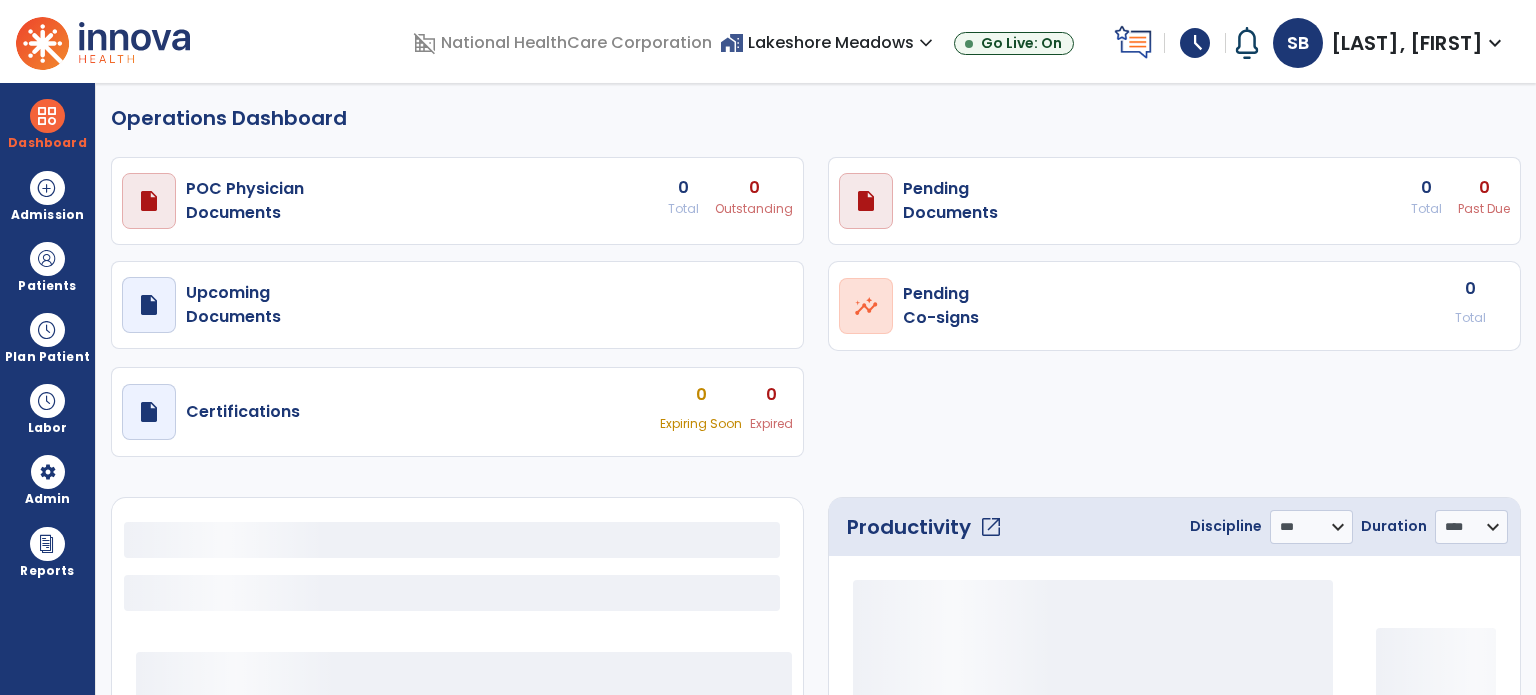 select on "***" 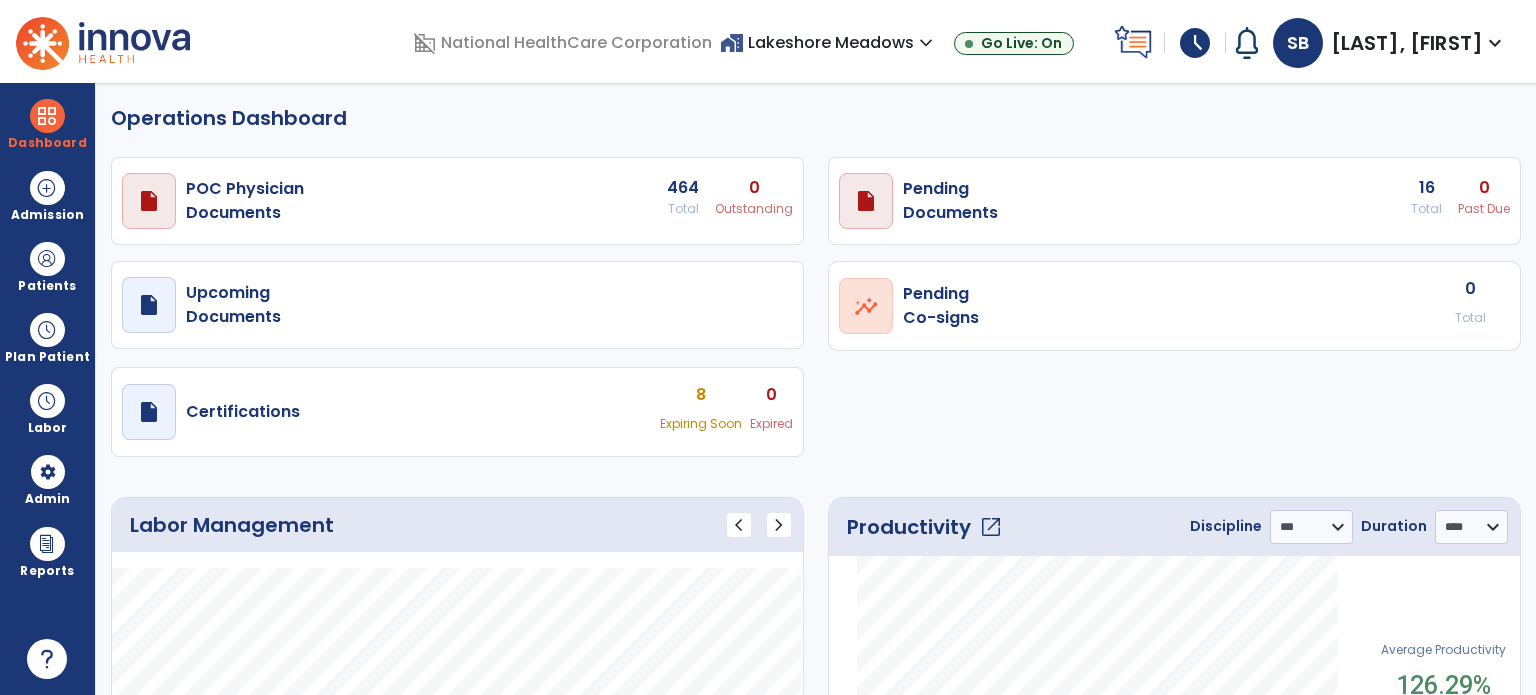 click on "Operations Dashboard" 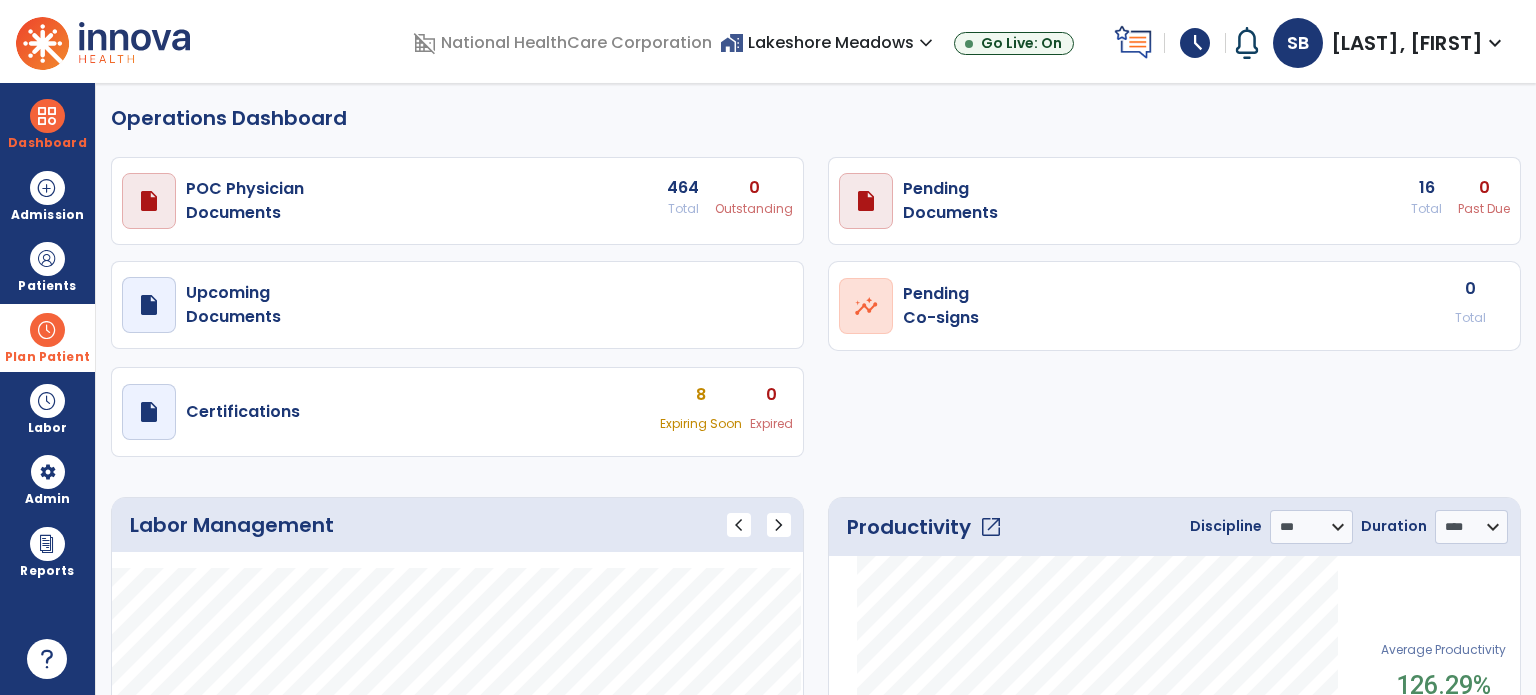 click on "Plan Patient" at bounding box center [47, 266] 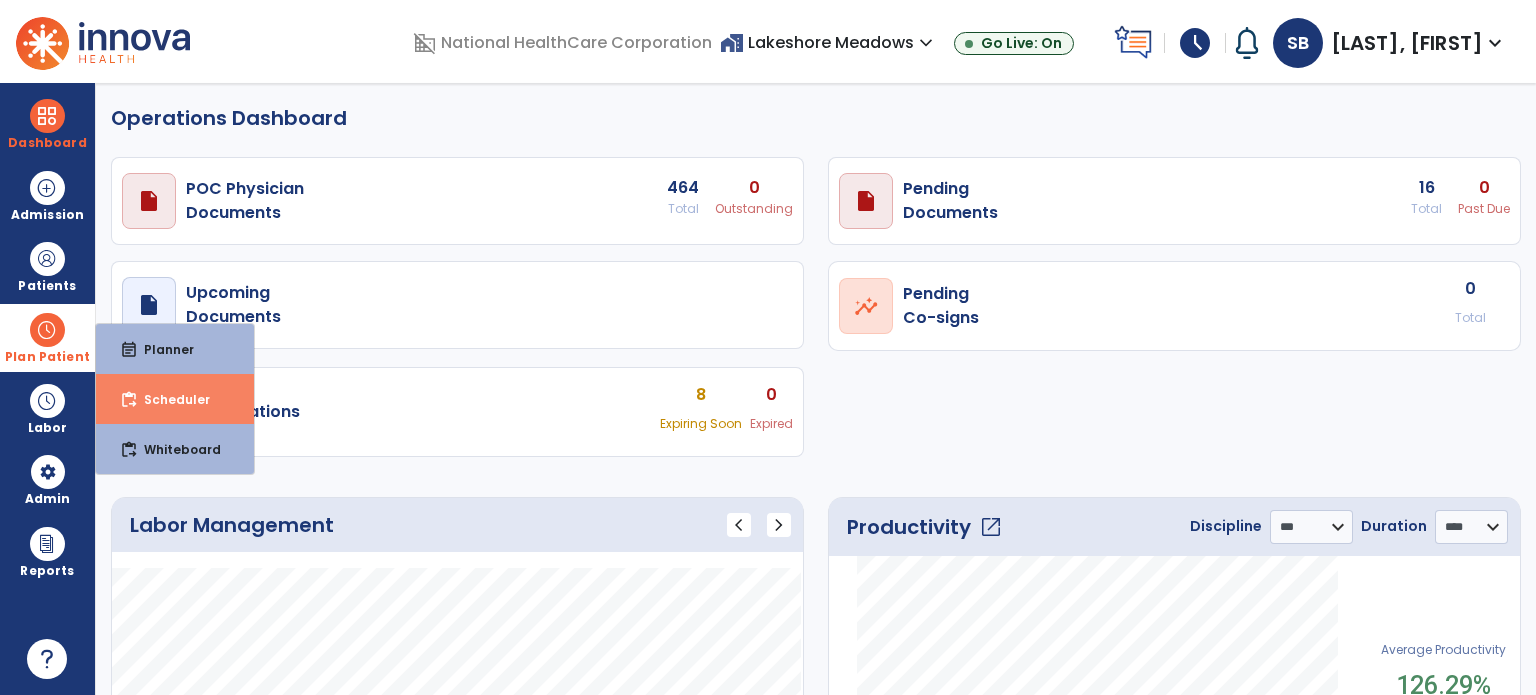 click on "content_paste_go  Scheduler" at bounding box center (175, 399) 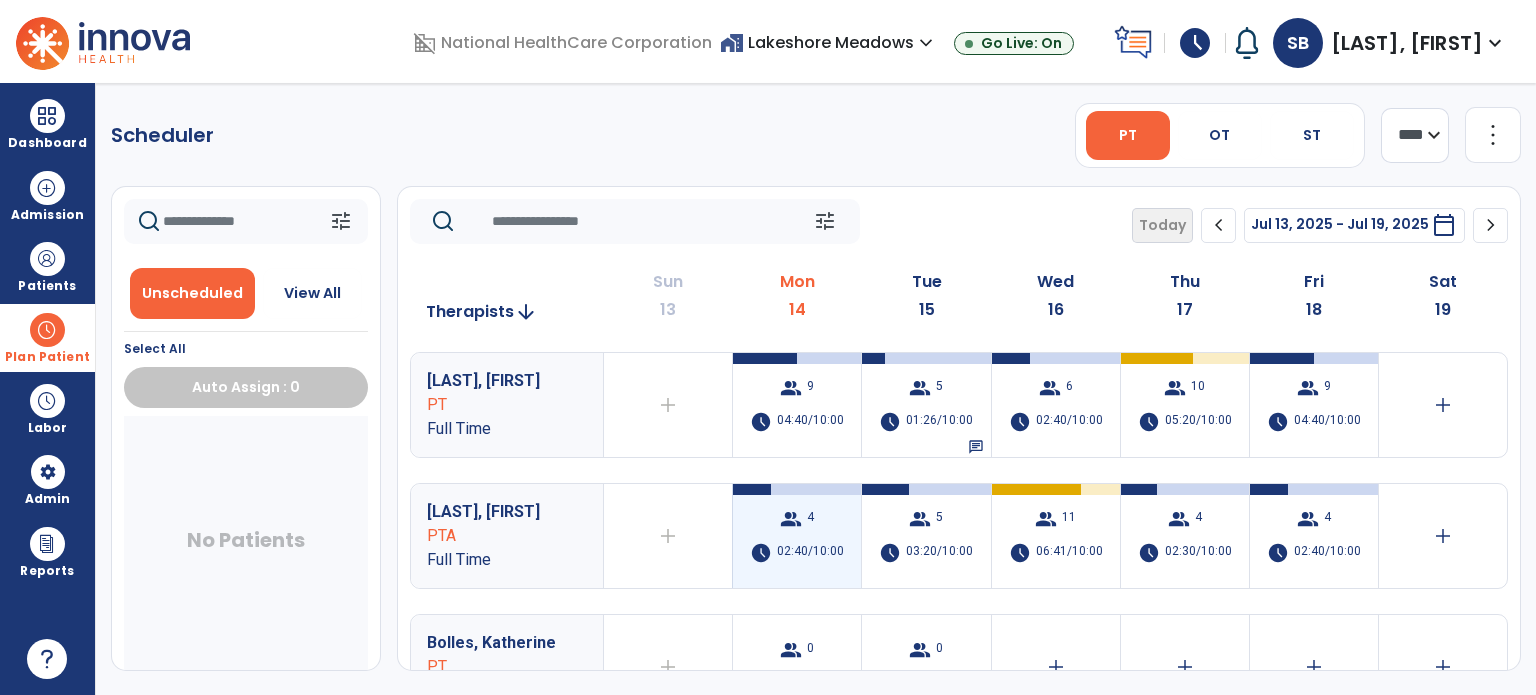 click on "group  4  schedule  02:40/10:00" at bounding box center (797, 536) 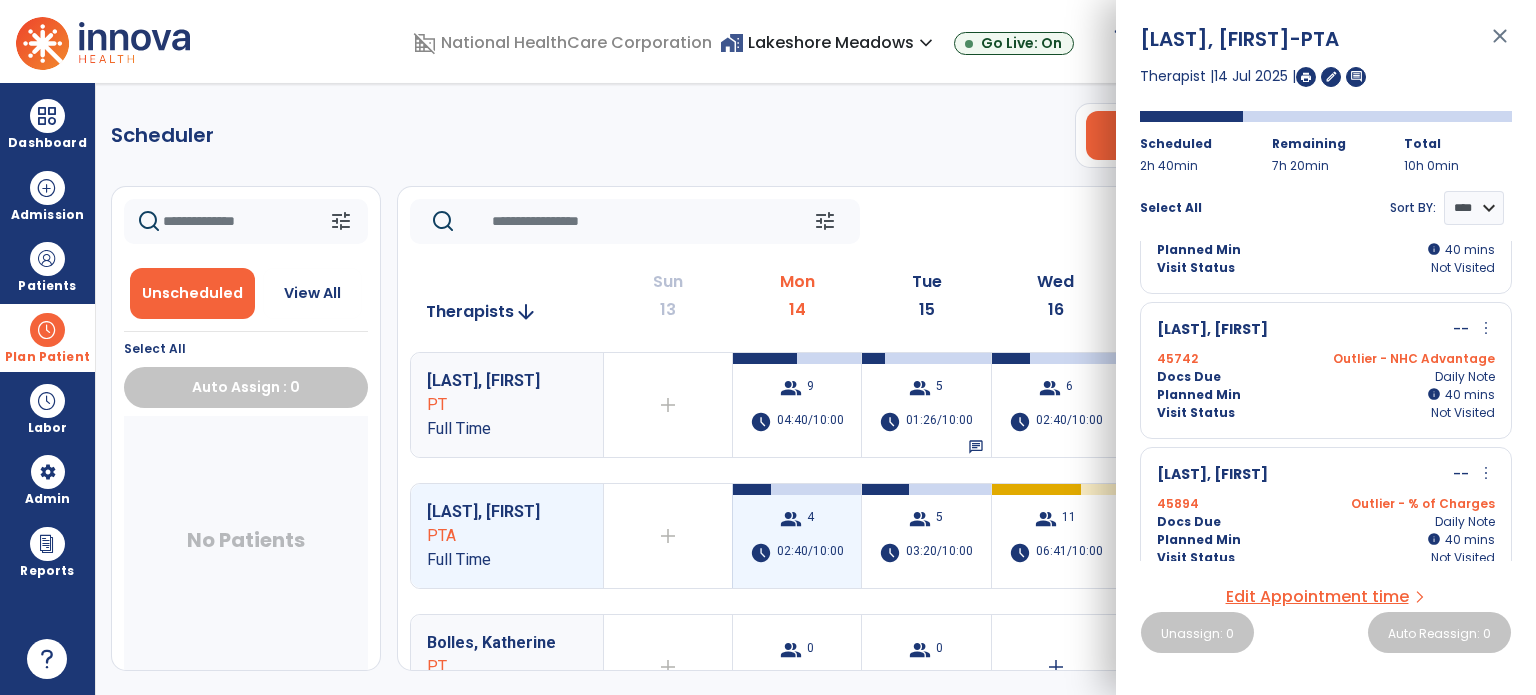 scroll, scrollTop: 254, scrollLeft: 0, axis: vertical 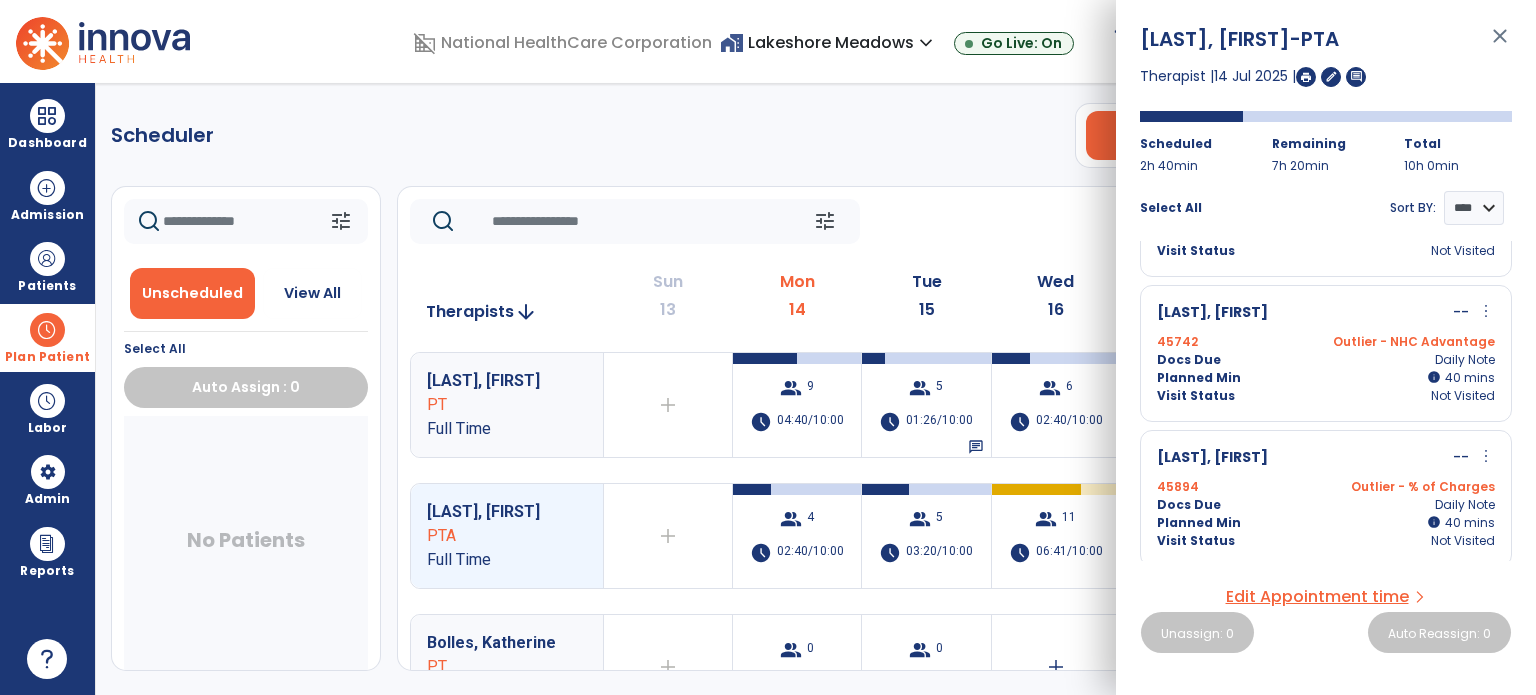 click on "tune   Today  chevron_left Jul 13, 2025 - Jul 19, 2025  *********  calendar_today  chevron_right" 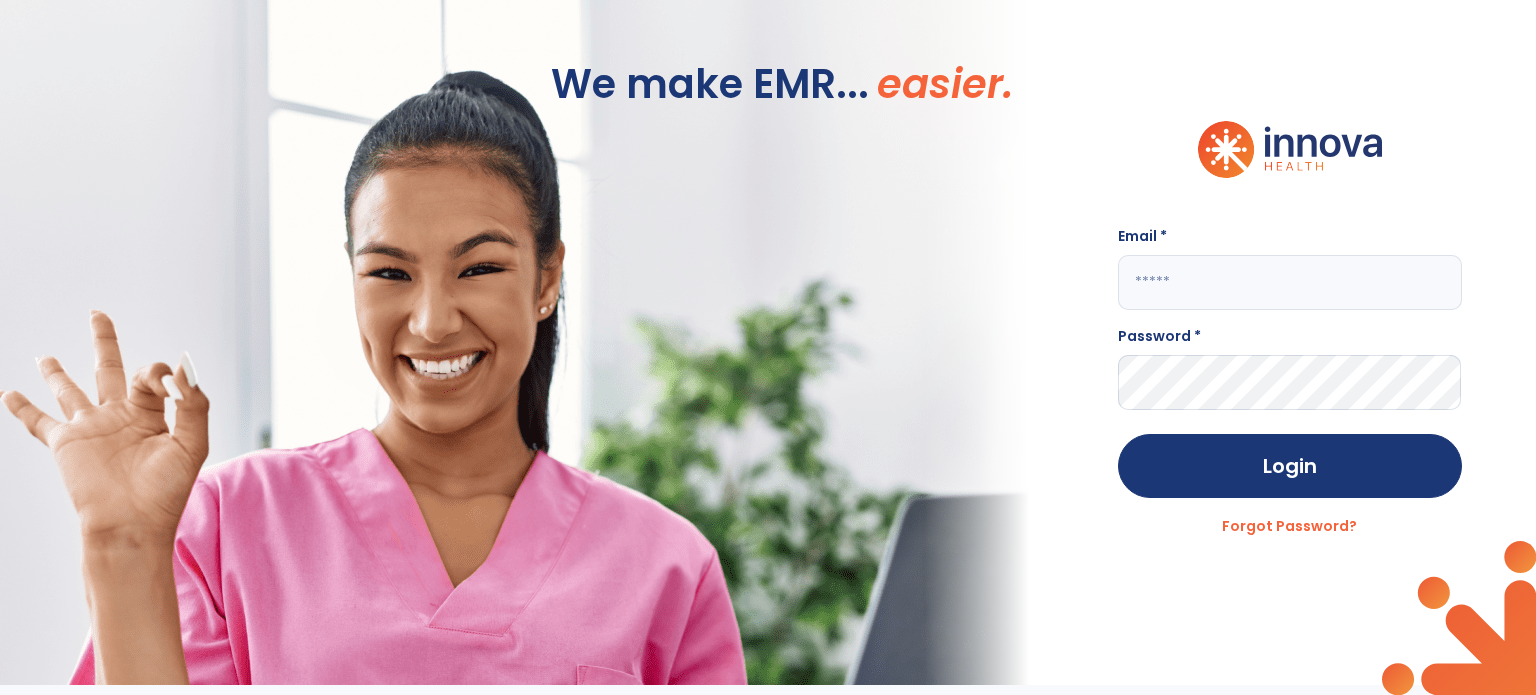 type on "**********" 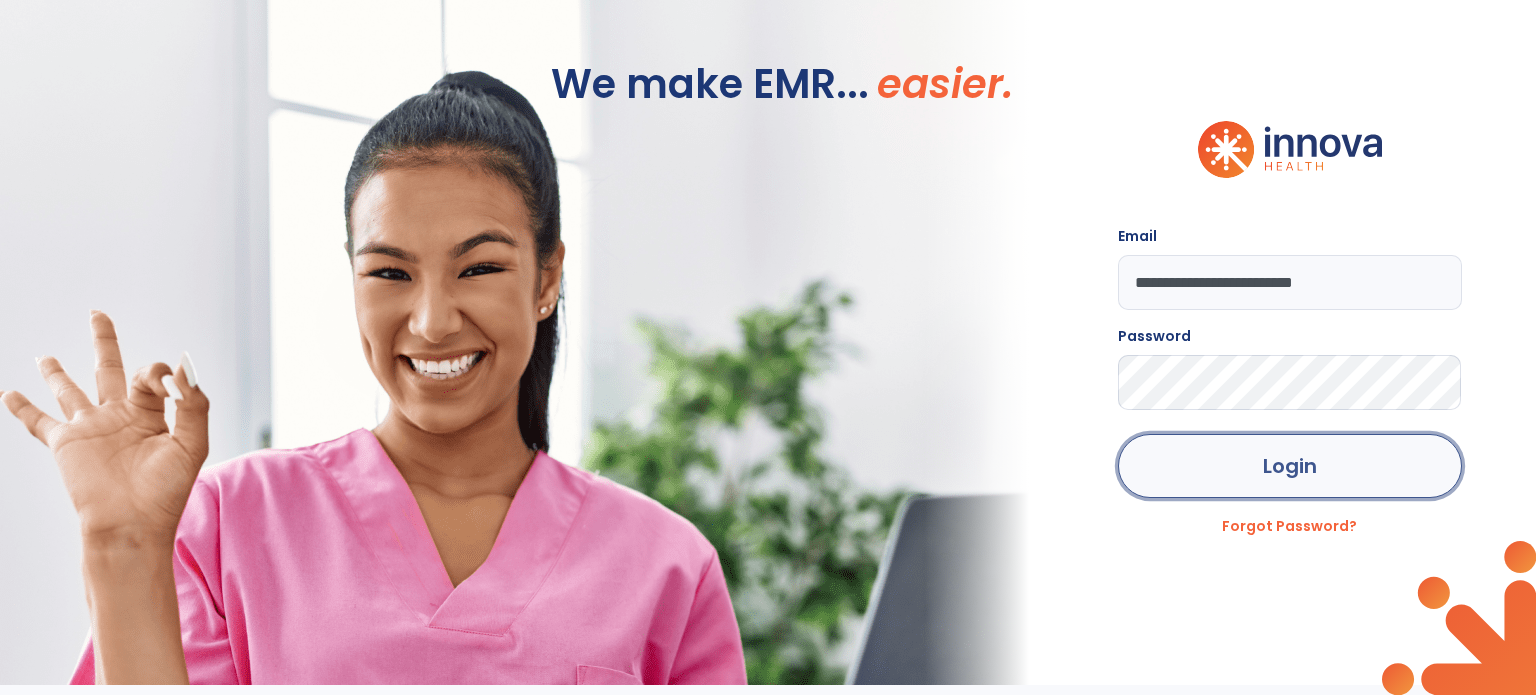 click on "Login" 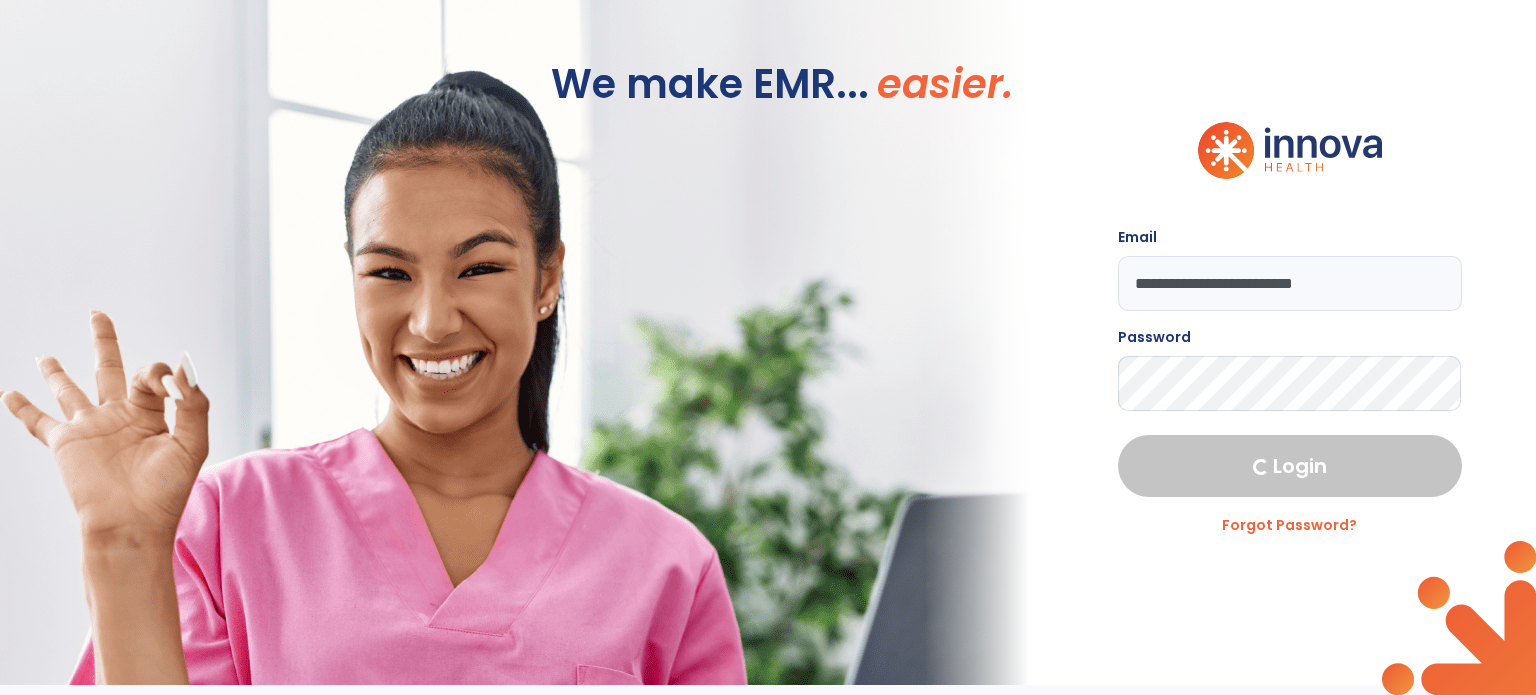 select on "***" 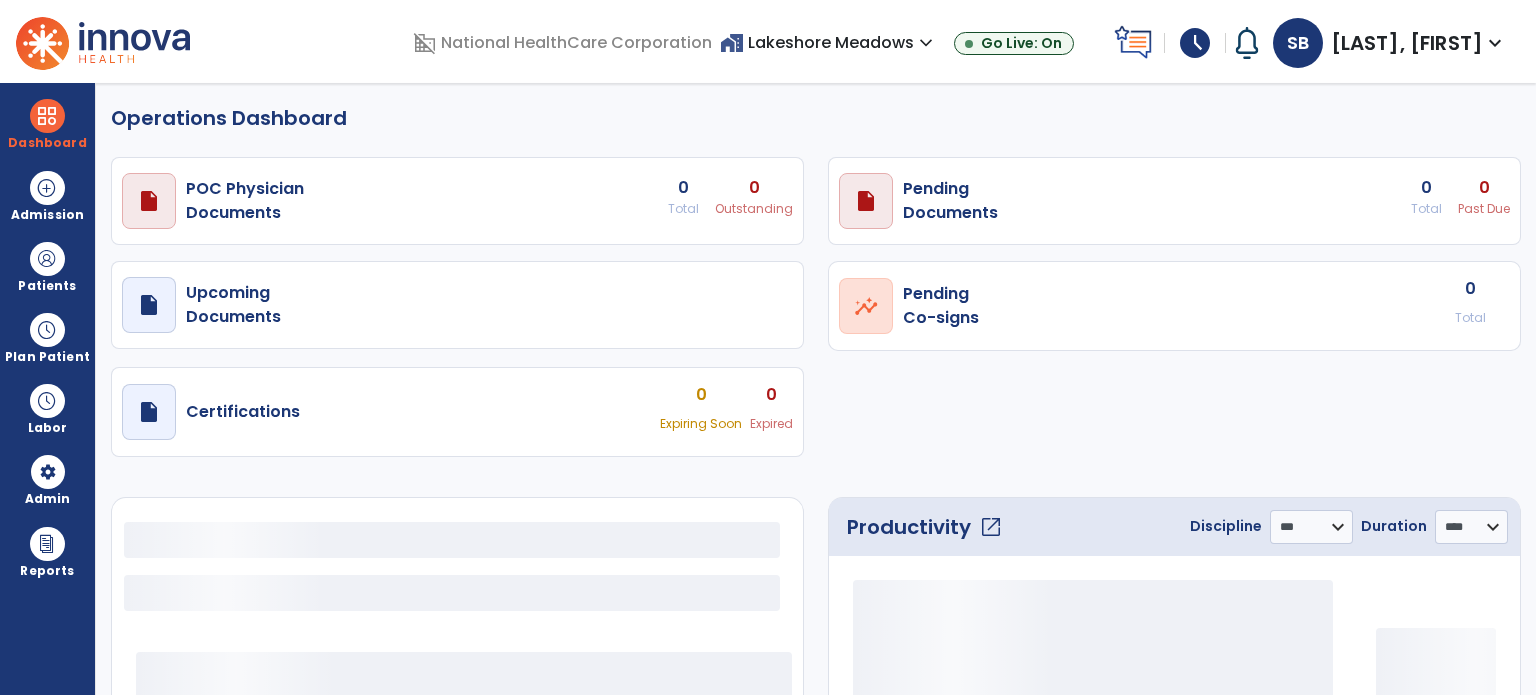 select on "***" 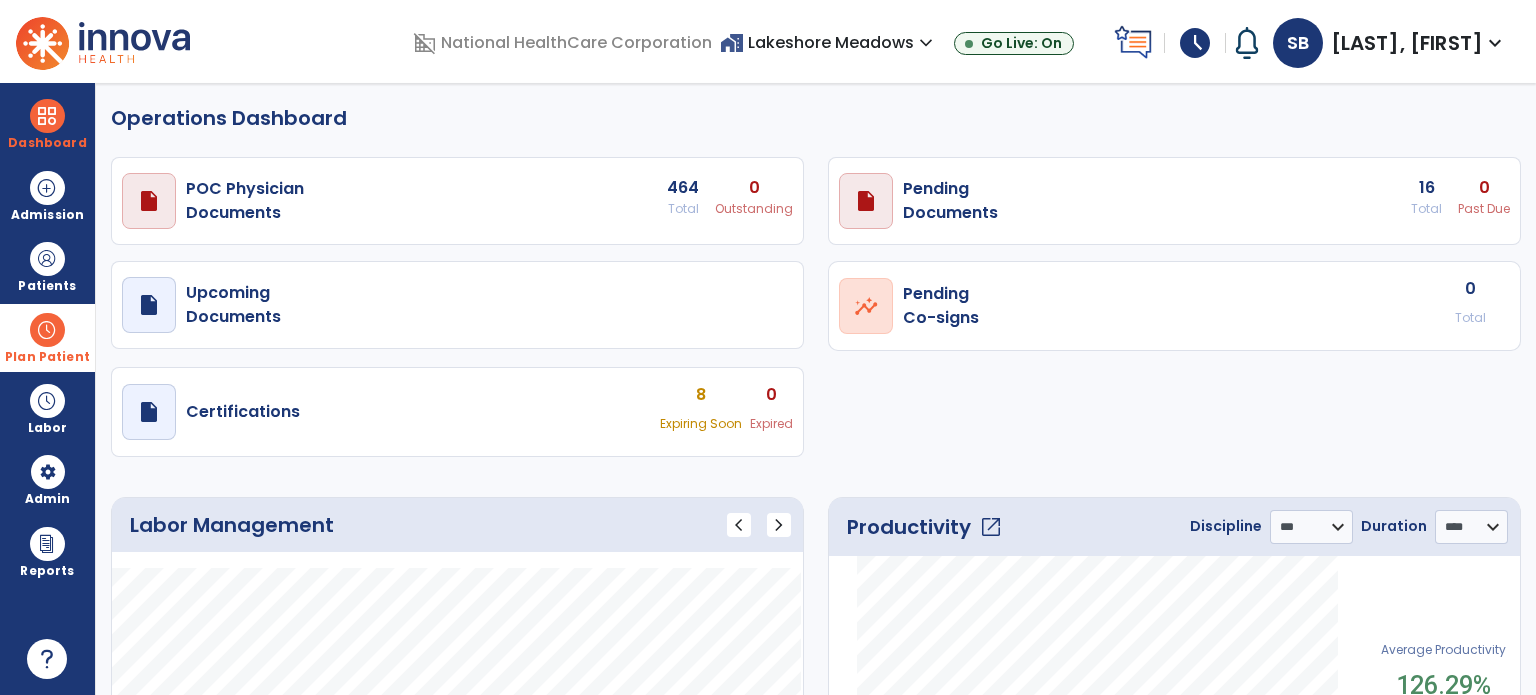 click on "Plan Patient" at bounding box center [47, 266] 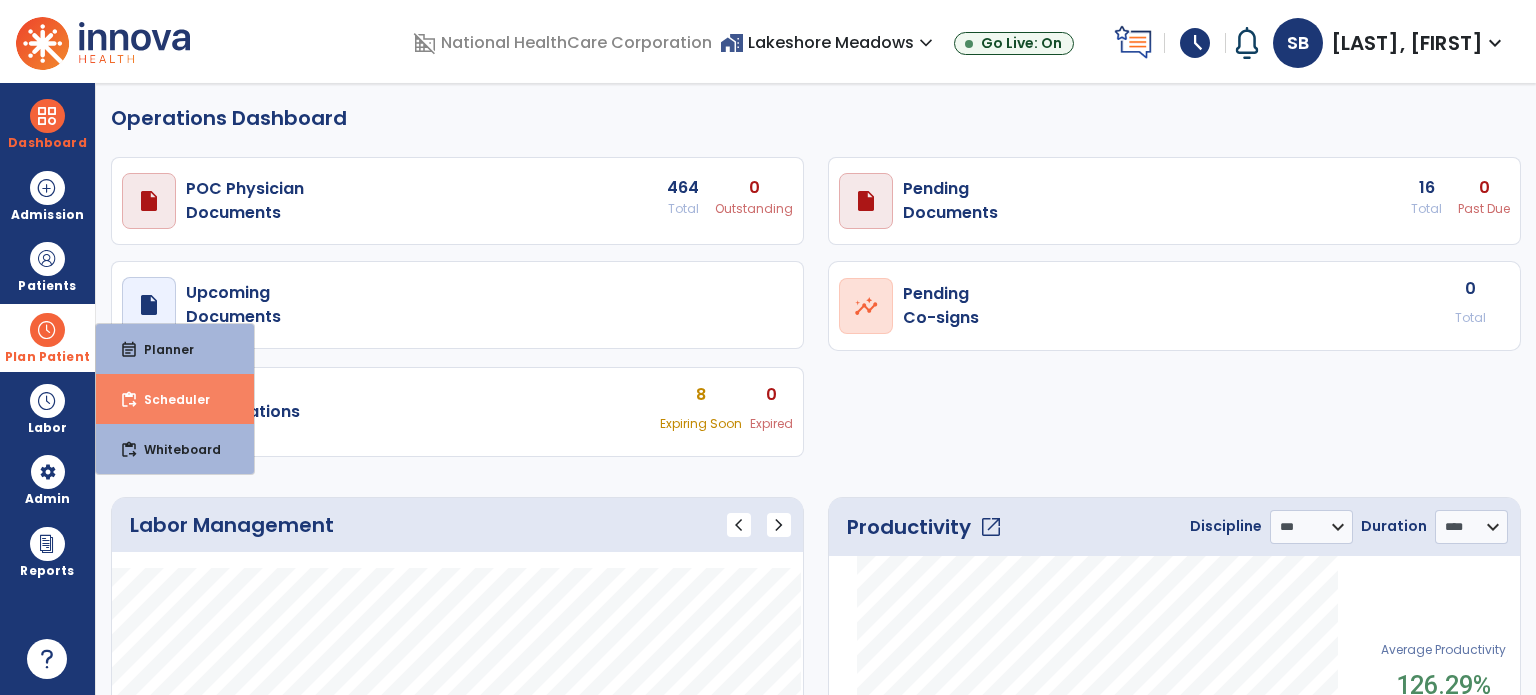 click on "content_paste_go  Scheduler" at bounding box center [175, 399] 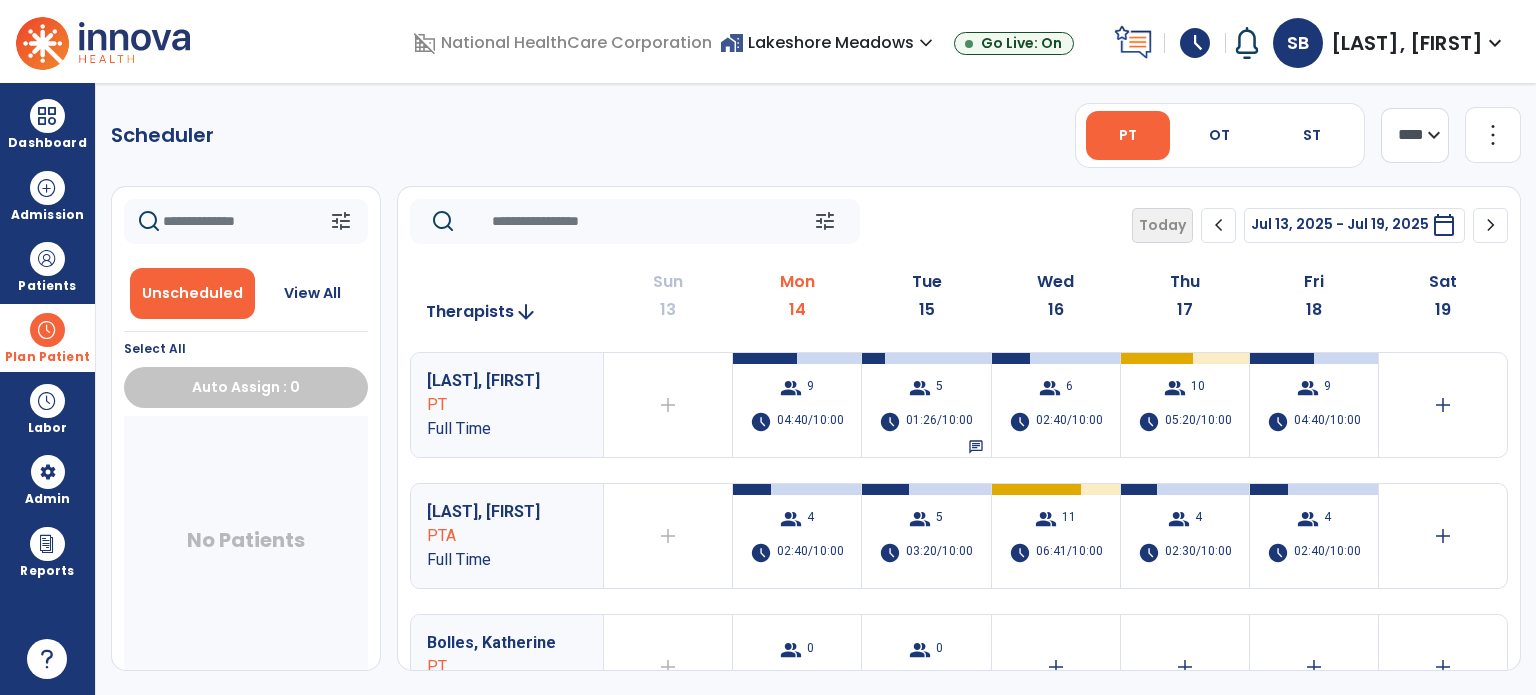 click on "tune   Today  chevron_left Jul 13, 2025 - Jul 19, 2025  *********  calendar_today  chevron_right" 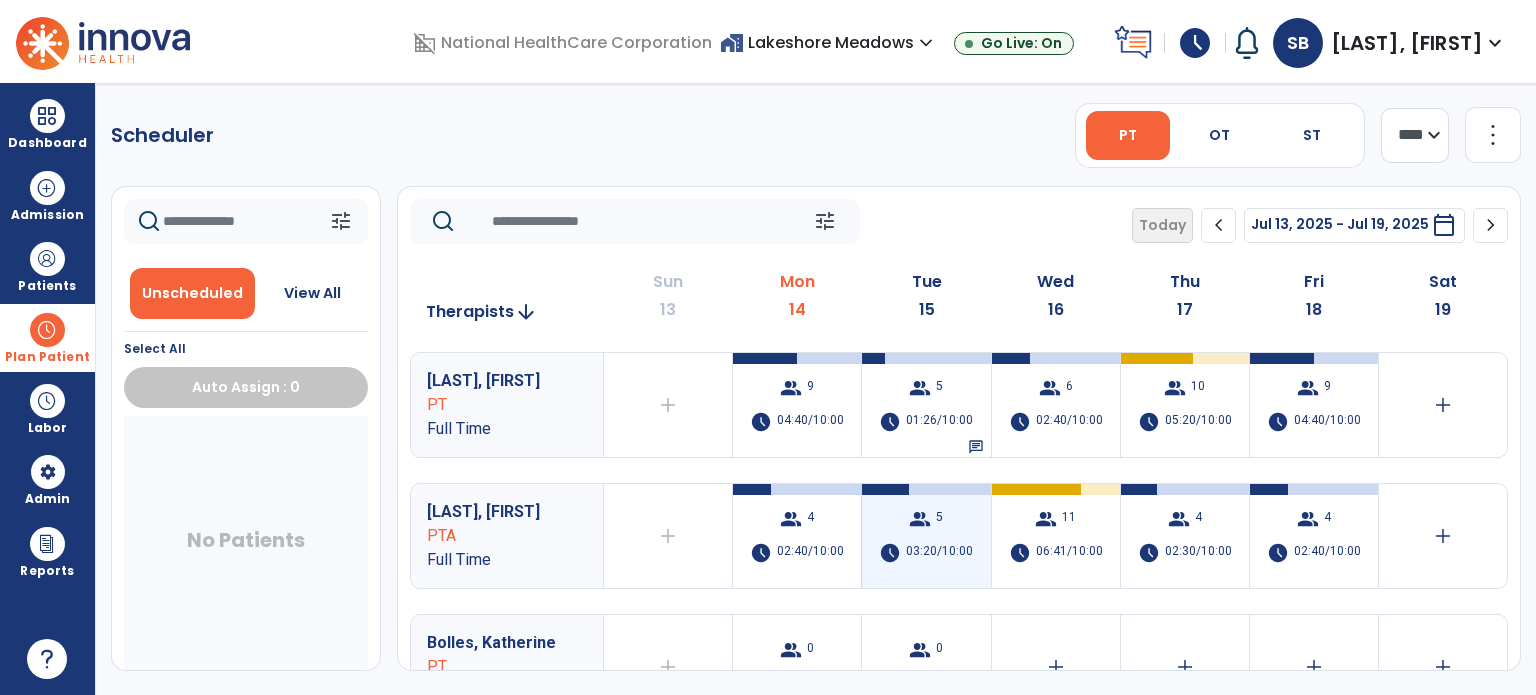 click on "schedule" at bounding box center [890, 553] 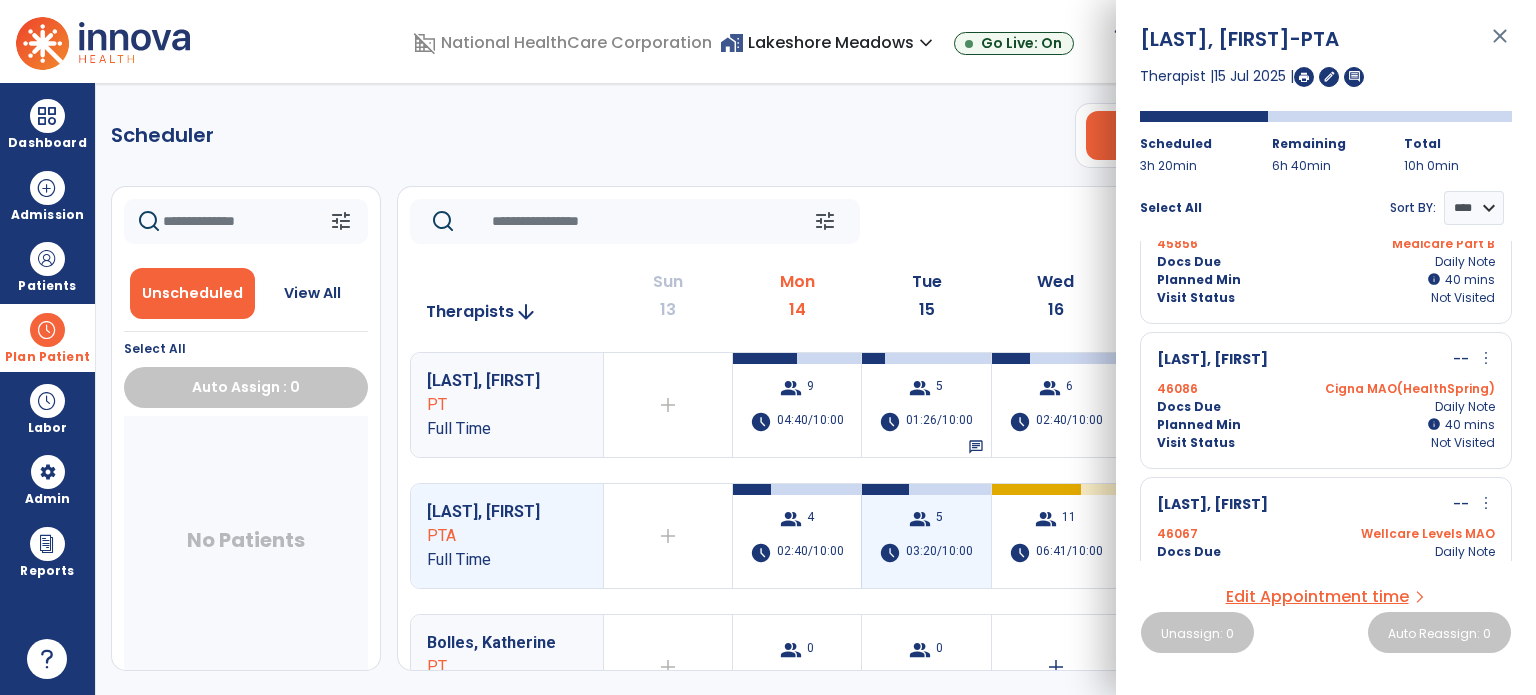 scroll, scrollTop: 401, scrollLeft: 0, axis: vertical 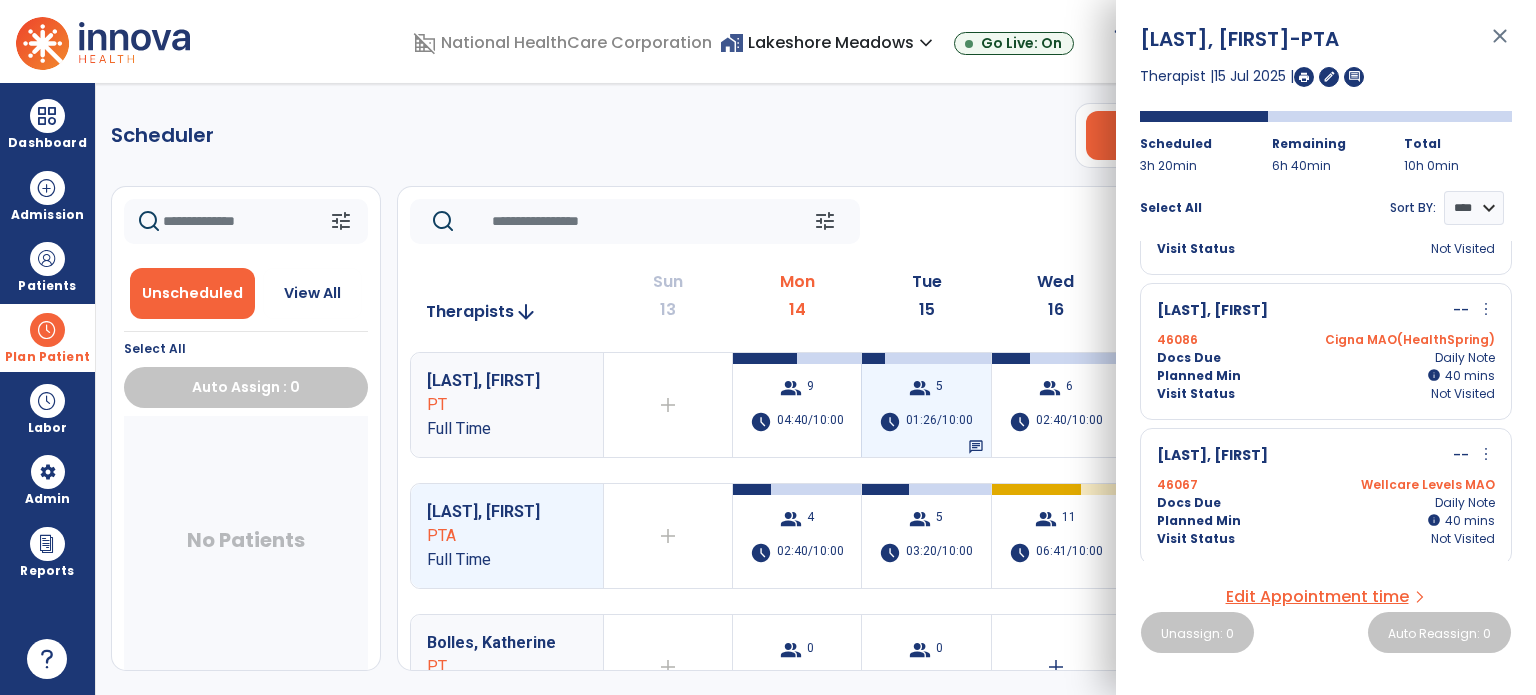 click on "5" at bounding box center [939, 388] 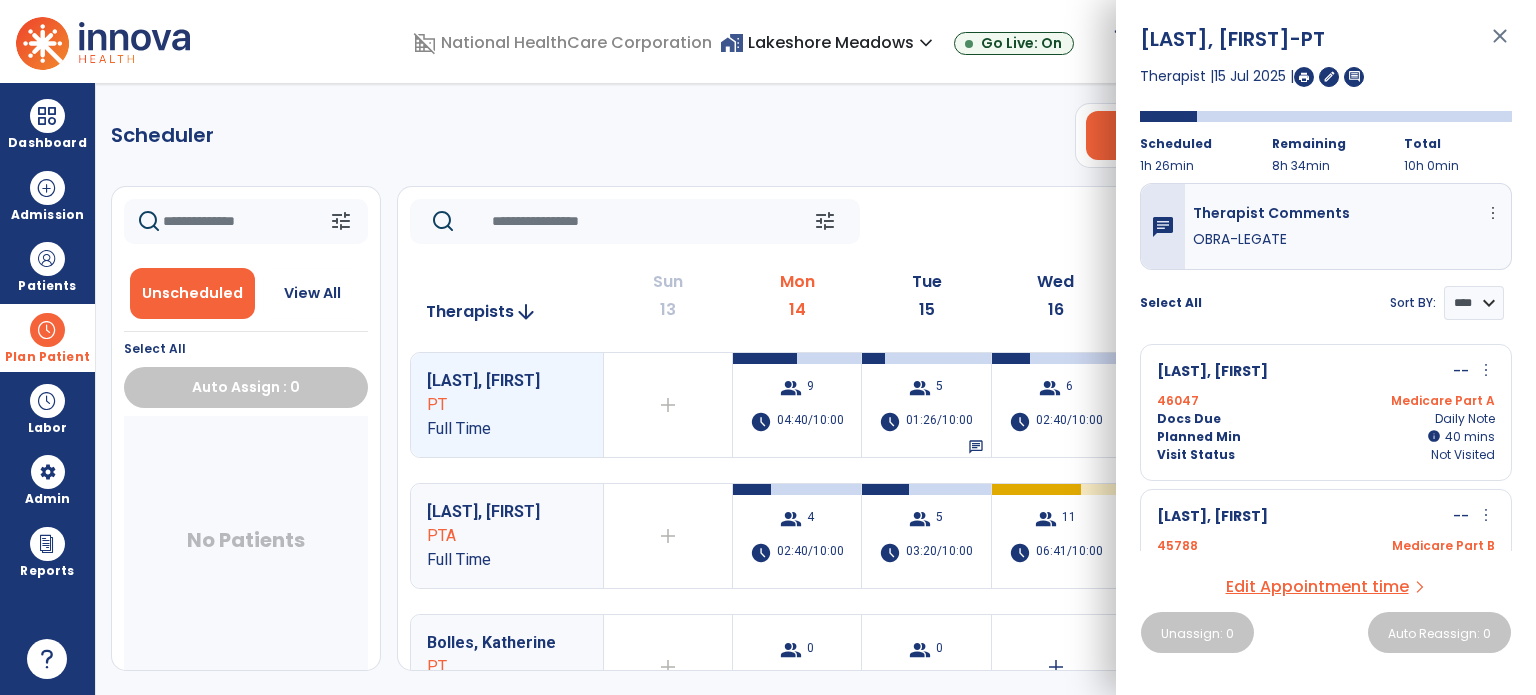 click on "Scheduler   PT   OT   ST  **** *** more_vert  Manage Labor   View All Therapists   Print" 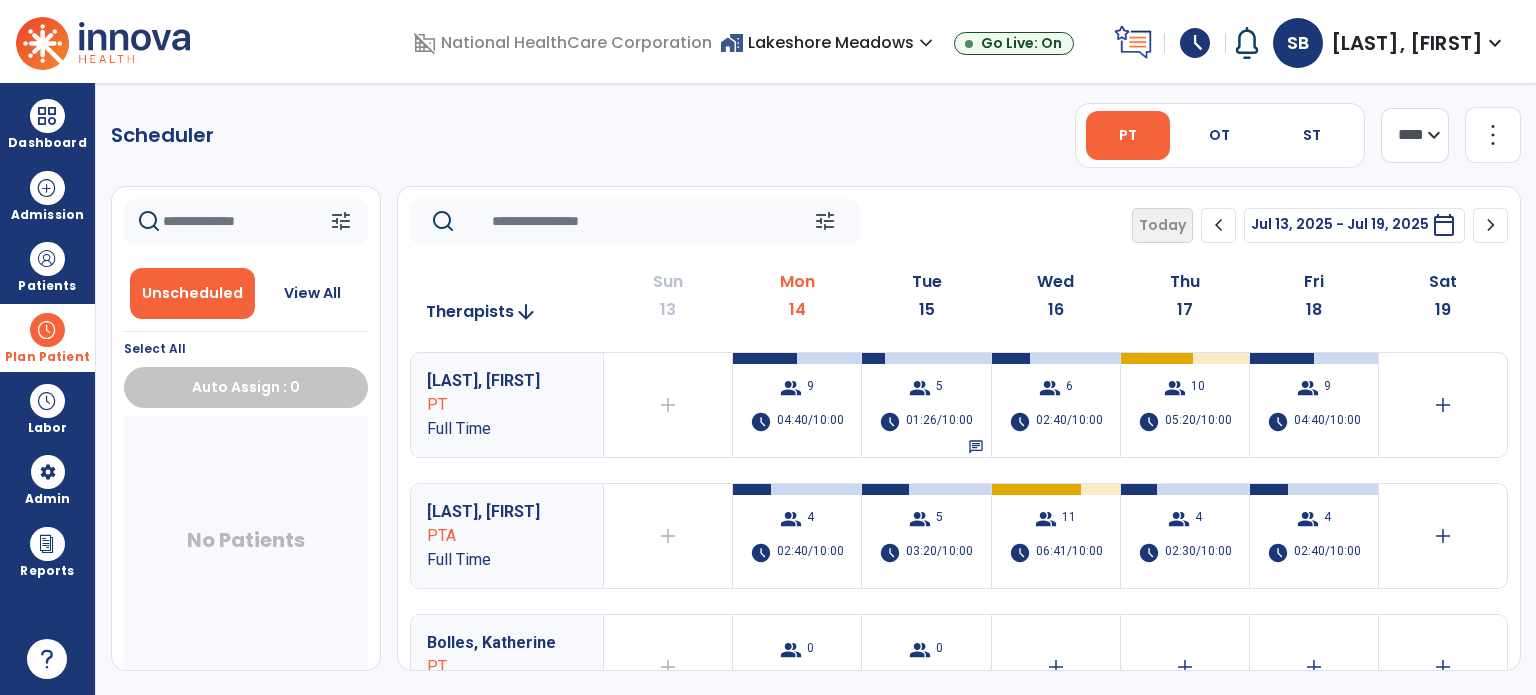 click at bounding box center [47, 330] 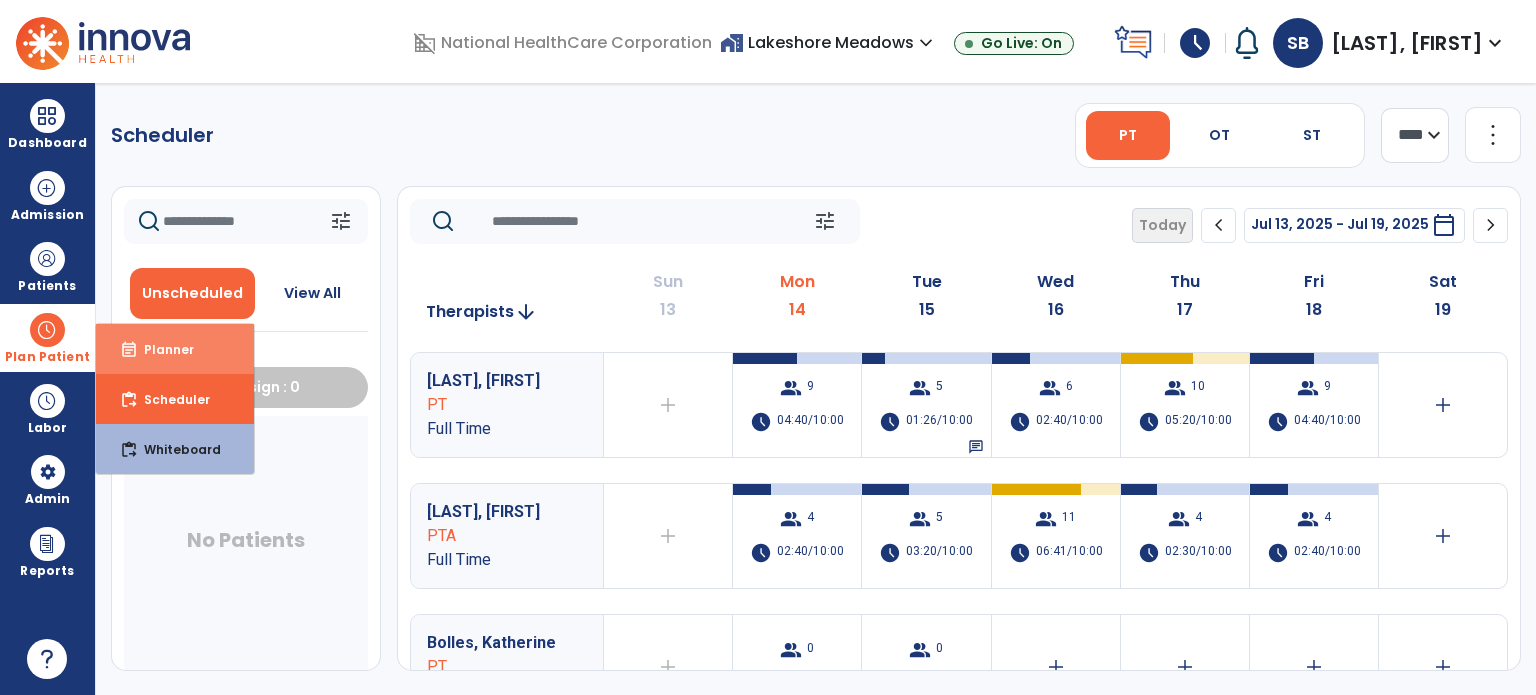 click on "event_note  Planner" at bounding box center [175, 349] 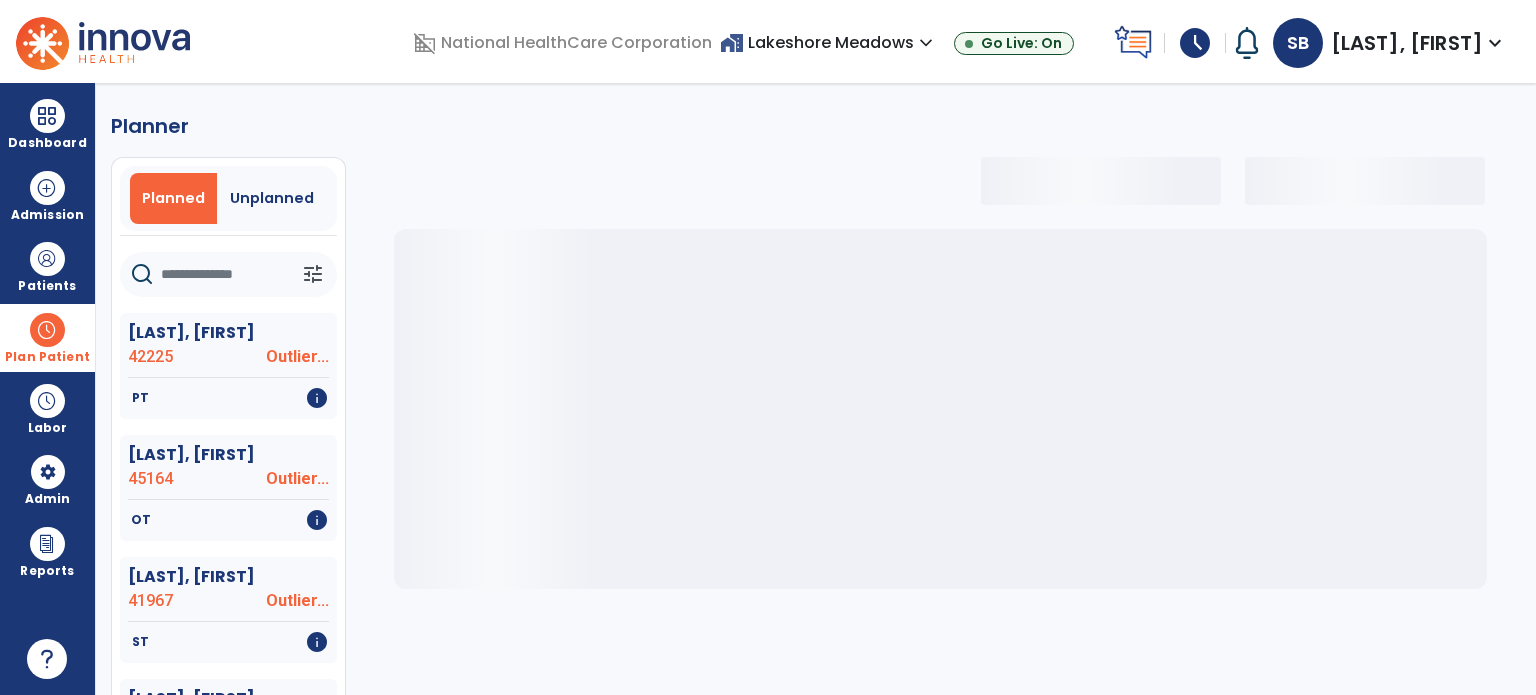 select on "***" 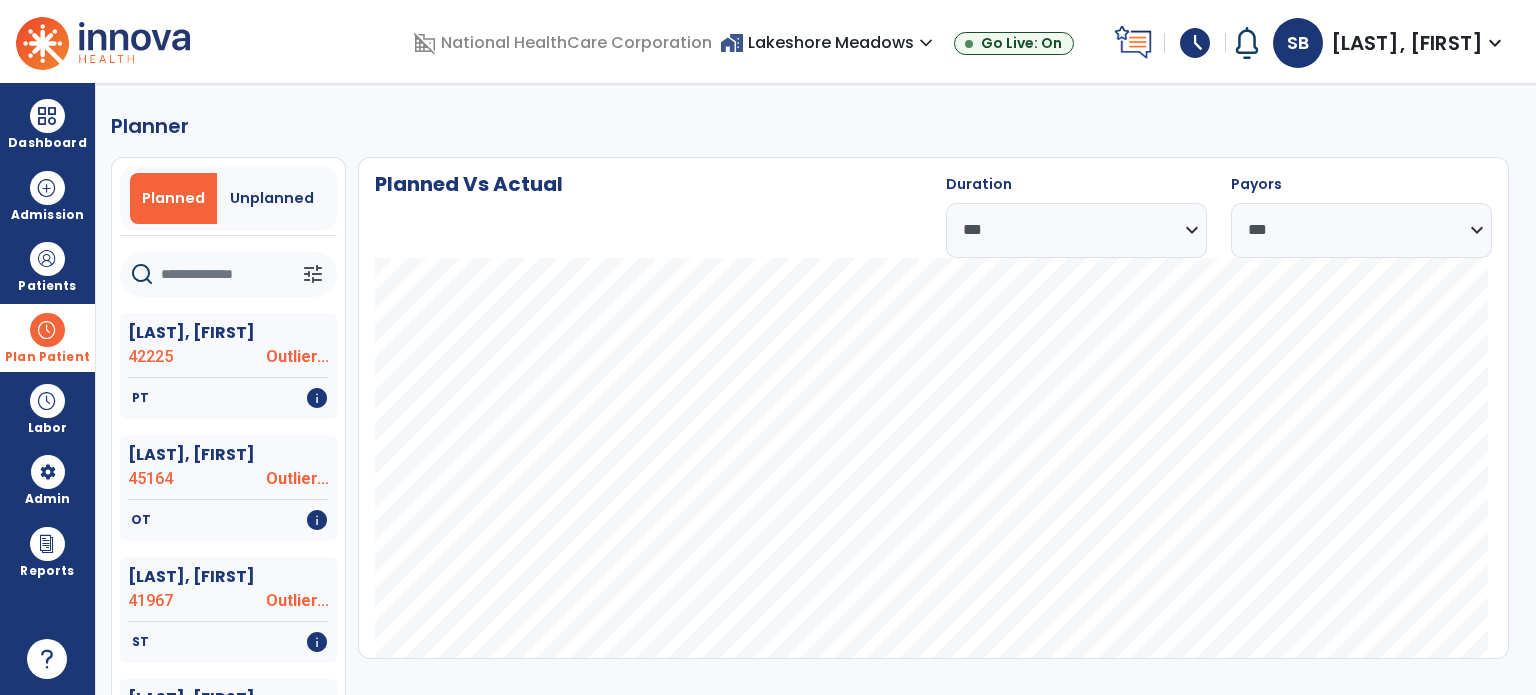 click 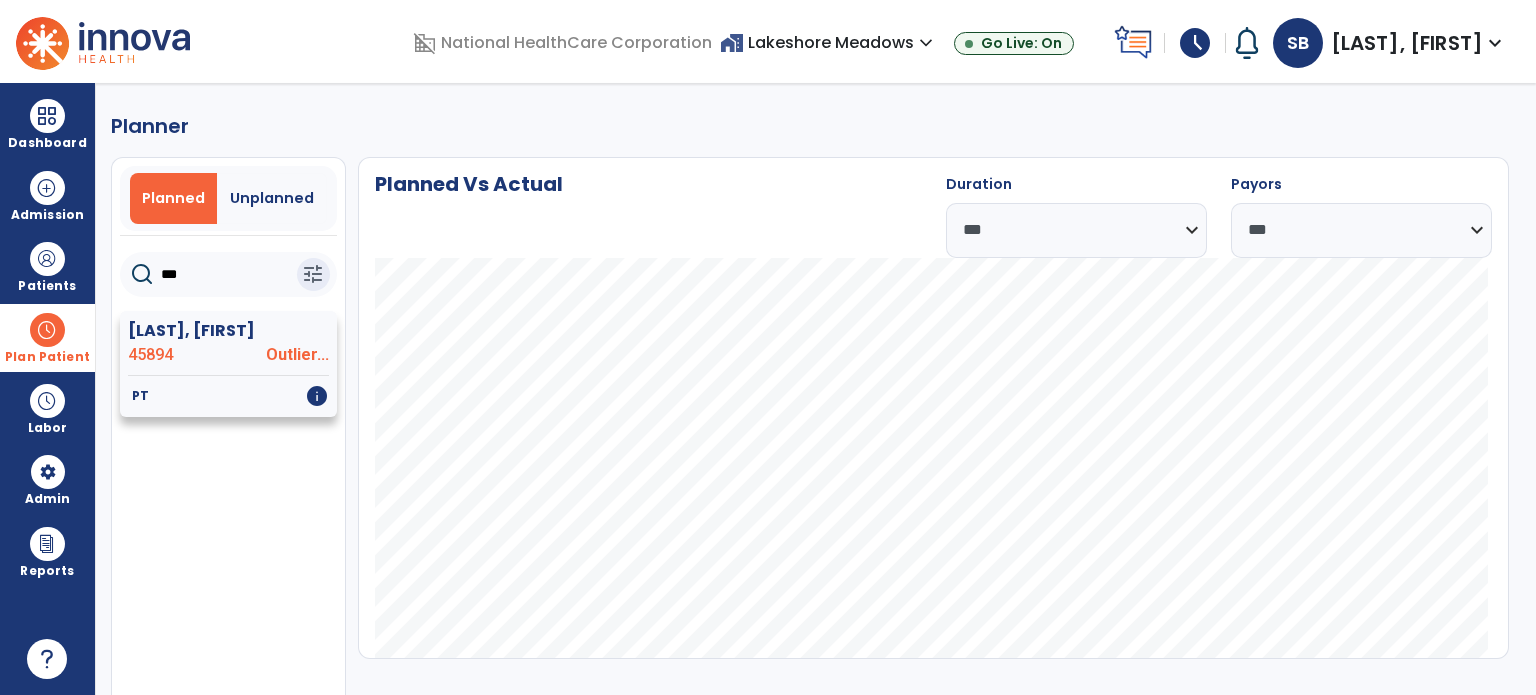 type on "***" 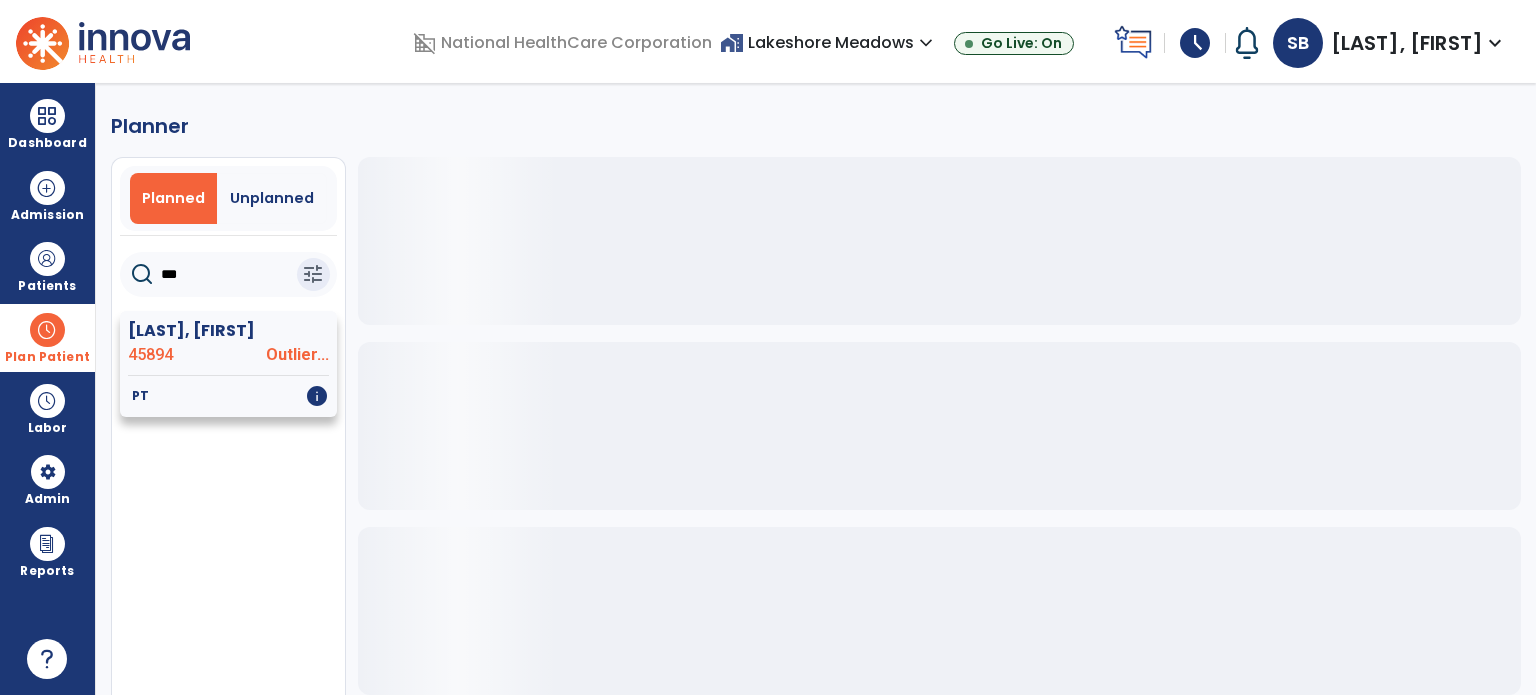 click on "[LAST], [FIRST] 45894 Outlier..." 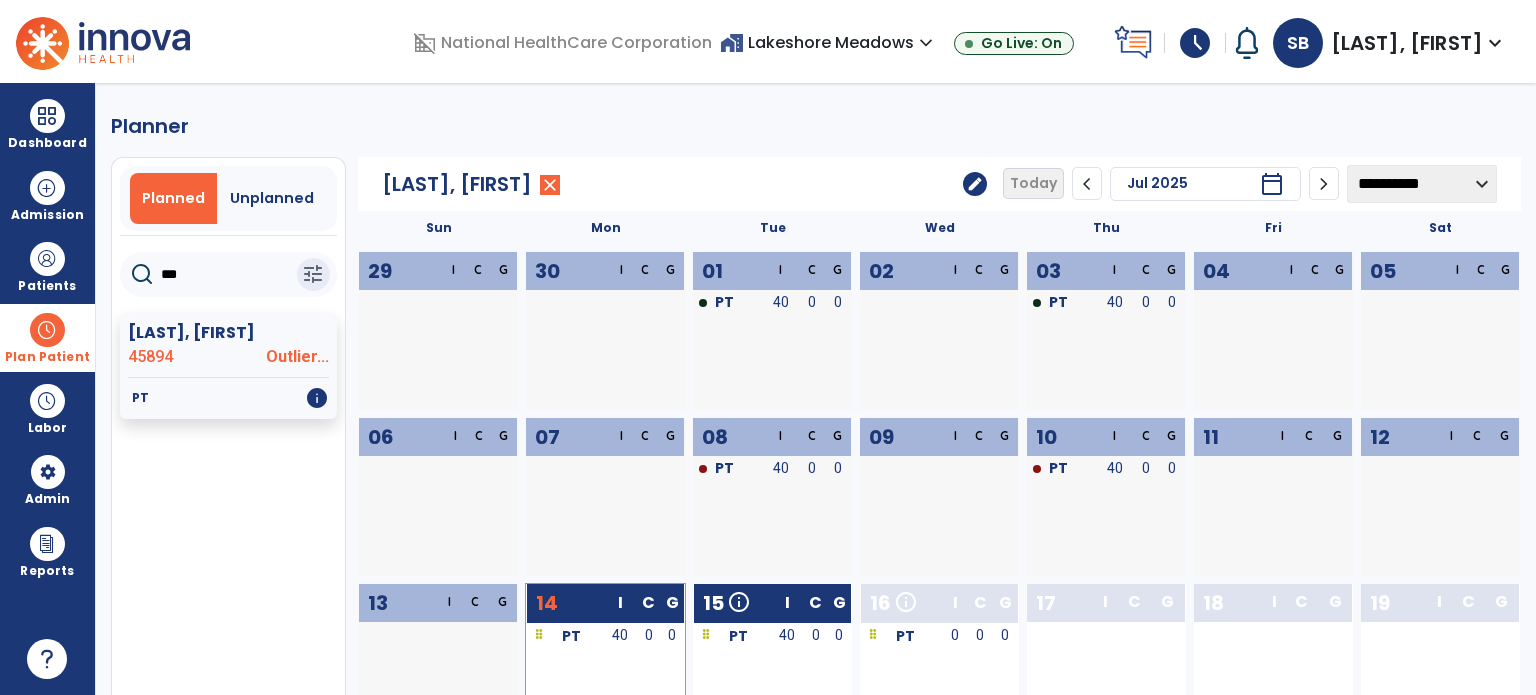 click on "Plan Patient" at bounding box center [47, 337] 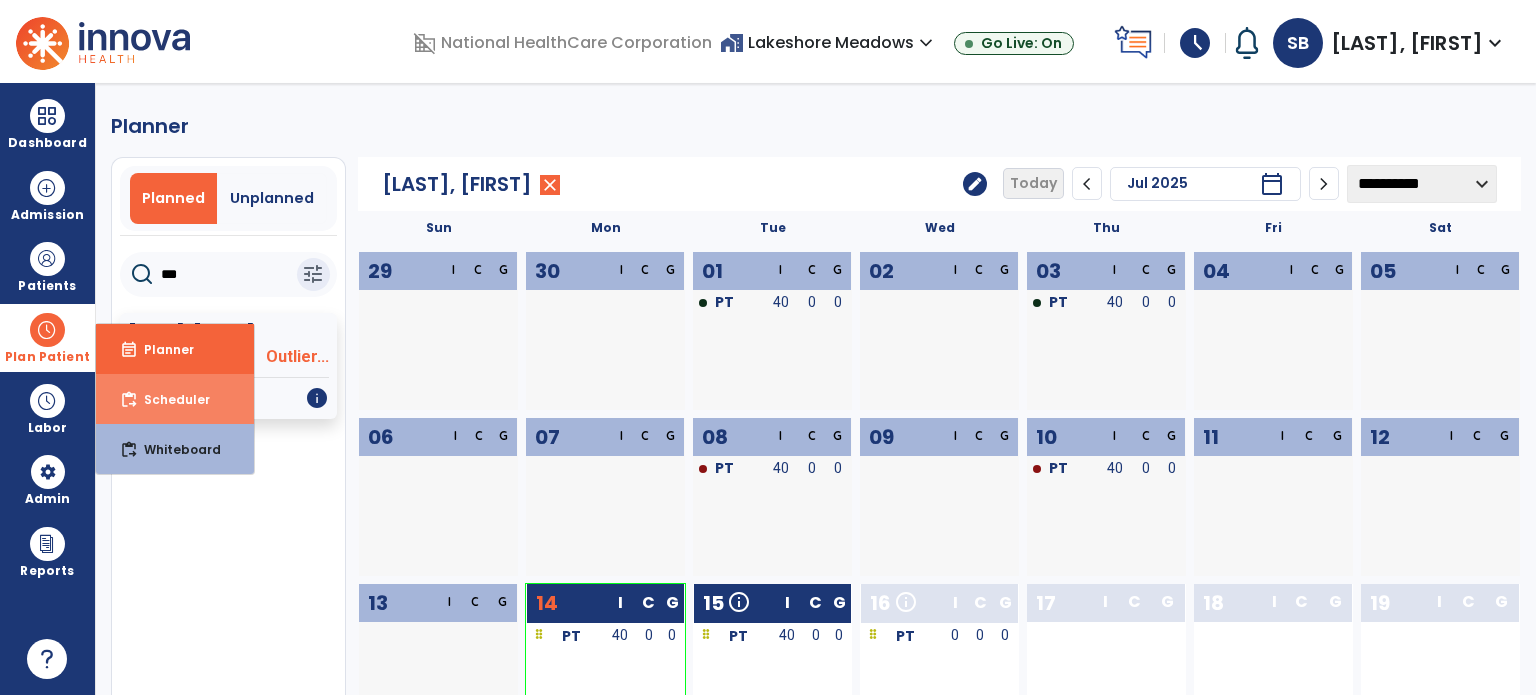 click on "Scheduler" at bounding box center (169, 399) 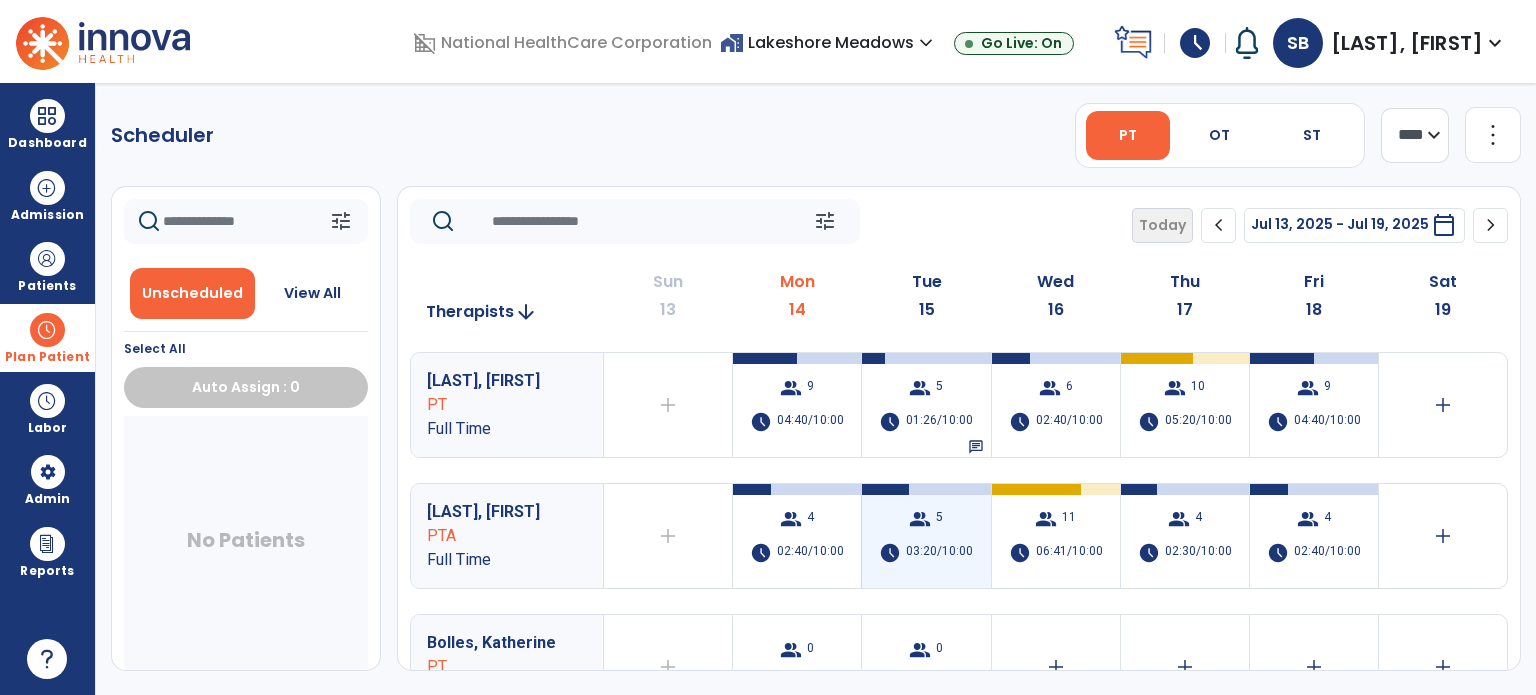 click on "group  5  schedule  03:20/10:00" at bounding box center (926, 536) 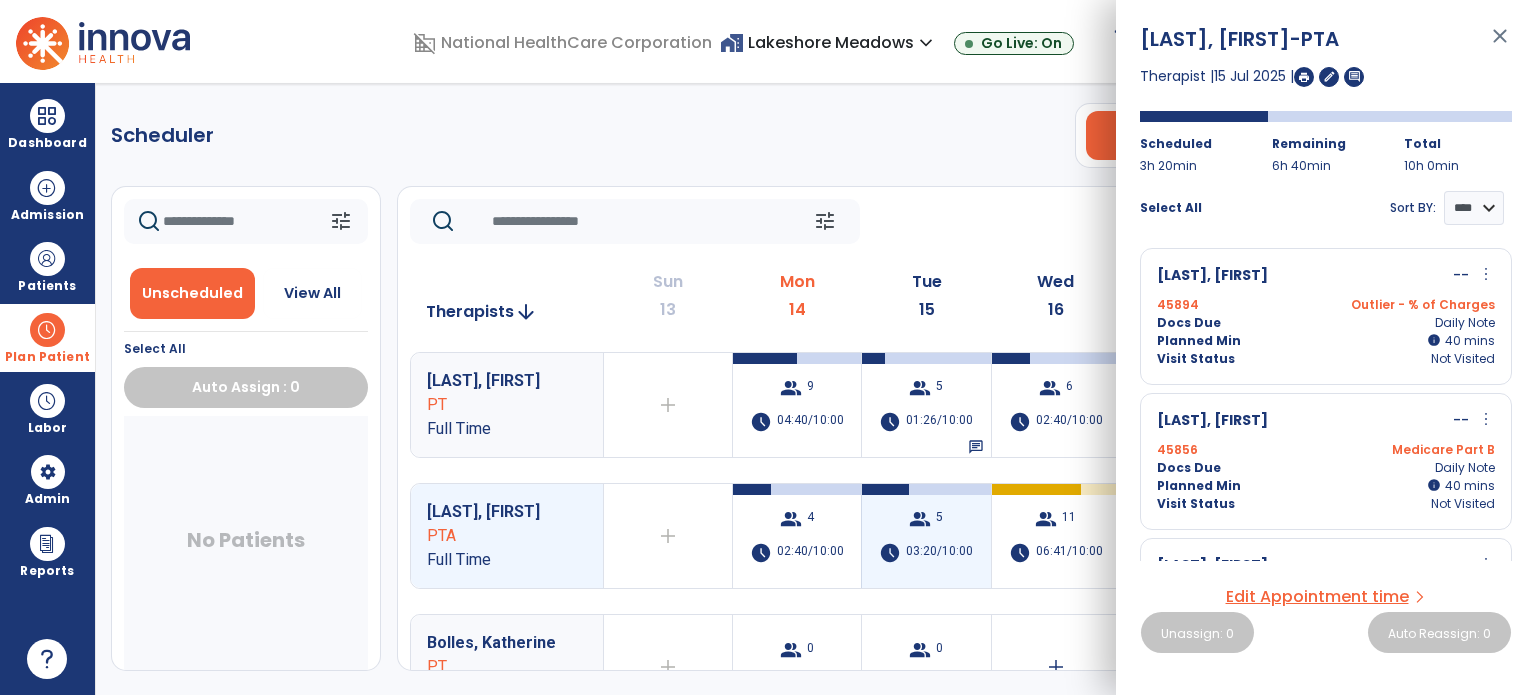 scroll, scrollTop: 300, scrollLeft: 0, axis: vertical 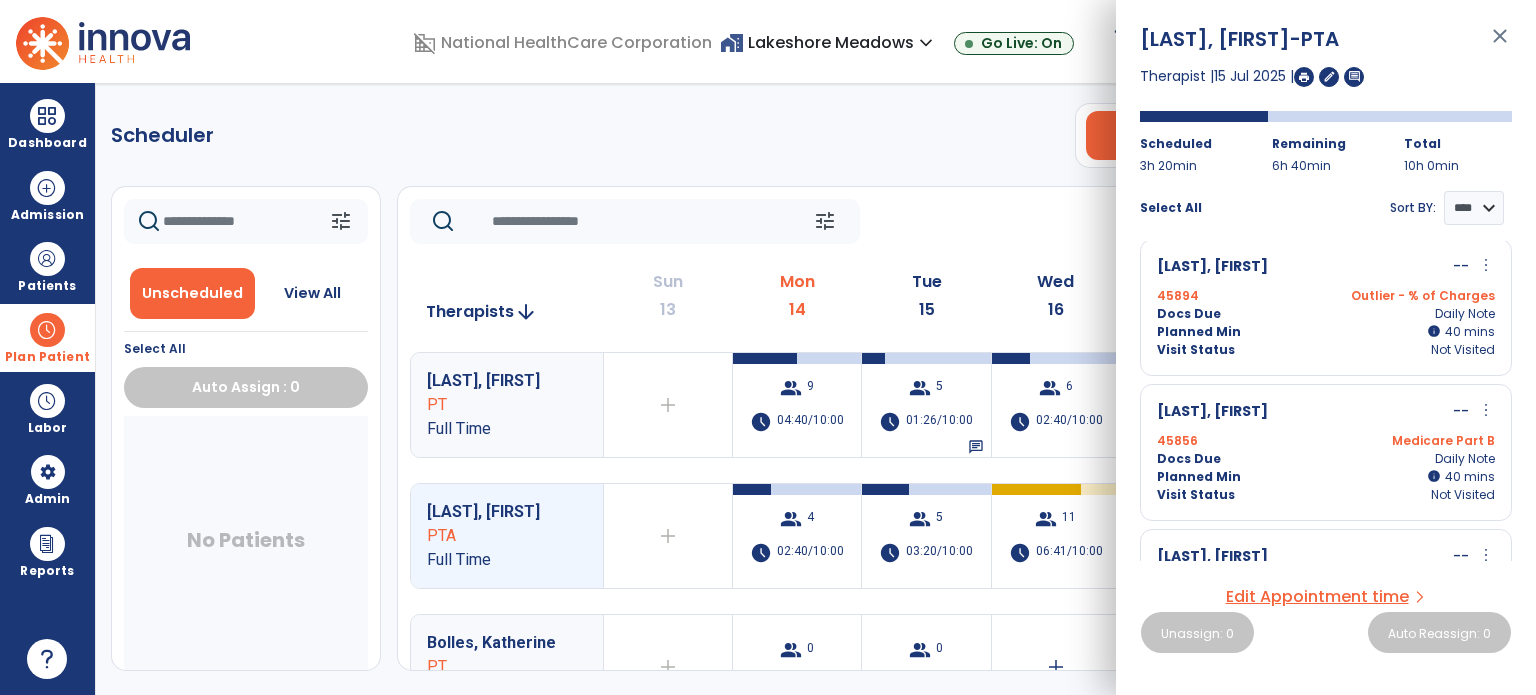 click on "Docs Due Daily Note" at bounding box center [1326, 314] 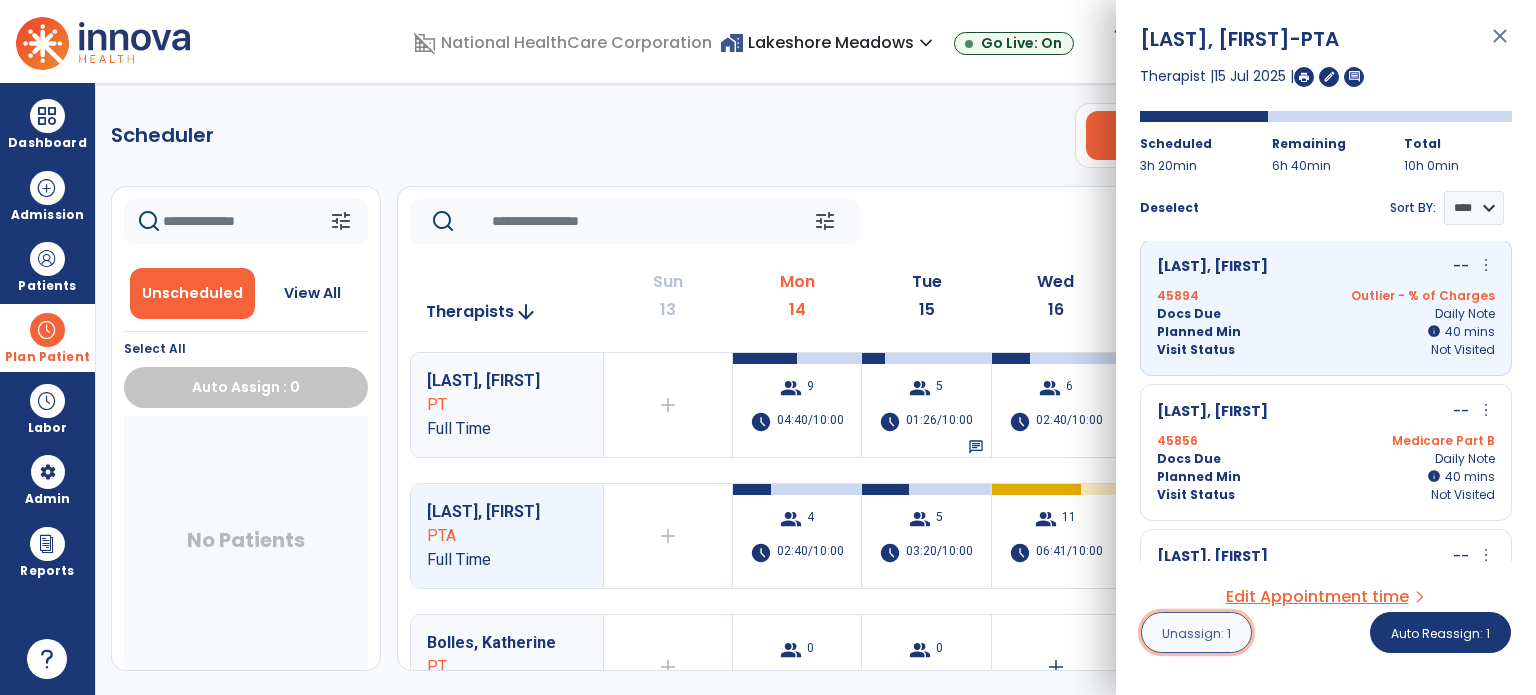 click on "Unassign: 1" at bounding box center [1196, 632] 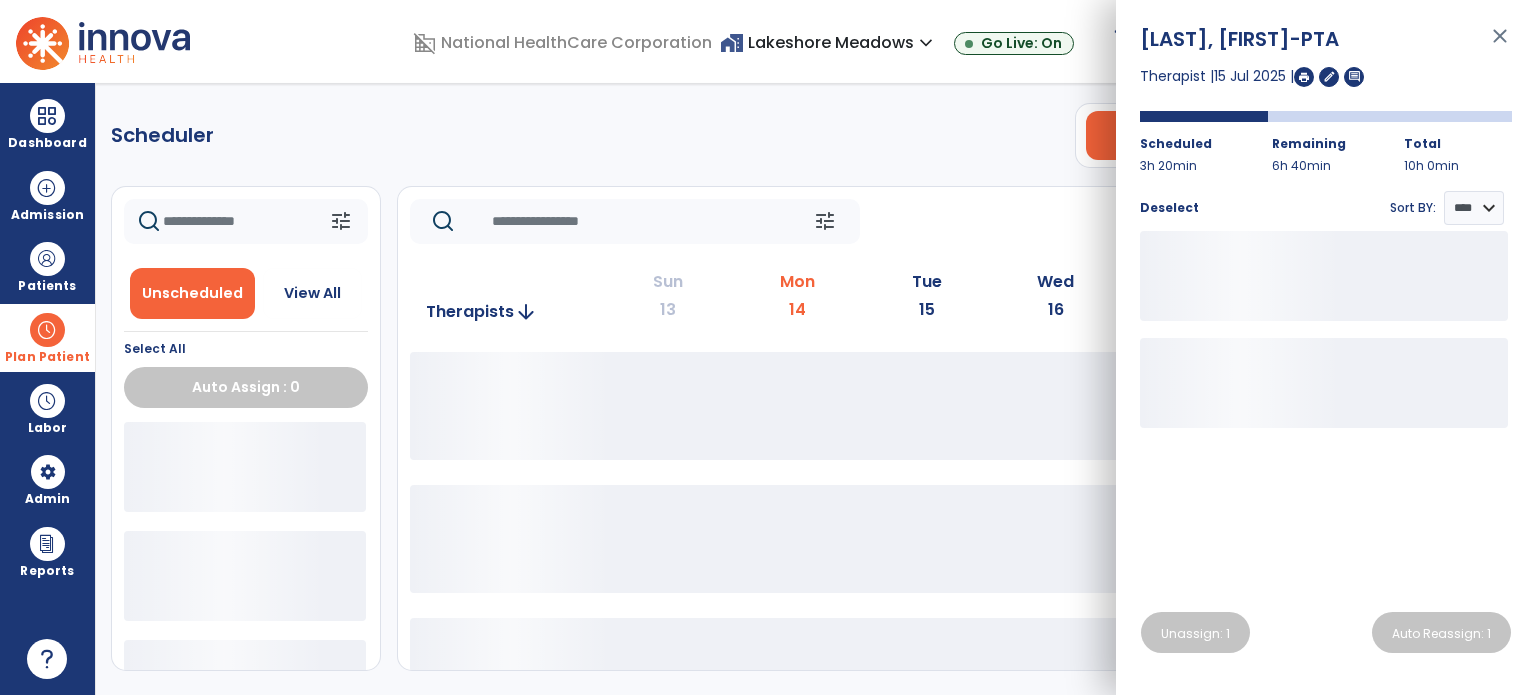 click on "Scheduler   PT   OT   ST  **** *** more_vert  Manage Labor   View All Therapists   Print" 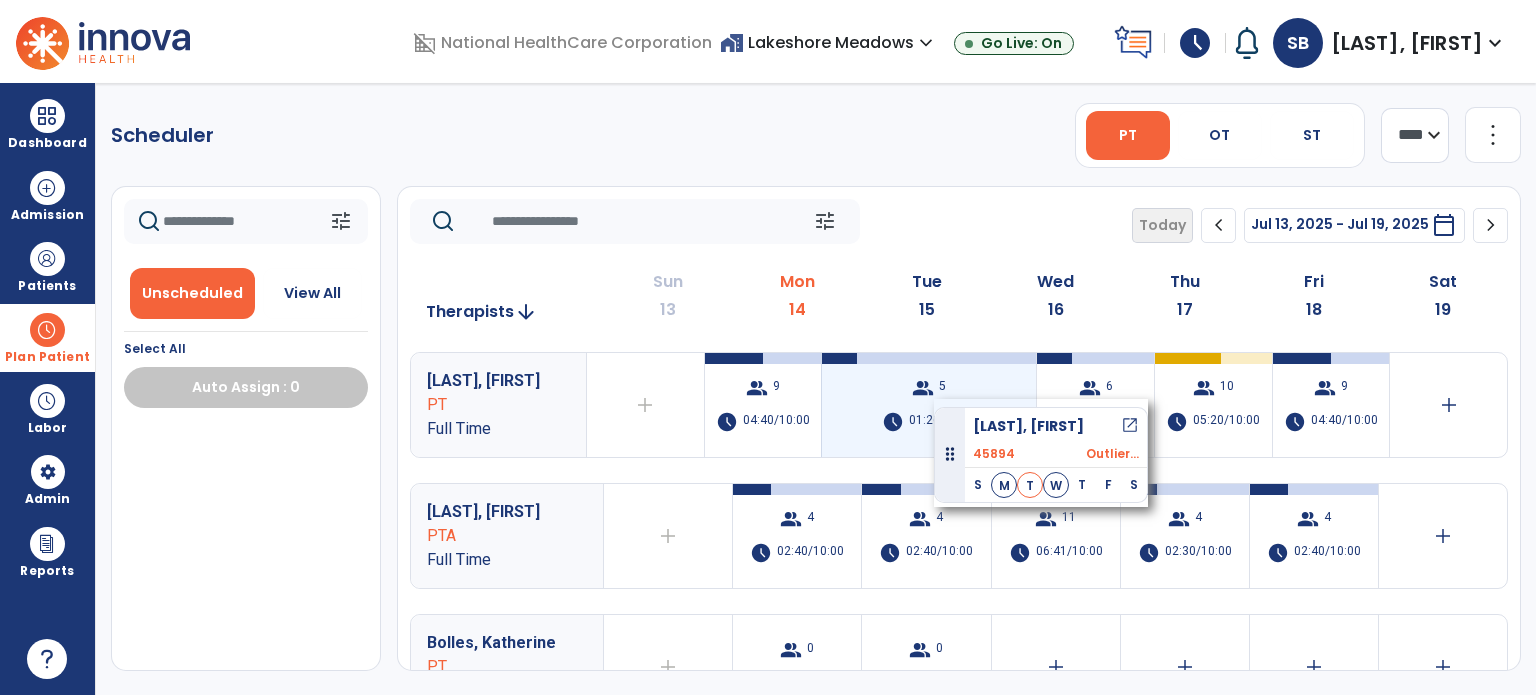 drag, startPoint x: 212, startPoint y: 471, endPoint x: 934, endPoint y: 402, distance: 725.2896 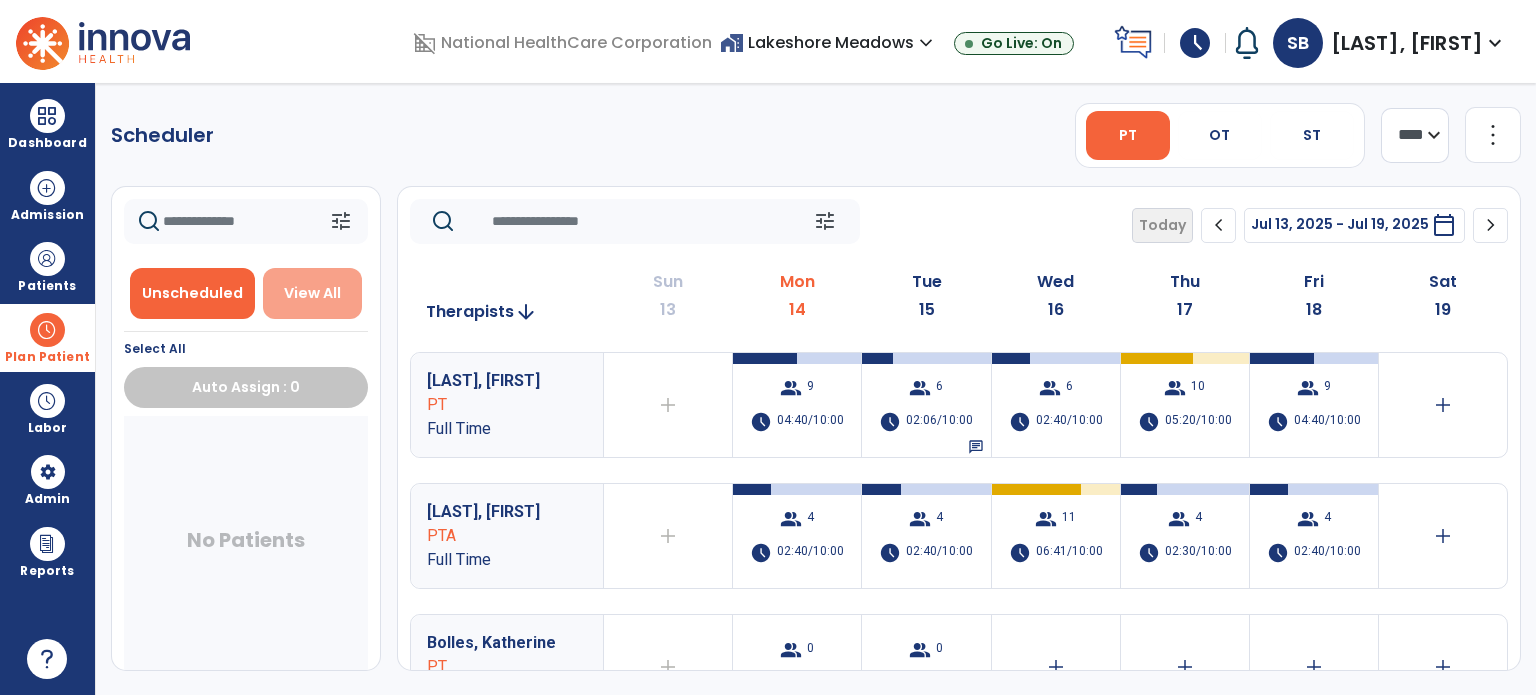 click on "View All" at bounding box center [312, 293] 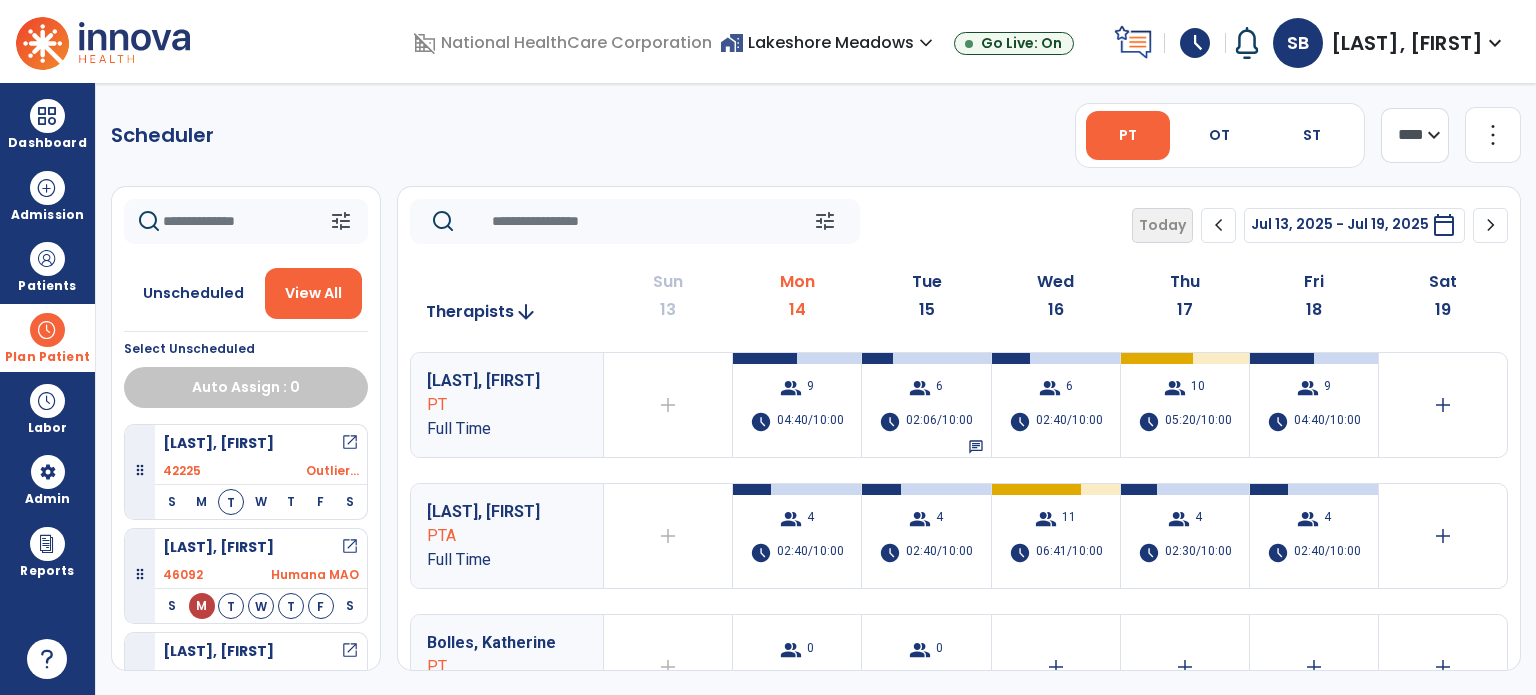 click 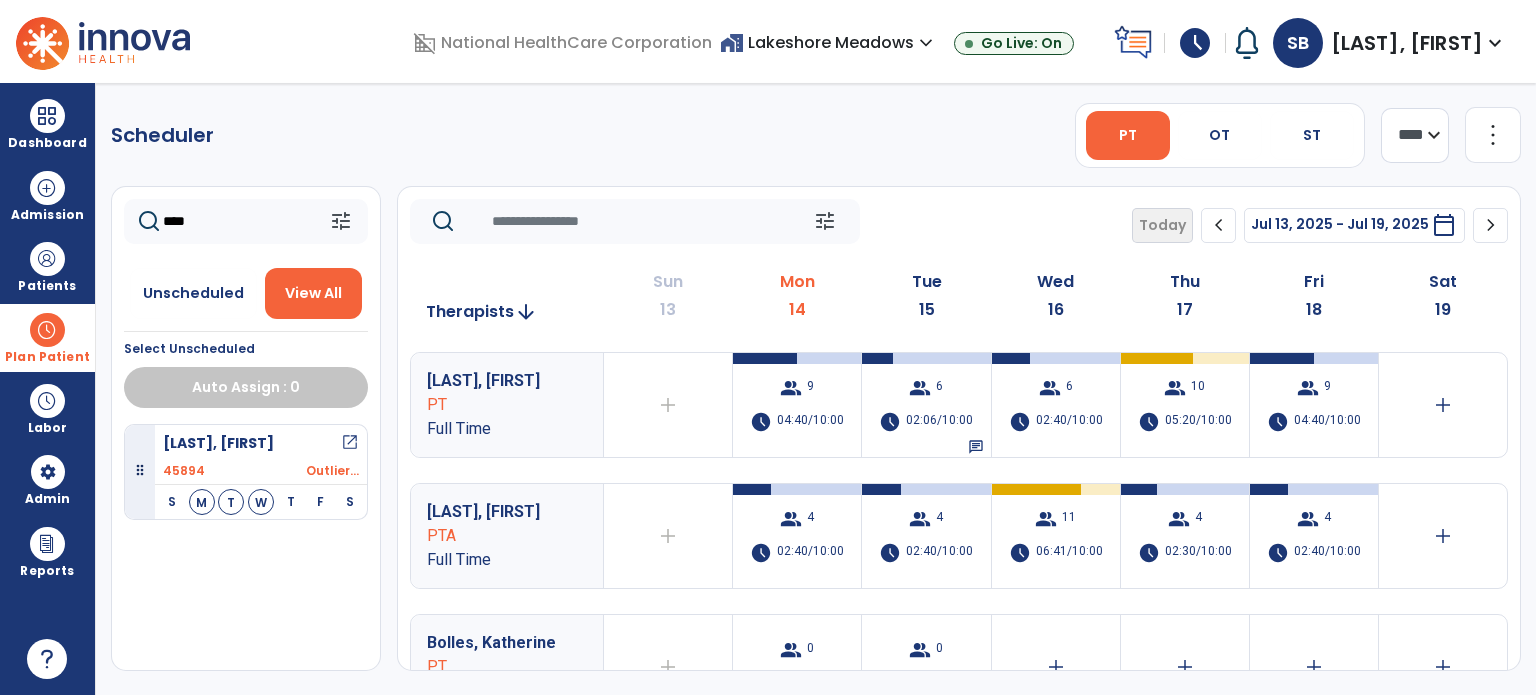 type on "****" 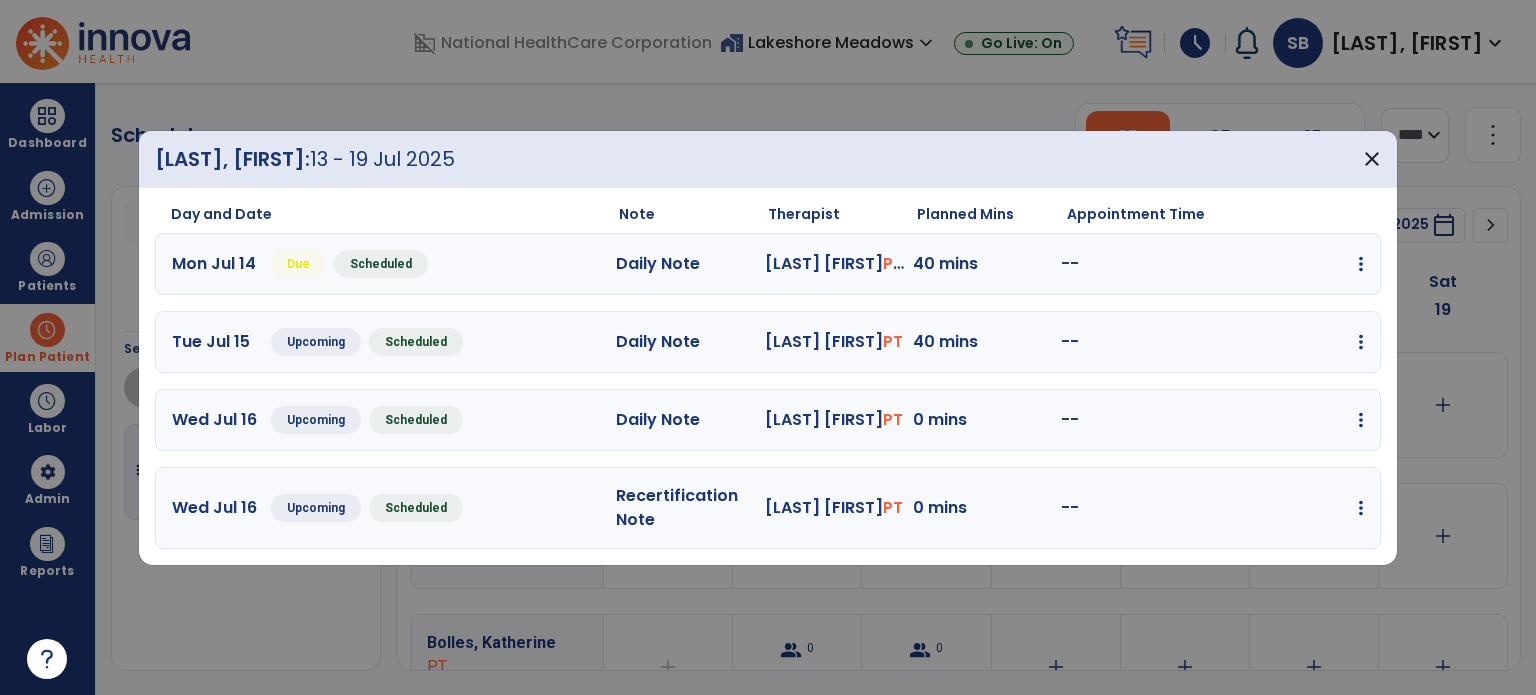 click on "Tue Jul 15 Upcoming Scheduled Daily Note [FIRST] [LAST] PT 40 mins -- edit Edit Session alt_route Split Minutes add_comment Add Note" at bounding box center [768, 342] 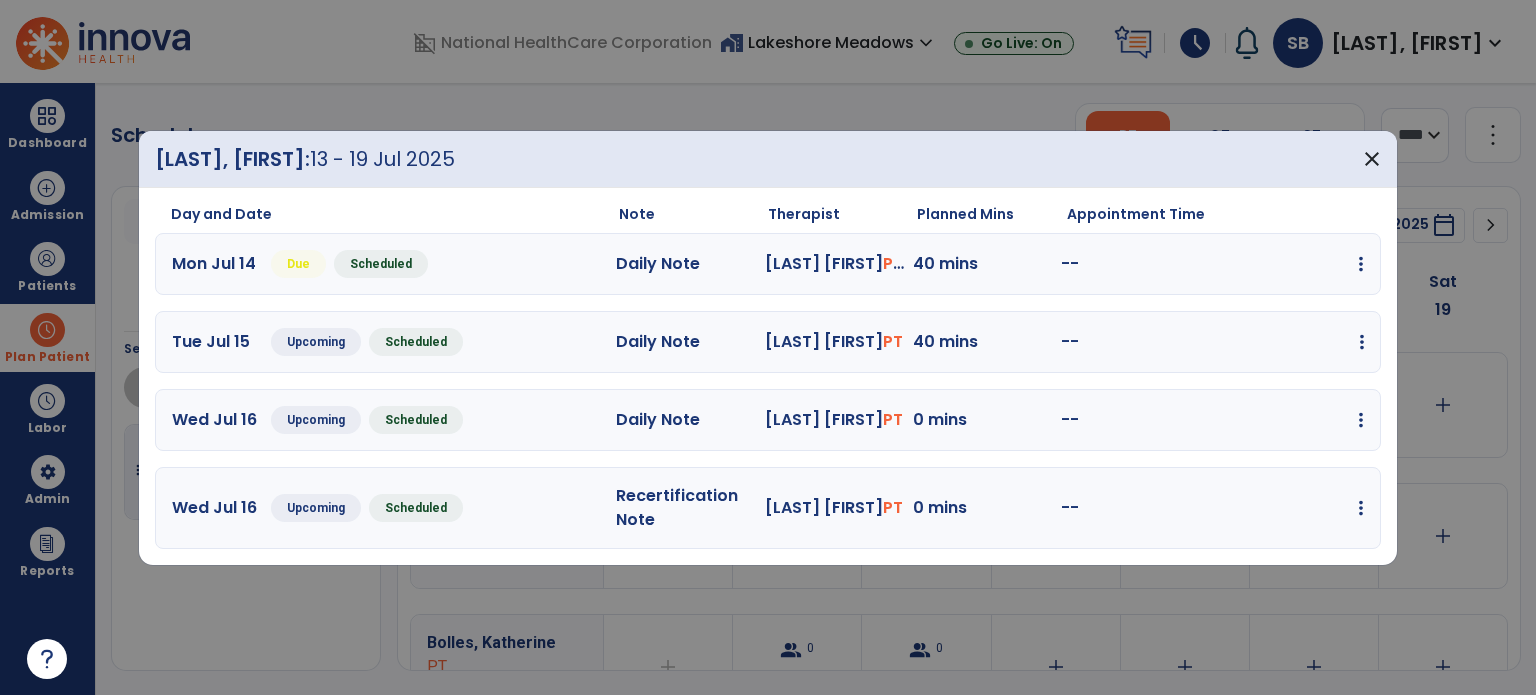 click at bounding box center (1361, 264) 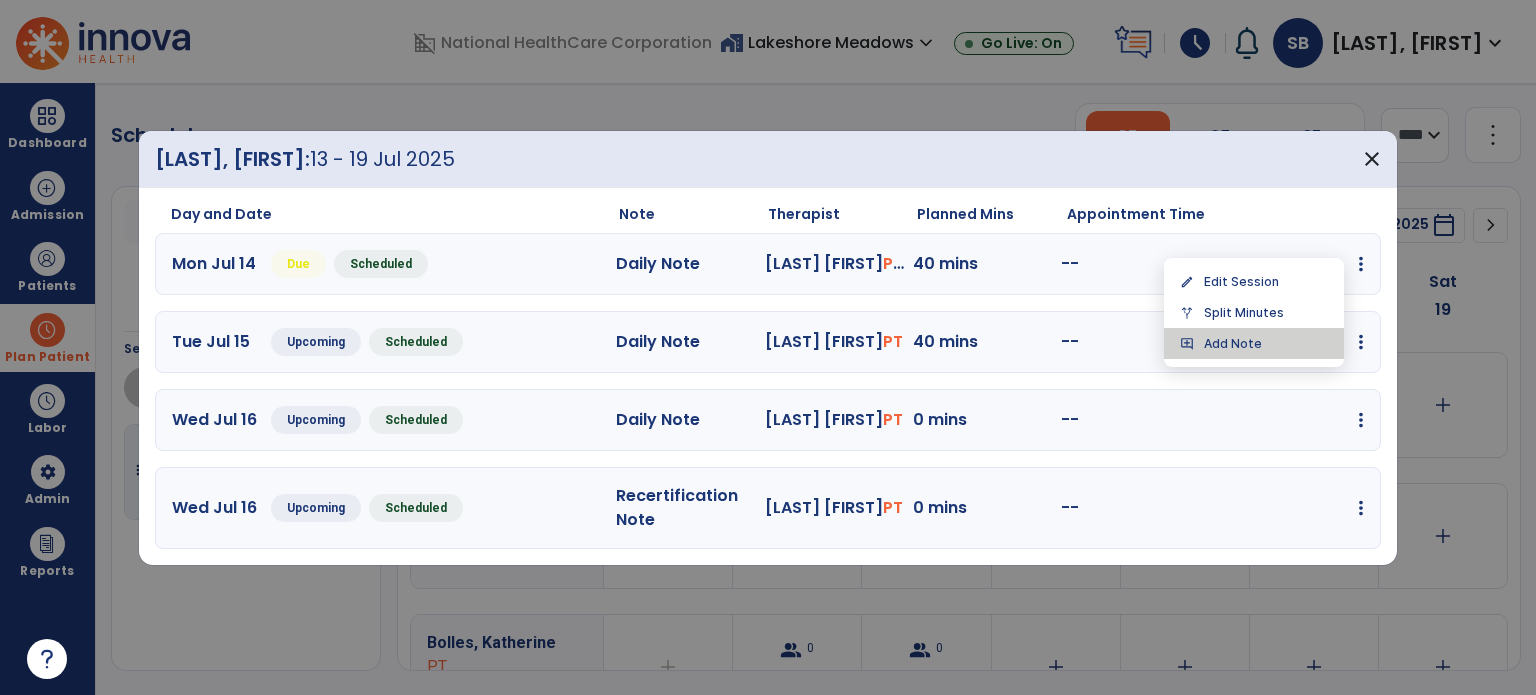 click on "add_comment  Add Note" at bounding box center [1254, 343] 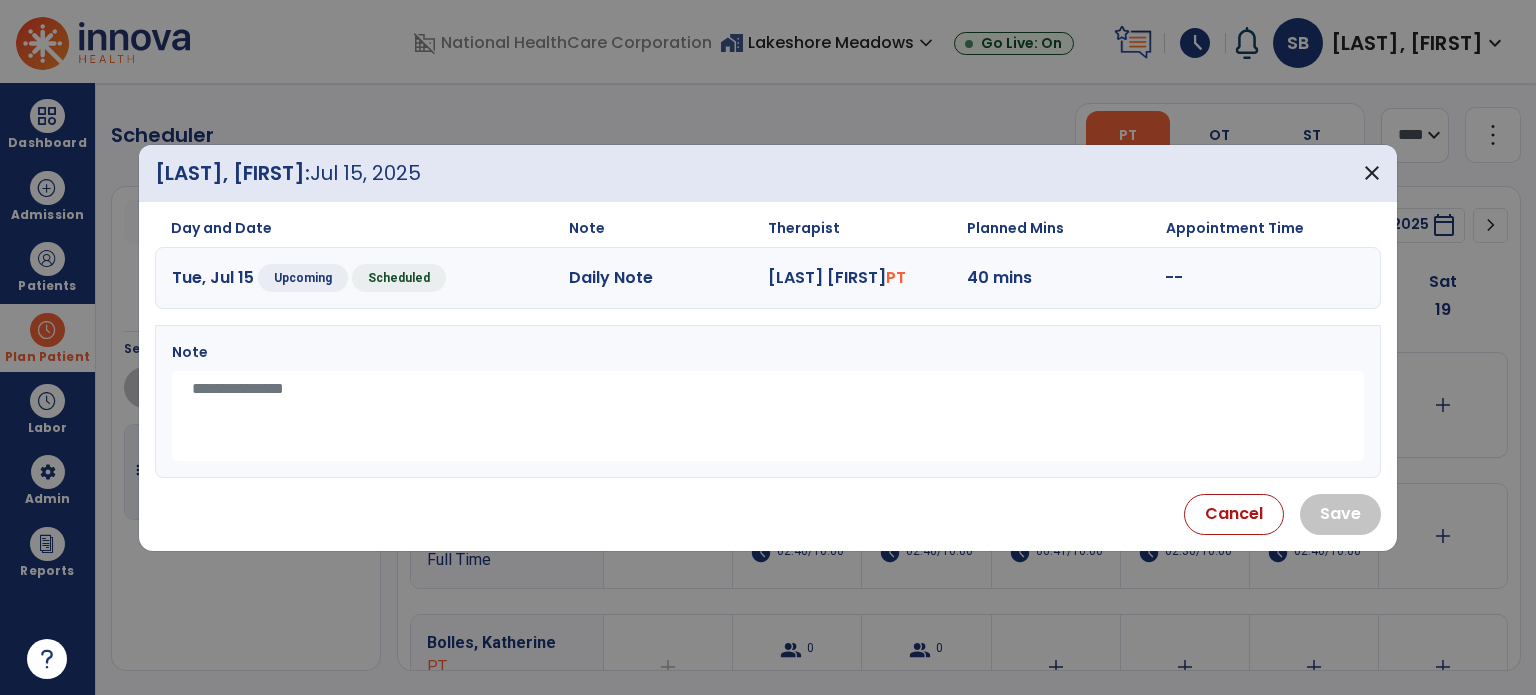 click at bounding box center (768, 416) 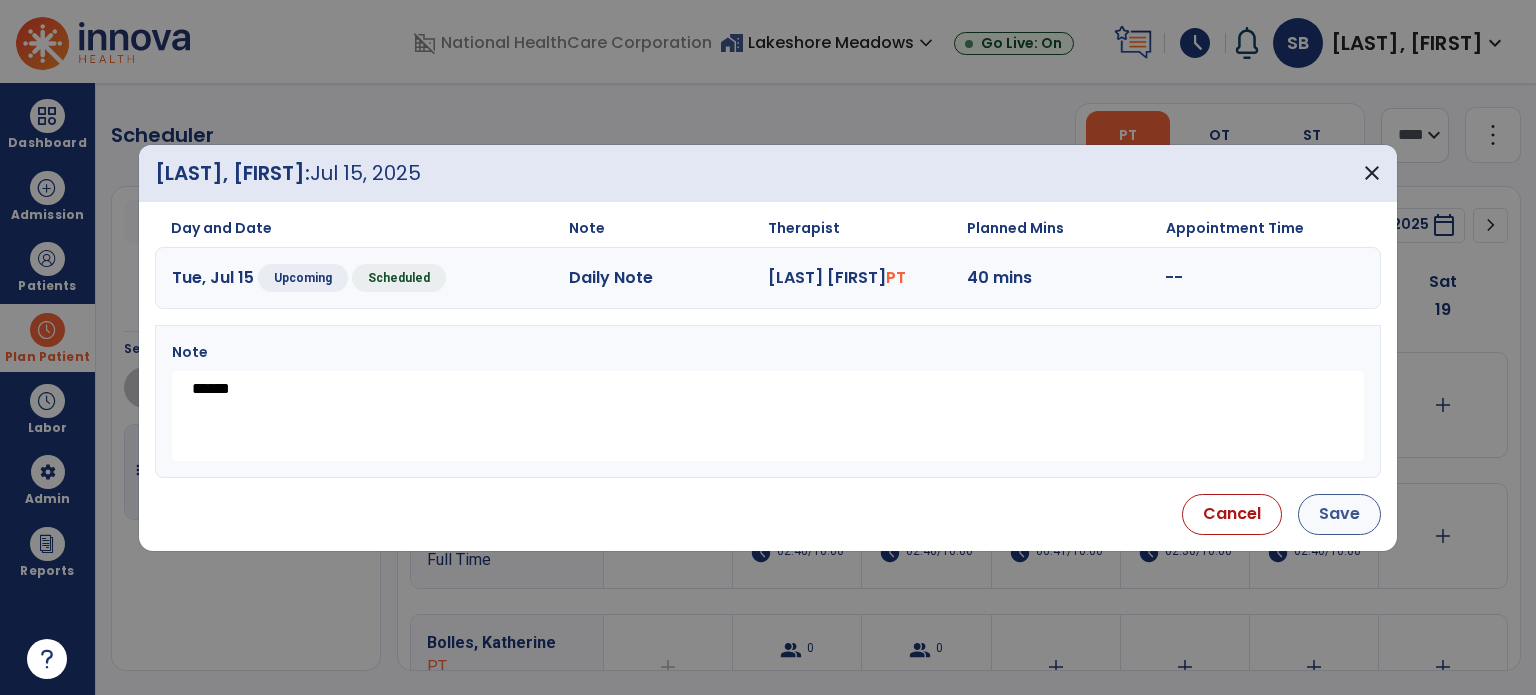type on "******" 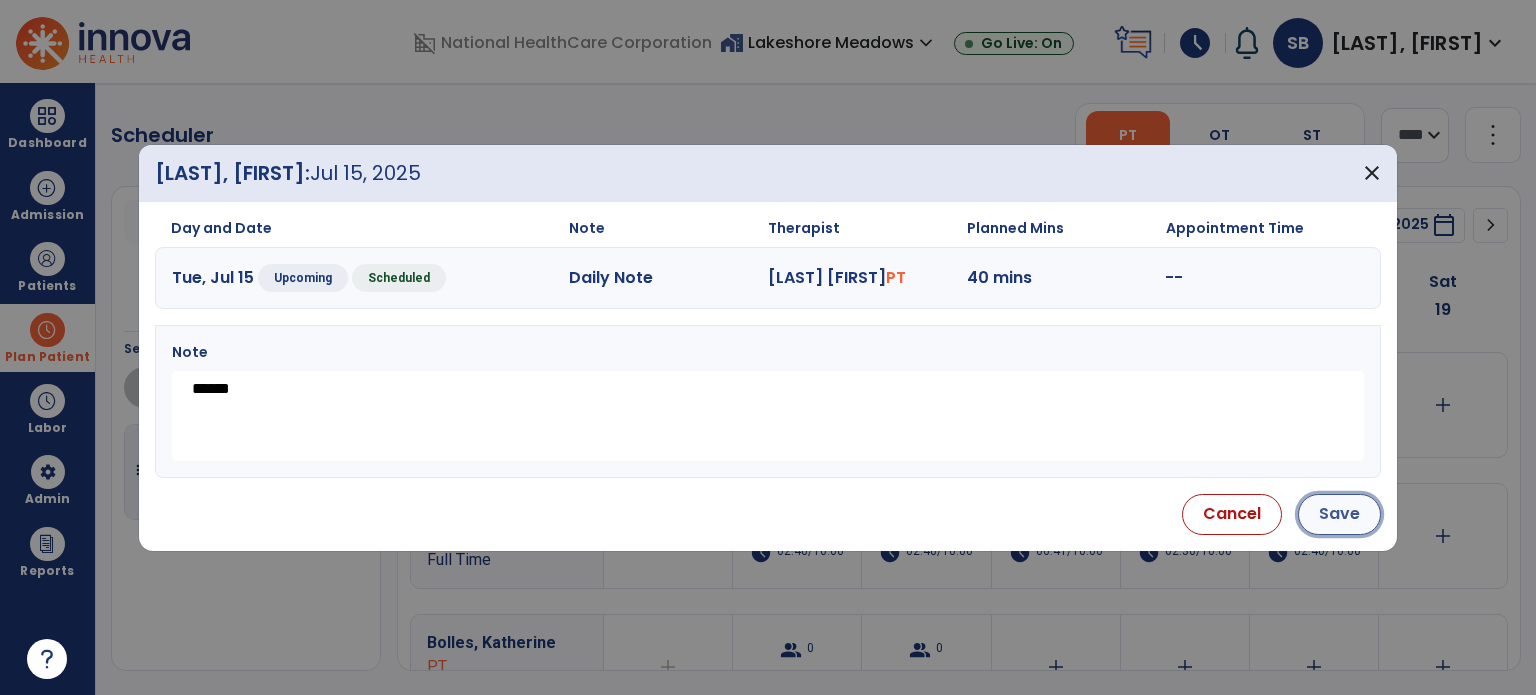 click on "Save" at bounding box center [1339, 514] 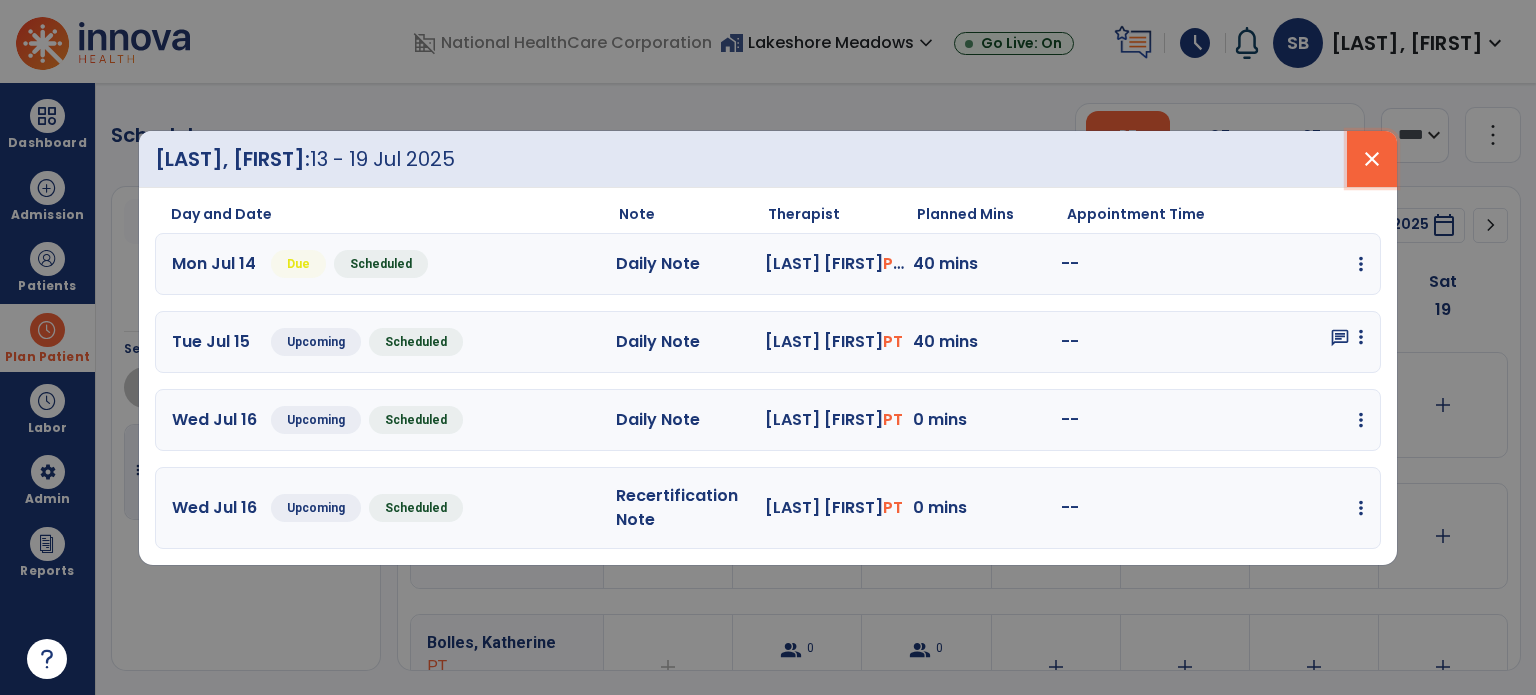 click on "close" at bounding box center [1372, 159] 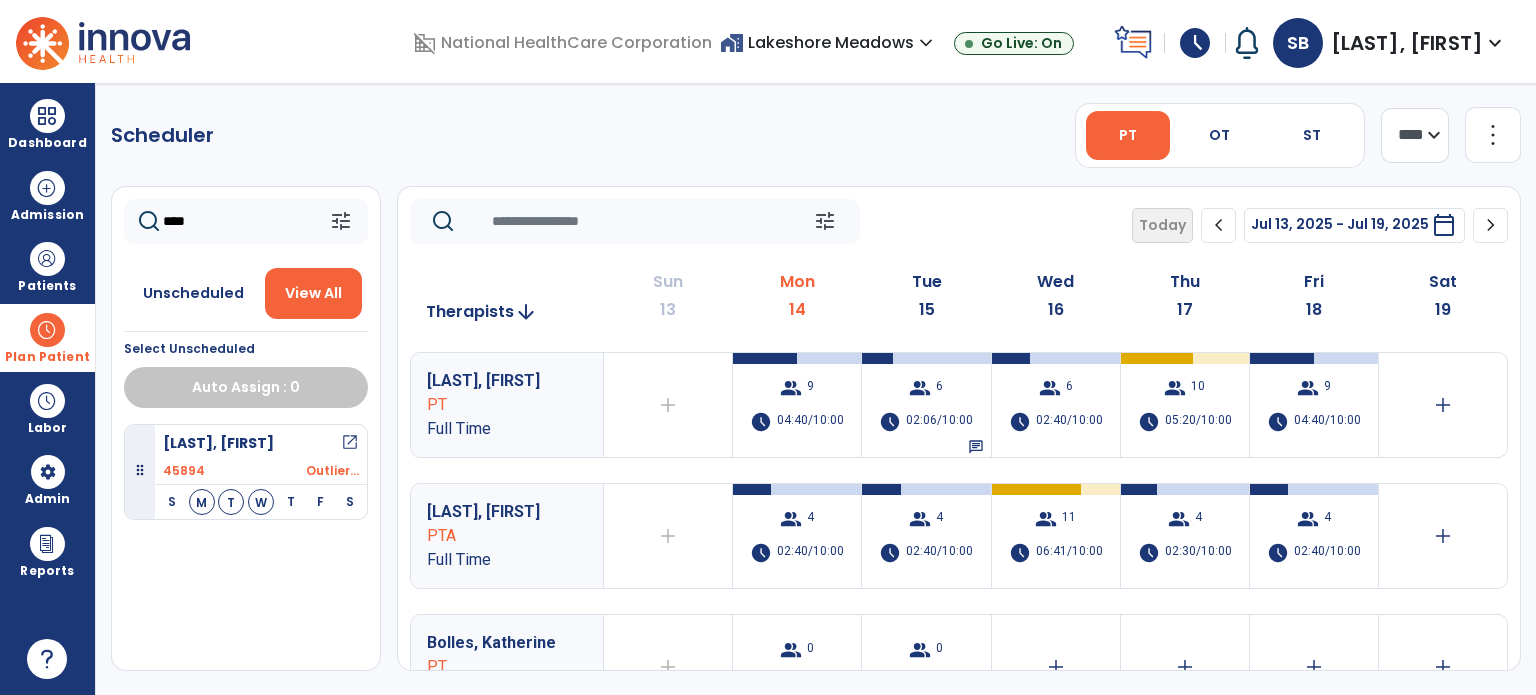 click on "tune   Today  chevron_left Jul 13, 2025 - Jul 19, 2025  *********  calendar_today  chevron_right" 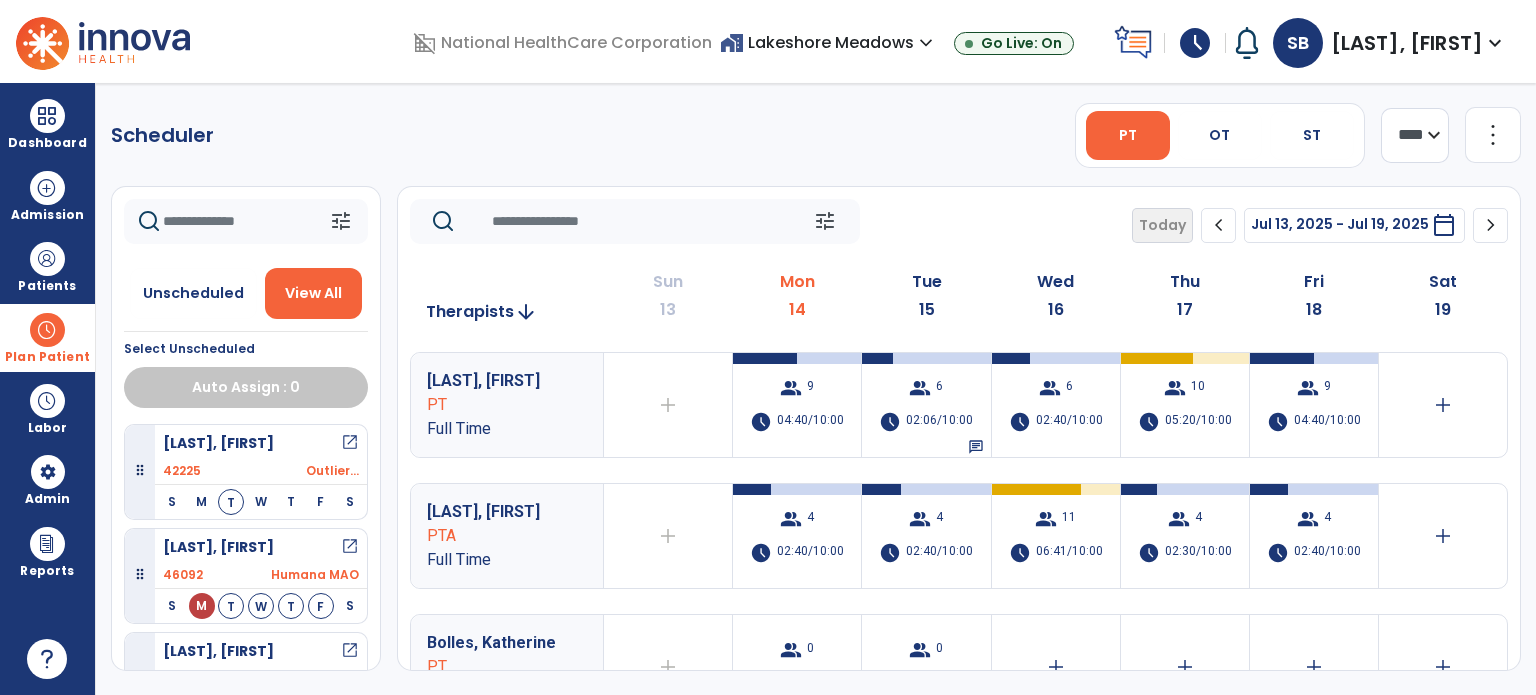 type 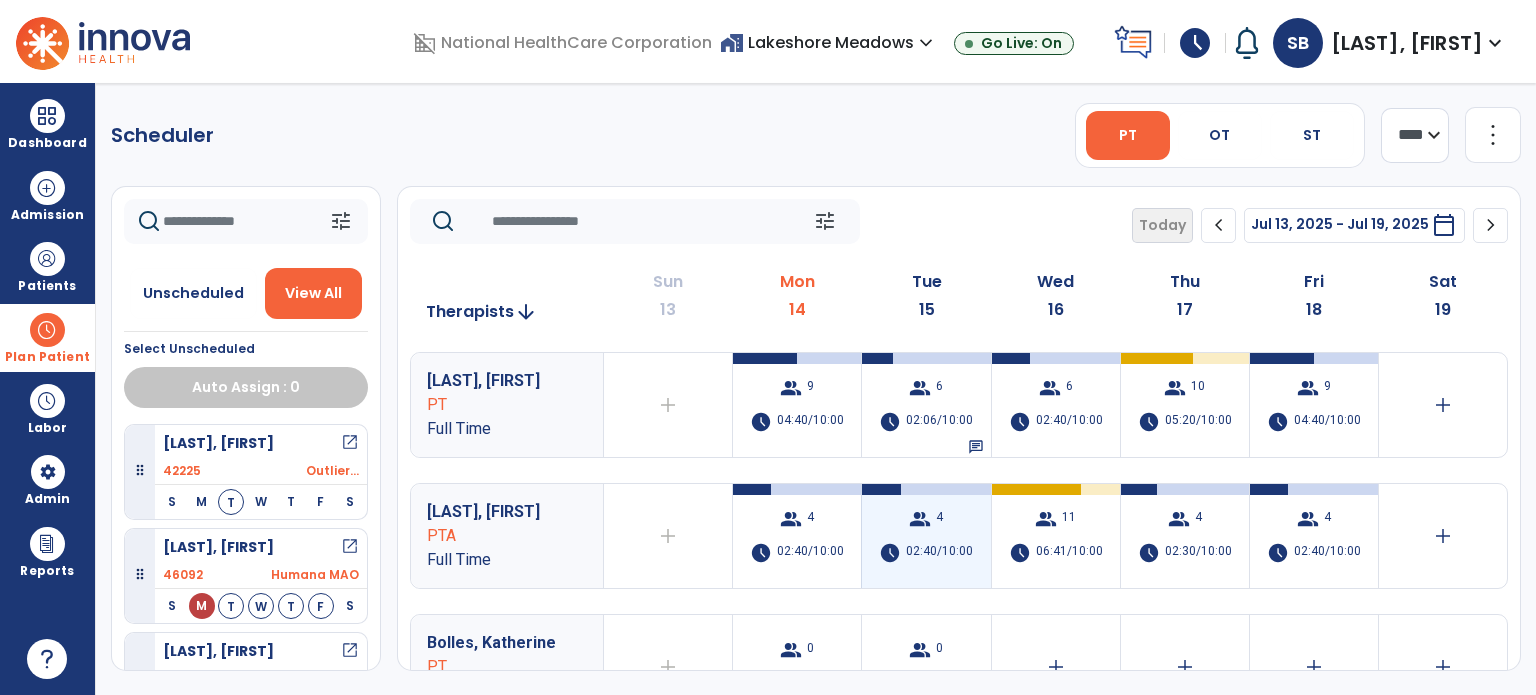 click on "group  4  schedule  02:40/10:00" at bounding box center [926, 536] 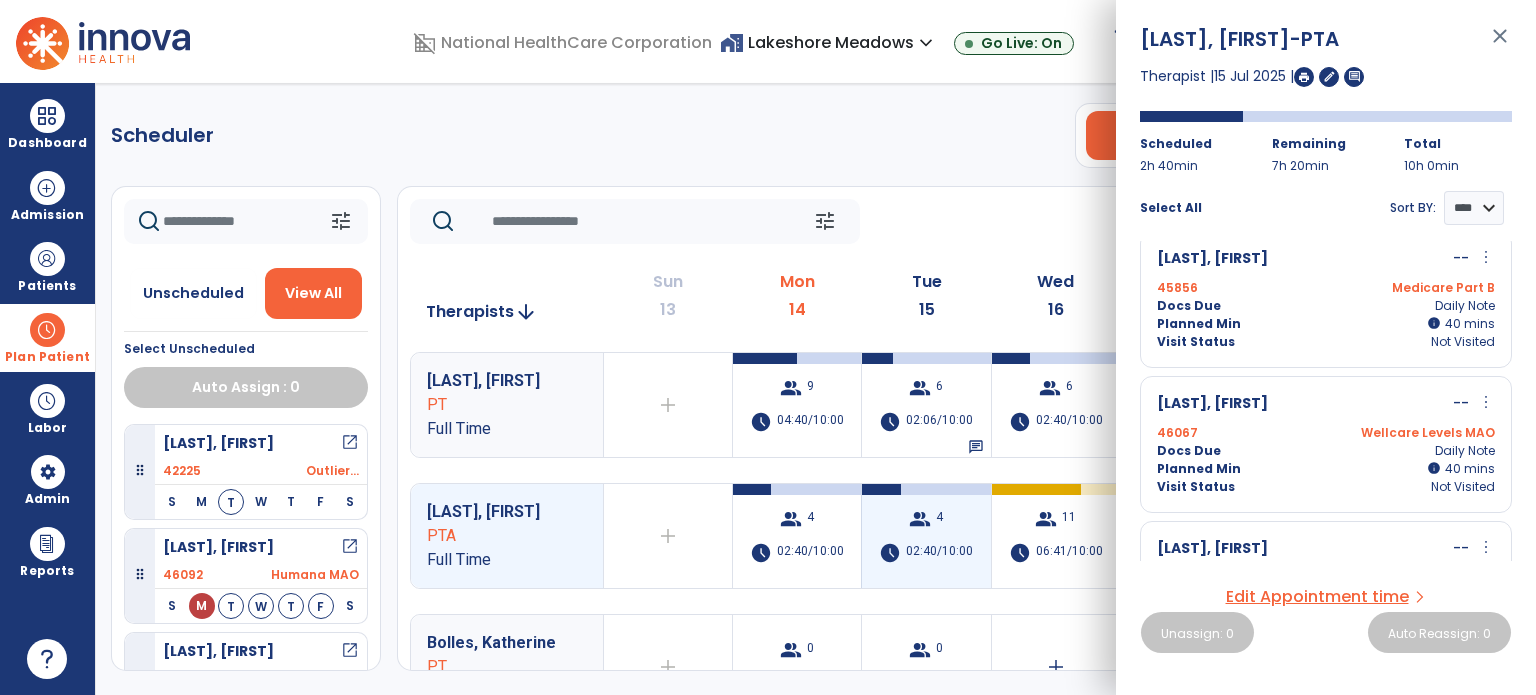 scroll, scrollTop: 0, scrollLeft: 0, axis: both 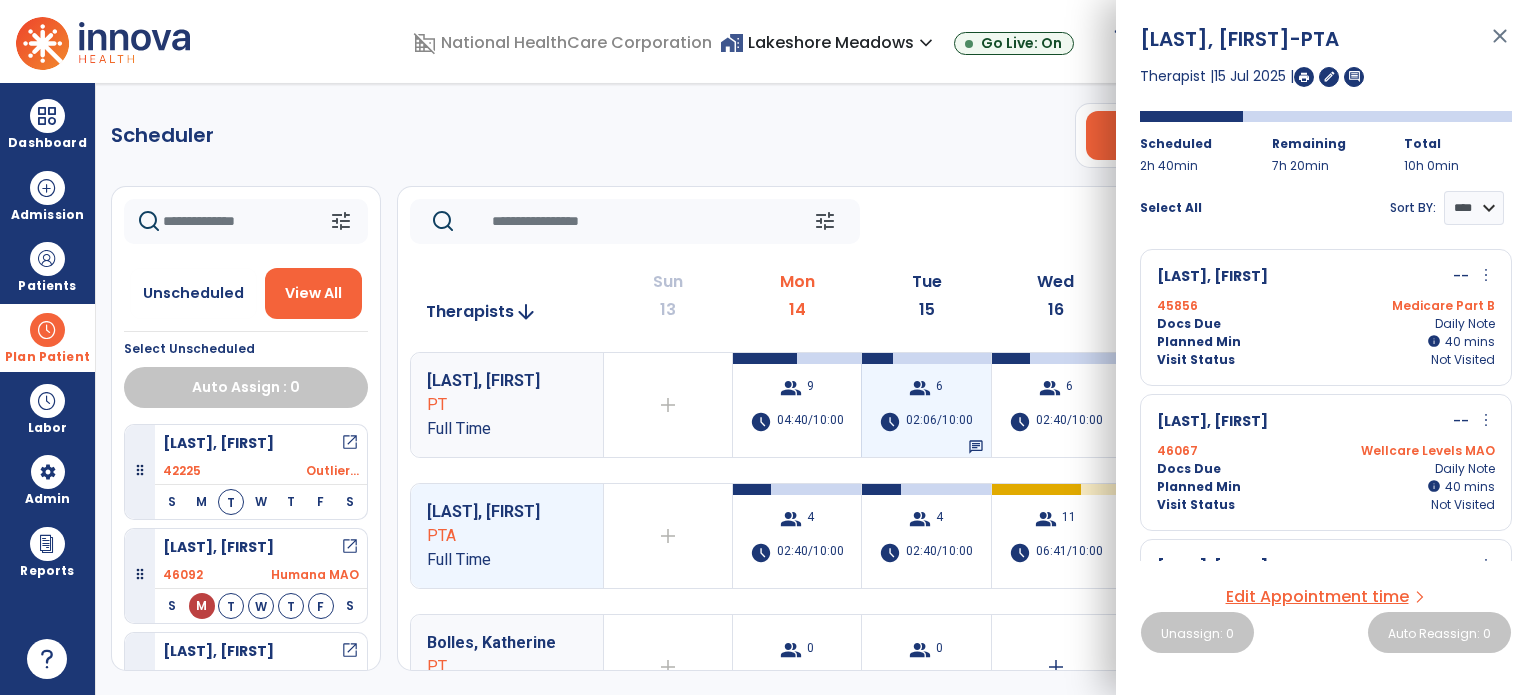 click on "02:06/10:00" at bounding box center (939, 422) 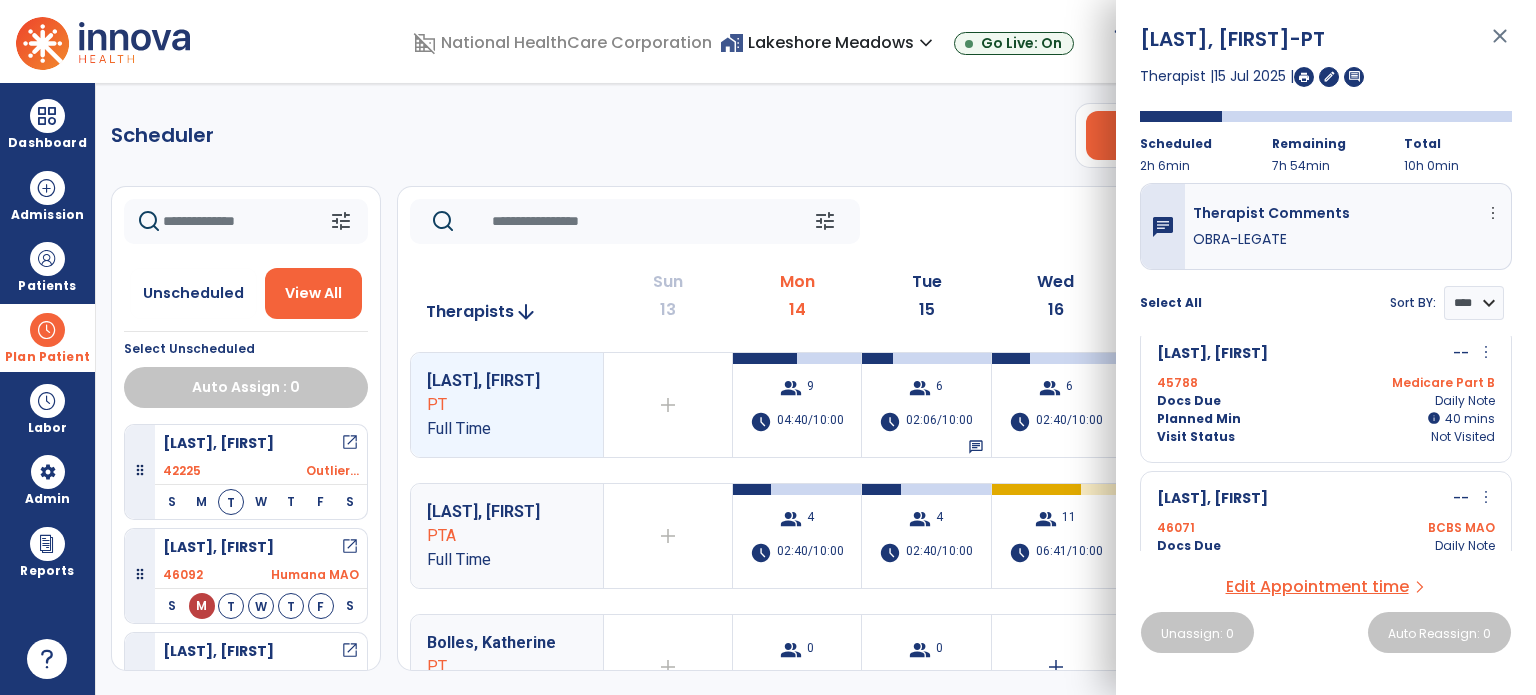 scroll, scrollTop: 311, scrollLeft: 0, axis: vertical 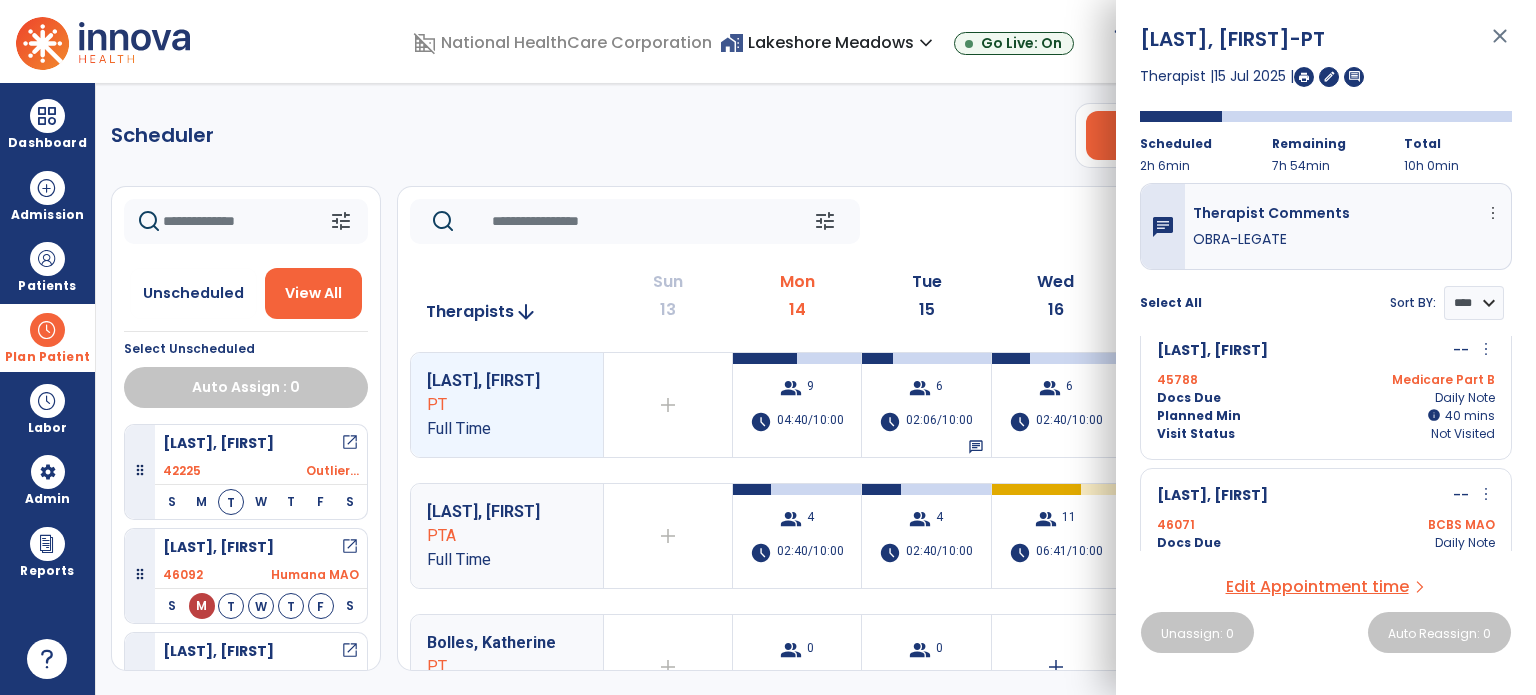 click on "Scheduler   PT   OT   ST  **** *** more_vert  Manage Labor   View All Therapists   Print" 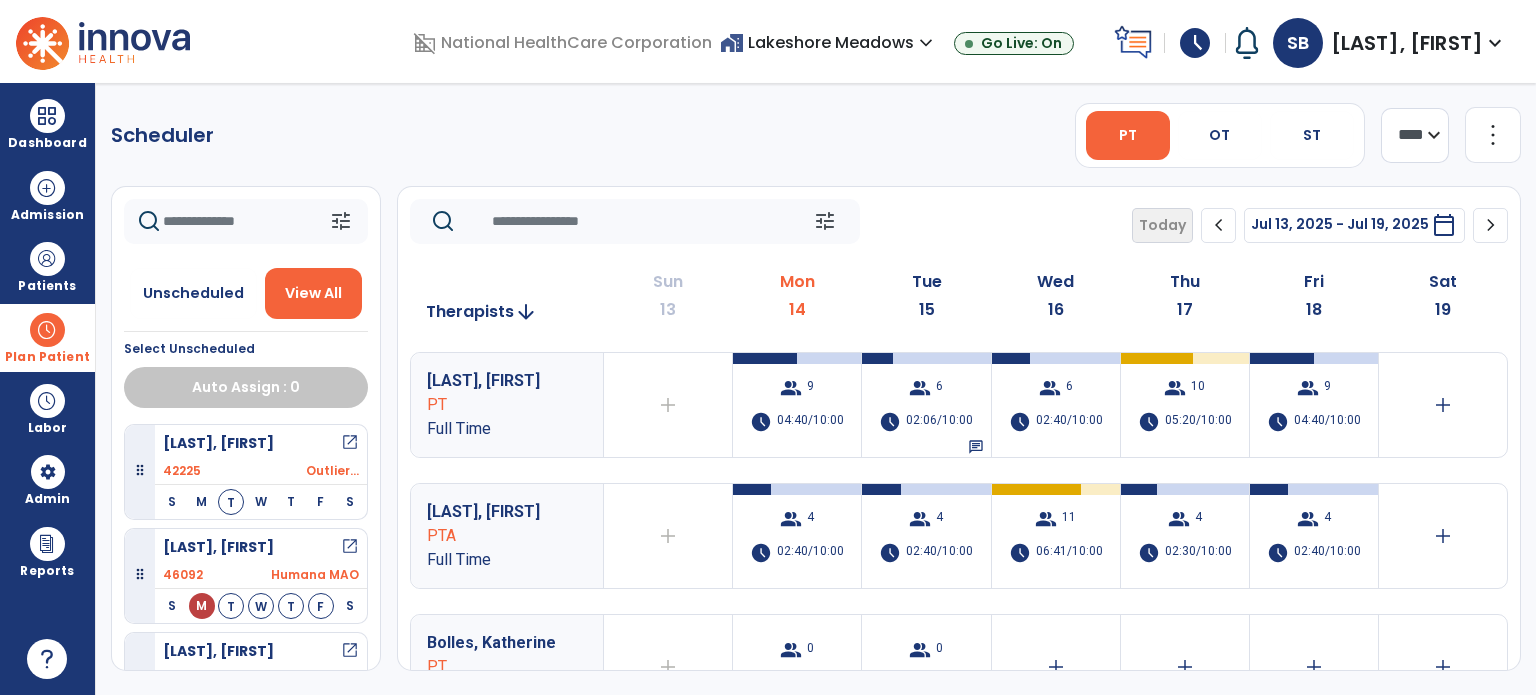 click on "tune   Today  chevron_left Jul 13, 2025 - Jul 19, 2025  *********  calendar_today  chevron_right" 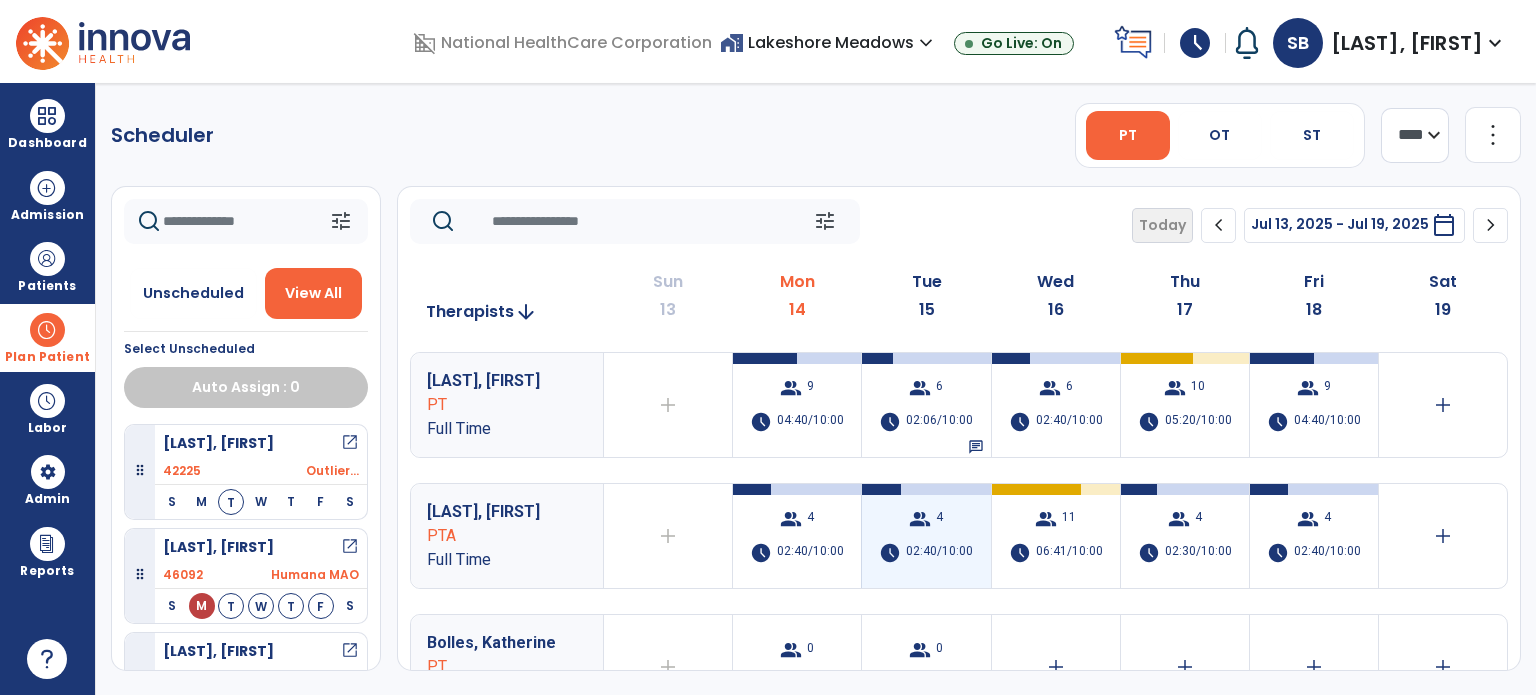 click on "group" at bounding box center (920, 519) 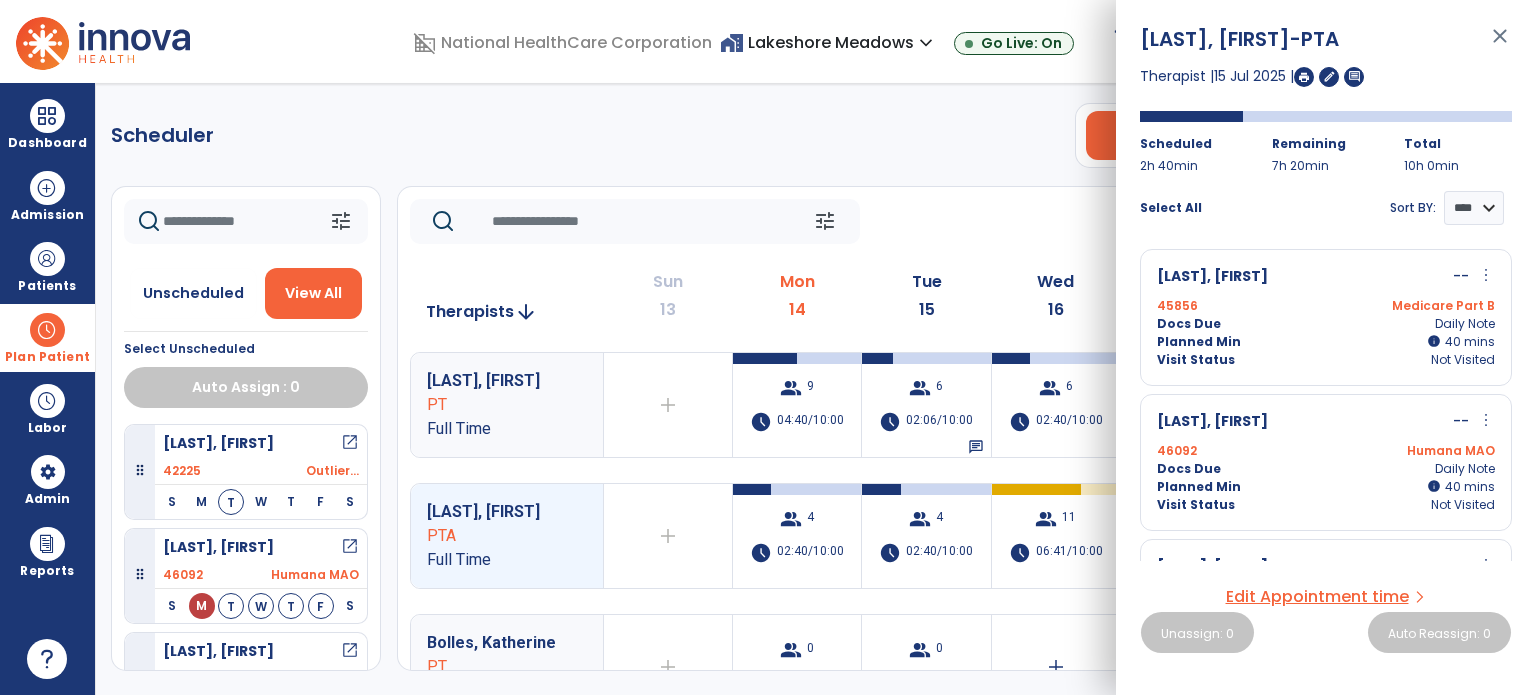 click on "Scheduler PT OT ST **** *** more_vert Manage Labor View All Therapists Print tune Unscheduled View All Select Unscheduled Auto Assign : 0 [LAST], [FIRST] open_in_new 42225 Outlier... S M T W T F S [LAST], [FIRST] open_in_new 46092 Humana MAO S M T W T F S [LAST], [FIRST] open_in_new 44894 Medicar... S M T W T F S [LAST], [FIRST] open_in_new 45790 Outlier... S M T W T F S [LAST], [FIRST] open_in_new 45870 Outlier... S M T W T F S [LAST], [FIRST] open_in_new 45752 Medicar... S M T W T F S [LAST], [FIRST] open_in_new 45805 Outlier... S M T W T F S [LAST], [FIRST] open_in_new 45783 Outlier... S M T W T F S [LAST], [FIRST] open_in_new 45856 Medicar... S M T W T F S [LAST], [FIRST] open_in_new 45259 Outlier... S M T W T F S [LAST], [FIRST] open_in_new 42176 Outlier... S M T W T F S [LAST], [FIRST] open_in_new 45794 Medicar... S M T W T F S [LAST], [FIRST] open_in_new 45742 Outlier... S M T W T F S [LAST], [FIRST] open_in_new 46071 BCBS MAO S M" at bounding box center (816, 389) 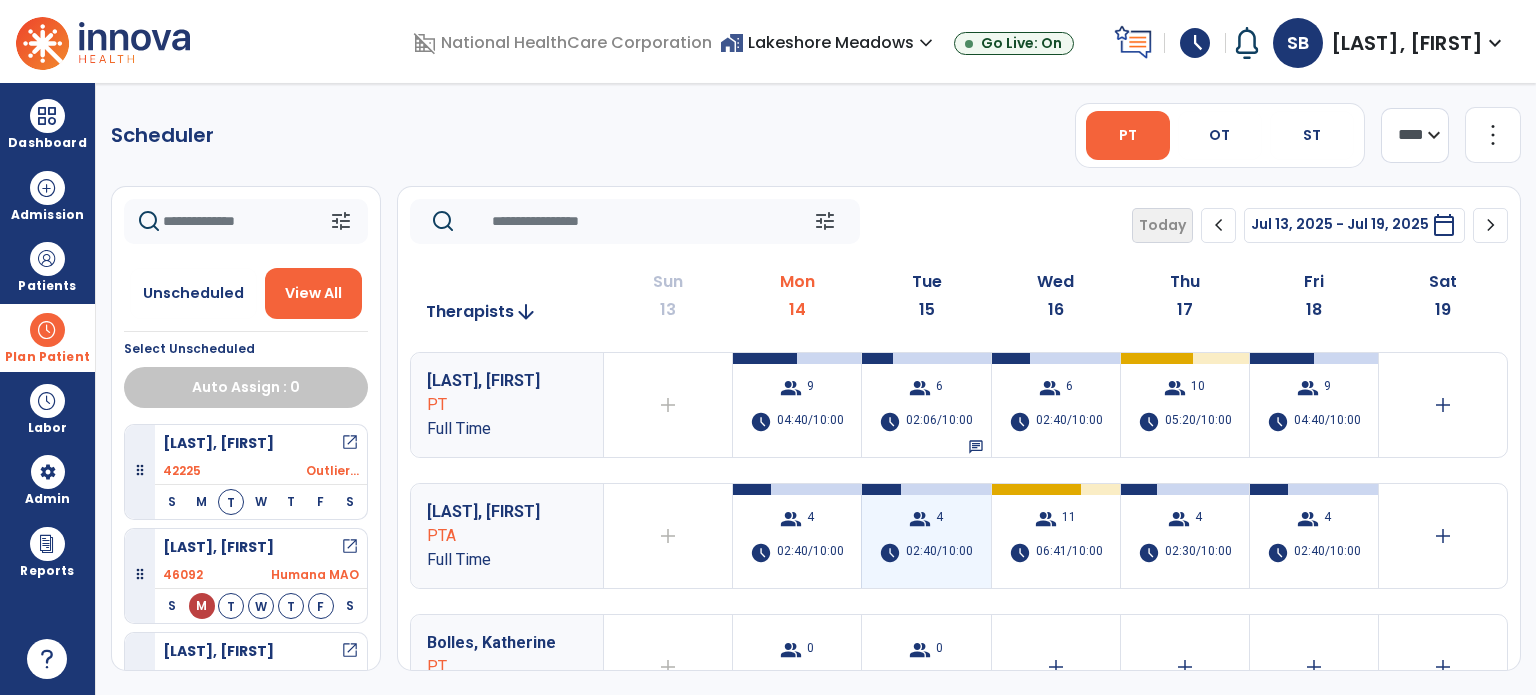 click on "02:40/10:00" at bounding box center (939, 553) 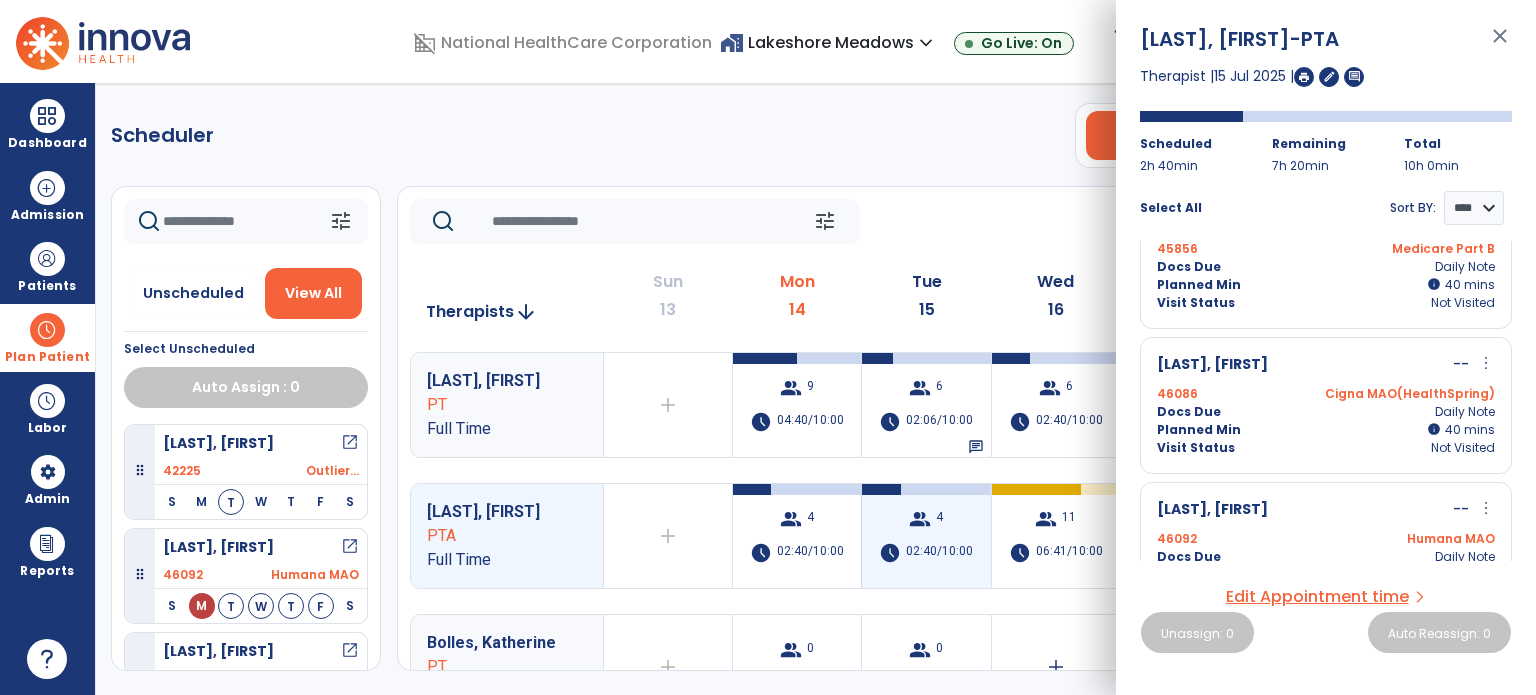 scroll, scrollTop: 257, scrollLeft: 0, axis: vertical 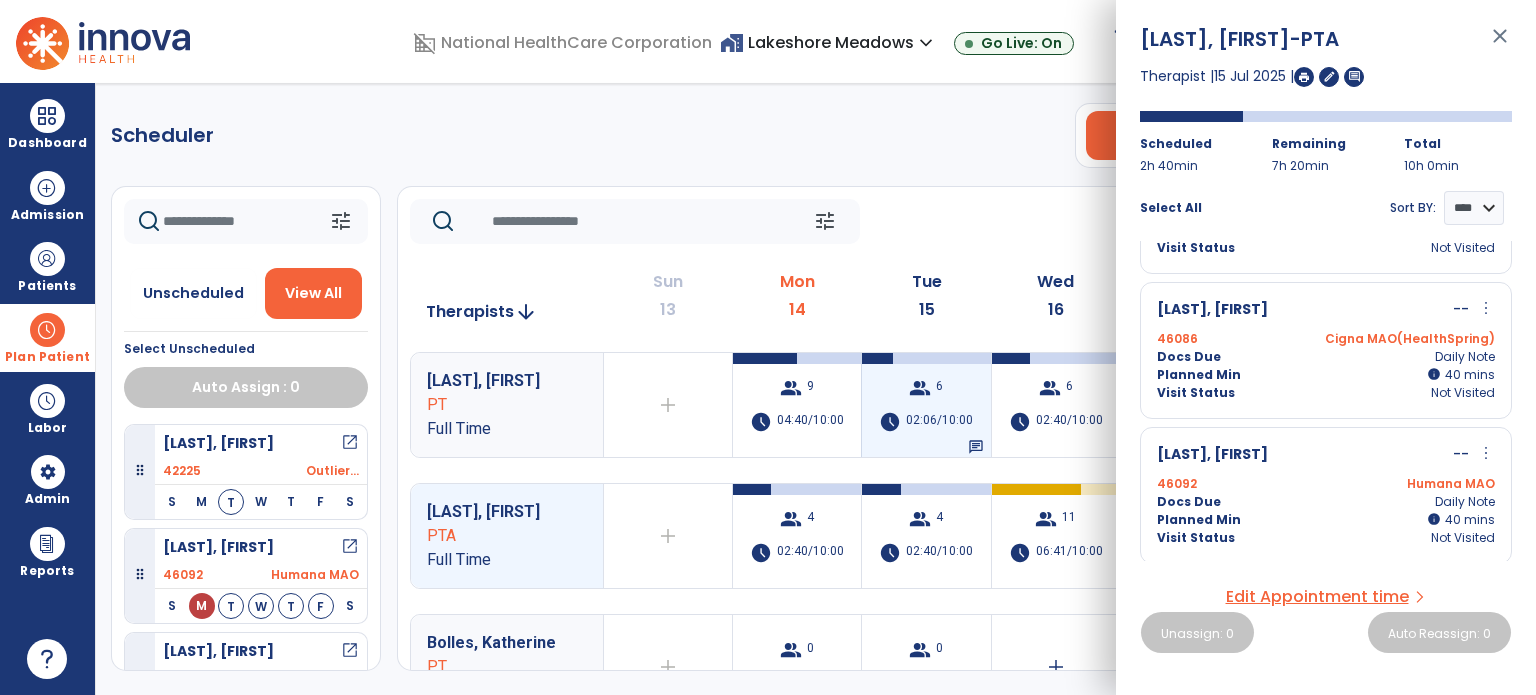 click on "group  6  schedule  02:06/10:00   chat" at bounding box center [926, 405] 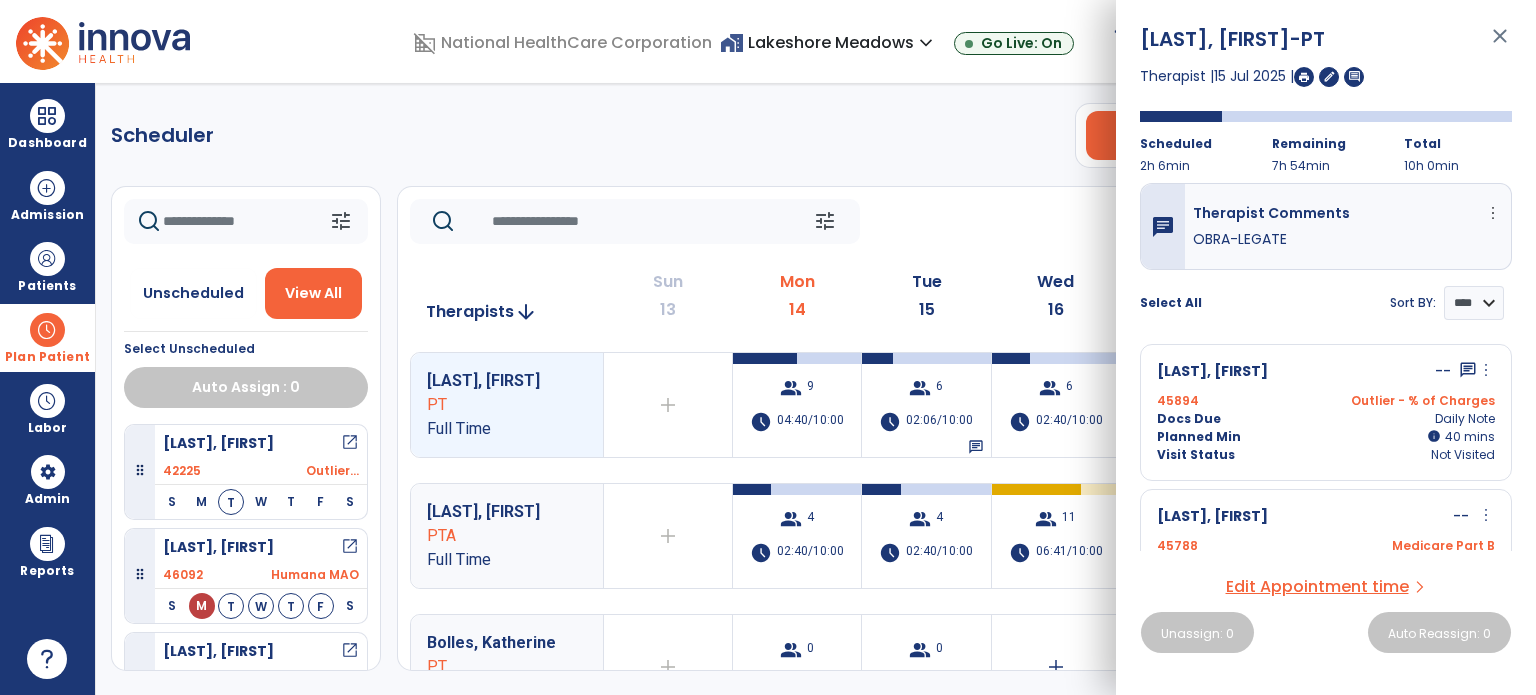 click on "Plan Patient" at bounding box center (47, 337) 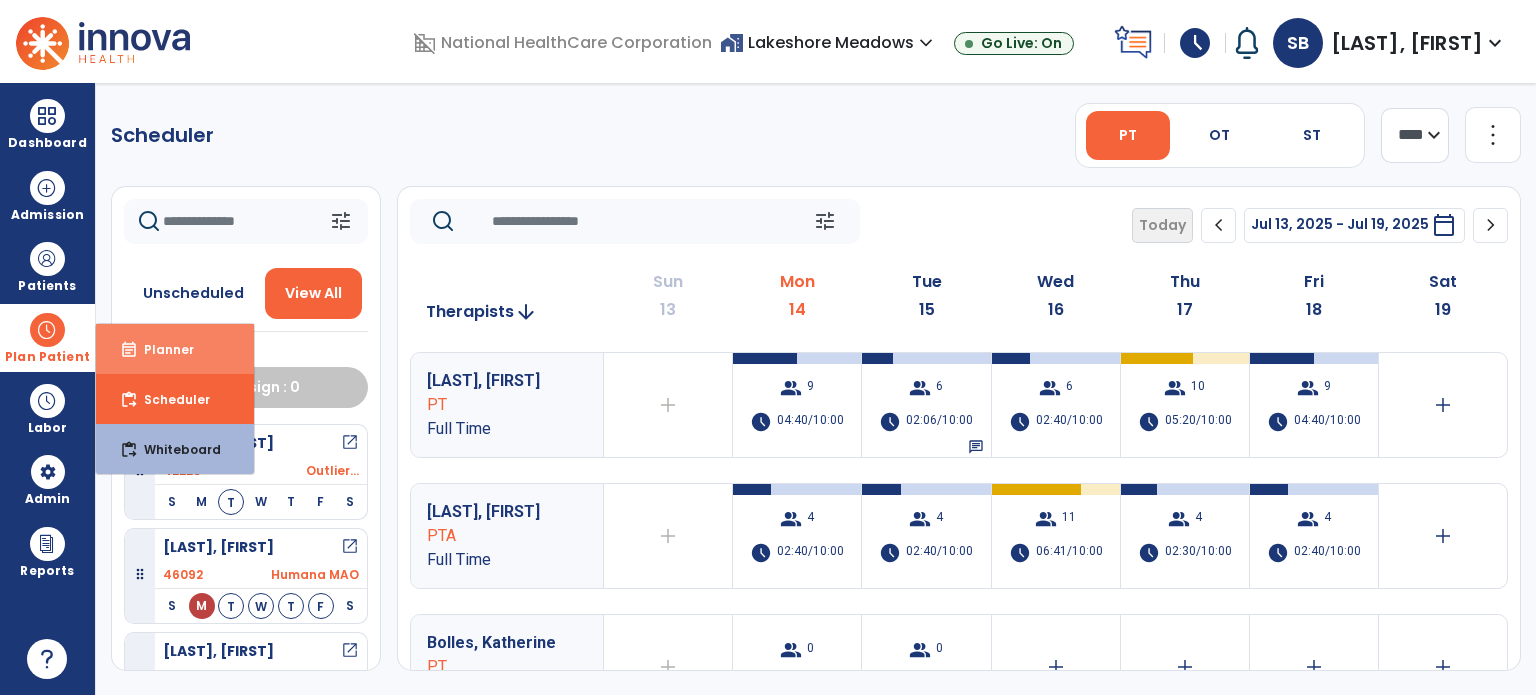 click on "event_note  Planner" at bounding box center [175, 349] 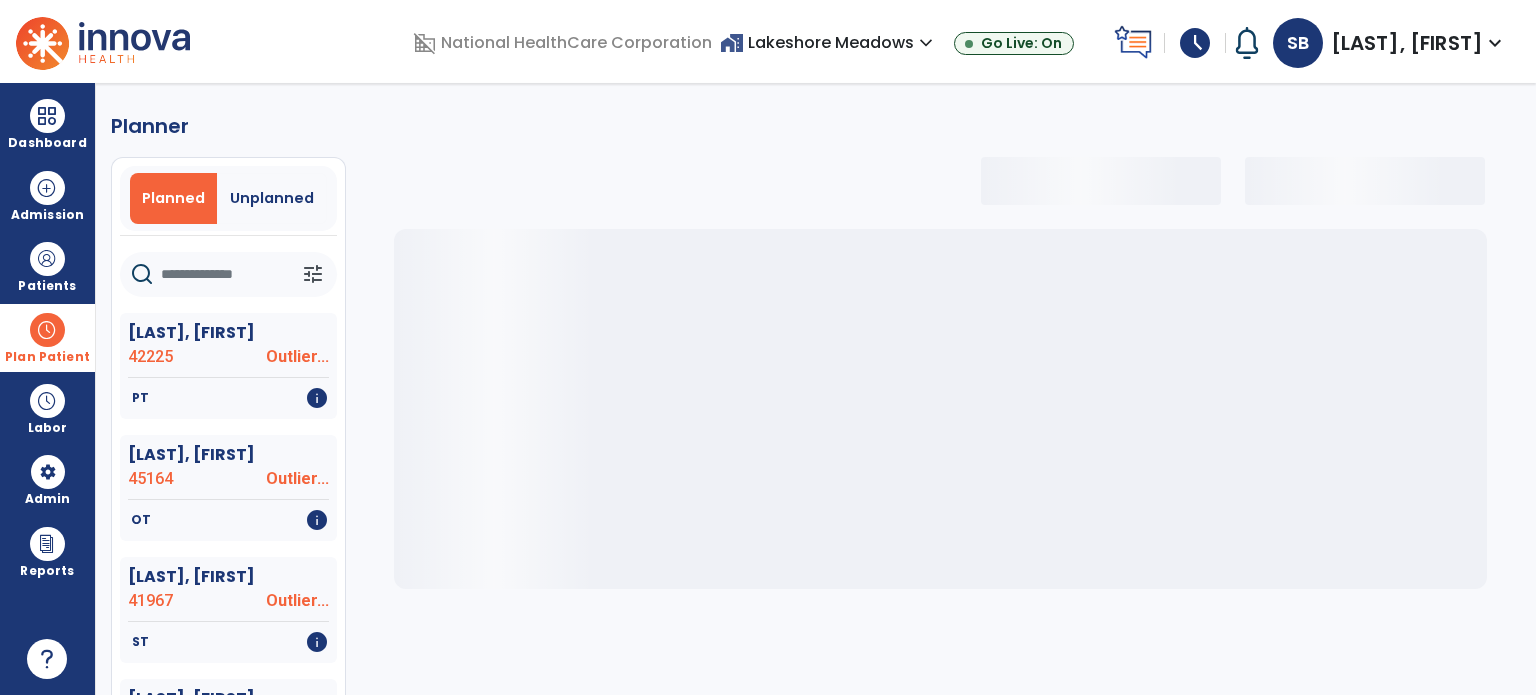 click 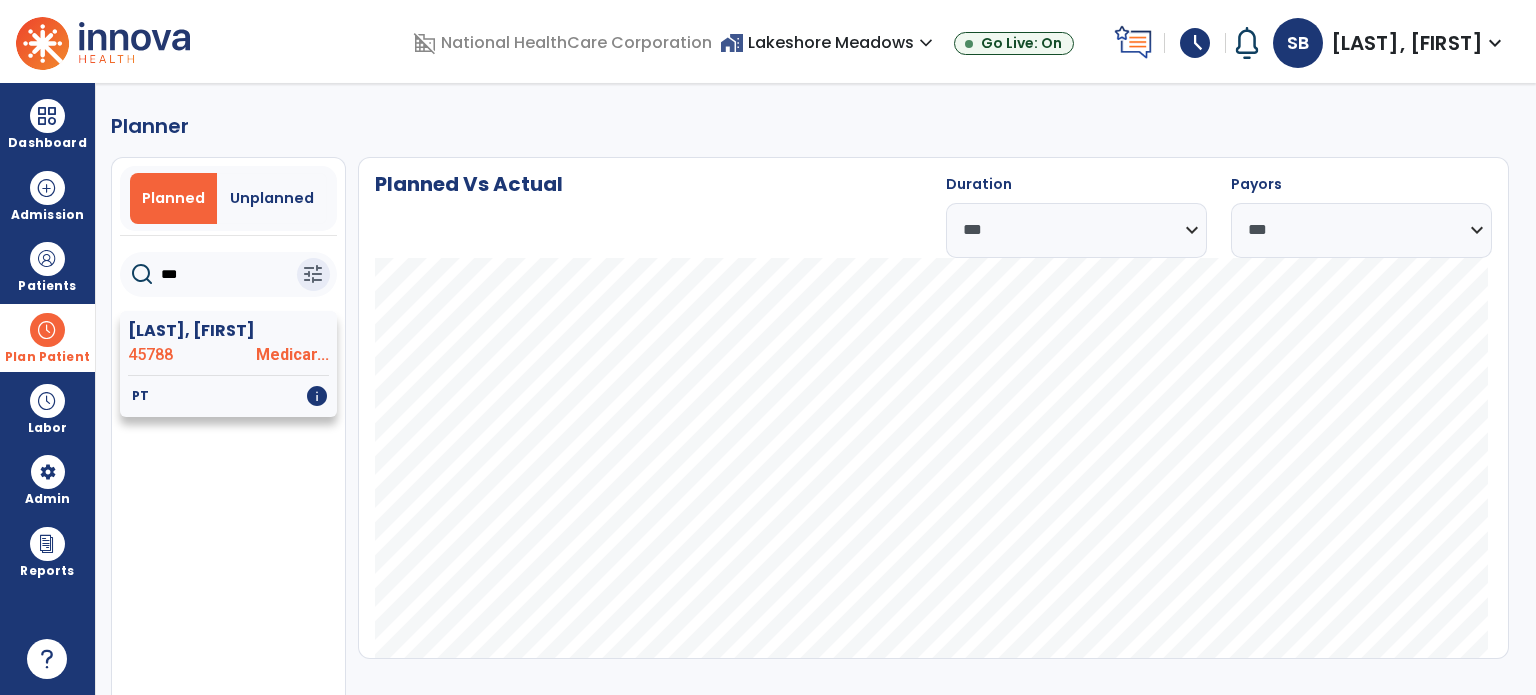 type on "***" 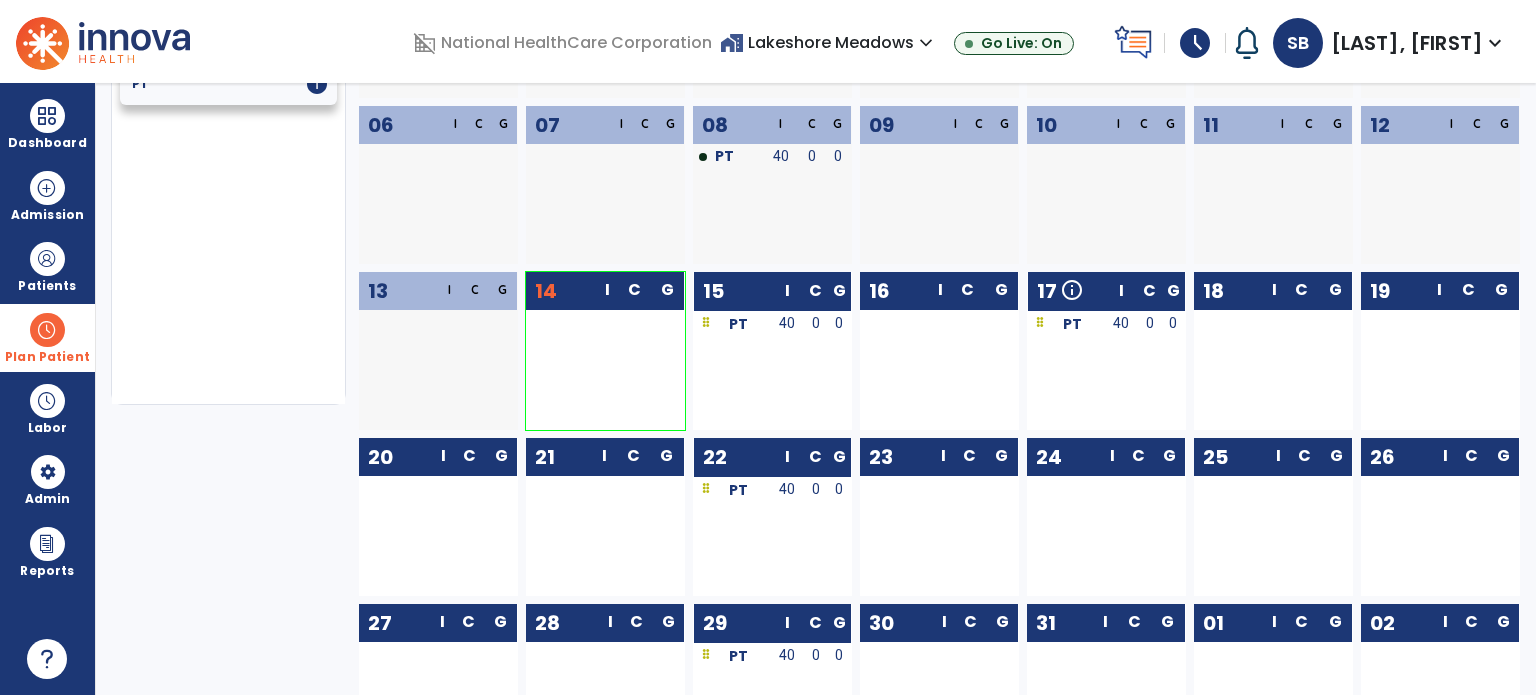 scroll, scrollTop: 379, scrollLeft: 0, axis: vertical 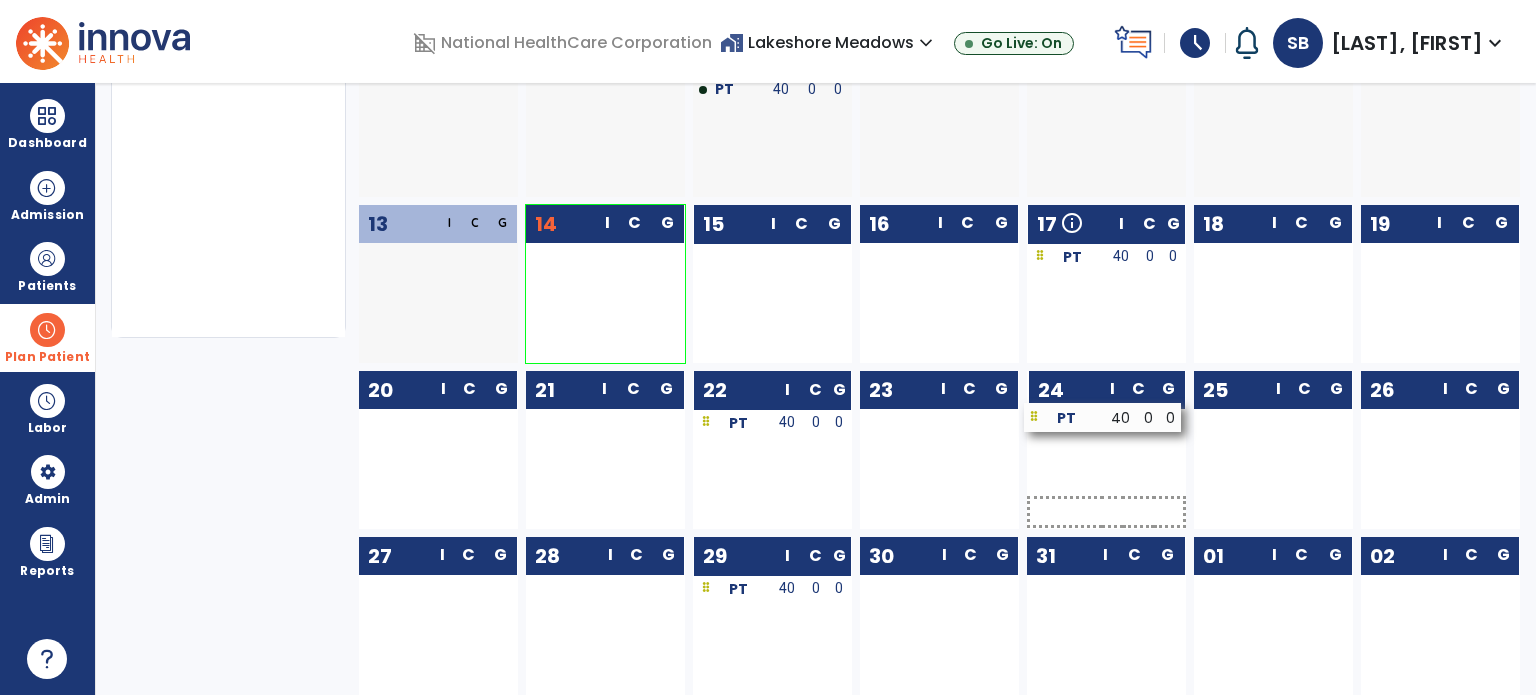 drag, startPoint x: 761, startPoint y: 257, endPoint x: 1092, endPoint y: 420, distance: 368.95798 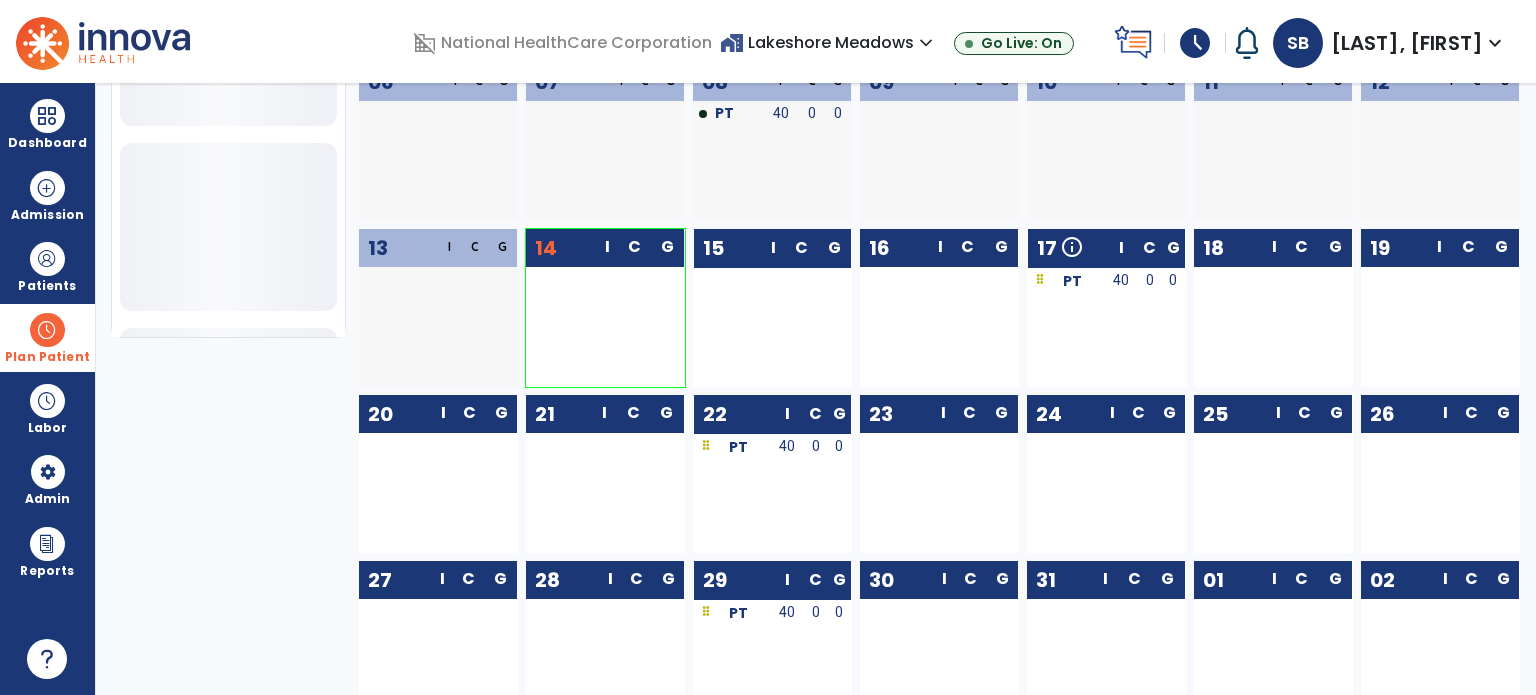 click at bounding box center [47, 330] 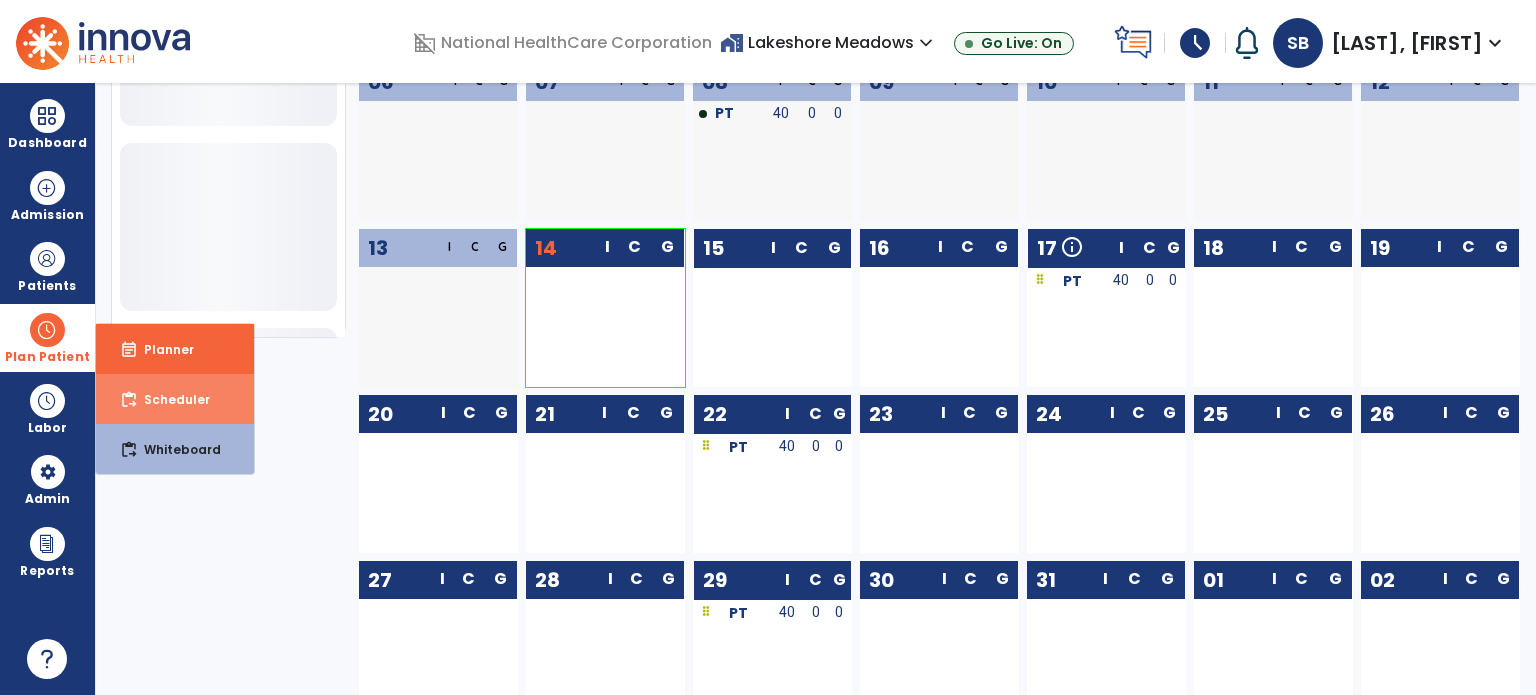 click on "Scheduler" at bounding box center [169, 399] 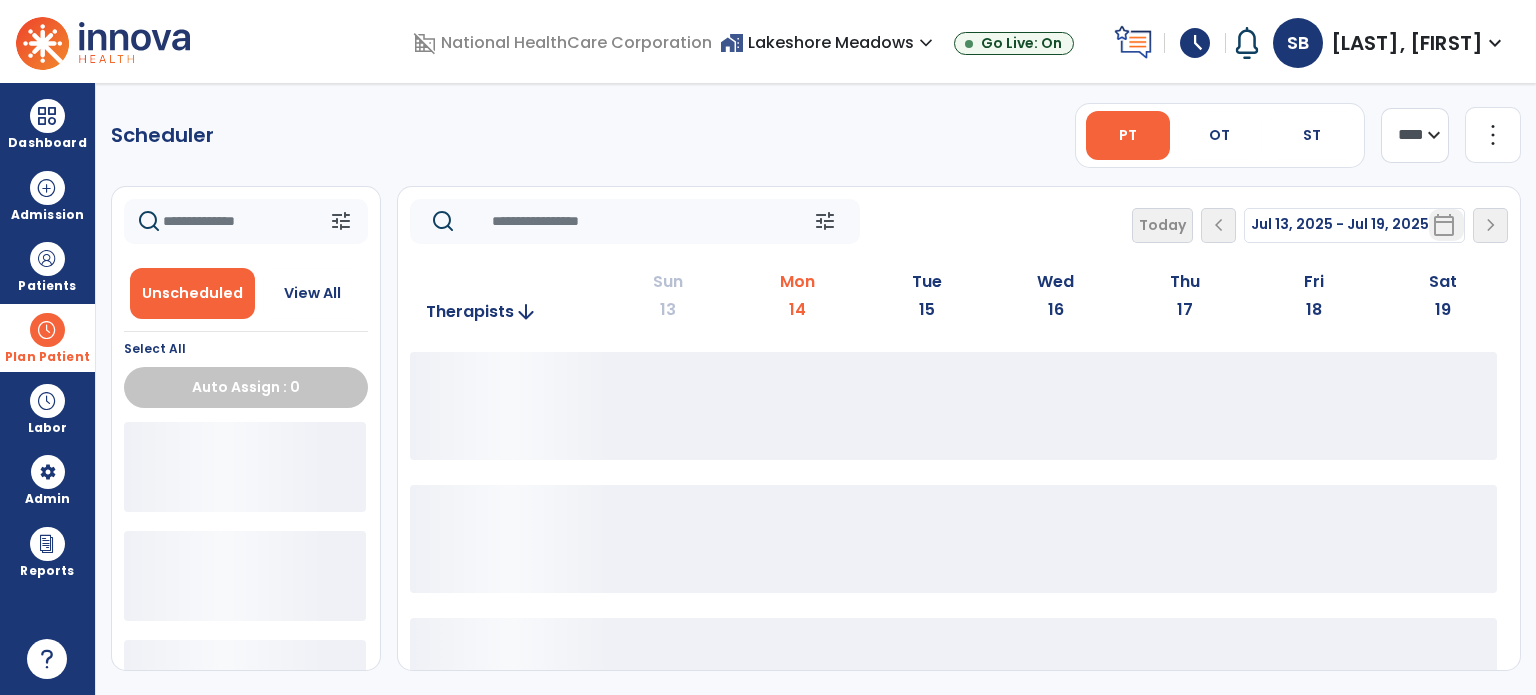 scroll, scrollTop: 0, scrollLeft: 0, axis: both 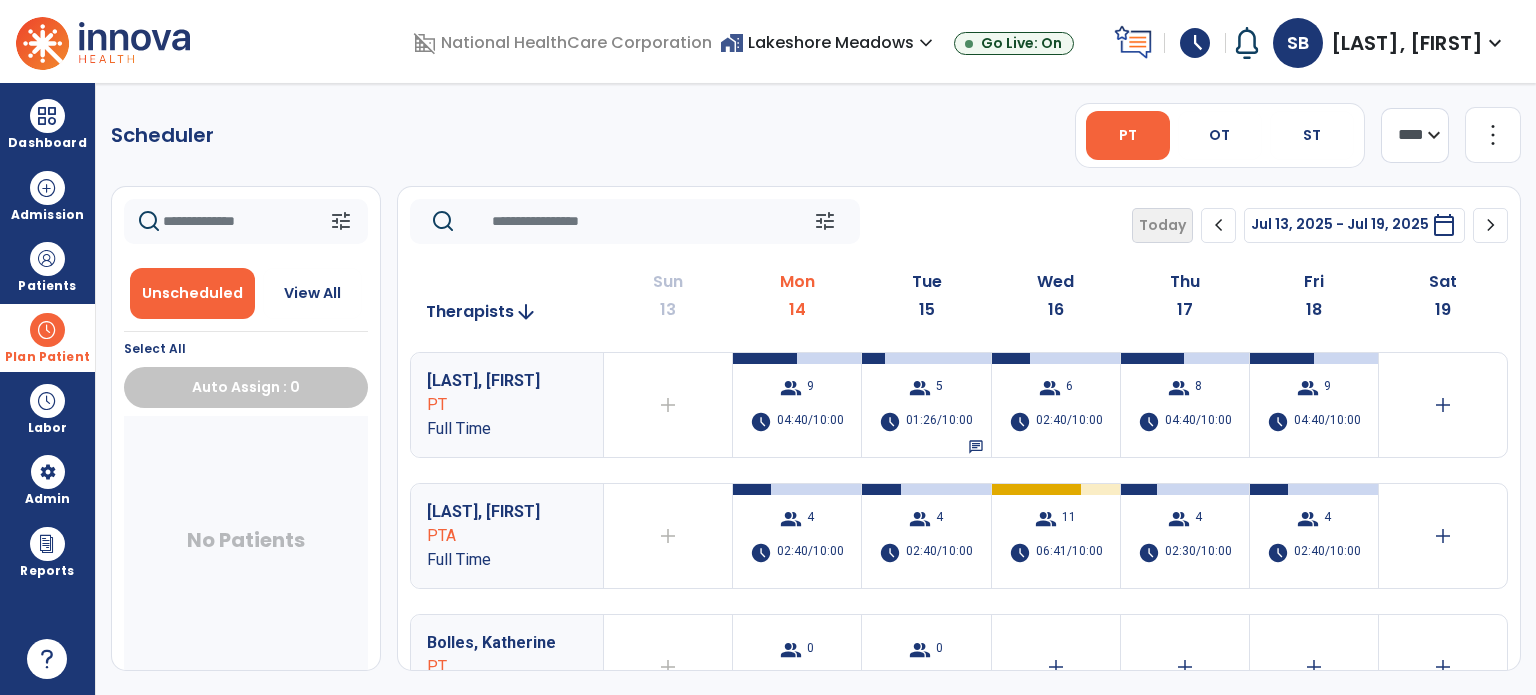 click on "tune   Today  chevron_left Jul 13, 2025 - Jul 19, 2025  *********  calendar_today  chevron_right" 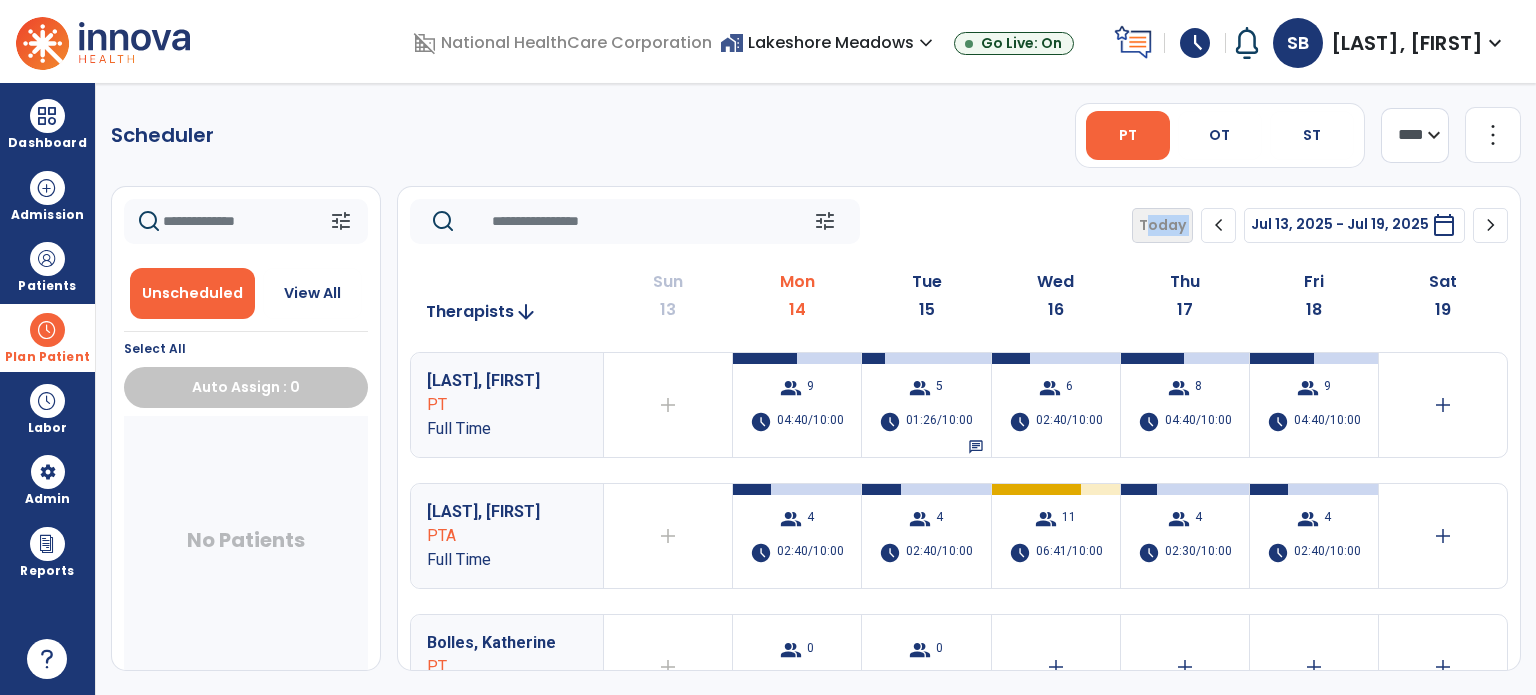 click on "tune   Today  chevron_left Jul 13, 2025 - Jul 19, 2025  *********  calendar_today  chevron_right" 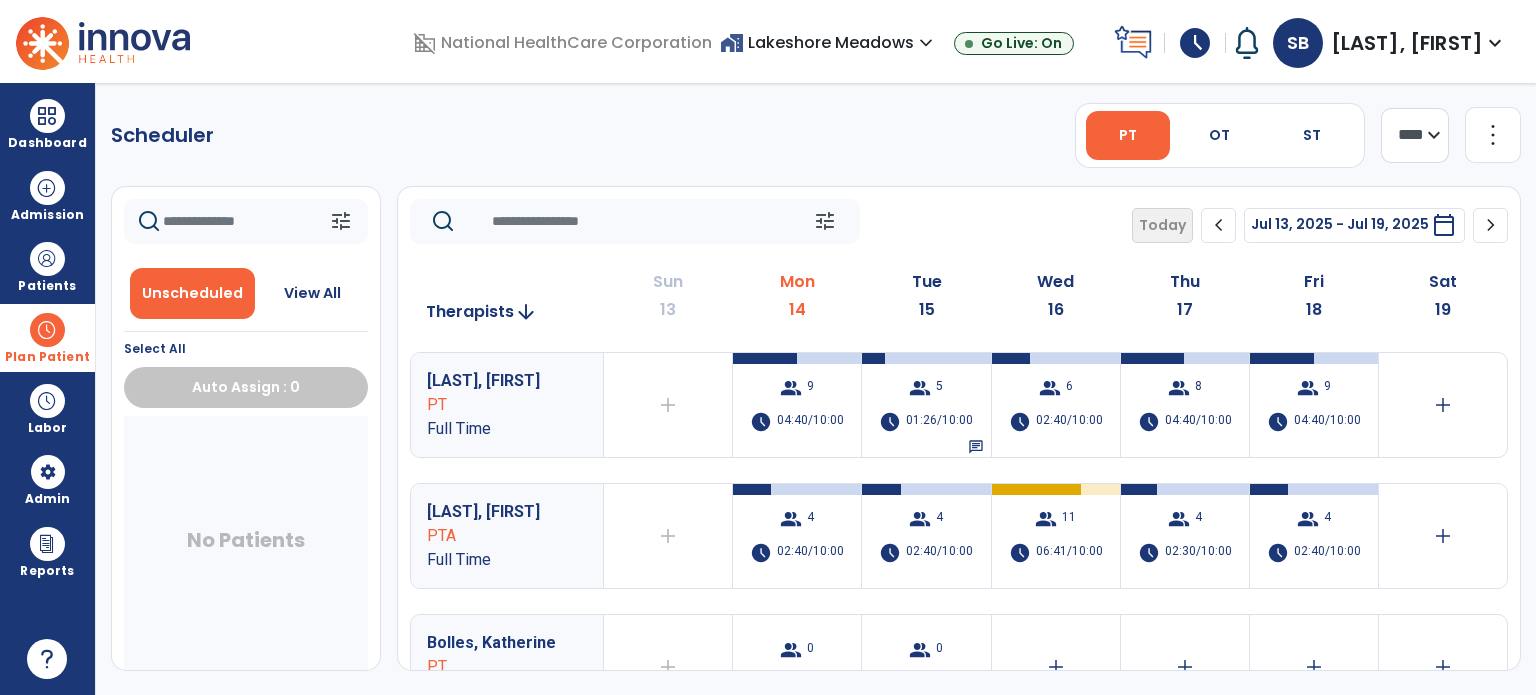 click on "Scheduler   PT   OT   ST  **** *** more_vert  Manage Labor   View All Therapists   Print" 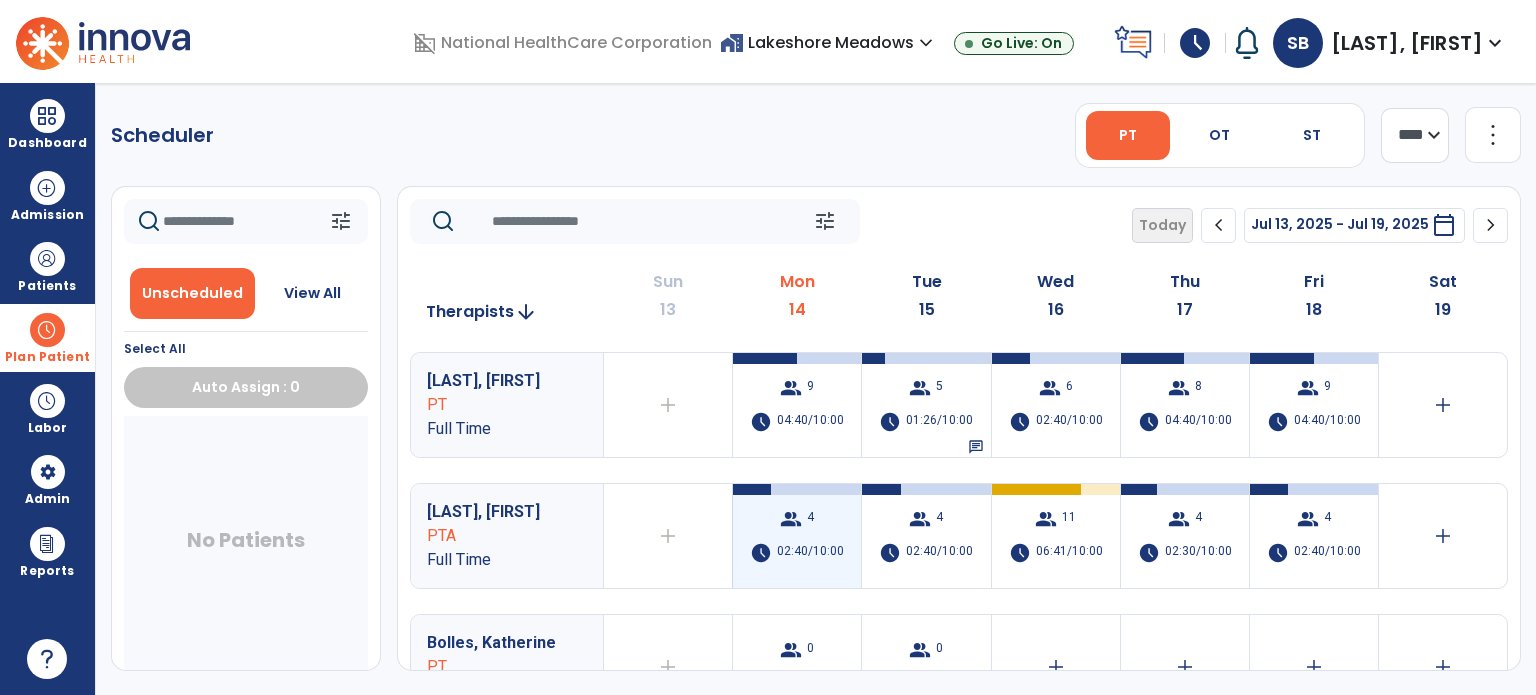 click on "group  4  schedule  02:40/10:00" at bounding box center (797, 536) 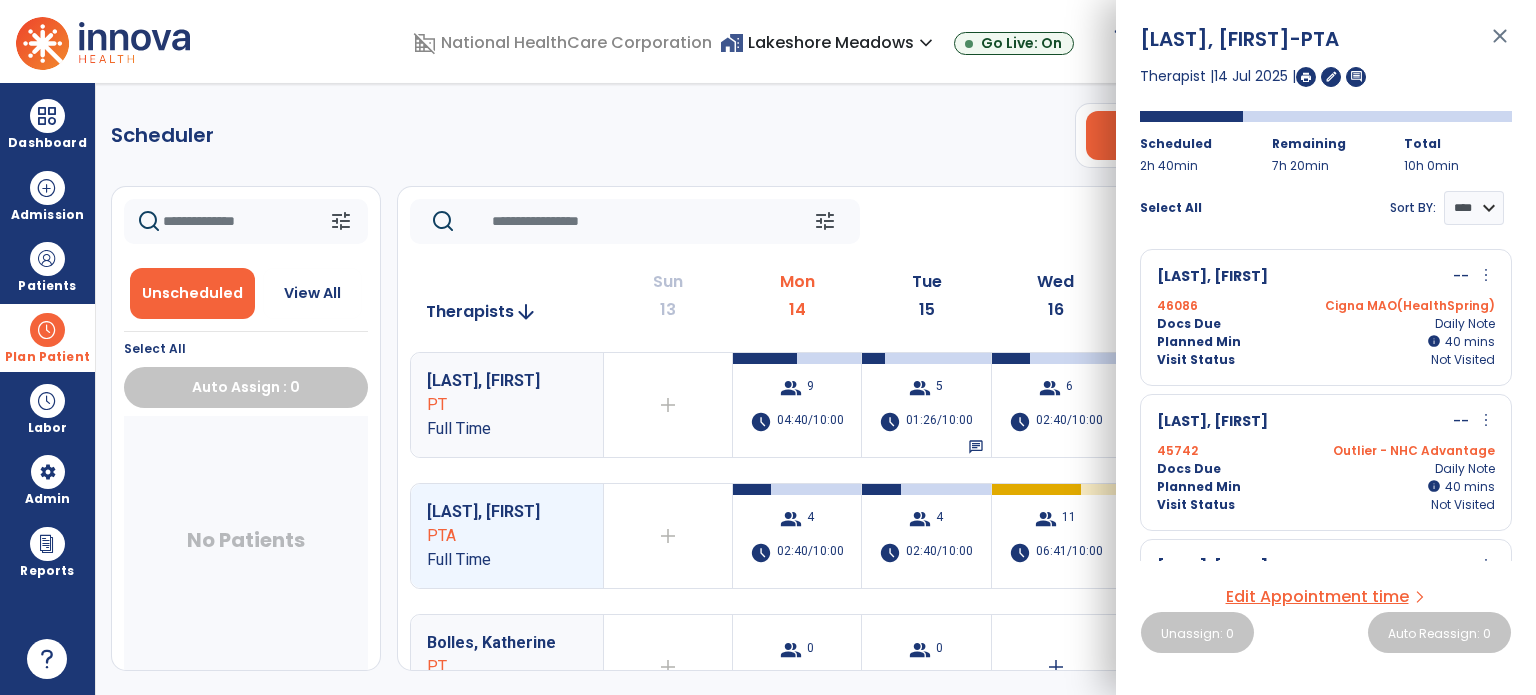 click on "Scheduler   PT   OT   ST  **** *** more_vert  Manage Labor   View All Therapists   Print" 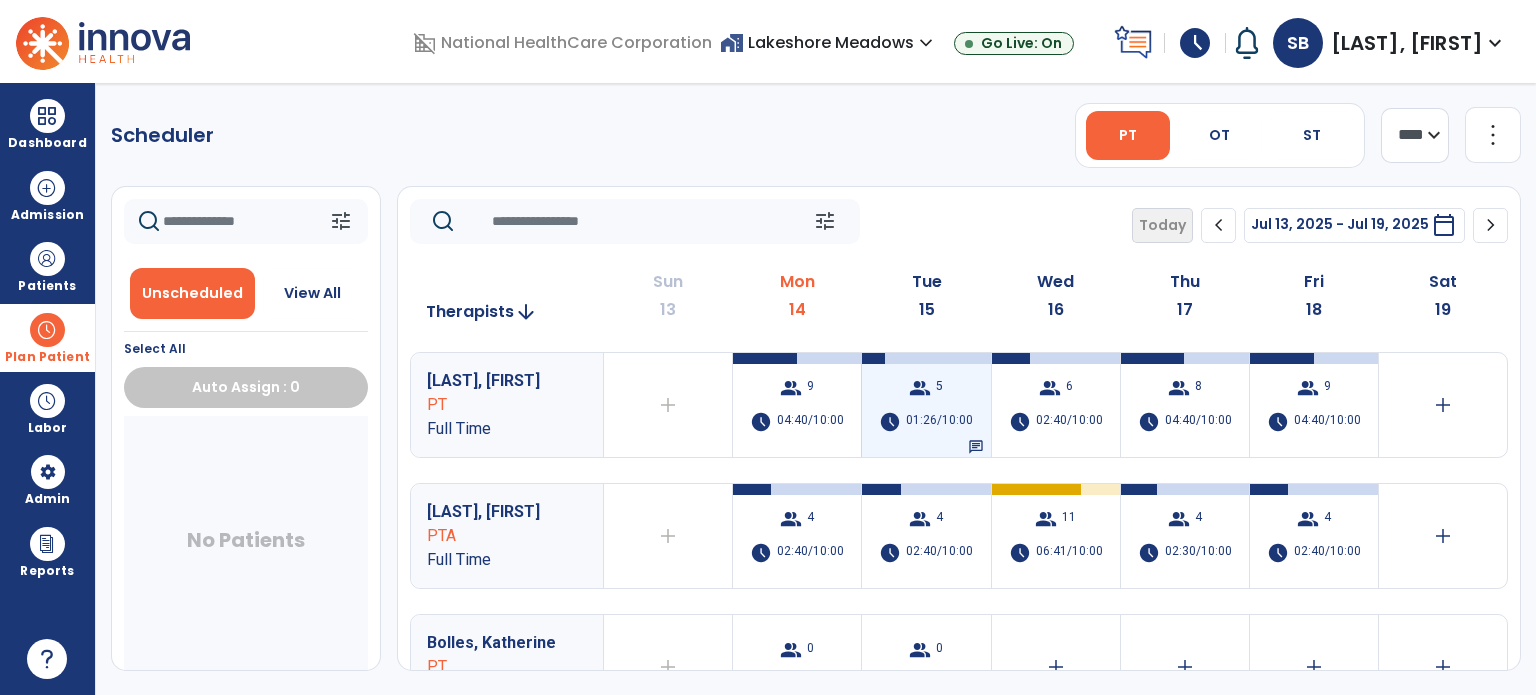 click on "01:26/10:00" at bounding box center [939, 422] 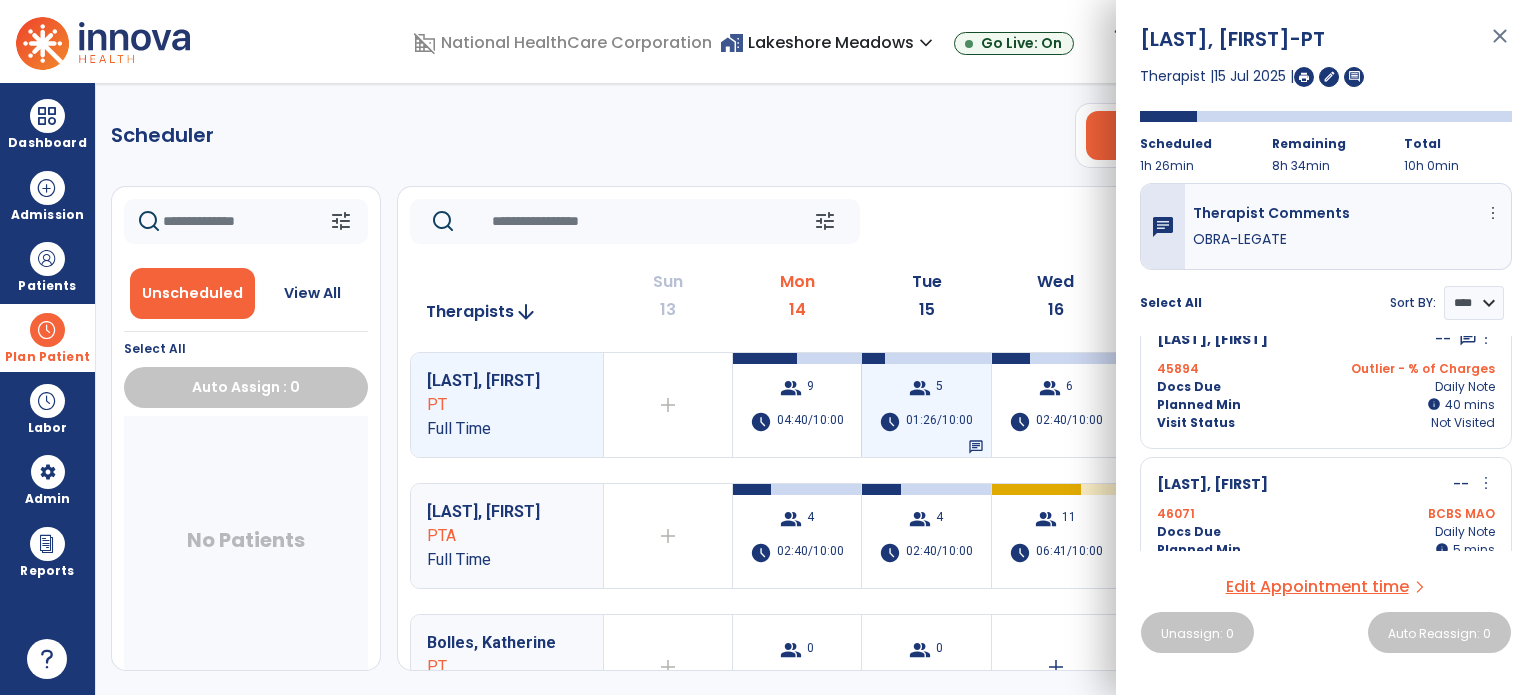 scroll, scrollTop: 182, scrollLeft: 0, axis: vertical 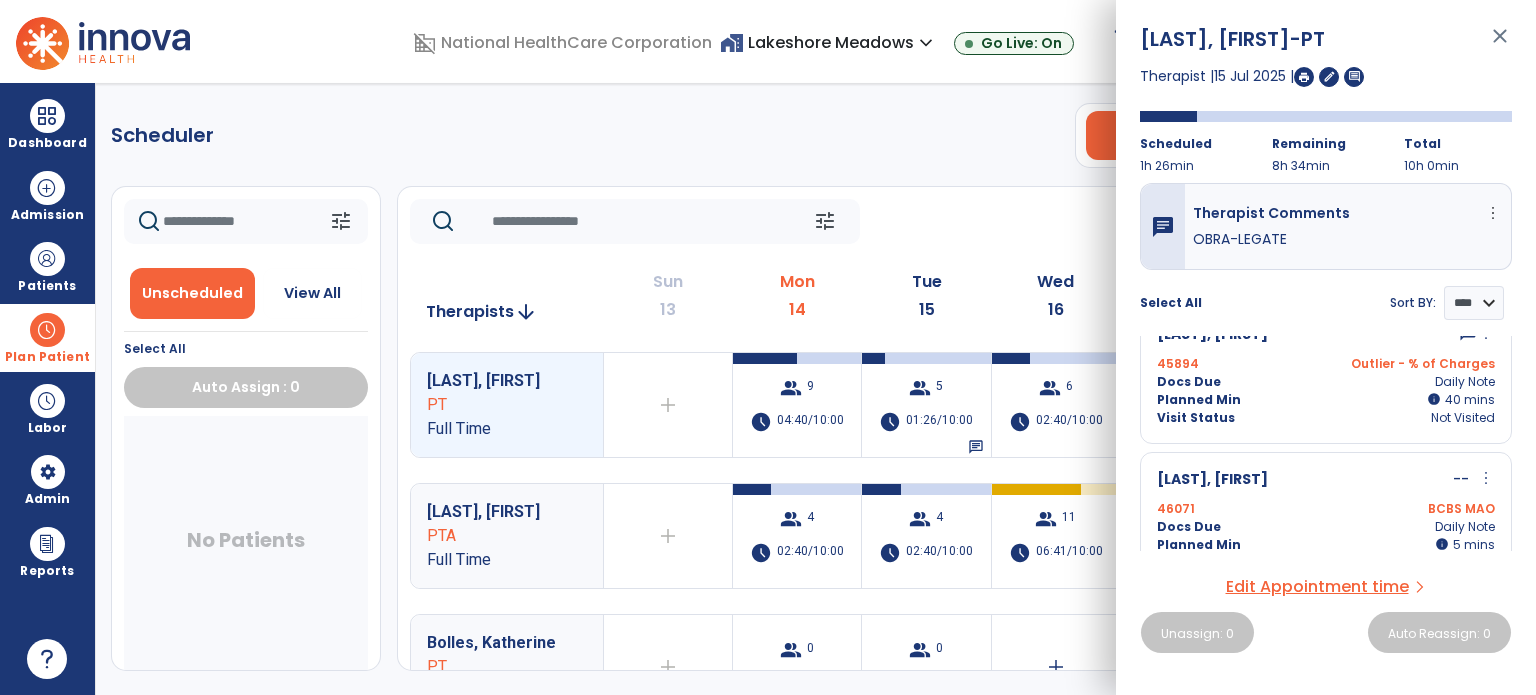 click on "tune   Today  chevron_left Jul 13, 2025 - Jul 19, 2025  *********  calendar_today  chevron_right" 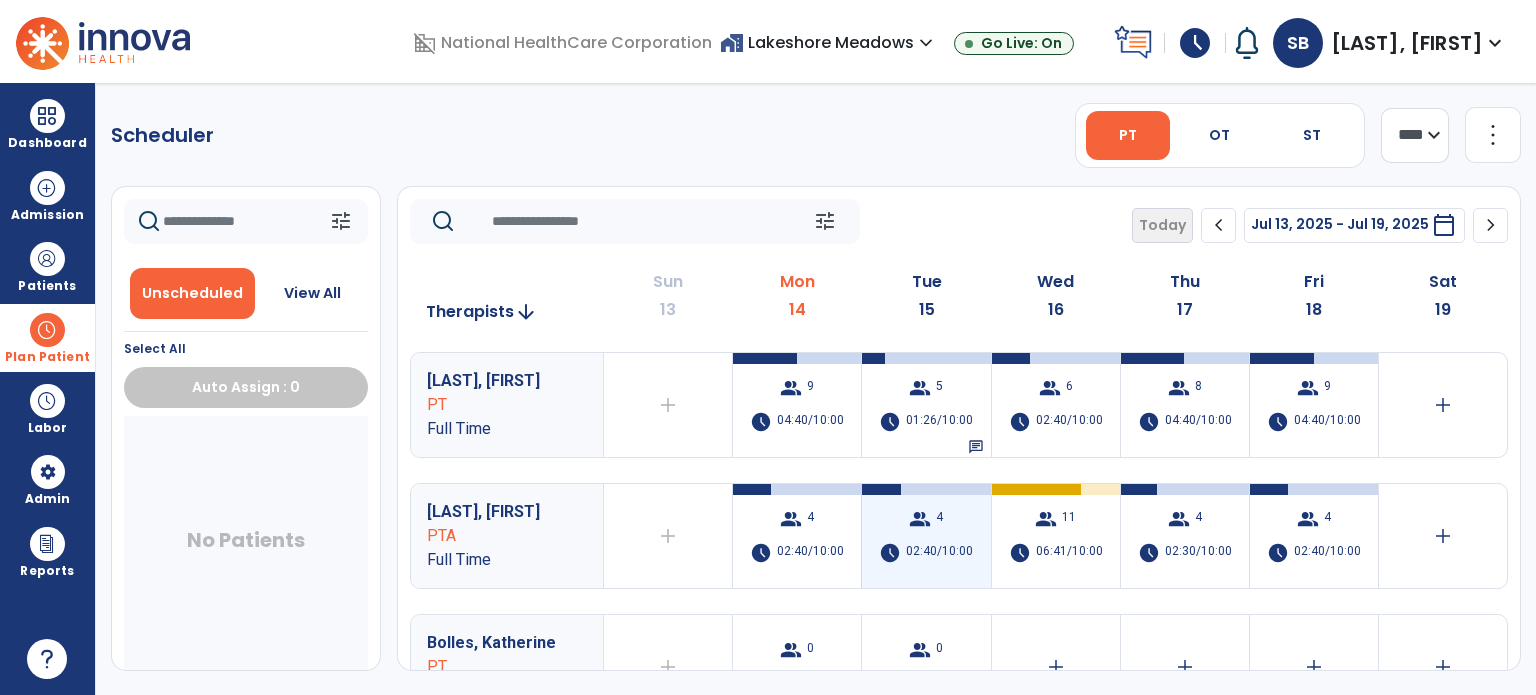 click on "02:40/10:00" at bounding box center [939, 553] 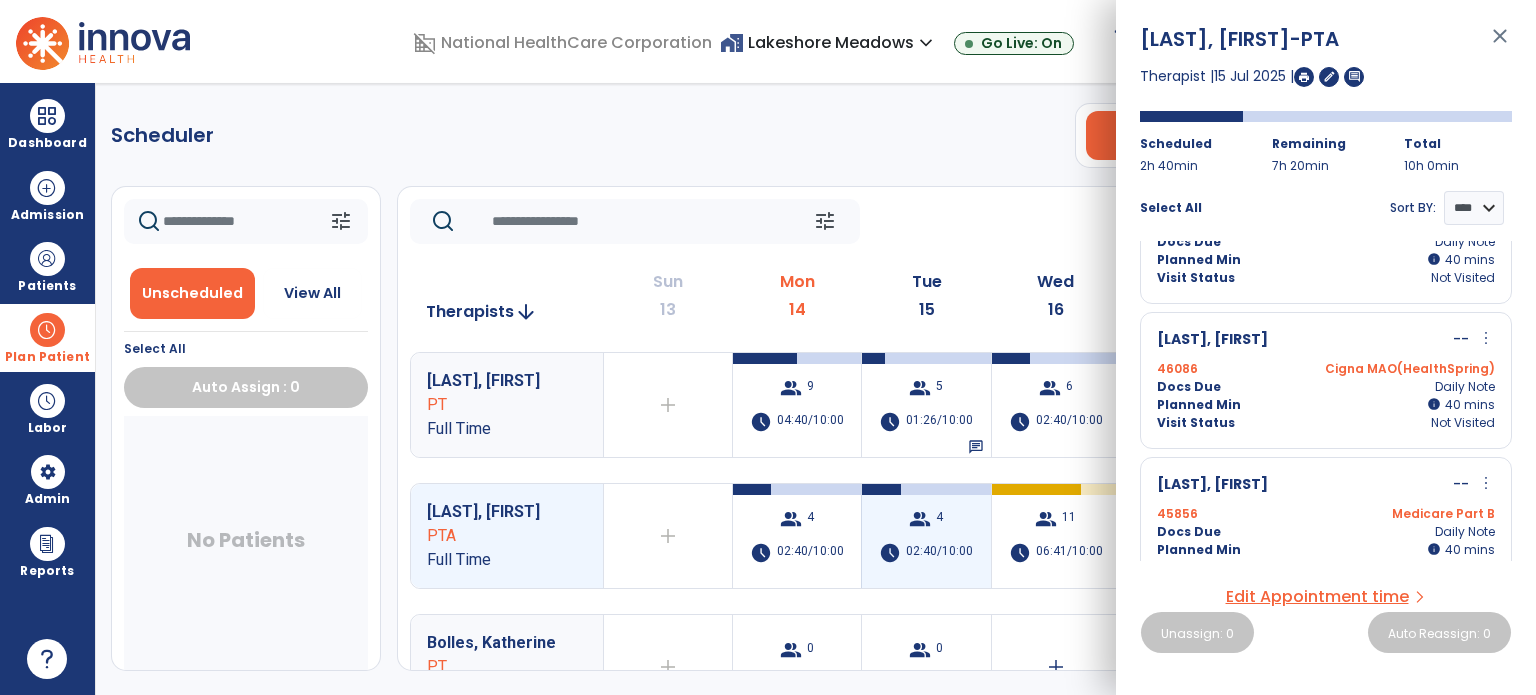 scroll, scrollTop: 257, scrollLeft: 0, axis: vertical 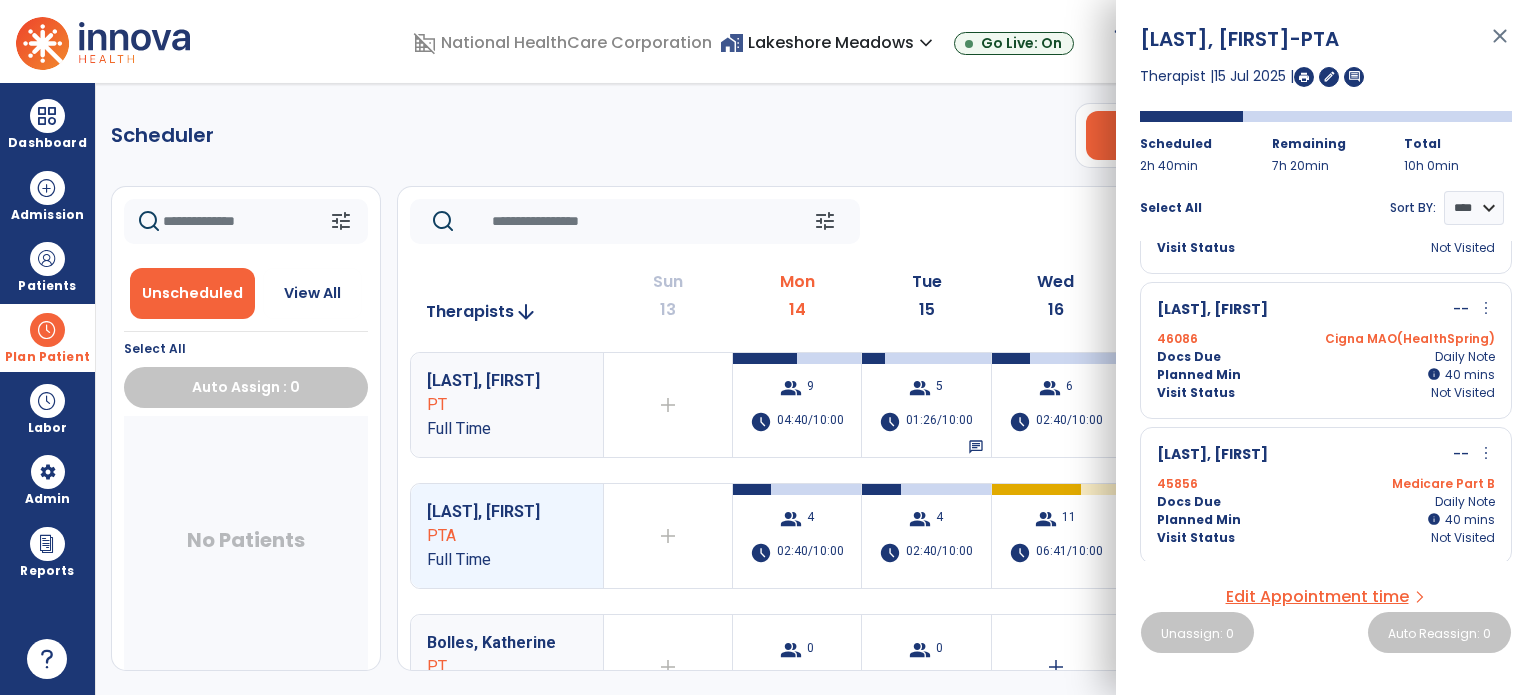 click on "Docs Due Daily Note" at bounding box center [1326, 502] 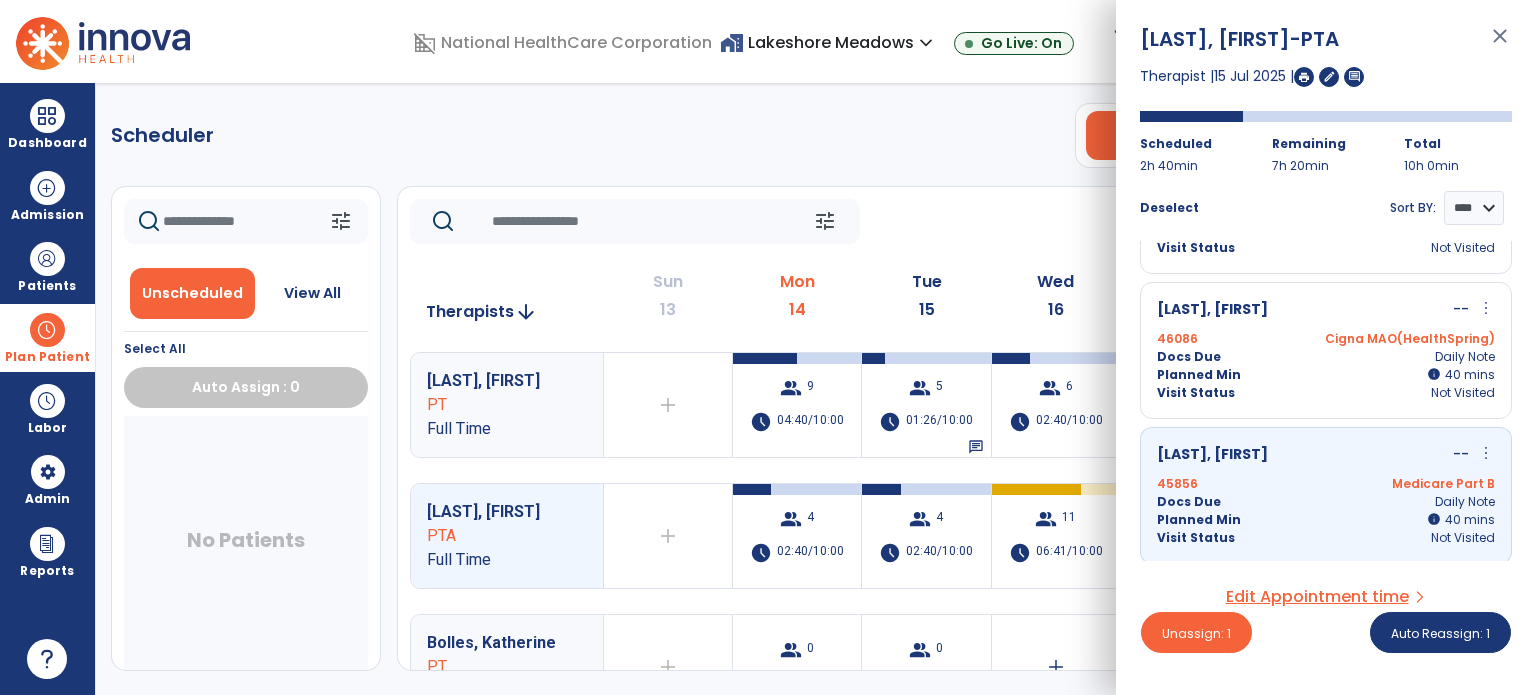 click on "45856 Medicare Part B" at bounding box center (1326, 484) 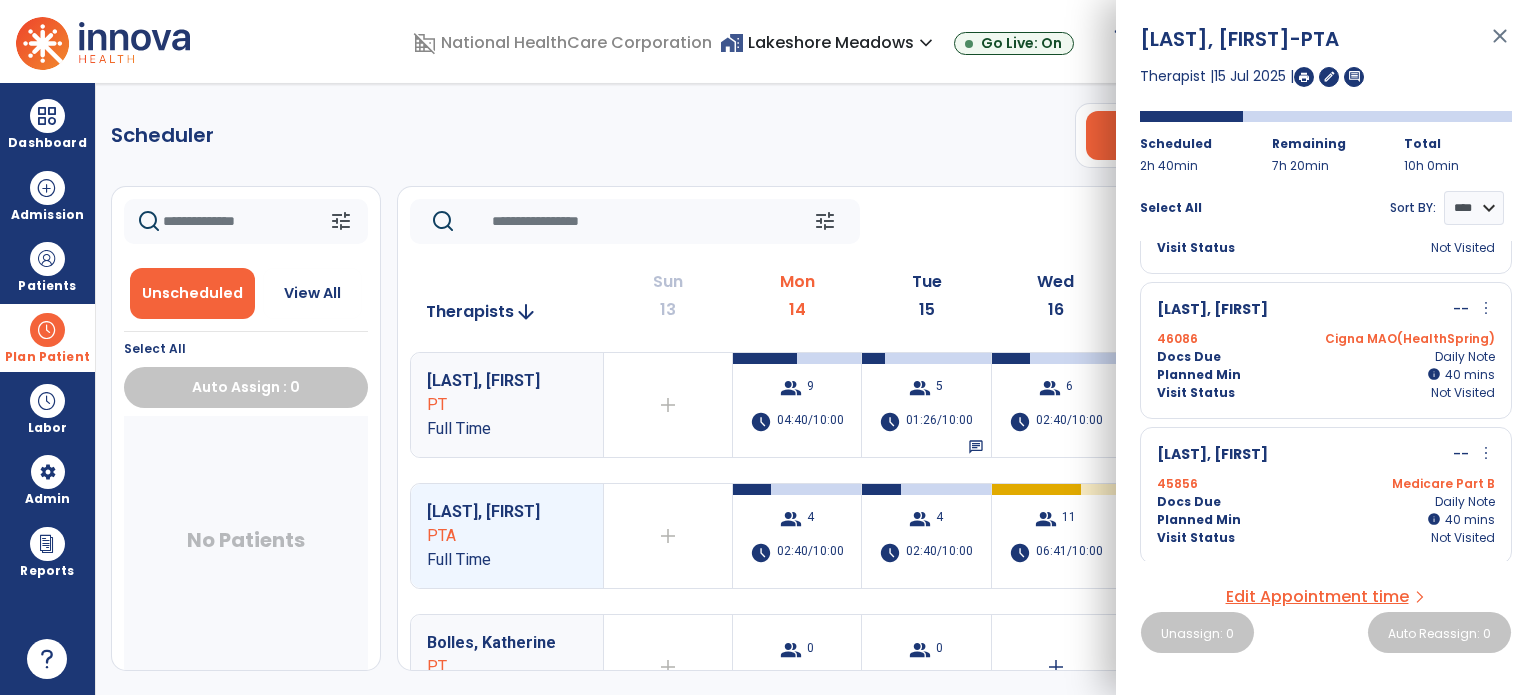 click at bounding box center (47, 330) 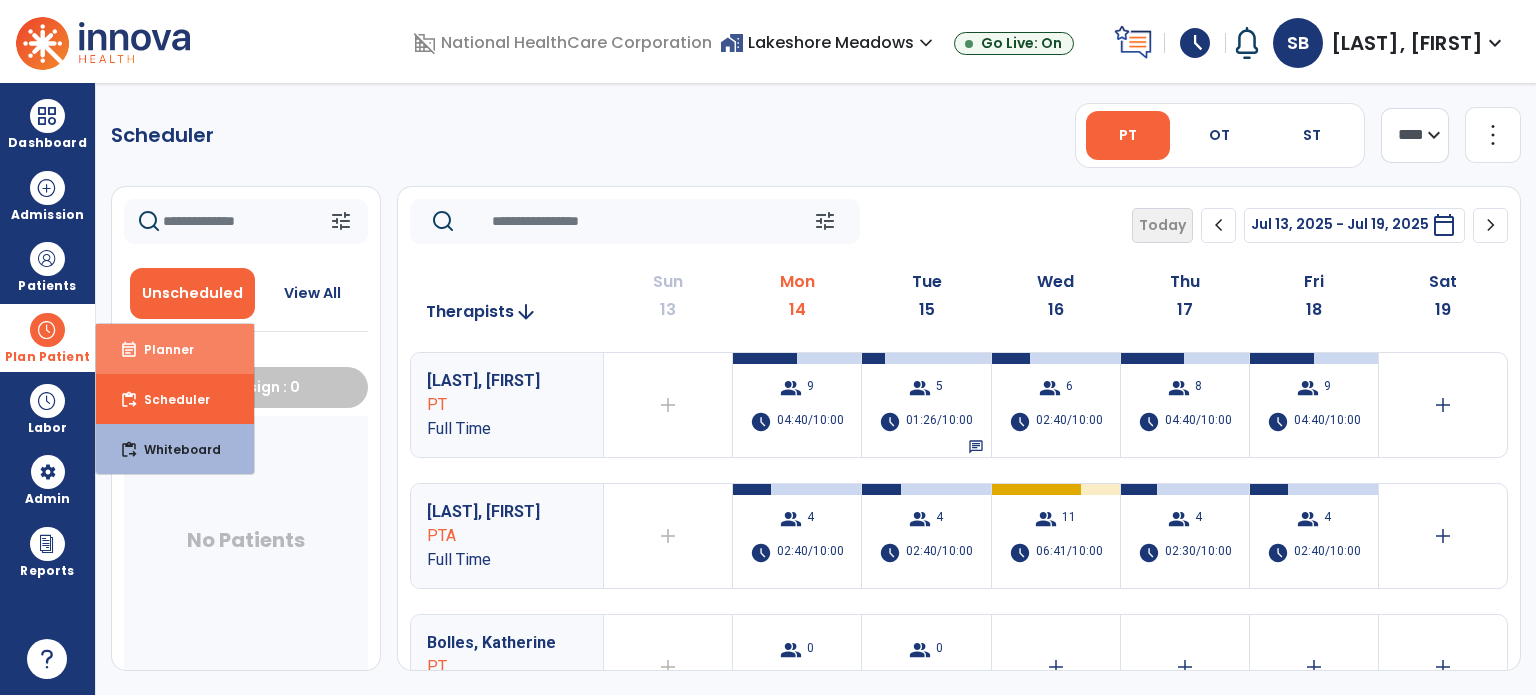 click on "event_note  Planner" at bounding box center [175, 349] 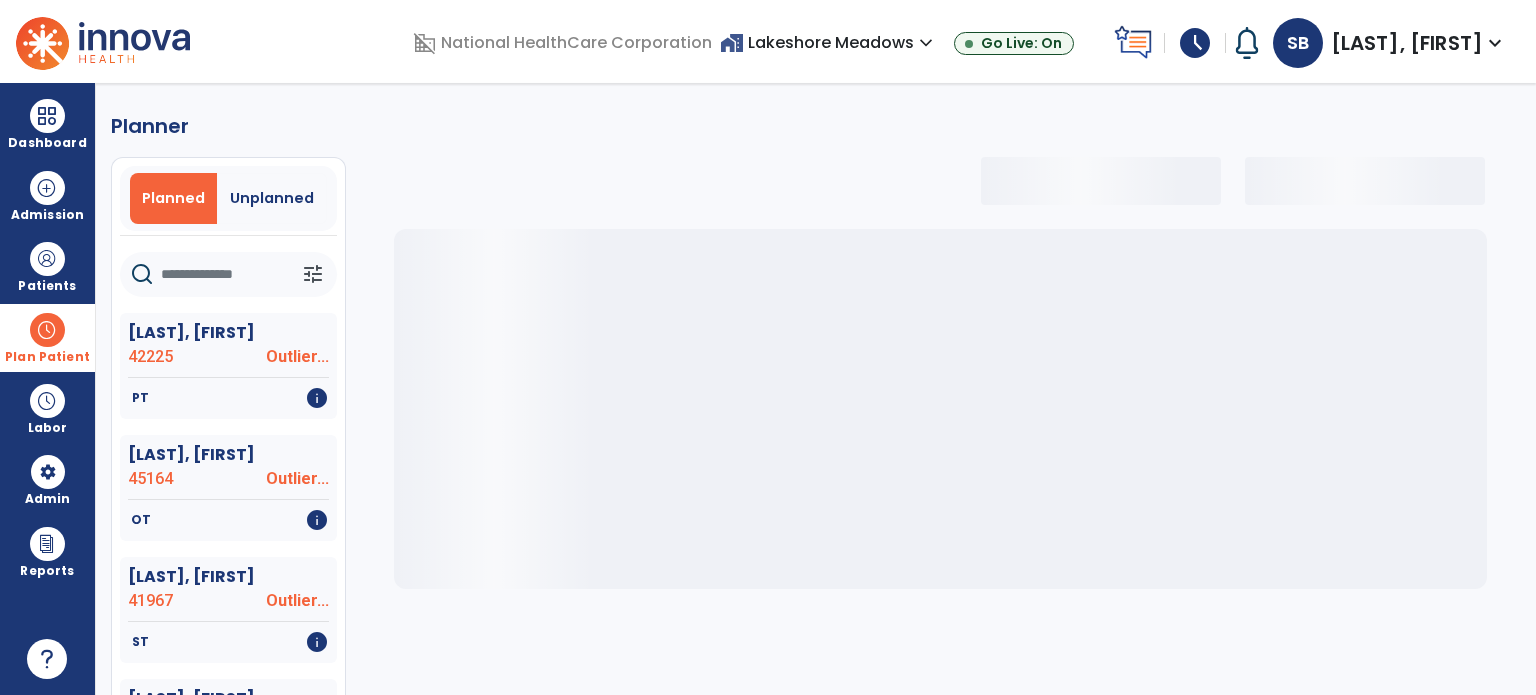 click 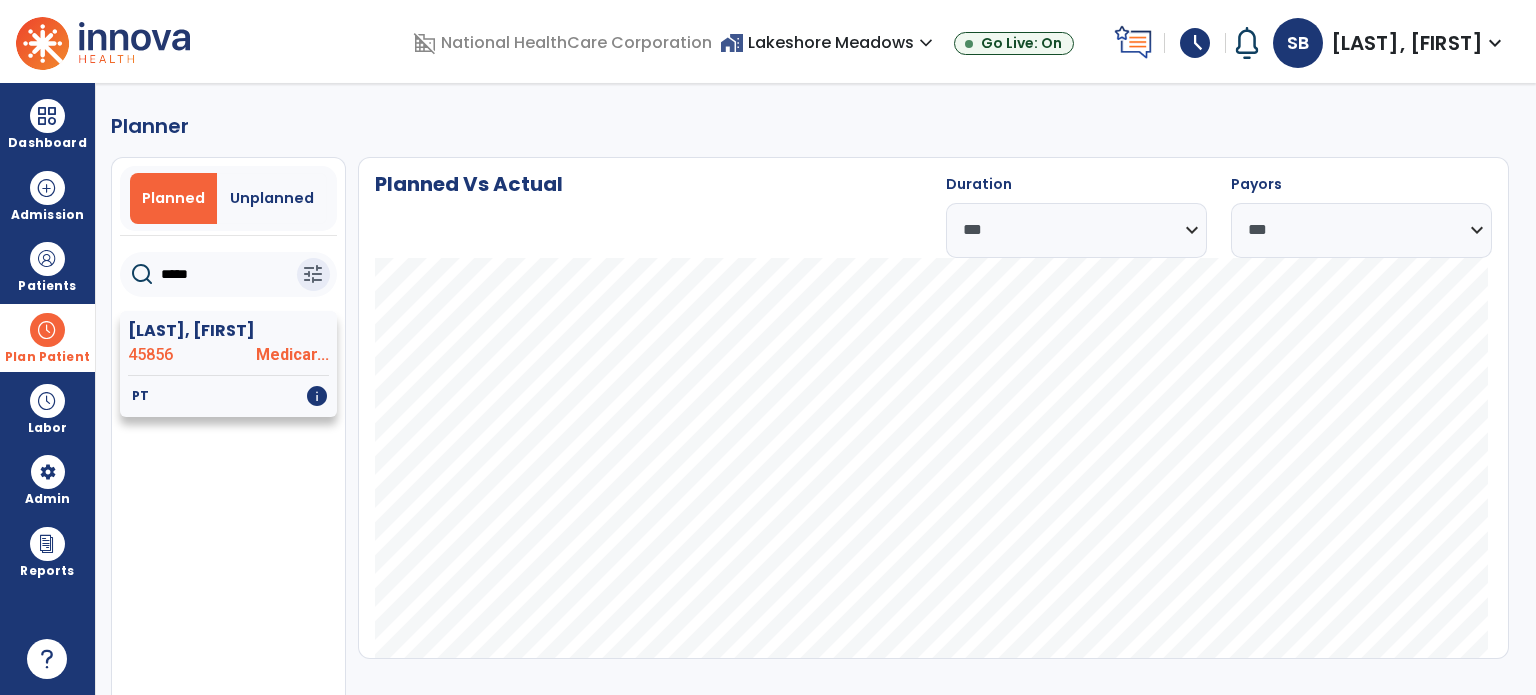 type on "*****" 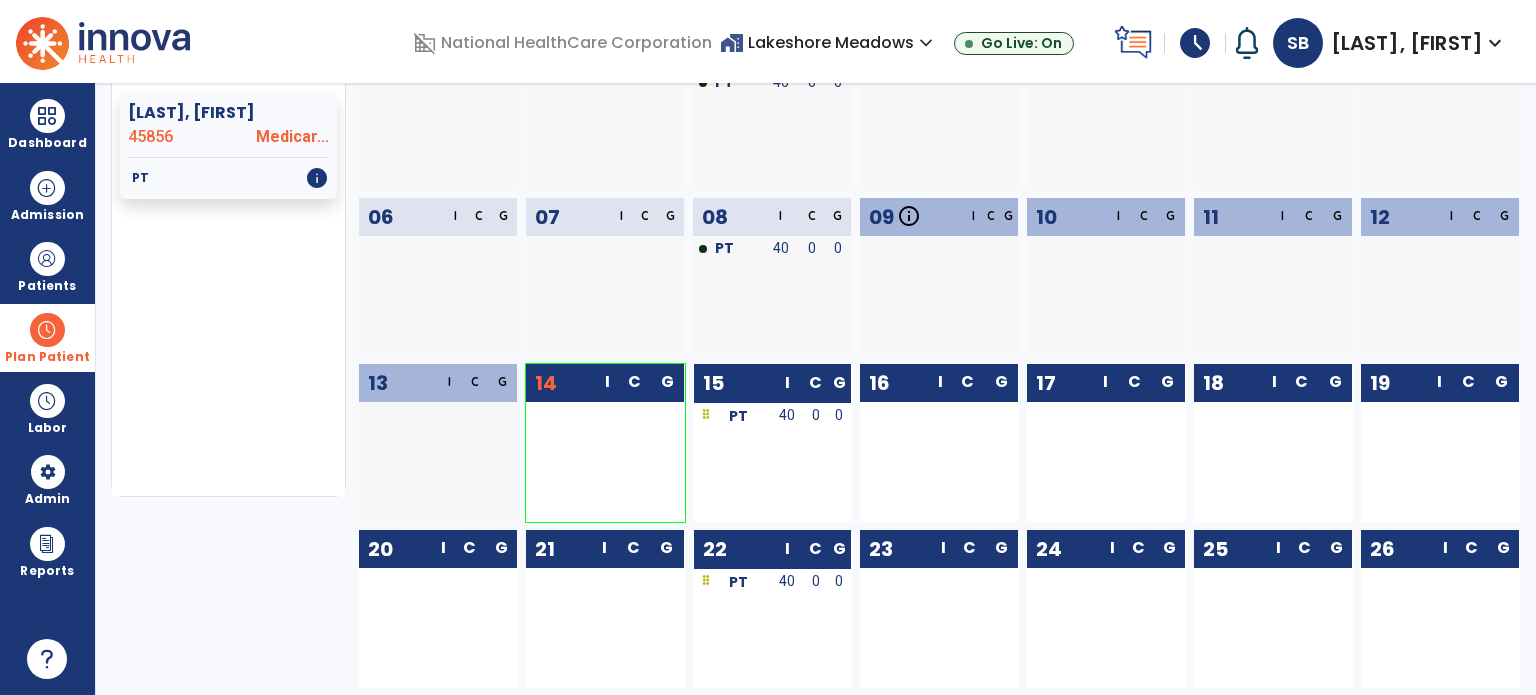 scroll, scrollTop: 221, scrollLeft: 0, axis: vertical 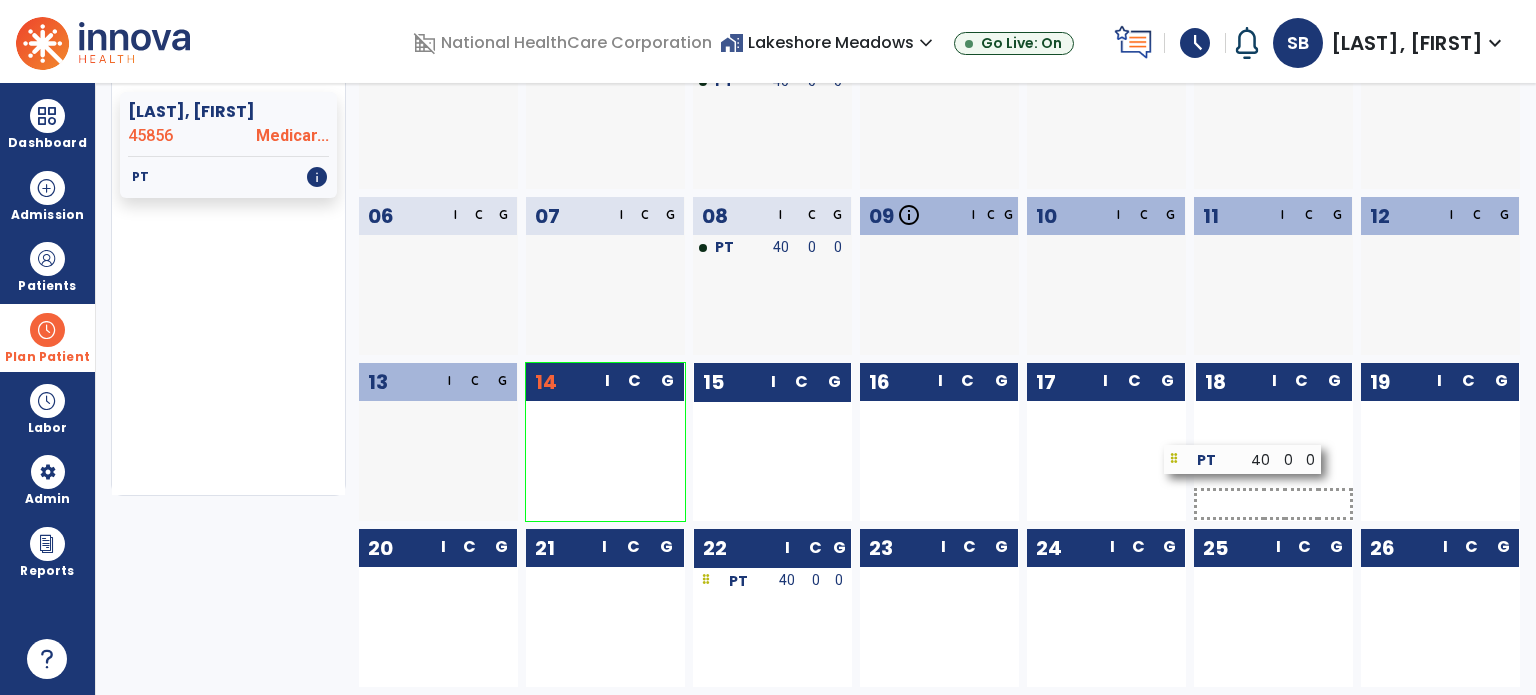 drag, startPoint x: 786, startPoint y: 417, endPoint x: 1276, endPoint y: 447, distance: 490.9175 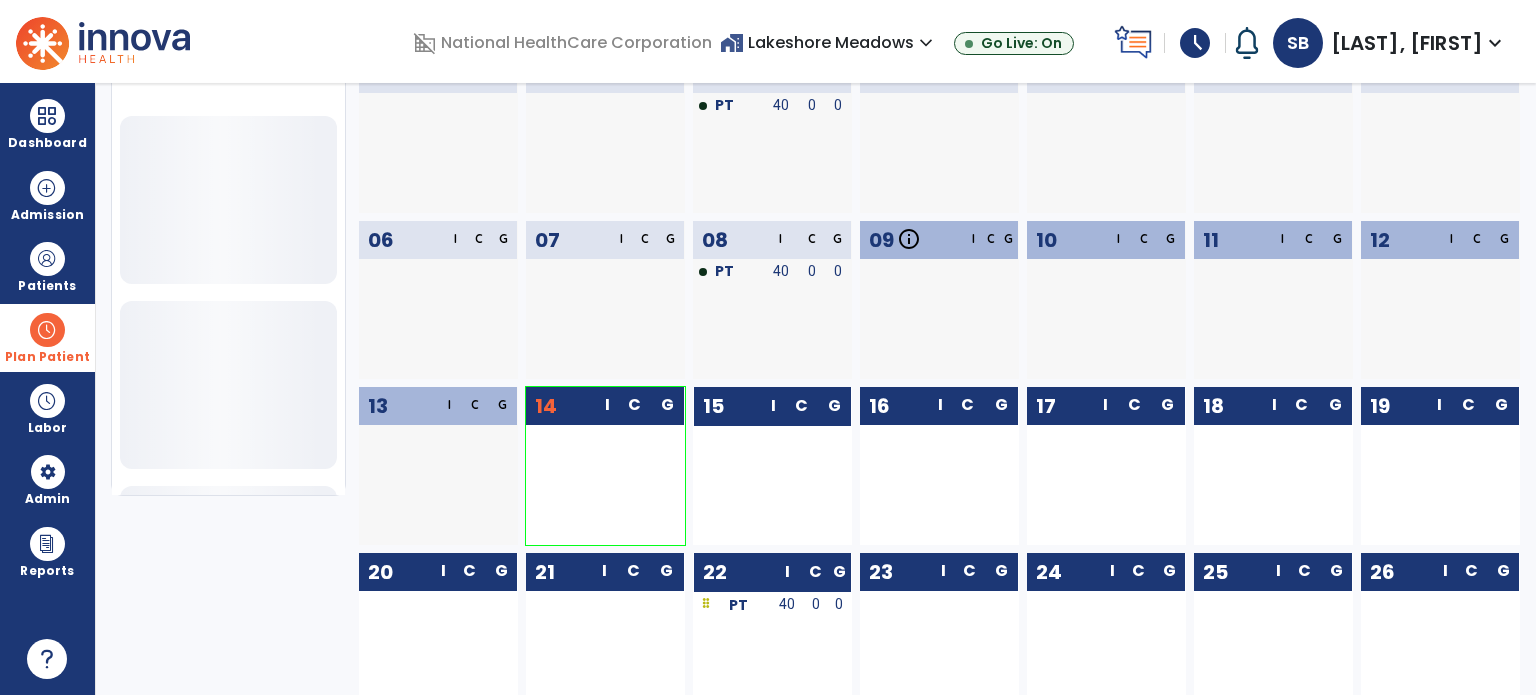click on "Plan Patient" at bounding box center [47, 337] 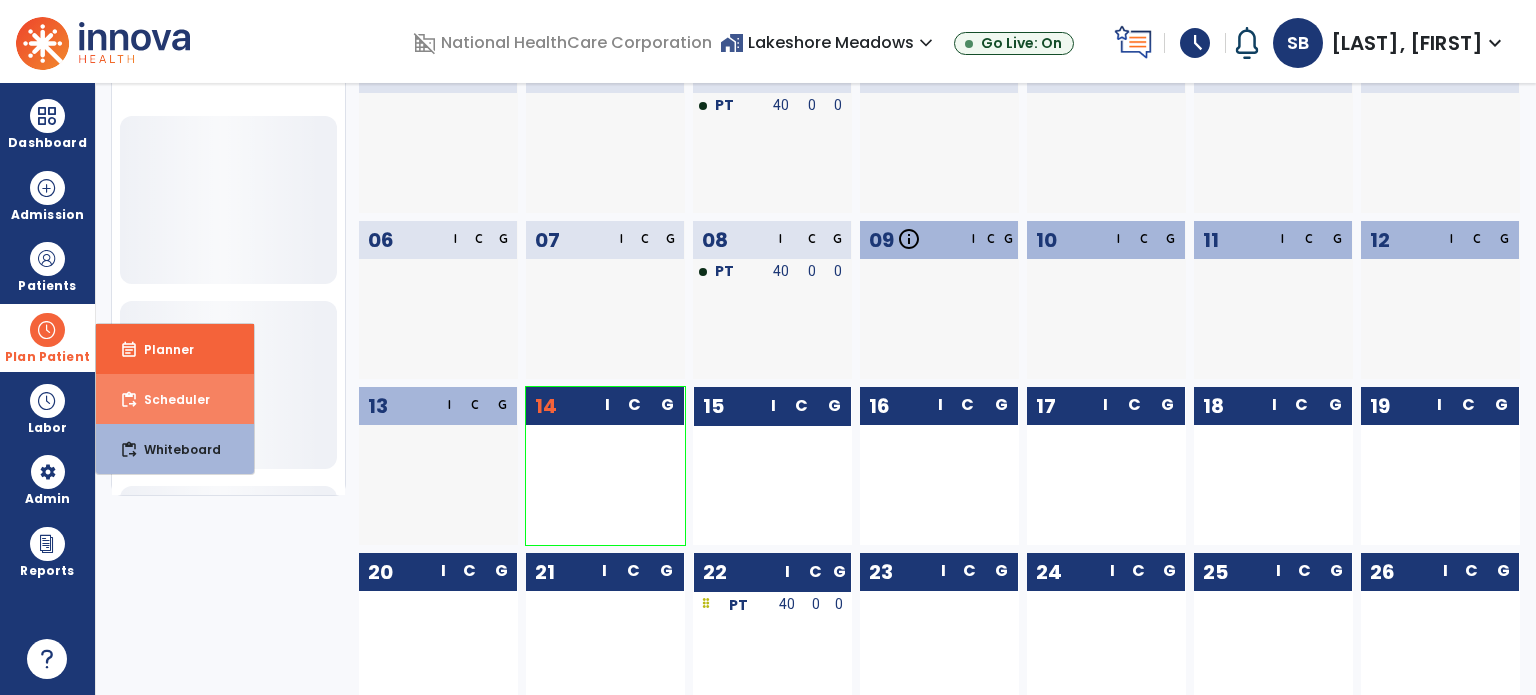 click on "Scheduler" at bounding box center (169, 399) 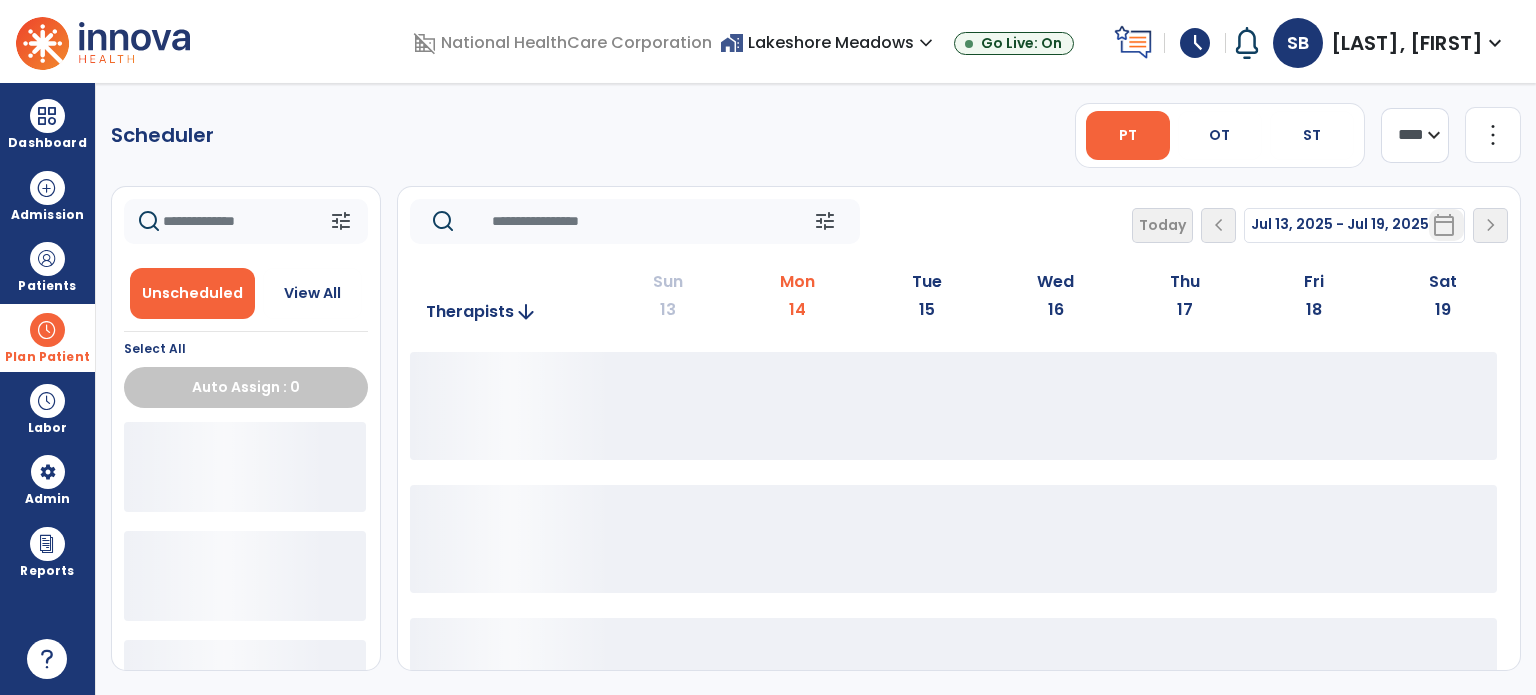 scroll, scrollTop: 0, scrollLeft: 0, axis: both 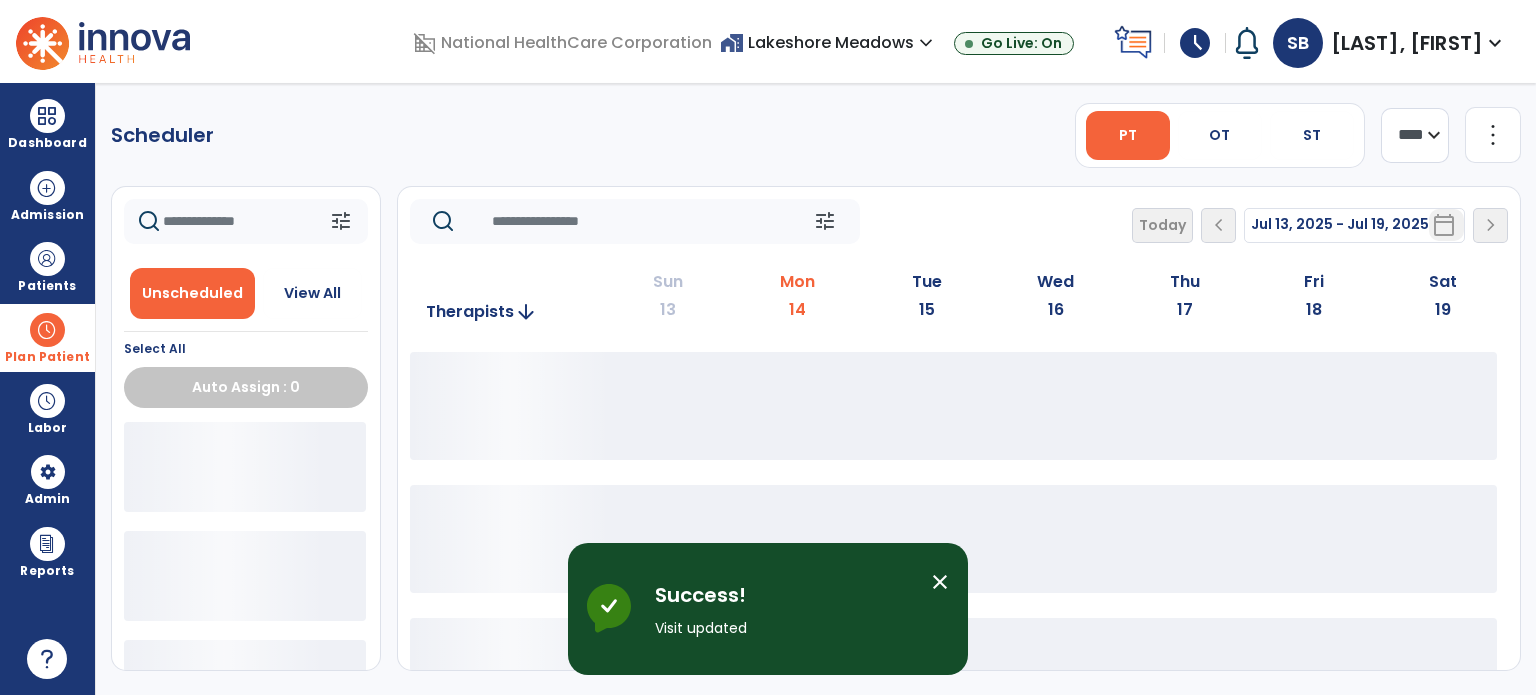 click on "Plan Patient" at bounding box center [47, 337] 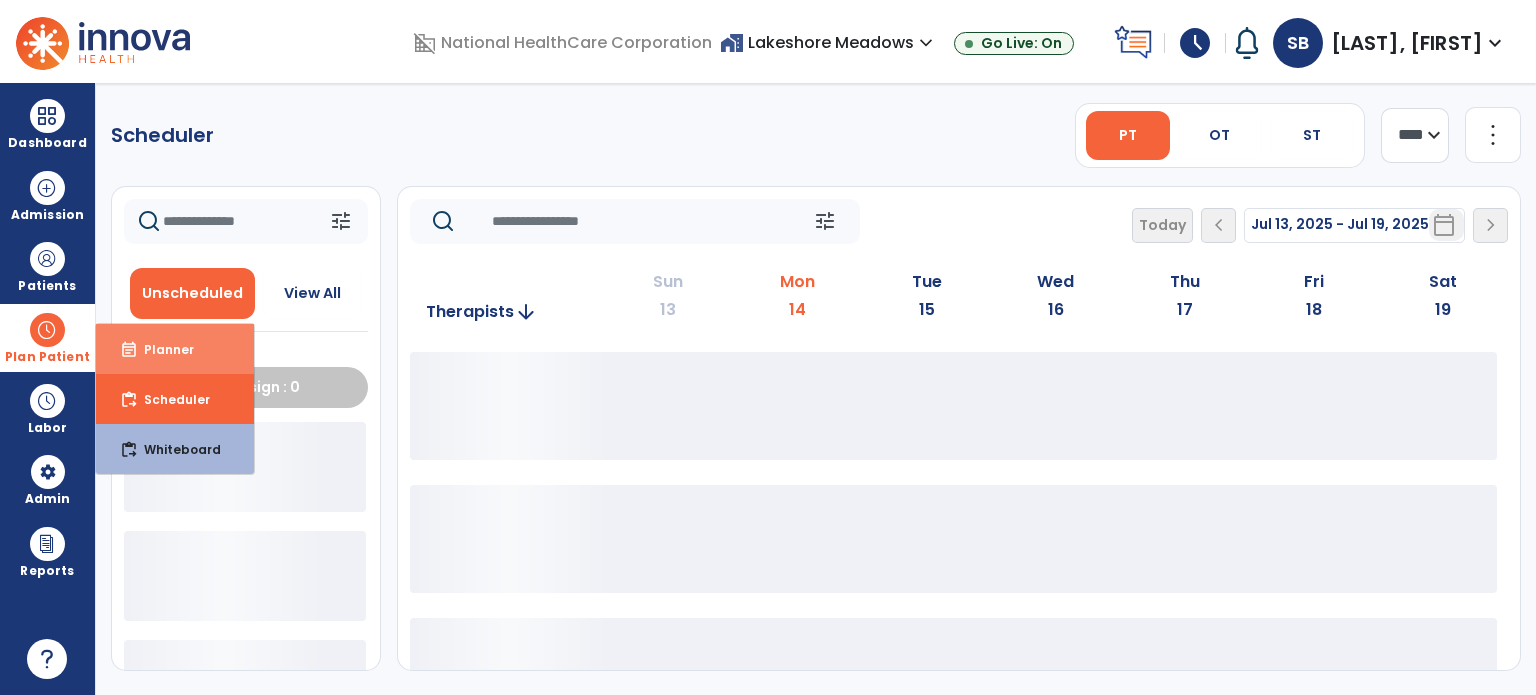 click on "event_note  Planner" at bounding box center (175, 349) 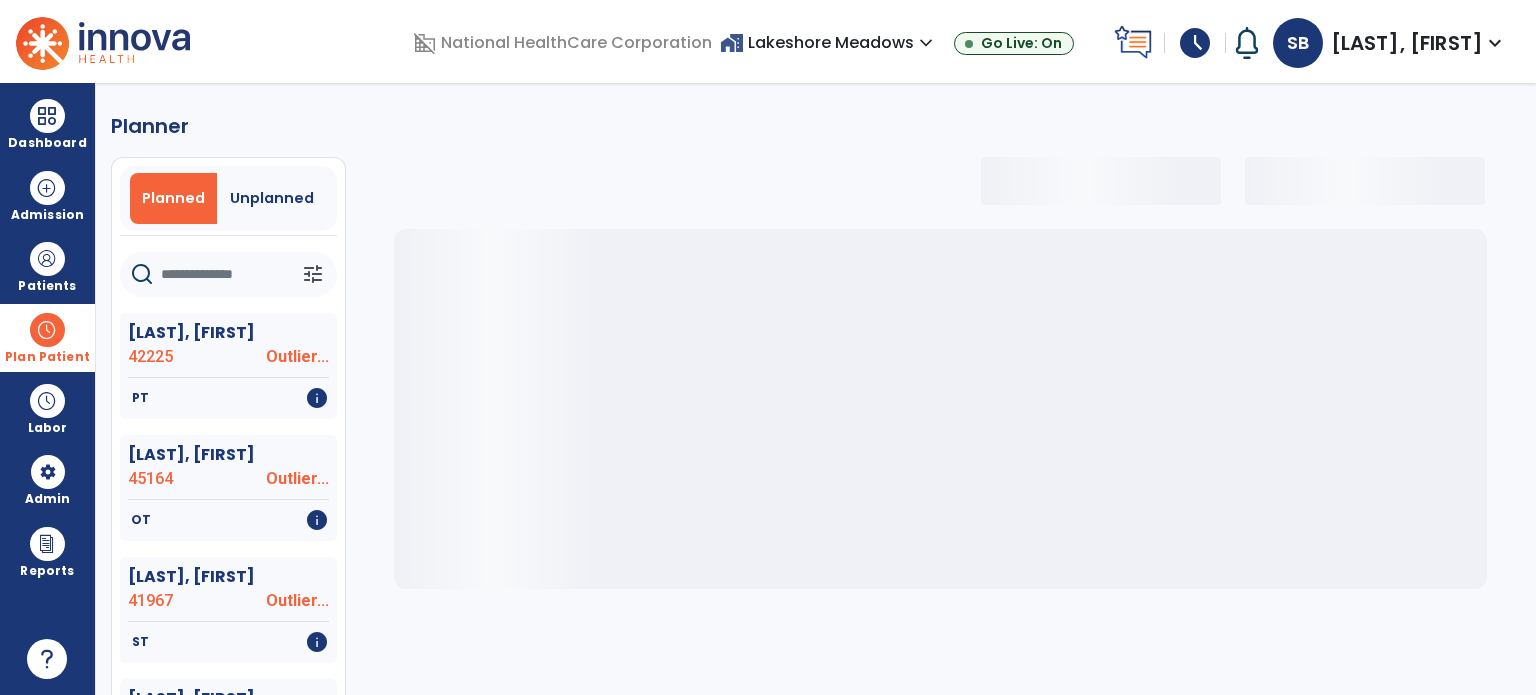click 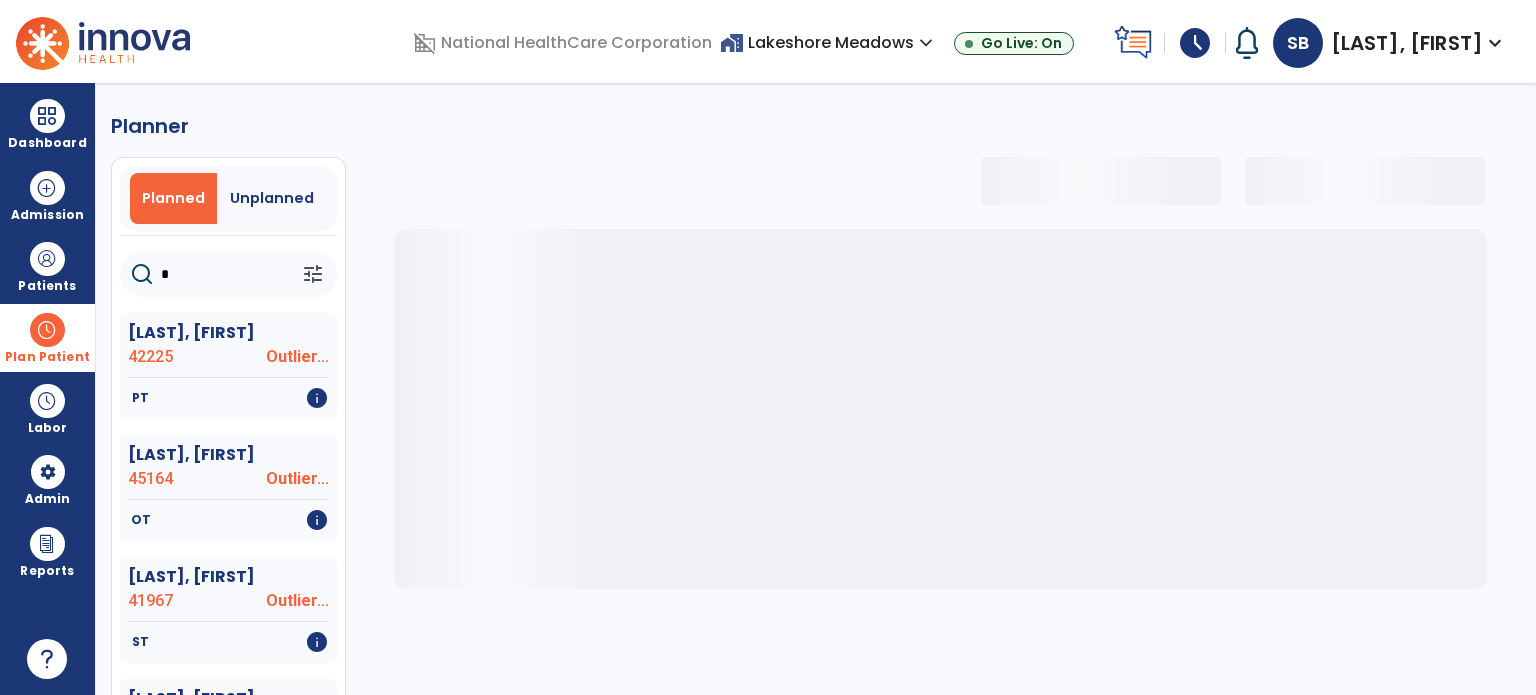 type on "**" 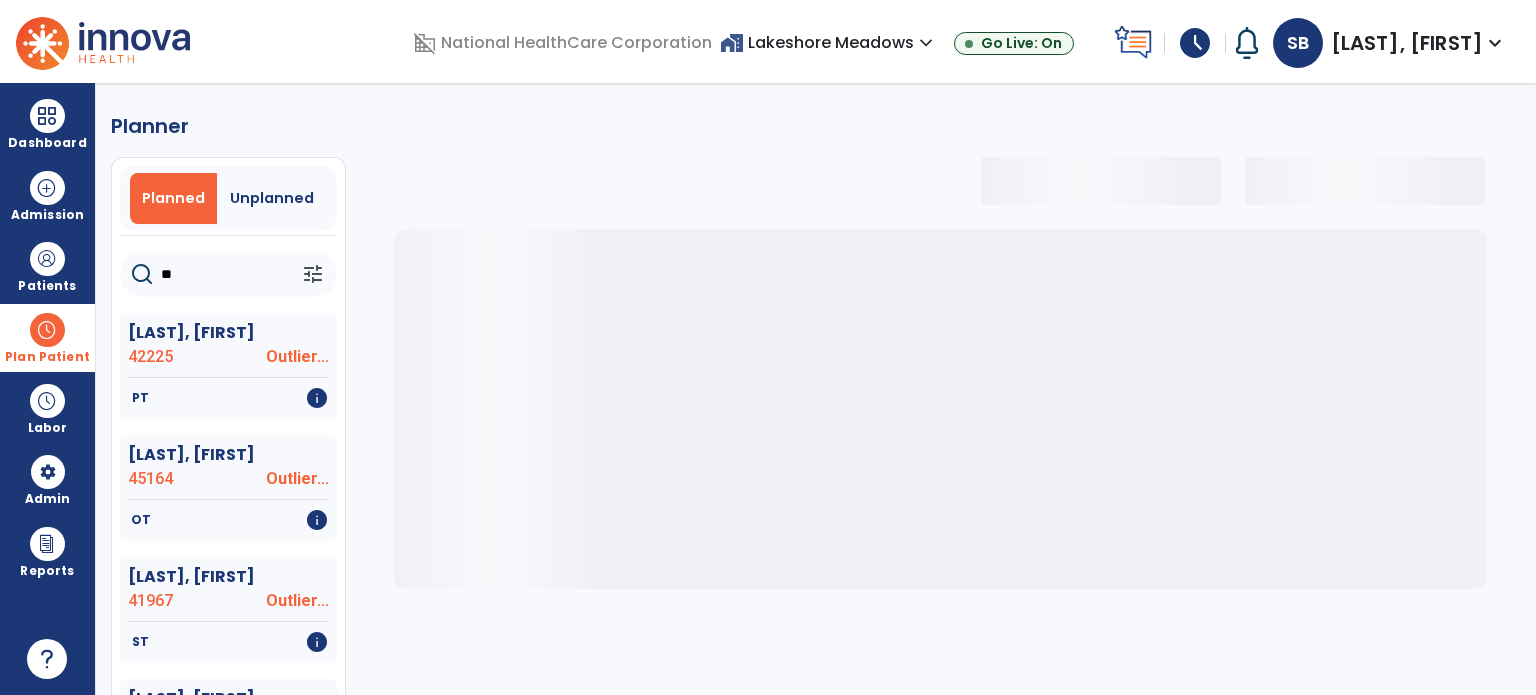 select on "***" 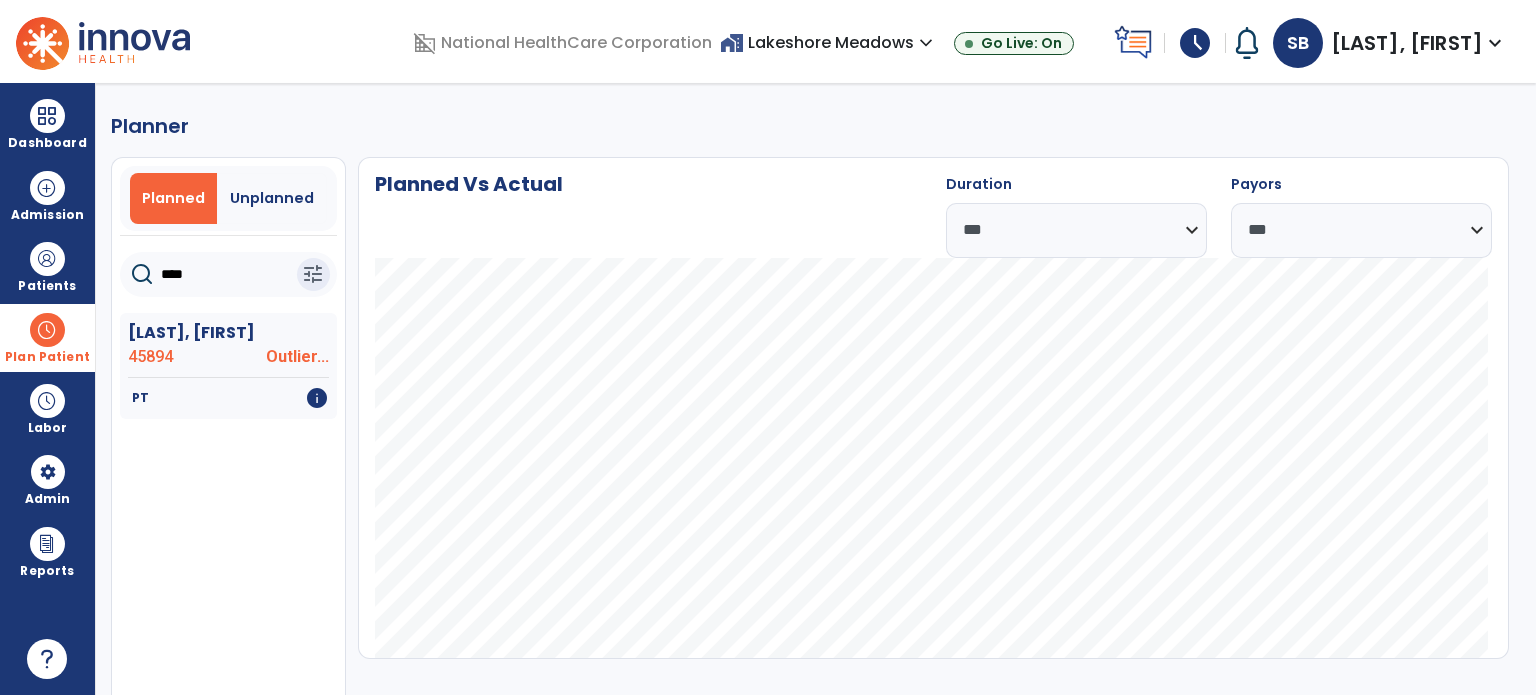 type on "****" 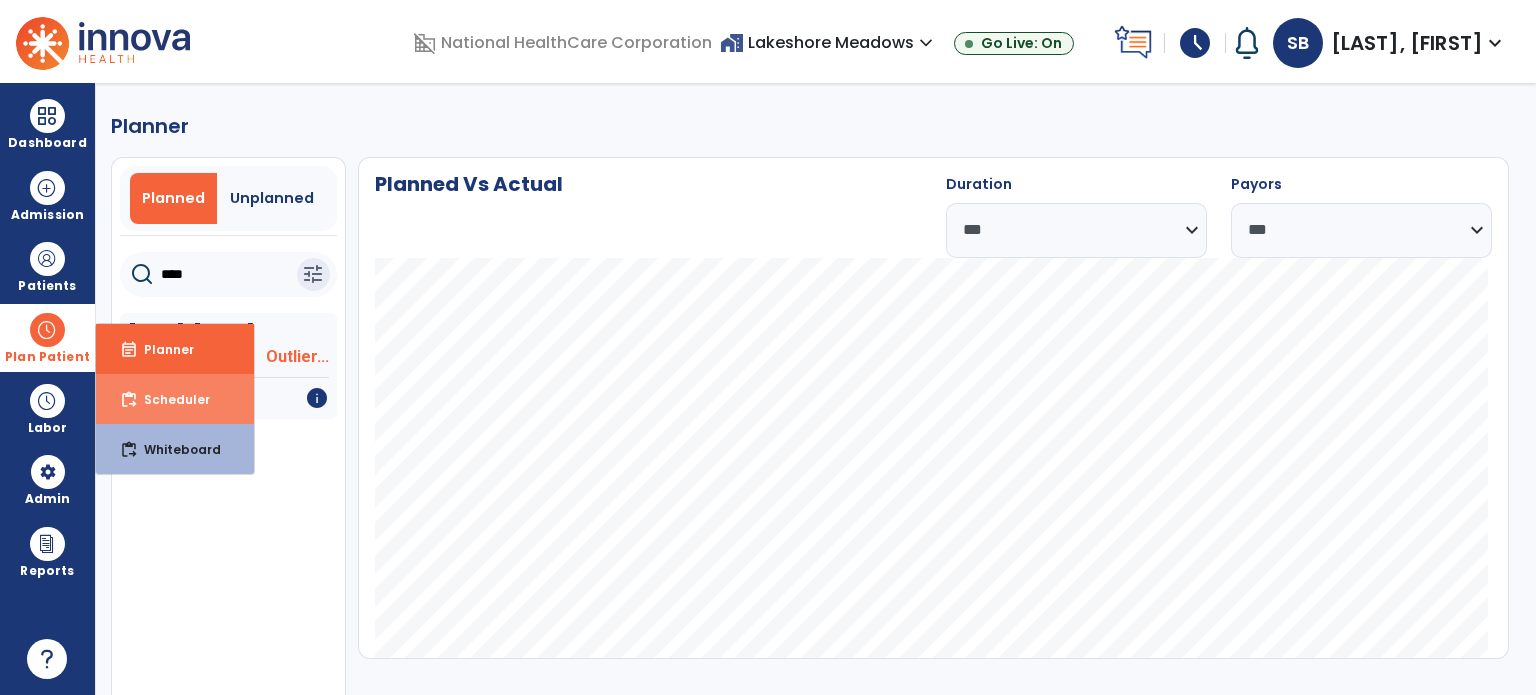 click on "Scheduler" at bounding box center (169, 399) 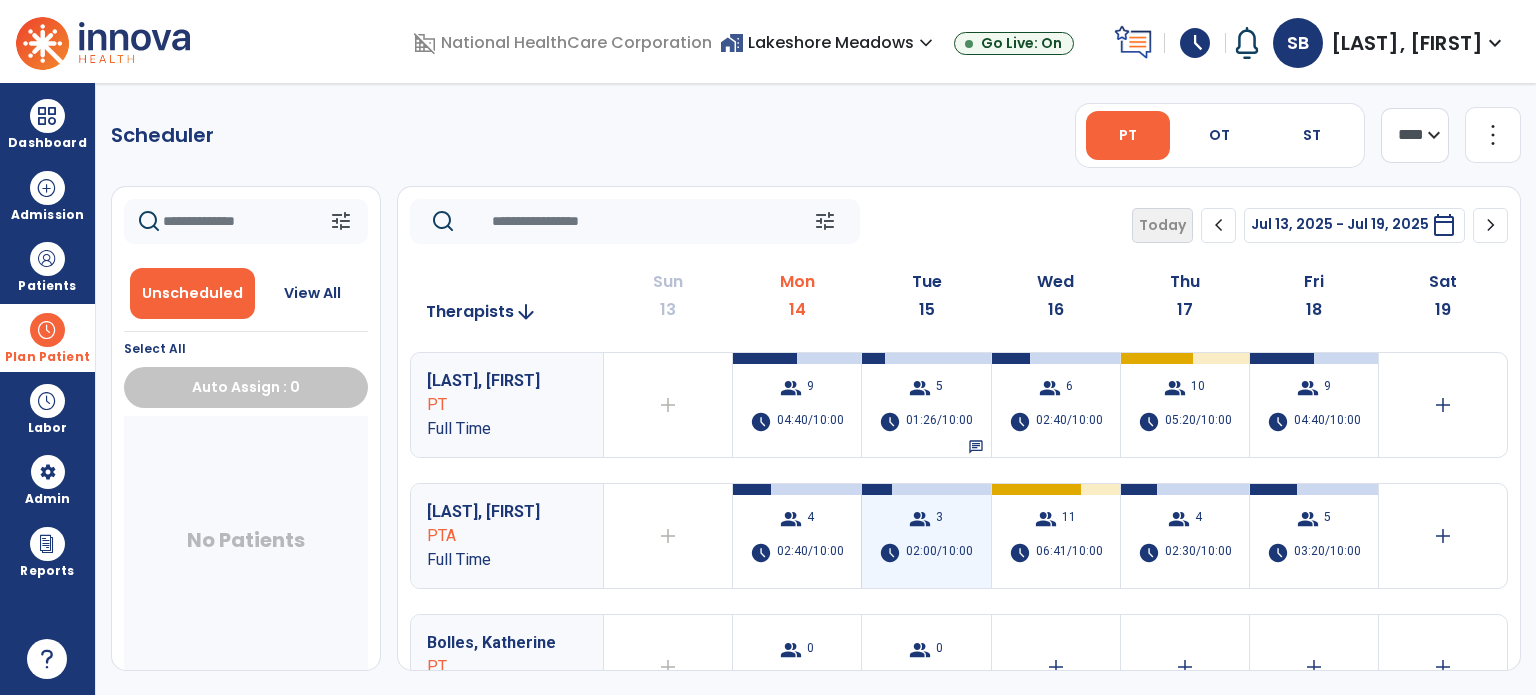 click on "02:00/10:00" at bounding box center (939, 553) 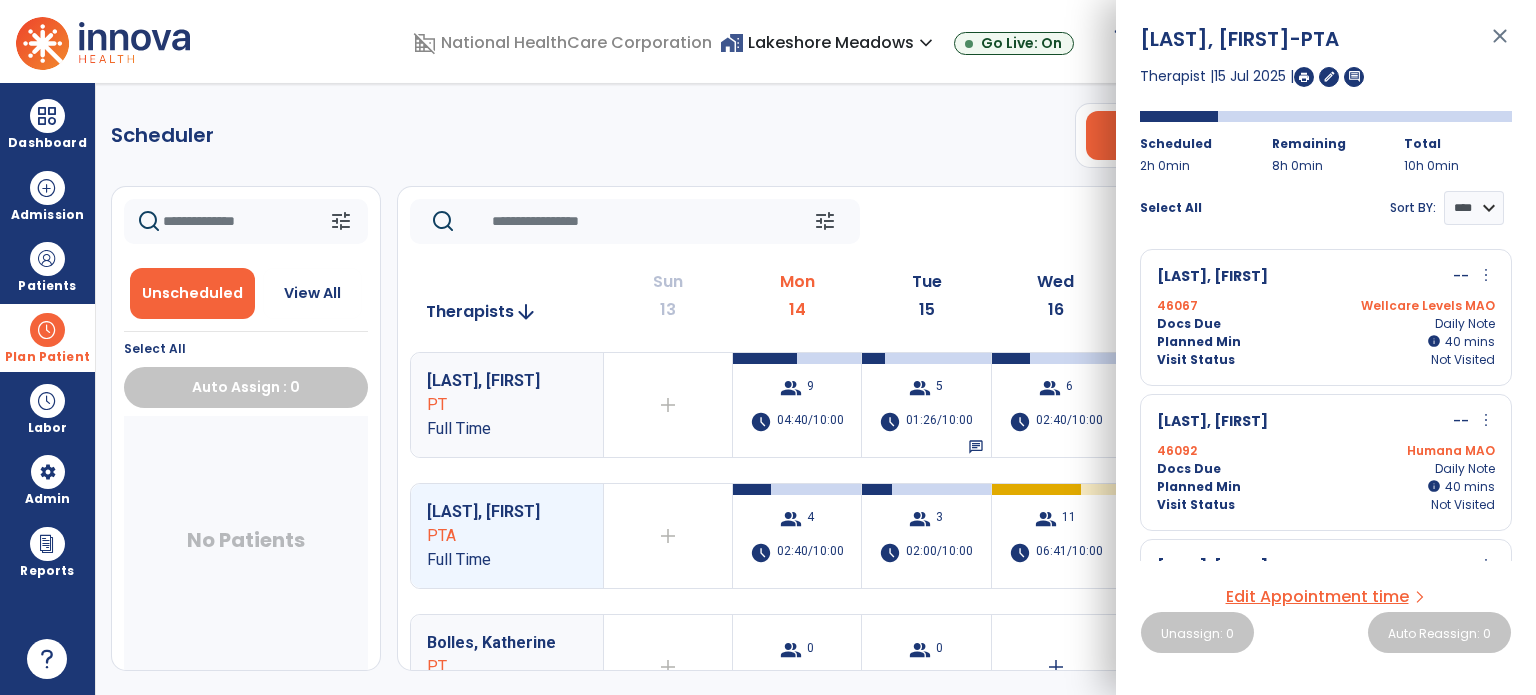 click on "Wellcare Levels MAO" at bounding box center (1410, 306) 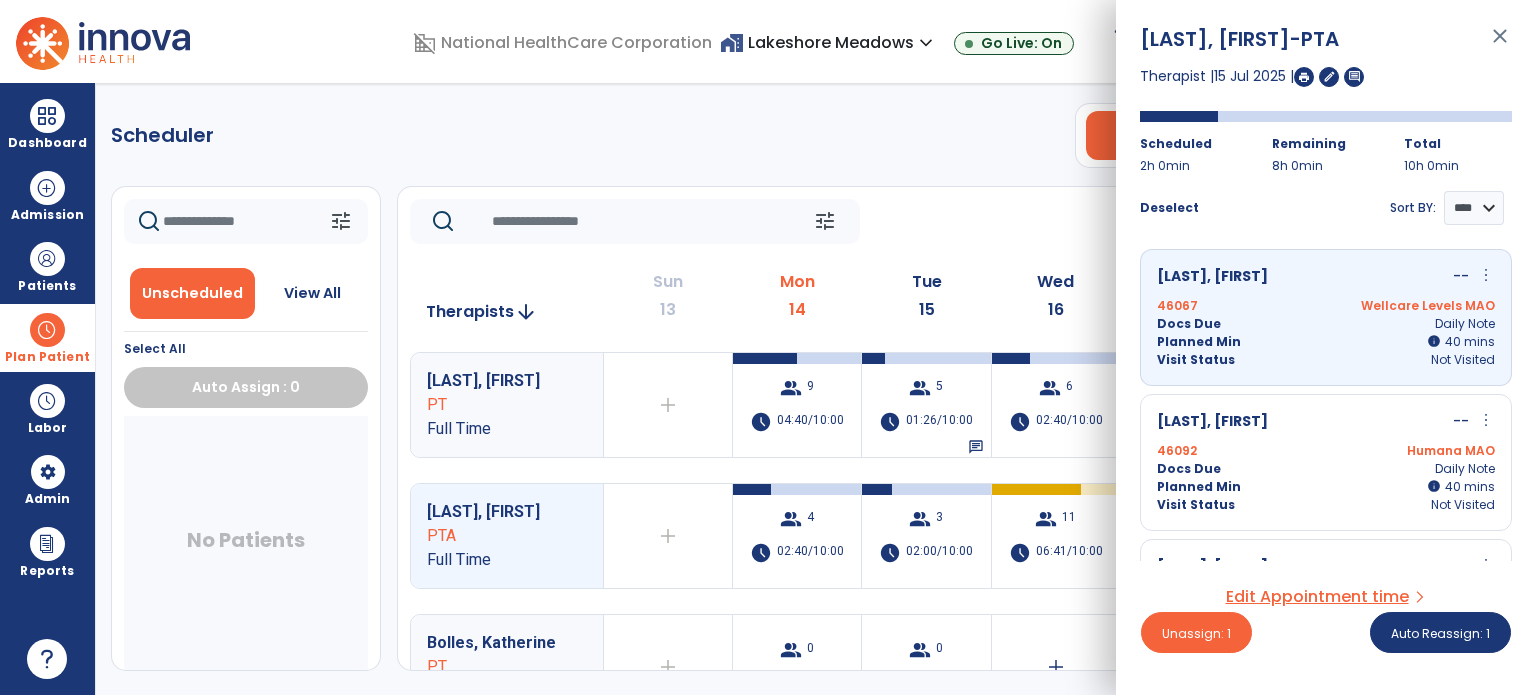 click on "Docs Due Daily Note" at bounding box center (1326, 469) 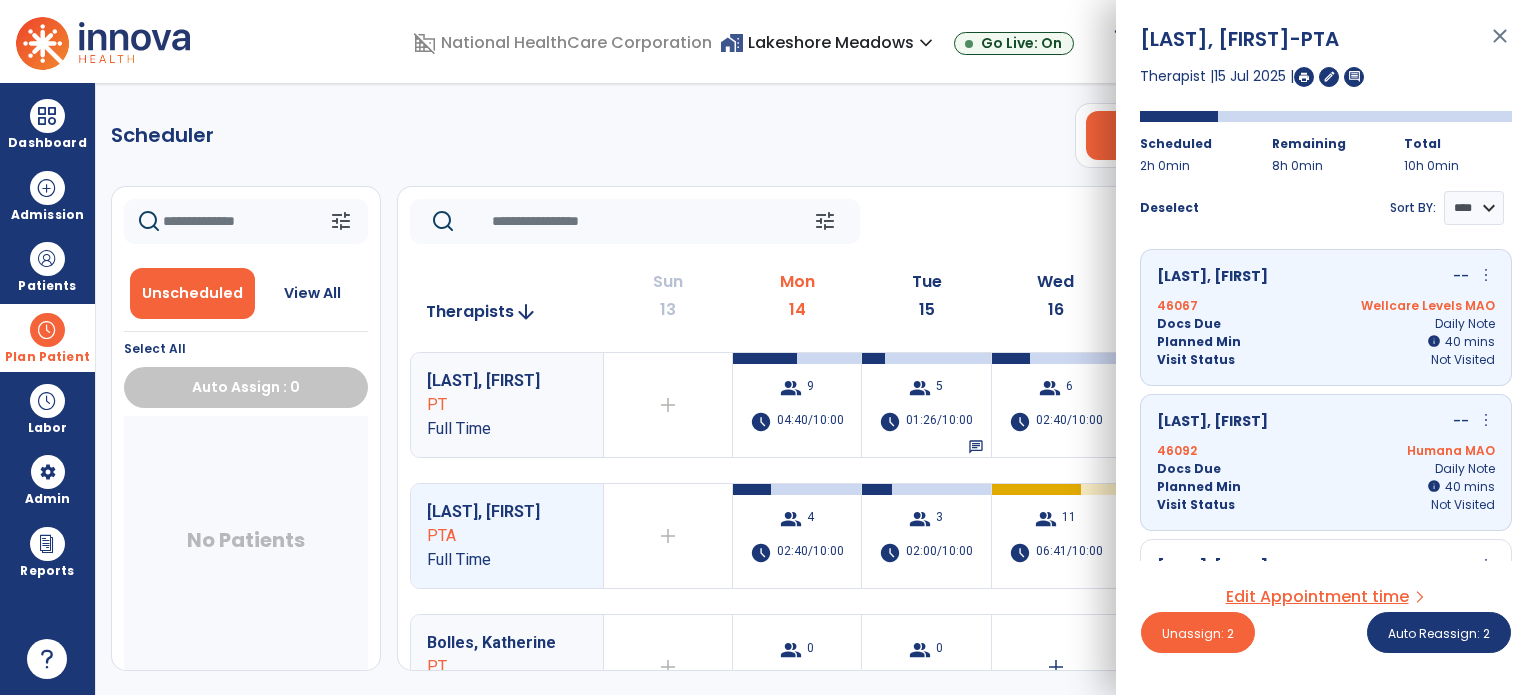 scroll, scrollTop: 112, scrollLeft: 0, axis: vertical 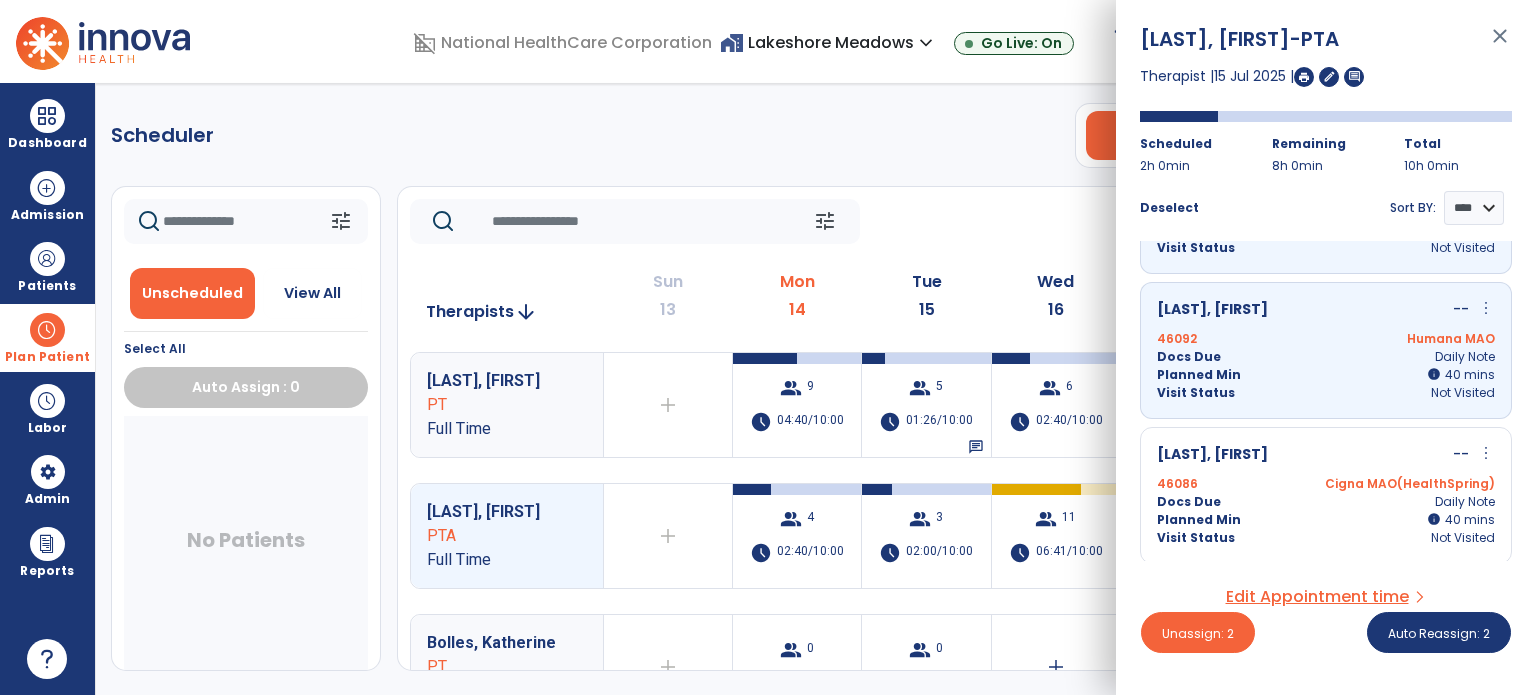click on "[LAST], [FIRST] -- more_vert edit Edit Session alt_route Split Minutes" at bounding box center [1326, 455] 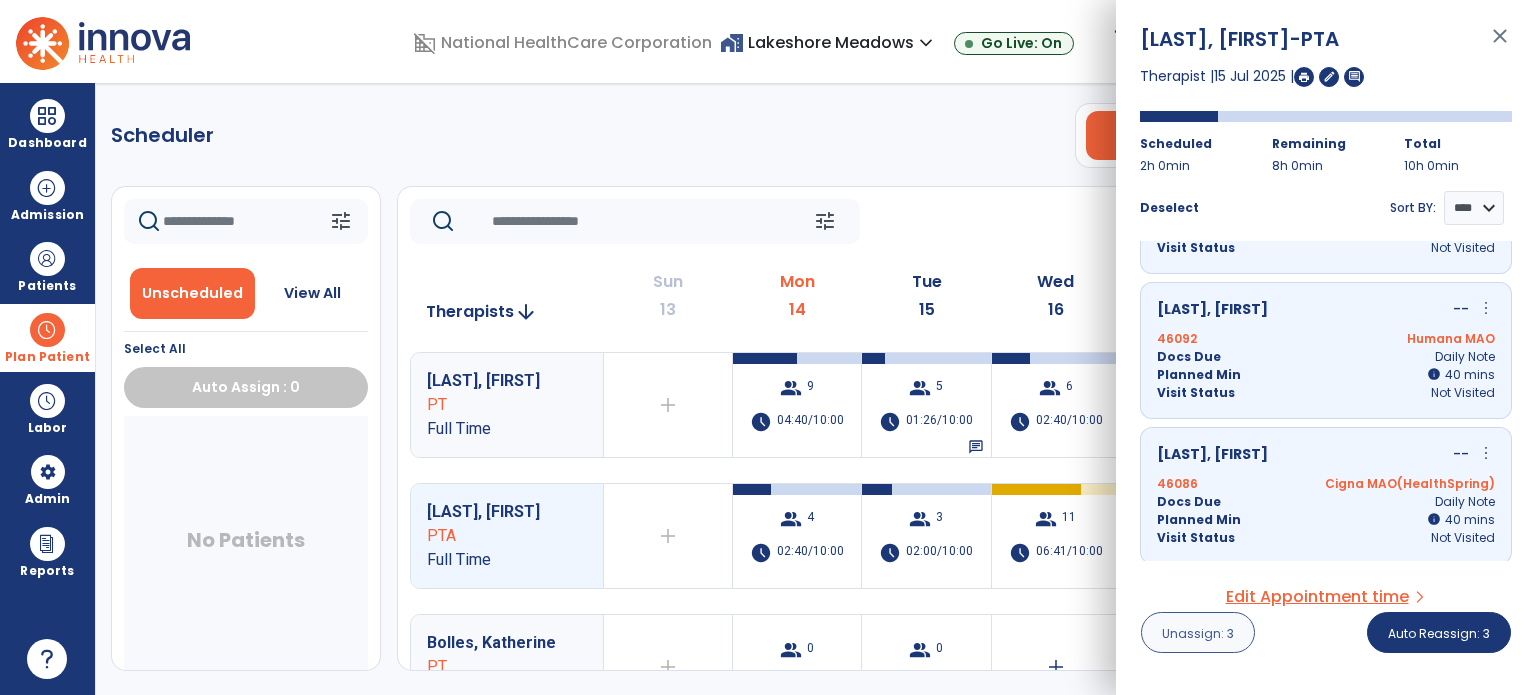 click on "Unassign: 3" at bounding box center (1198, 633) 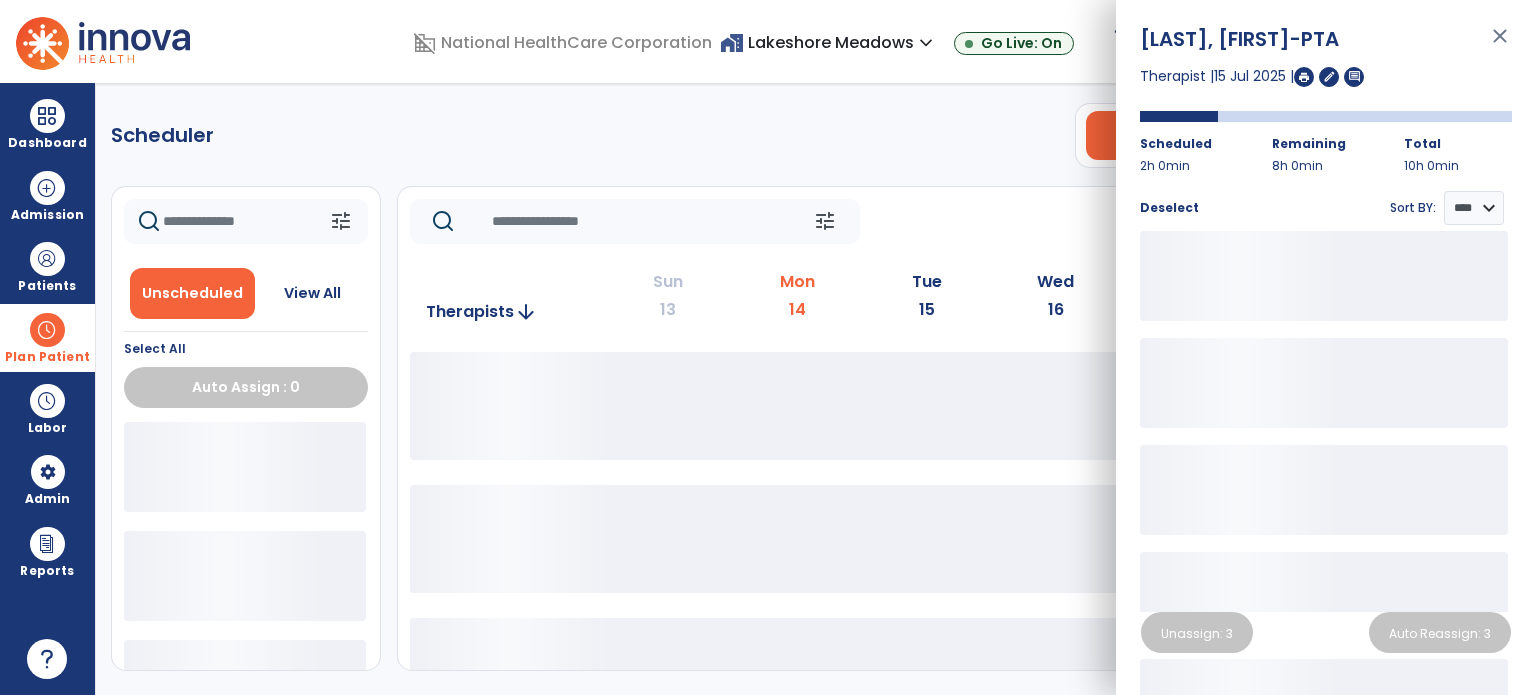 click on "Scheduler   PT   OT   ST  **** *** more_vert  Manage Labor   View All Therapists   Print   tune   Unscheduled   View All  Select All  Auto Assign : 0   tune   Today  chevron_left Jul 13, 2025 - Jul 19, 2025  *********  calendar_today  chevron_right   Therapists  arrow_downward Sun  13  Mon  14  Tue  15  Wed  16  Thu  17  Fri  18  Sat  19" at bounding box center [816, 389] 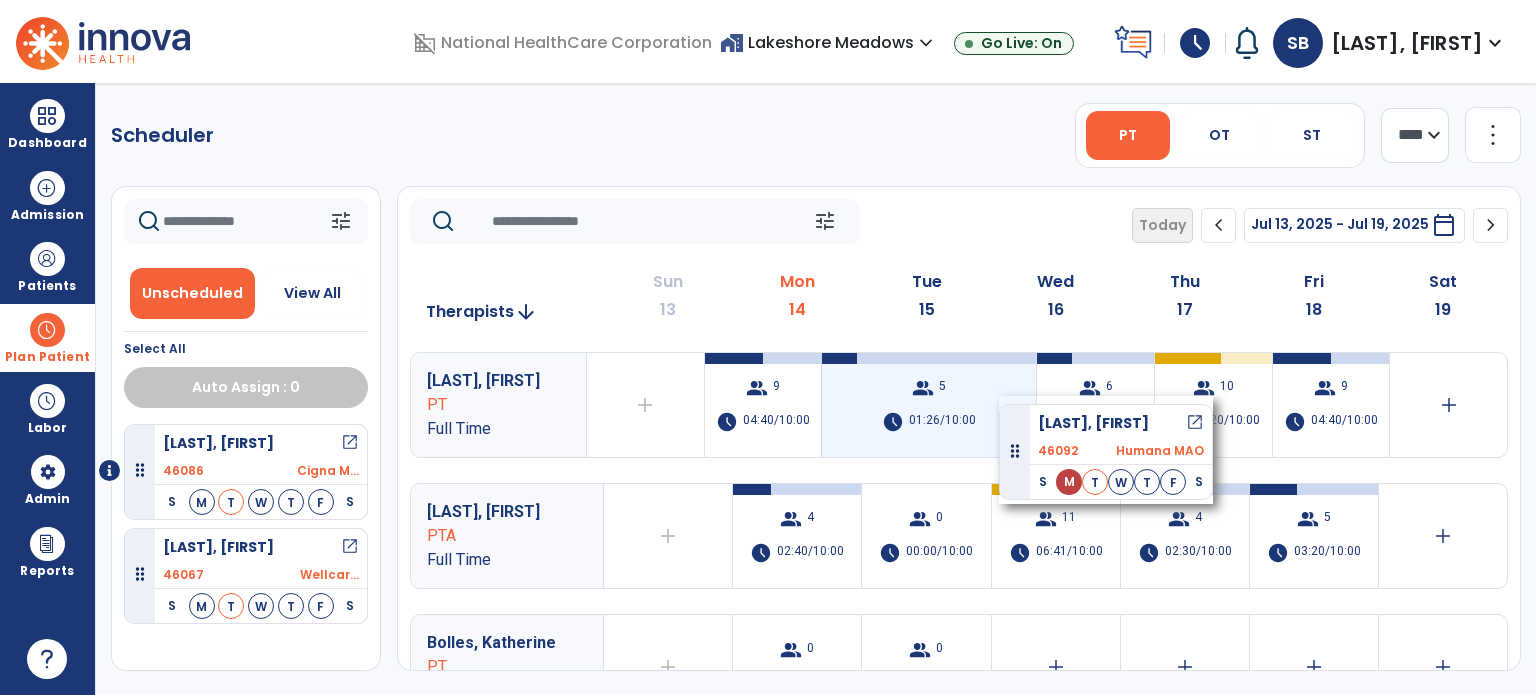 drag, startPoint x: 233, startPoint y: 442, endPoint x: 1000, endPoint y: 396, distance: 768.3782 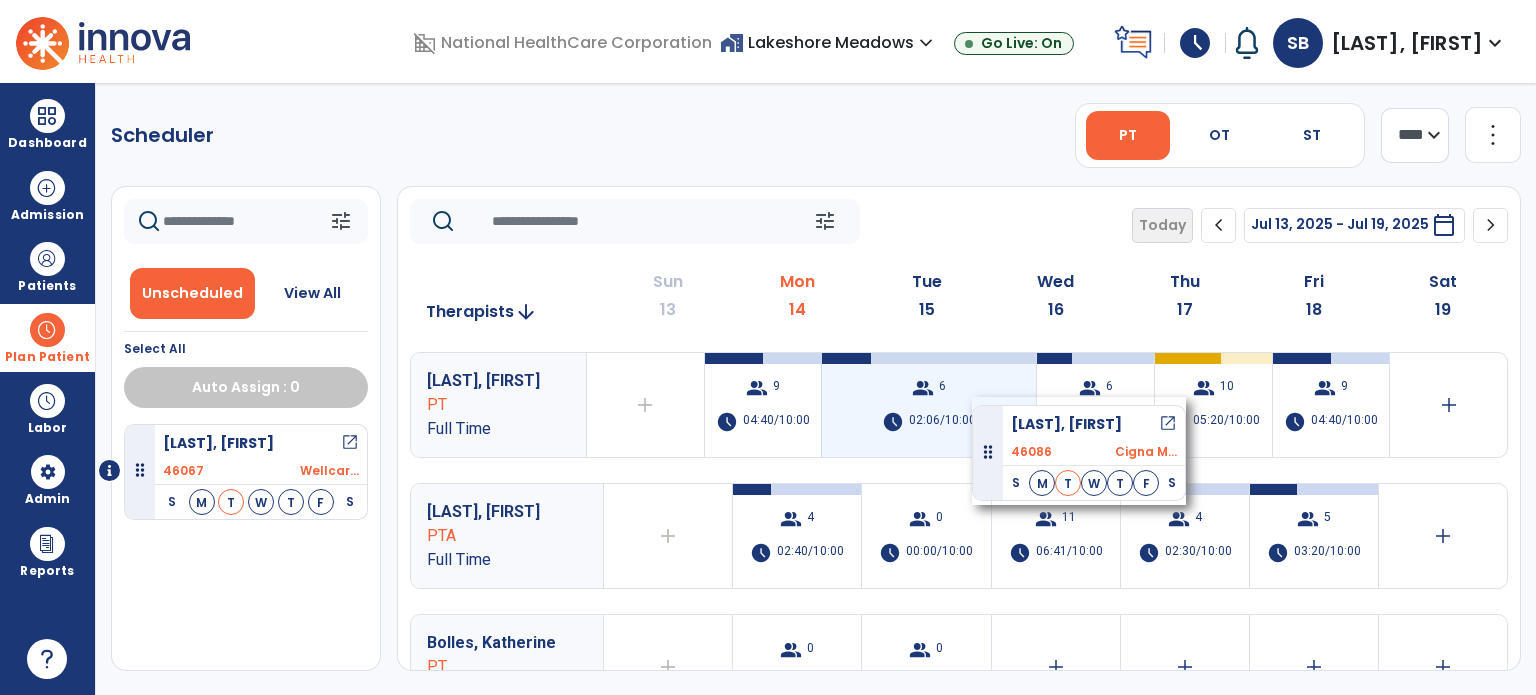 drag, startPoint x: 204, startPoint y: 441, endPoint x: 972, endPoint y: 397, distance: 769.2594 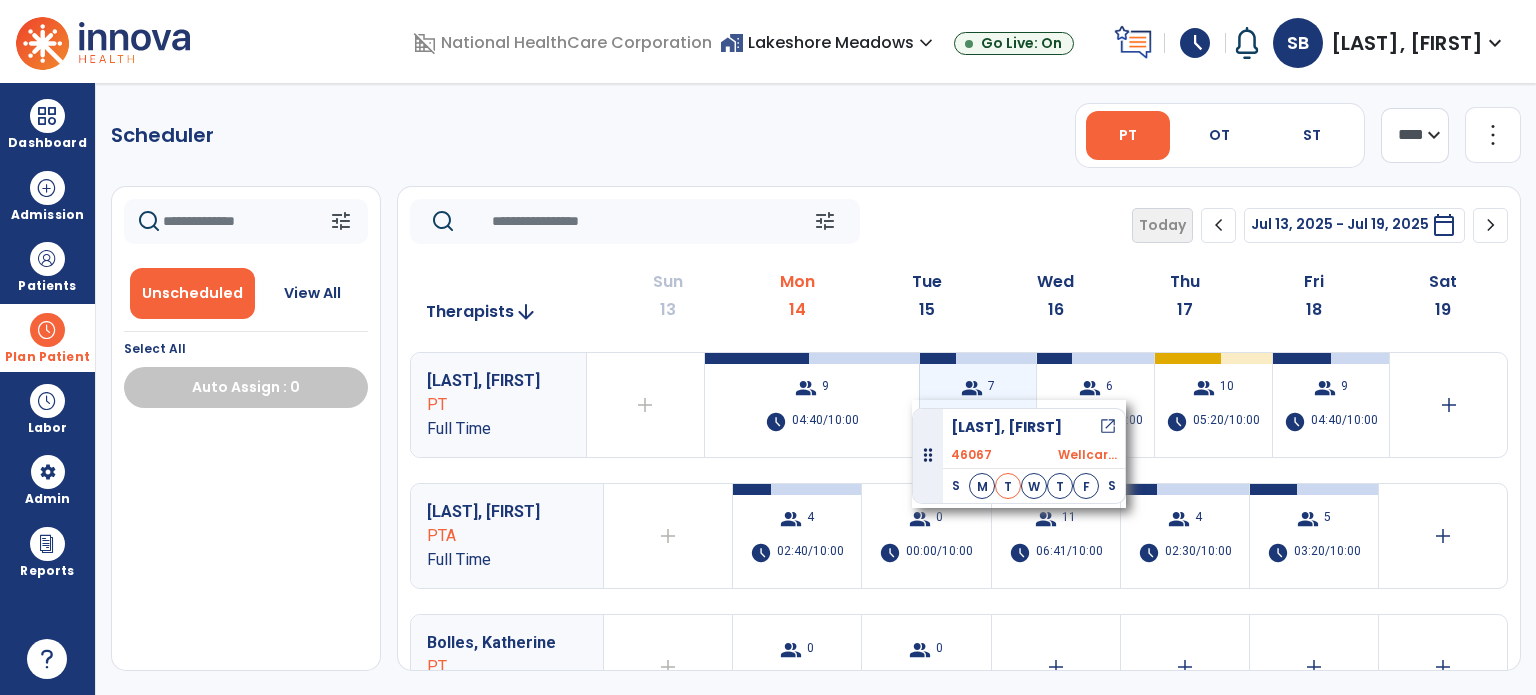drag, startPoint x: 188, startPoint y: 460, endPoint x: 940, endPoint y: 396, distance: 754.7185 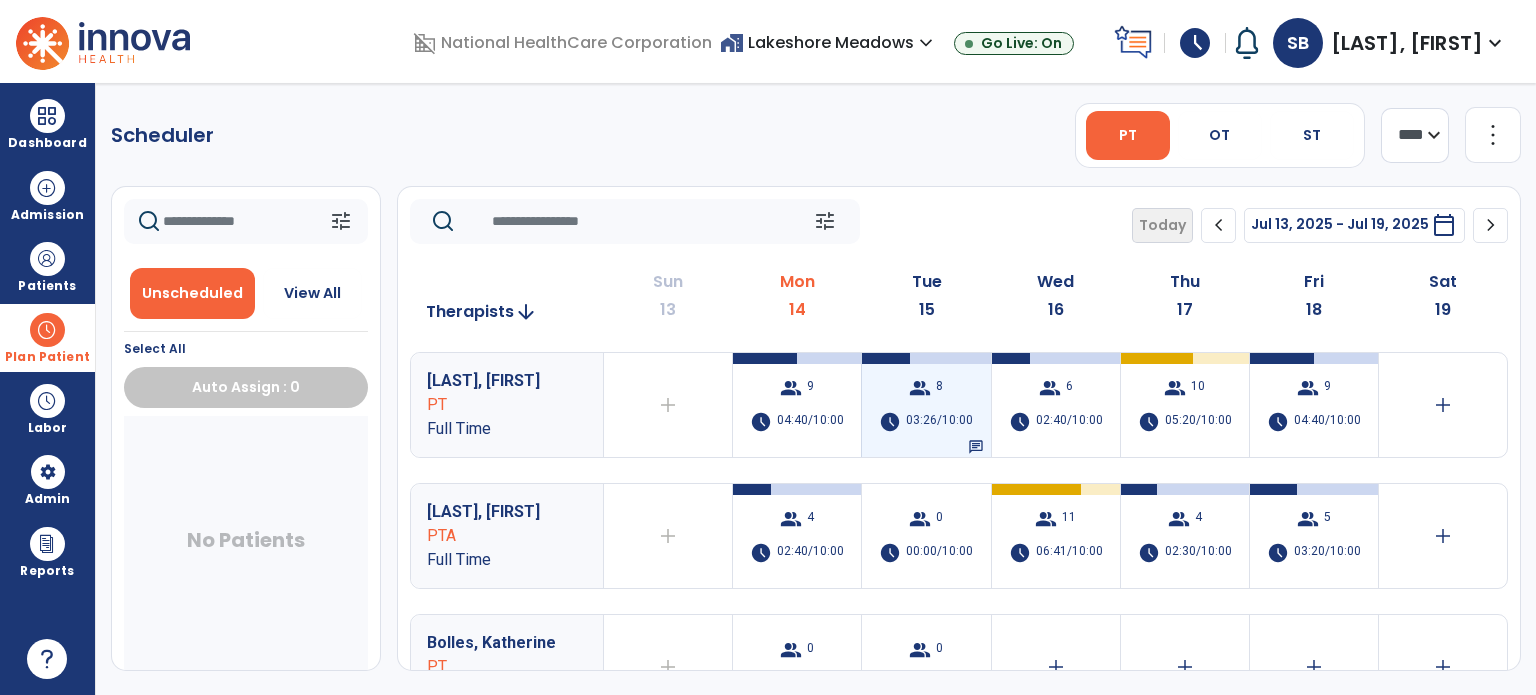 click on "8" at bounding box center (939, 388) 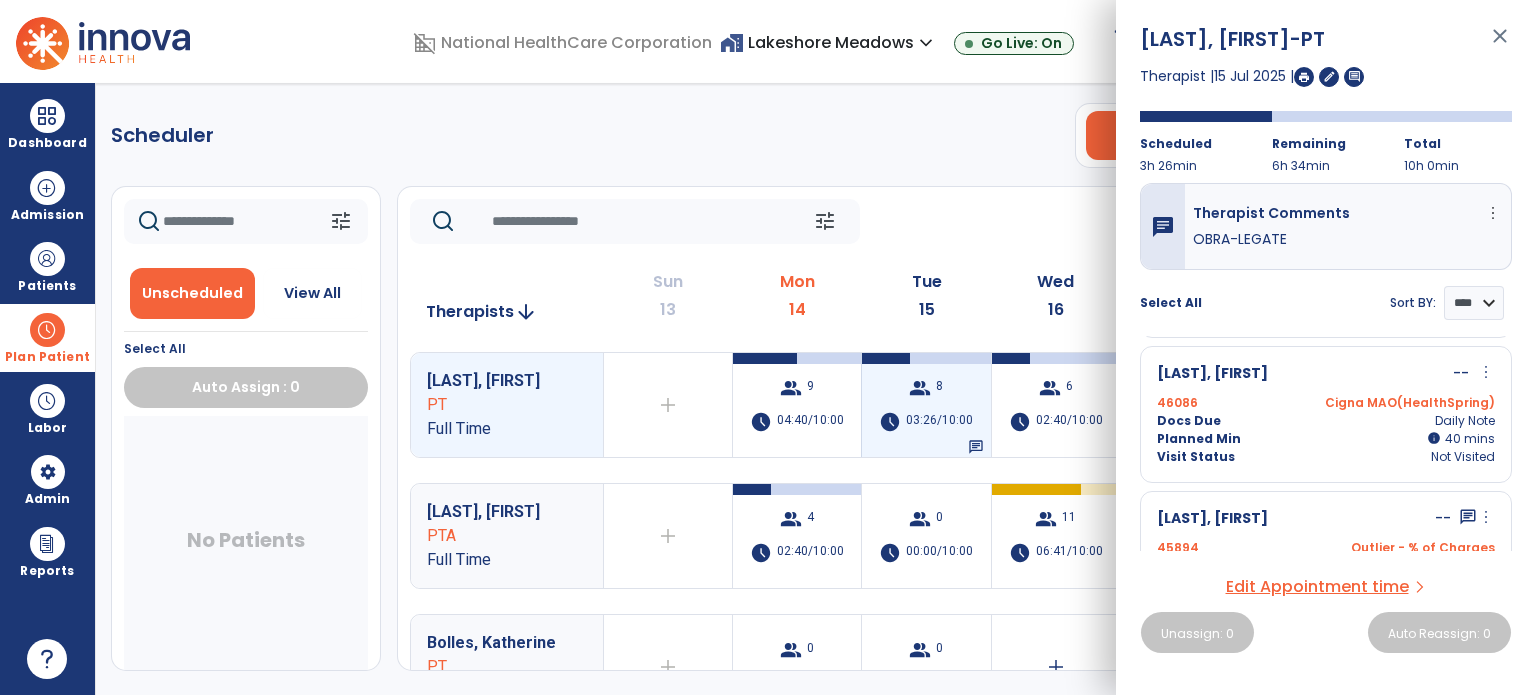 scroll, scrollTop: 0, scrollLeft: 0, axis: both 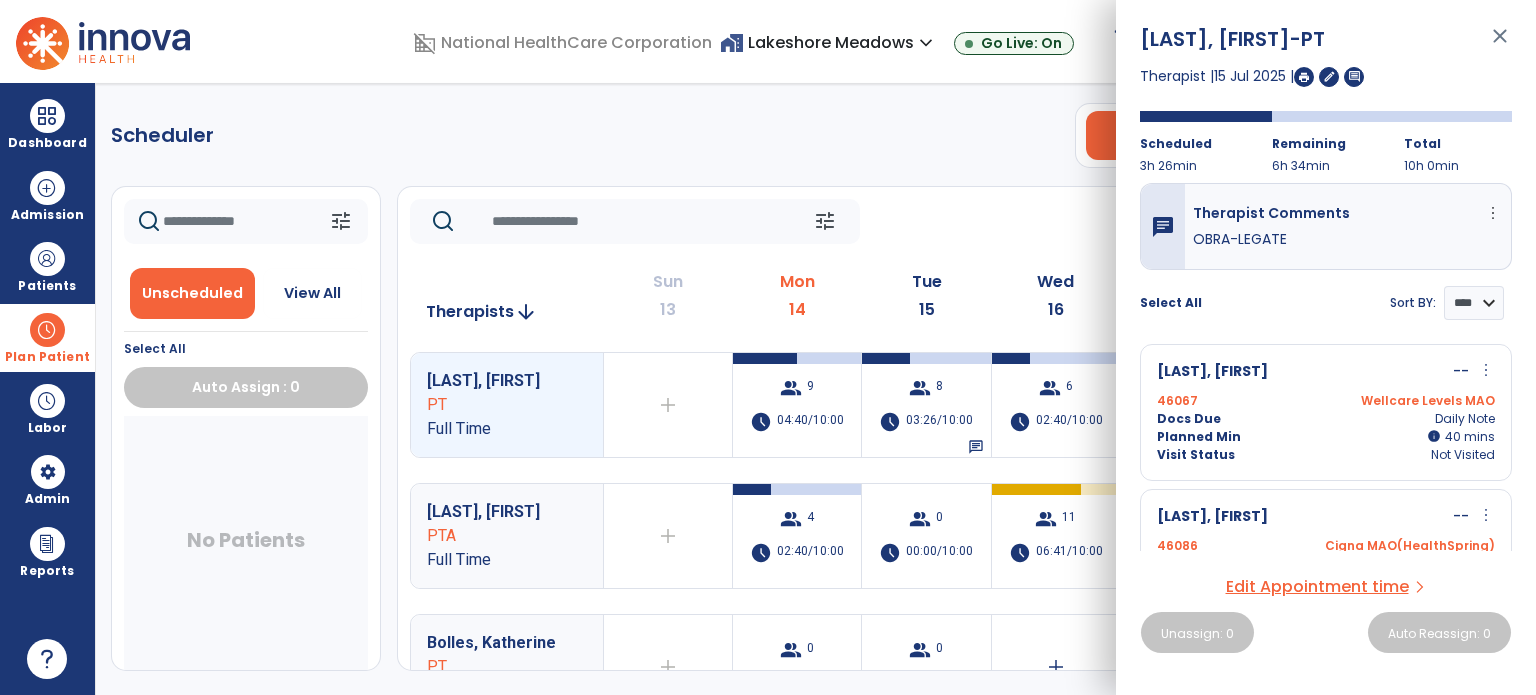 click on "Total 10h 0min" at bounding box center (1458, 155) 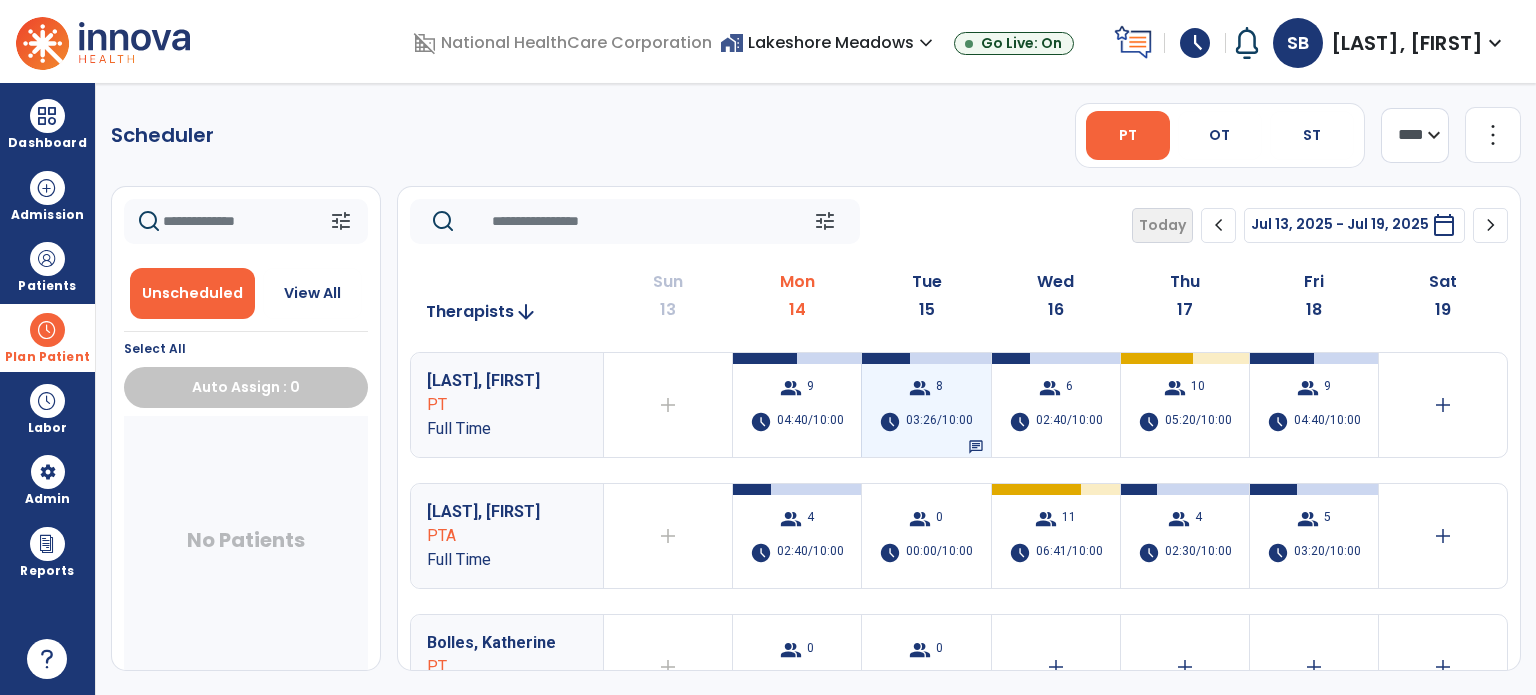 click on "03:26/10:00" at bounding box center [939, 422] 